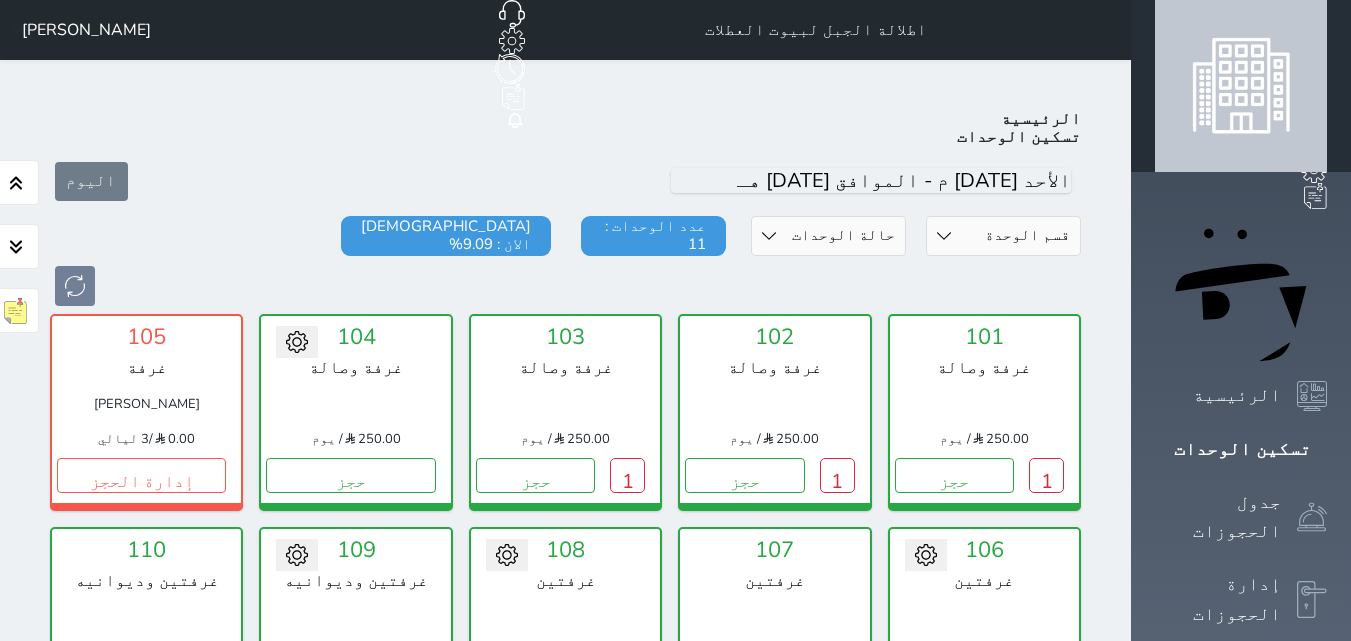 scroll, scrollTop: 78, scrollLeft: 0, axis: vertical 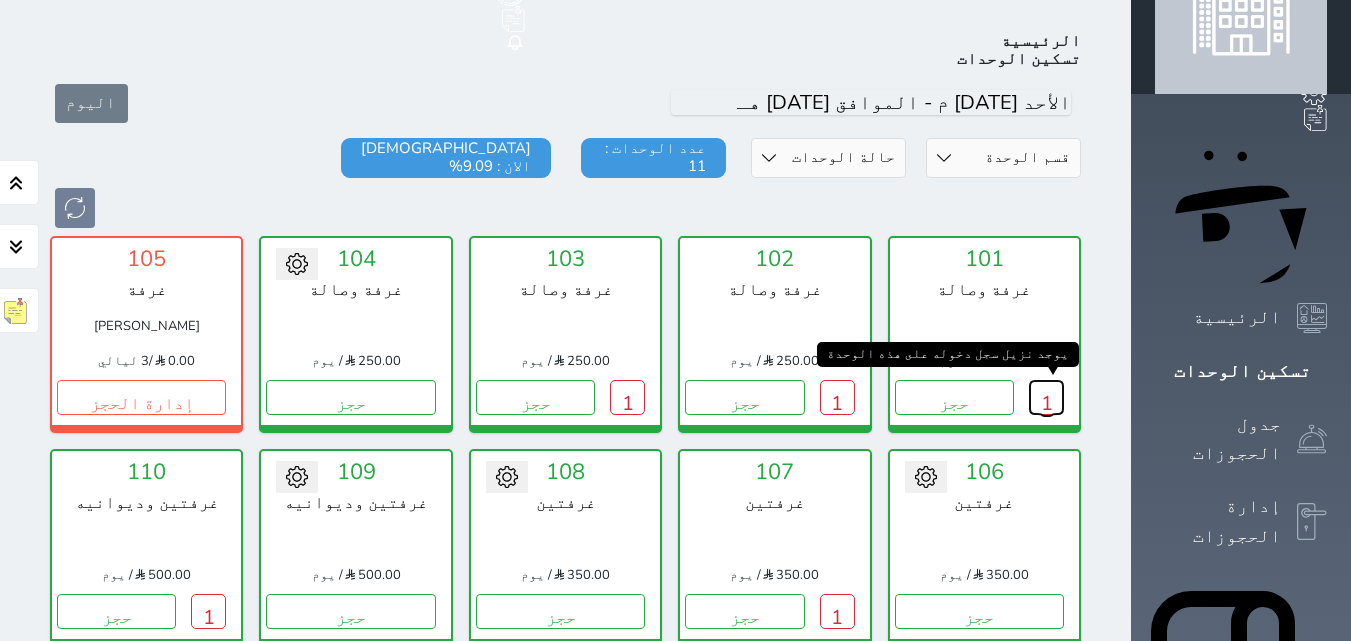 click on "1" at bounding box center (1046, 397) 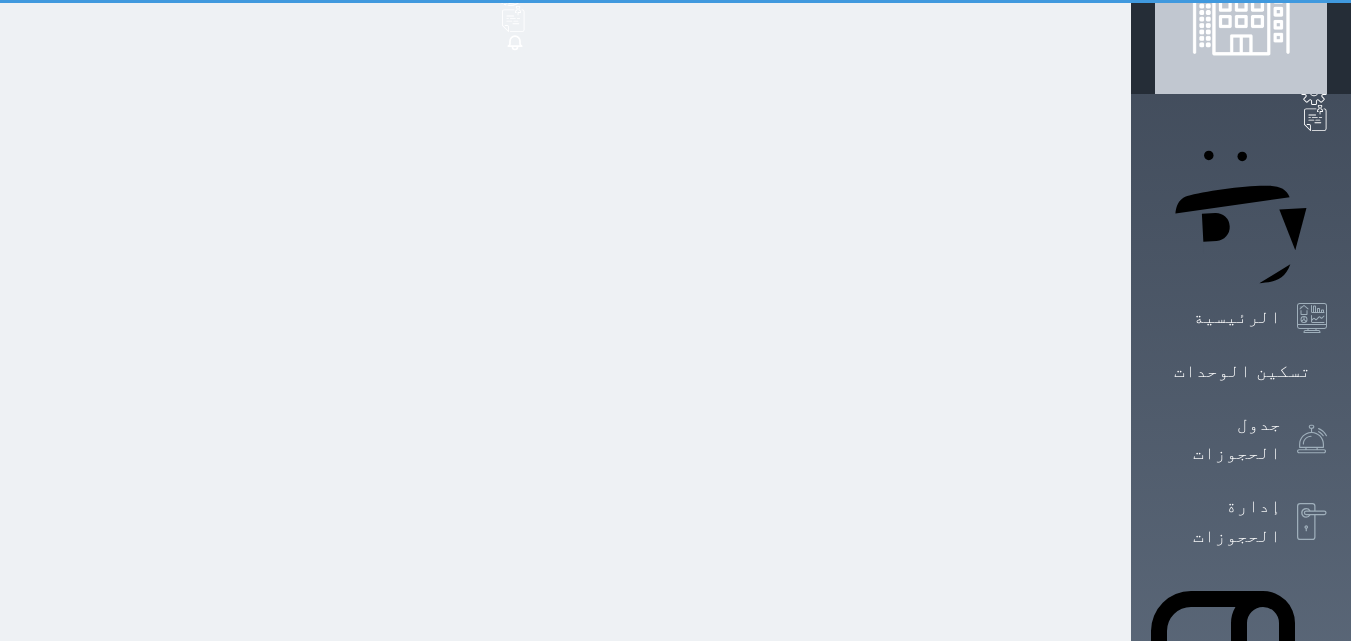 scroll, scrollTop: 0, scrollLeft: 0, axis: both 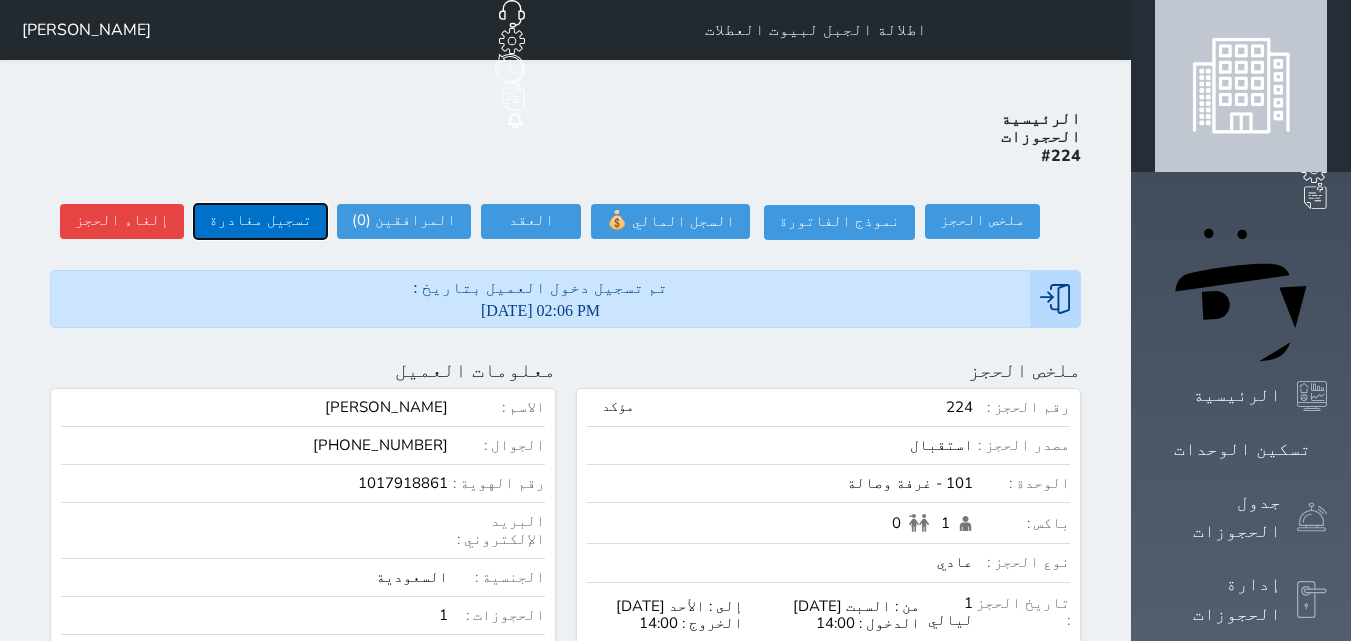 click on "تسجيل مغادرة" at bounding box center [260, 221] 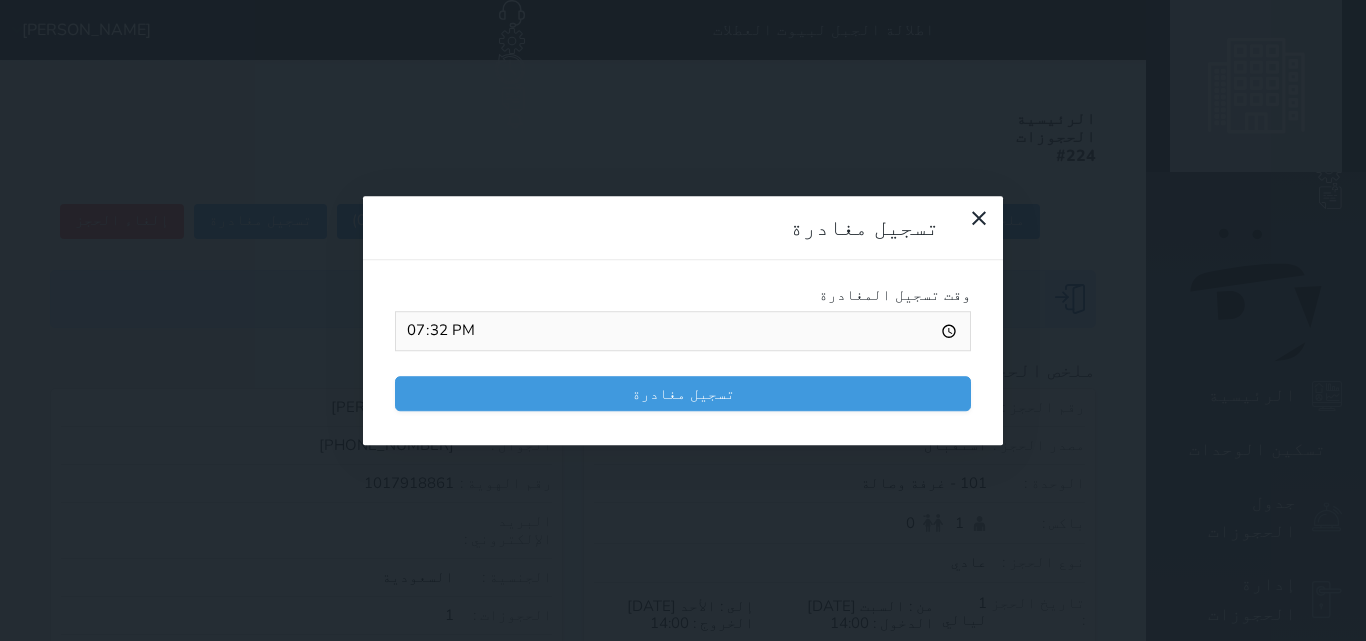click on "19:32" at bounding box center [683, 331] 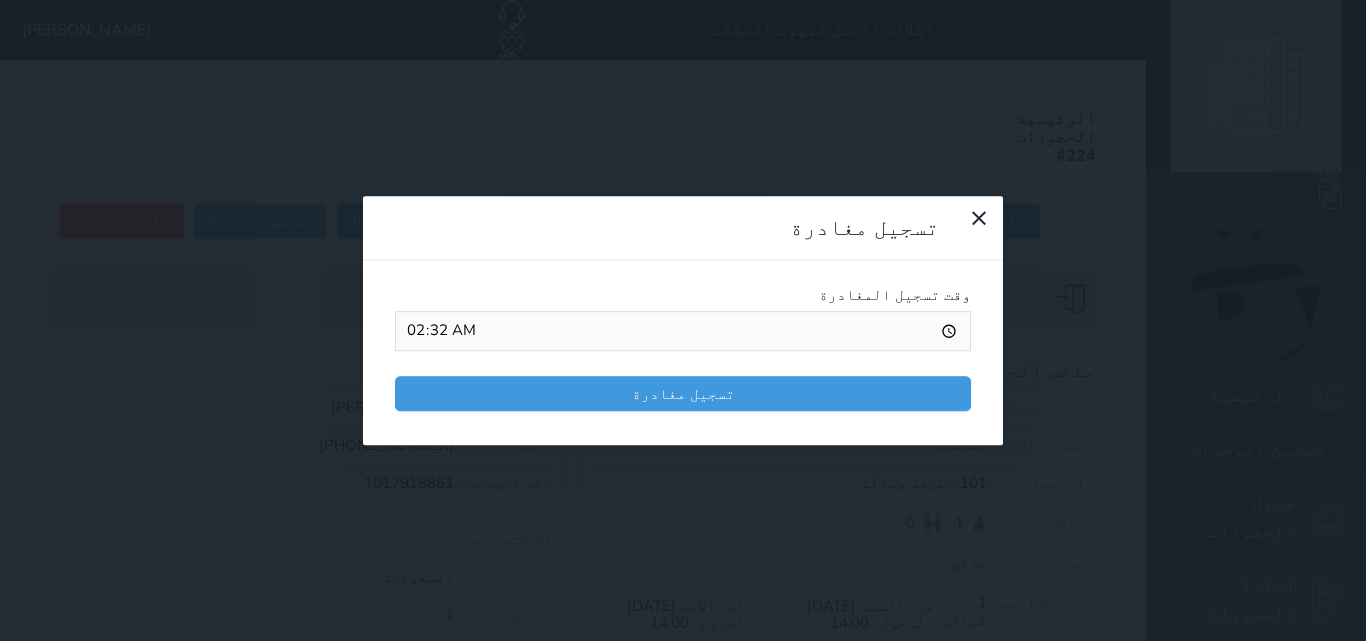 click on "02:32" at bounding box center (683, 331) 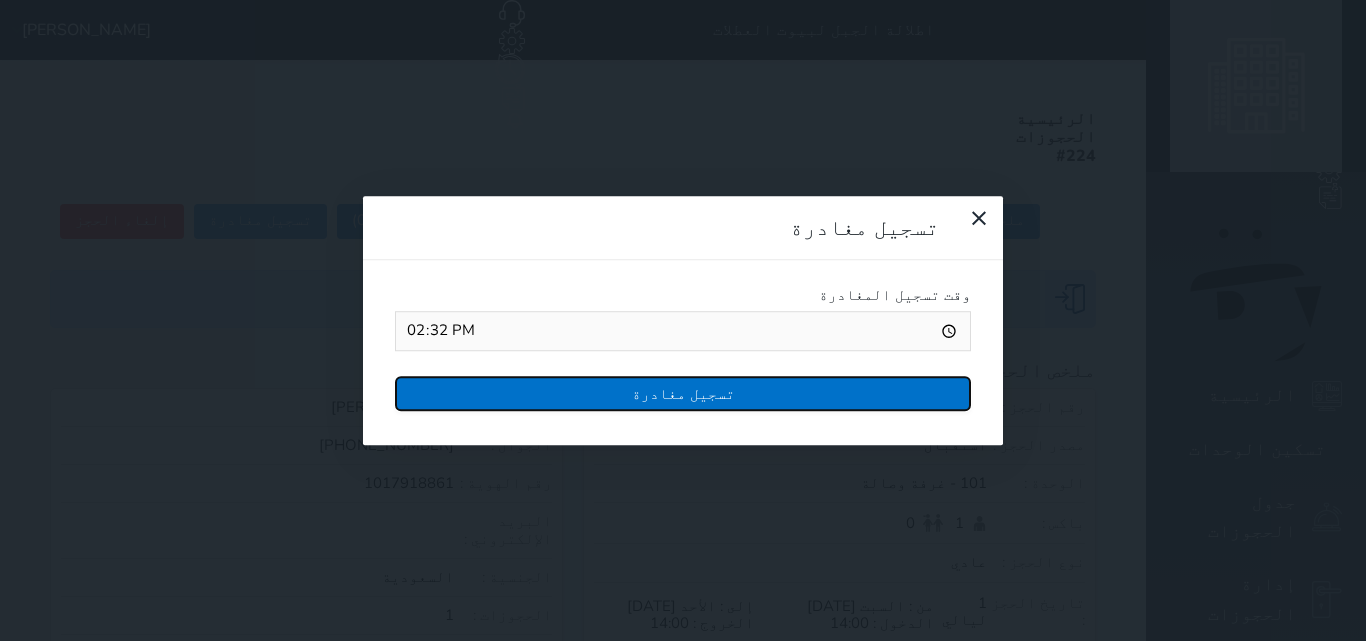 click on "تسجيل مغادرة" at bounding box center (683, 393) 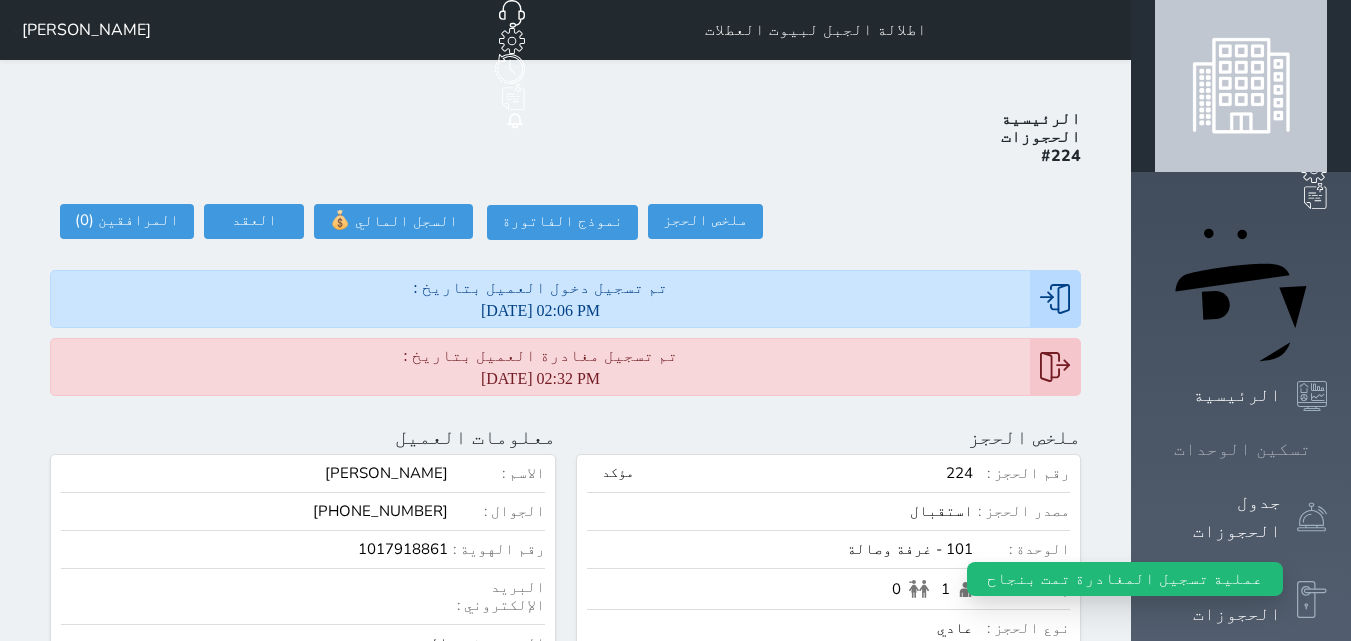 click on "تسكين الوحدات" at bounding box center [1242, 449] 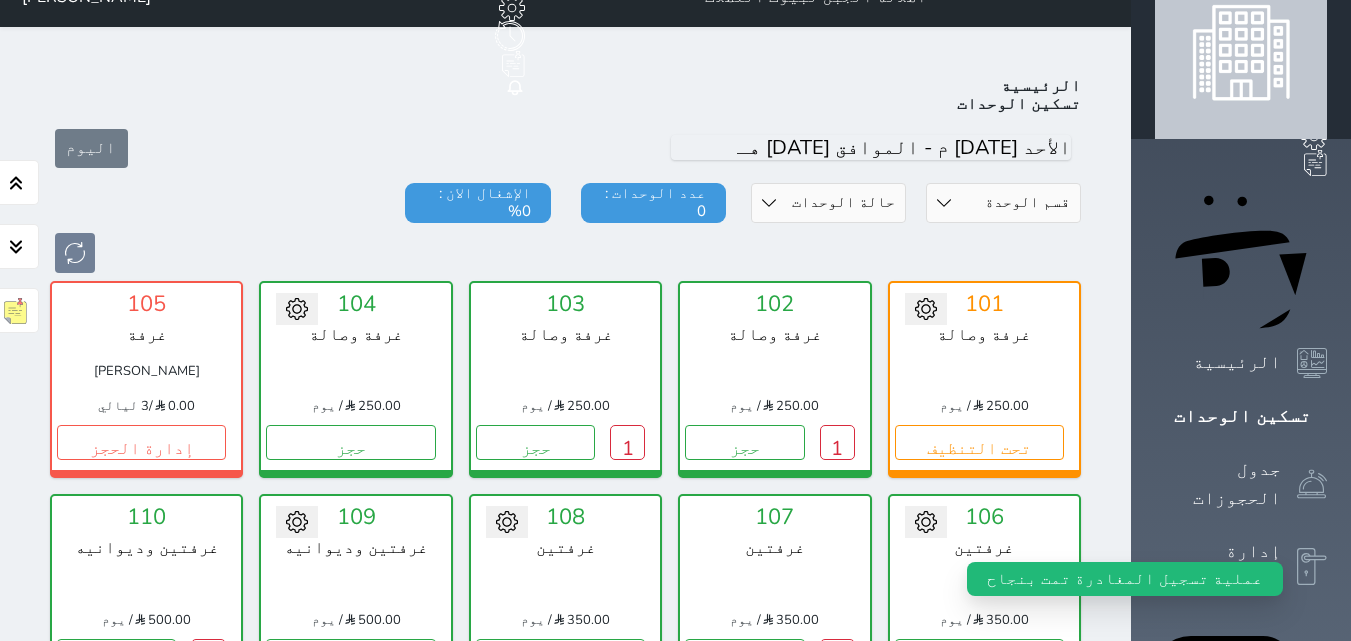 scroll, scrollTop: 78, scrollLeft: 0, axis: vertical 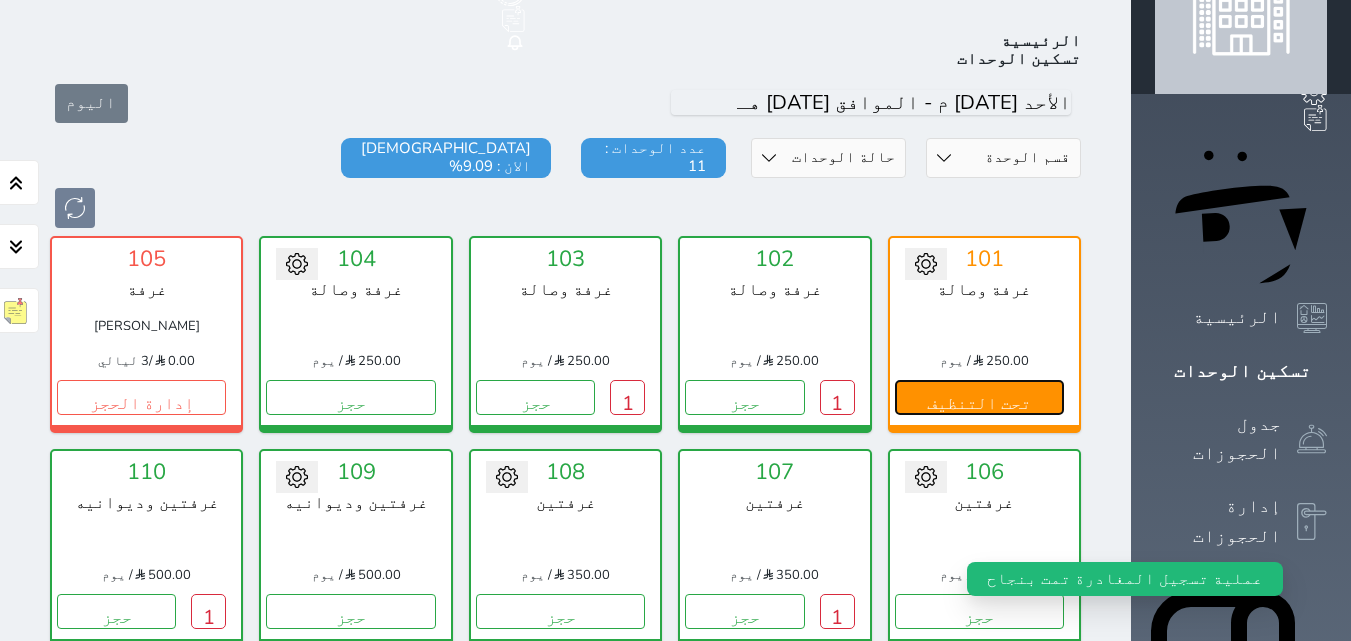 click on "تحت التنظيف" at bounding box center [979, 397] 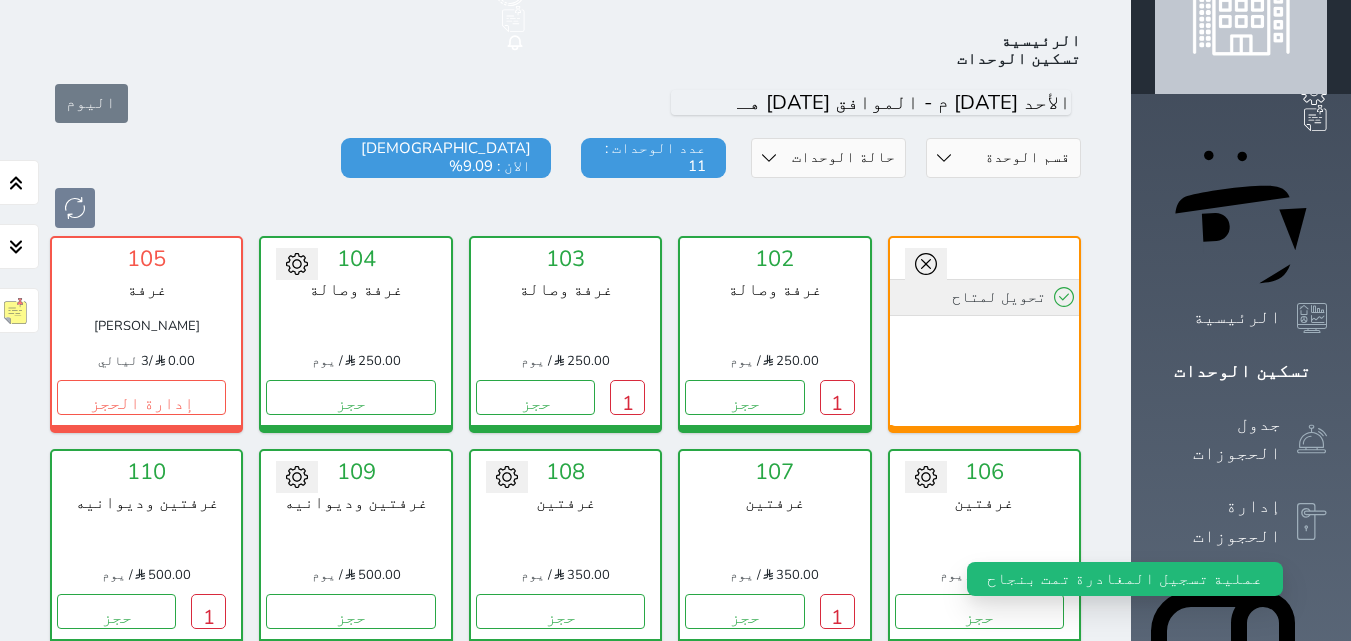 click 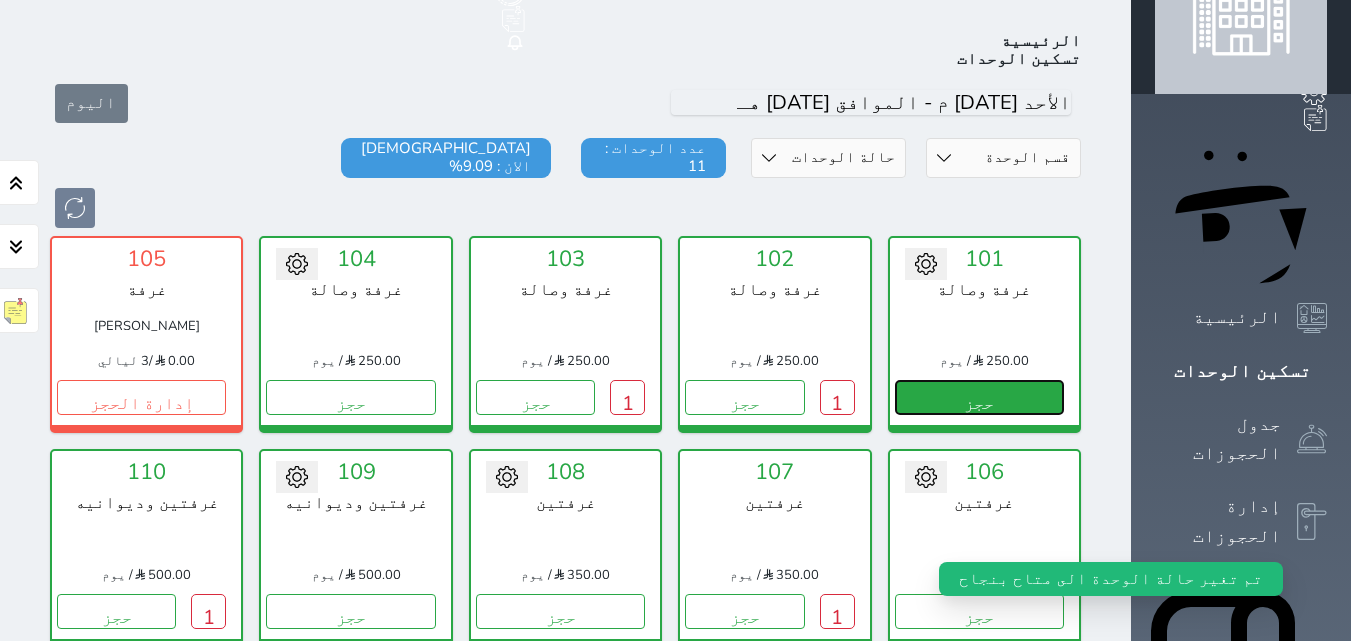 click on "حجز" at bounding box center [979, 397] 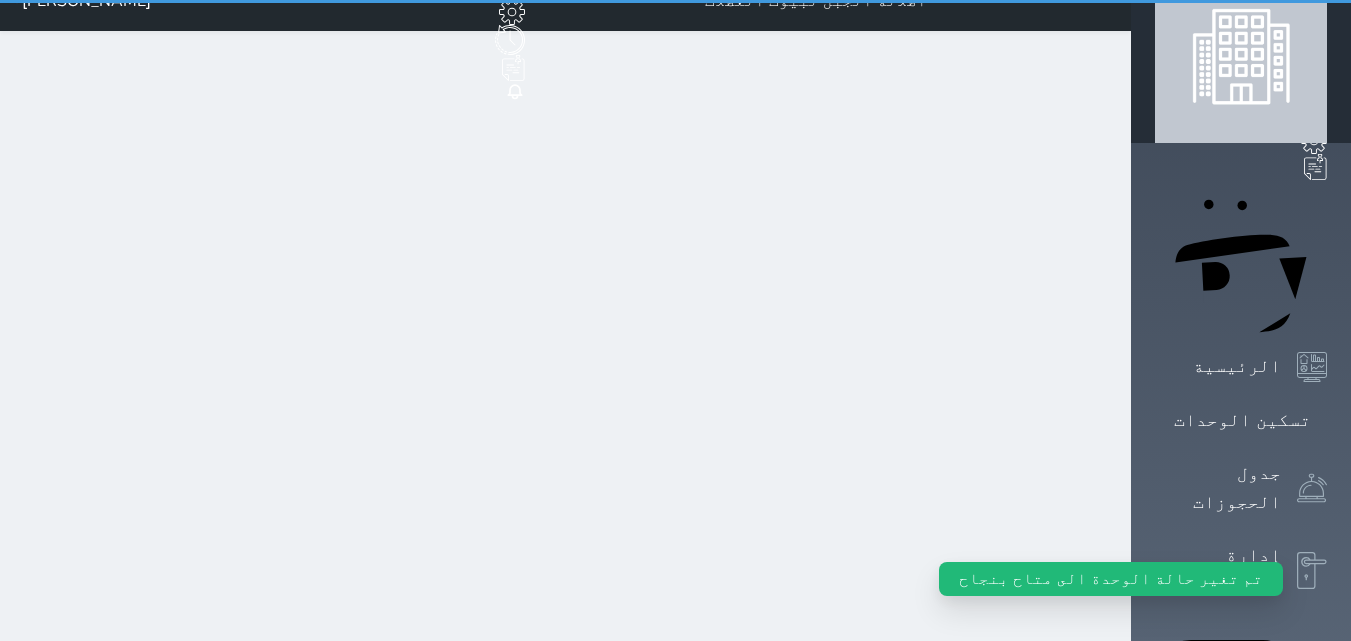 scroll, scrollTop: 0, scrollLeft: 0, axis: both 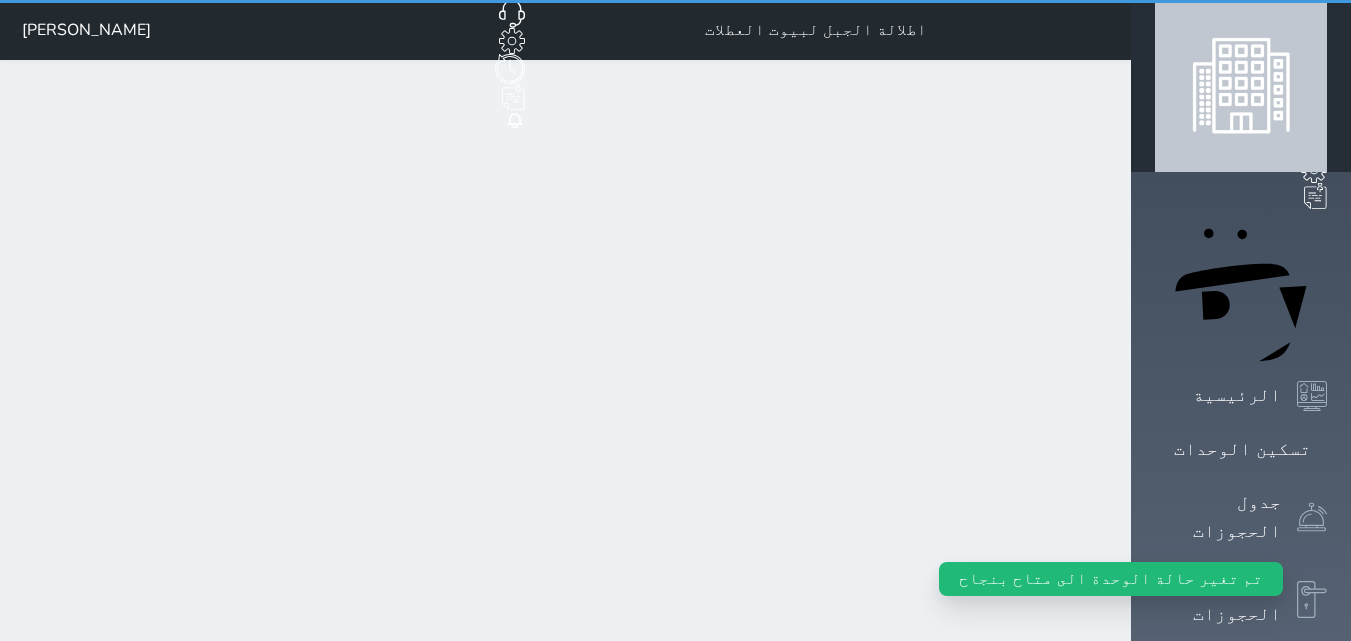select on "1" 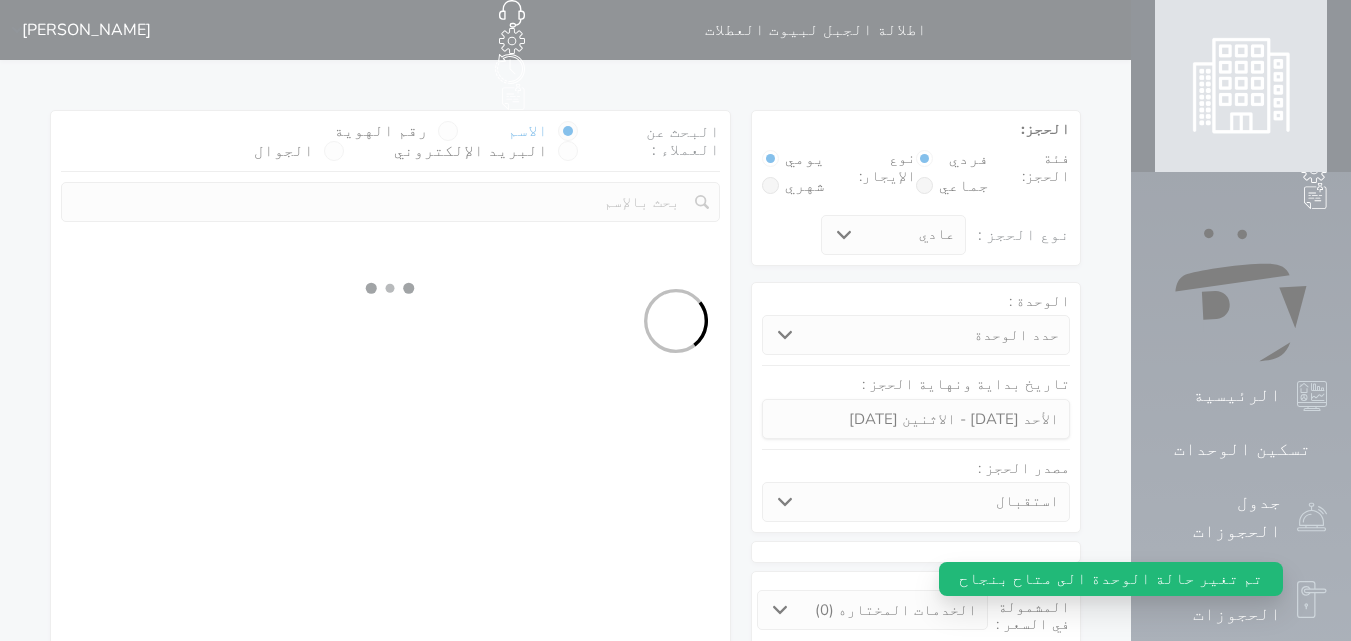 select 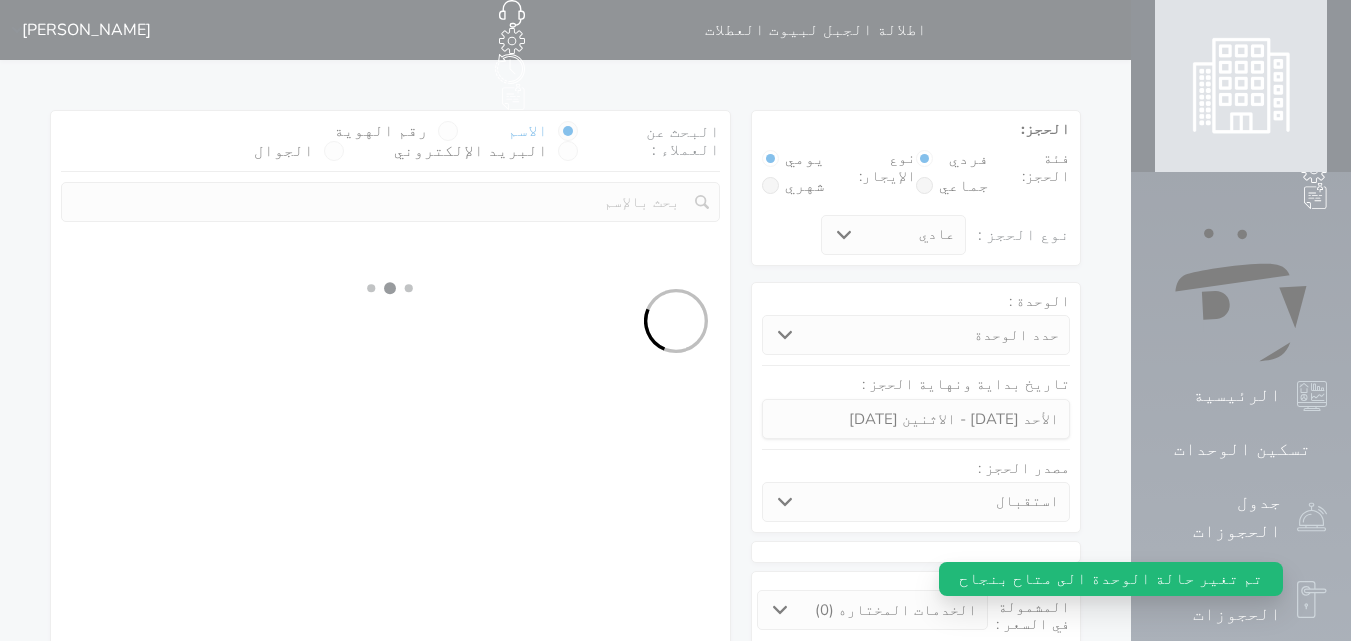 select on "1" 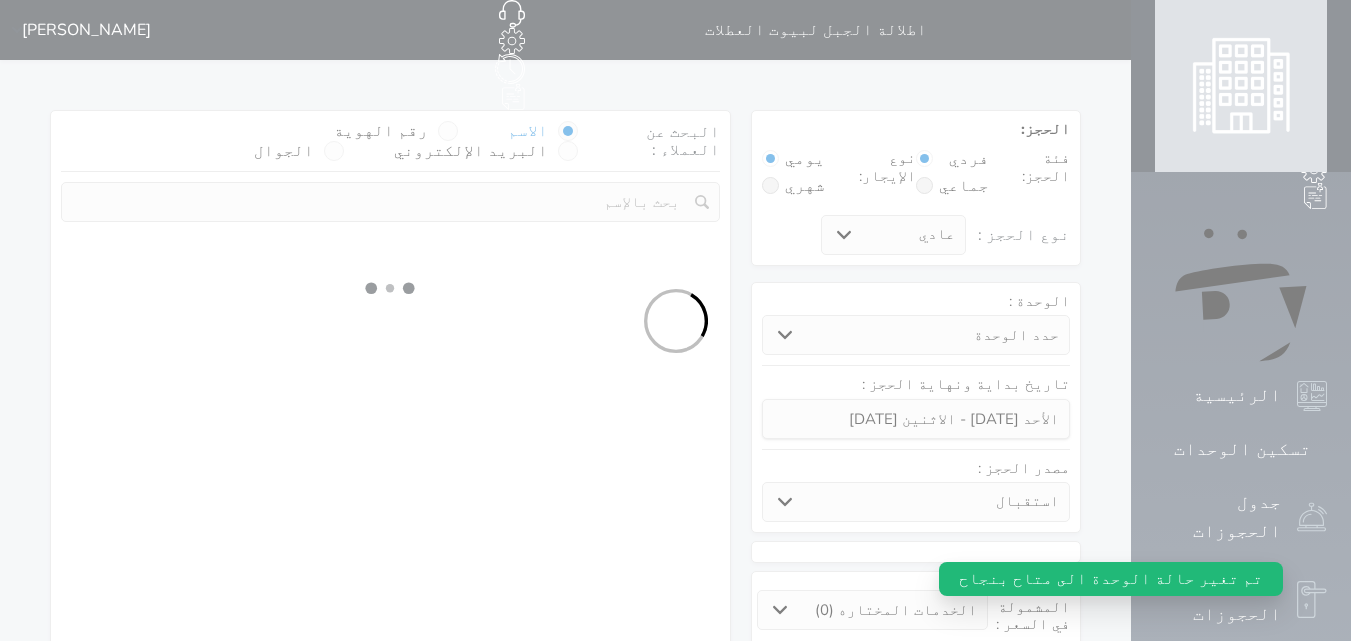 select on "113" 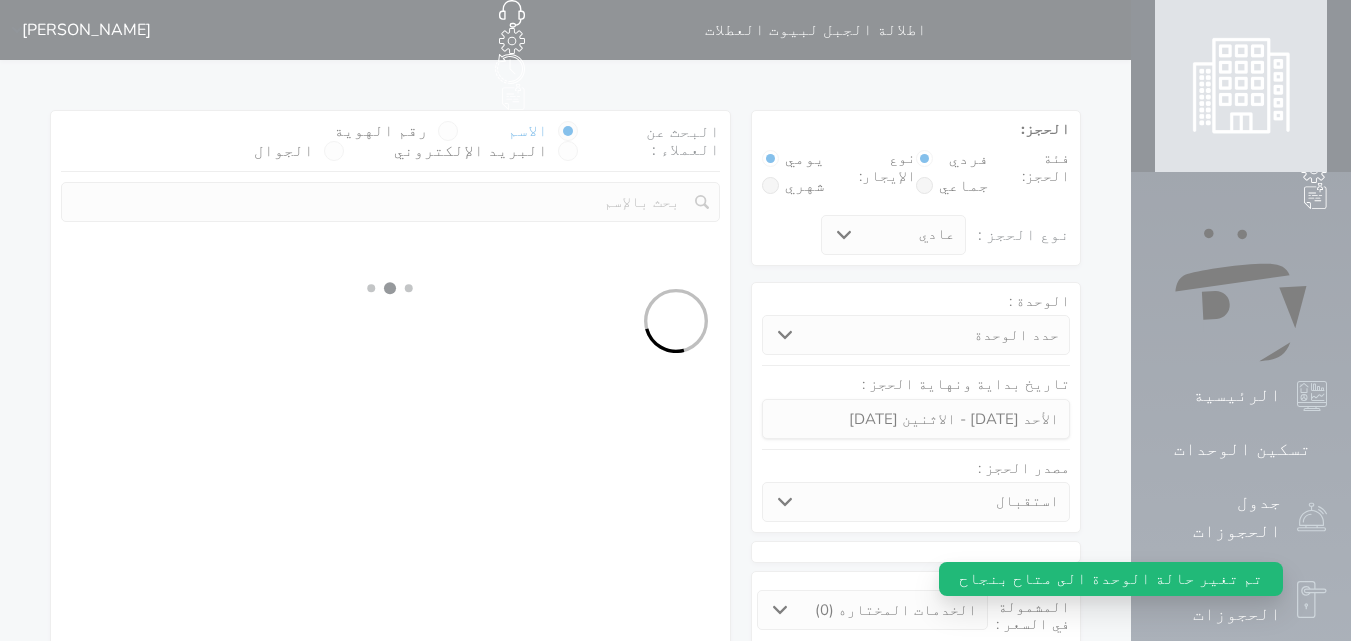select on "1" 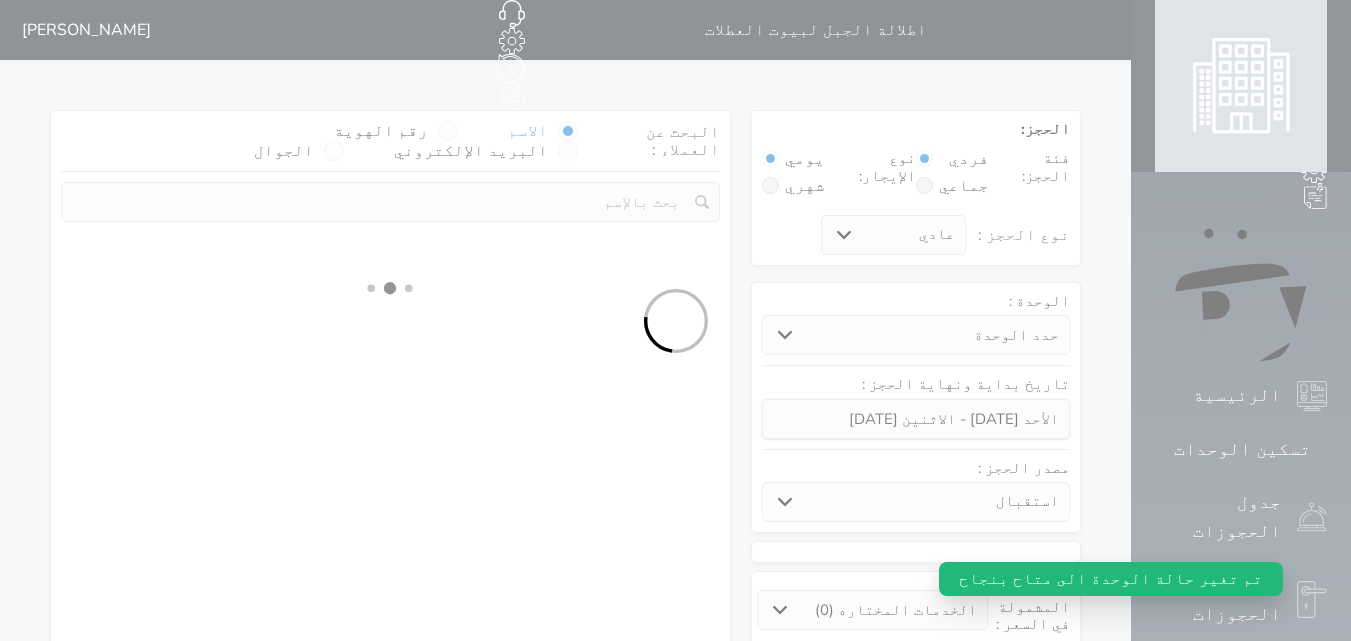 select 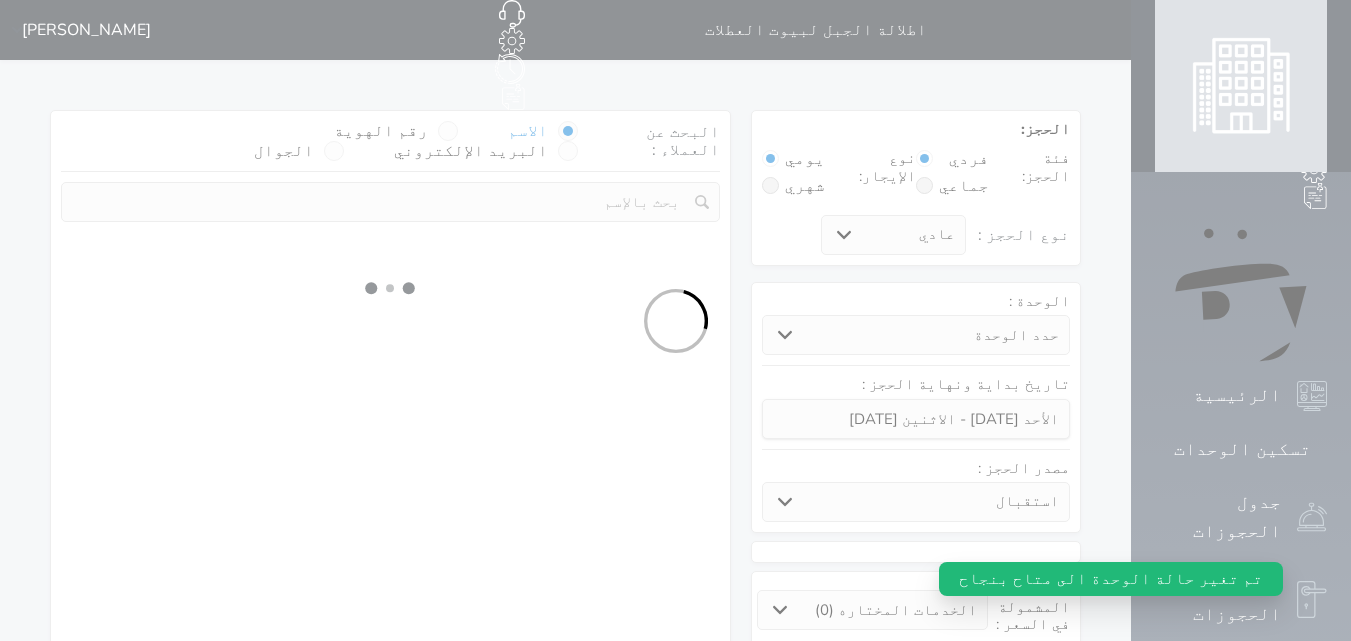 select on "7" 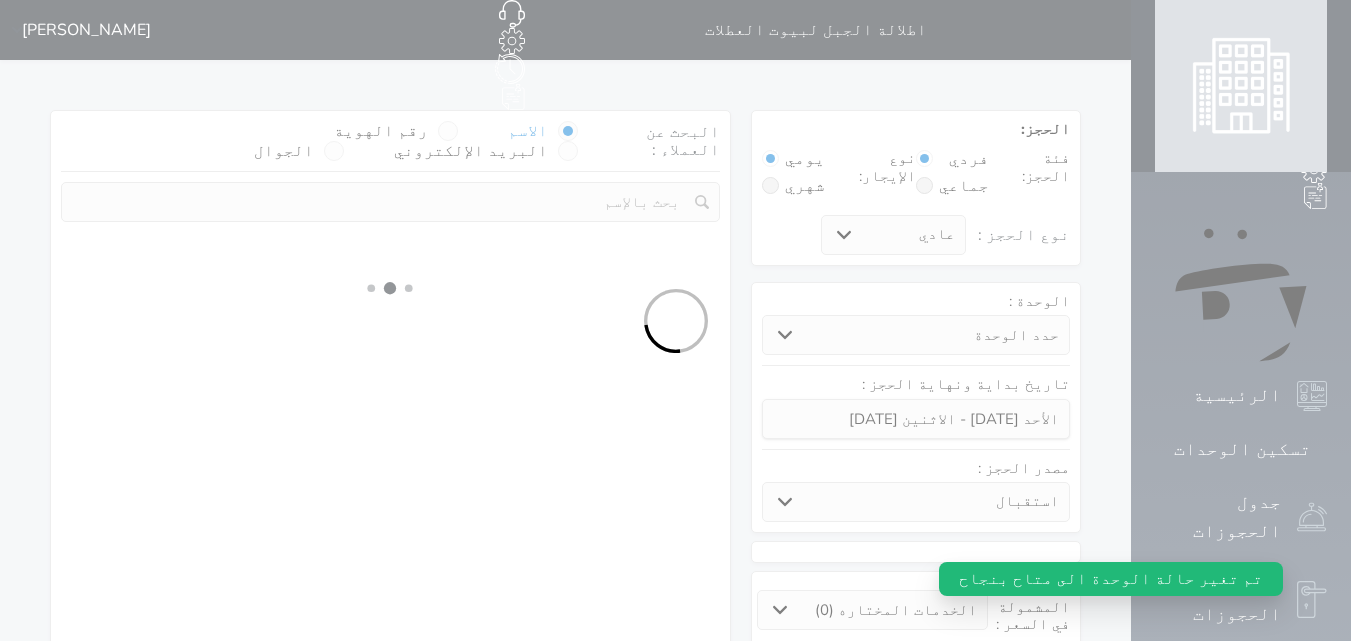 select 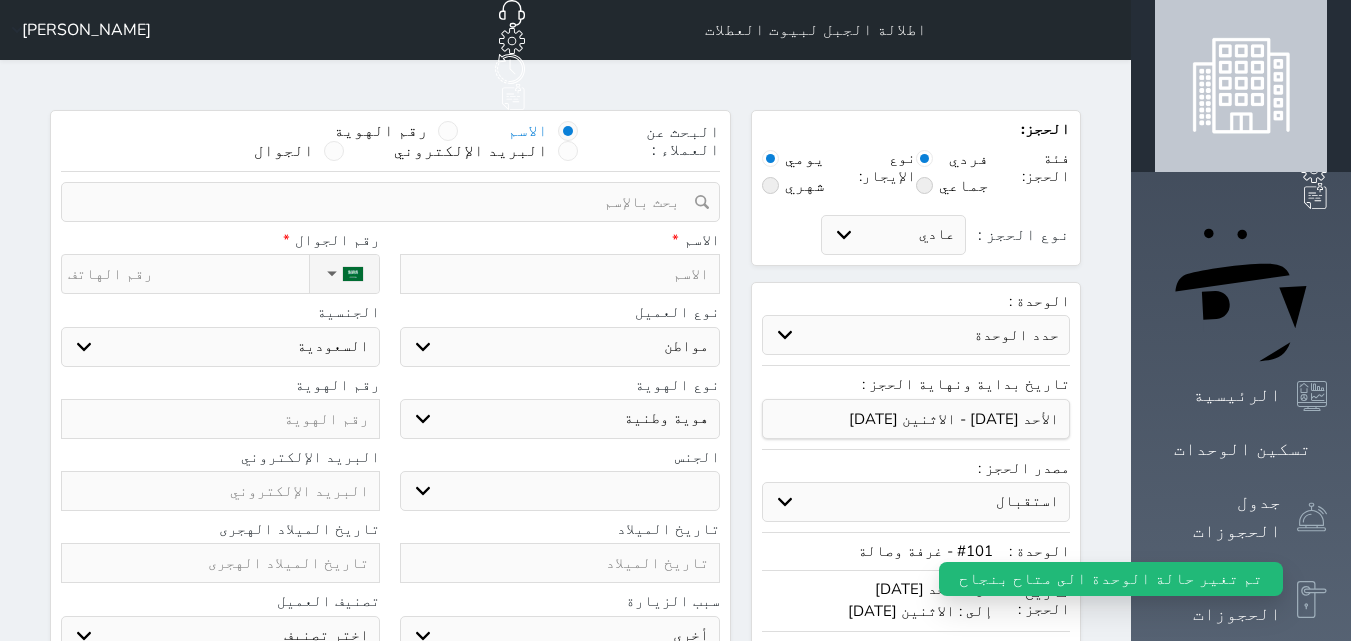 select 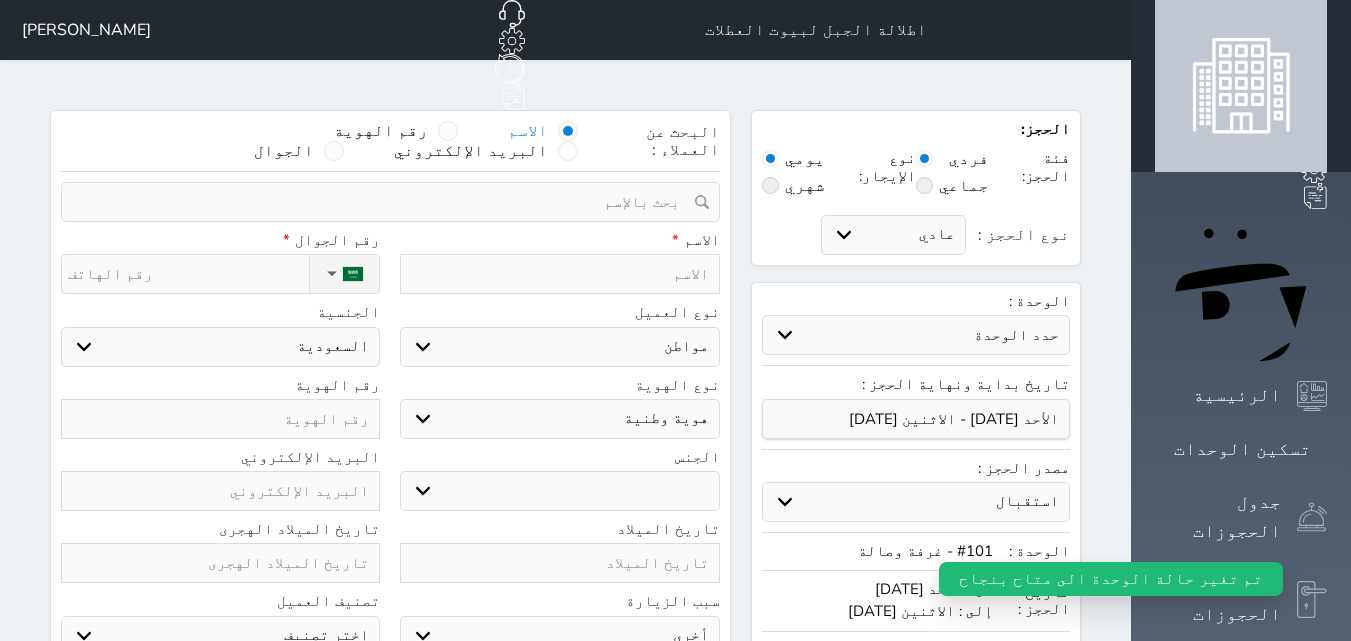 select 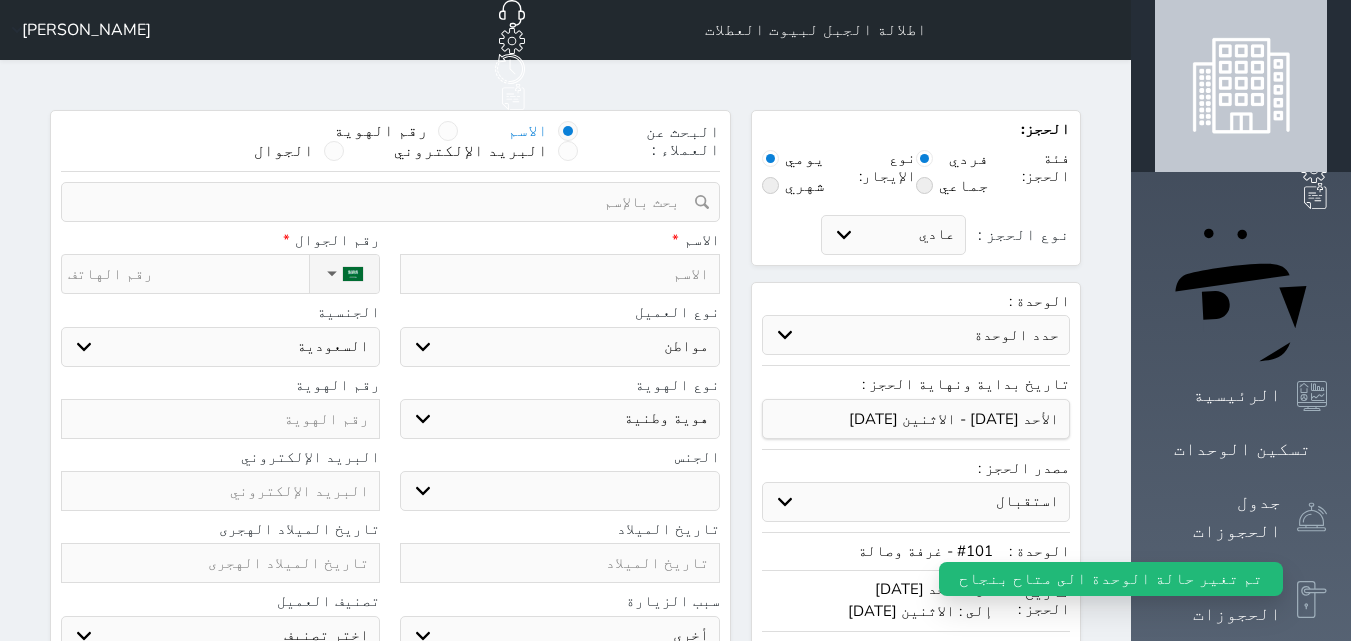 select 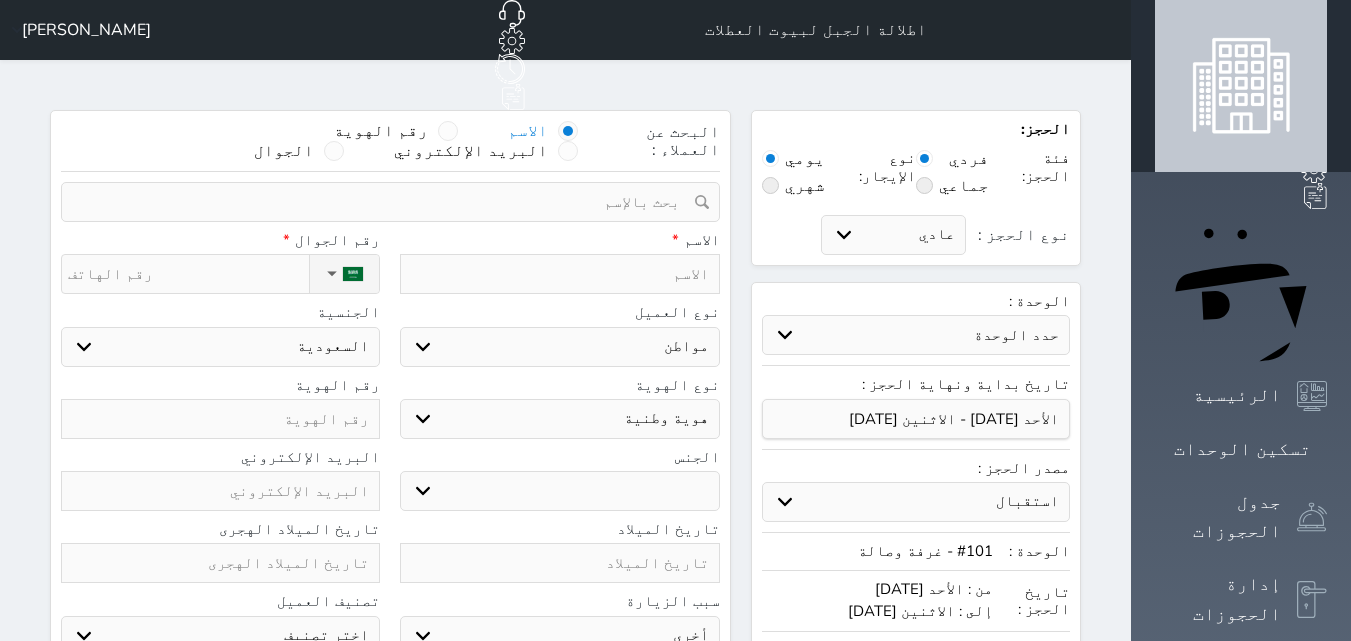 click at bounding box center (559, 274) 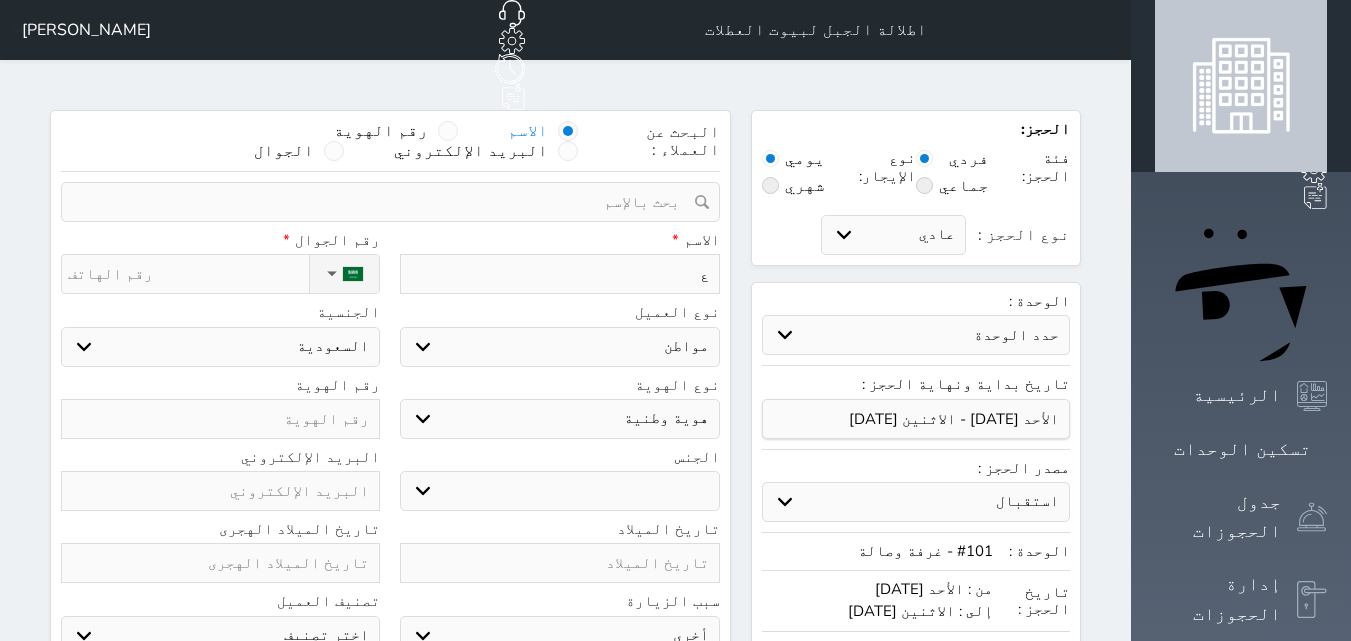 type on "عل" 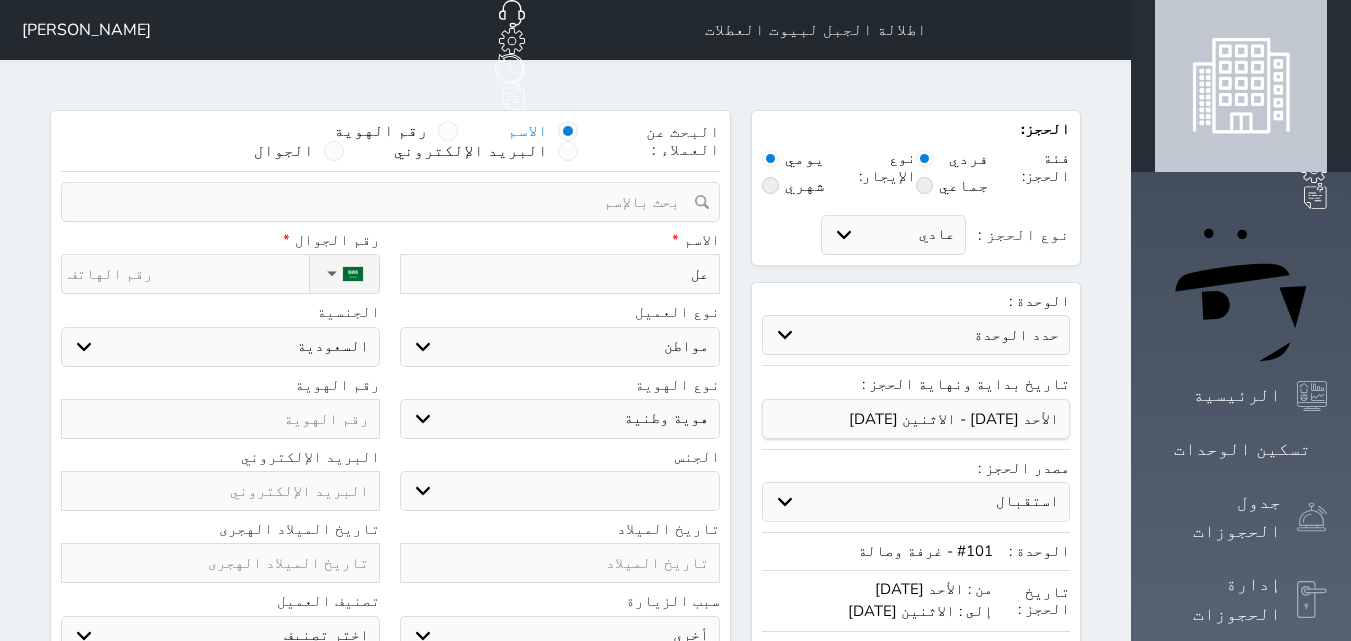 select 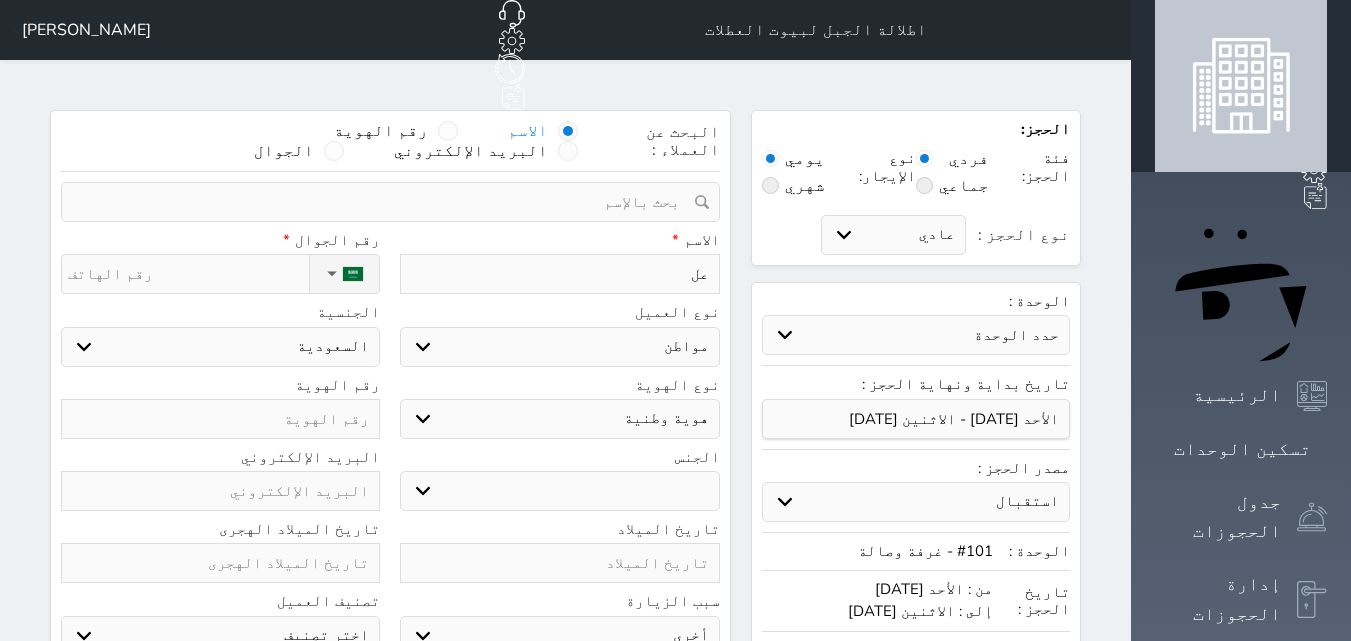 type on "علي" 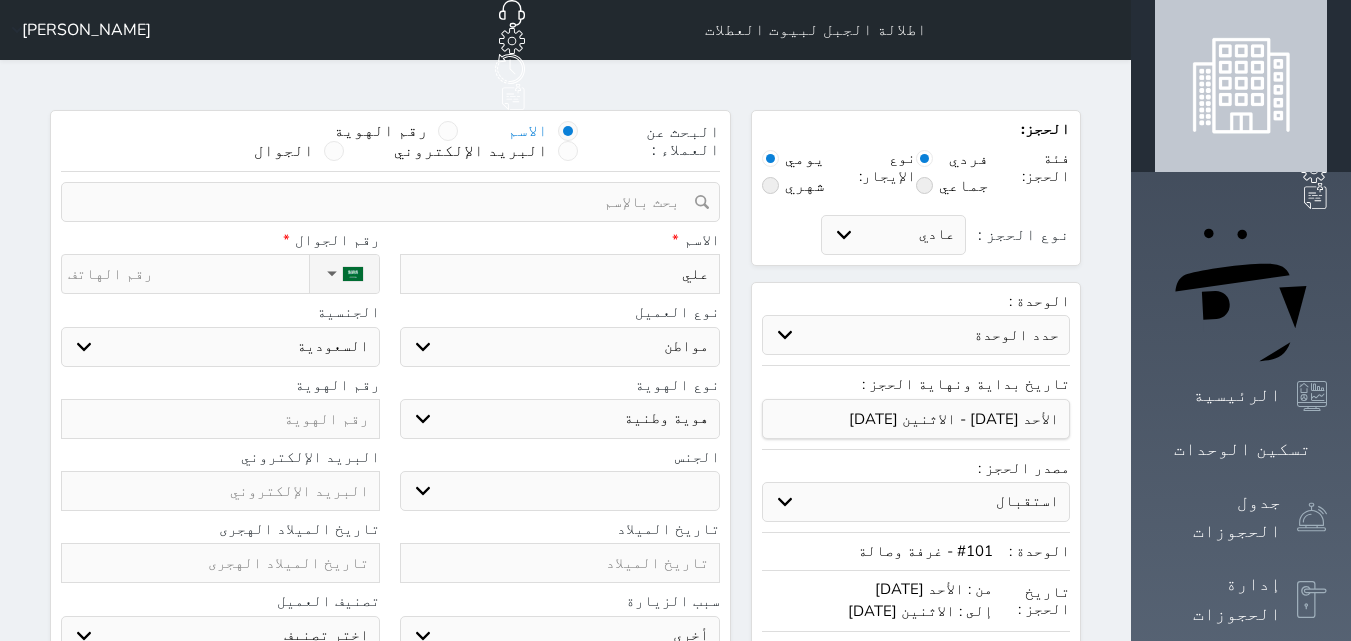 type on "علي" 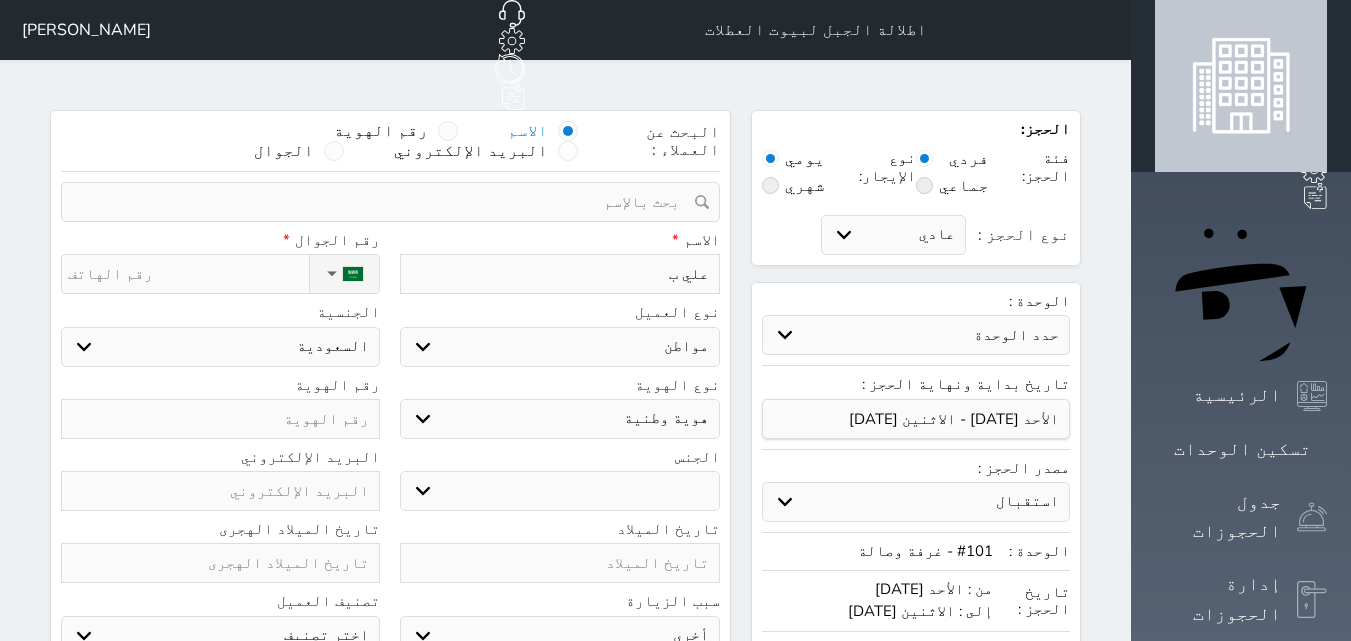 type on "علي بد" 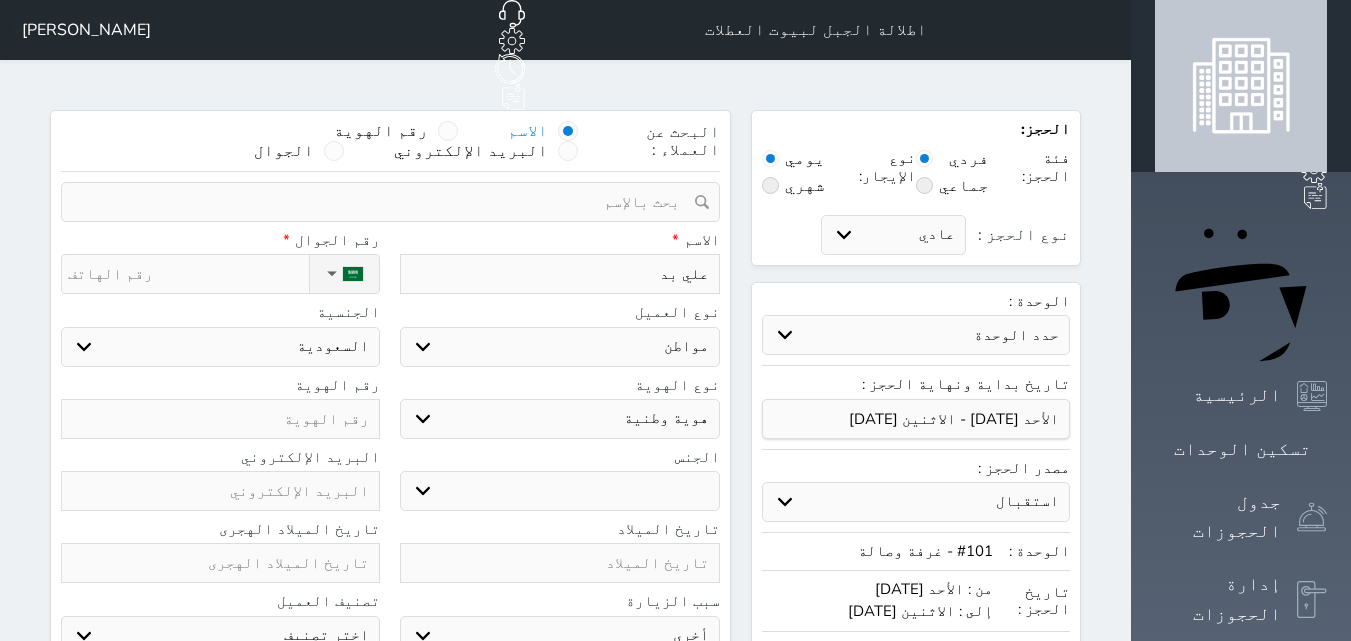 type on "[PERSON_NAME]" 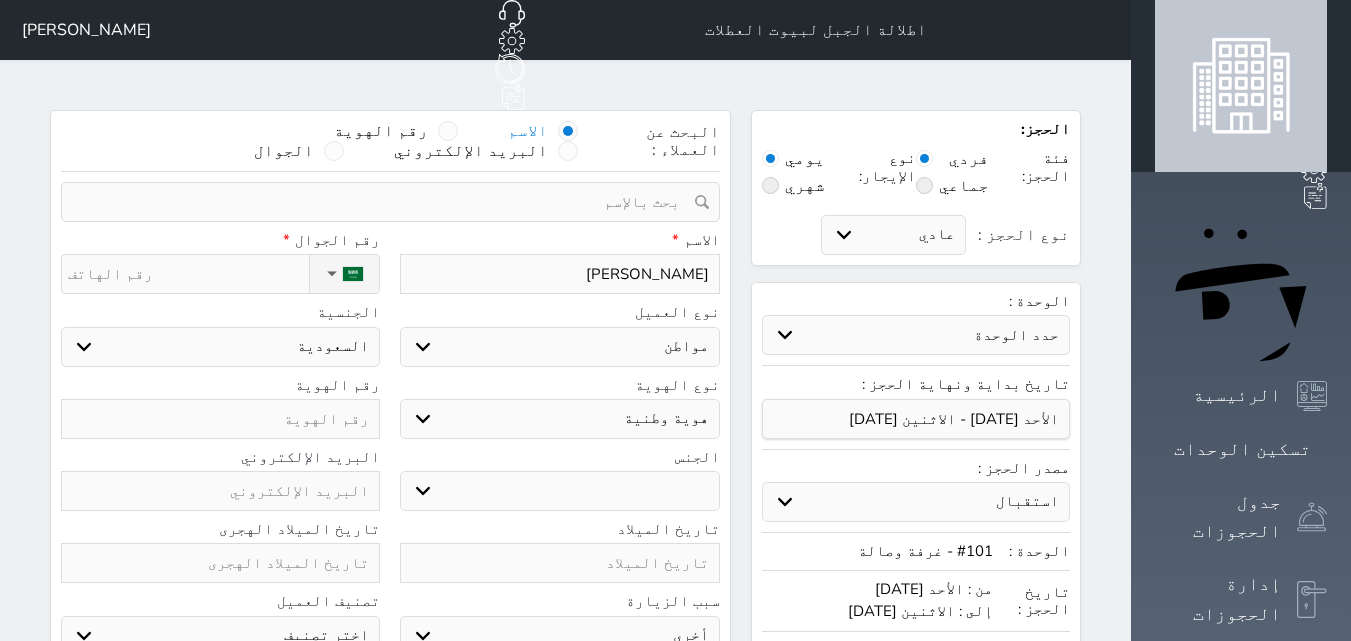 type on "[PERSON_NAME]" 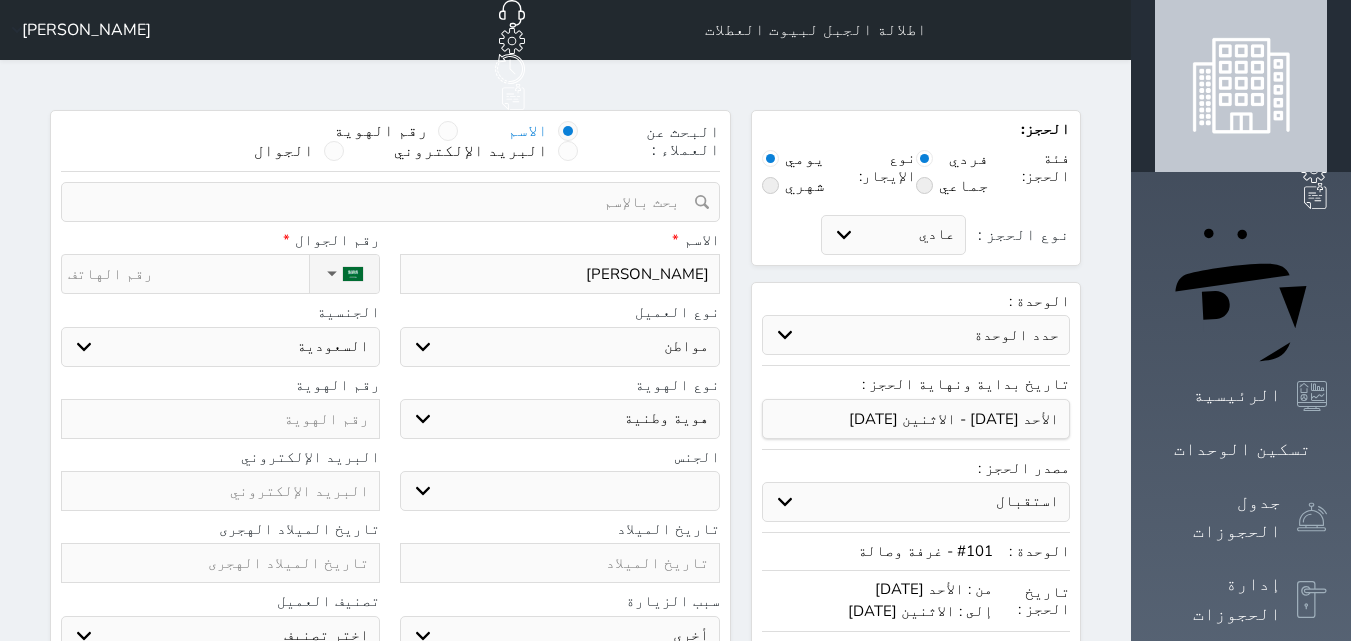 click on "اختر دولة
السعودية" at bounding box center [220, 347] 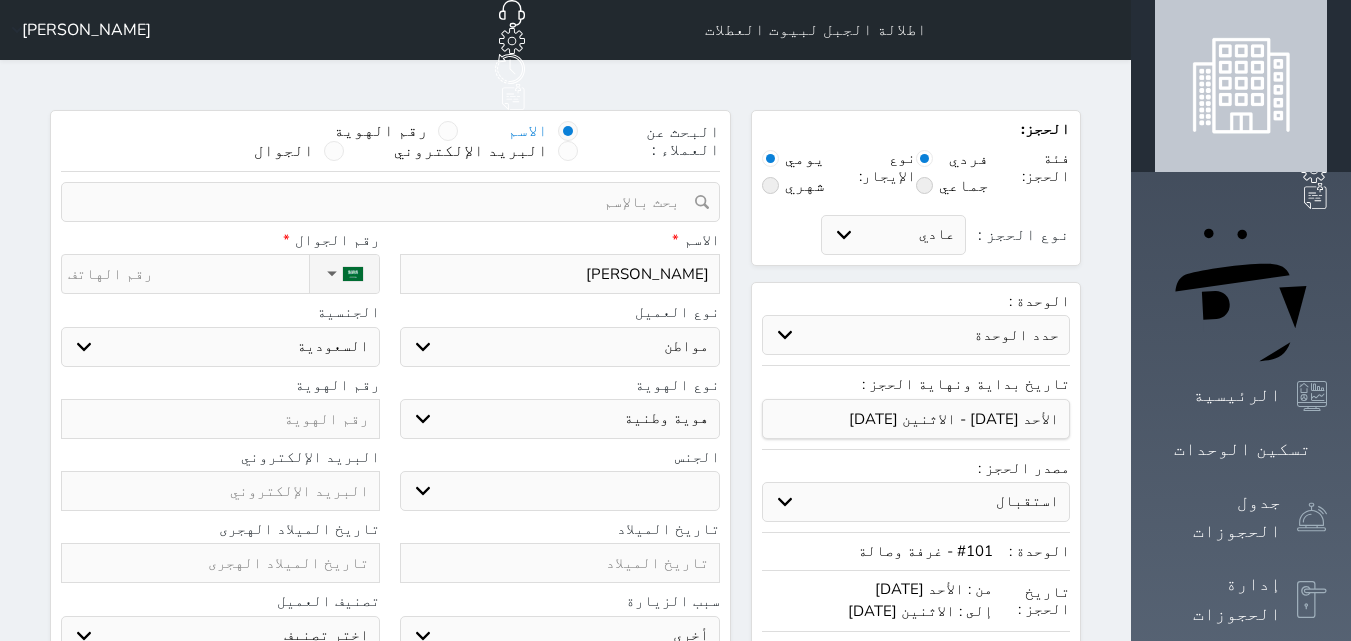 type on "0" 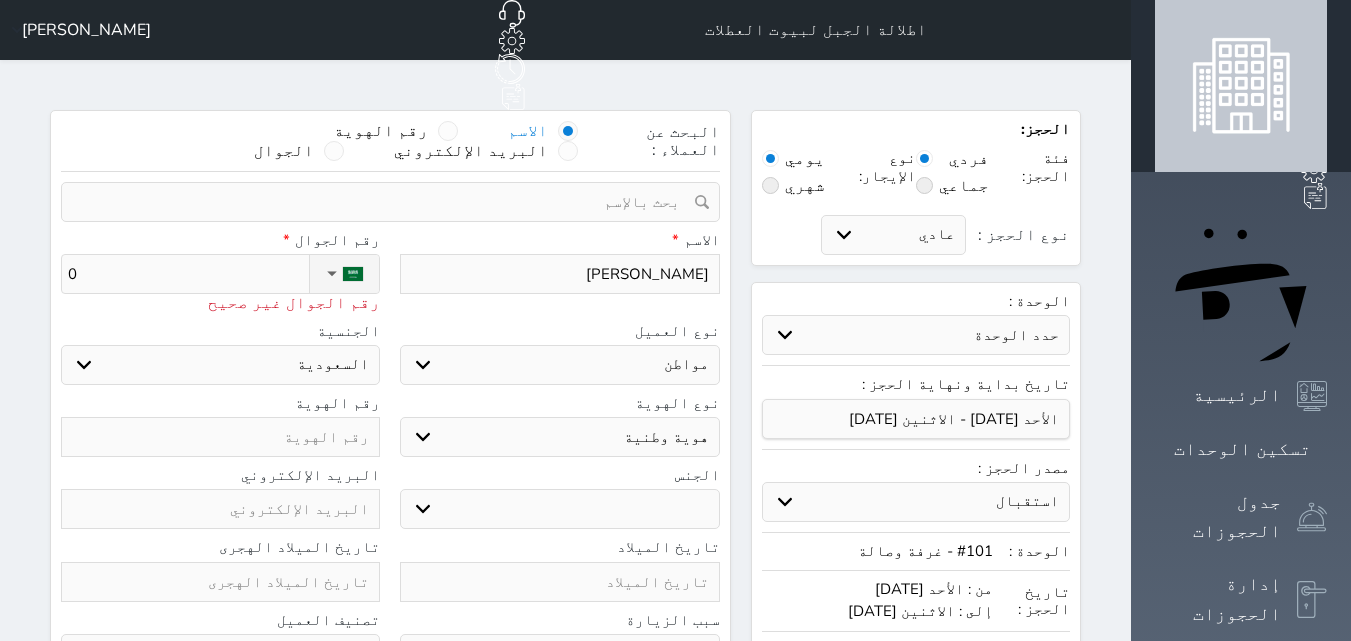 type on "05" 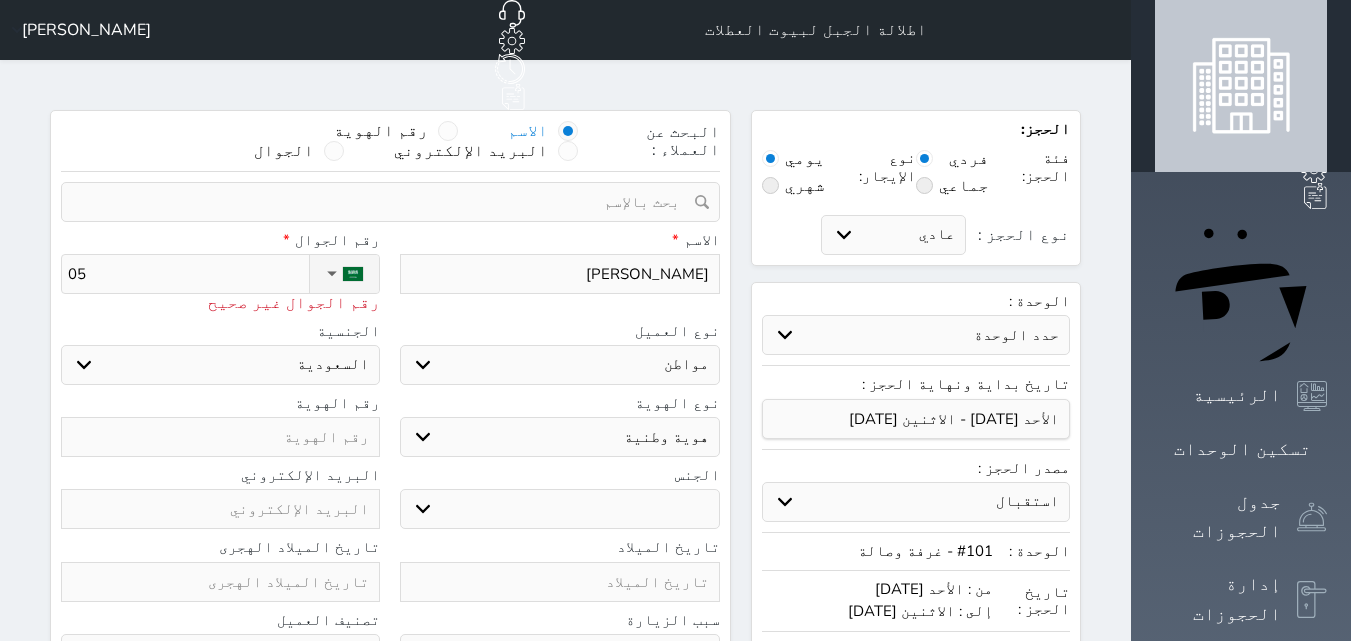 type on "059" 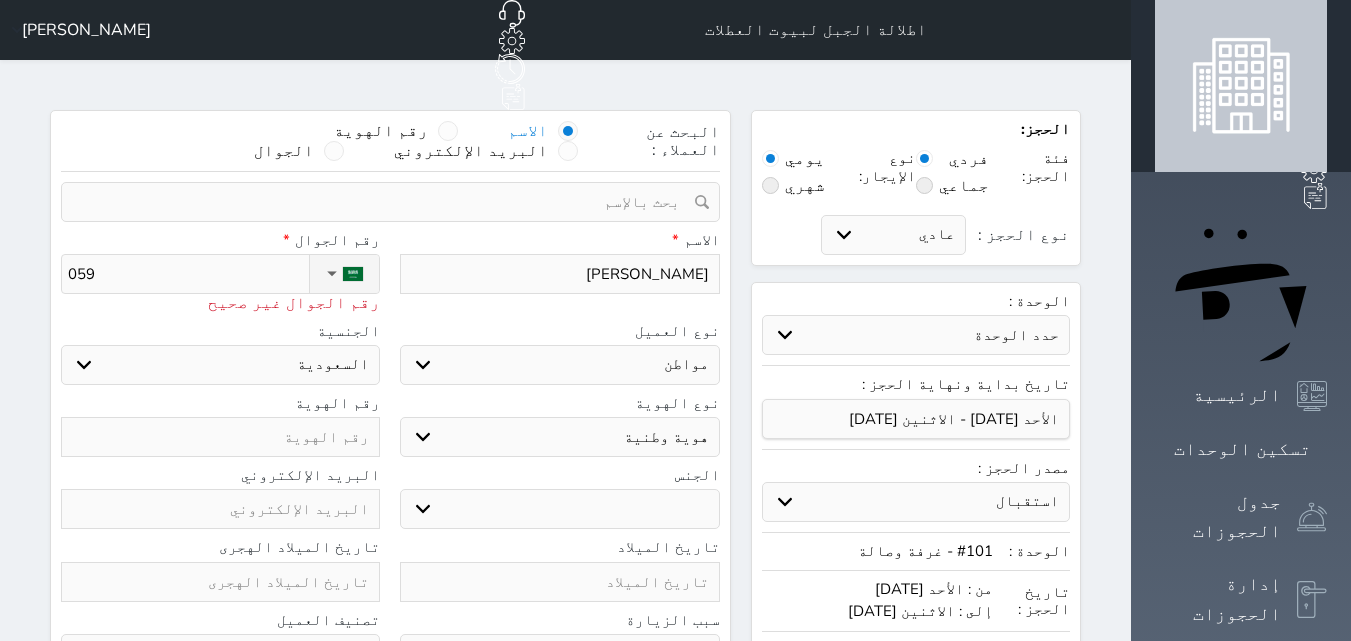 type on "0595" 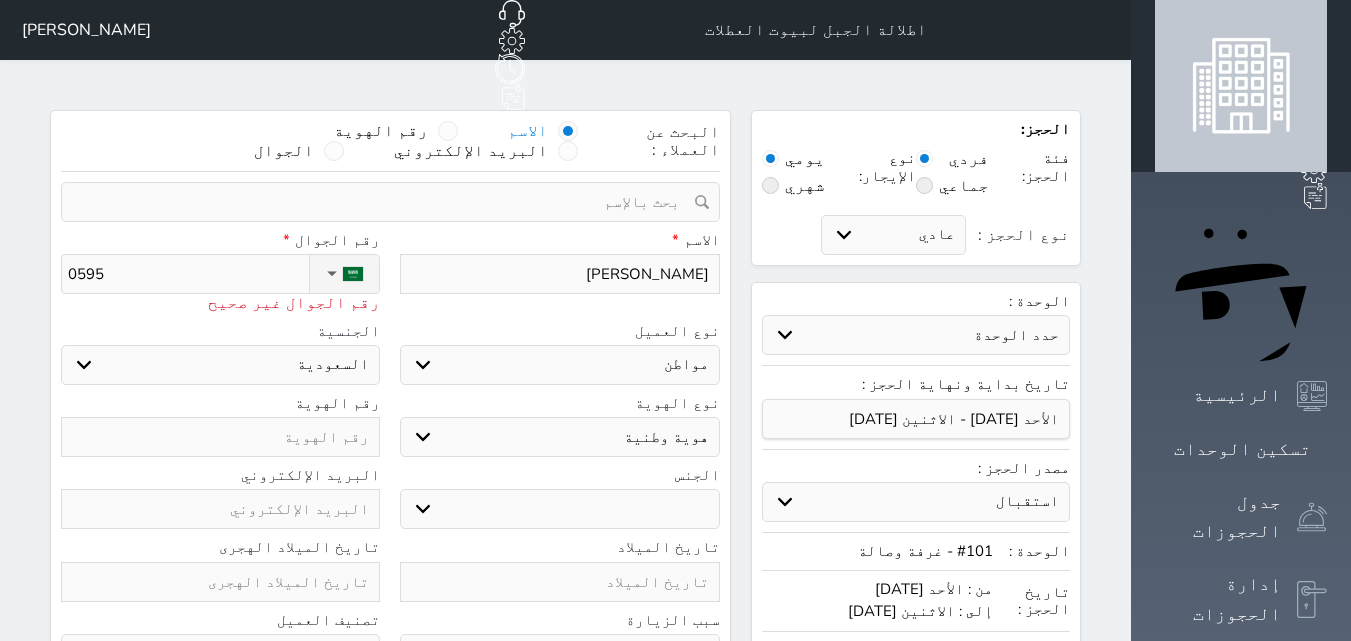 type on "05955" 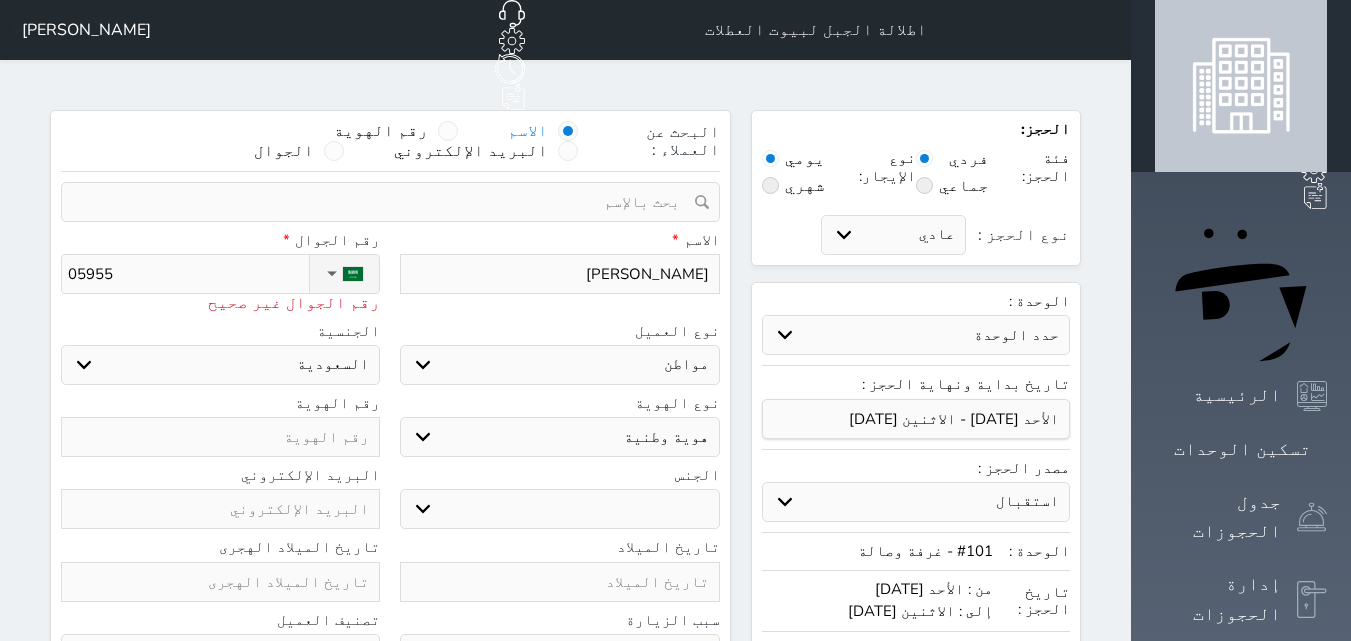 type on "059559" 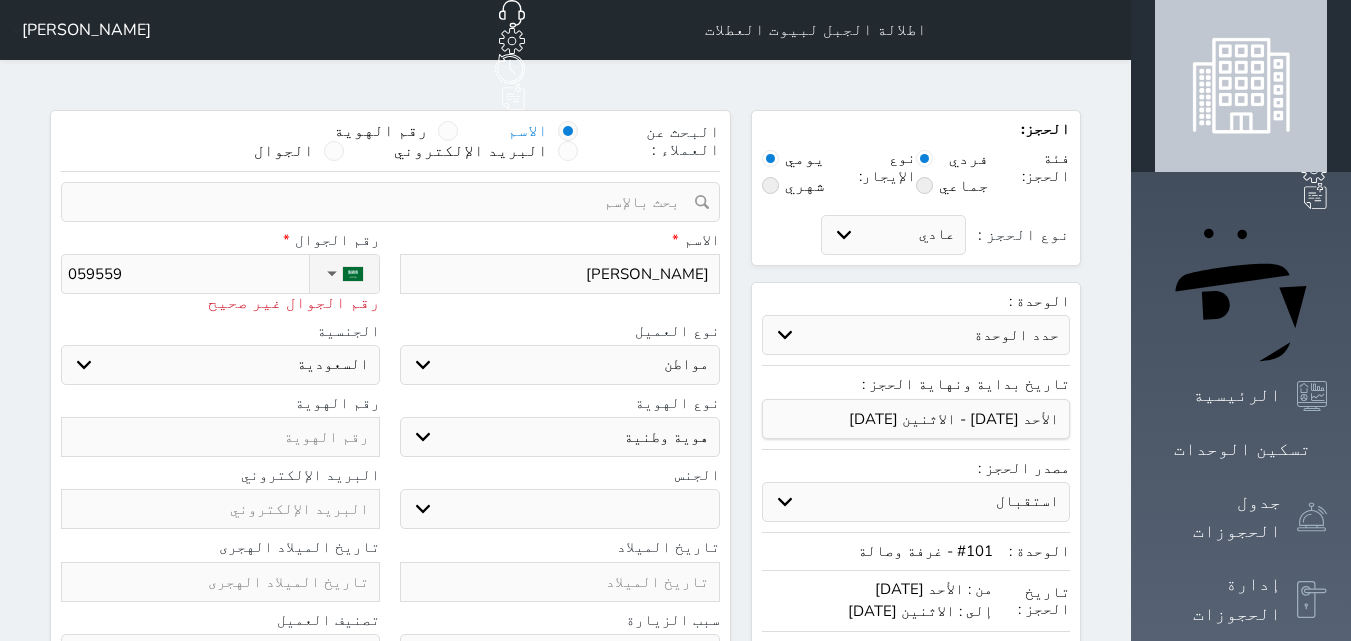 type on "0595591" 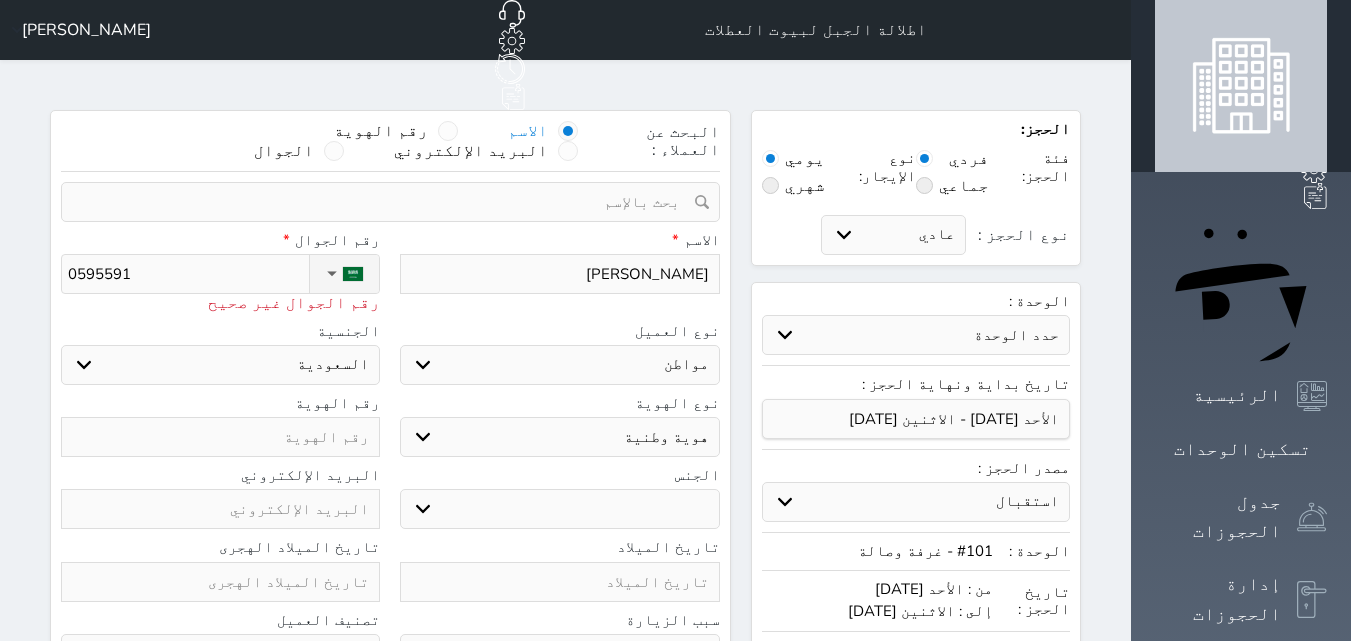 type on "05955914" 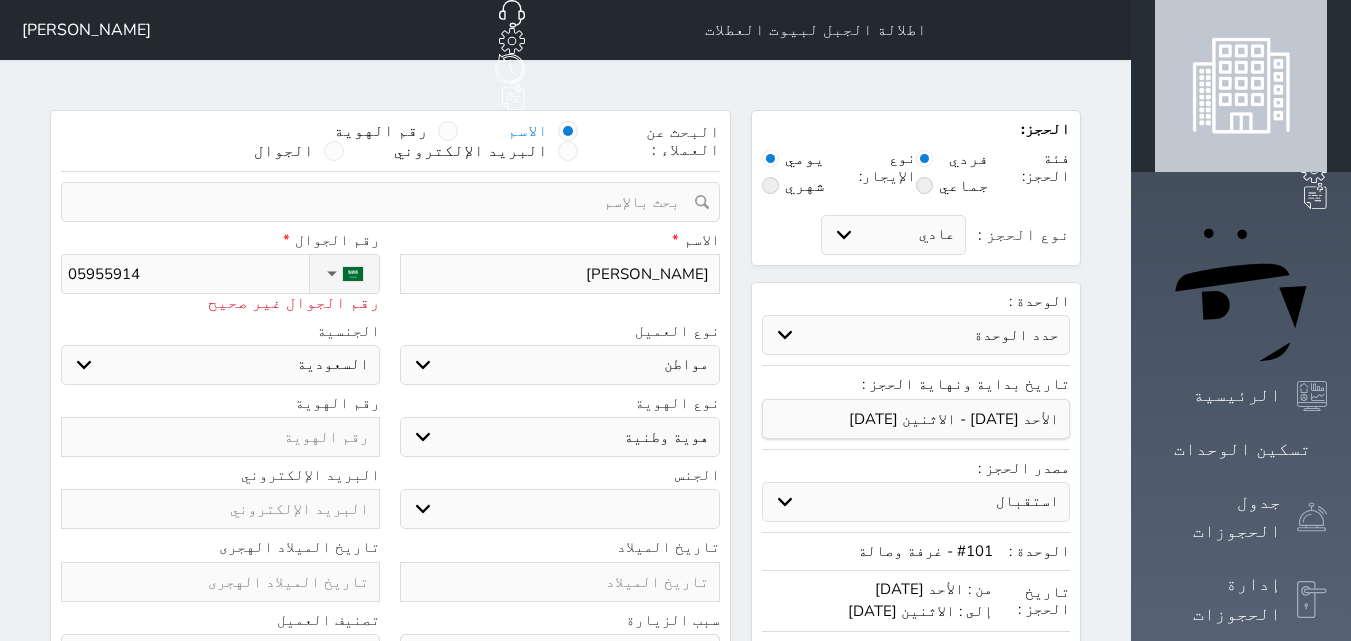 type on "059559141" 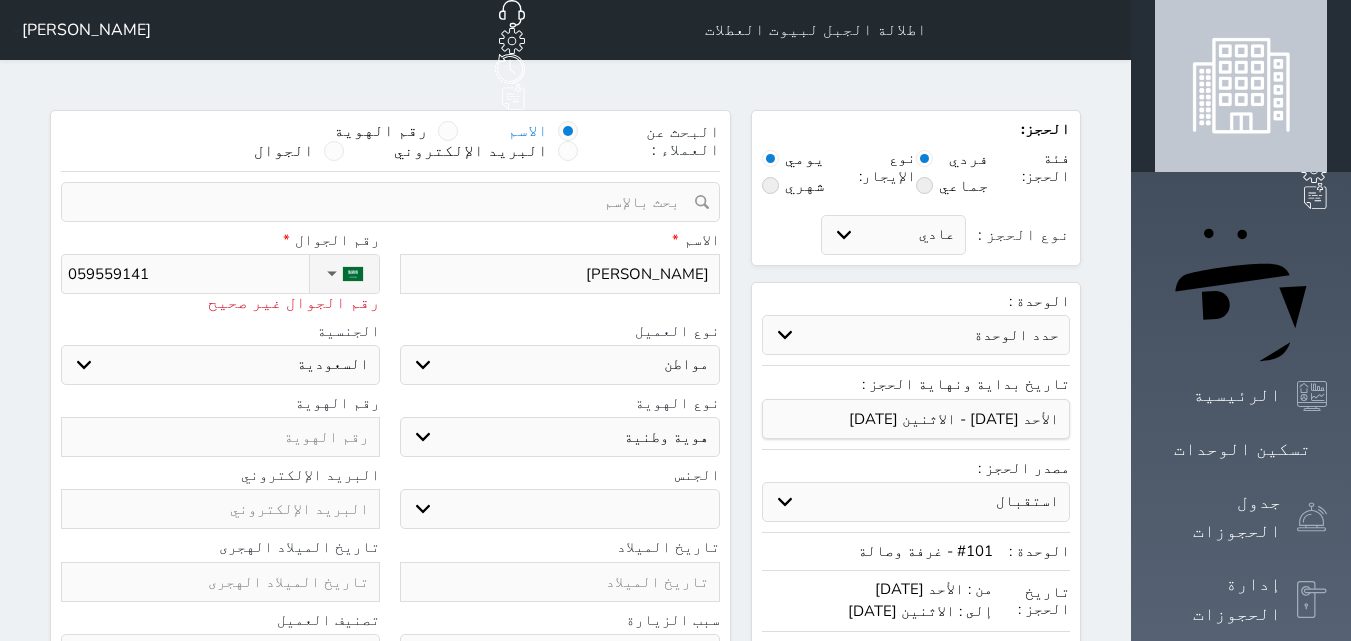 type on "[PHONE_NUMBER]" 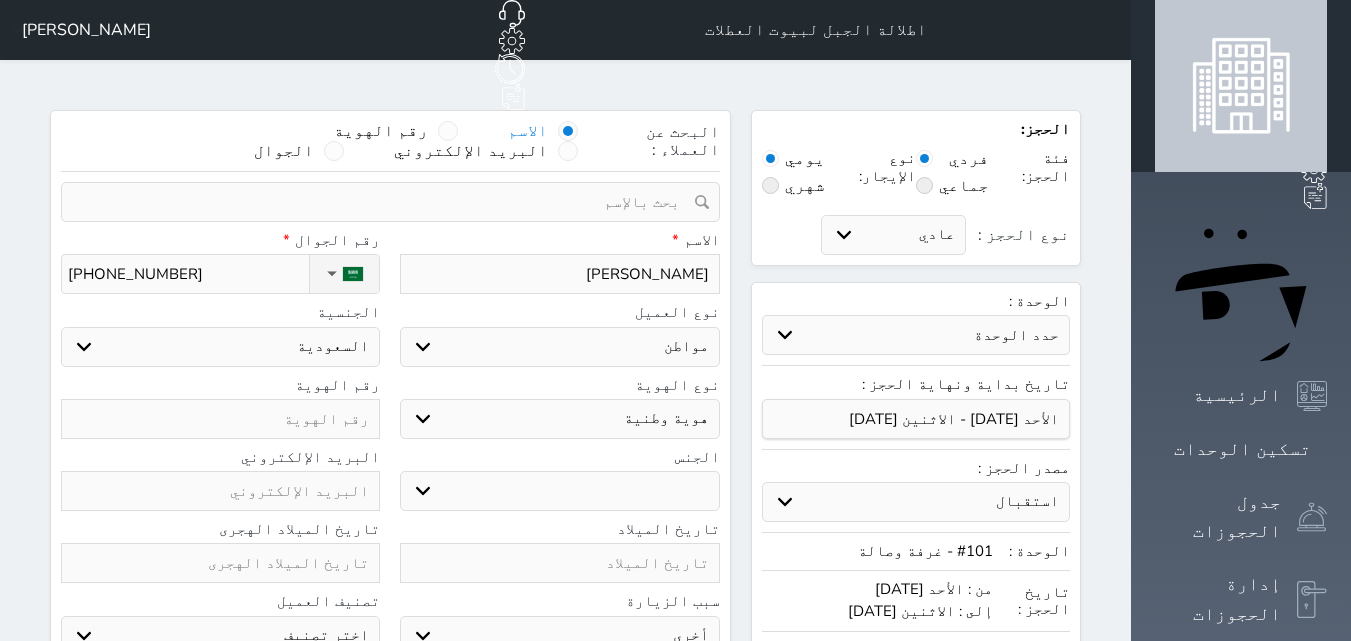 type on "[PHONE_NUMBER]" 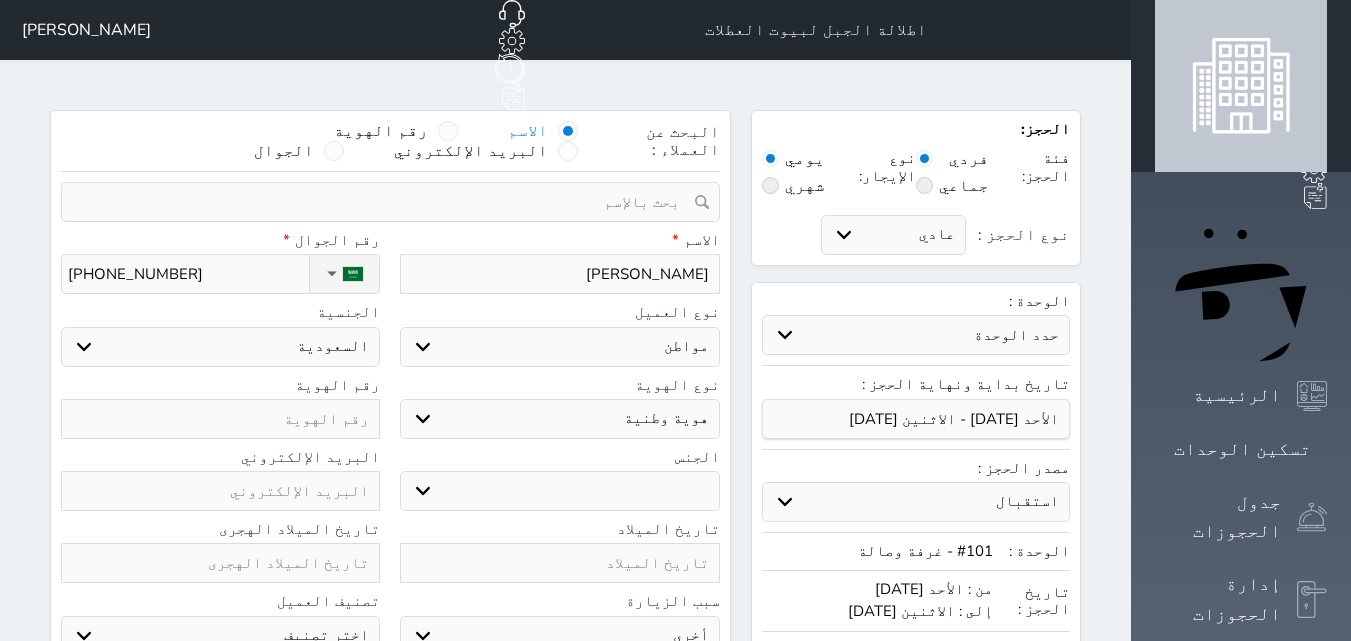 click on "اختر نوع   هوية وطنية هوية عائلية جواز السفر" at bounding box center (559, 419) 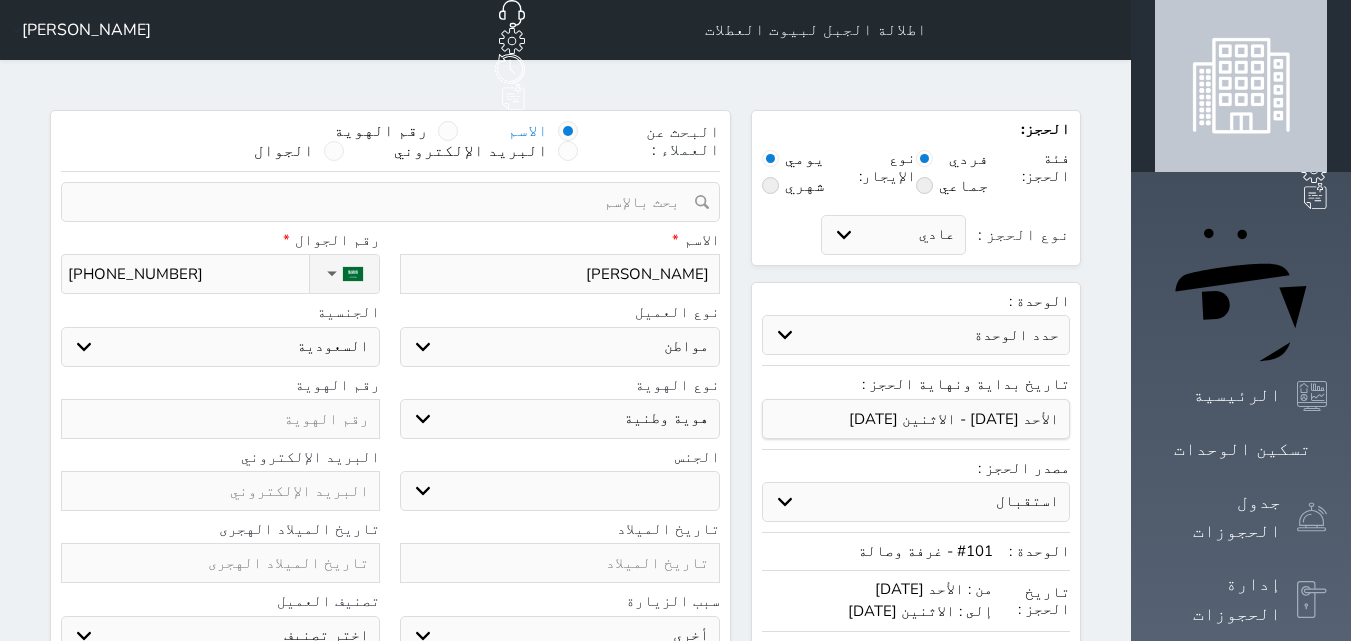 click on "اختر نوع   هوية وطنية هوية عائلية جواز السفر" at bounding box center (559, 419) 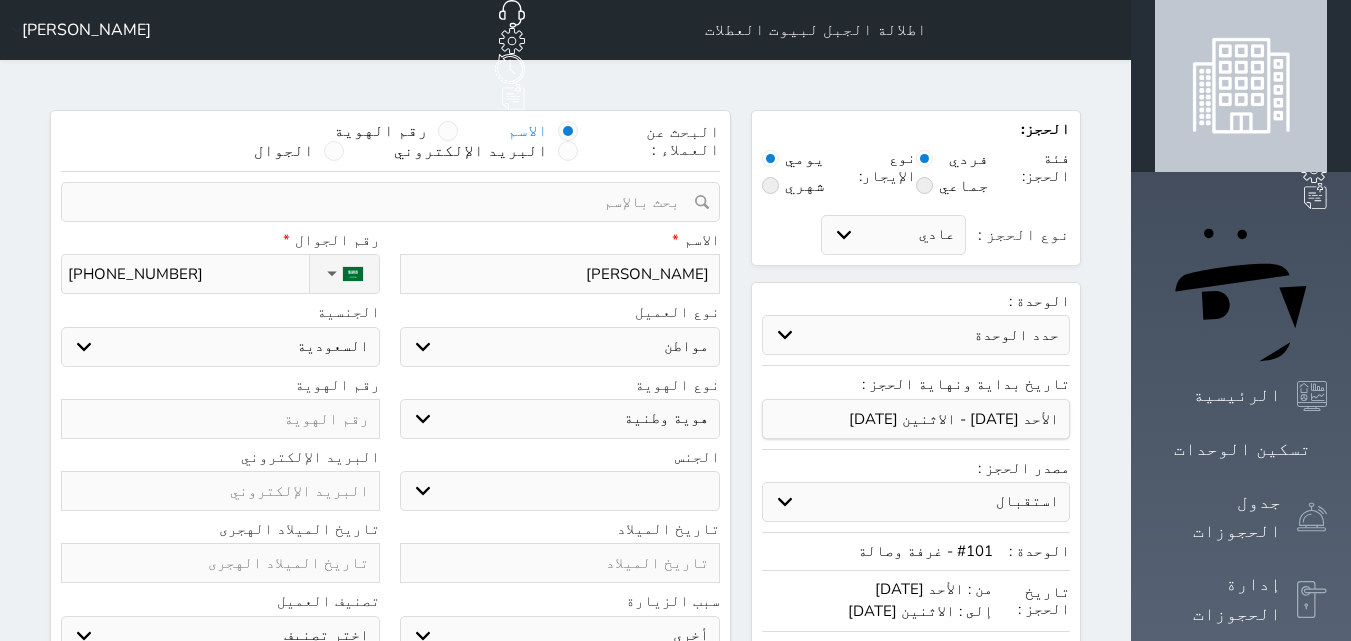 click at bounding box center (220, 419) 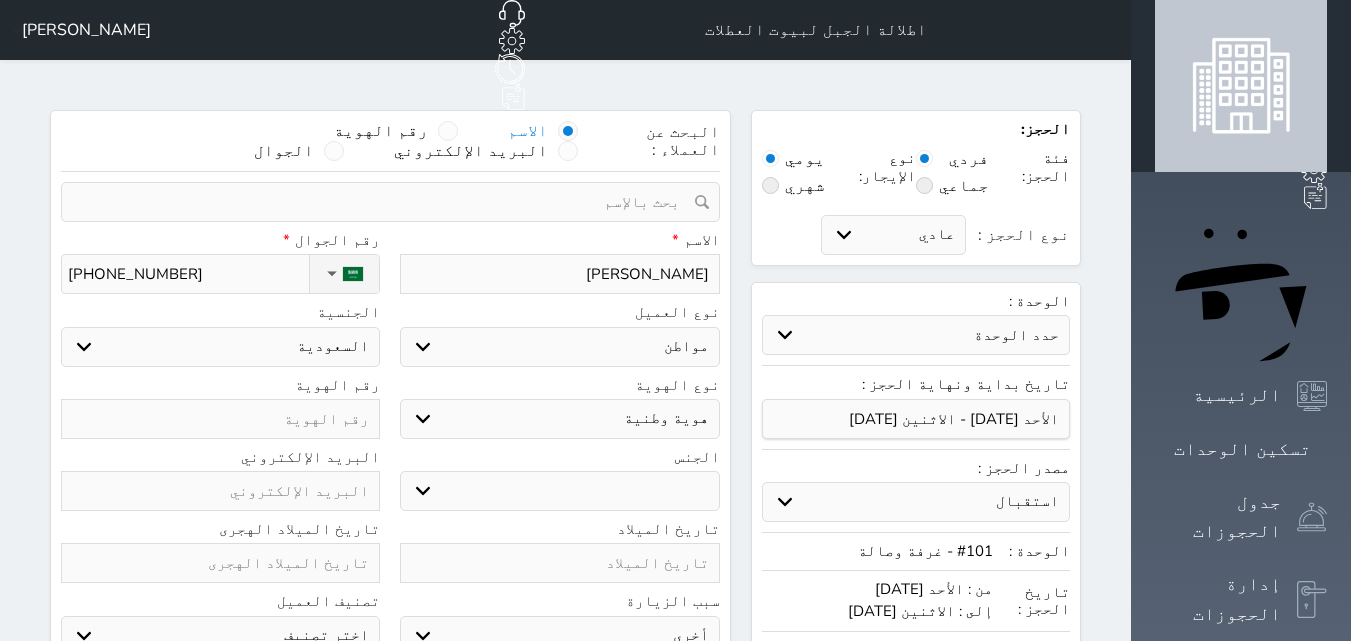 type on "2" 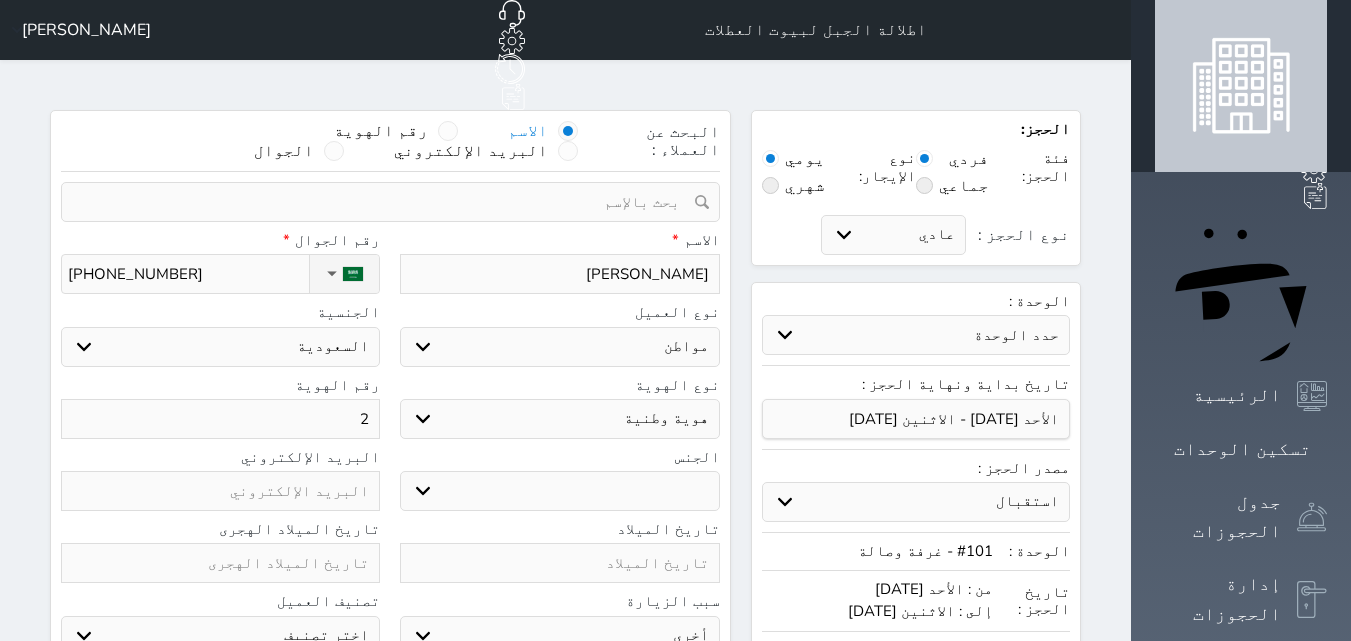 type on "20" 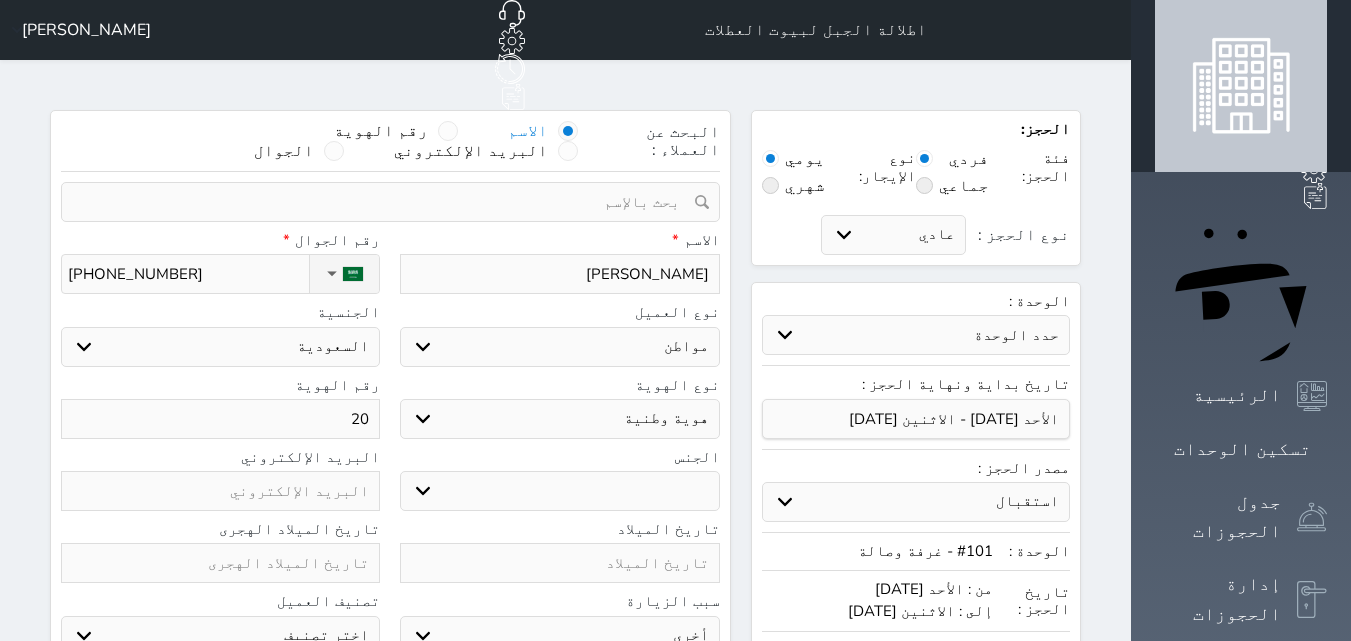 select 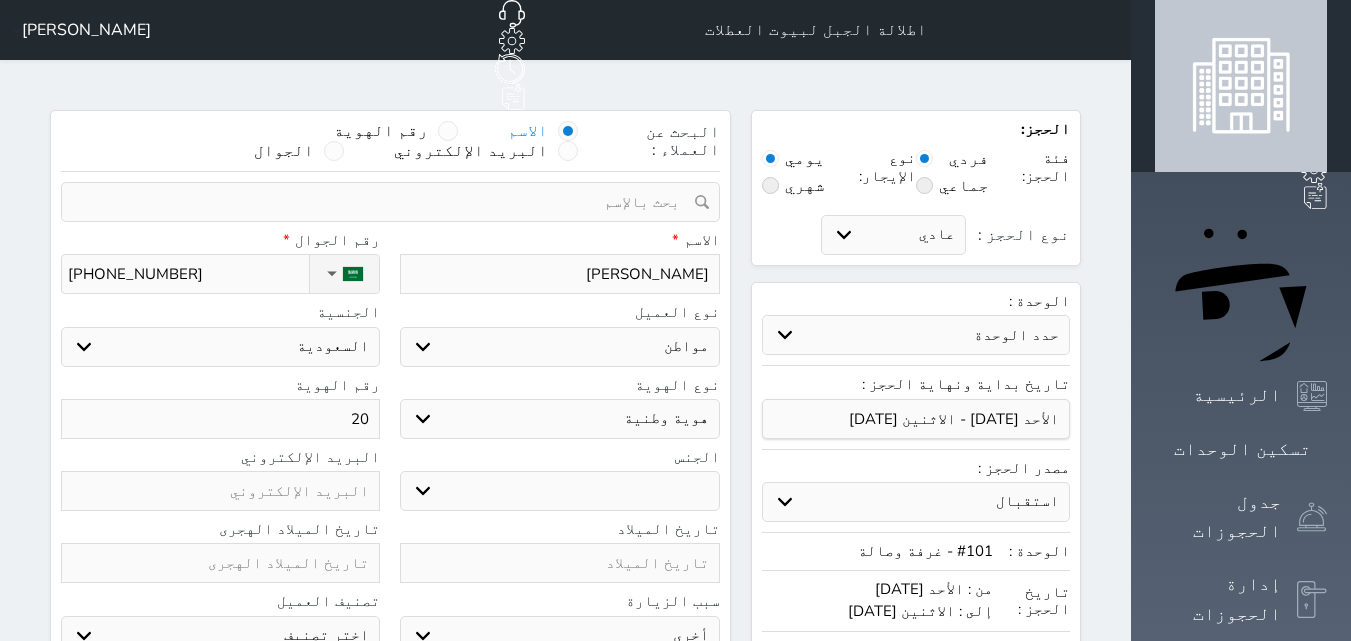 type on "205" 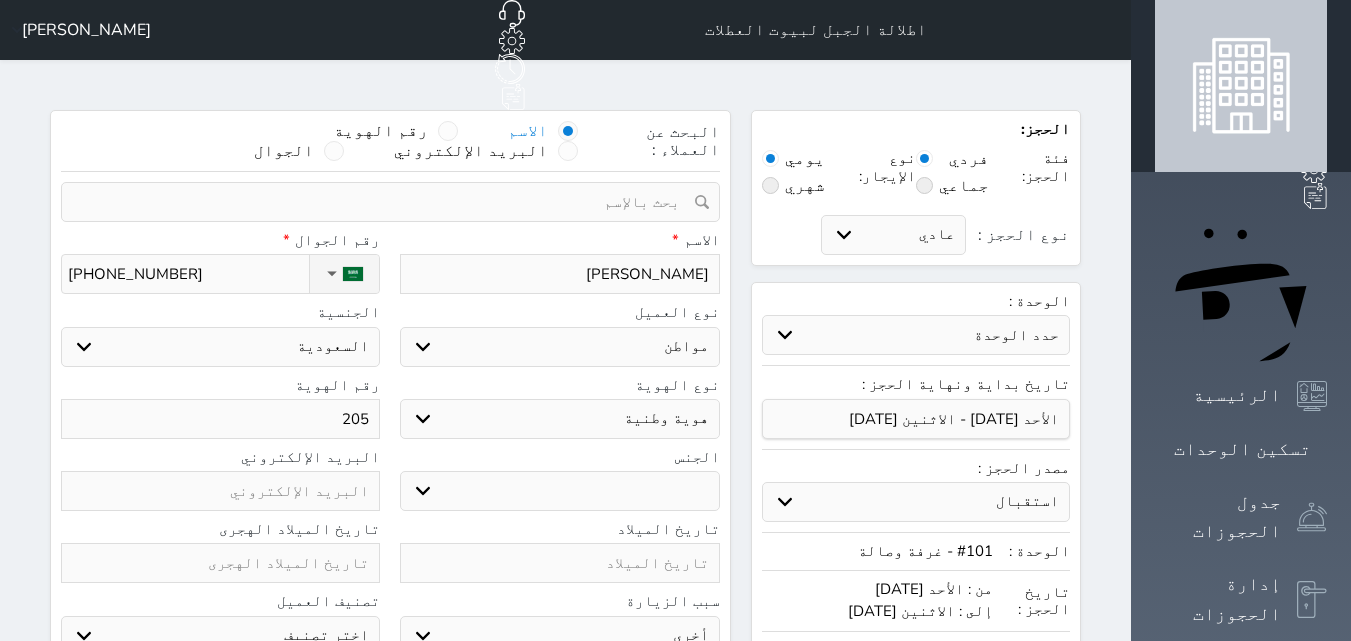 type on "2055" 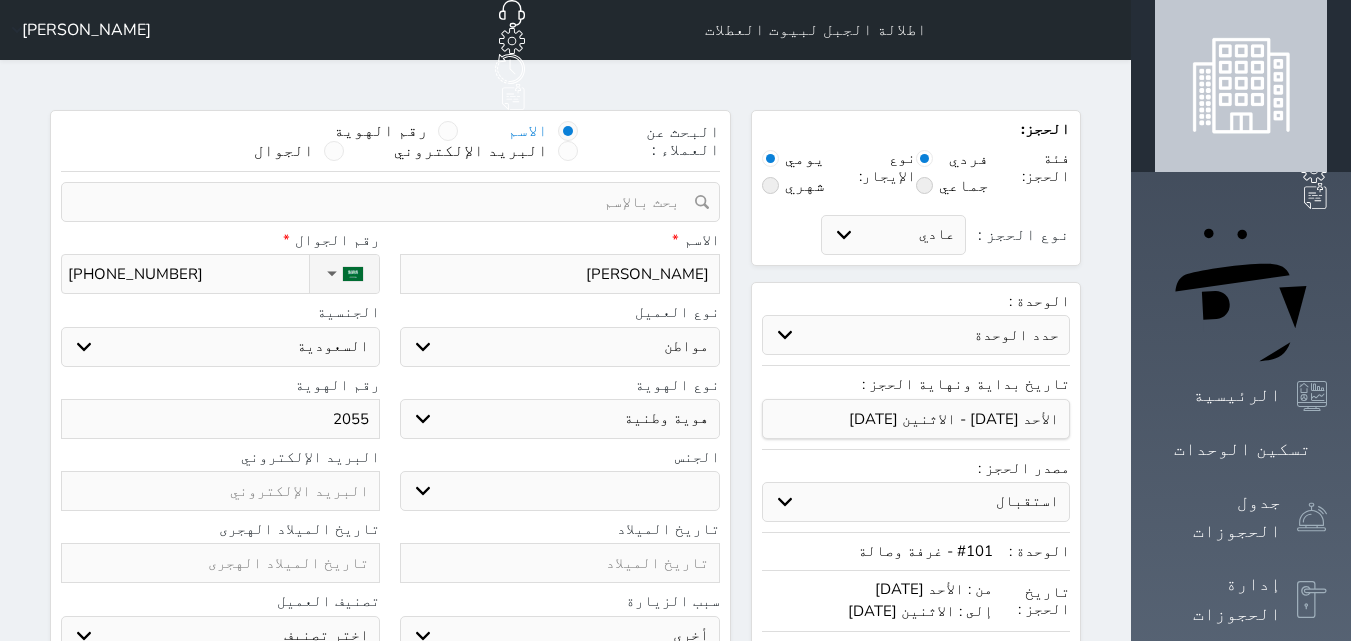select 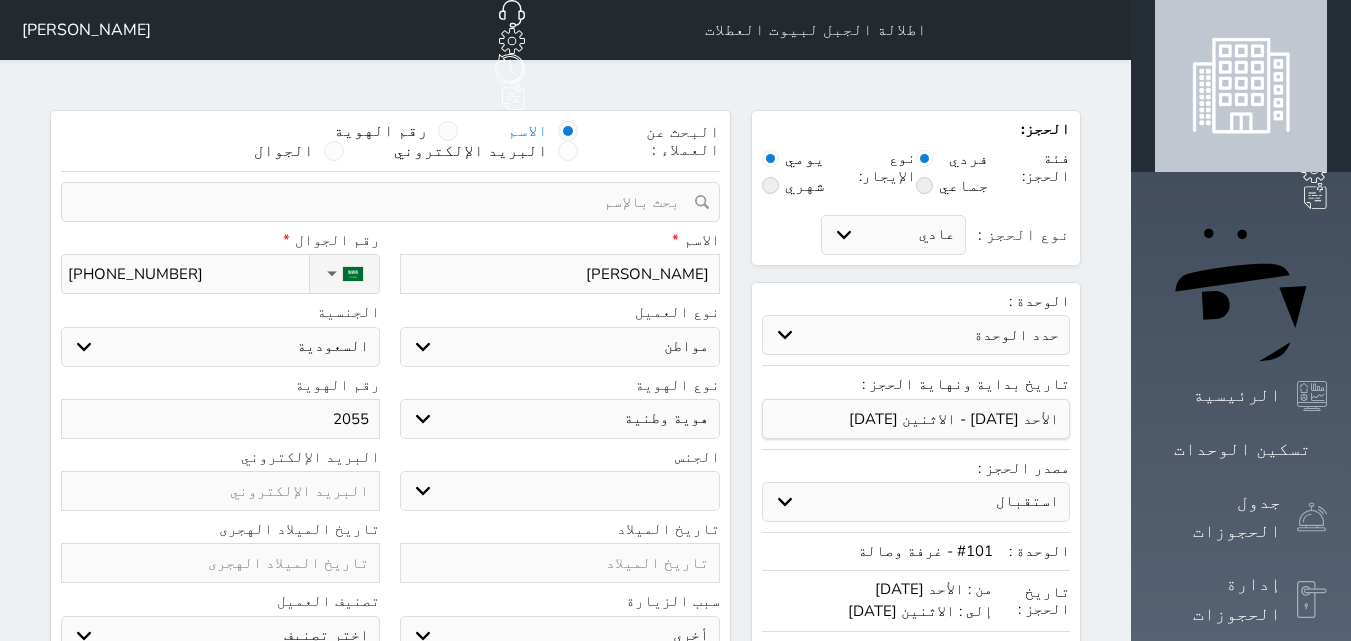 type on "20553" 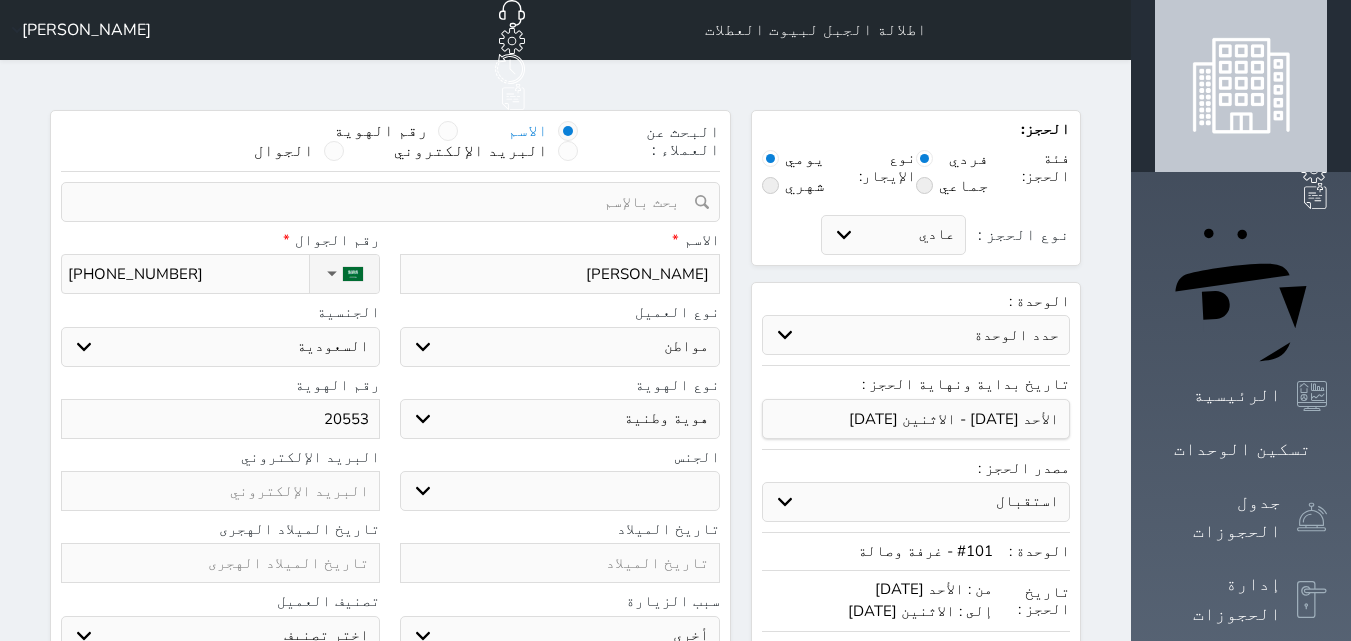 type on "205532" 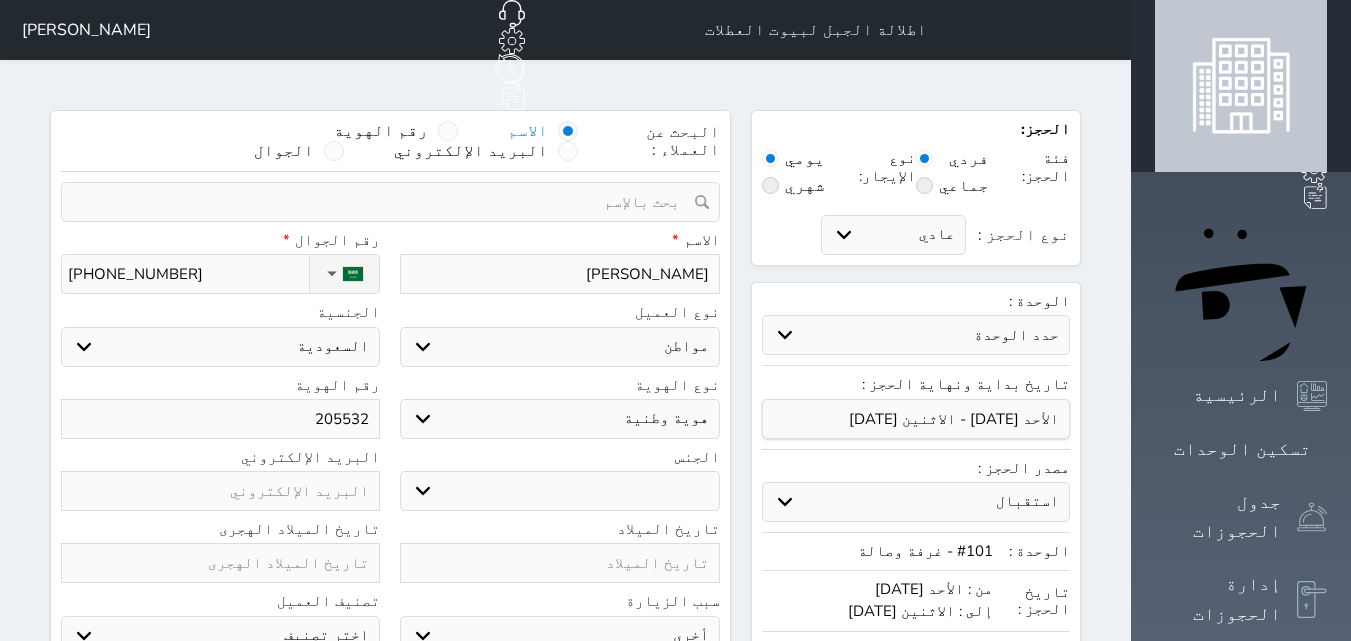 type on "2055328" 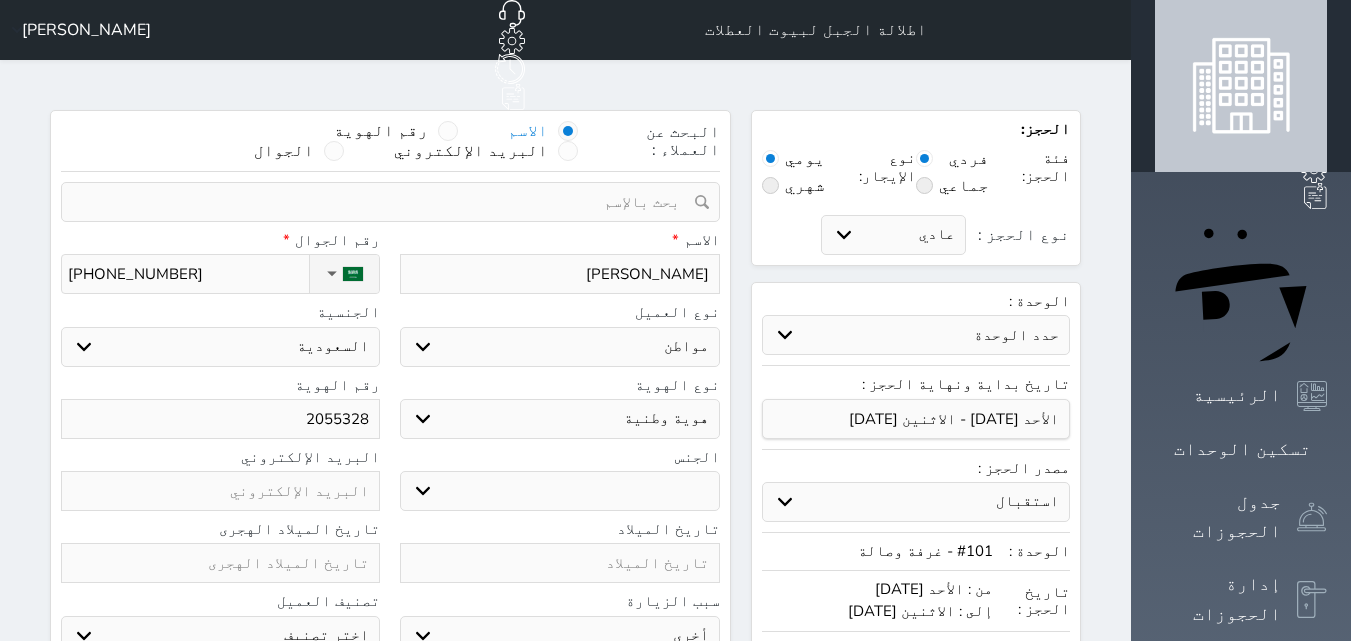 type on "20553282" 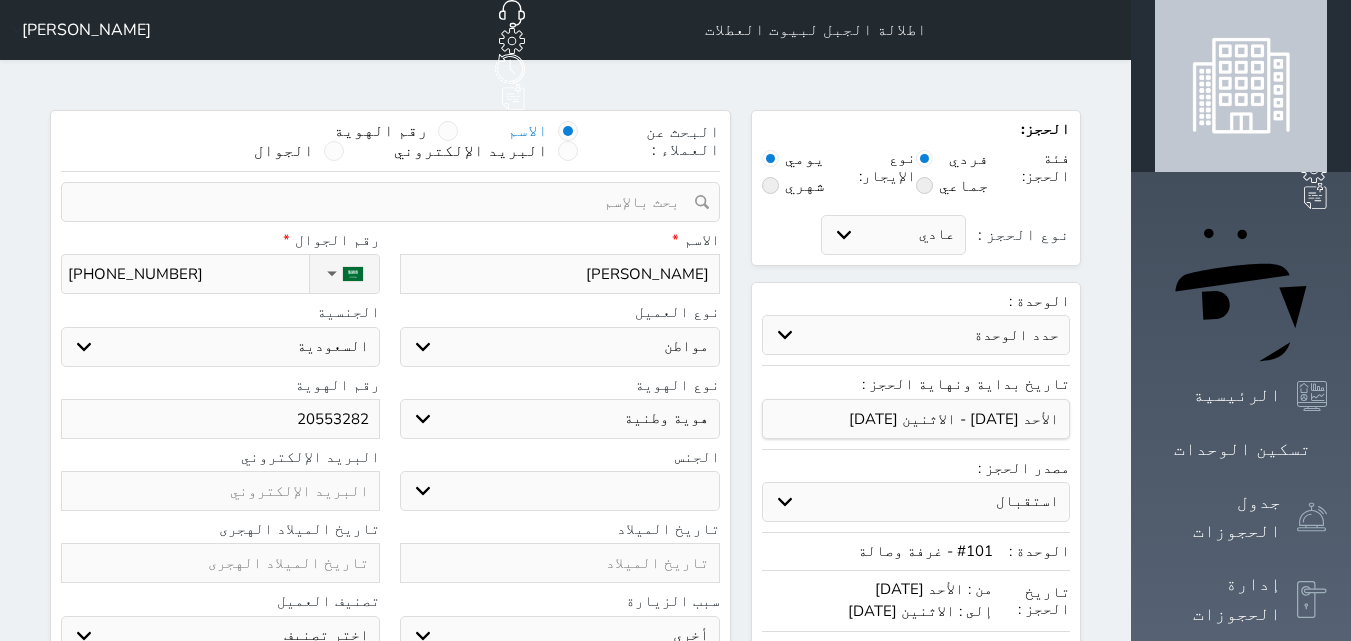 type on "205532822" 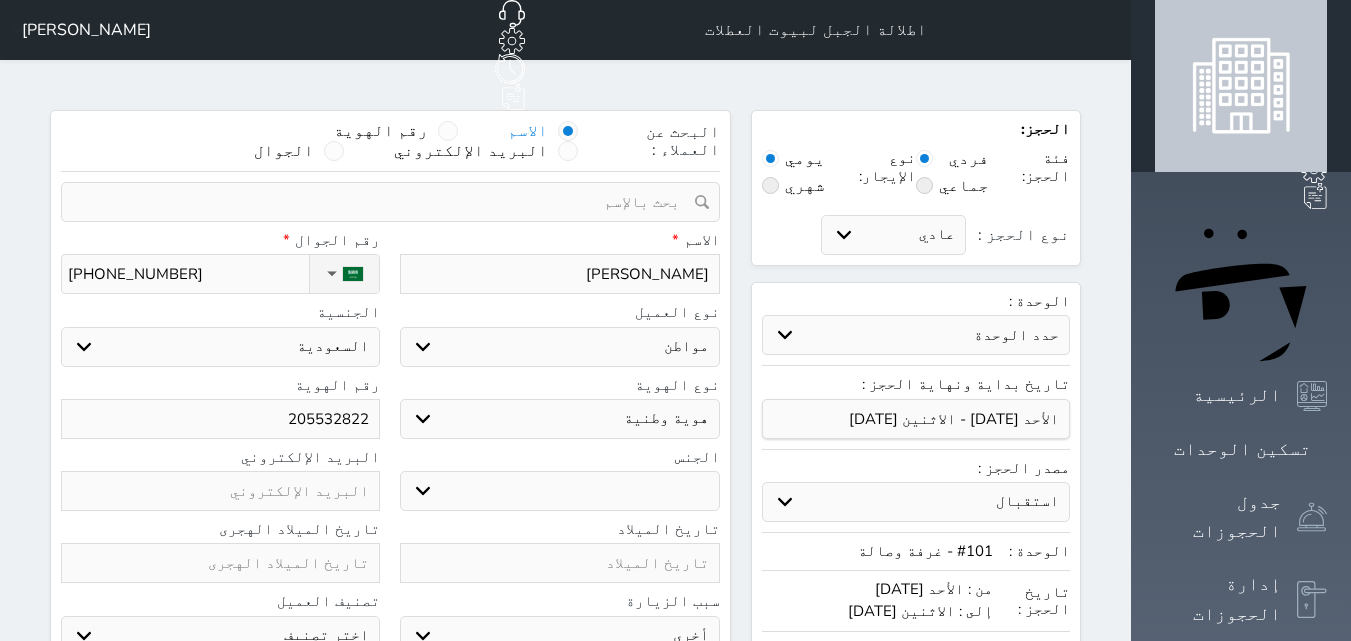 type on "20553282" 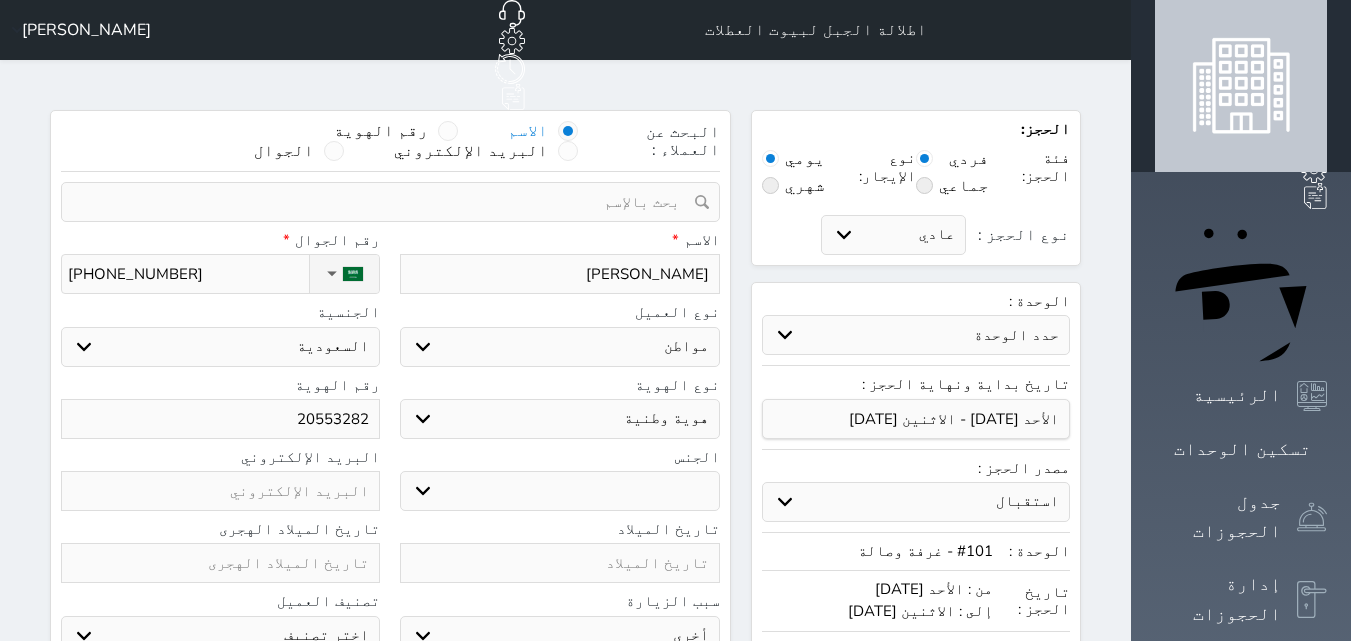select 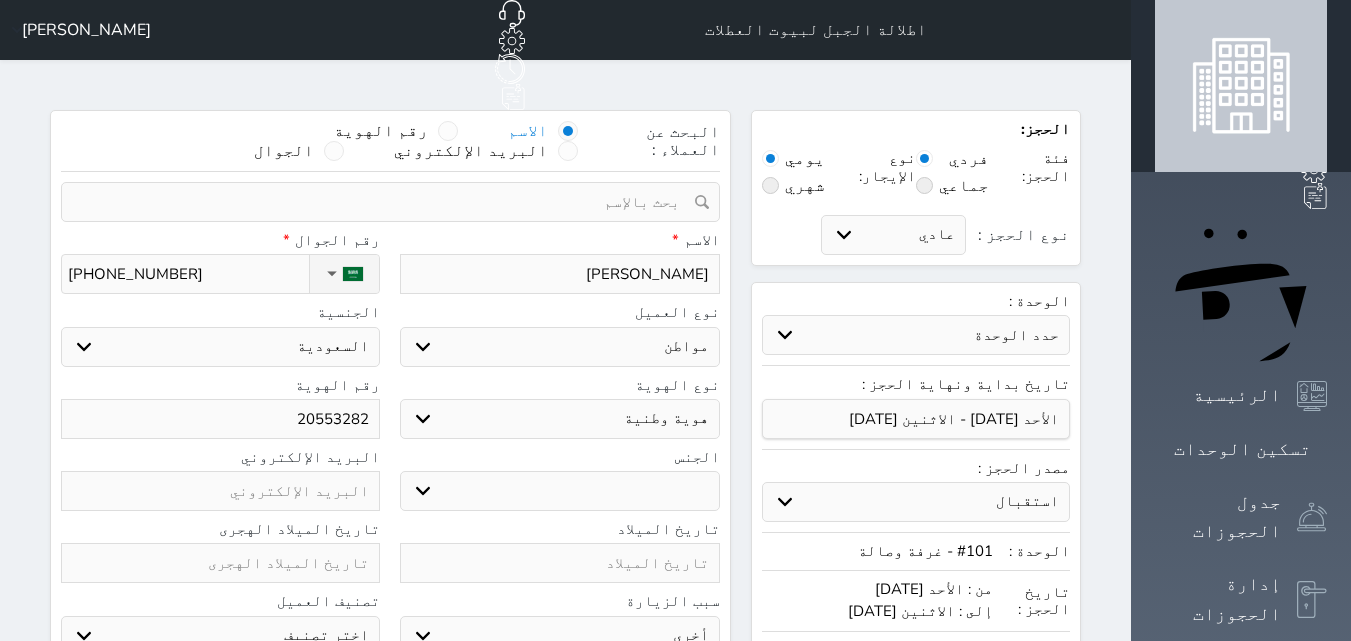 type on "205532828" 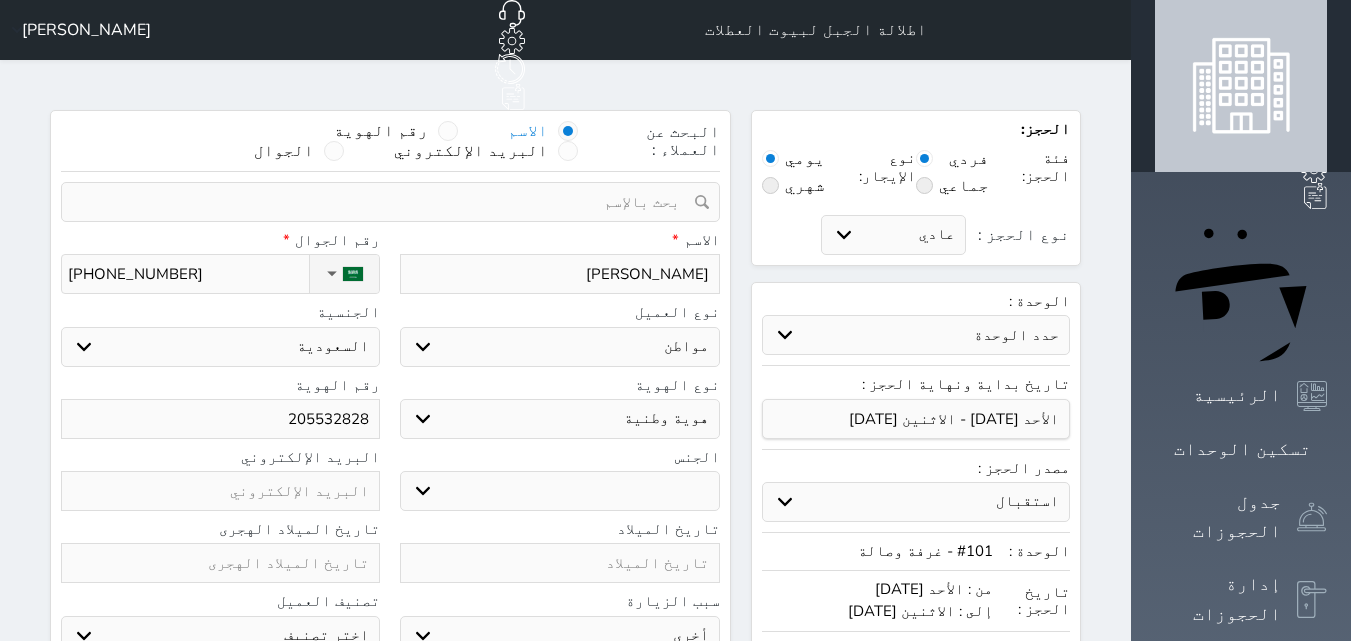 type on "2055328286" 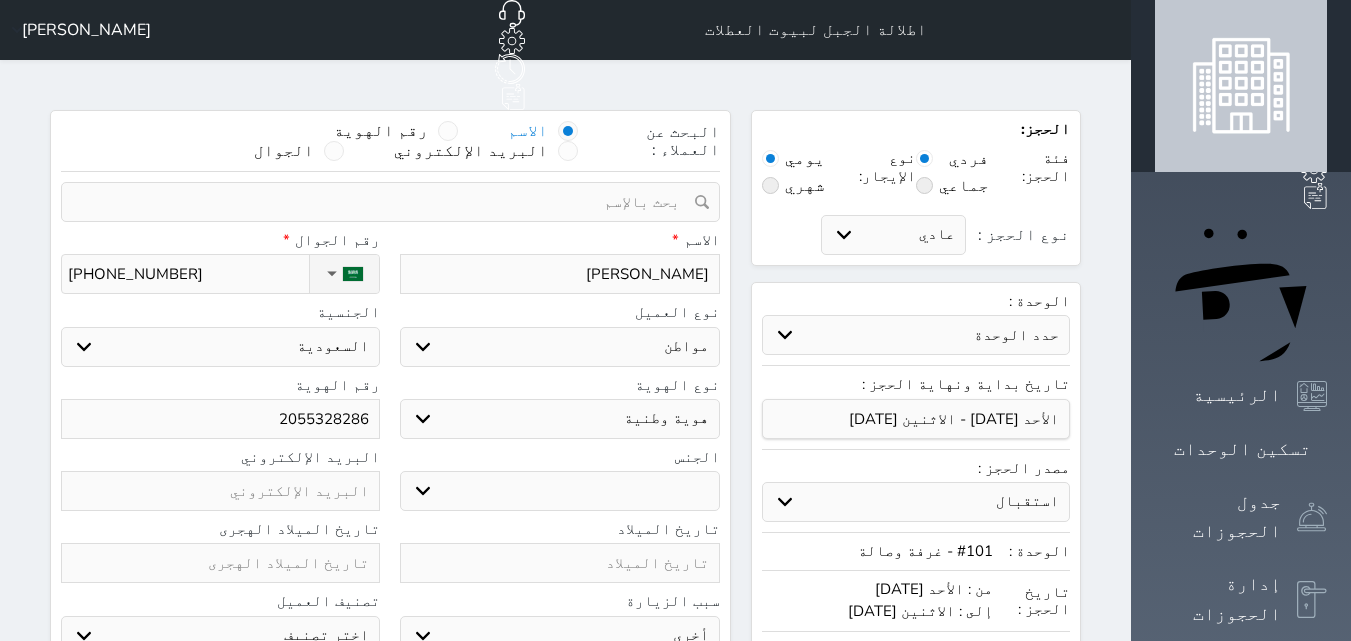 type on "2055328286" 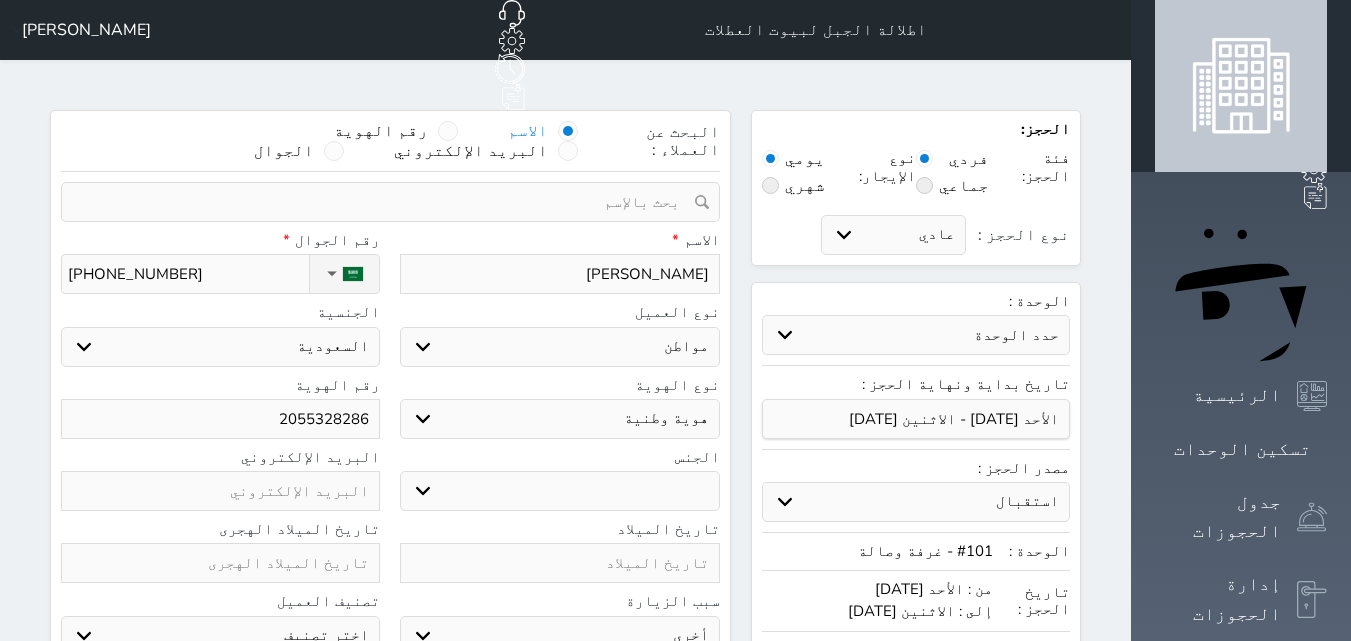 click on "ذكر   انثى" at bounding box center [559, 491] 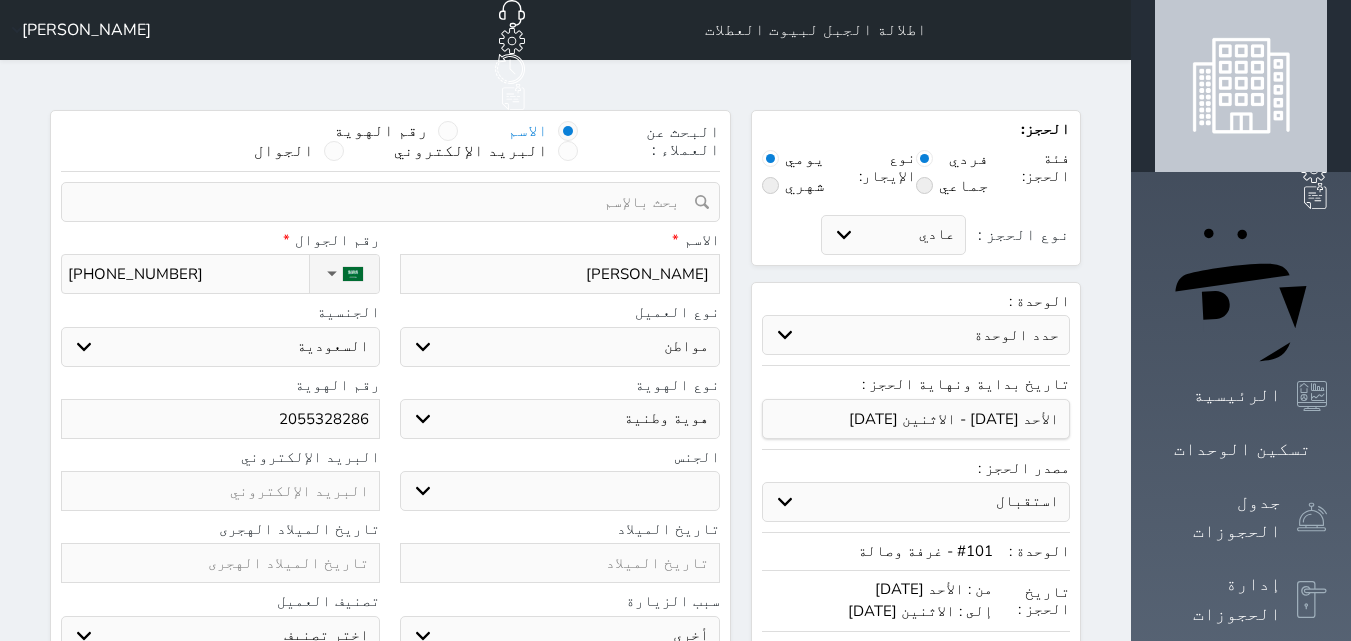 click on "اختر نوع   هوية وطنية هوية عائلية جواز السفر" at bounding box center (559, 419) 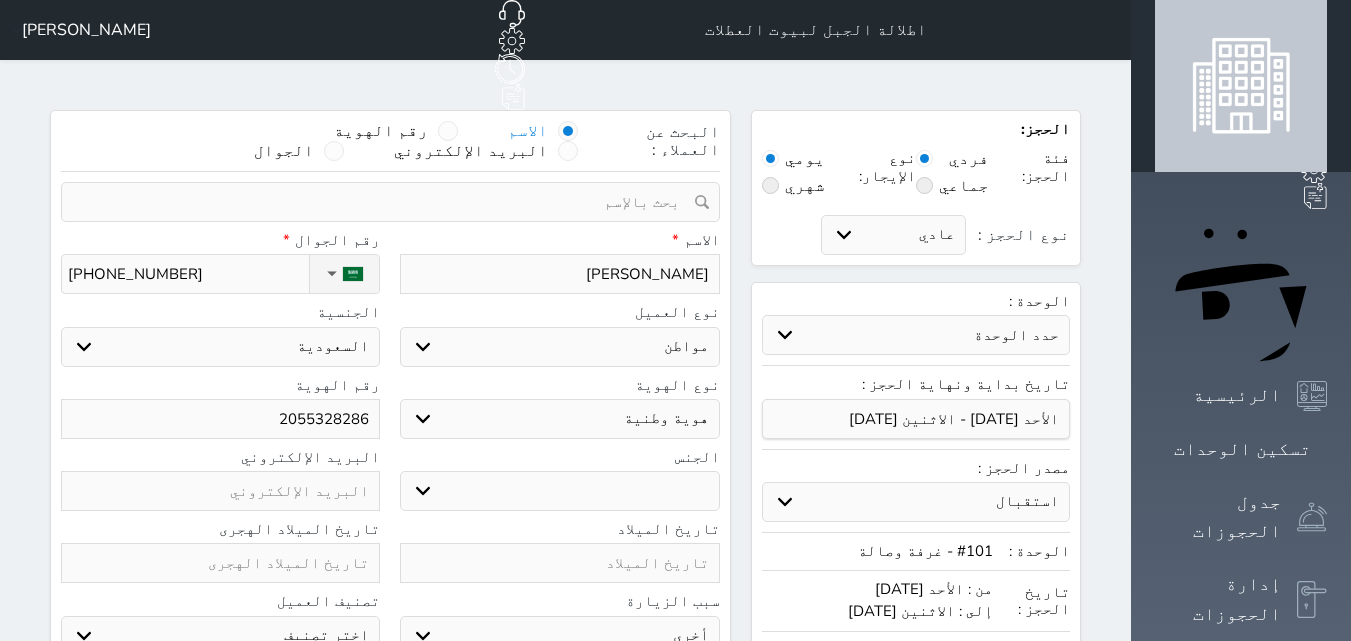 click on "اختر نوع   مواطن مواطن خليجي زائر مقيم" at bounding box center [559, 347] 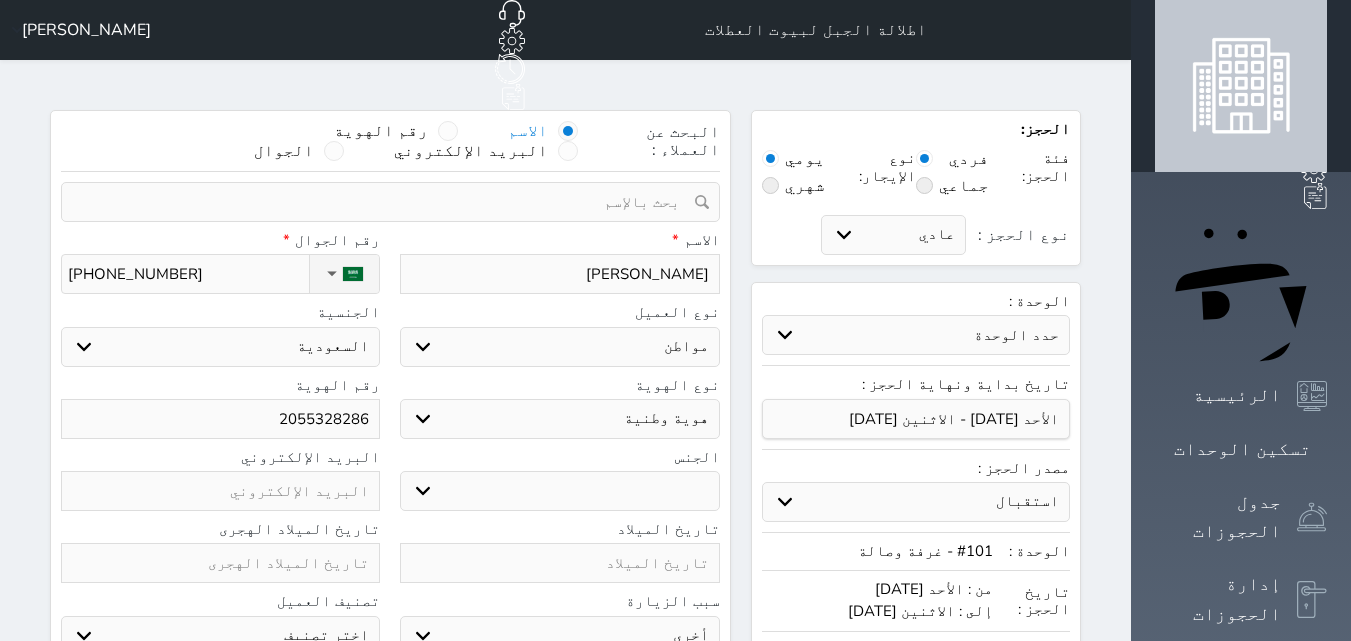 select on "3" 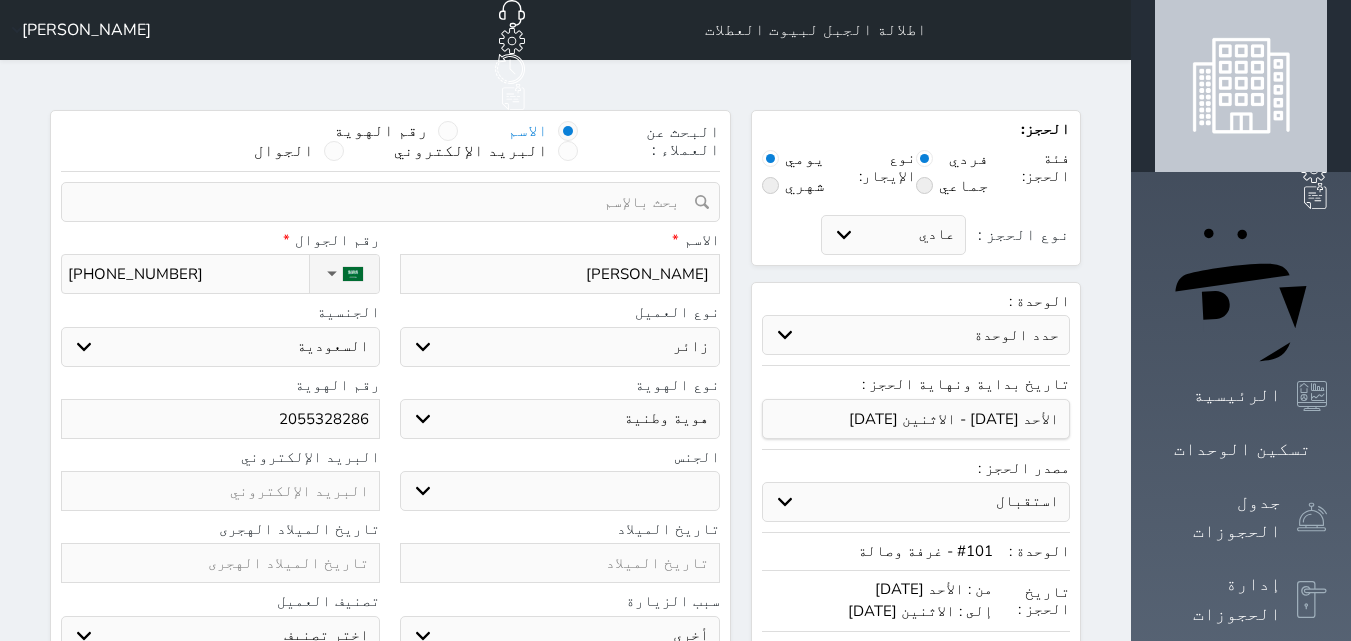 click on "اختر نوع   مواطن مواطن خليجي زائر مقيم" at bounding box center (559, 347) 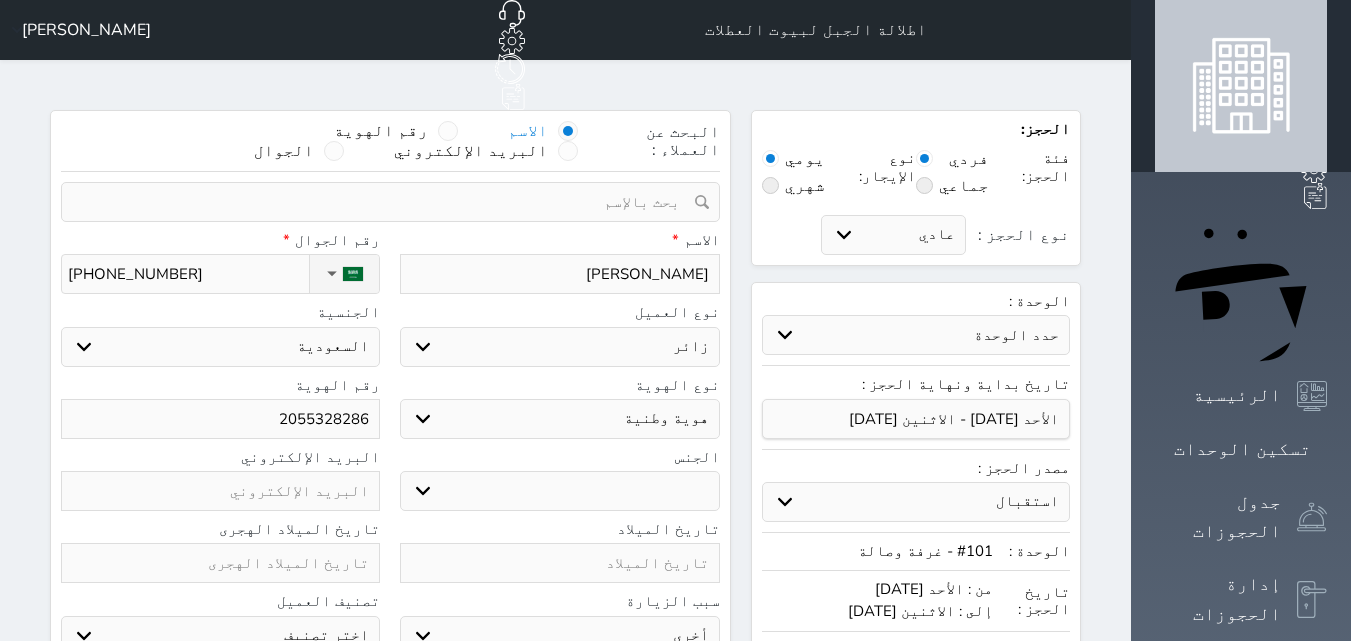 select 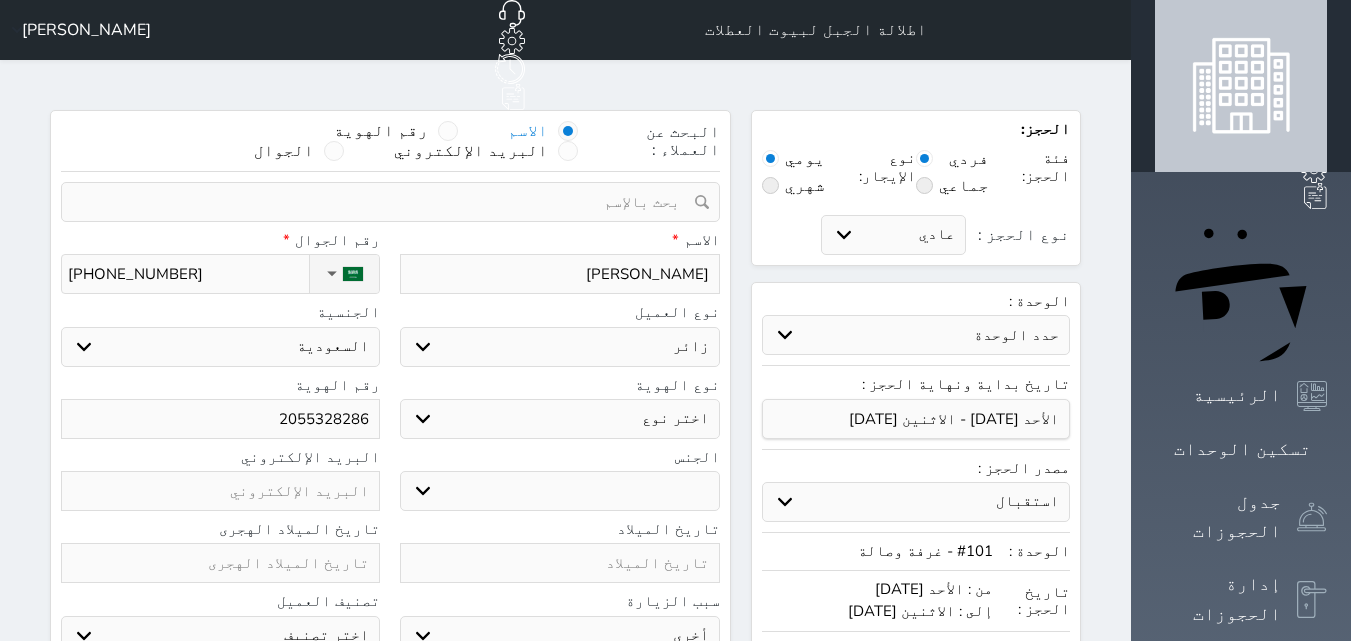 select 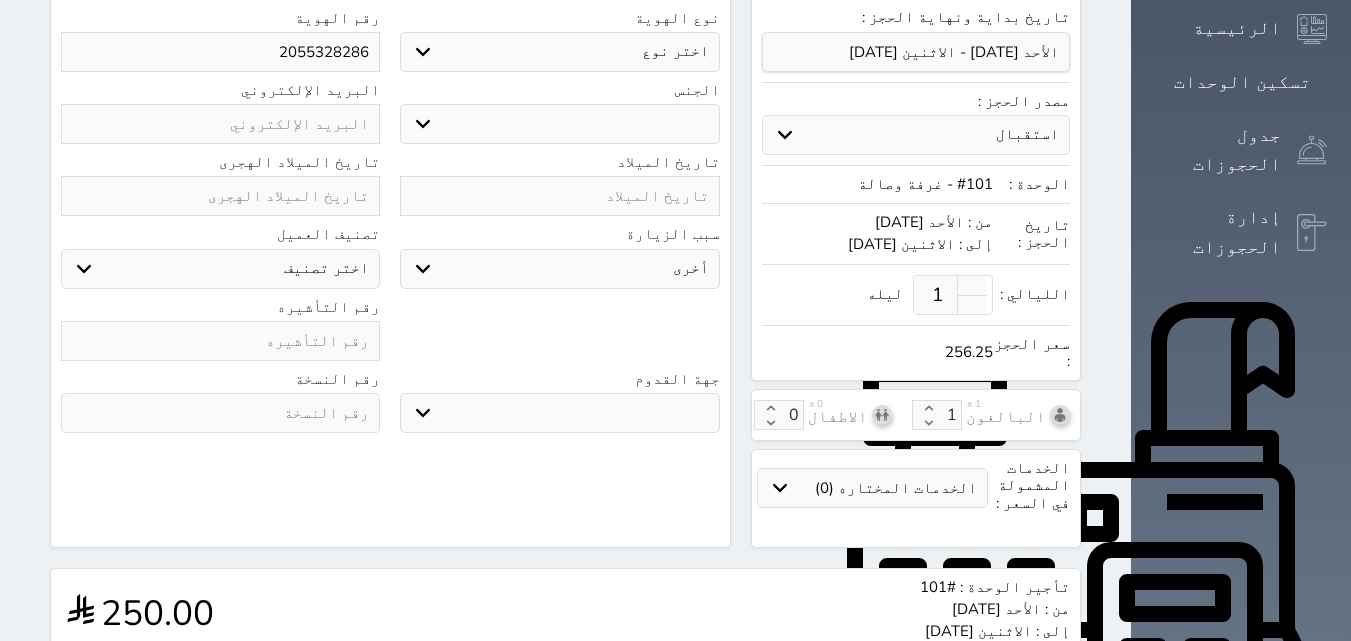 scroll, scrollTop: 372, scrollLeft: 0, axis: vertical 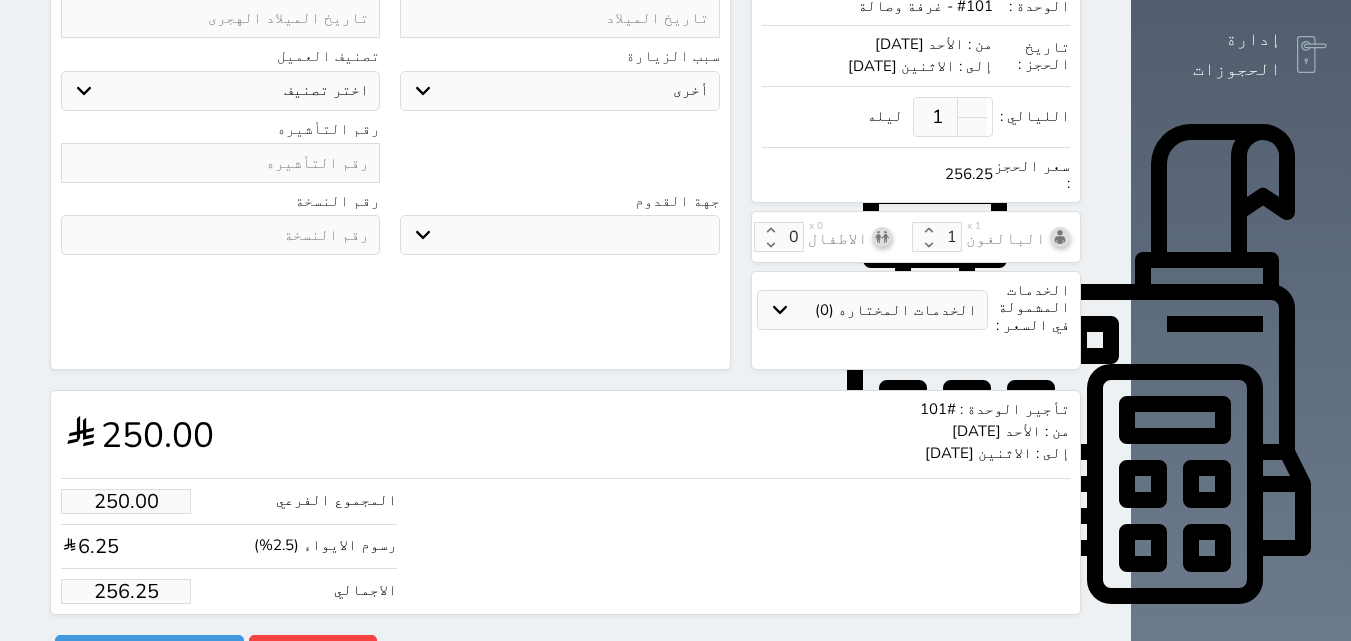click on "256.25" at bounding box center (126, 591) 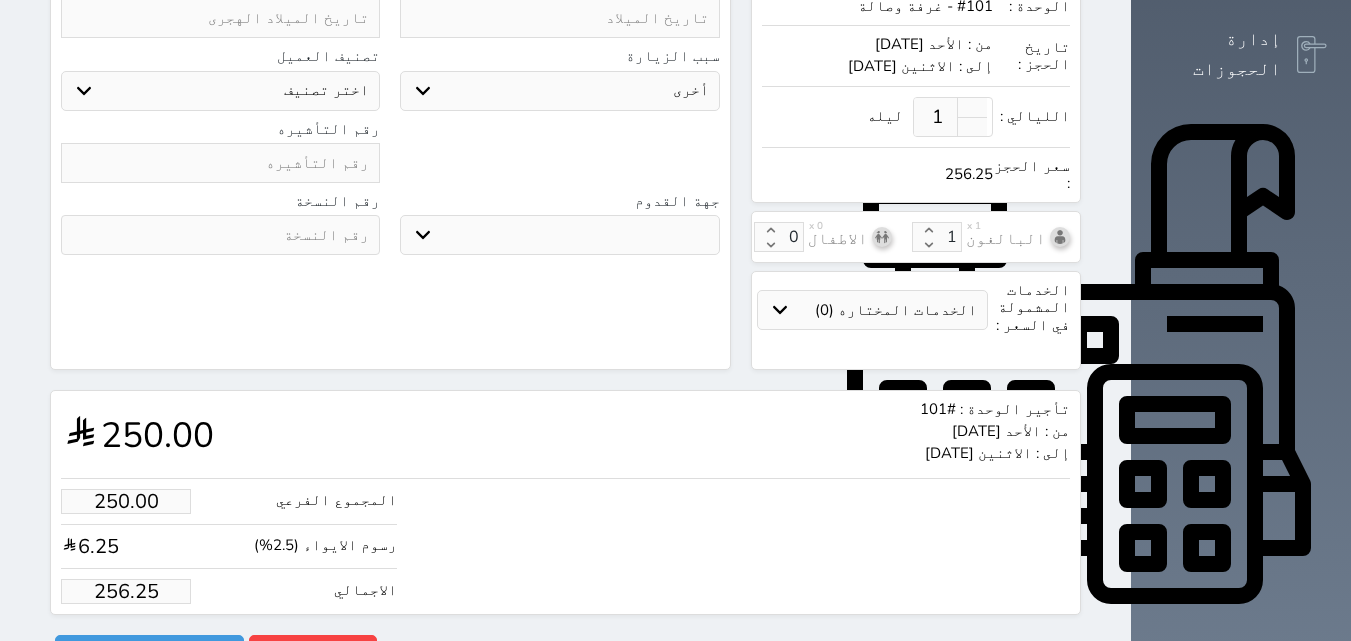 type on "3.90" 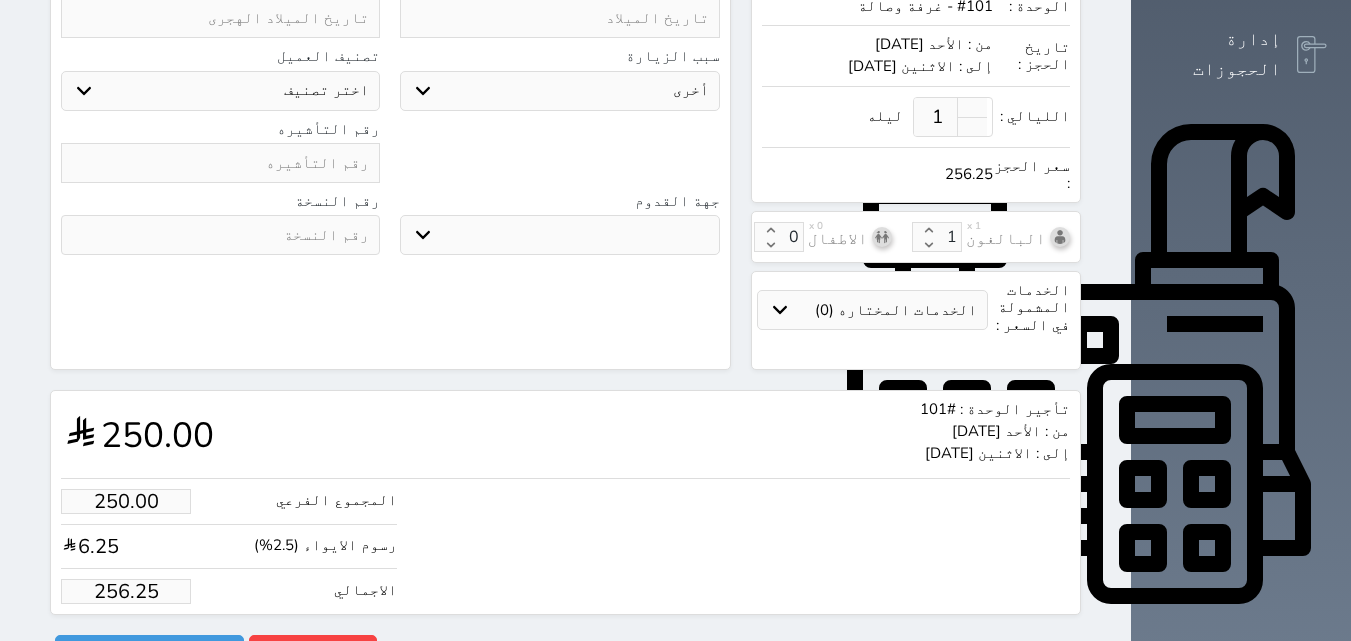 type on "4" 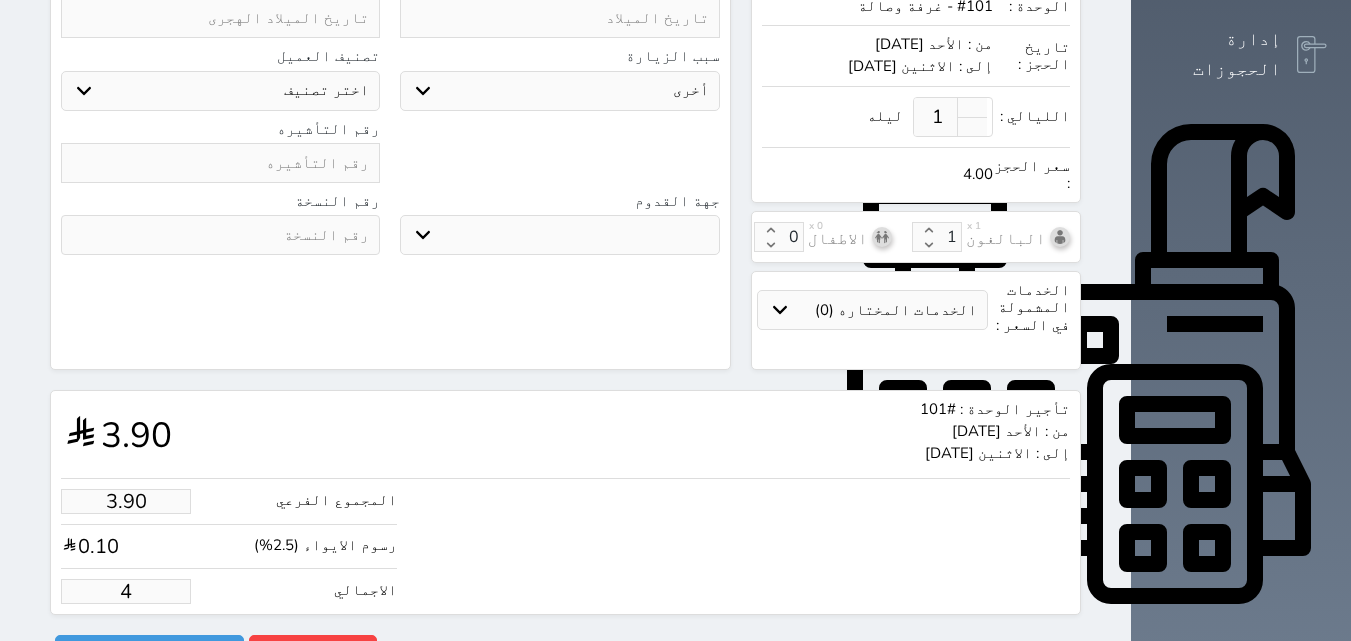 type on "39.02" 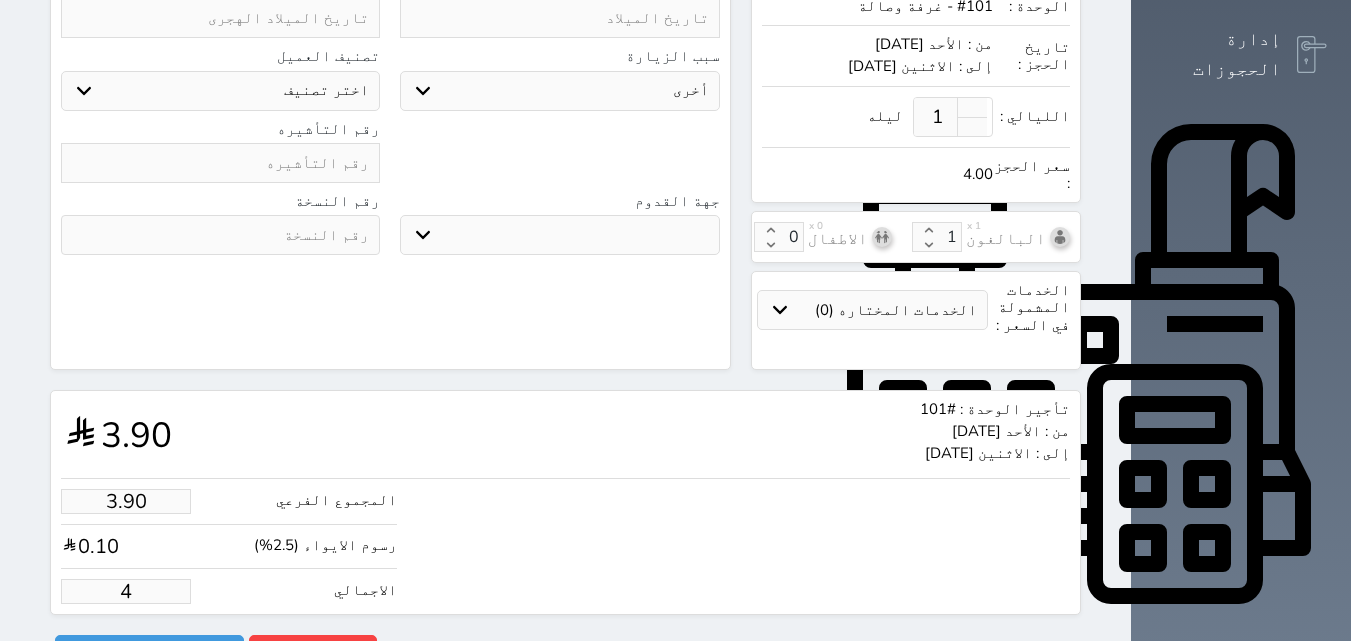 type on "40" 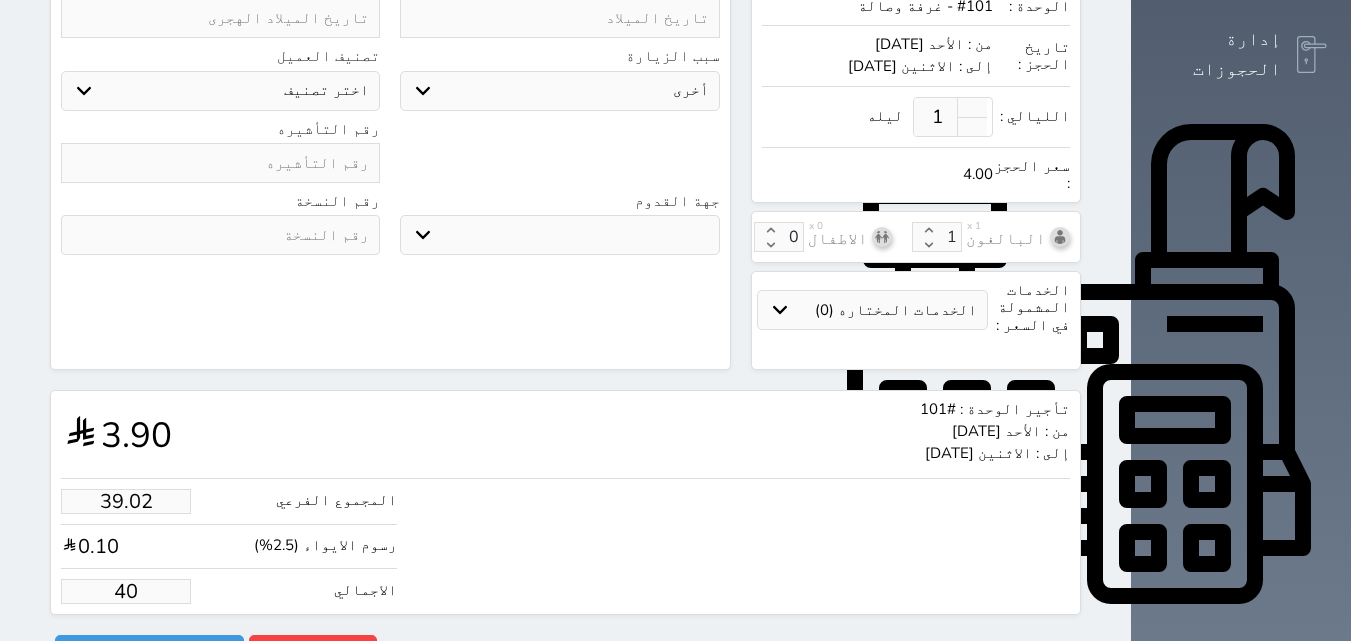 select 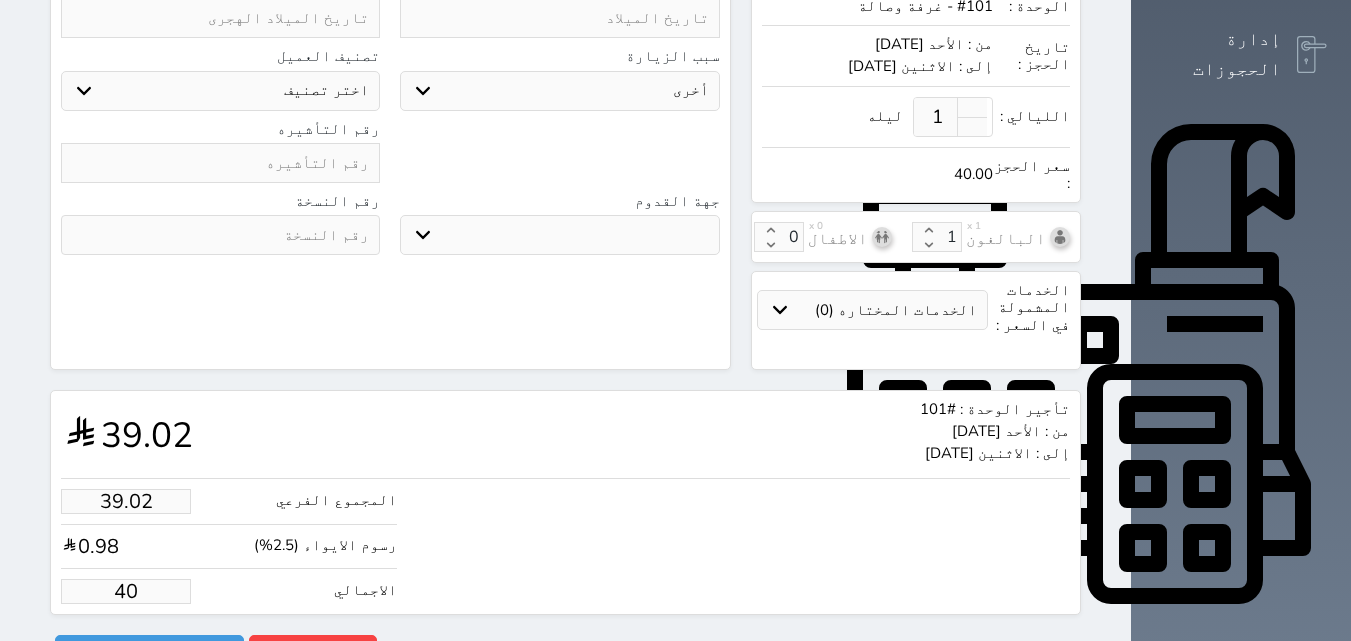 type on "390.24" 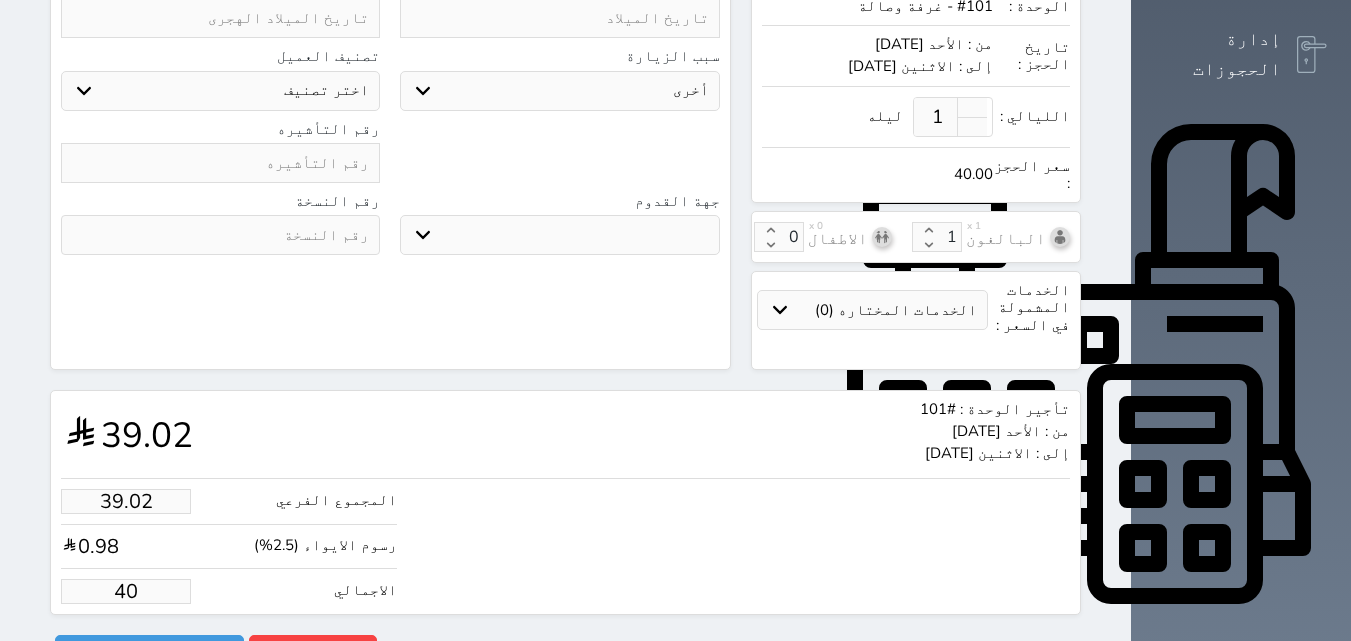 type on "400" 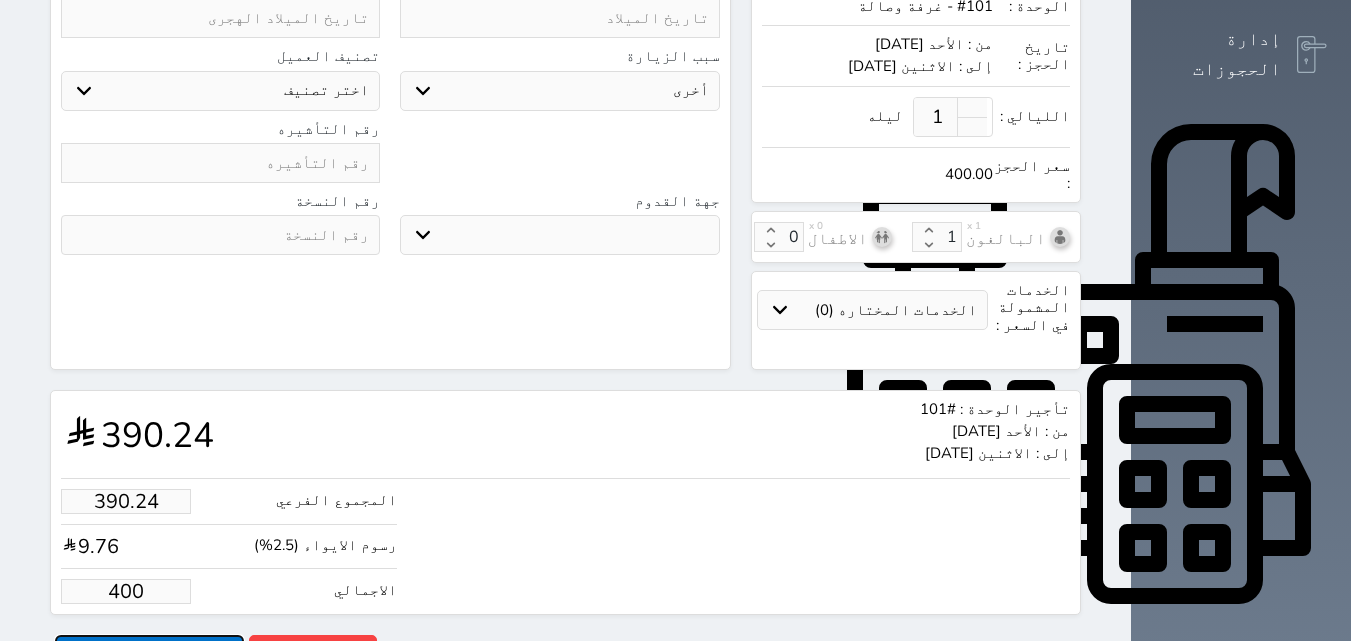 type on "400.00" 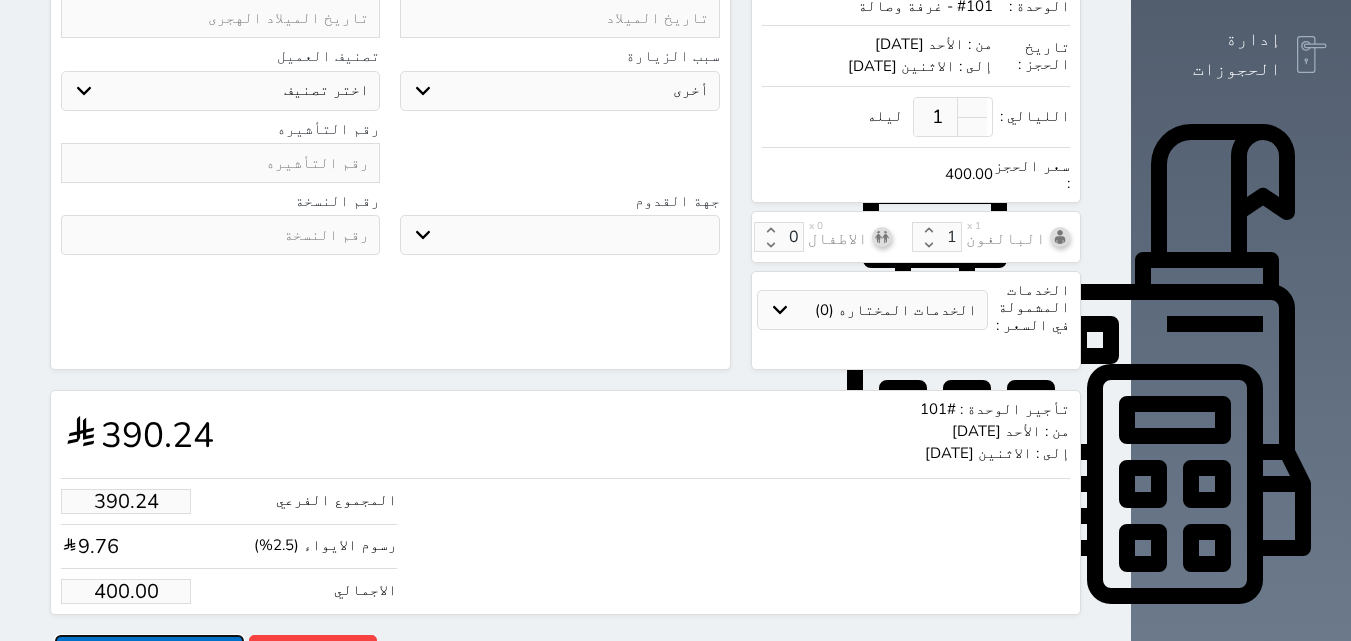 click on "حجز" at bounding box center (149, 652) 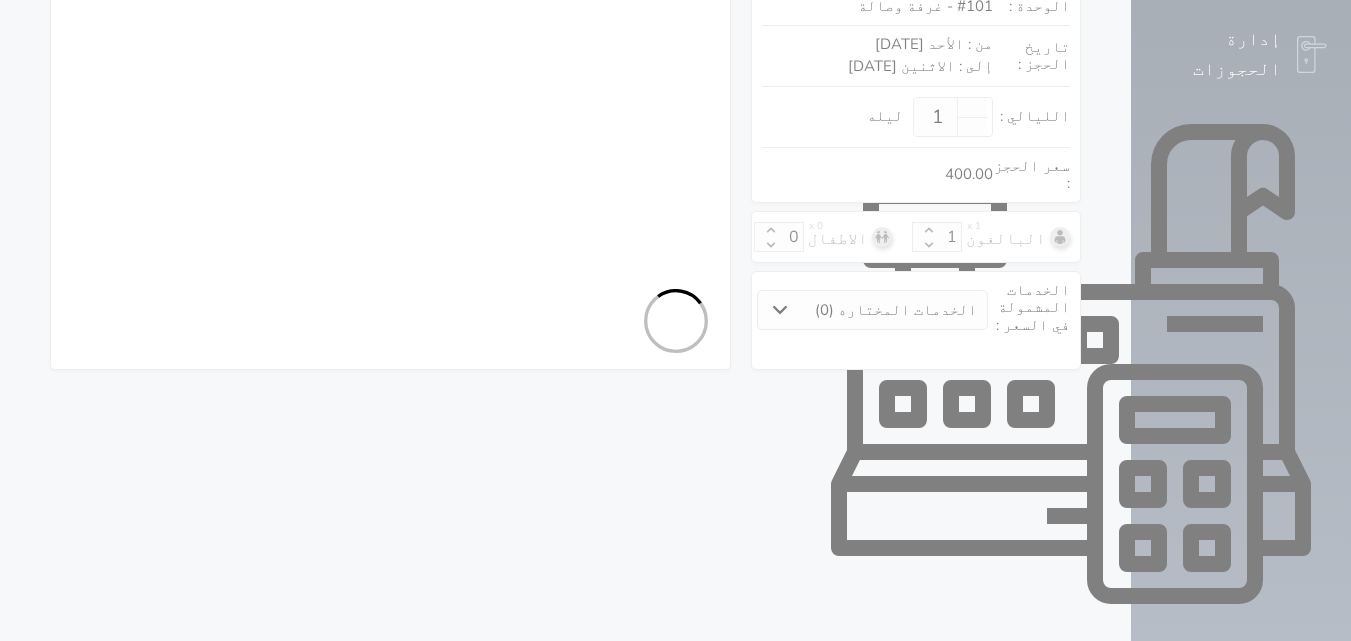 select on "3" 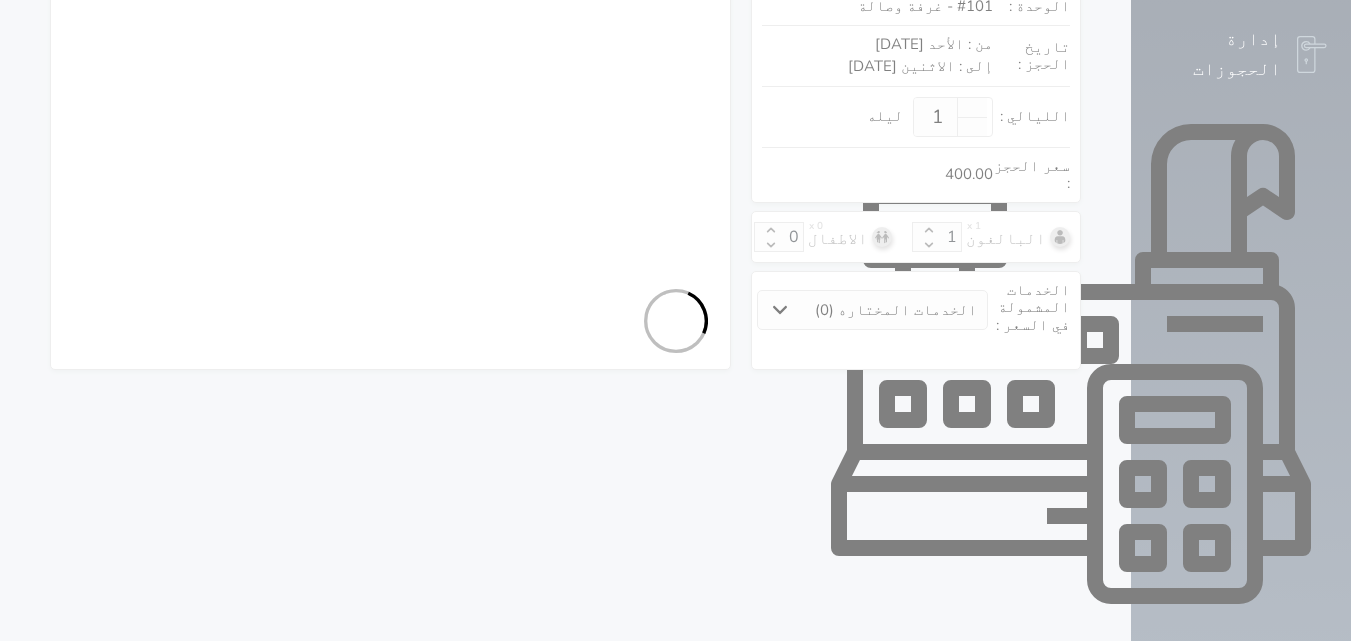 select on "7" 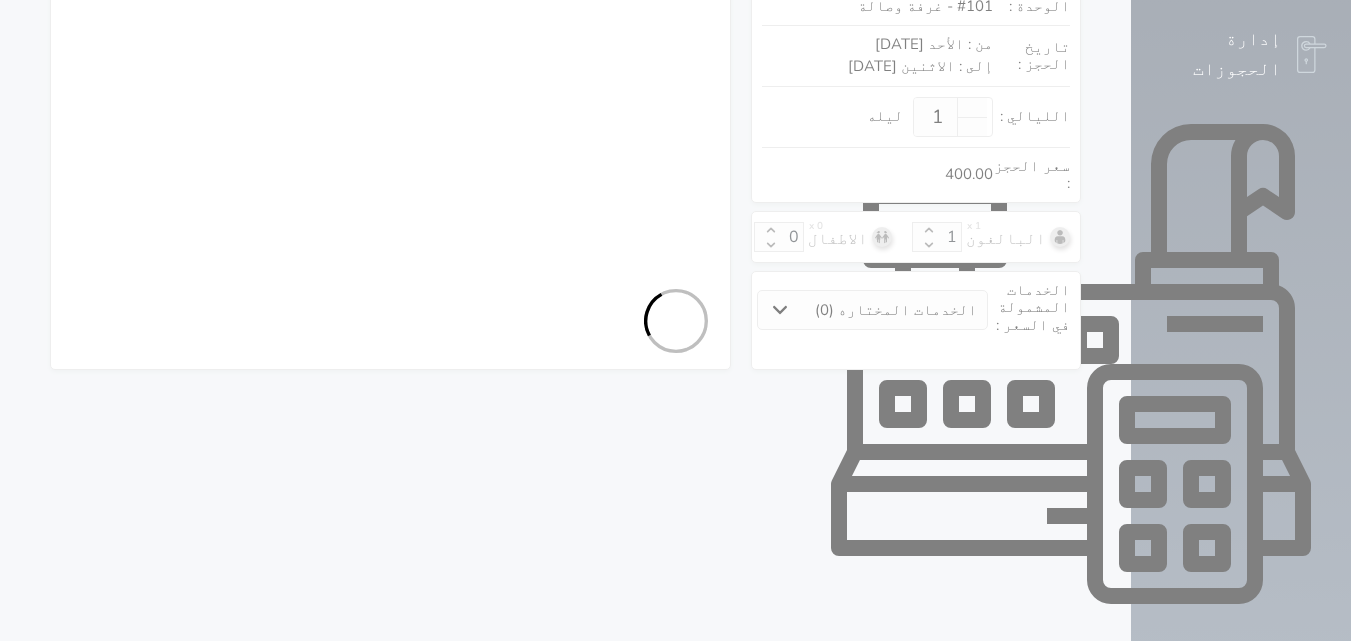 select 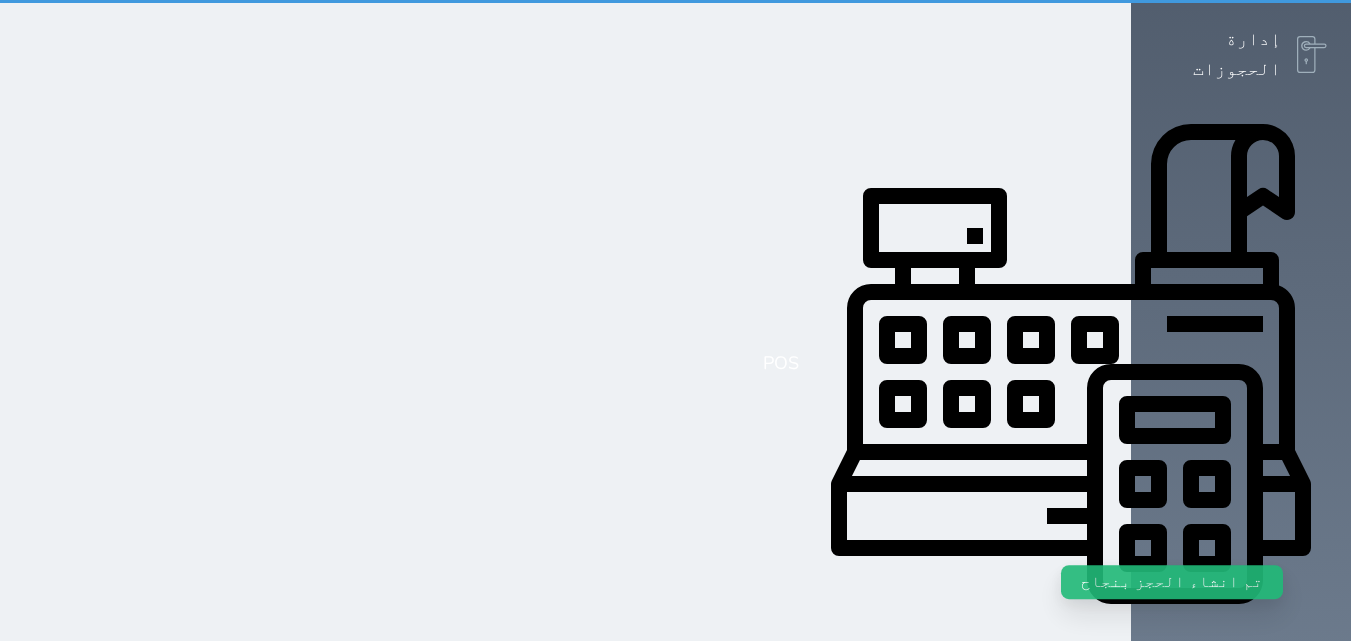 scroll, scrollTop: 0, scrollLeft: 0, axis: both 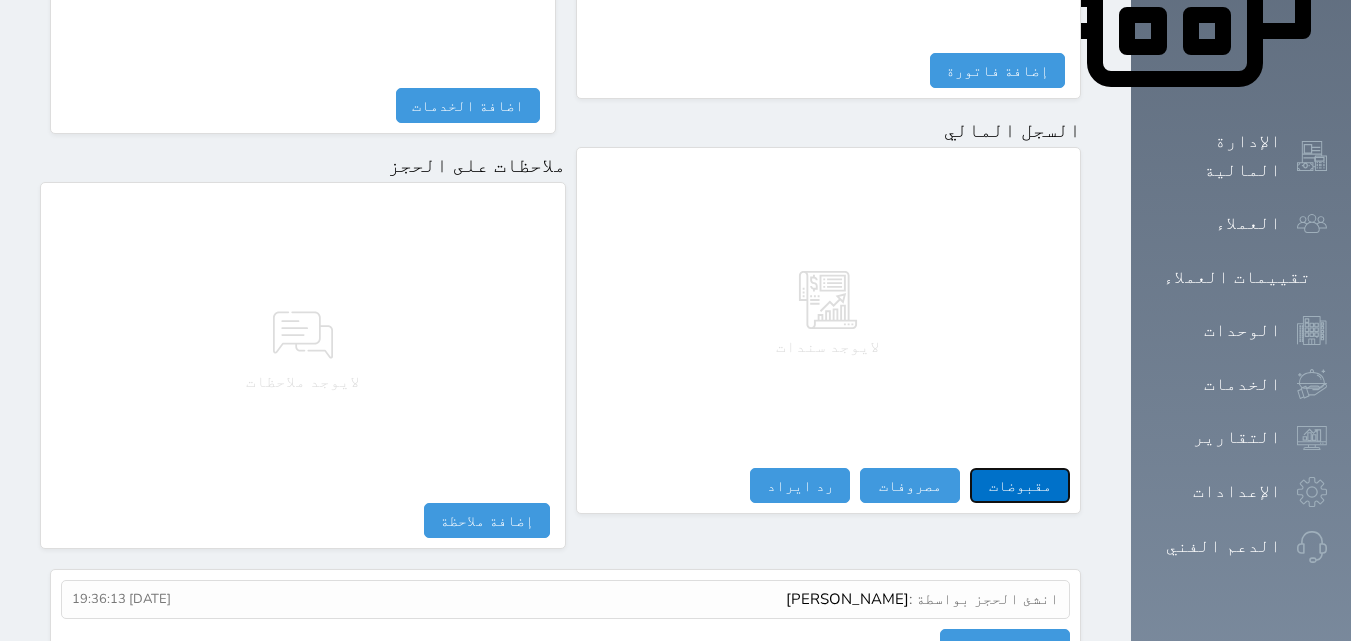 click on "مقبوضات" at bounding box center [1020, 485] 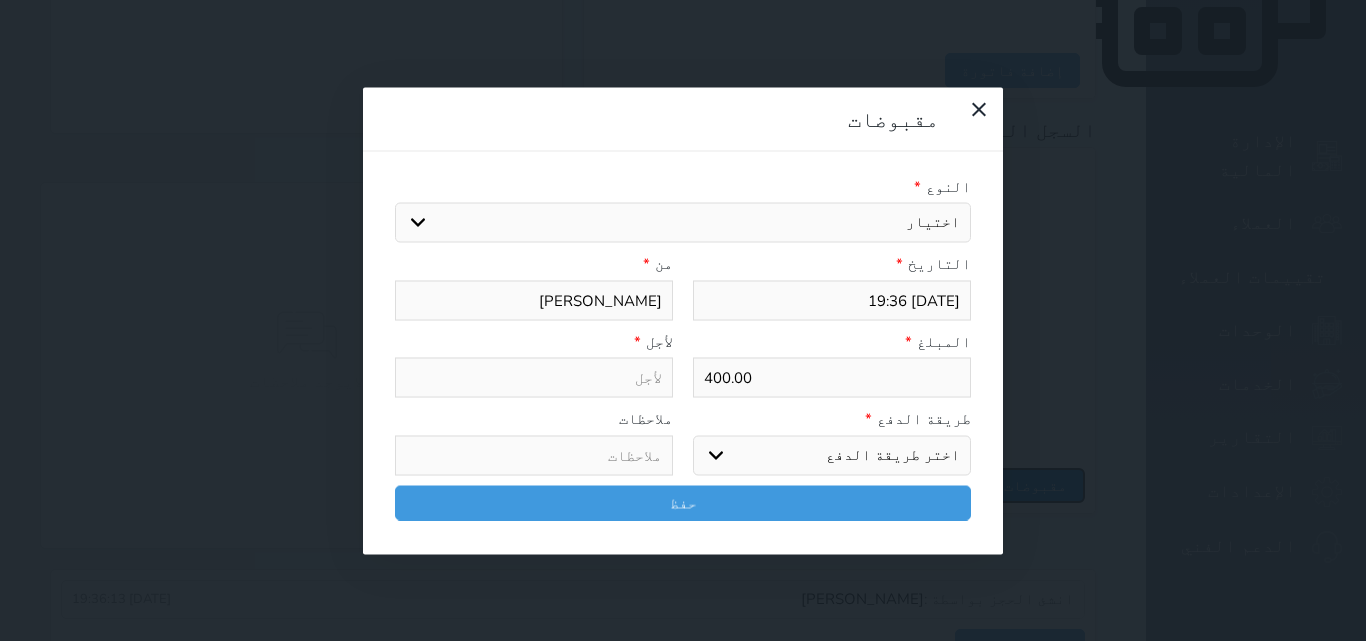 select 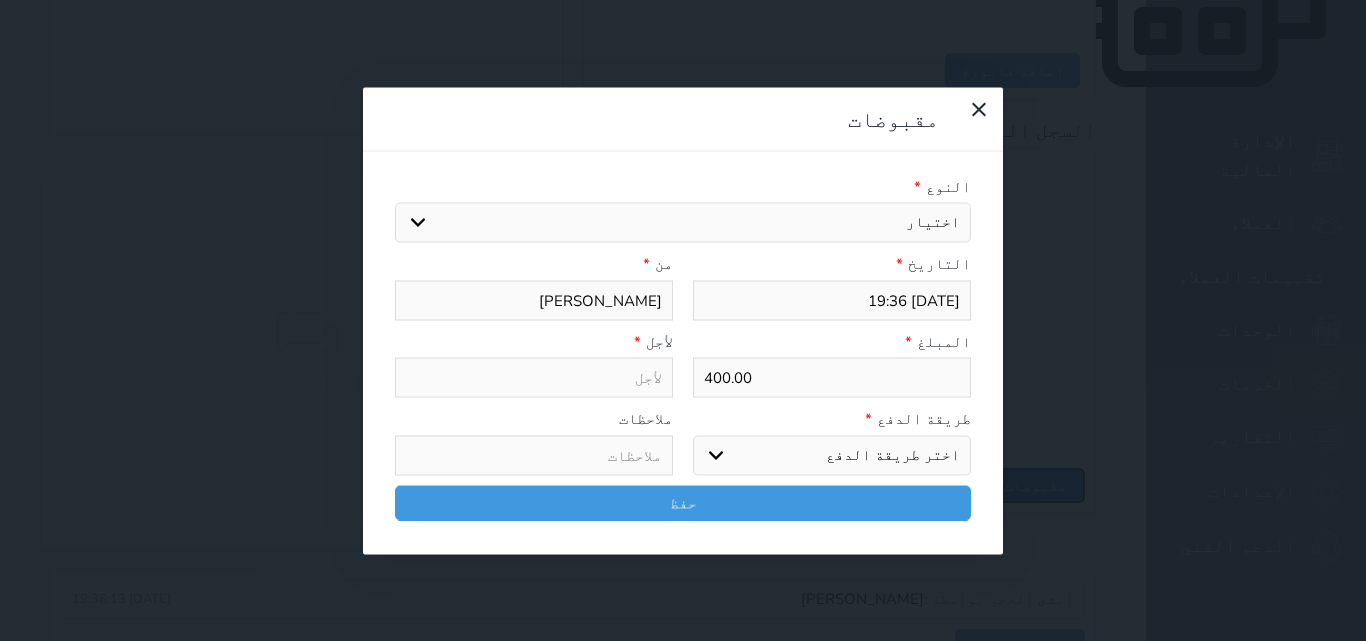 select 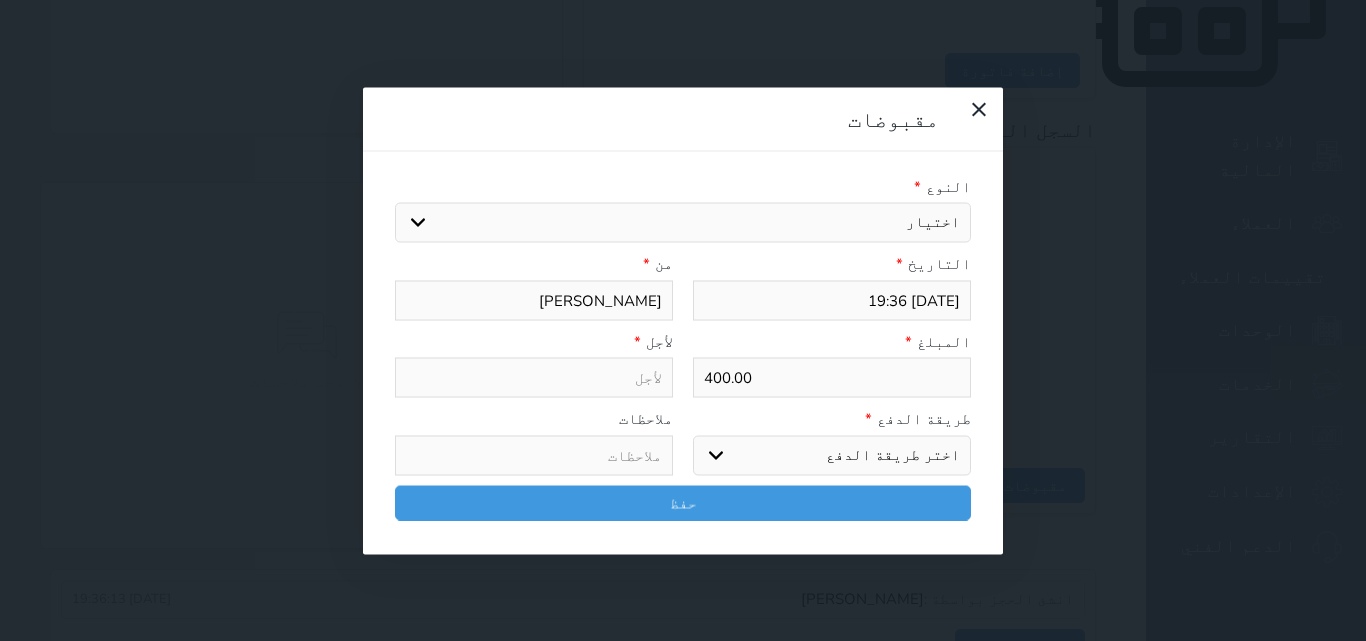 click on "اختيار   مقبوضات عامة قيمة إيجار فواتير تامين عربون لا ينطبق آخر مغسلة واي فاي - الإنترنت مواقف السيارات طعام الأغذية والمشروبات مشروبات المشروبات الباردة المشروبات الساخنة الإفطار غداء عشاء مخبز و كعك حمام سباحة الصالة الرياضية سبا و خدمات الجمال اختيار وإسقاط (خدمات النقل) ميني بار كابل - تلفزيون سرير إضافي تصفيف الشعر التسوق خدمات الجولات السياحية المنظمة خدمات الدليل السياحي" at bounding box center [683, 223] 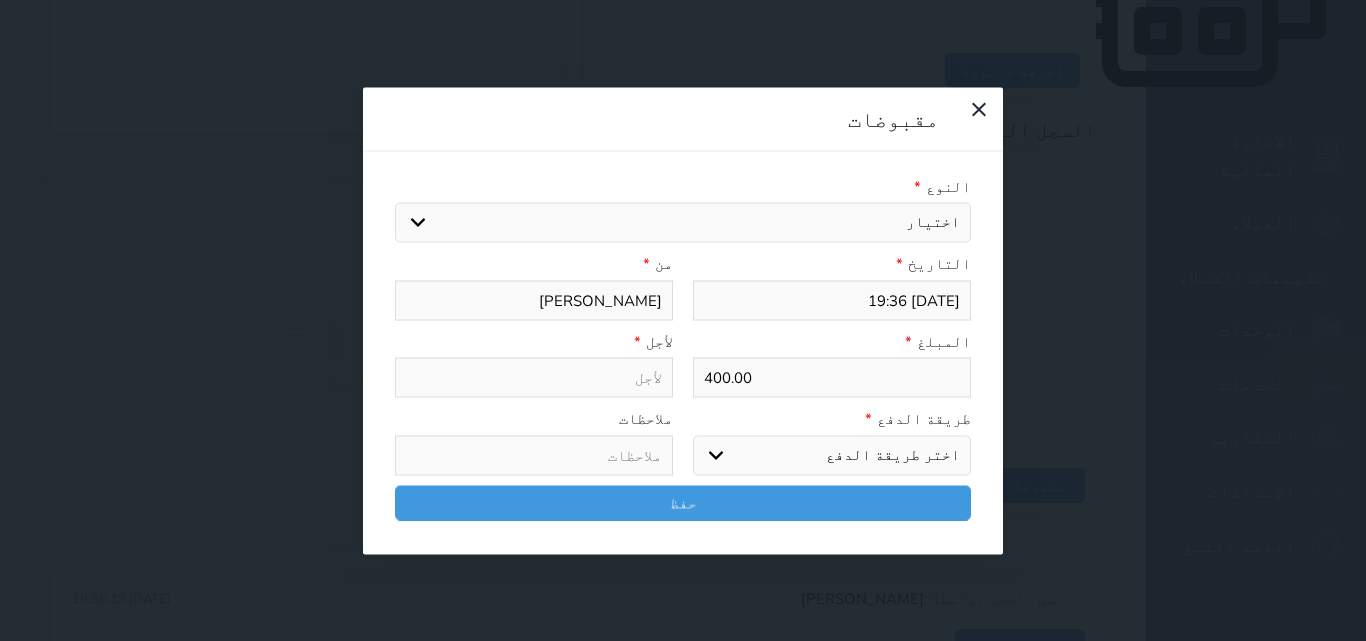 select on "154157" 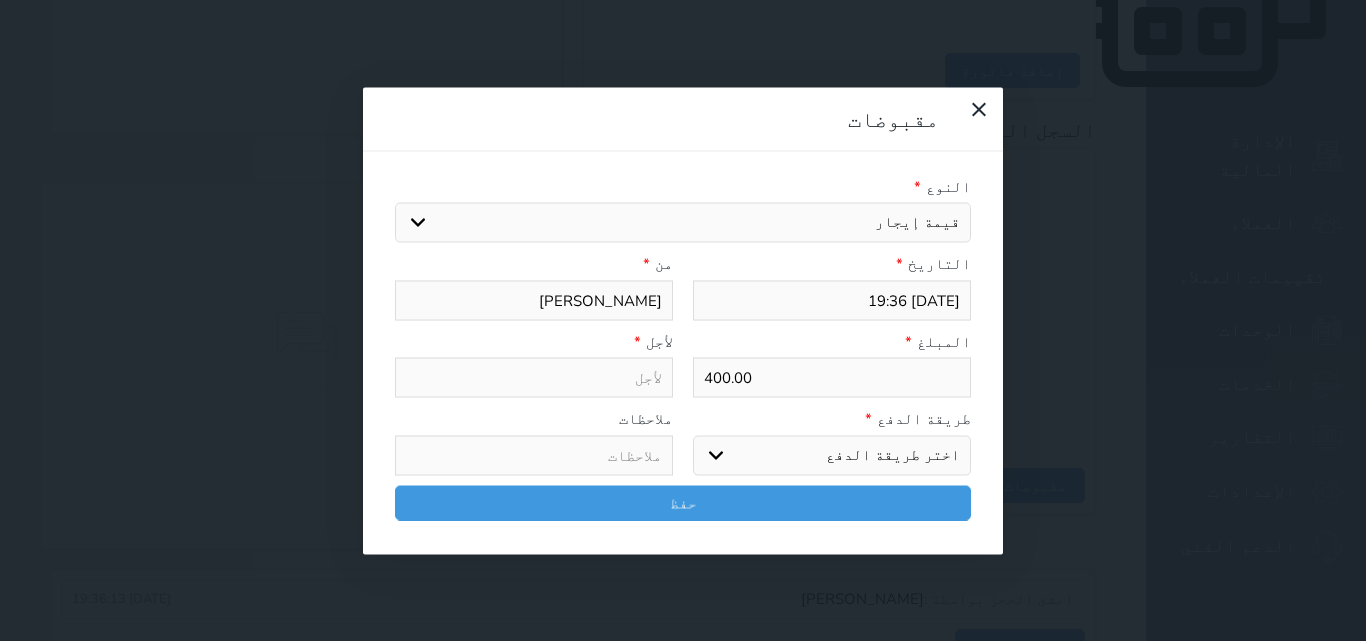 click on "اختيار   مقبوضات عامة قيمة إيجار فواتير تامين عربون لا ينطبق آخر مغسلة واي فاي - الإنترنت مواقف السيارات طعام الأغذية والمشروبات مشروبات المشروبات الباردة المشروبات الساخنة الإفطار غداء عشاء مخبز و كعك حمام سباحة الصالة الرياضية سبا و خدمات الجمال اختيار وإسقاط (خدمات النقل) ميني بار كابل - تلفزيون سرير إضافي تصفيف الشعر التسوق خدمات الجولات السياحية المنظمة خدمات الدليل السياحي" at bounding box center [683, 223] 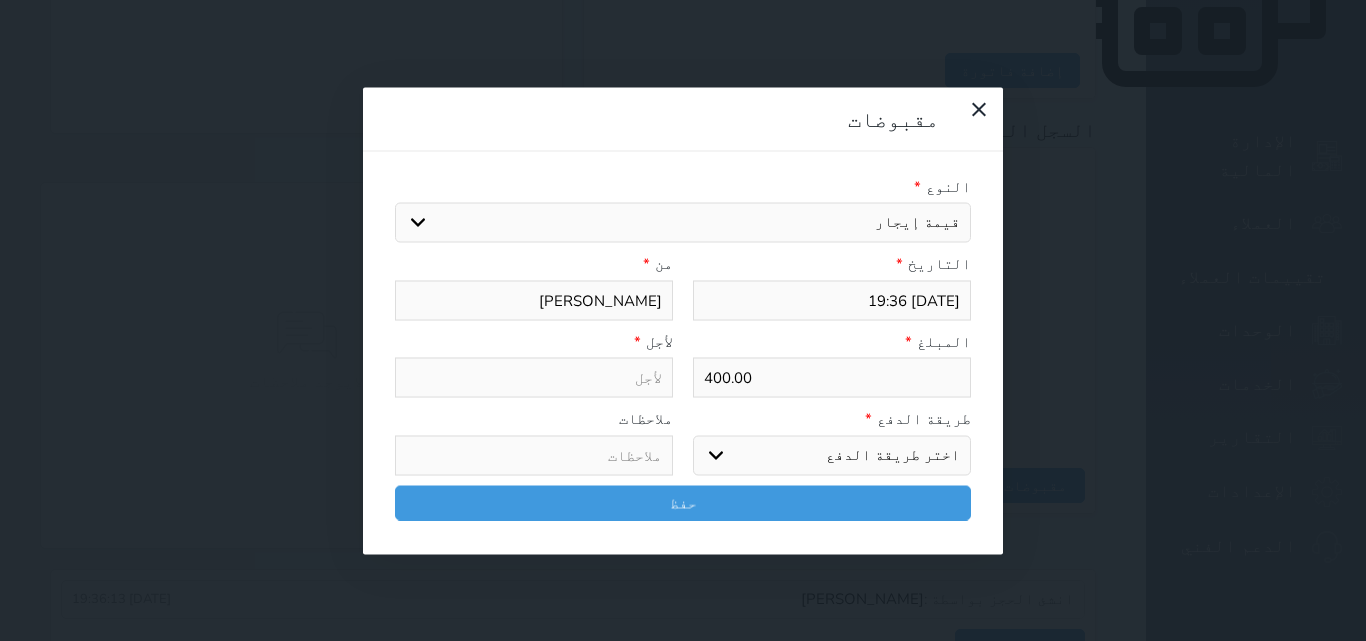 select 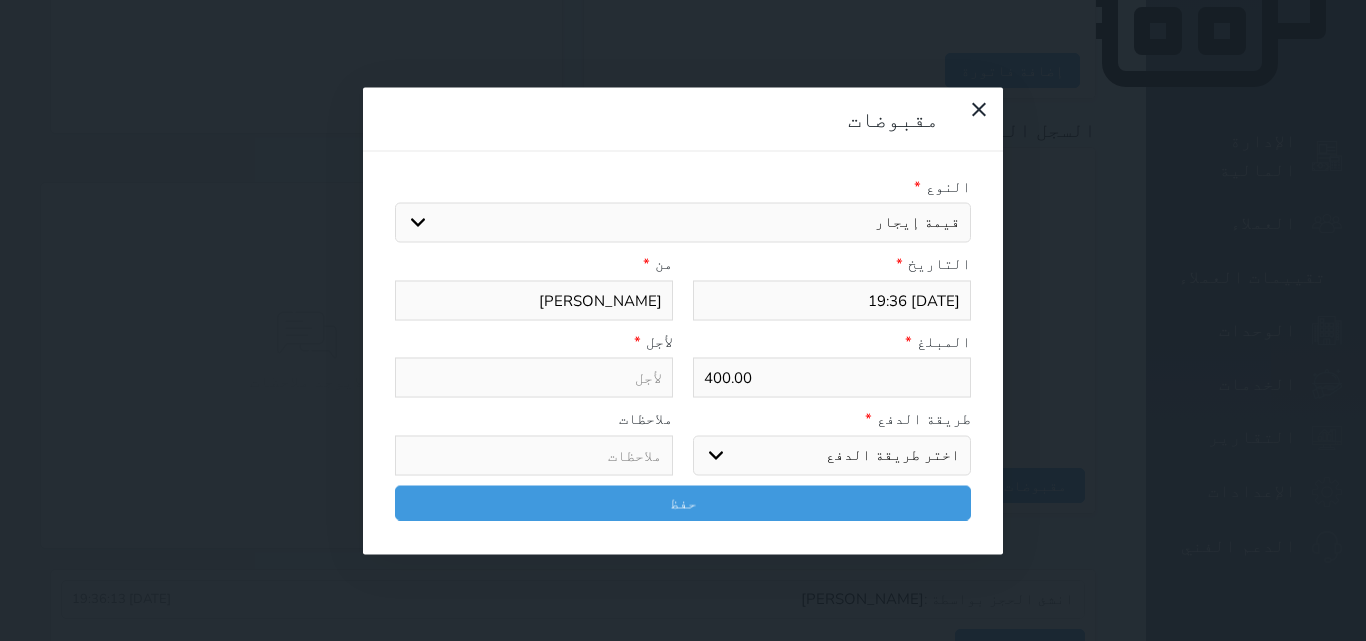 type on "قيمة إيجار - الوحدة - 101" 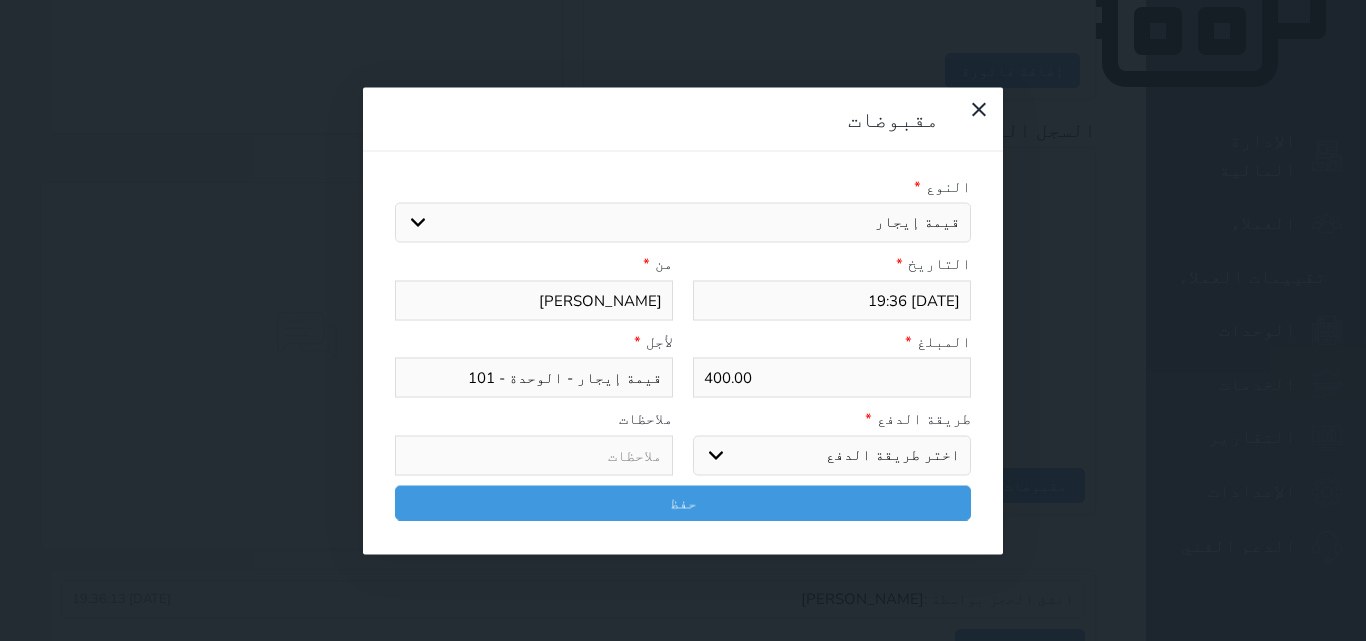 click on "اختر طريقة الدفع   دفع نقدى   تحويل بنكى   مدى   بطاقة ائتمان   آجل" at bounding box center [832, 455] 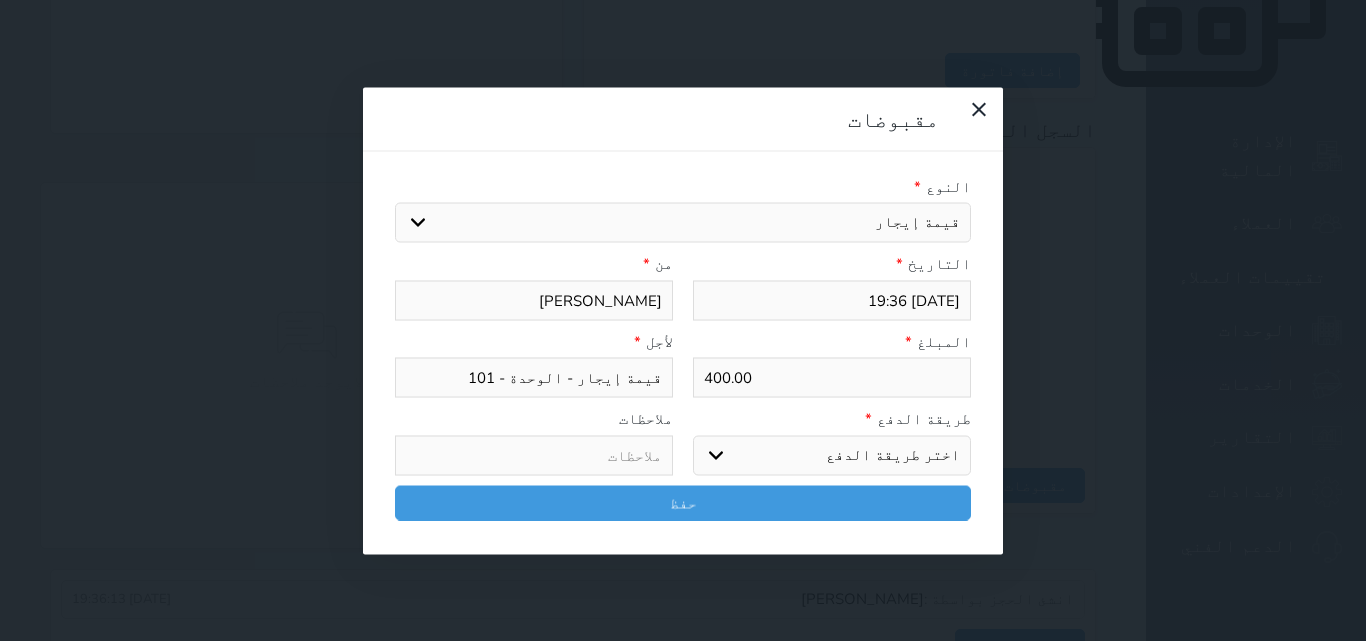 select on "cash" 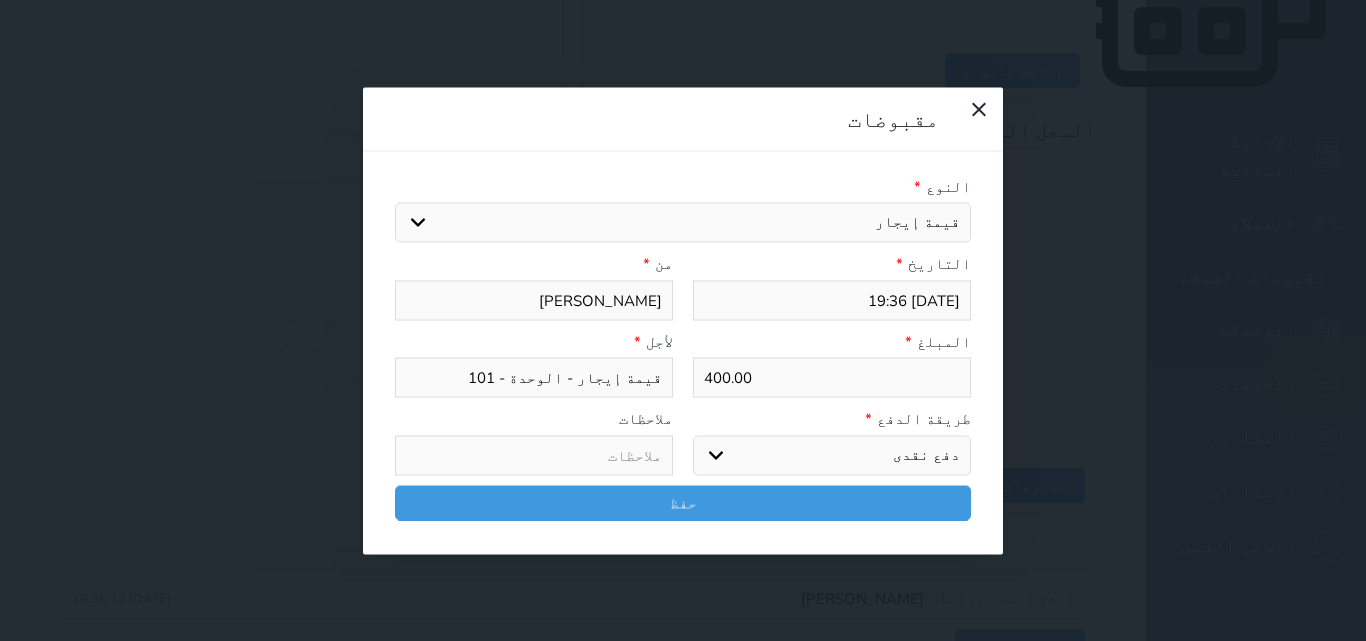 click on "اختر طريقة الدفع   دفع نقدى   تحويل بنكى   مدى   بطاقة ائتمان   آجل" at bounding box center [832, 455] 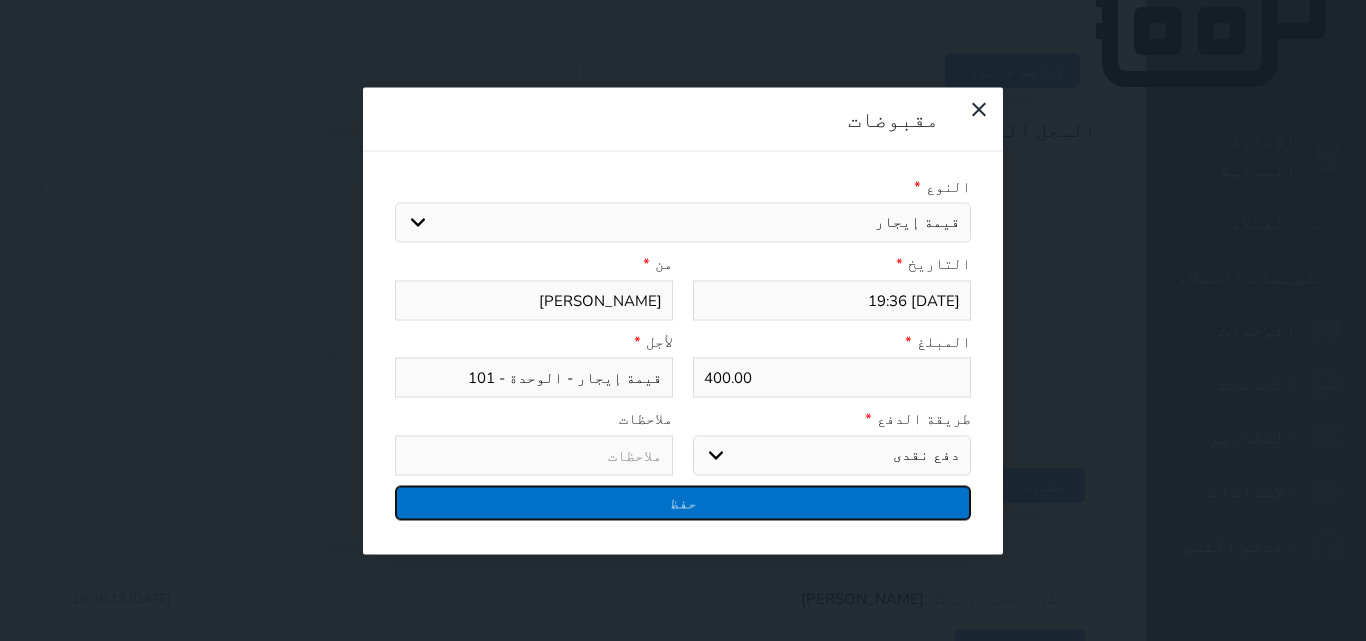click on "حفظ" at bounding box center [683, 502] 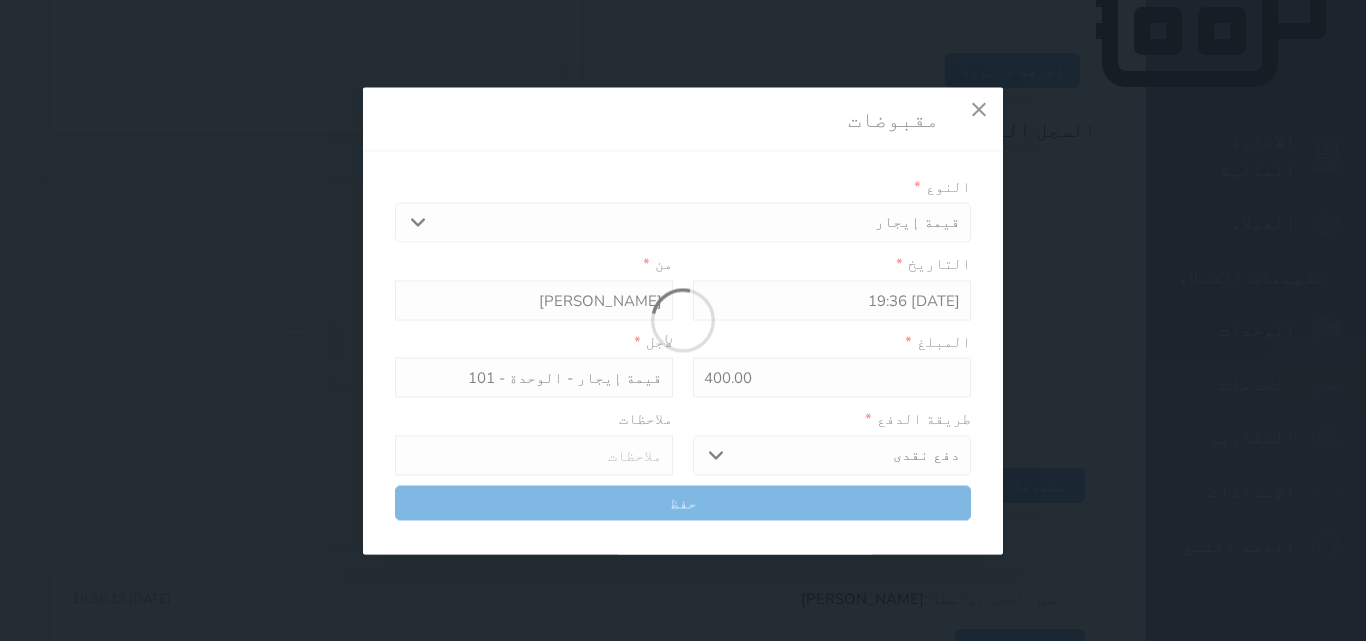 select 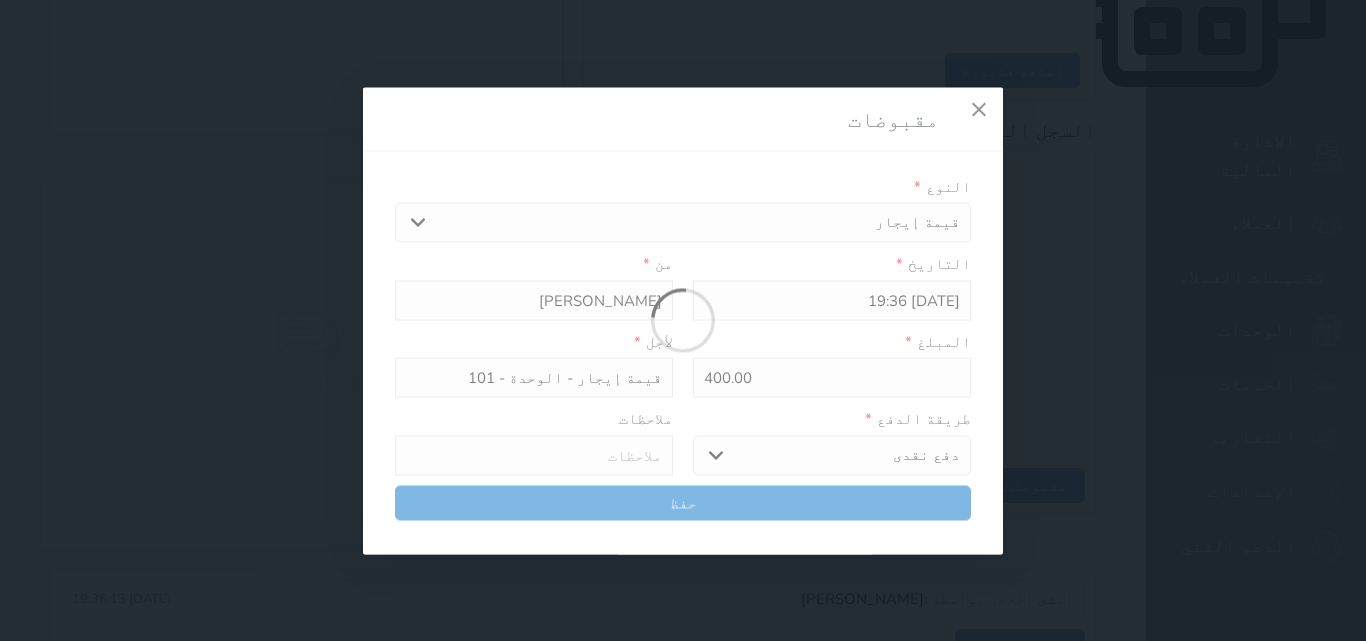 type 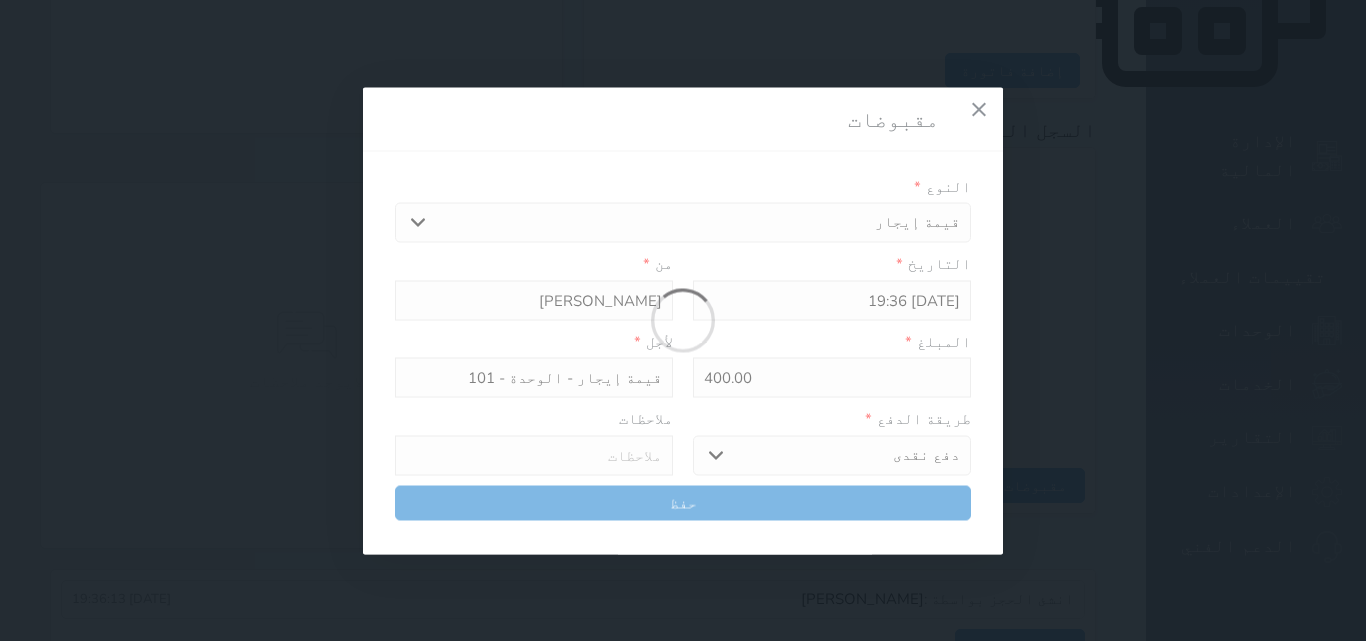 type on "0" 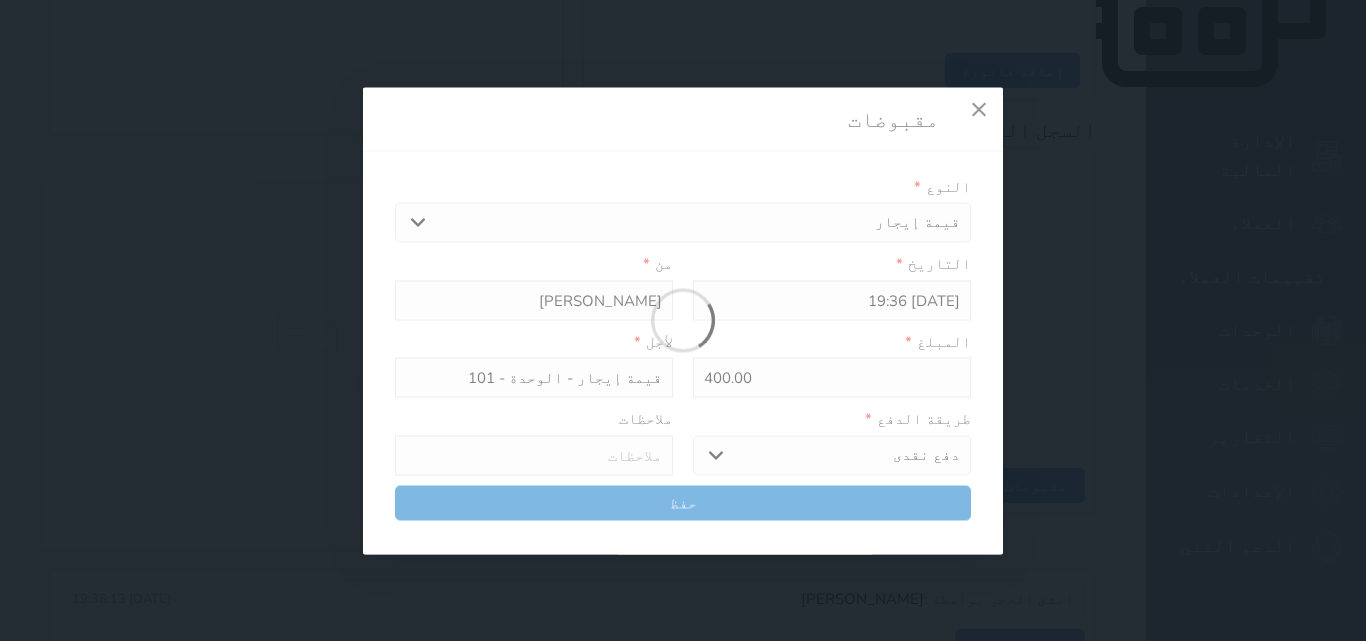 select 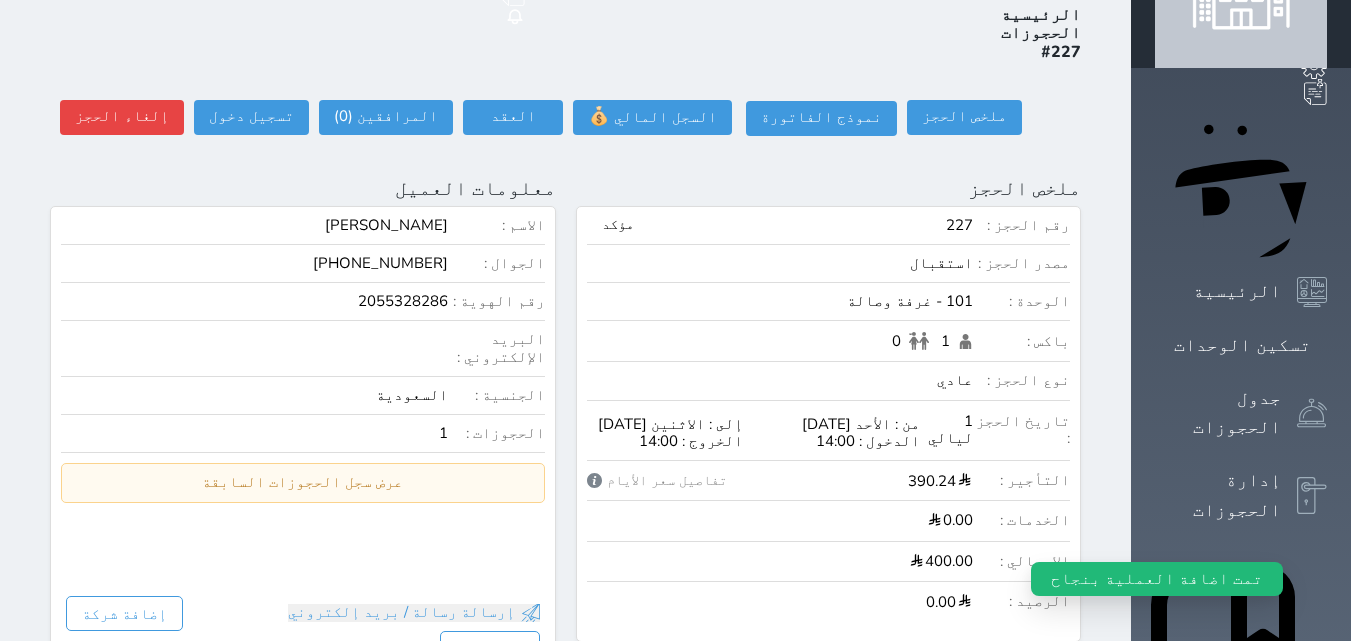 scroll, scrollTop: 101, scrollLeft: 0, axis: vertical 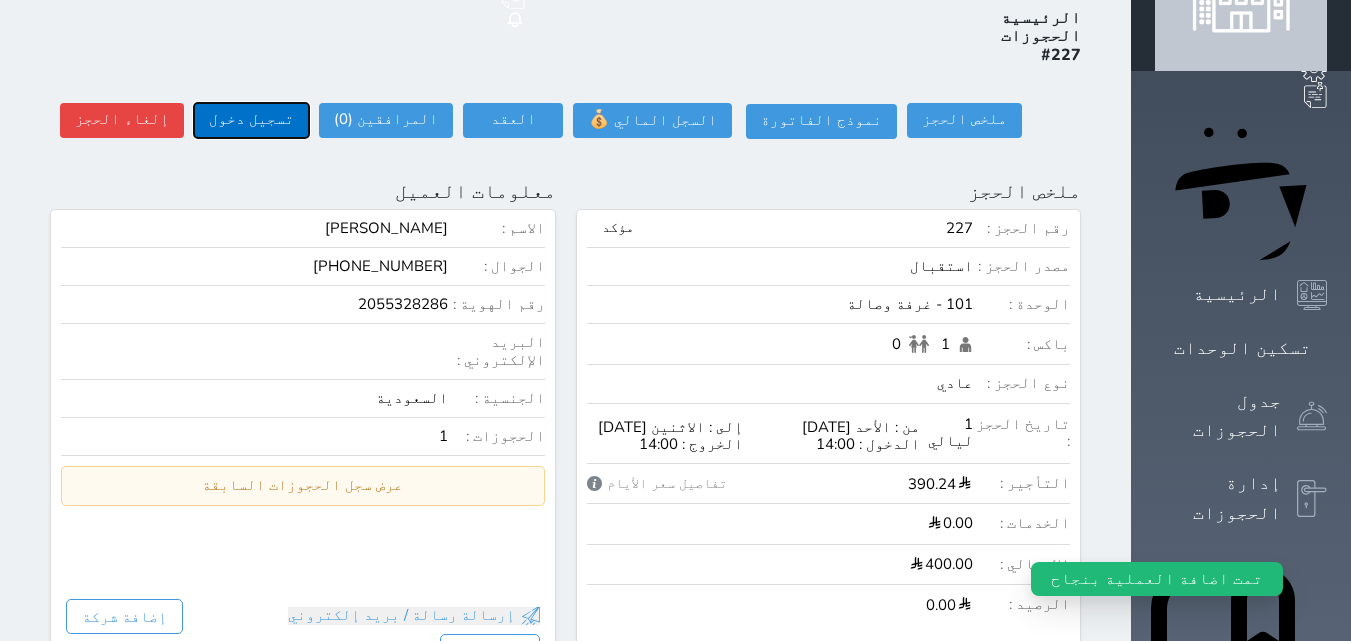 click on "تسجيل دخول" at bounding box center (251, 120) 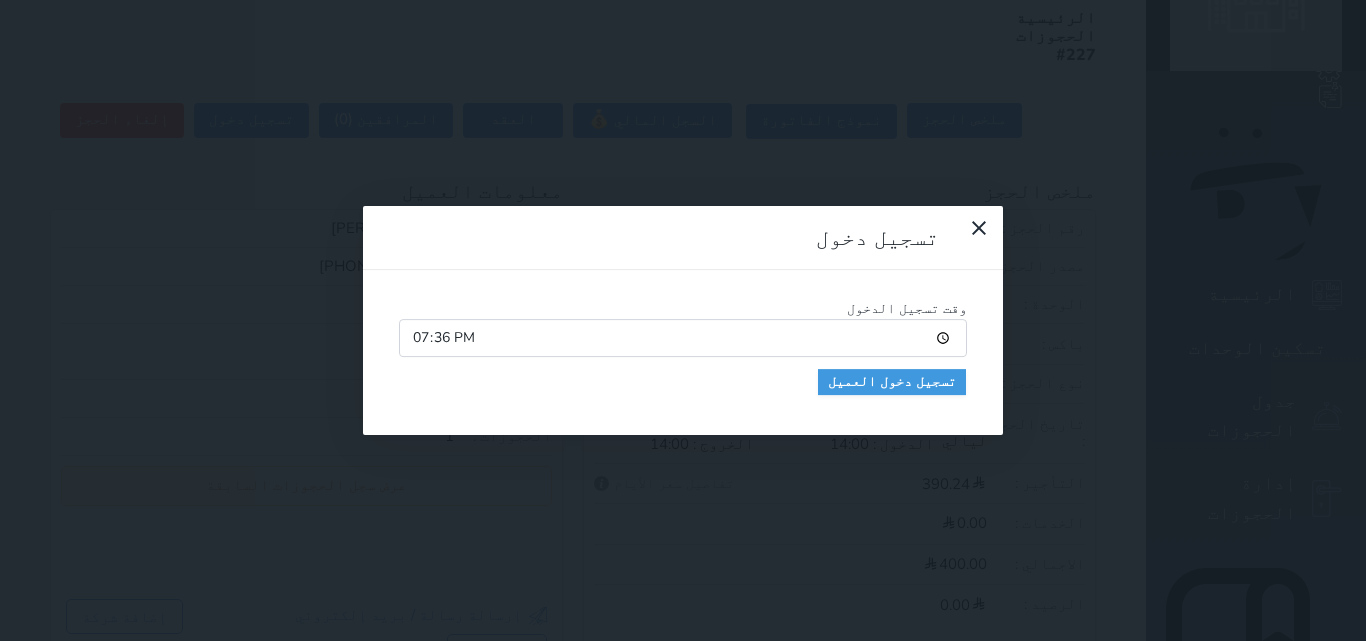click on "19:36" at bounding box center (683, 338) 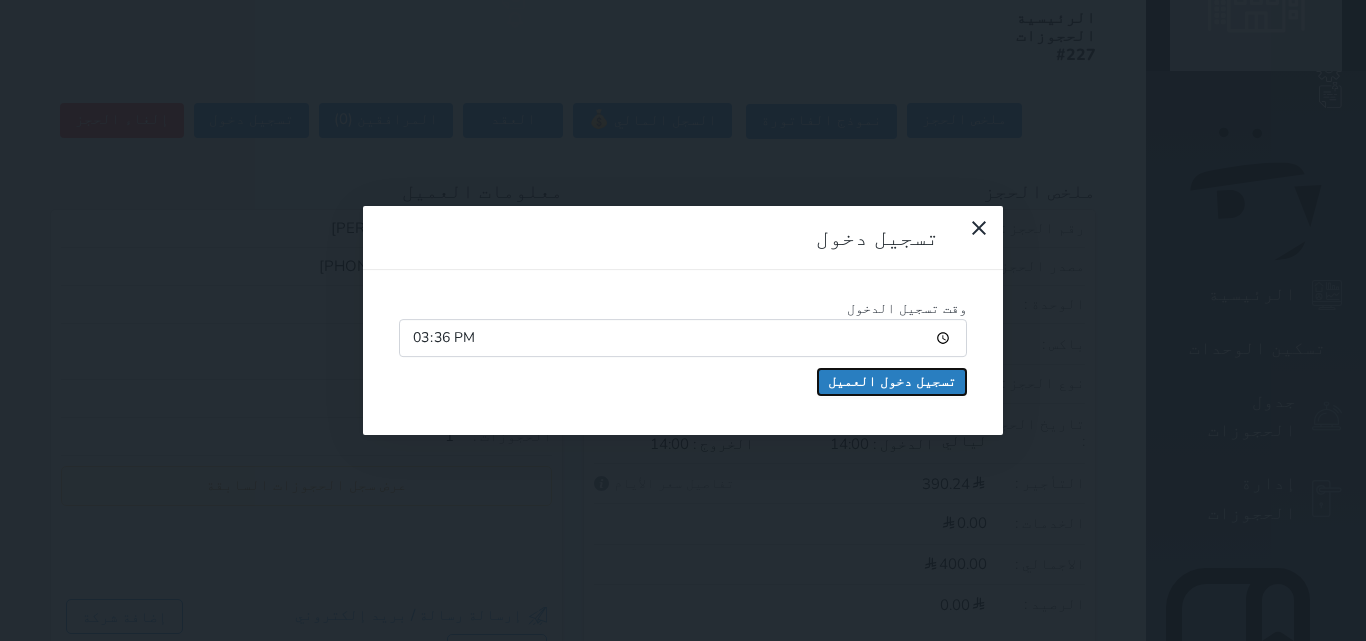 click on "تسجيل دخول العميل" at bounding box center (892, 382) 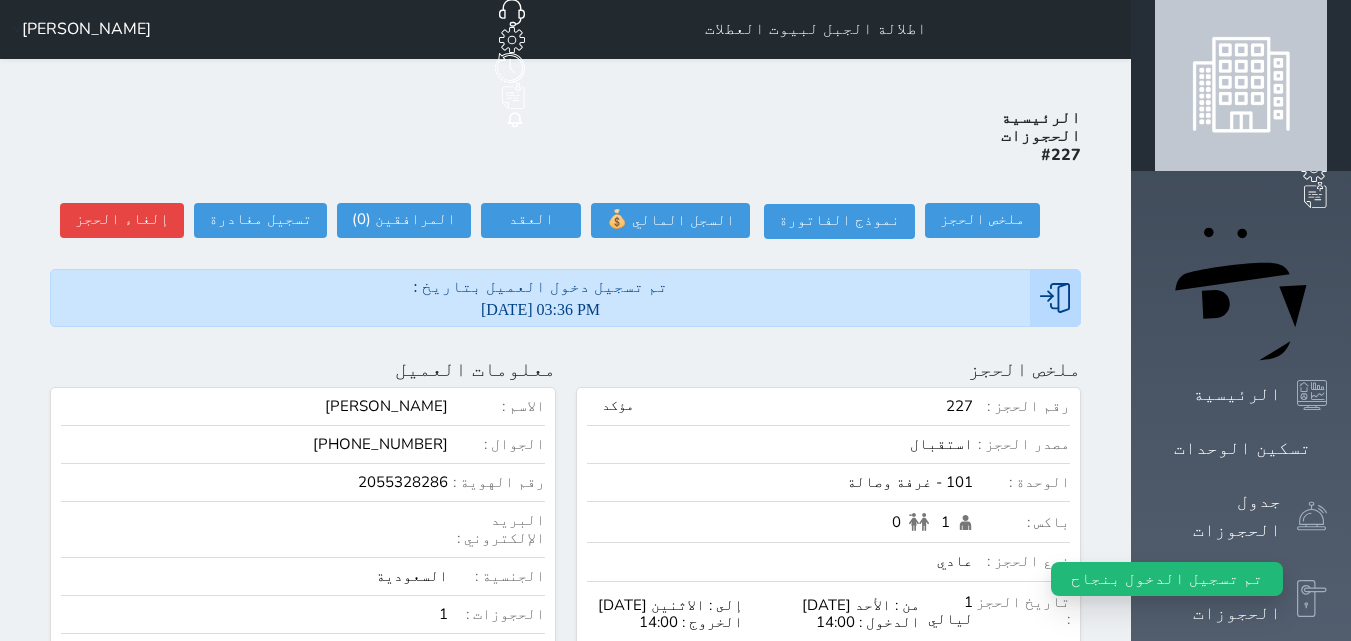 scroll, scrollTop: 0, scrollLeft: 0, axis: both 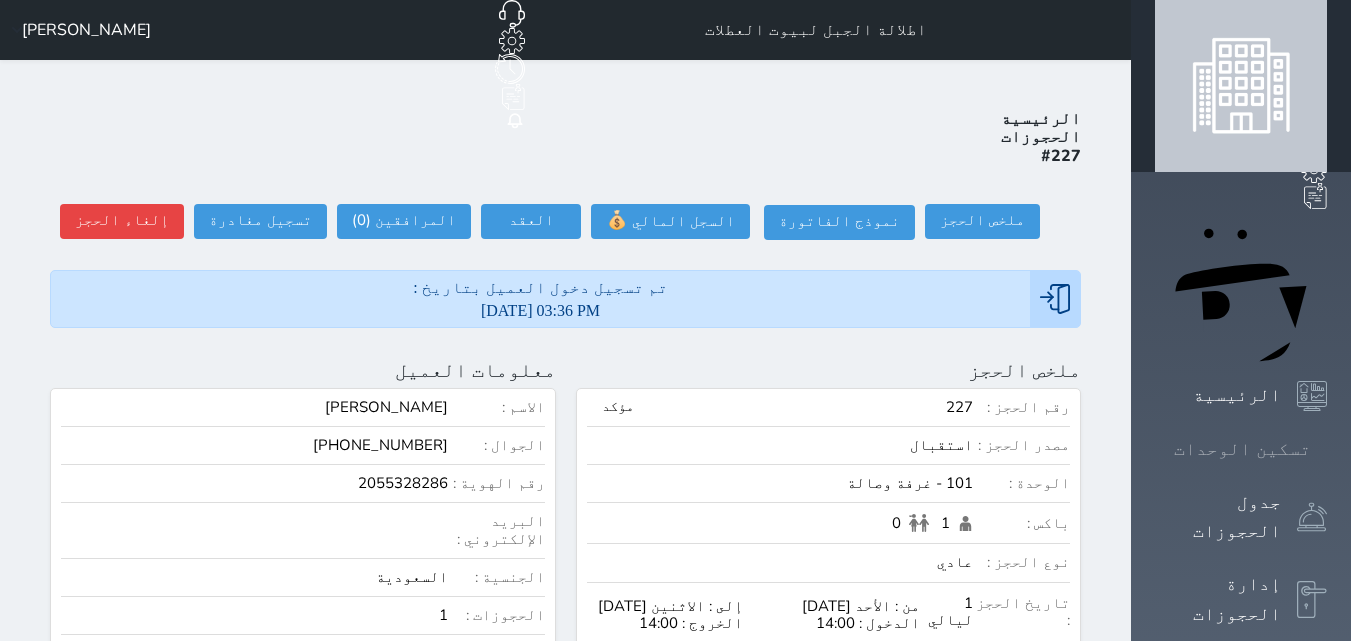 click 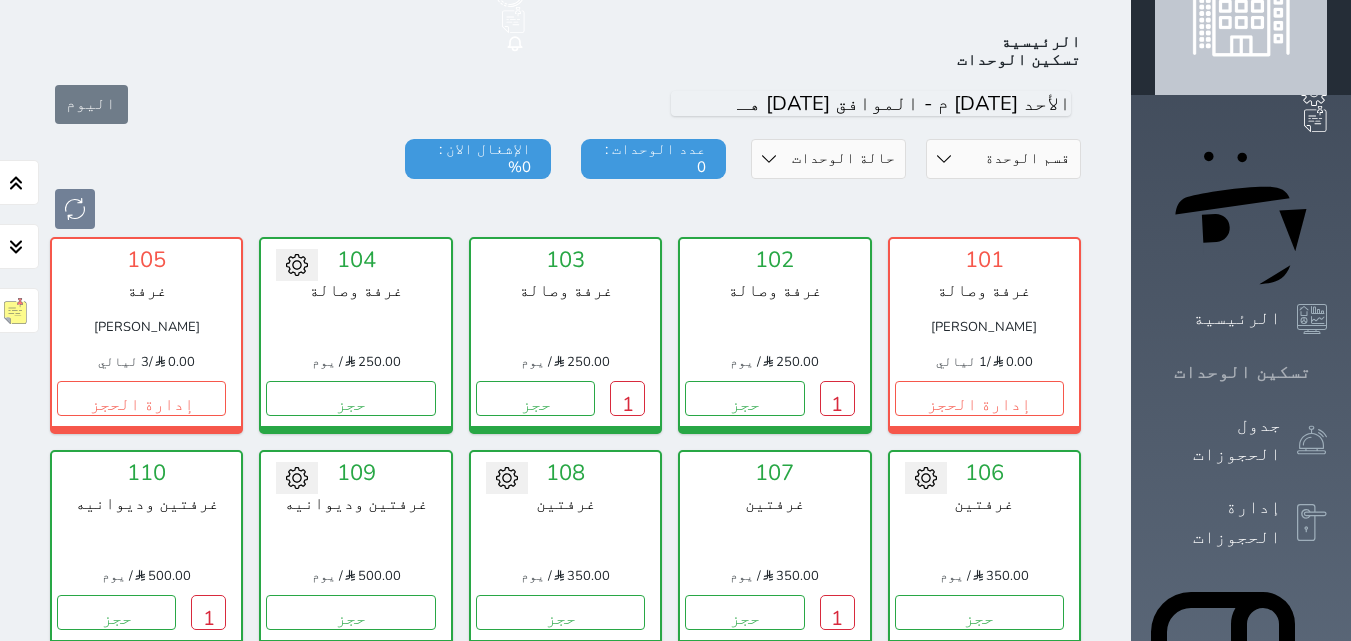 scroll, scrollTop: 78, scrollLeft: 0, axis: vertical 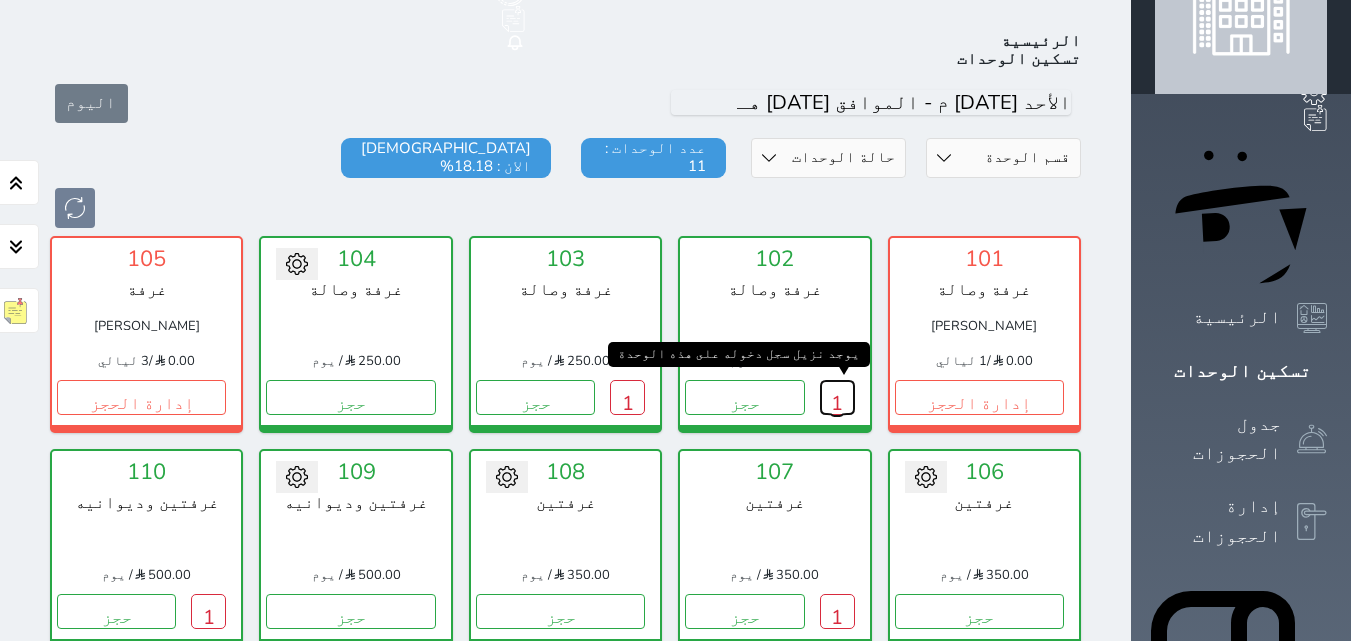 click on "1" at bounding box center [837, 397] 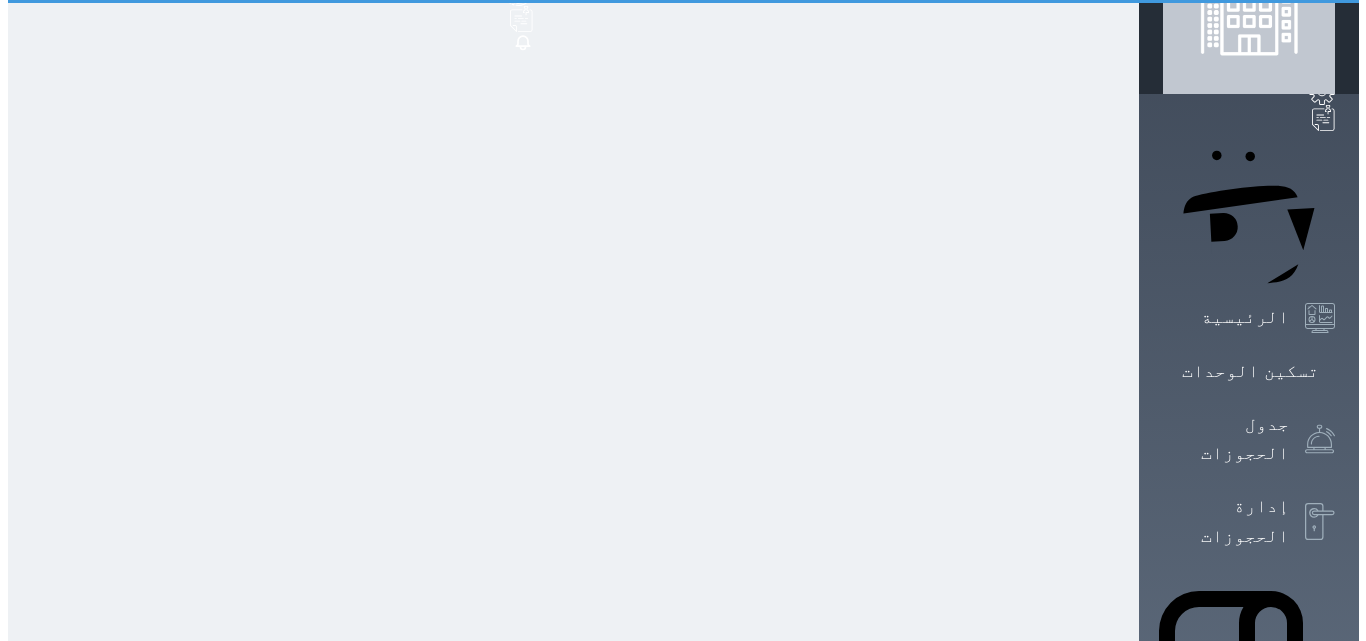 scroll, scrollTop: 0, scrollLeft: 0, axis: both 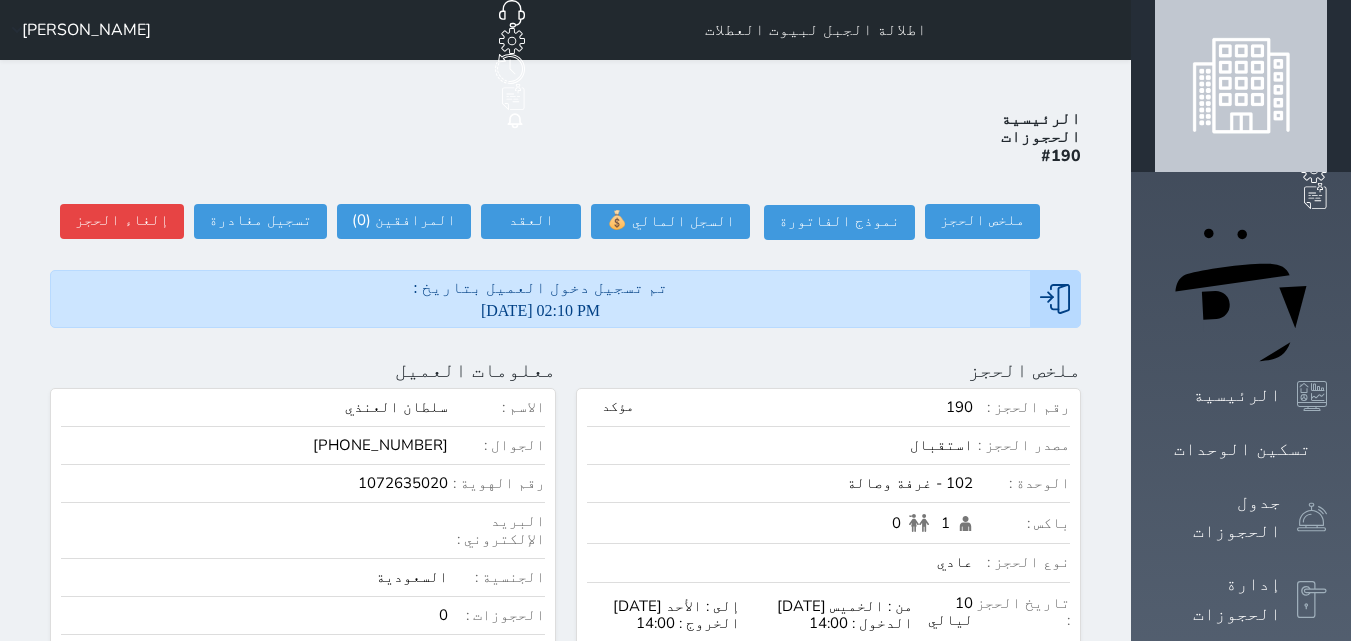 select 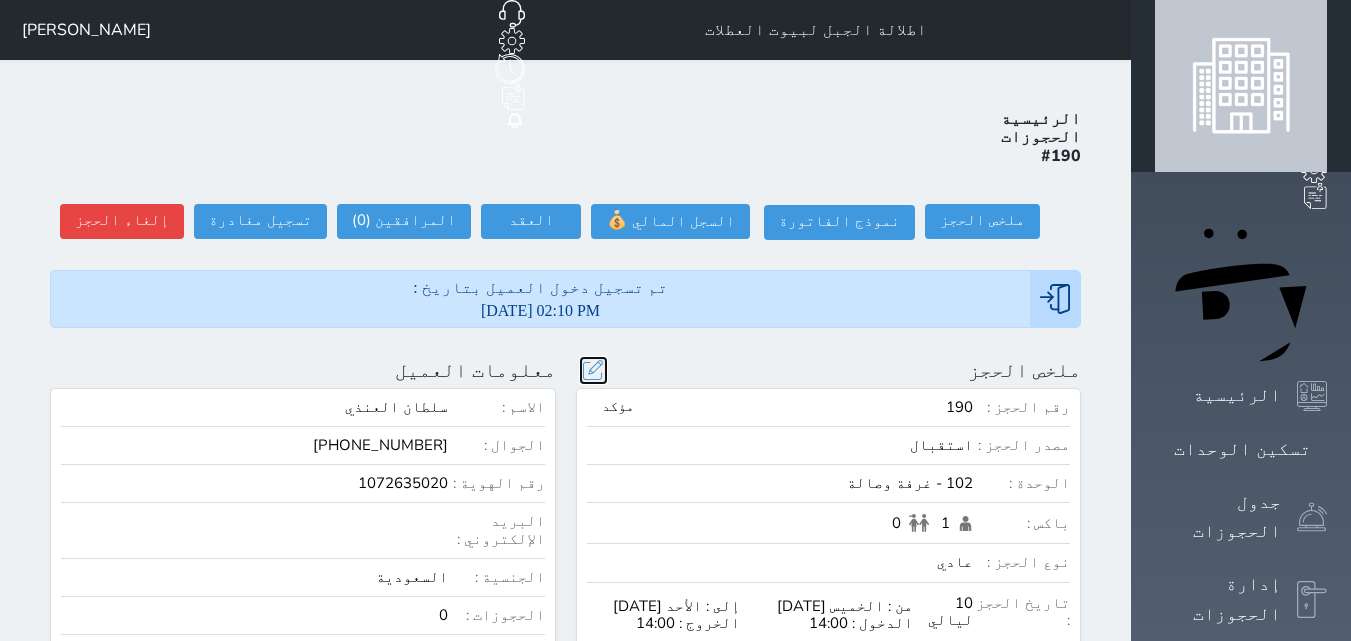 click at bounding box center (593, 370) 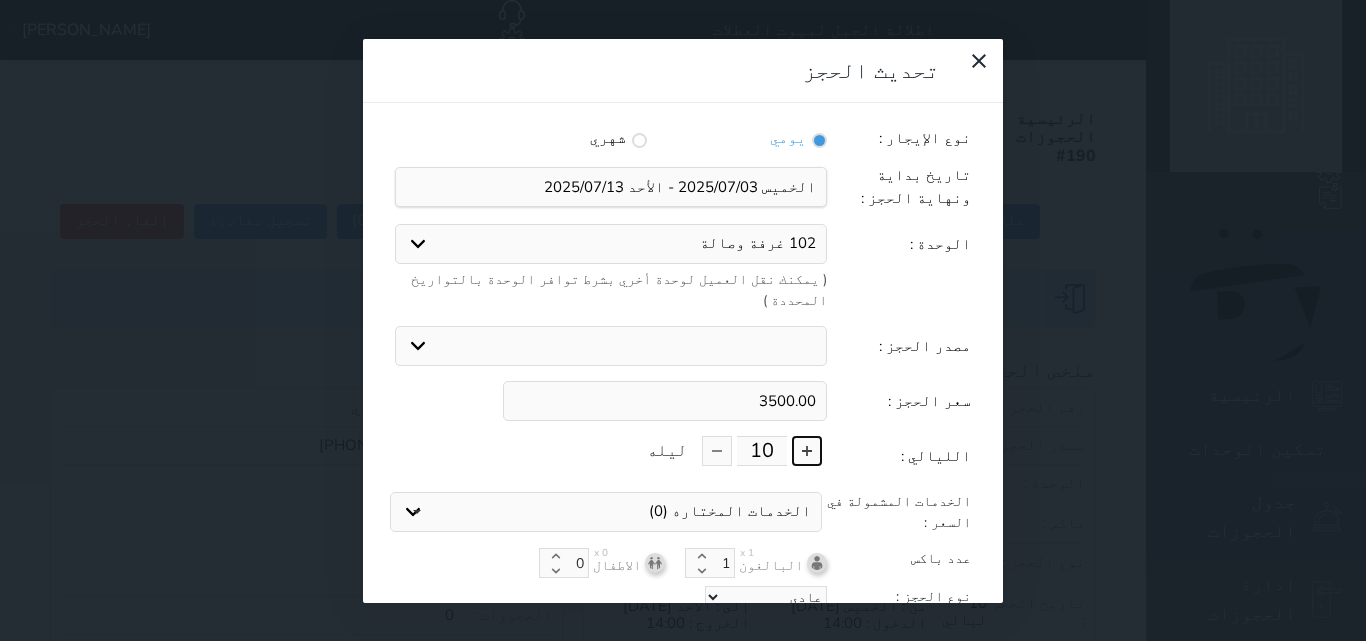 click at bounding box center (807, 451) 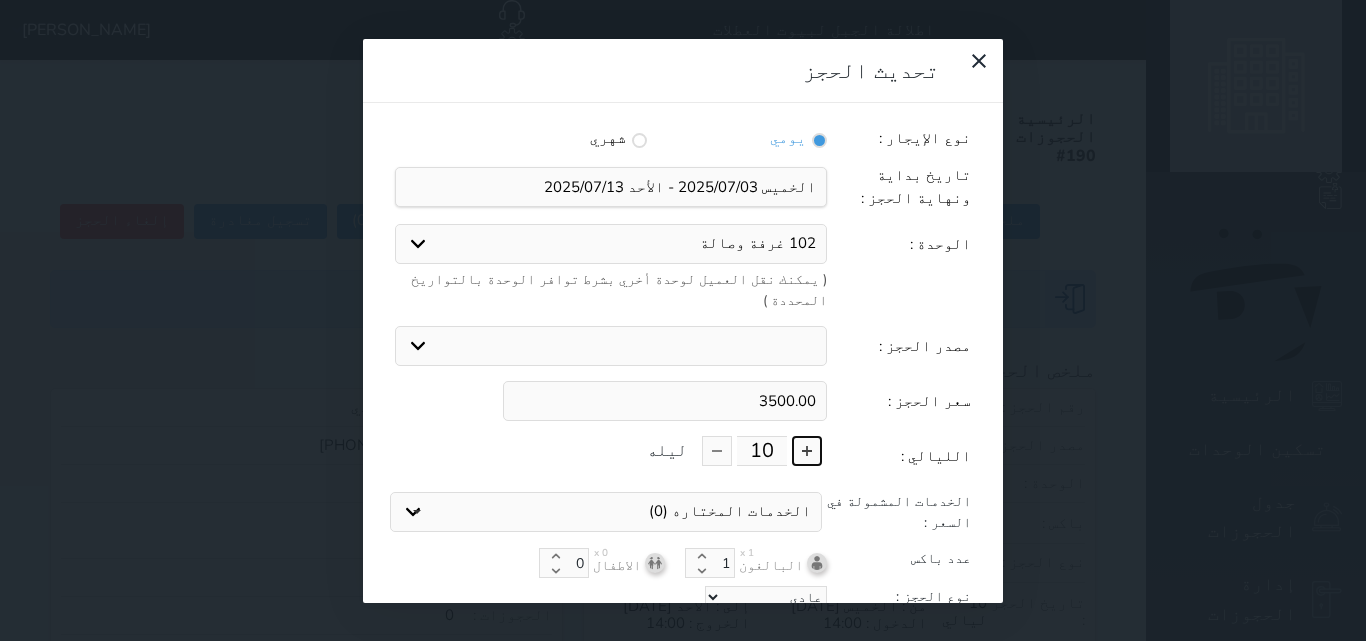type on "11" 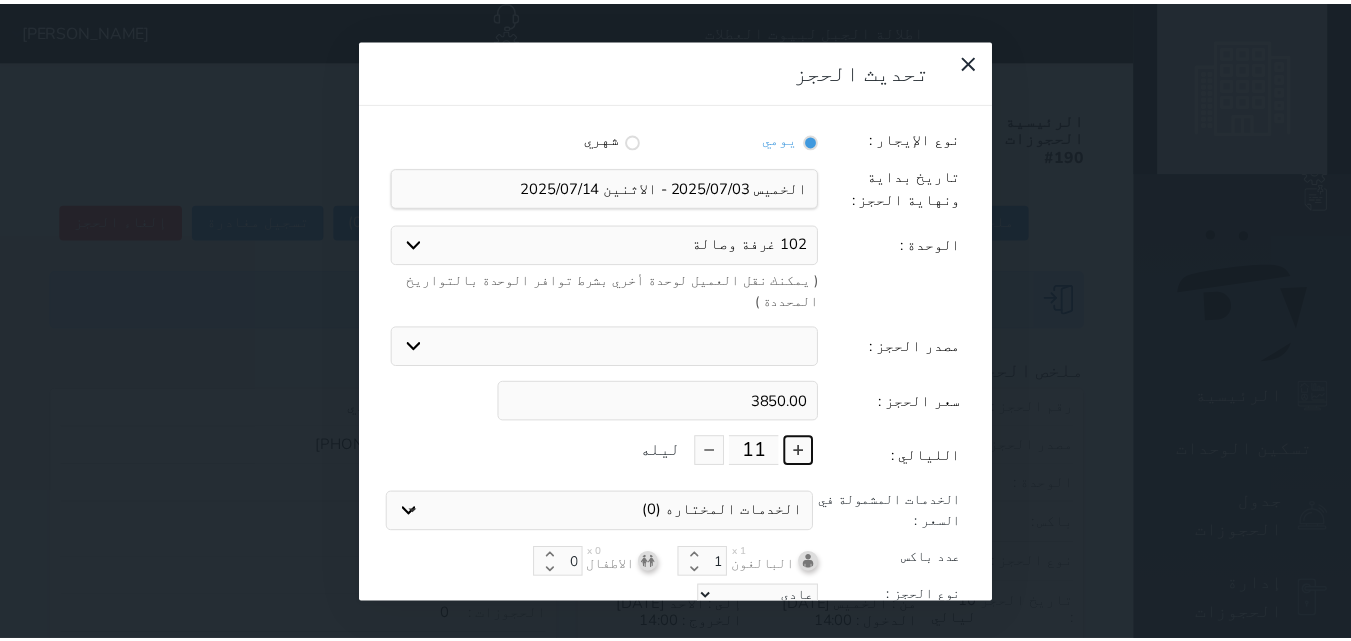 scroll, scrollTop: 45, scrollLeft: 0, axis: vertical 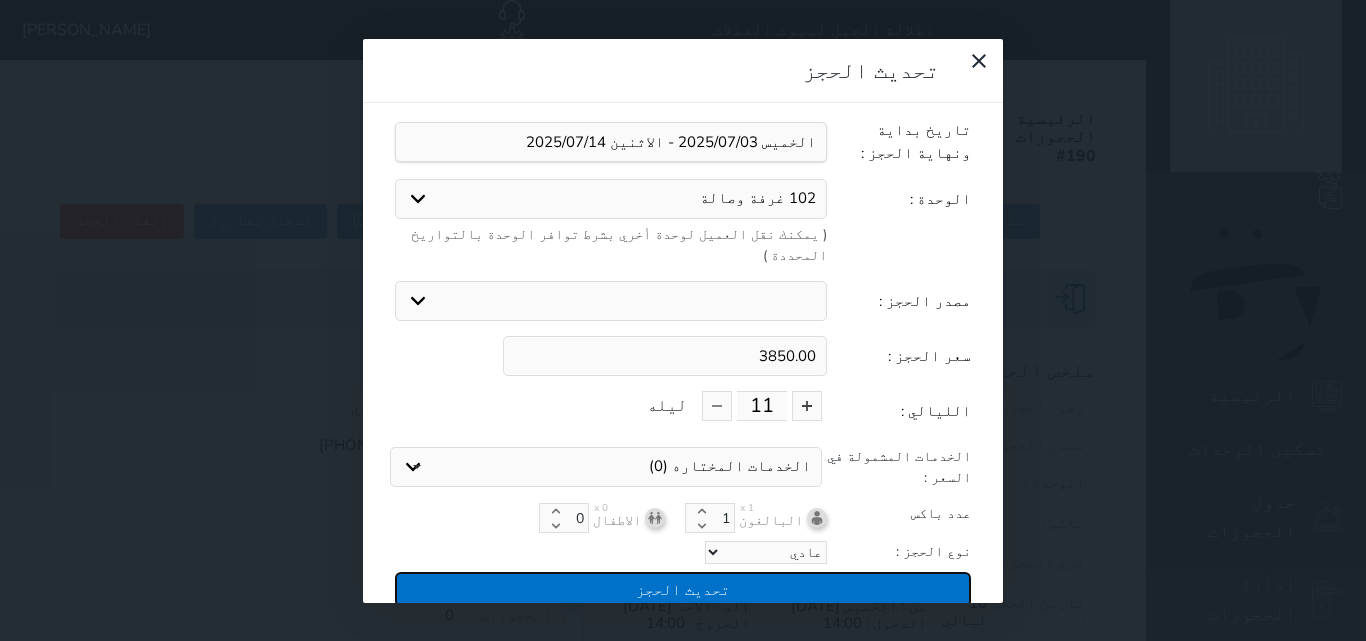 click on "تحديث الحجز" at bounding box center [683, 589] 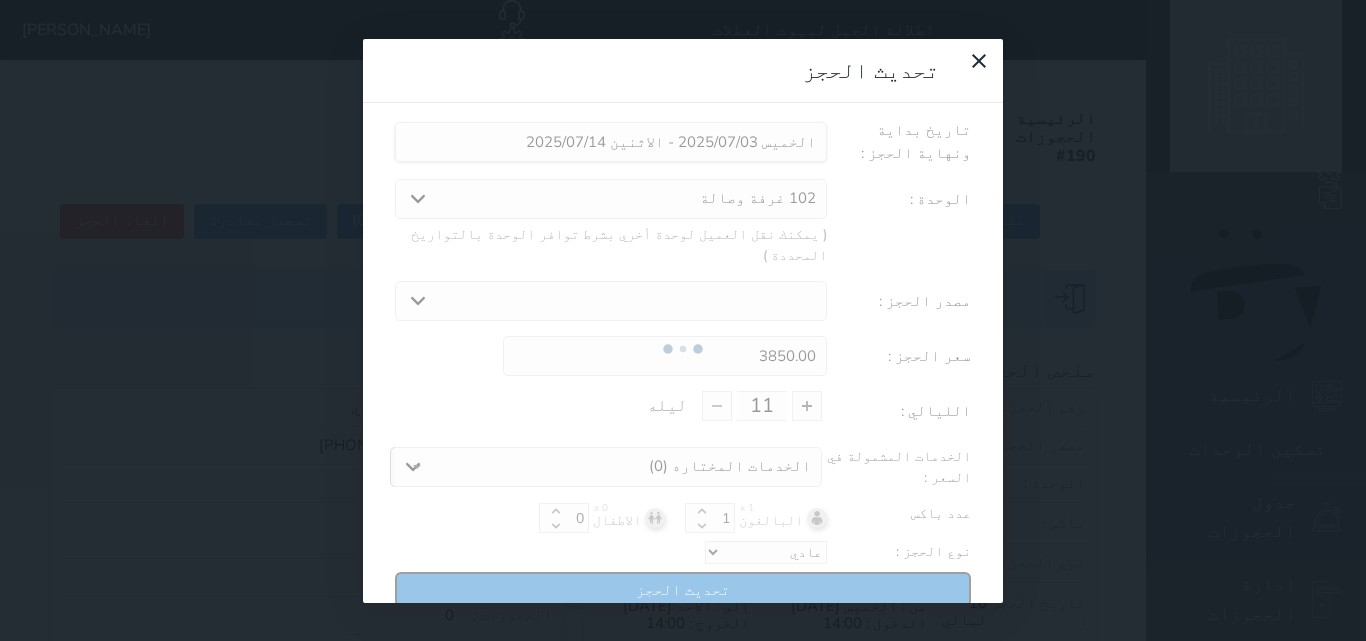 type on "3850" 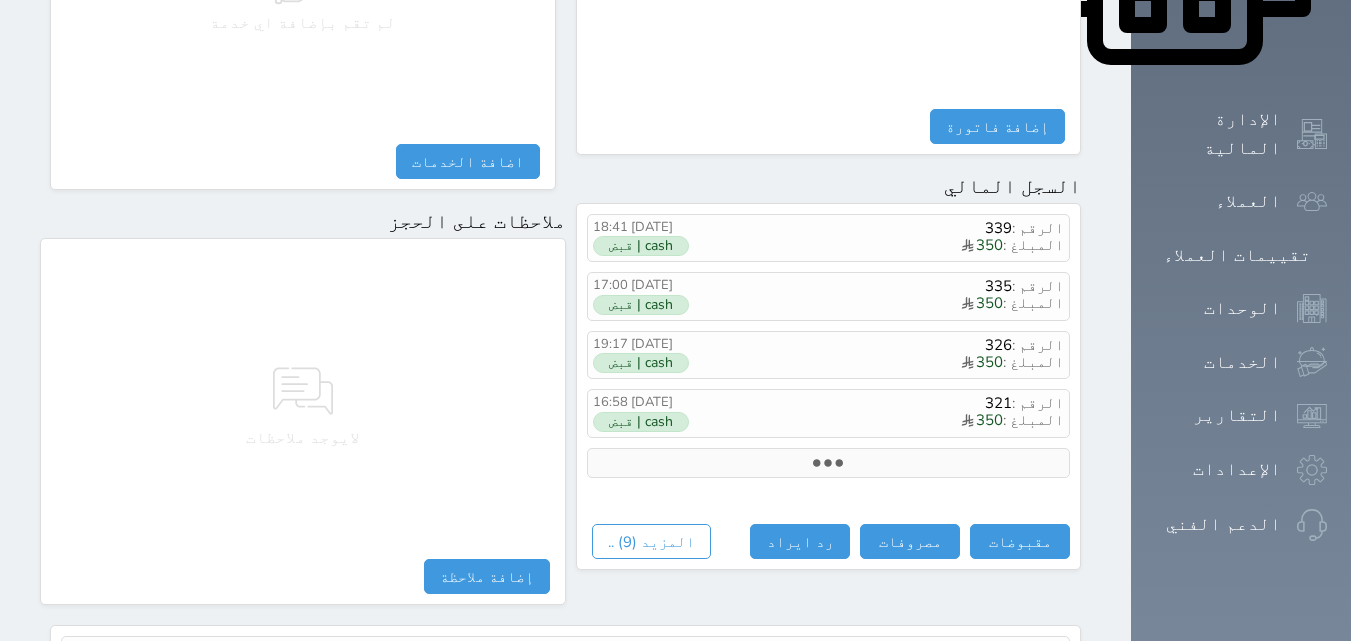 scroll, scrollTop: 1140, scrollLeft: 0, axis: vertical 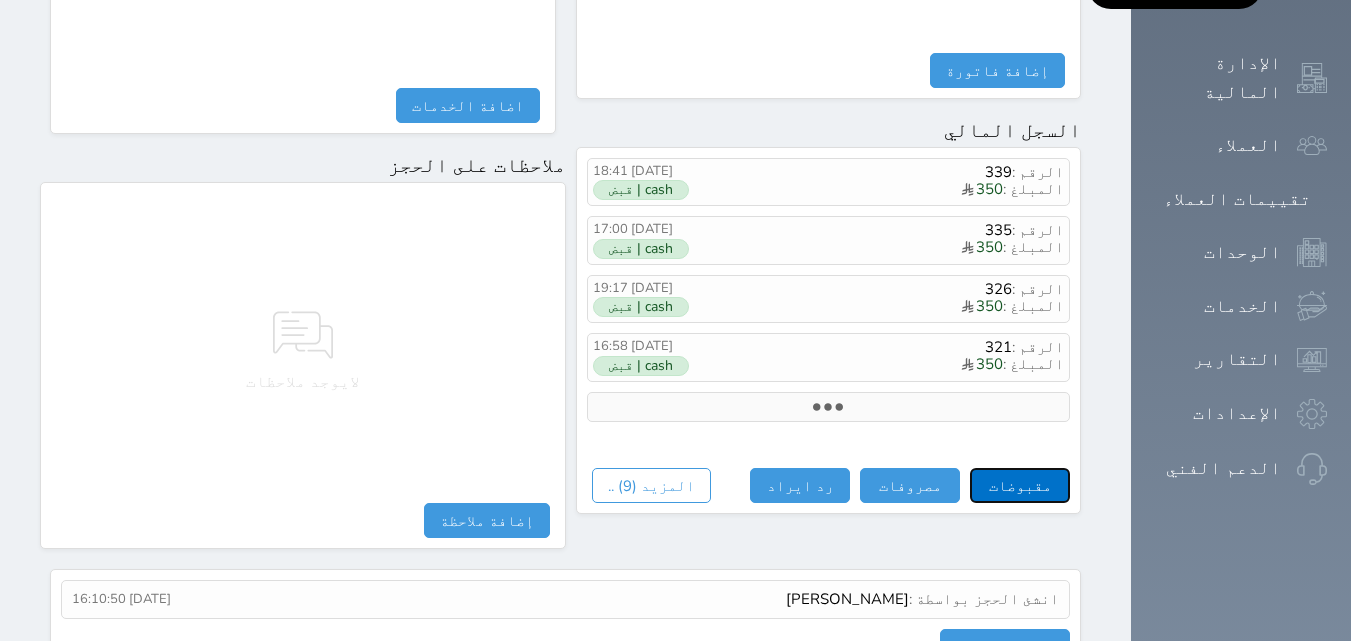 click on "مقبوضات" at bounding box center [1020, 485] 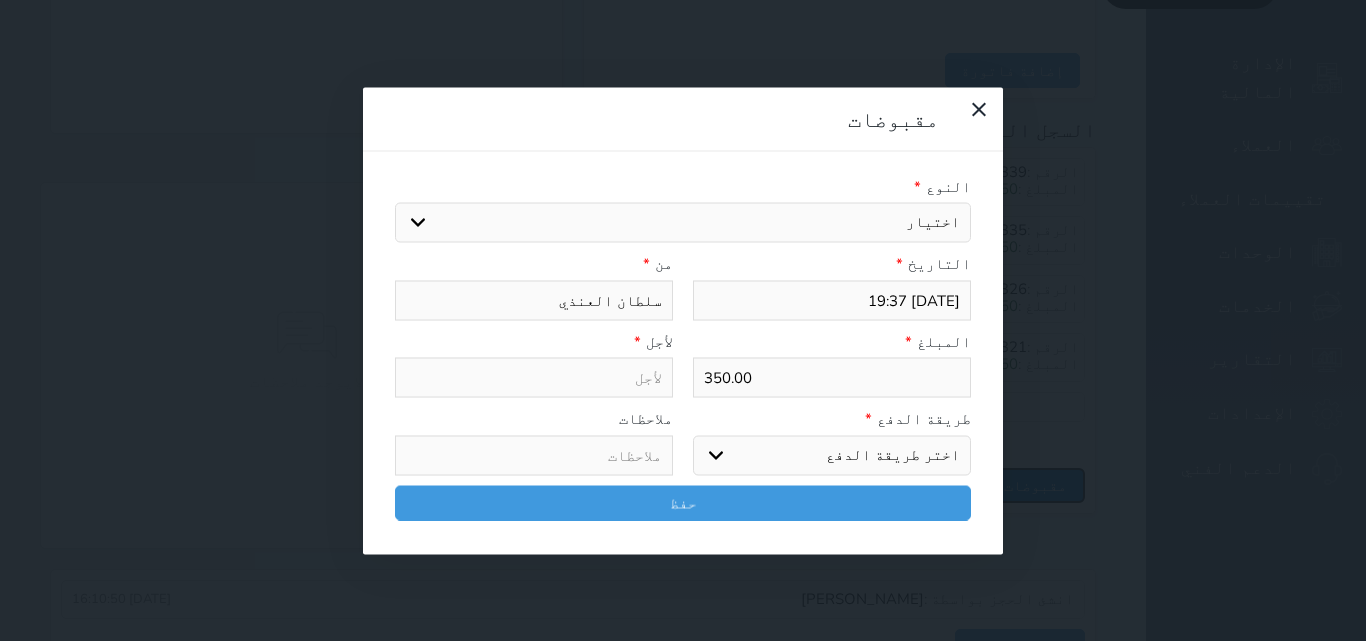 select 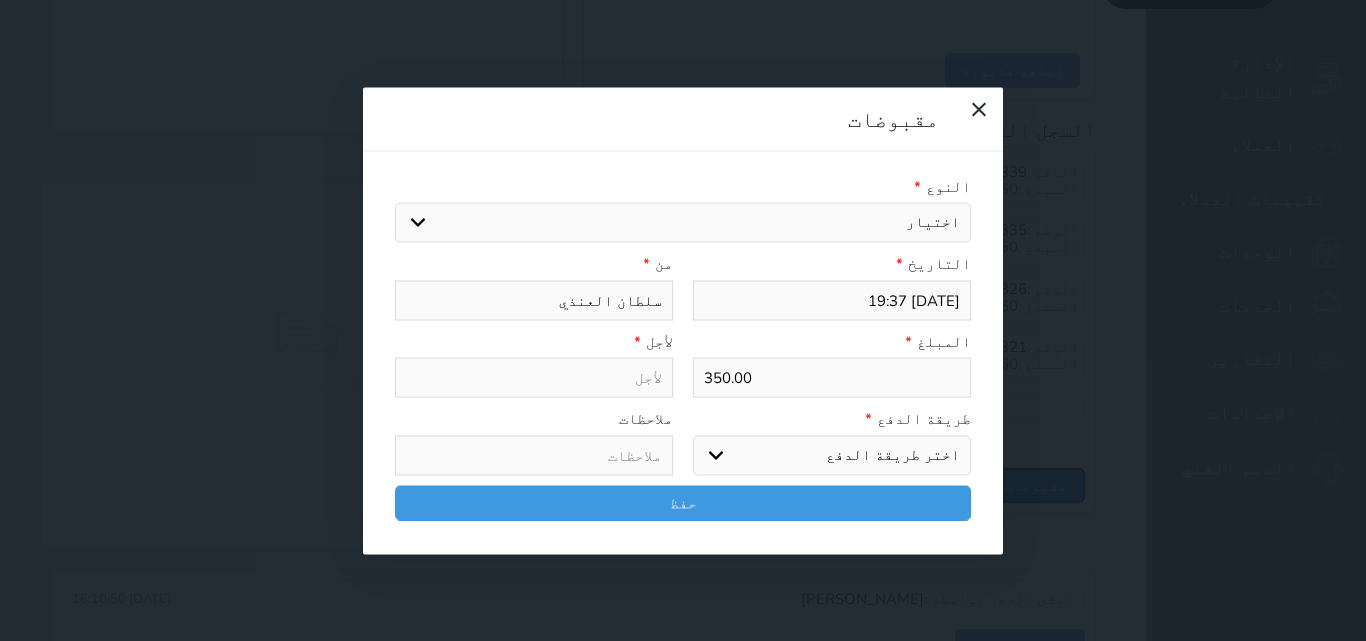 select 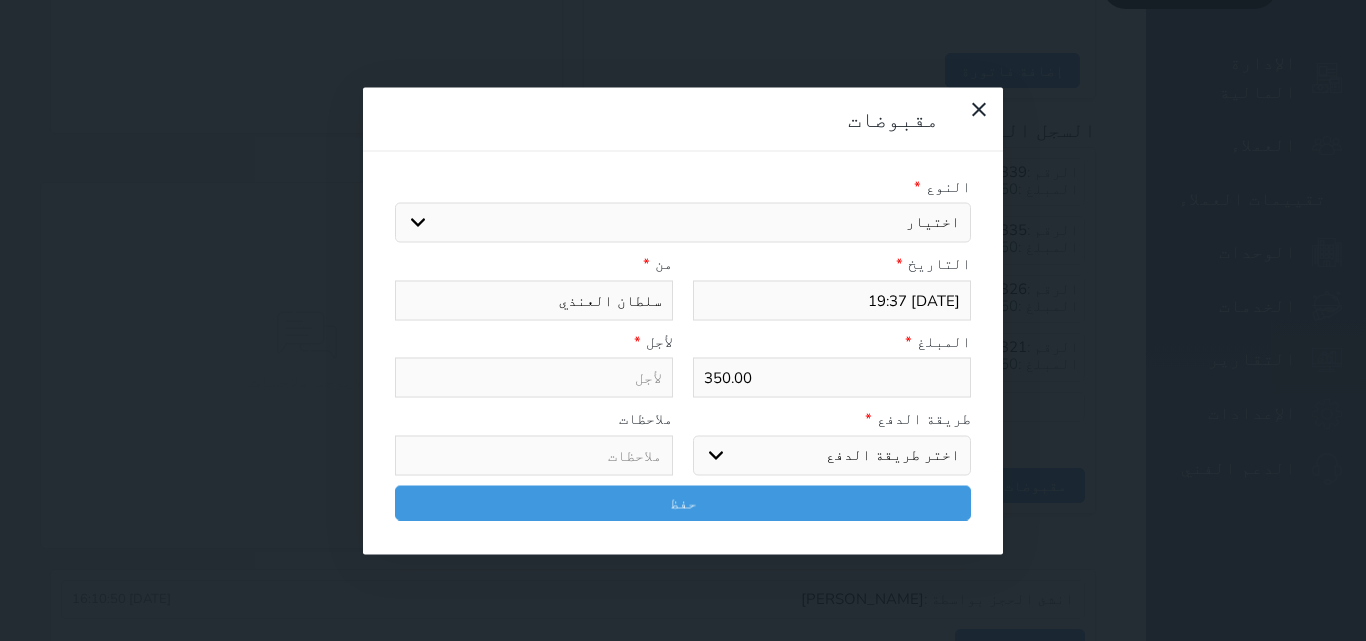 click on "اختر طريقة الدفع   دفع نقدى   تحويل بنكى   مدى   بطاقة ائتمان   آجل" at bounding box center [832, 455] 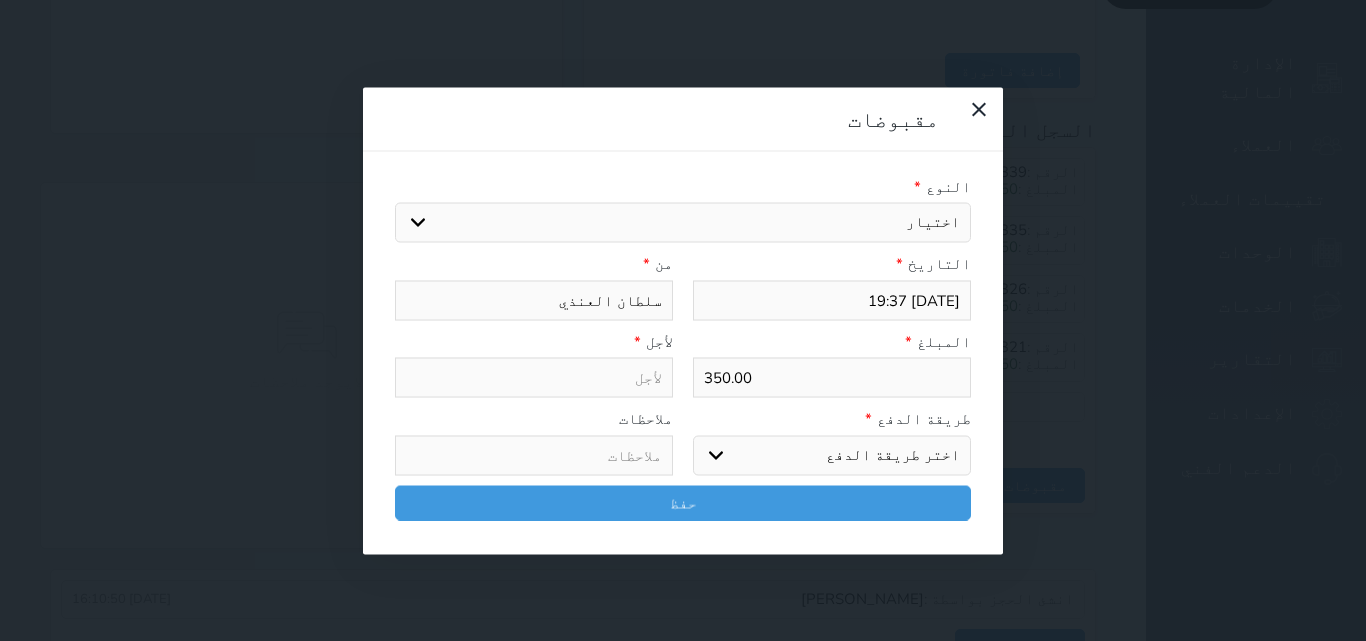 select on "cash" 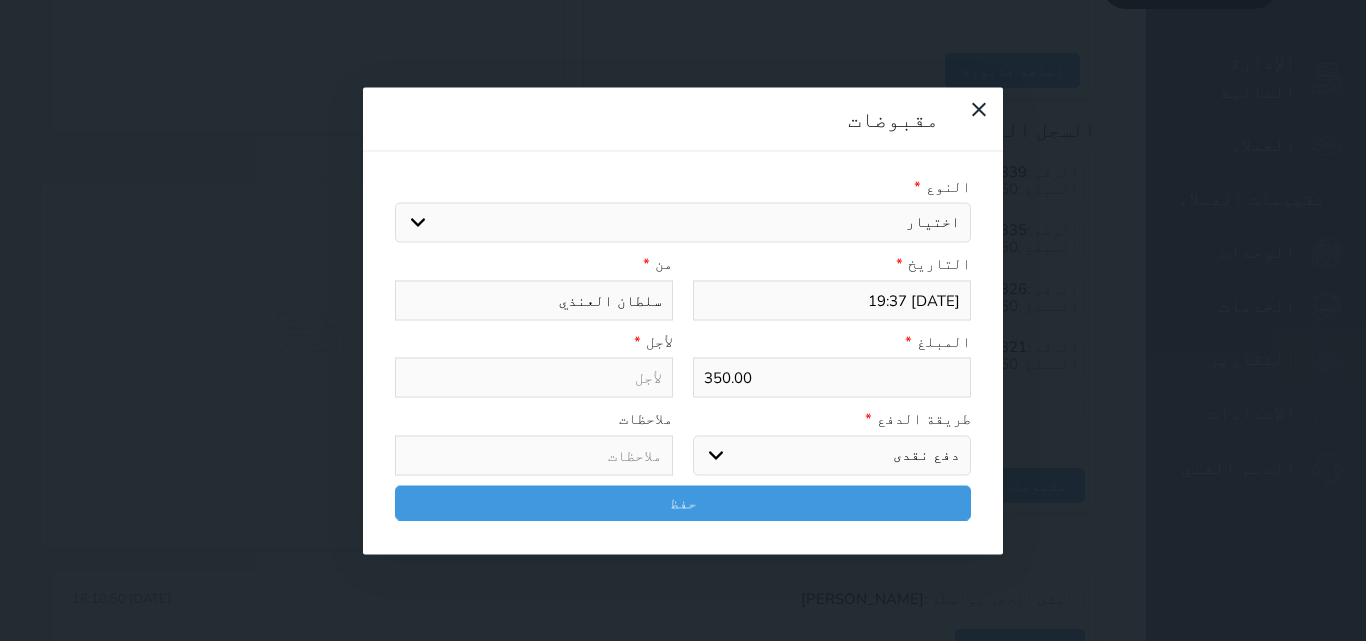 click on "اختر طريقة الدفع   دفع نقدى   تحويل بنكى   مدى   بطاقة ائتمان   آجل" at bounding box center (832, 455) 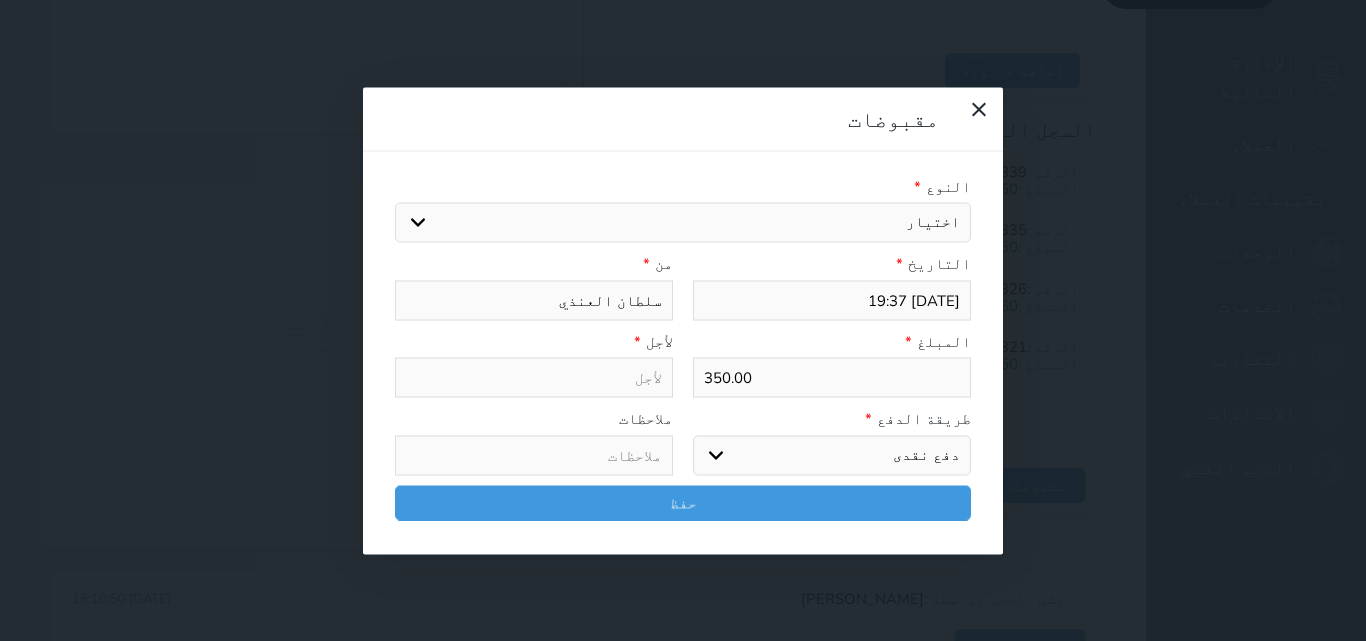 click on "اختيار   مقبوضات عامة قيمة إيجار فواتير تامين عربون لا ينطبق آخر مغسلة واي فاي - الإنترنت مواقف السيارات طعام الأغذية والمشروبات مشروبات المشروبات الباردة المشروبات الساخنة الإفطار غداء عشاء مخبز و كعك حمام سباحة الصالة الرياضية سبا و خدمات الجمال اختيار وإسقاط (خدمات النقل) ميني بار كابل - تلفزيون سرير إضافي تصفيف الشعر التسوق خدمات الجولات السياحية المنظمة خدمات الدليل السياحي" at bounding box center (683, 223) 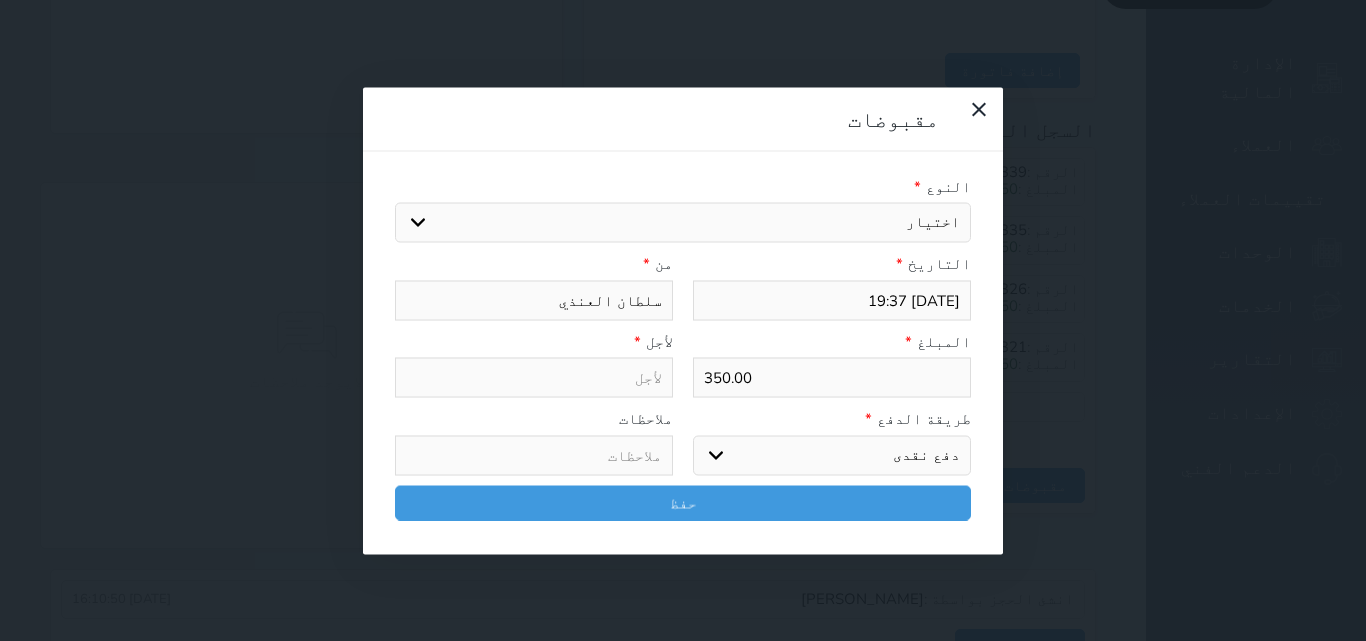 select on "154157" 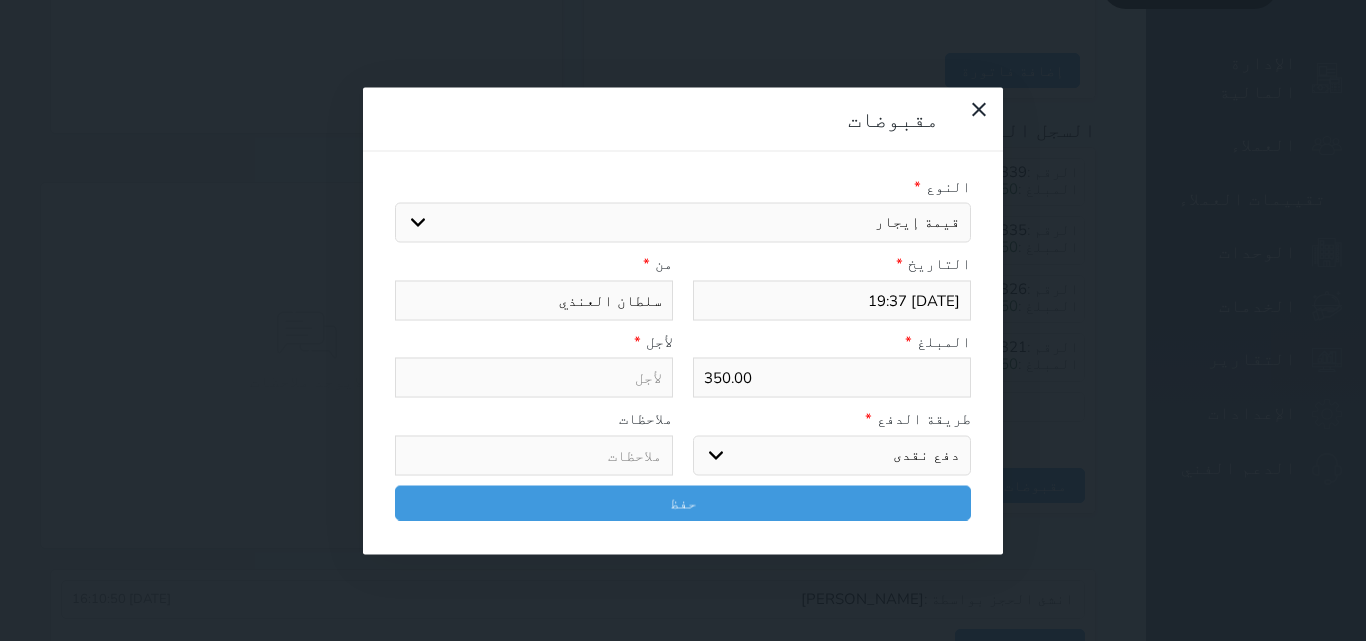 click on "اختيار   مقبوضات عامة قيمة إيجار فواتير تامين عربون لا ينطبق آخر مغسلة واي فاي - الإنترنت مواقف السيارات طعام الأغذية والمشروبات مشروبات المشروبات الباردة المشروبات الساخنة الإفطار غداء عشاء مخبز و كعك حمام سباحة الصالة الرياضية سبا و خدمات الجمال اختيار وإسقاط (خدمات النقل) ميني بار كابل - تلفزيون سرير إضافي تصفيف الشعر التسوق خدمات الجولات السياحية المنظمة خدمات الدليل السياحي" at bounding box center [683, 223] 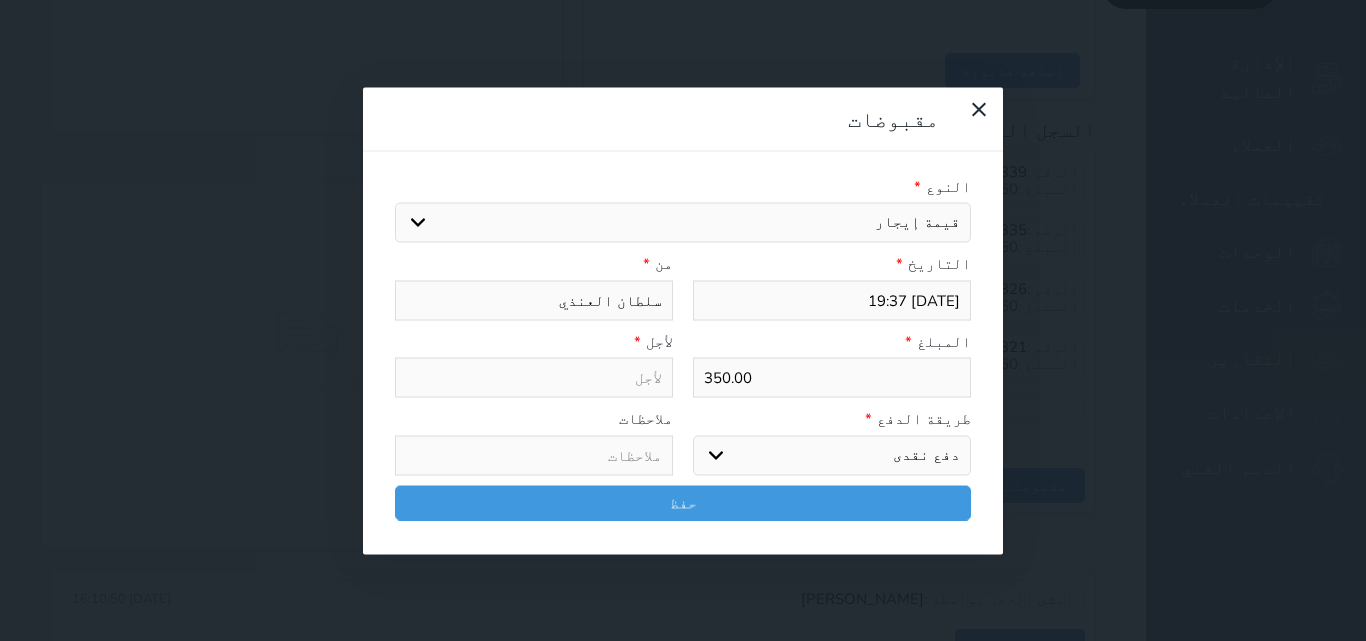 type on "قيمة إيجار - الوحدة - 102" 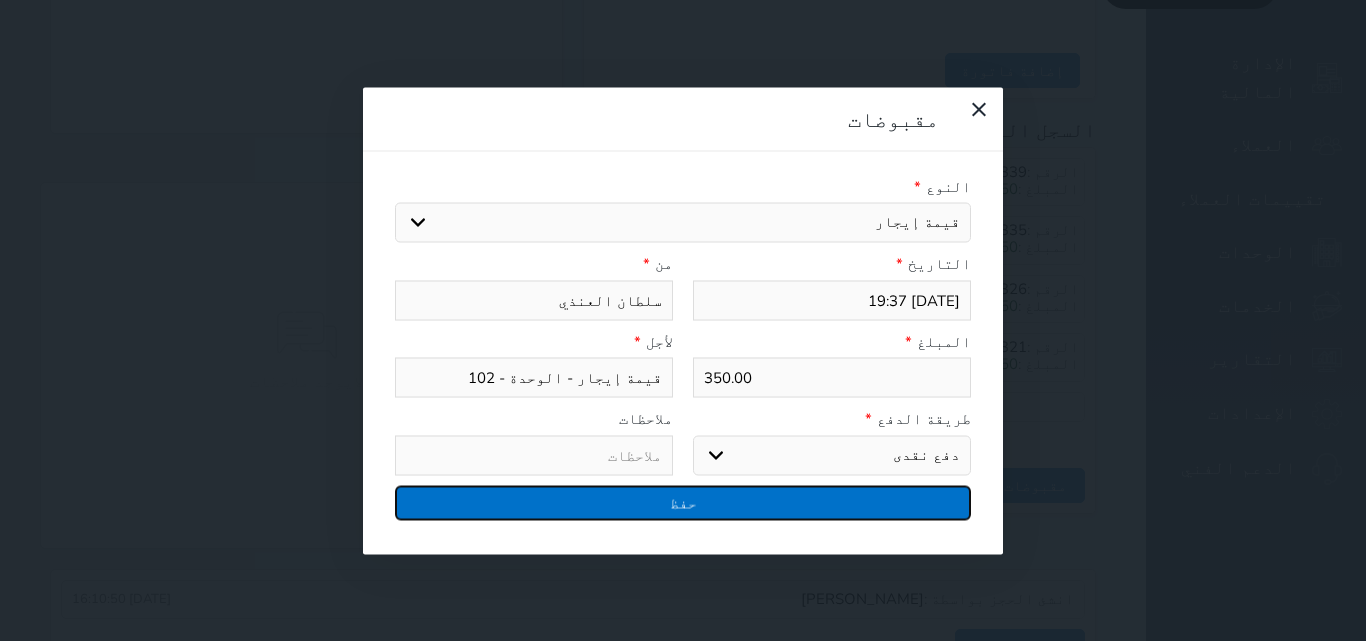 click on "حفظ" at bounding box center [683, 502] 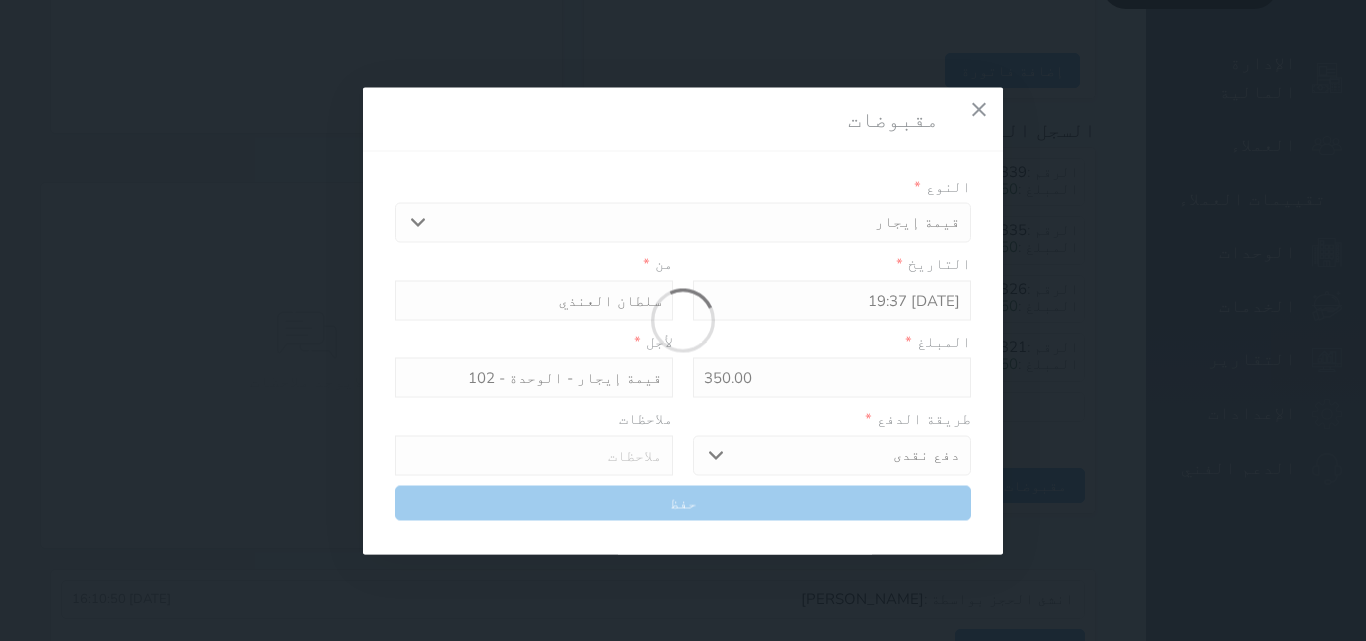 select 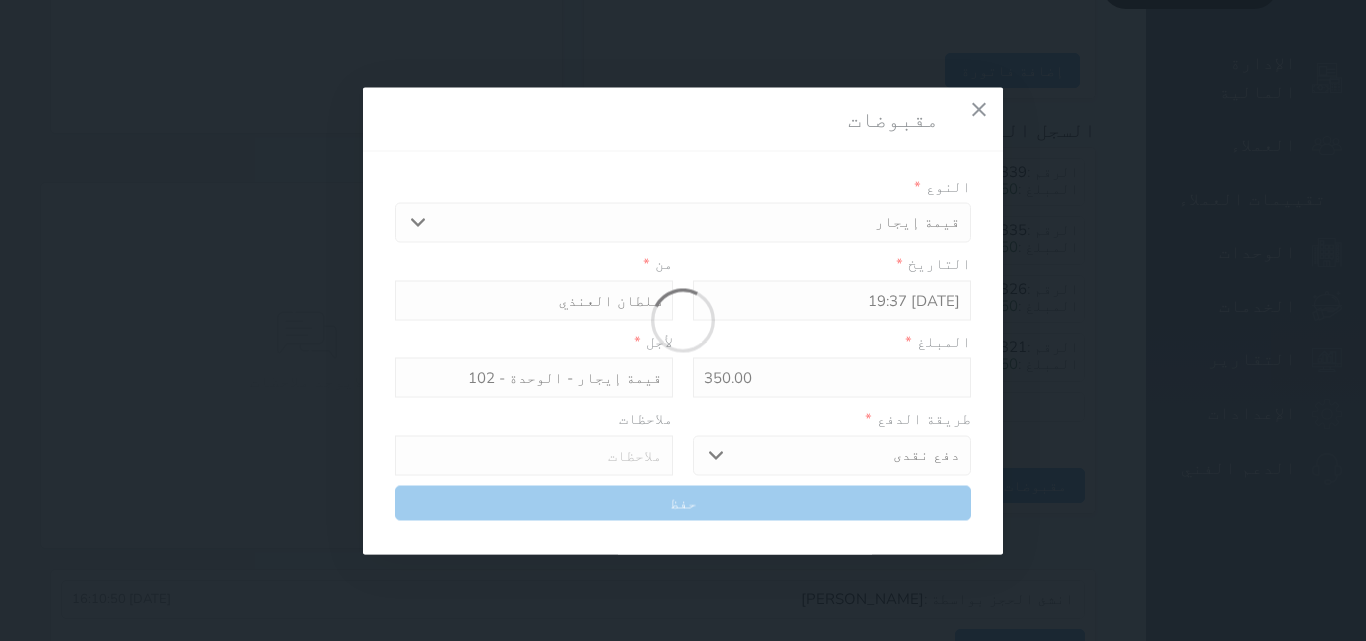 type 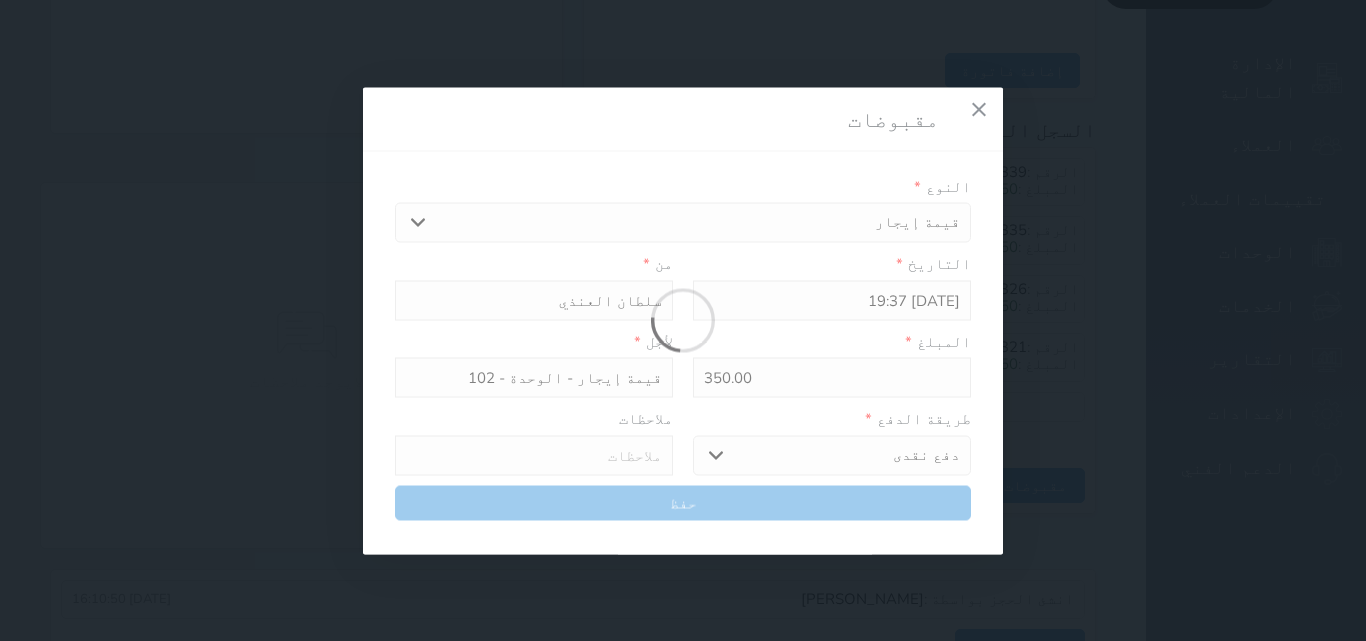 type on "0" 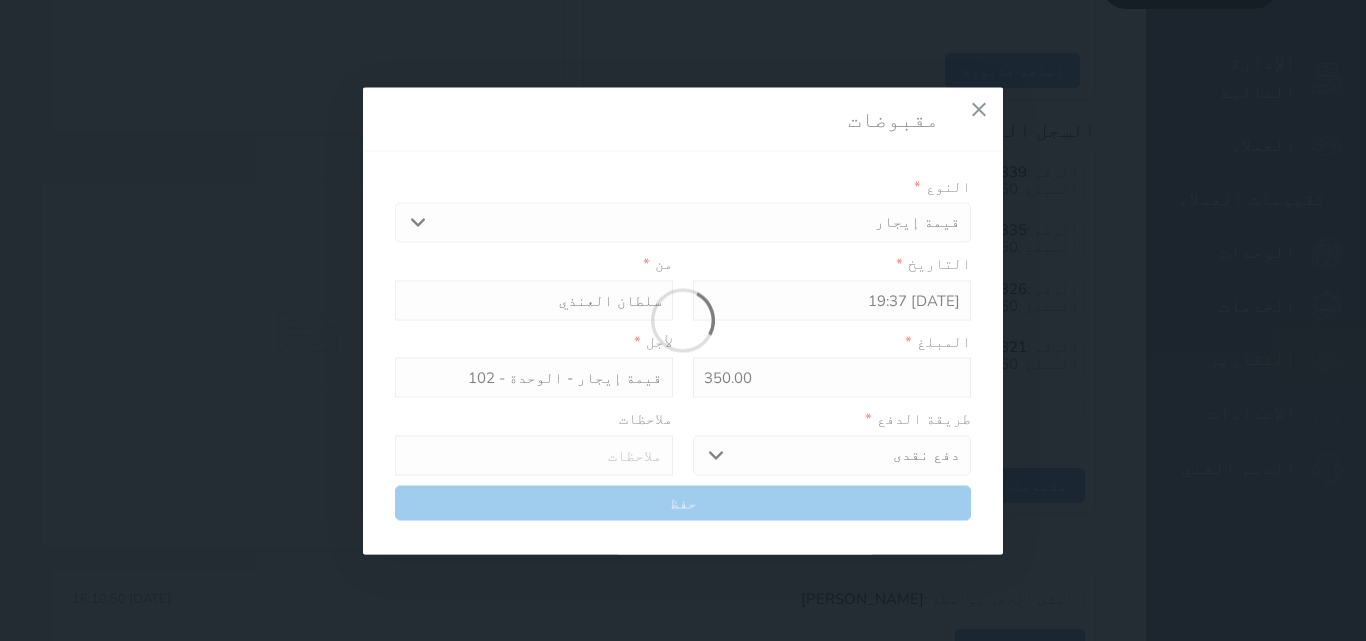 select 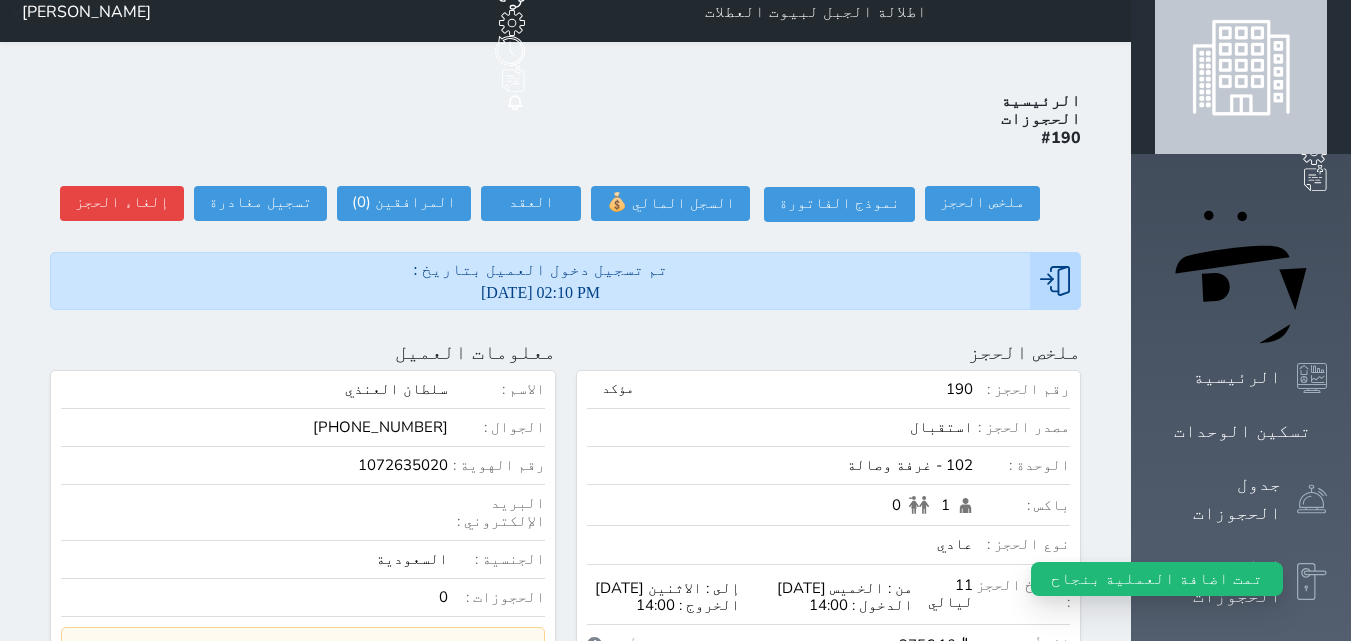 scroll, scrollTop: 0, scrollLeft: 0, axis: both 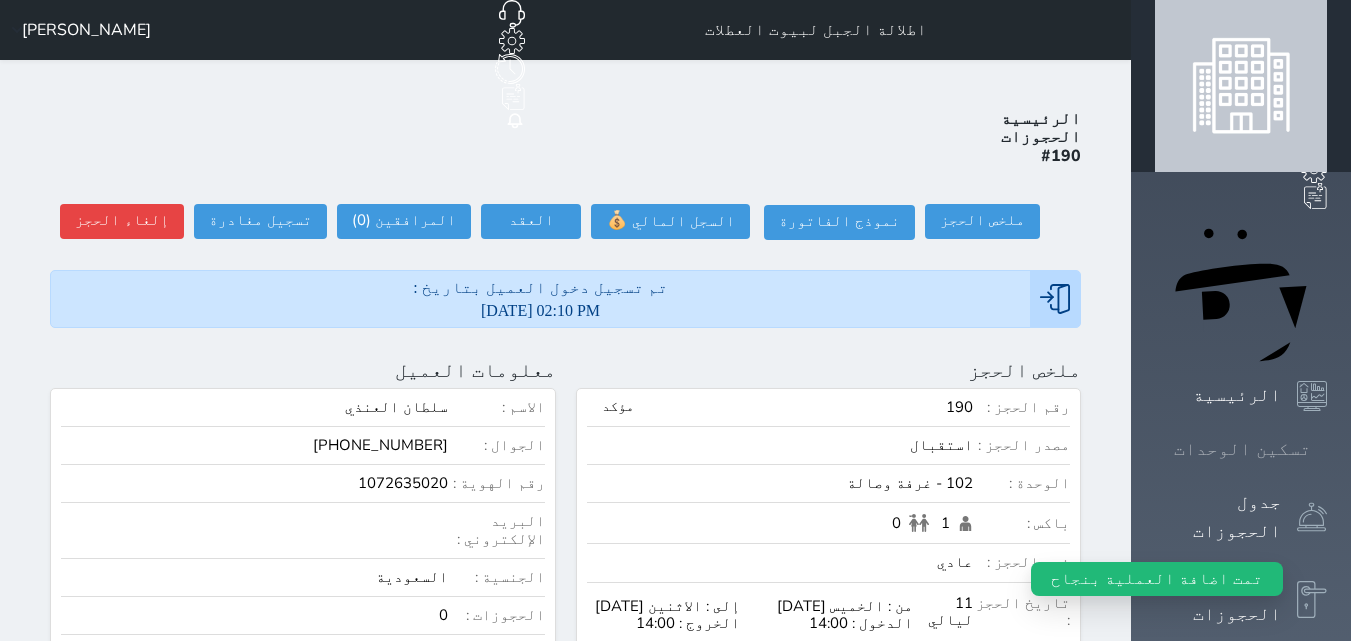 click on "تسكين الوحدات" at bounding box center (1242, 449) 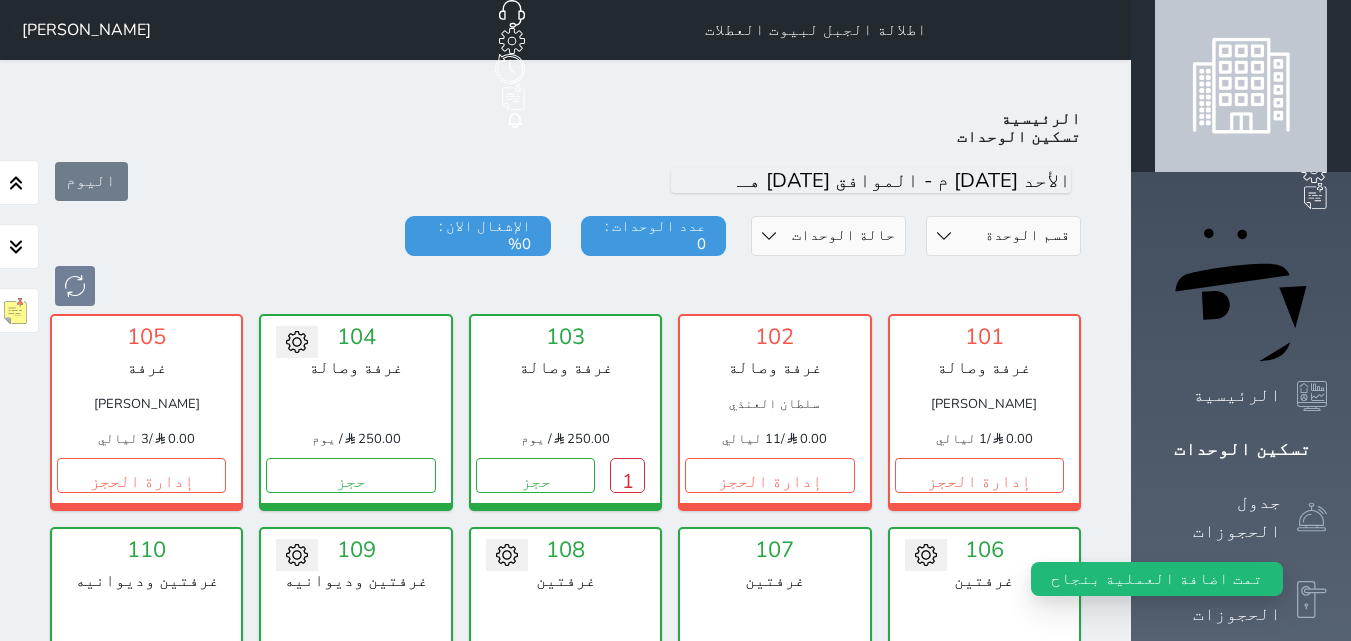 scroll, scrollTop: 78, scrollLeft: 0, axis: vertical 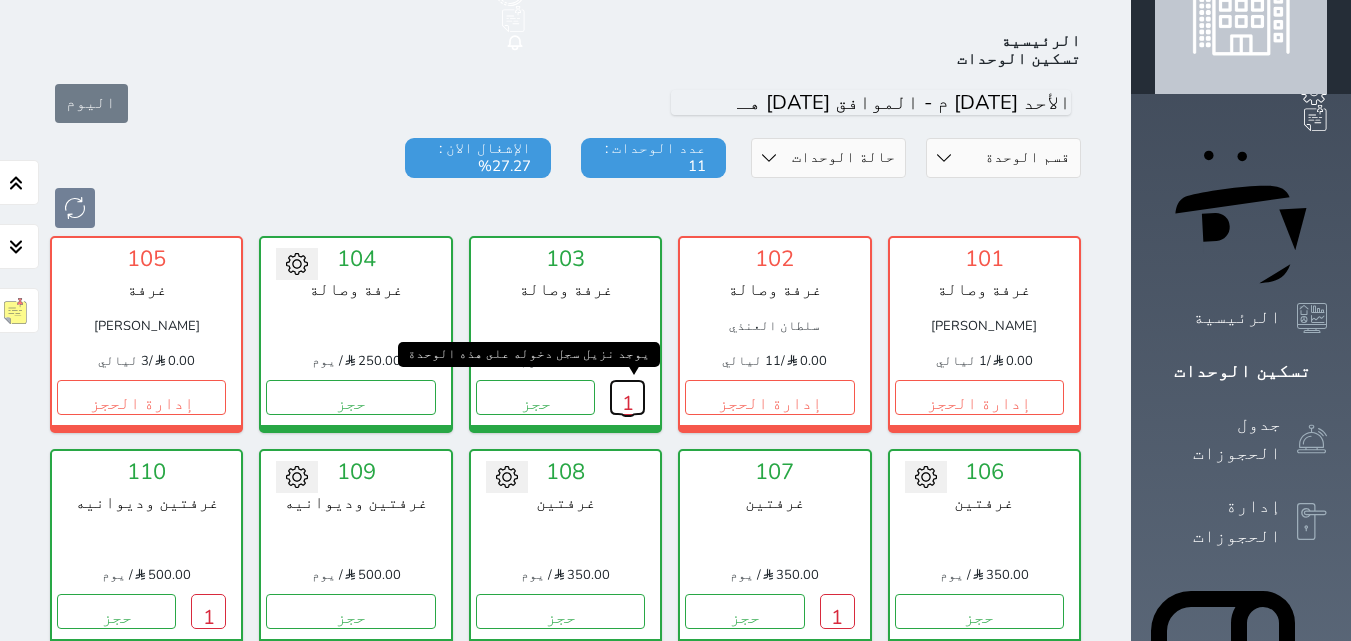 click on "1" at bounding box center [627, 397] 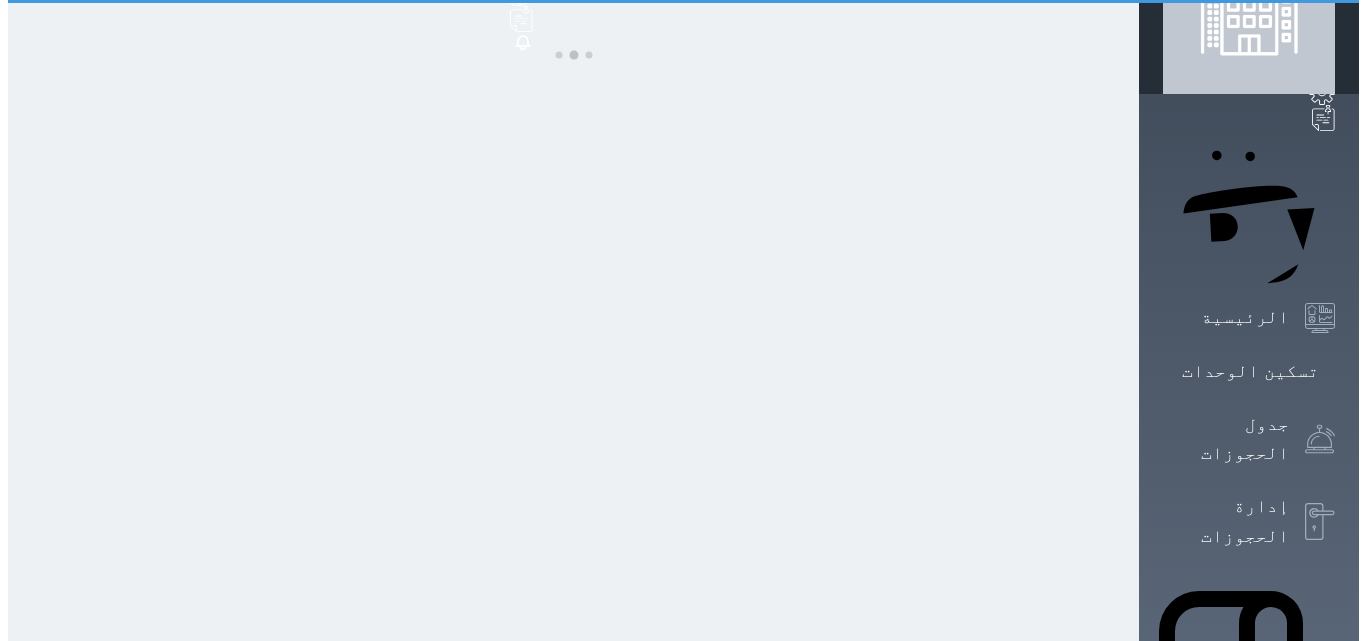 scroll, scrollTop: 0, scrollLeft: 0, axis: both 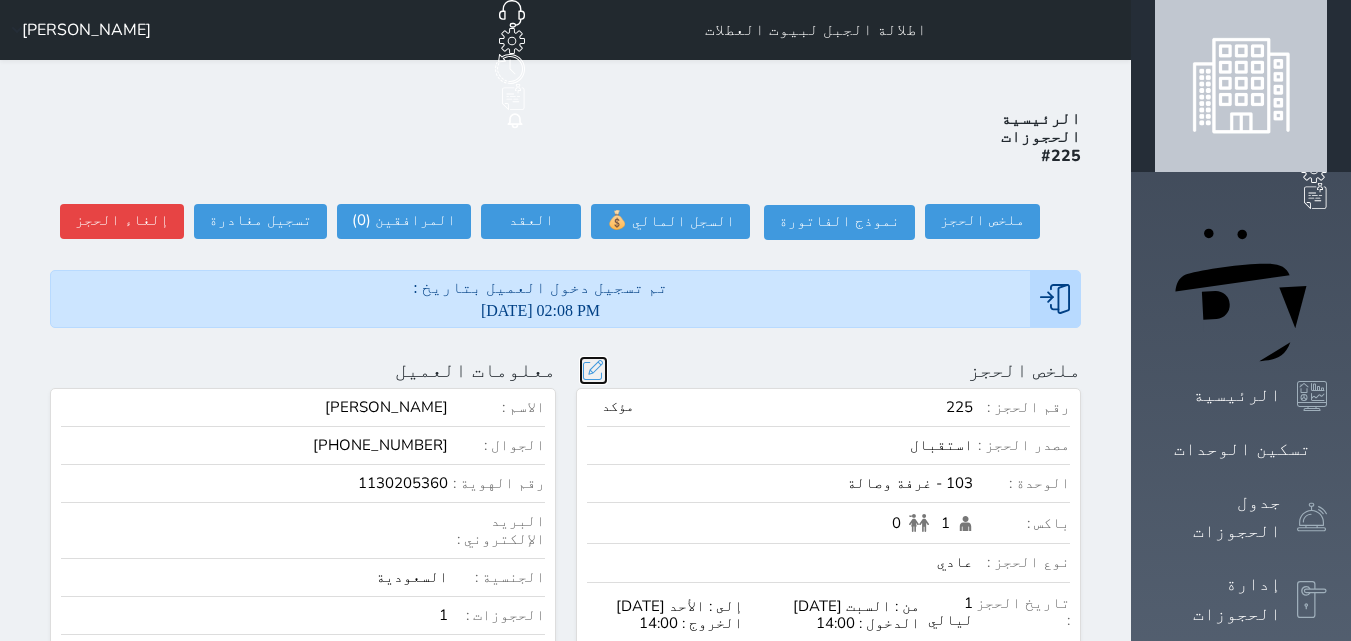 click at bounding box center [593, 370] 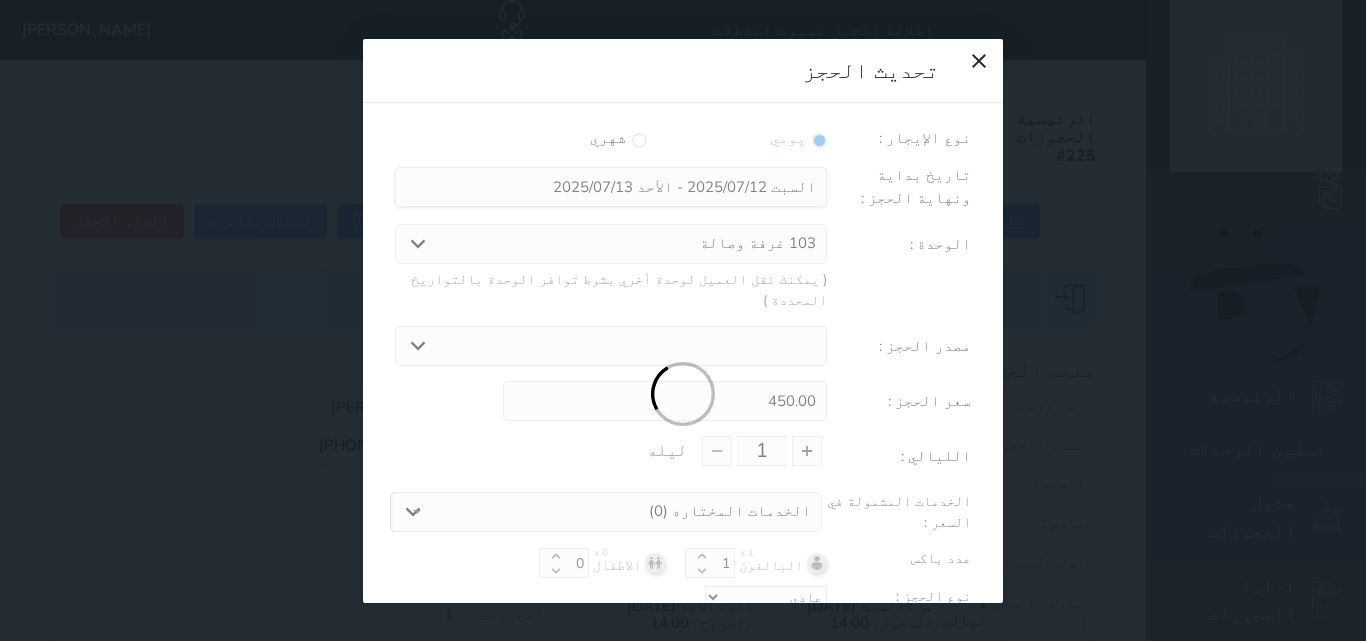 select 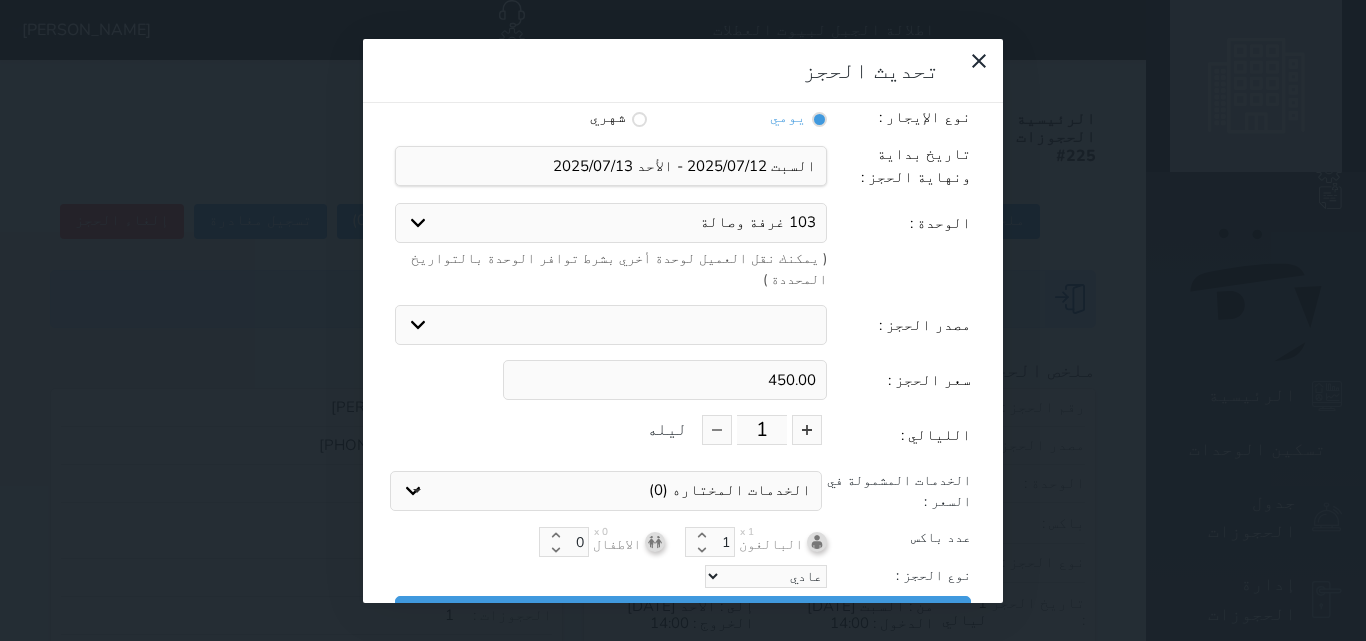 scroll, scrollTop: 0, scrollLeft: 0, axis: both 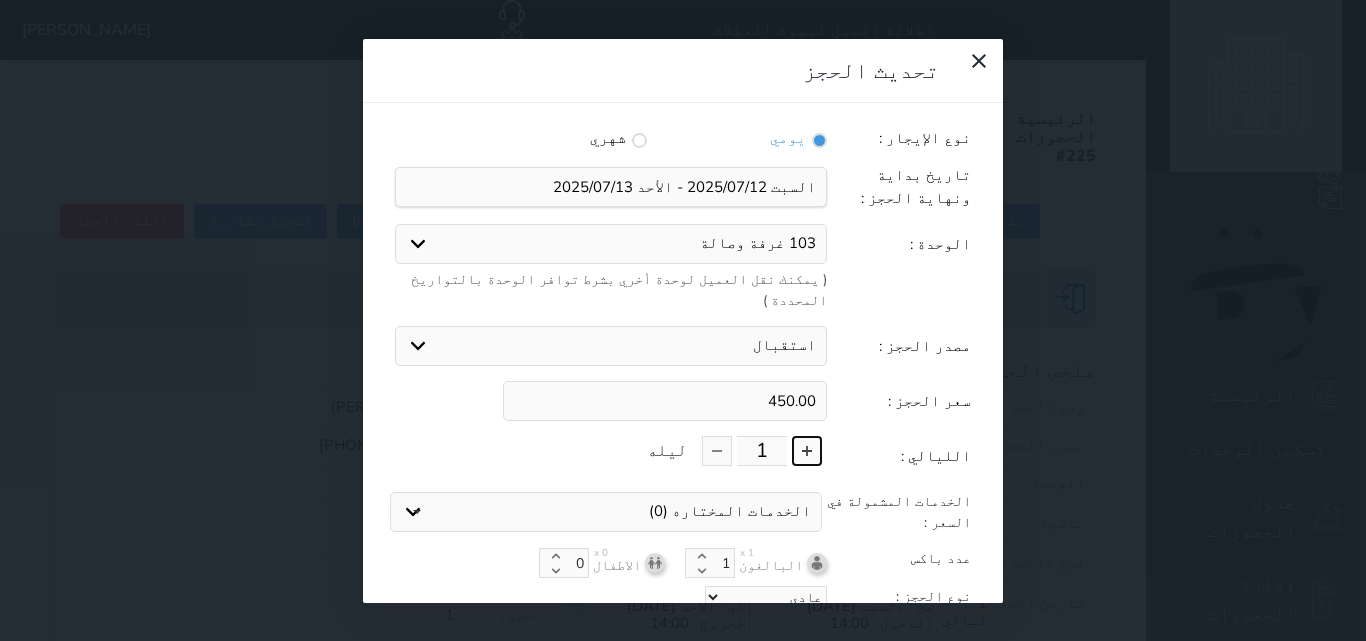 click at bounding box center (807, 451) 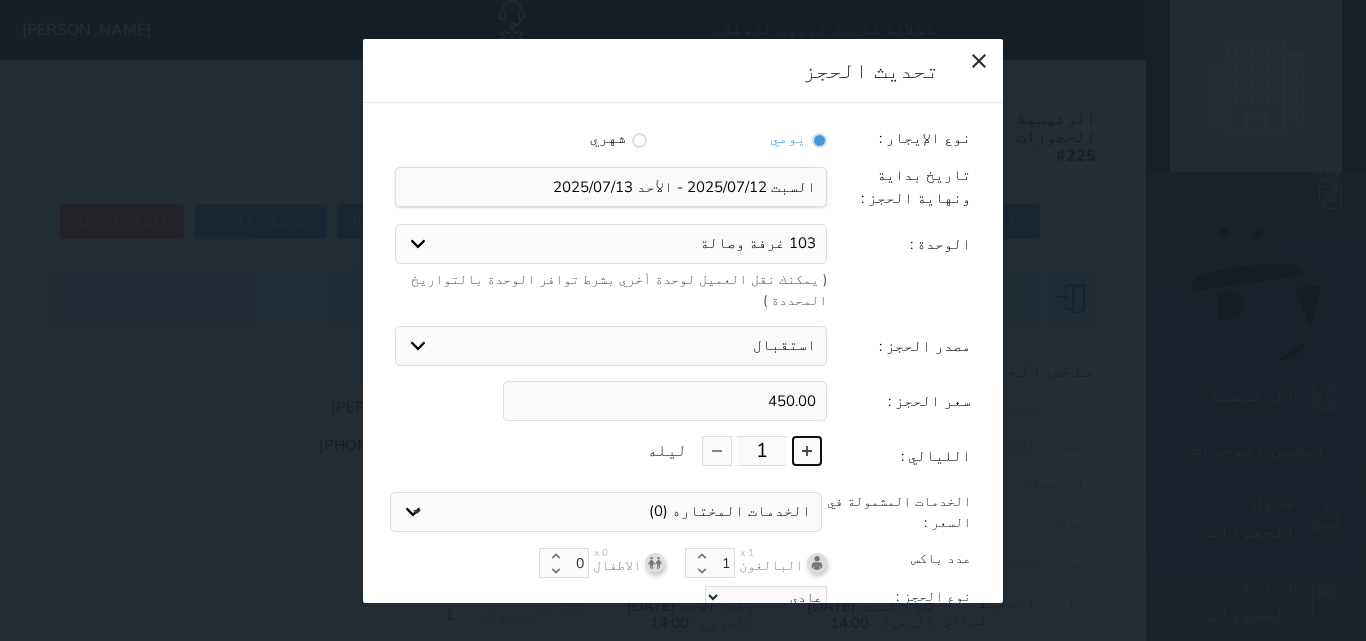 type on "2" 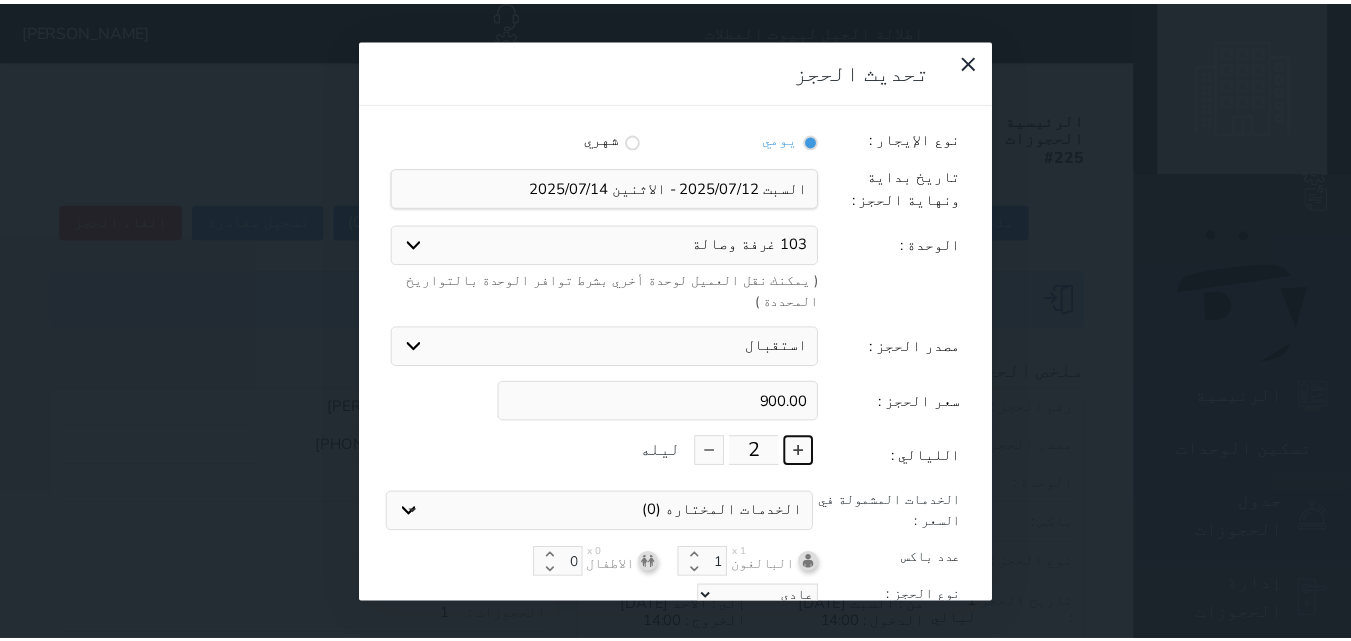 scroll, scrollTop: 45, scrollLeft: 0, axis: vertical 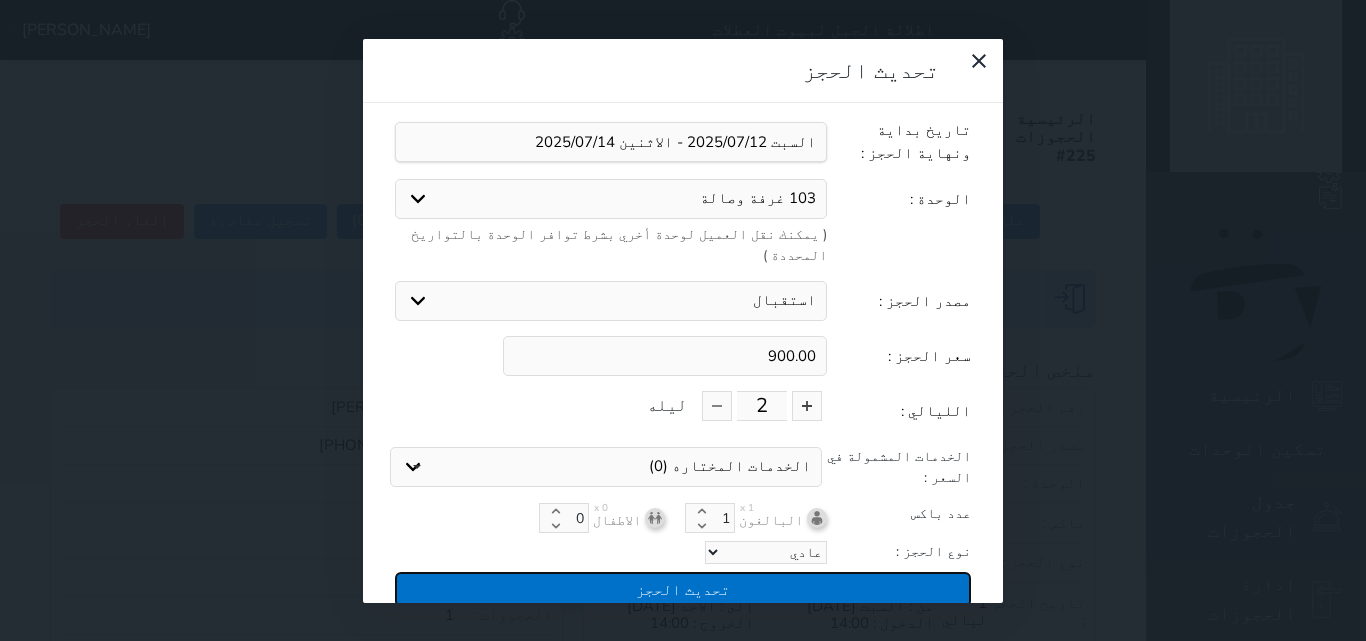 click on "تحديث الحجز" at bounding box center [683, 589] 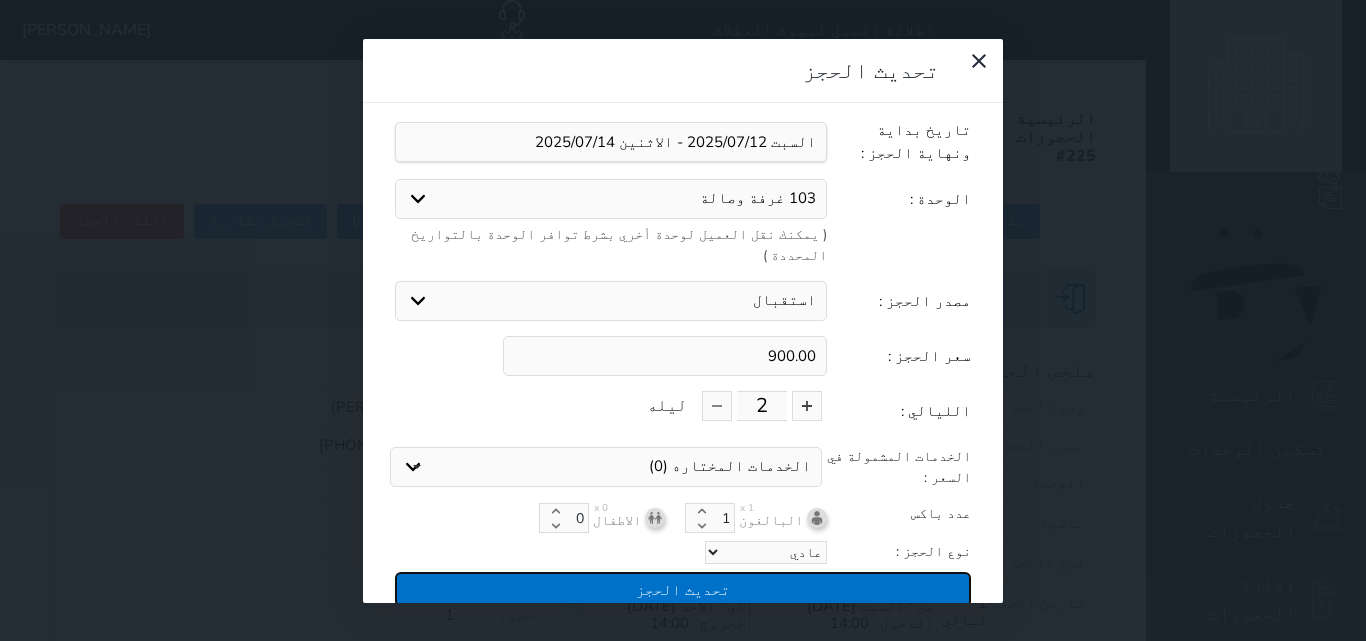 type on "900" 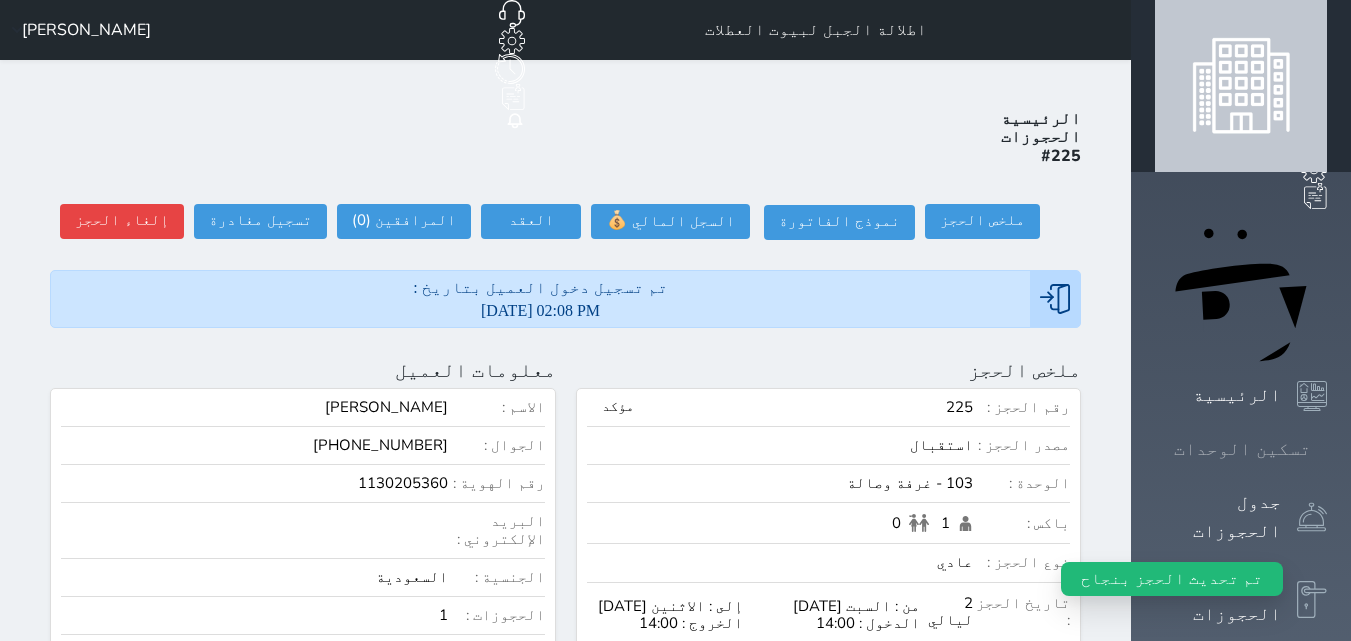 click on "تسكين الوحدات" at bounding box center (1242, 449) 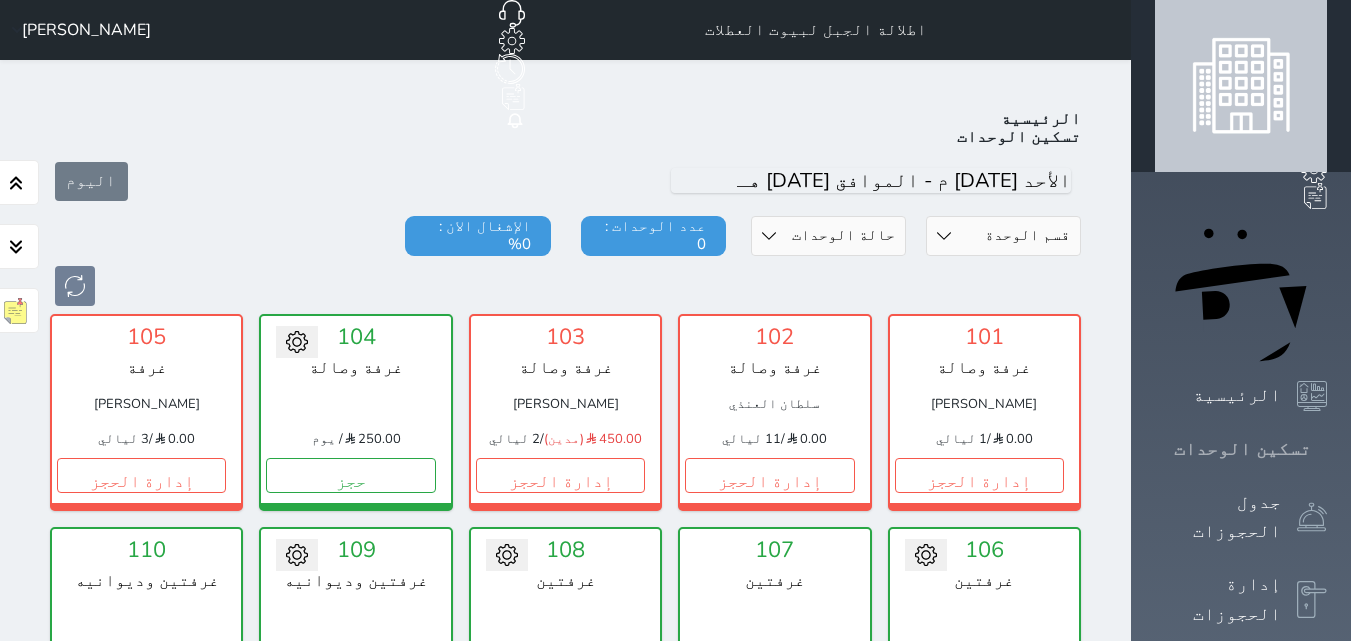 scroll, scrollTop: 78, scrollLeft: 0, axis: vertical 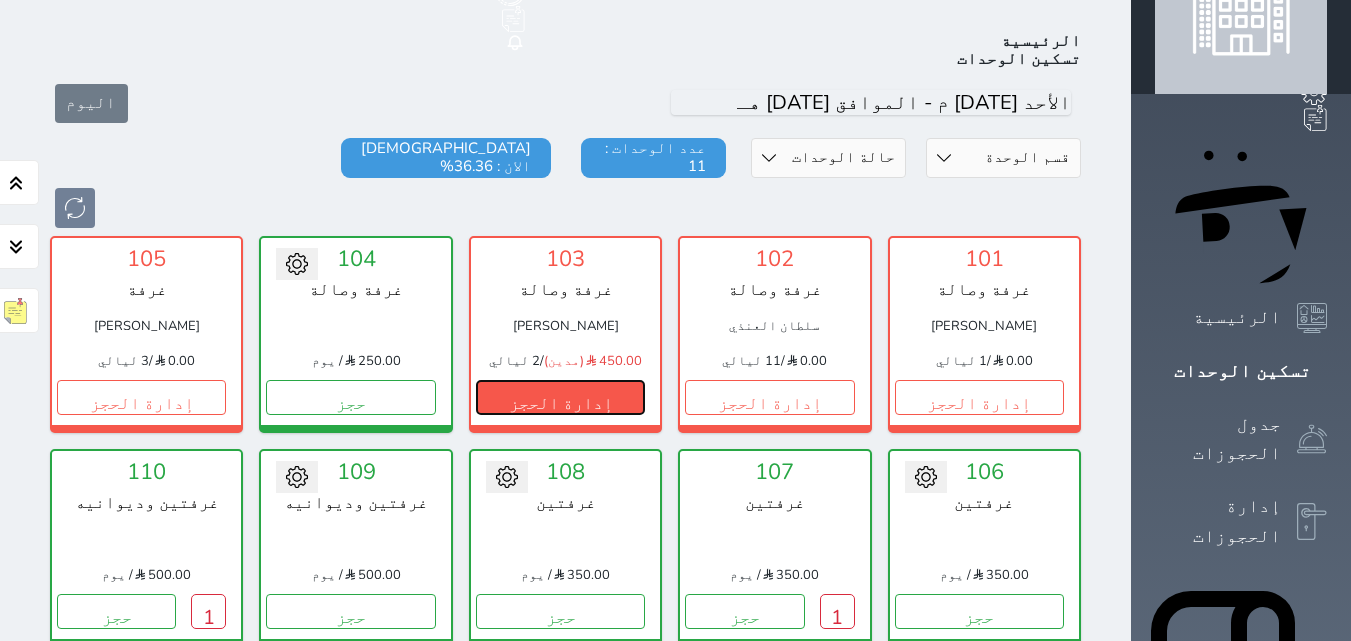 click on "إدارة الحجز" at bounding box center [560, 397] 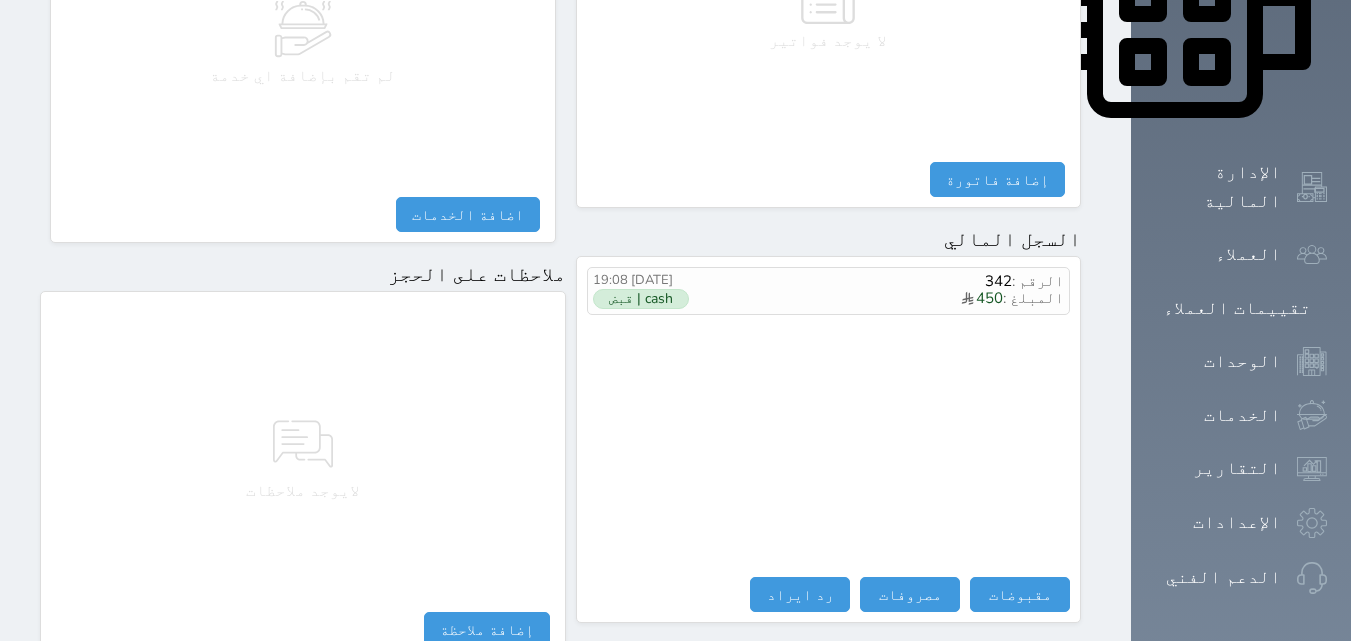 scroll, scrollTop: 1140, scrollLeft: 0, axis: vertical 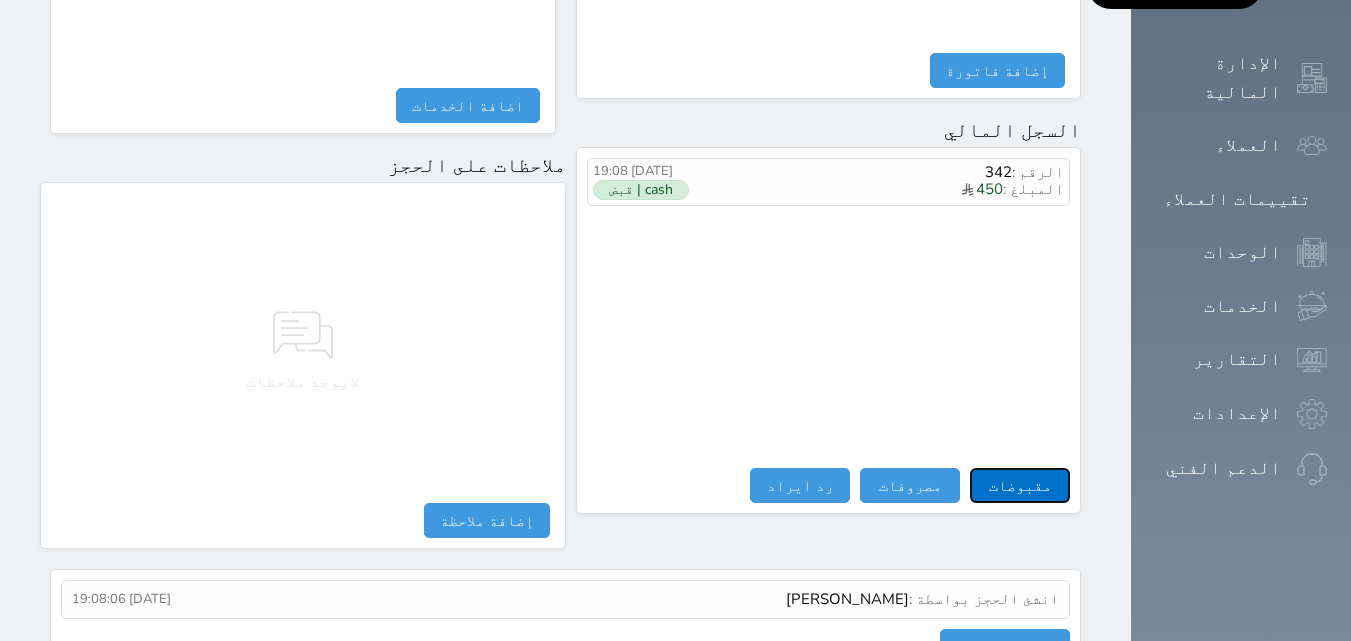 click on "مقبوضات" at bounding box center [1020, 485] 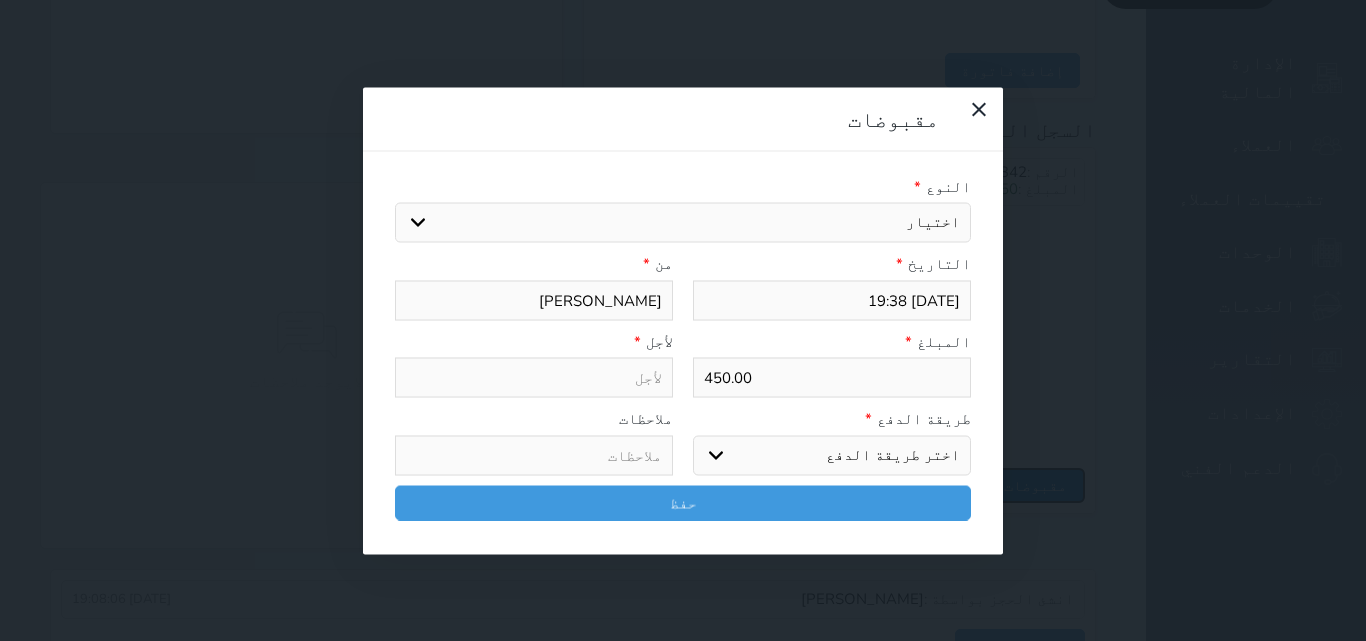 select 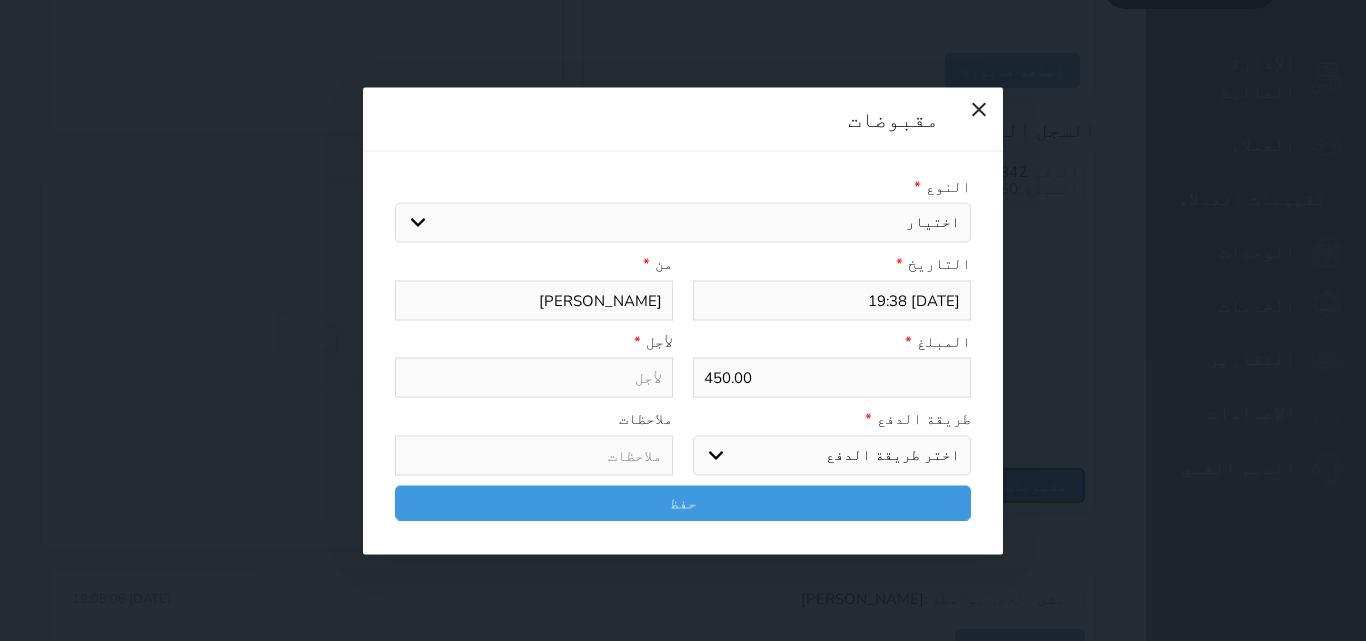 select 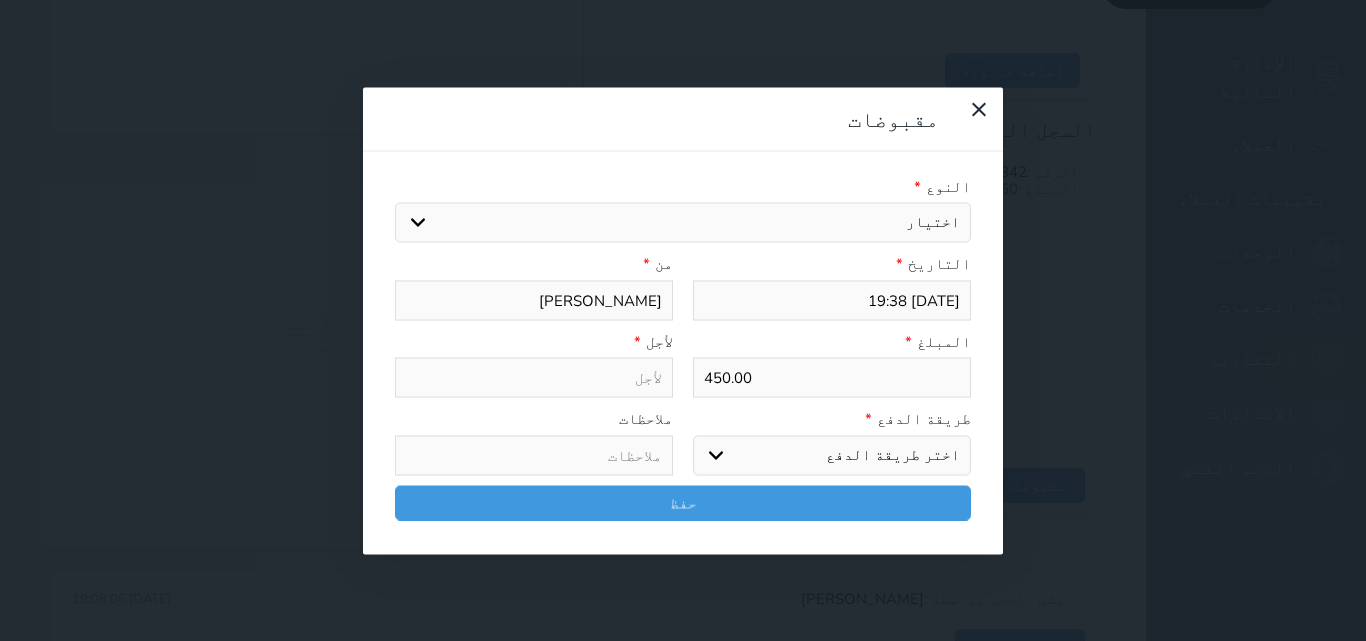 click on "اختر طريقة الدفع   دفع نقدى   تحويل بنكى   مدى   بطاقة ائتمان   آجل" at bounding box center [832, 455] 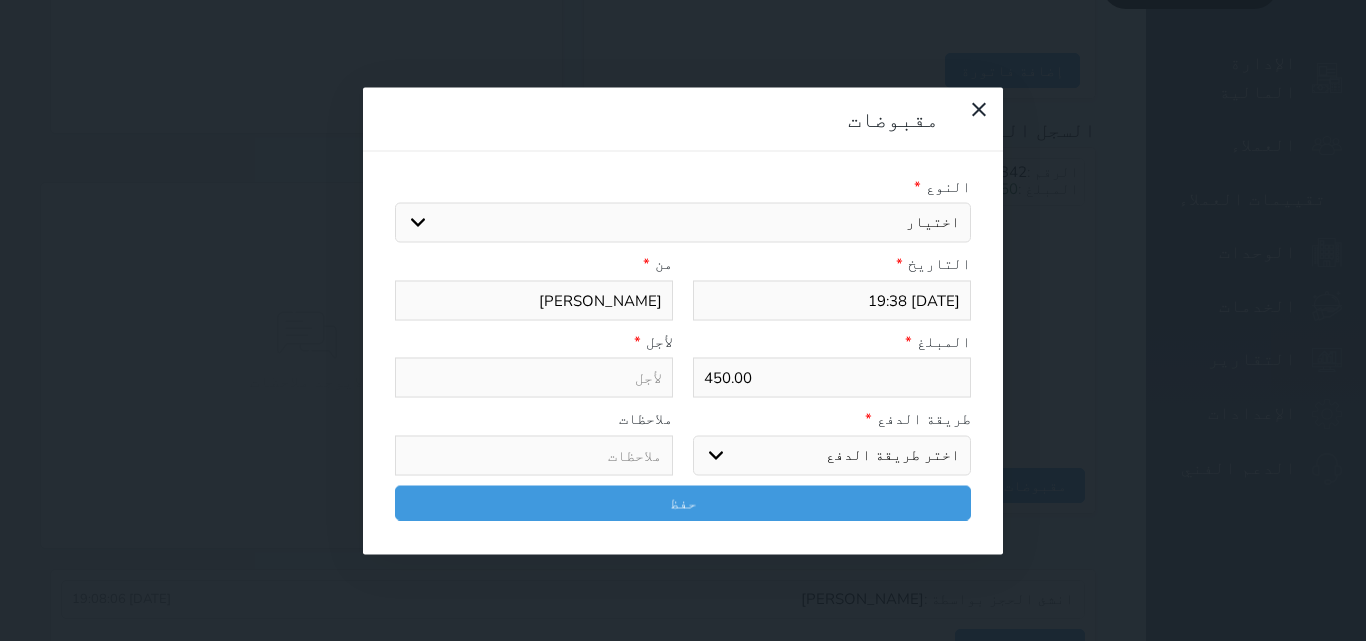 select on "cash" 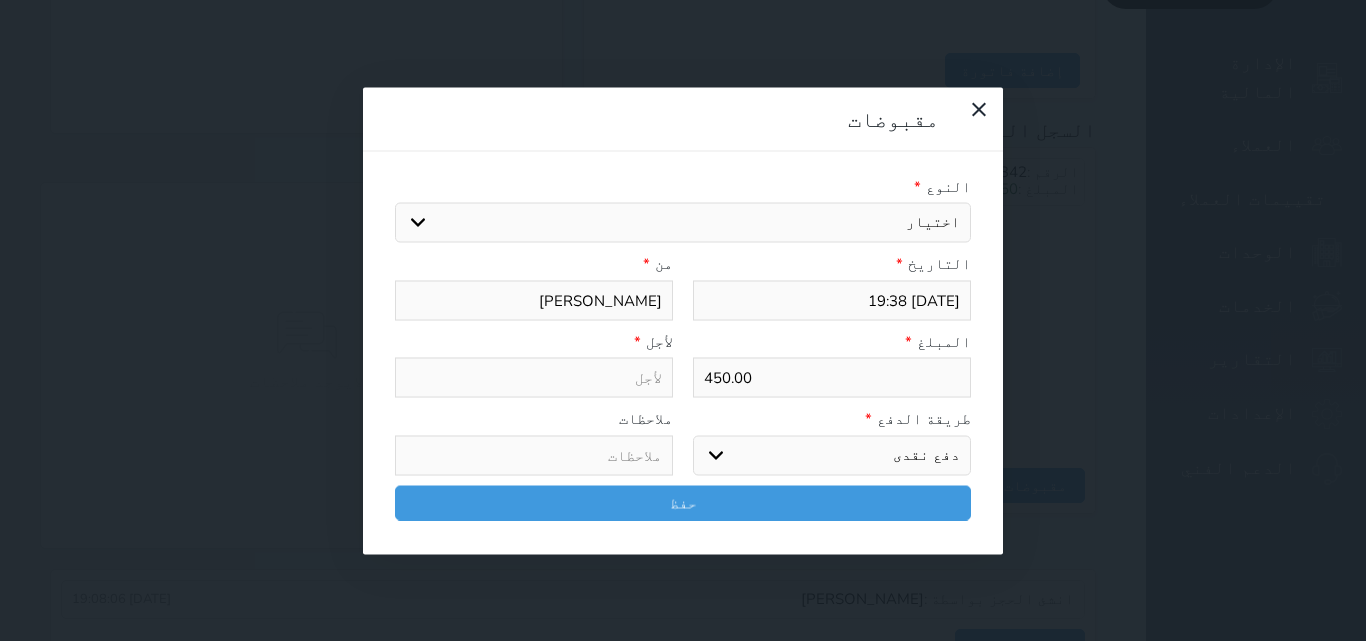 click on "اختر طريقة الدفع   دفع نقدى   تحويل بنكى   مدى   بطاقة ائتمان   آجل" at bounding box center (832, 455) 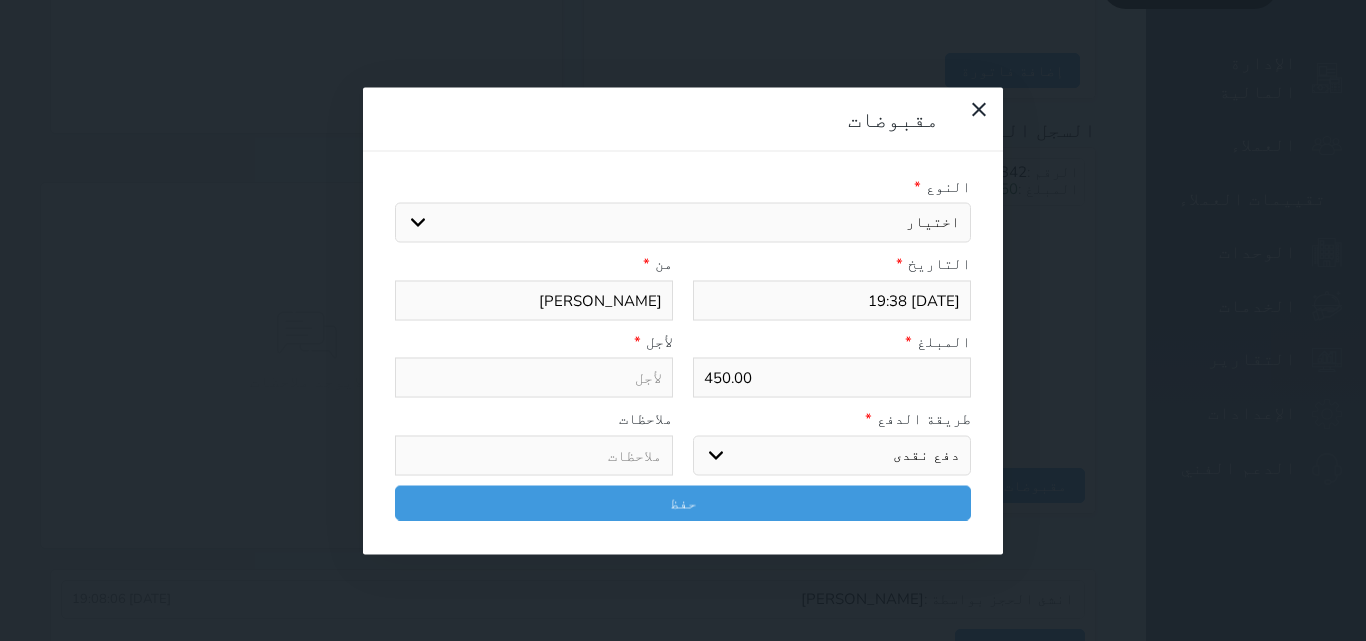 click on "اختيار   مقبوضات عامة قيمة إيجار فواتير تامين عربون لا ينطبق آخر مغسلة واي فاي - الإنترنت مواقف السيارات طعام الأغذية والمشروبات مشروبات المشروبات الباردة المشروبات الساخنة الإفطار غداء عشاء مخبز و كعك حمام سباحة الصالة الرياضية سبا و خدمات الجمال اختيار وإسقاط (خدمات النقل) ميني بار كابل - تلفزيون سرير إضافي تصفيف الشعر التسوق خدمات الجولات السياحية المنظمة خدمات الدليل السياحي" at bounding box center (683, 223) 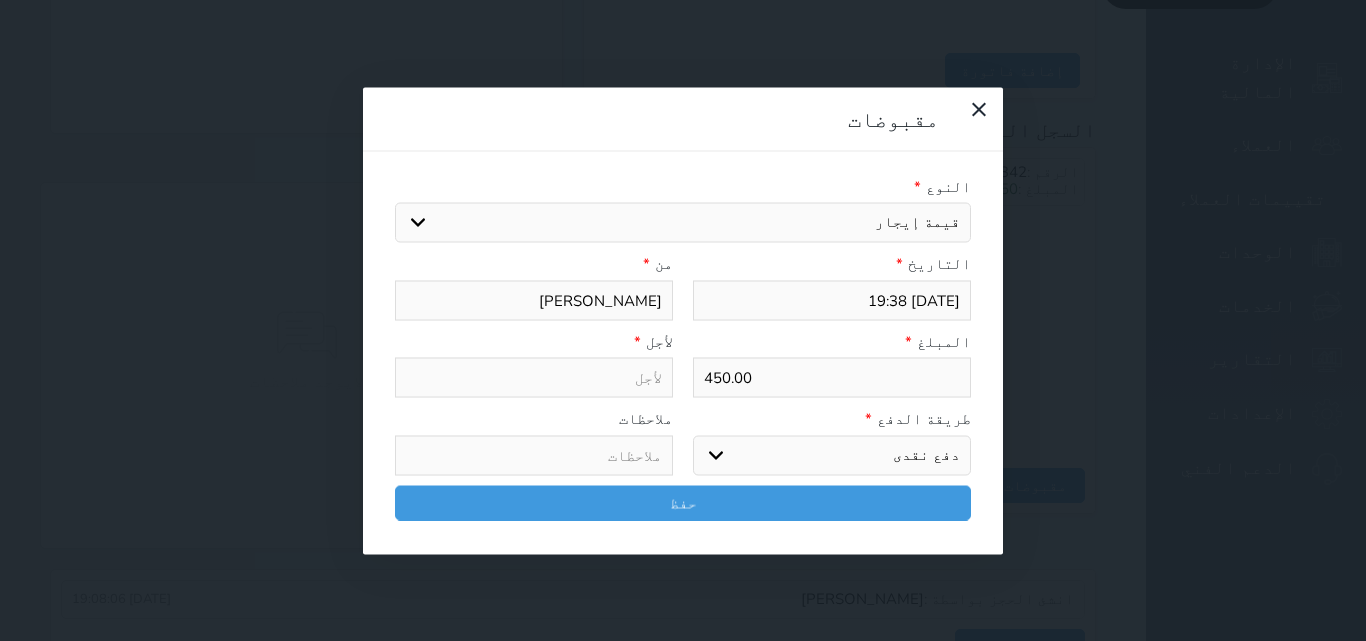 click on "اختيار   مقبوضات عامة قيمة إيجار فواتير تامين عربون لا ينطبق آخر مغسلة واي فاي - الإنترنت مواقف السيارات طعام الأغذية والمشروبات مشروبات المشروبات الباردة المشروبات الساخنة الإفطار غداء عشاء مخبز و كعك حمام سباحة الصالة الرياضية سبا و خدمات الجمال اختيار وإسقاط (خدمات النقل) ميني بار كابل - تلفزيون سرير إضافي تصفيف الشعر التسوق خدمات الجولات السياحية المنظمة خدمات الدليل السياحي" at bounding box center (683, 223) 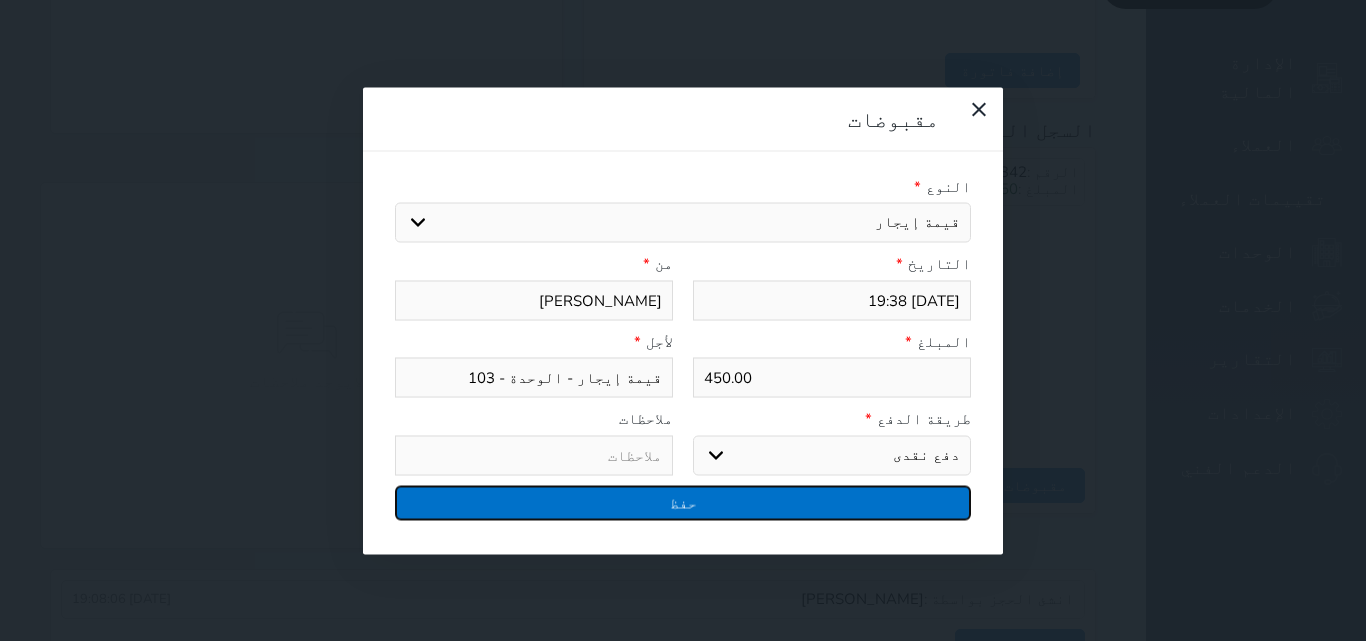 click on "حفظ" at bounding box center (683, 502) 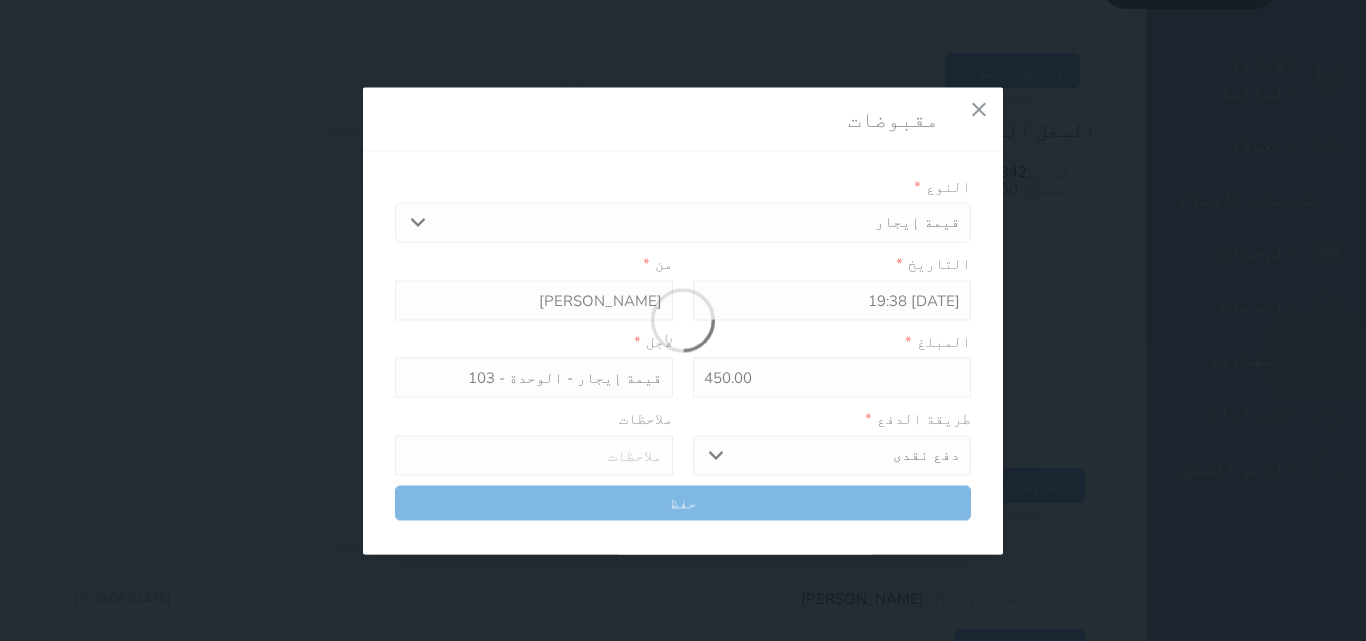 select 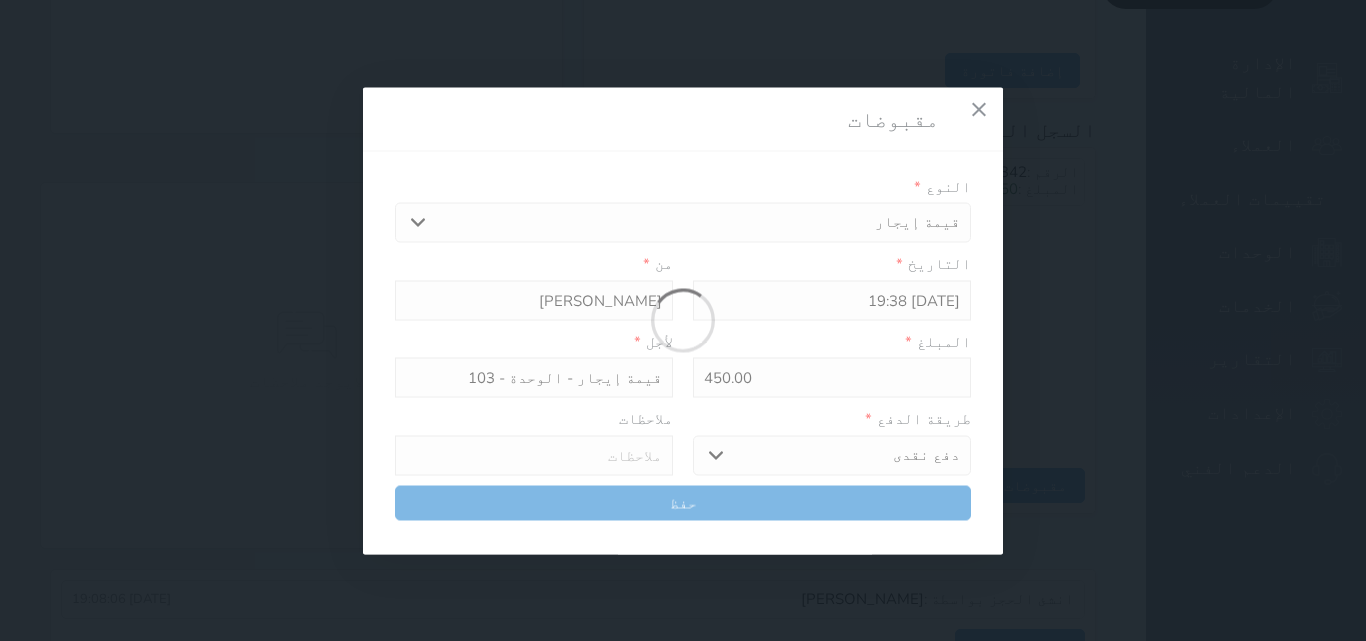type 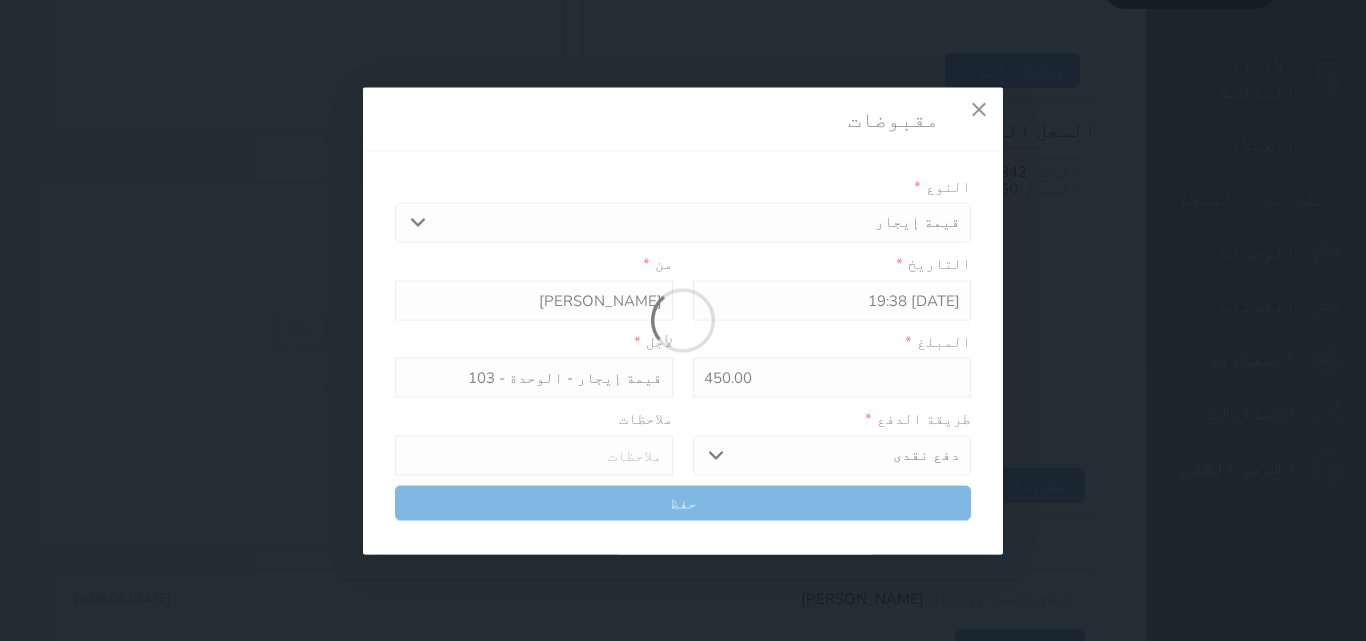 type on "0" 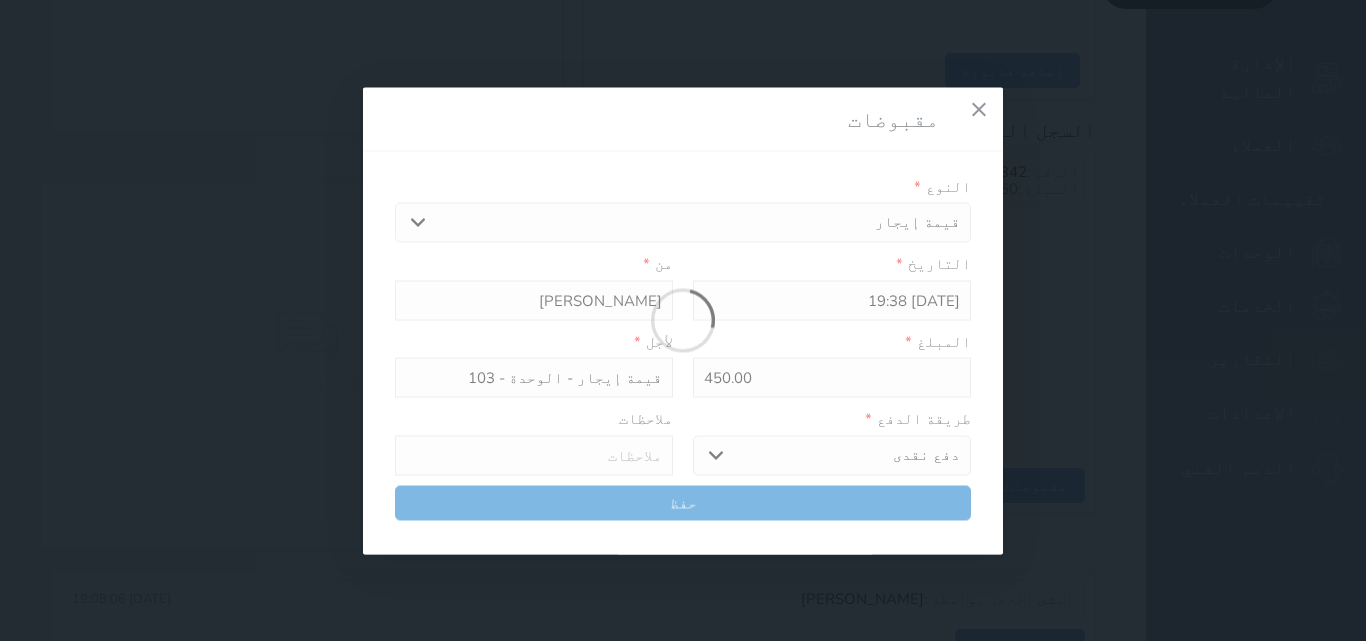 select 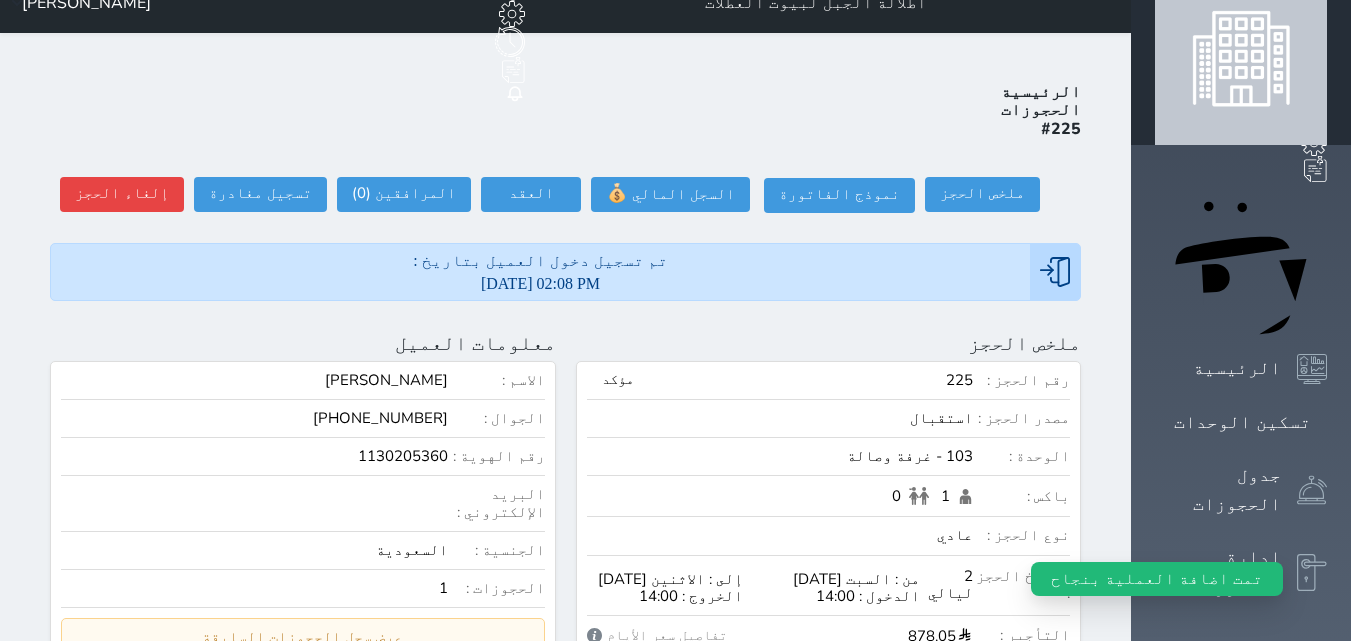 scroll, scrollTop: 12, scrollLeft: 0, axis: vertical 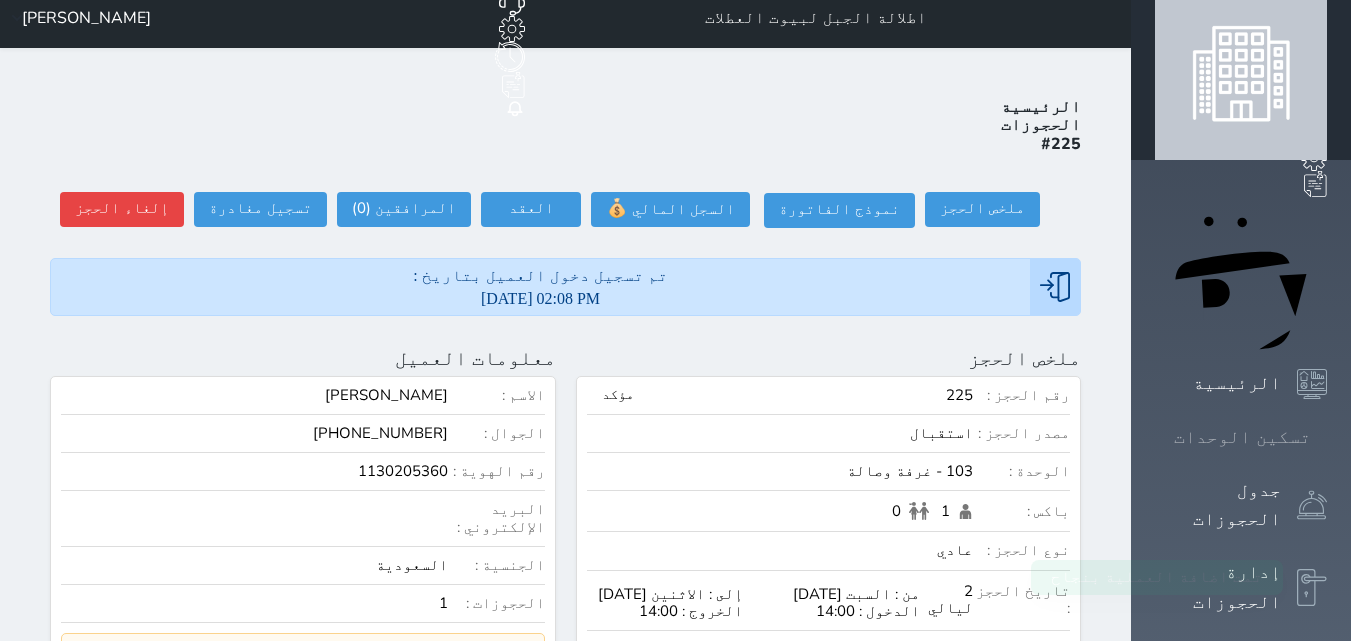 click on "تسكين الوحدات" at bounding box center [1242, 437] 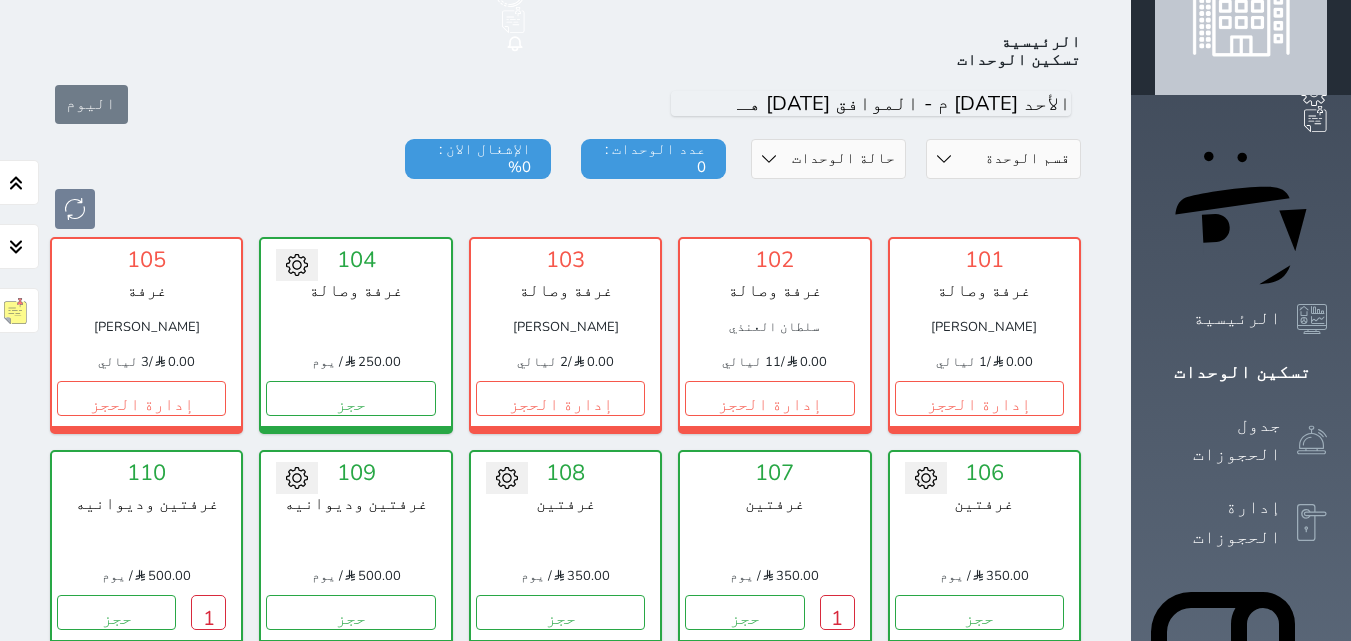 scroll, scrollTop: 78, scrollLeft: 0, axis: vertical 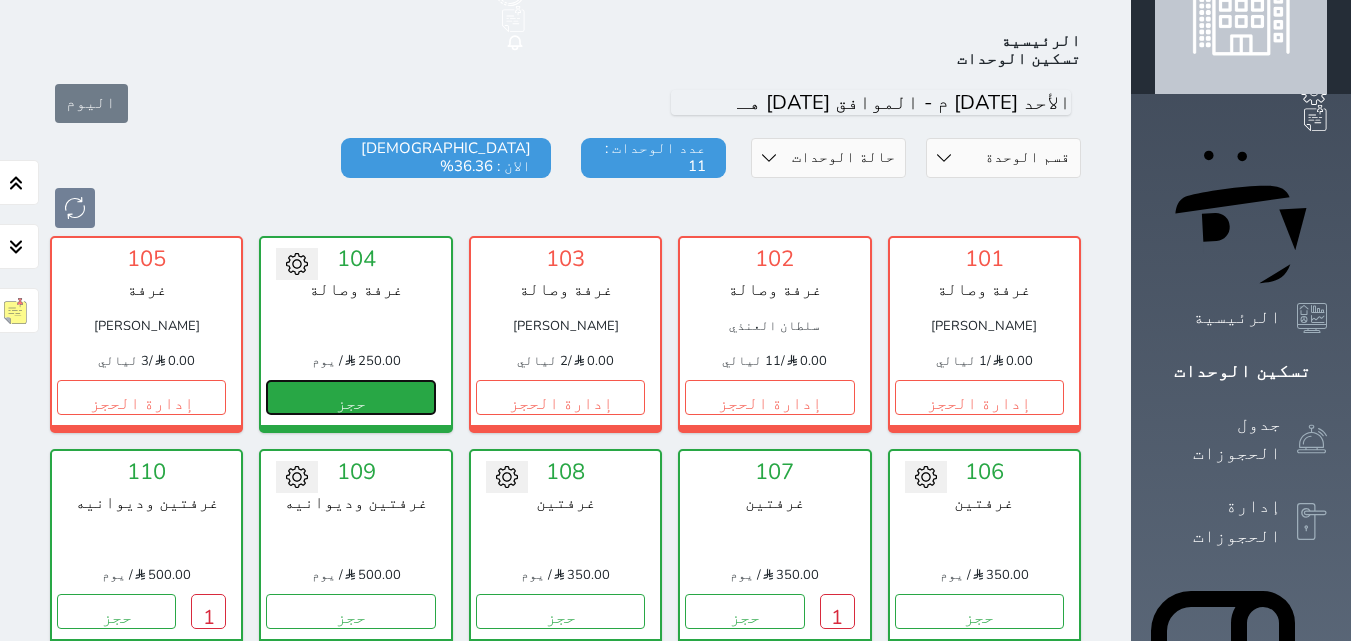 click on "حجز" at bounding box center [350, 397] 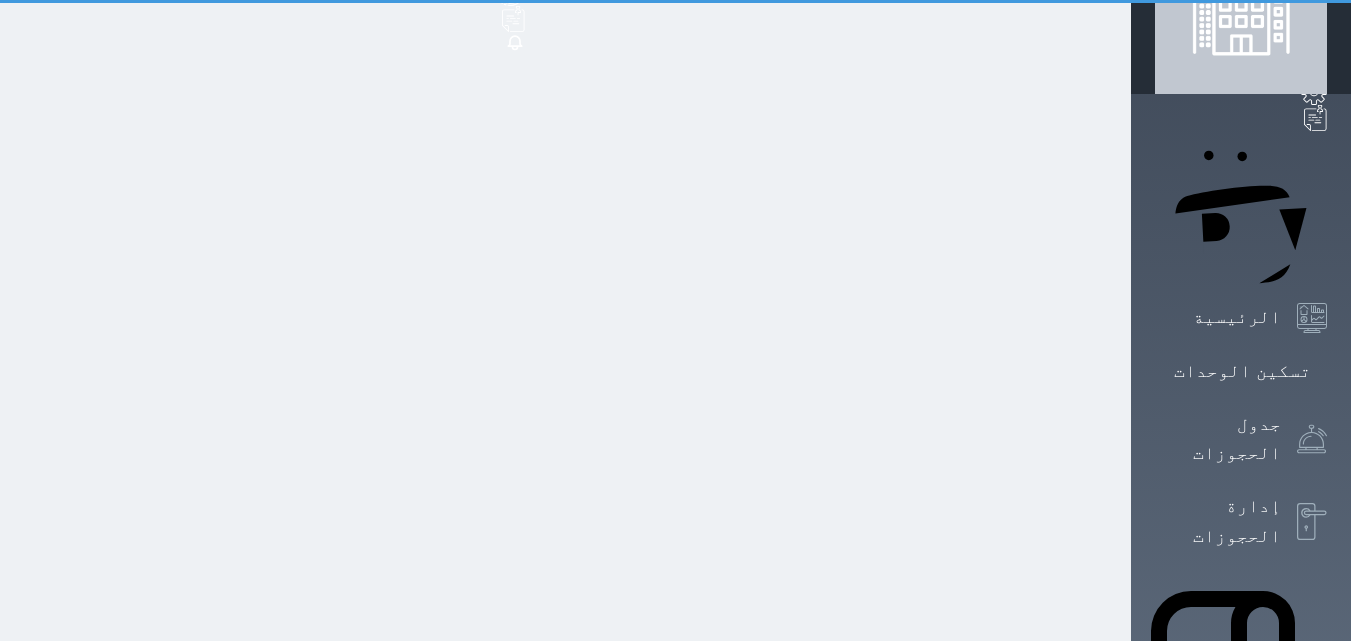select on "1" 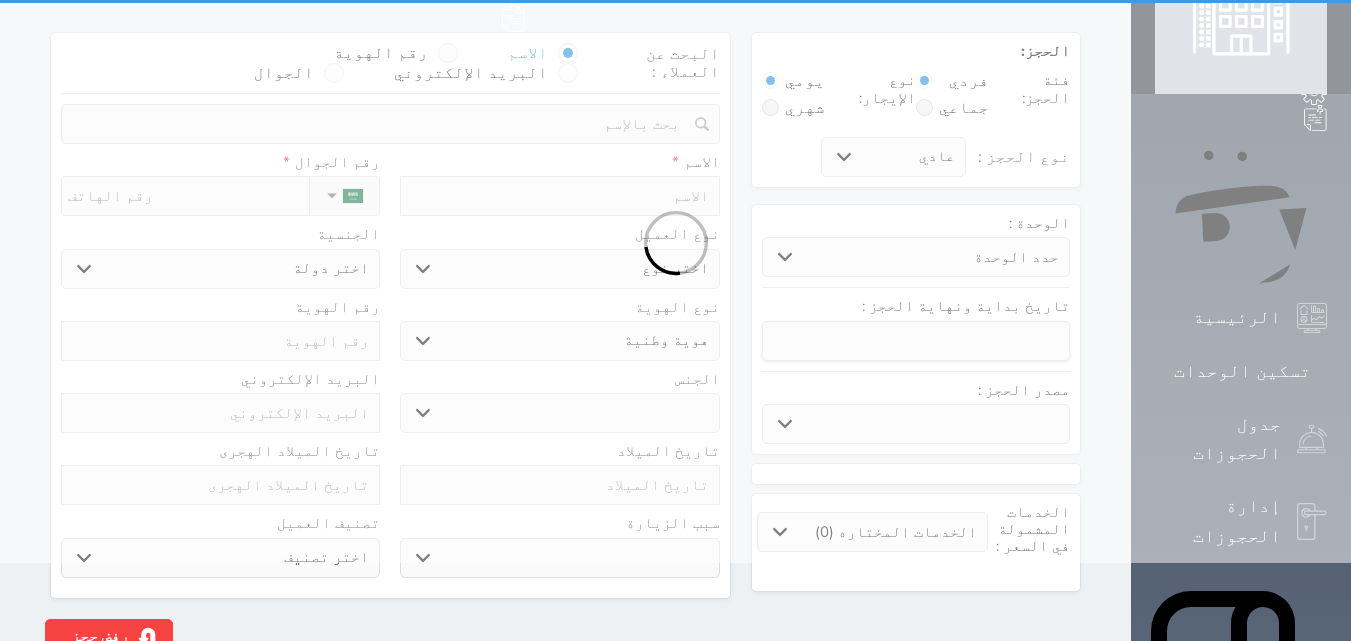 scroll, scrollTop: 0, scrollLeft: 0, axis: both 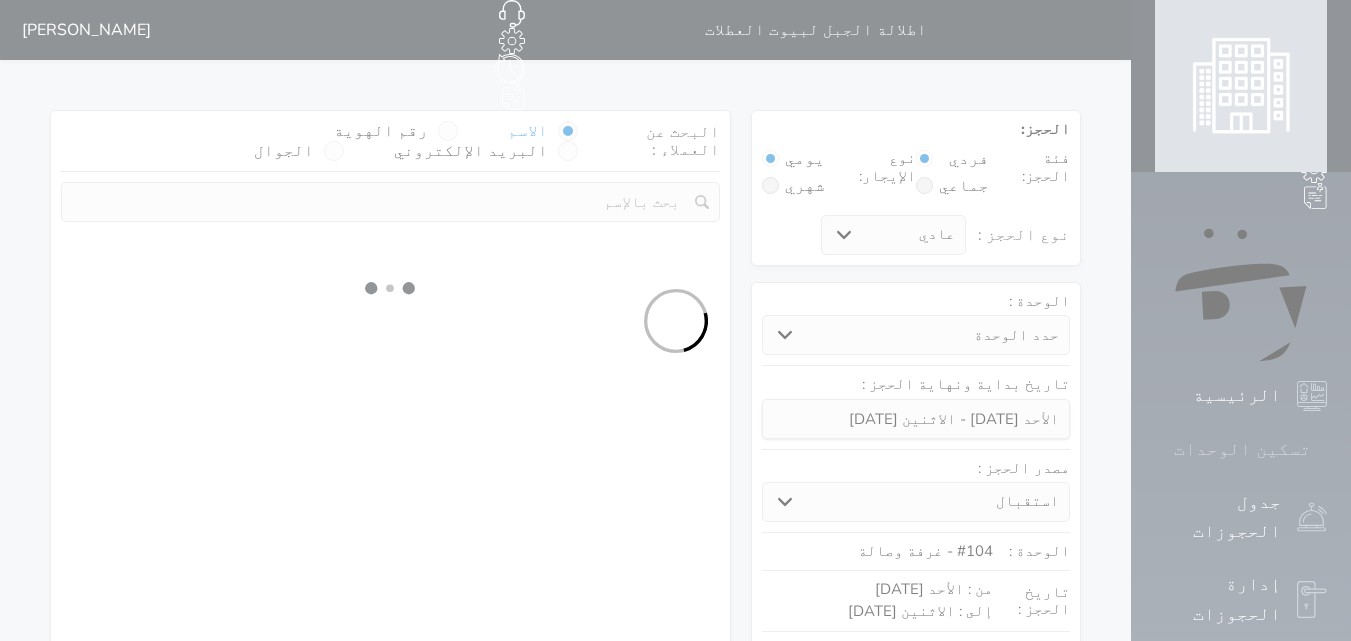 select 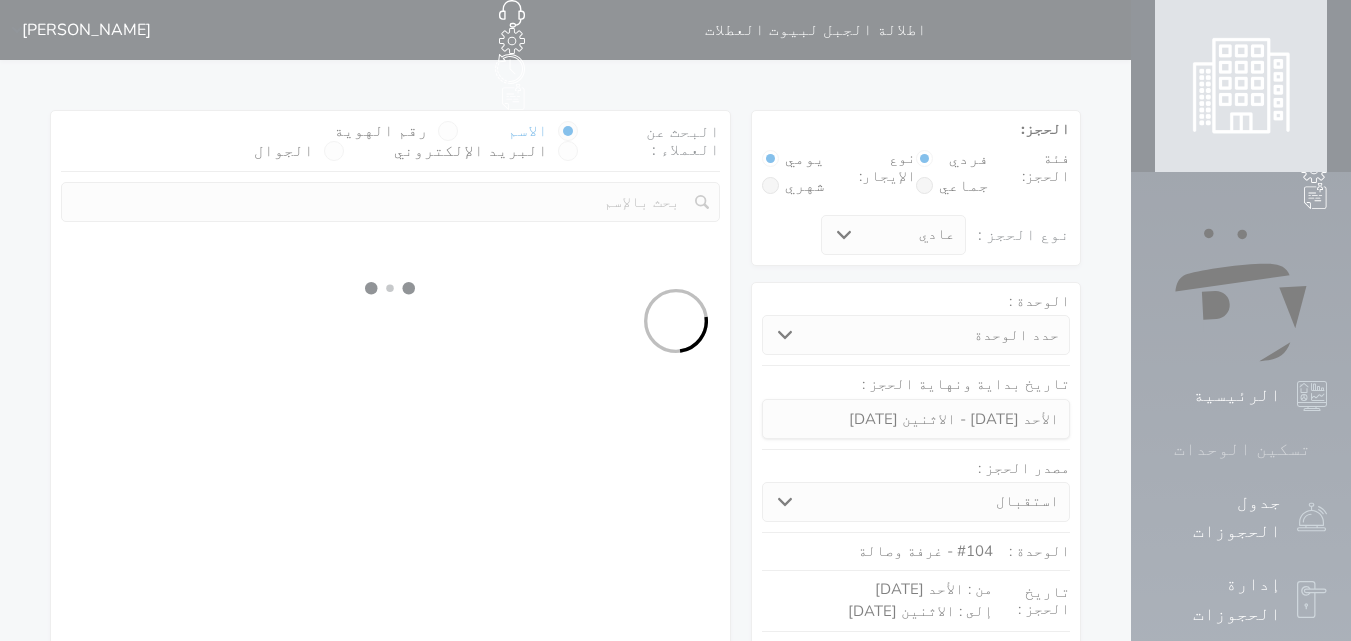select on "113" 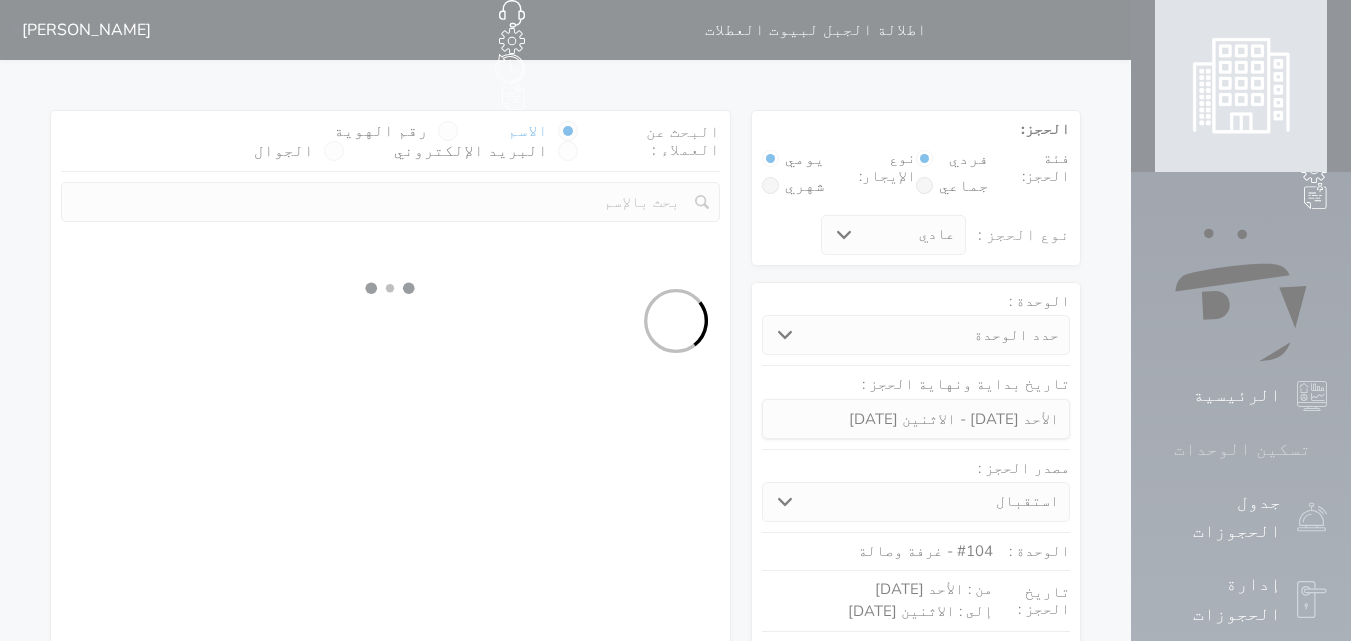 select on "1" 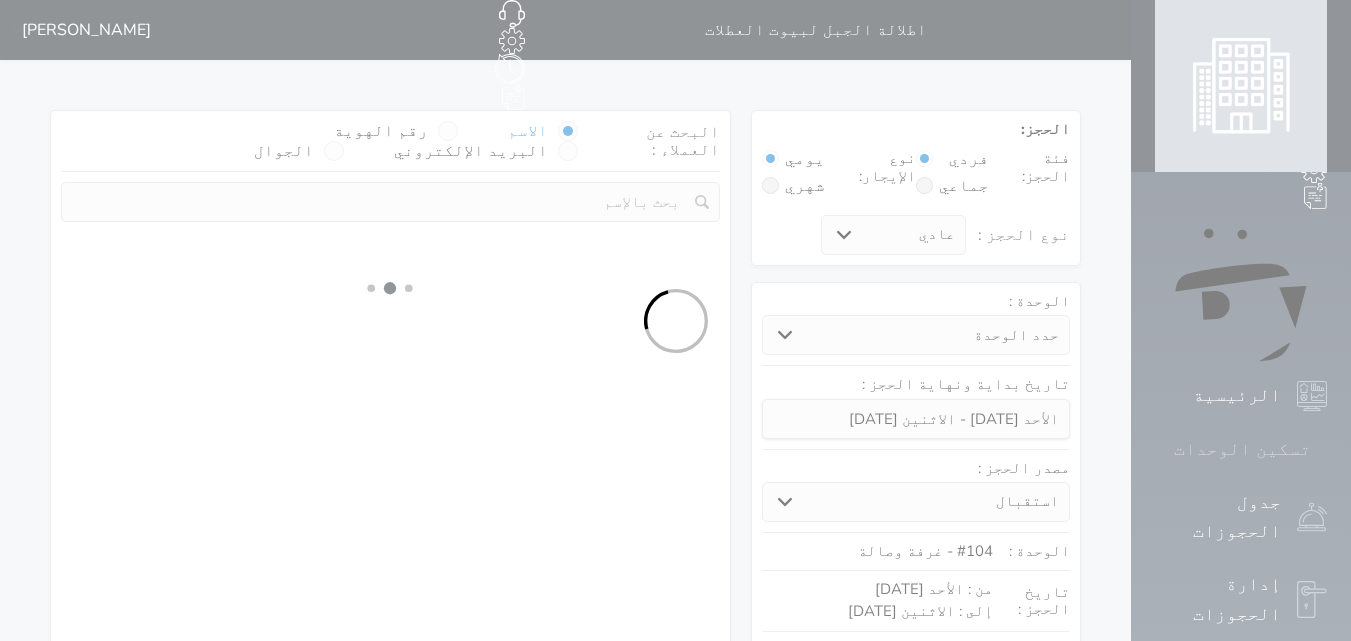 select 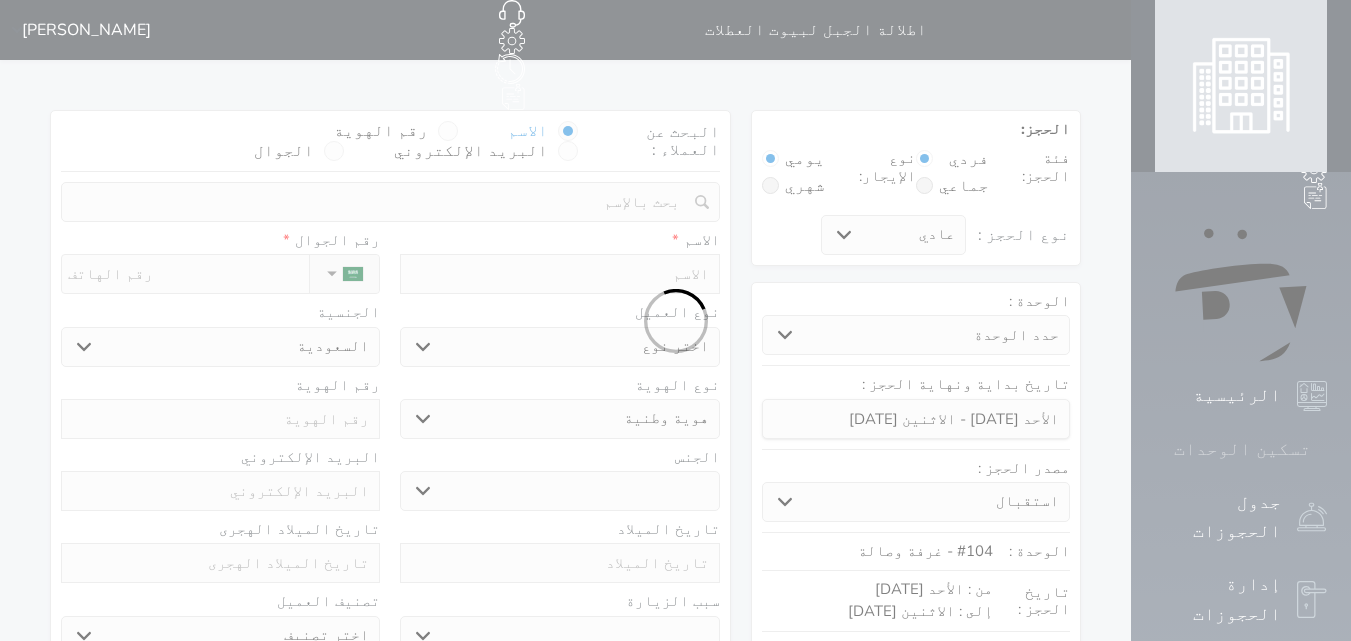 select 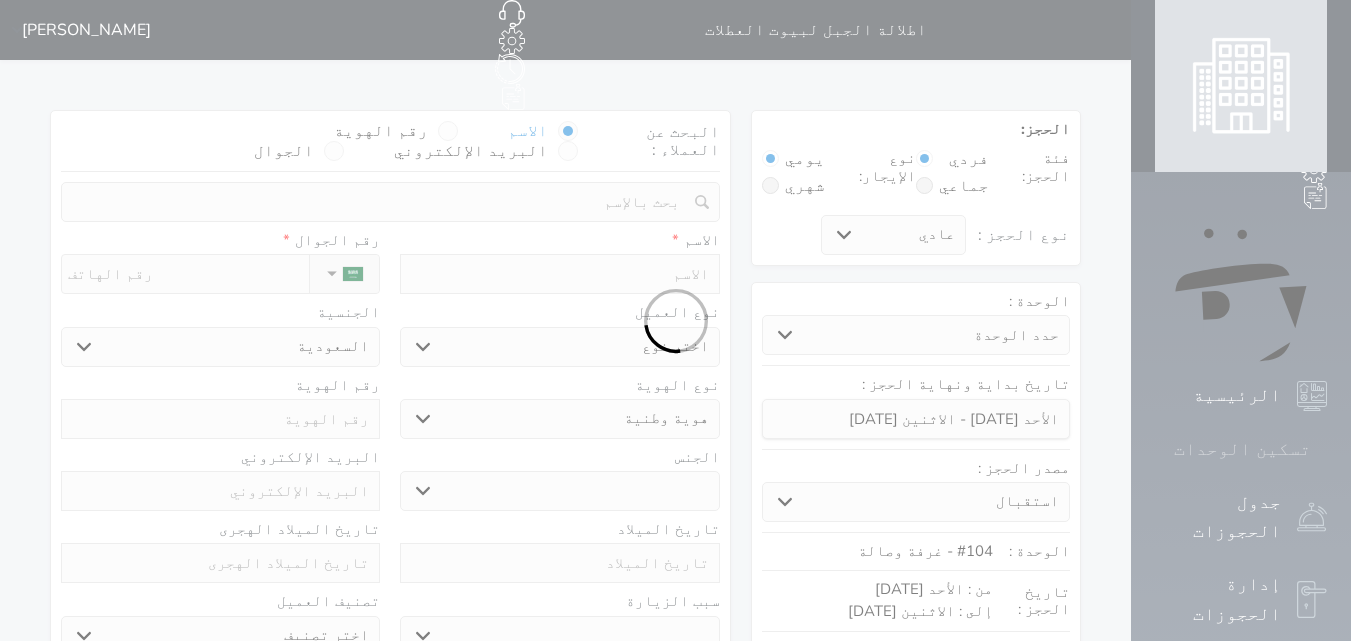 select 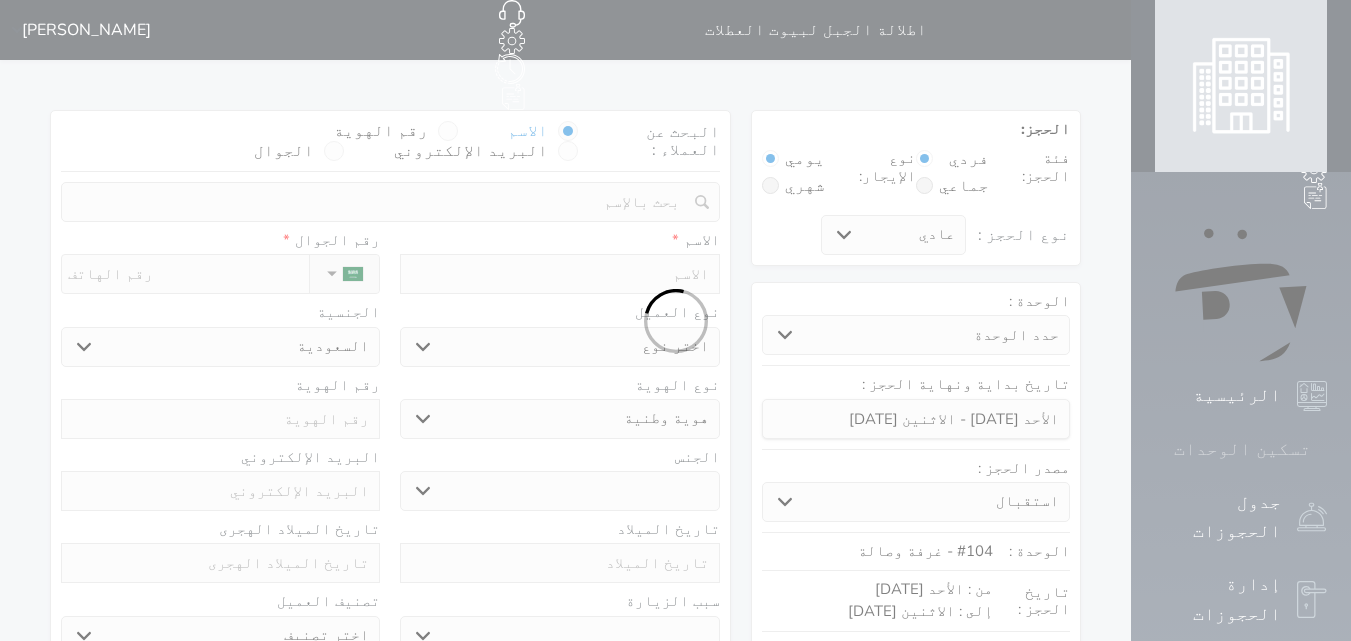 select 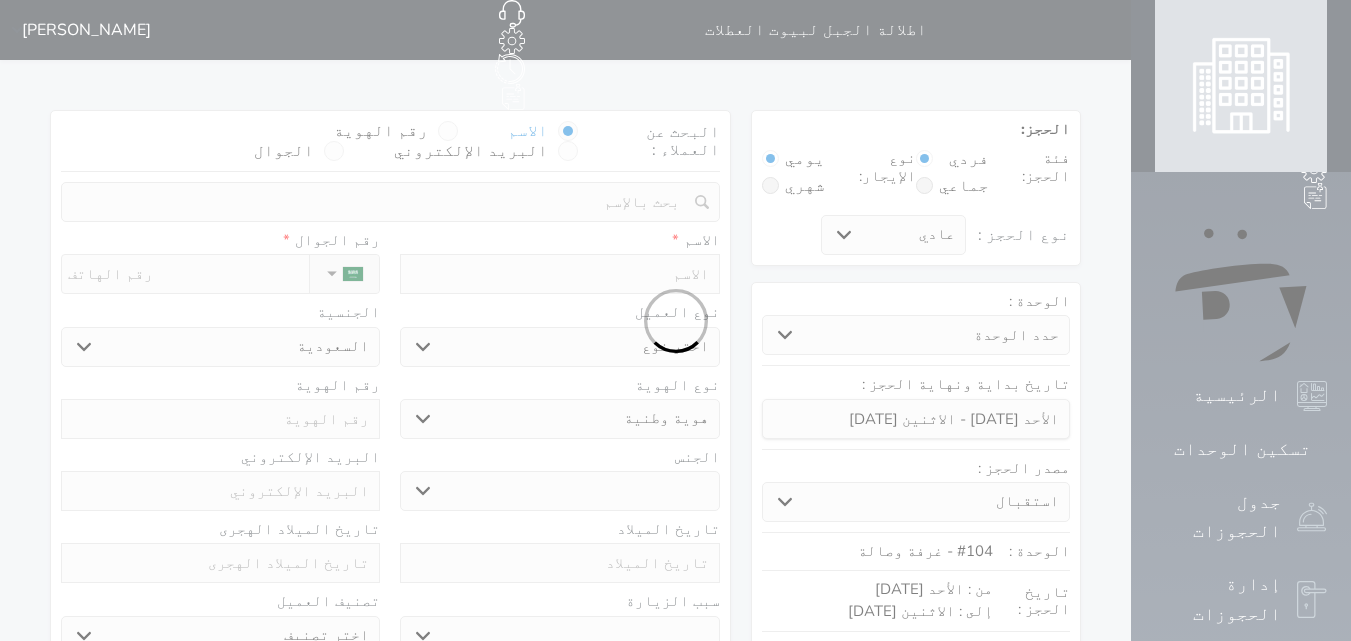 select 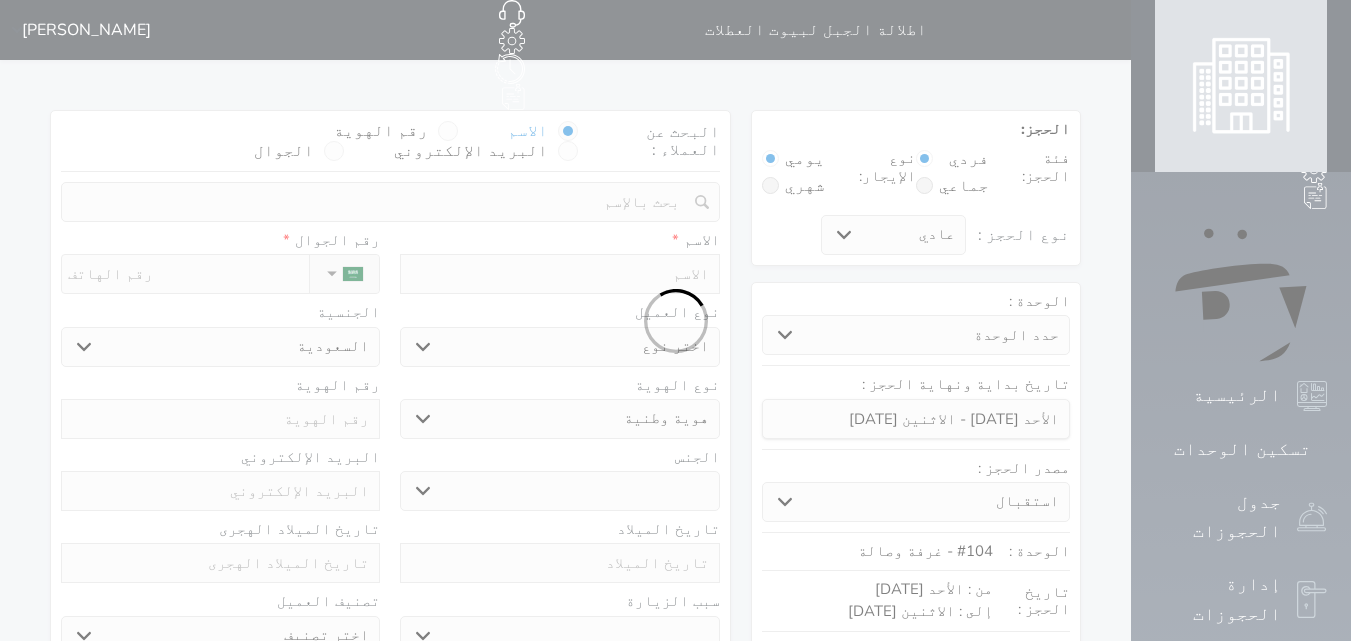 select 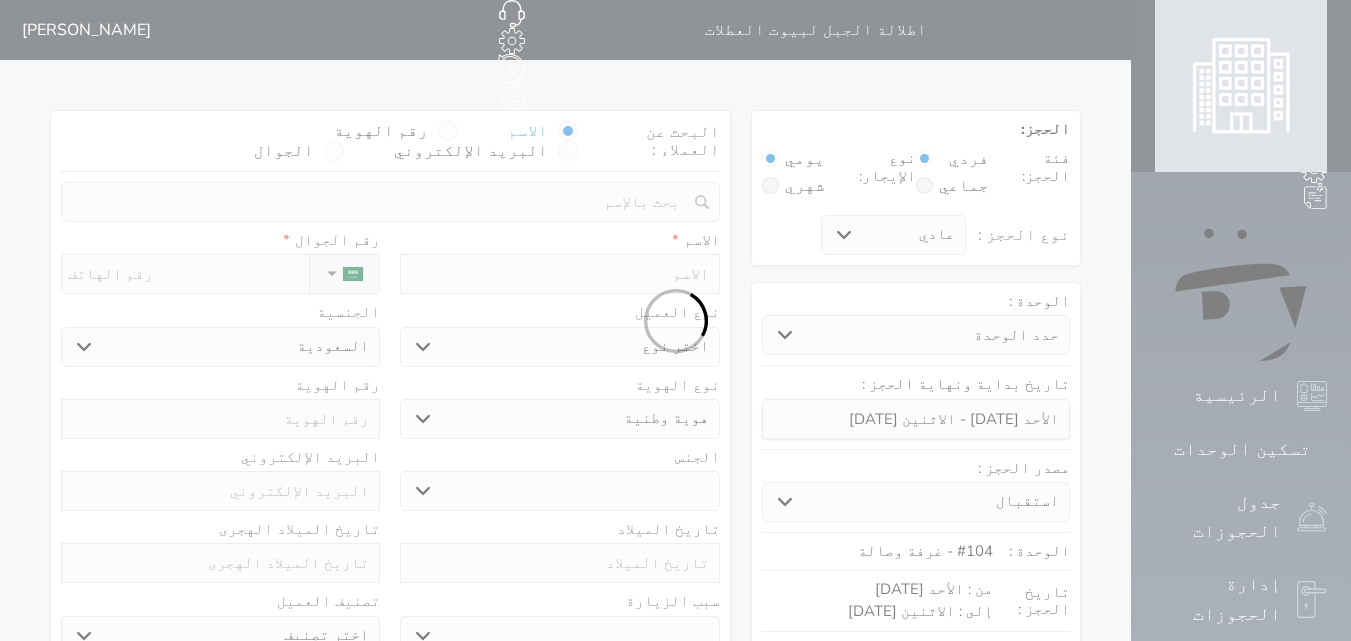 select 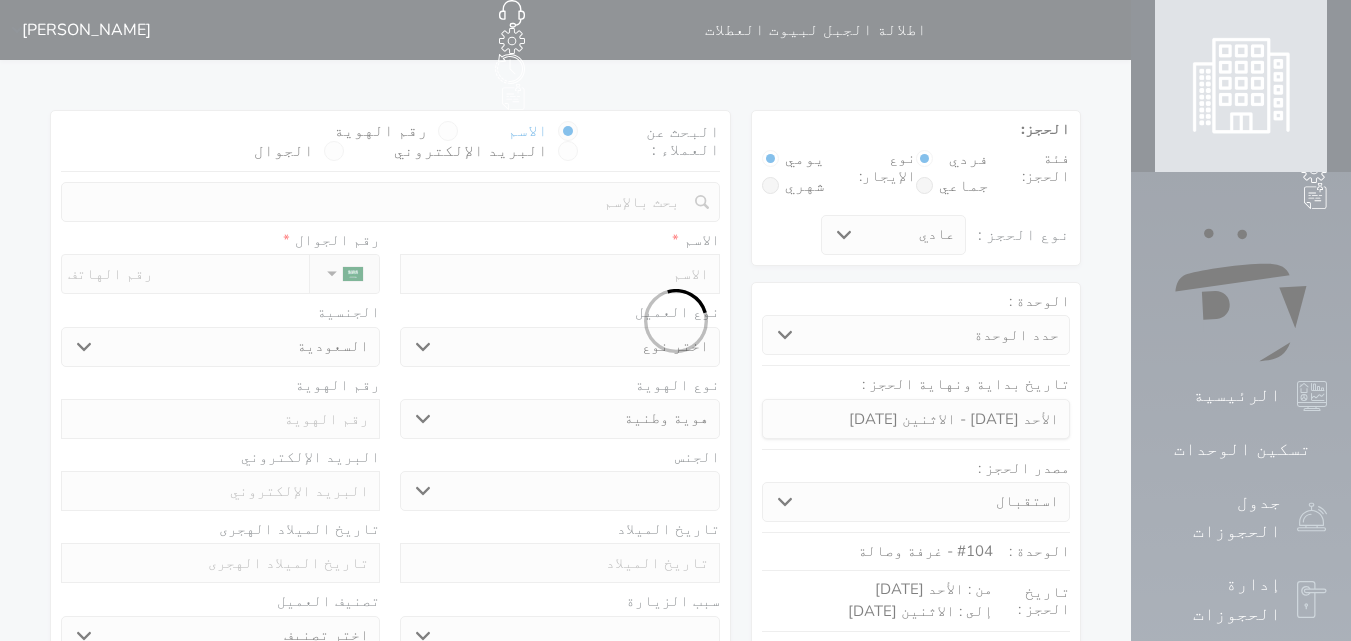 select 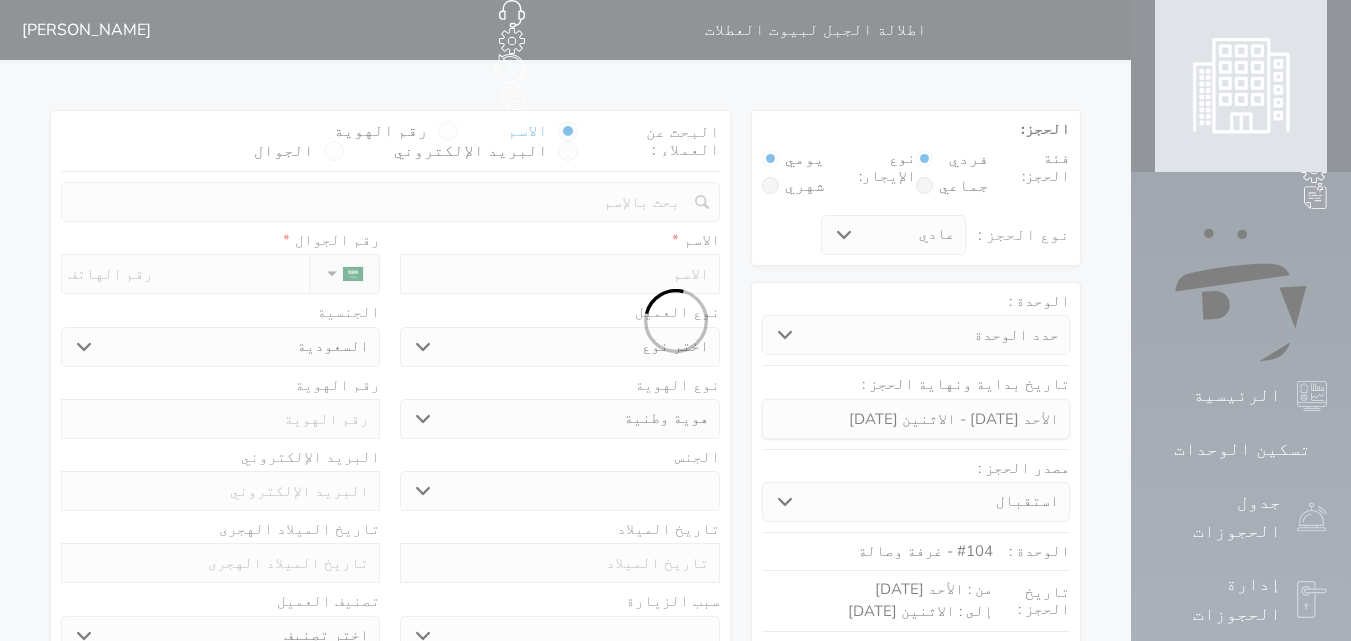 select on "1" 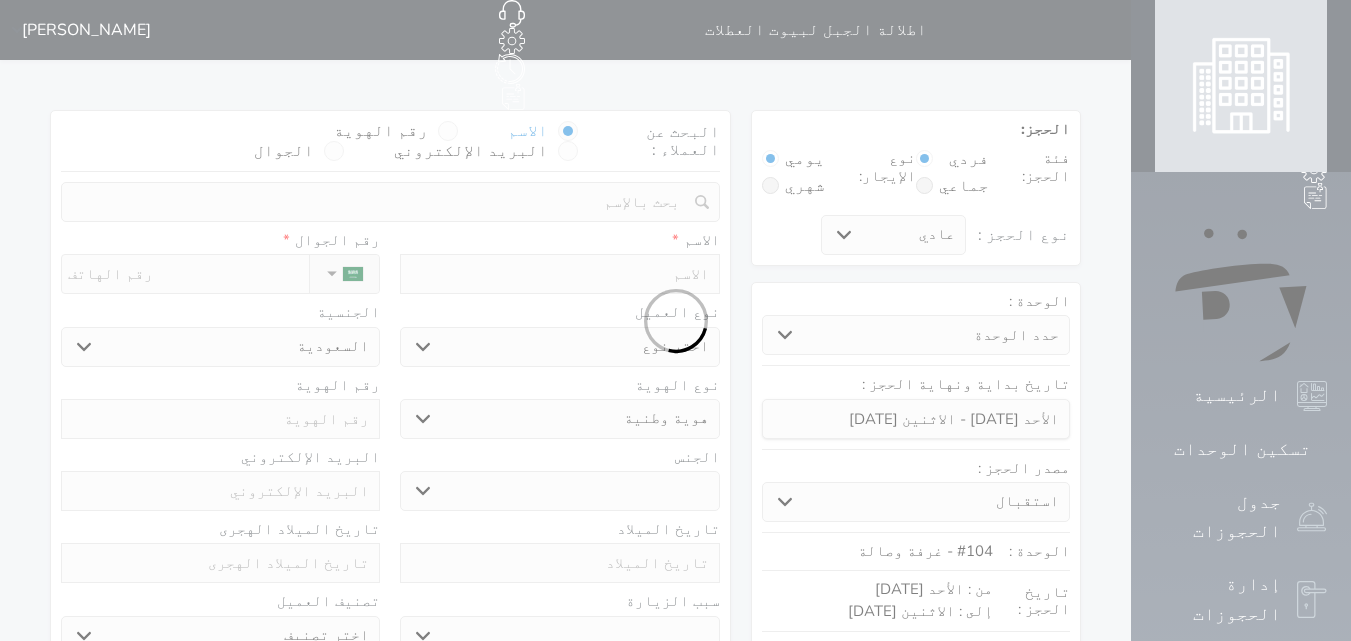 select on "7" 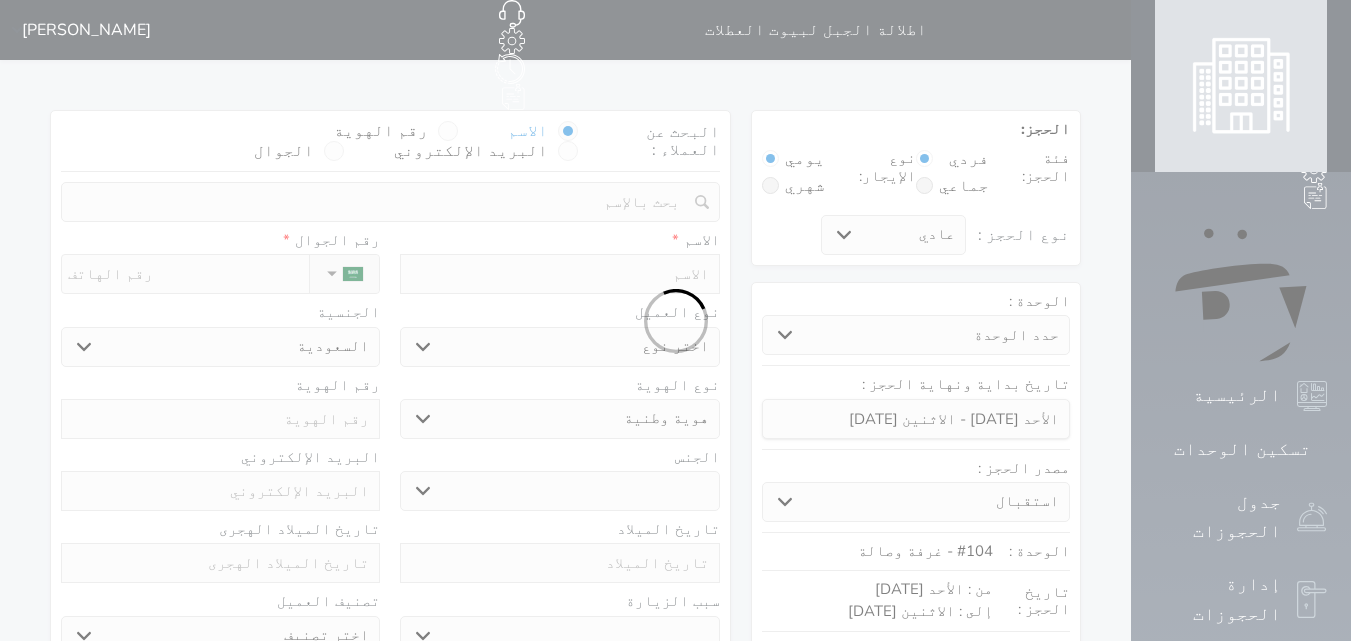 select 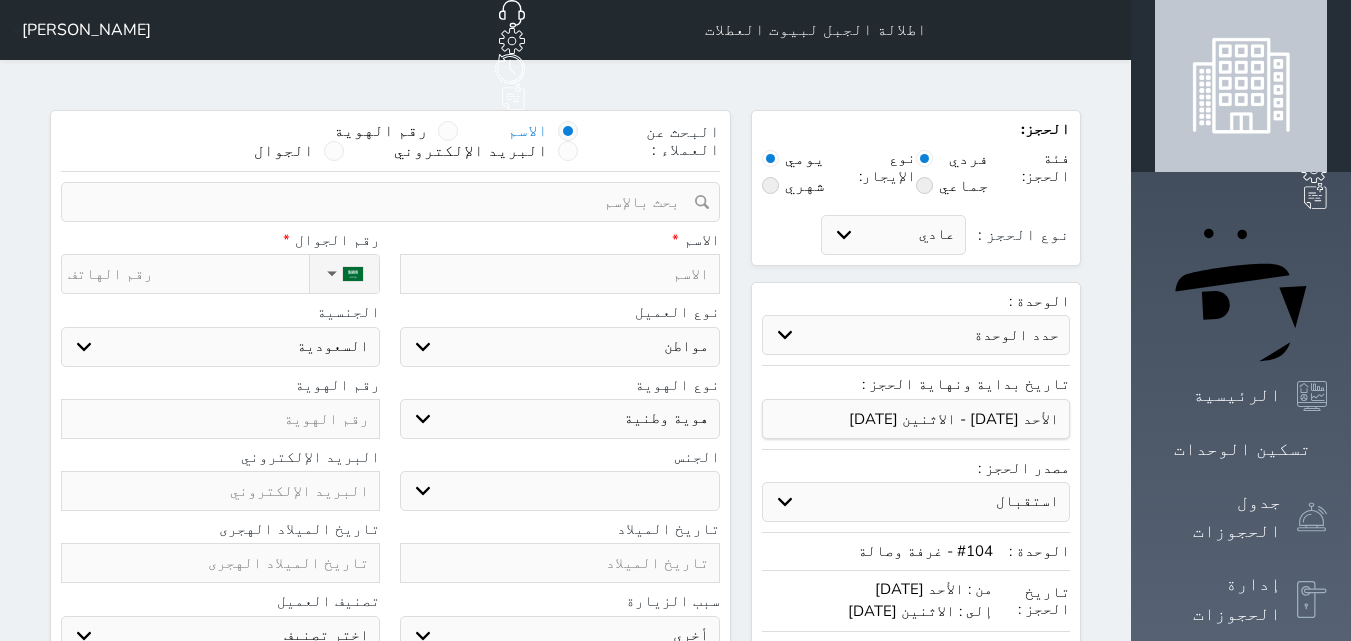 click at bounding box center [559, 274] 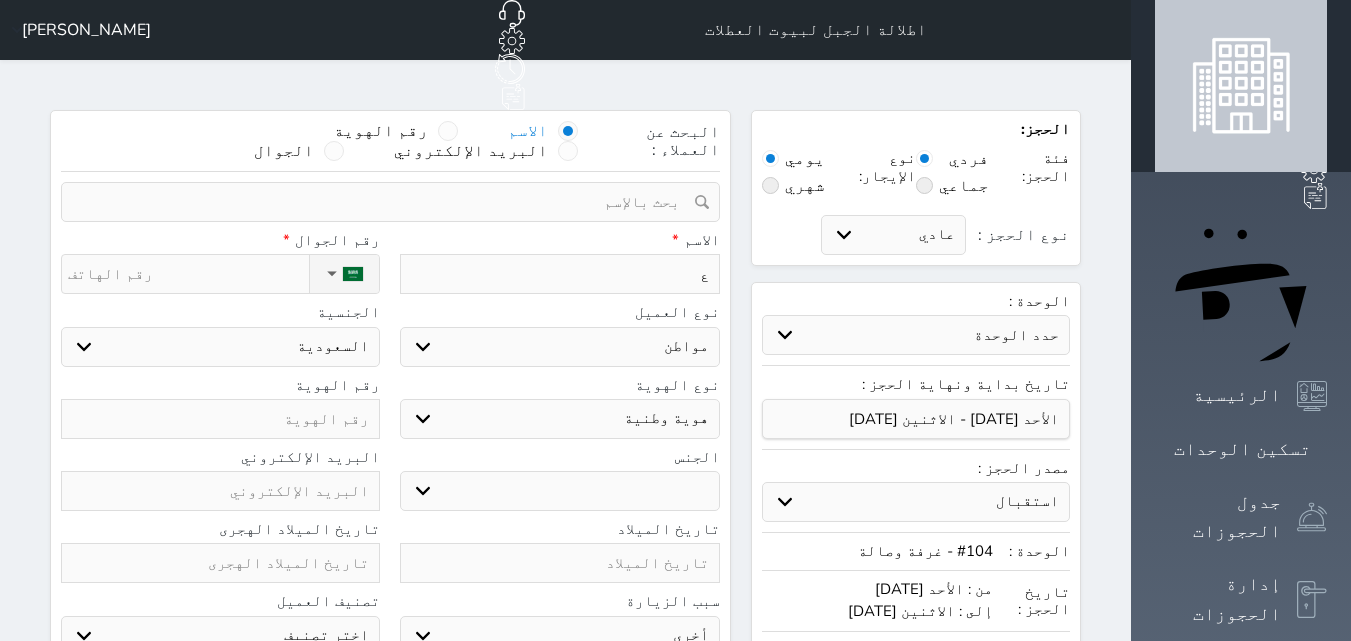 type on "عب" 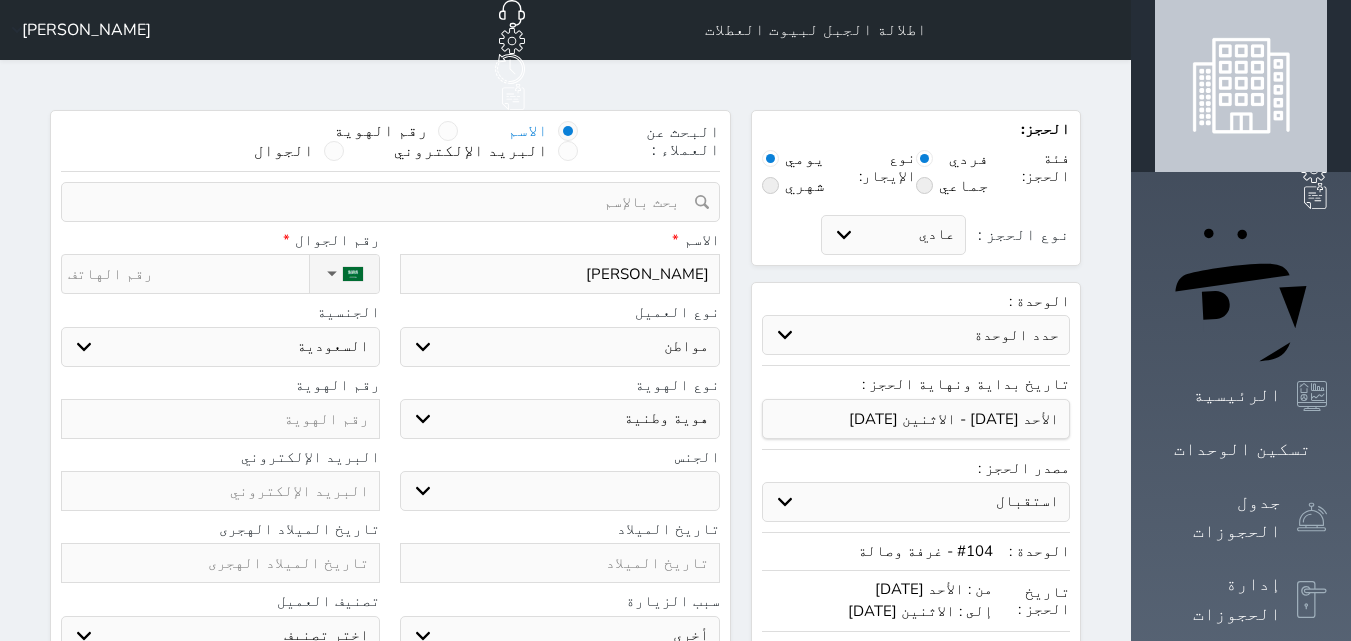 click on "نوع الحجز :" at bounding box center (188, 274) 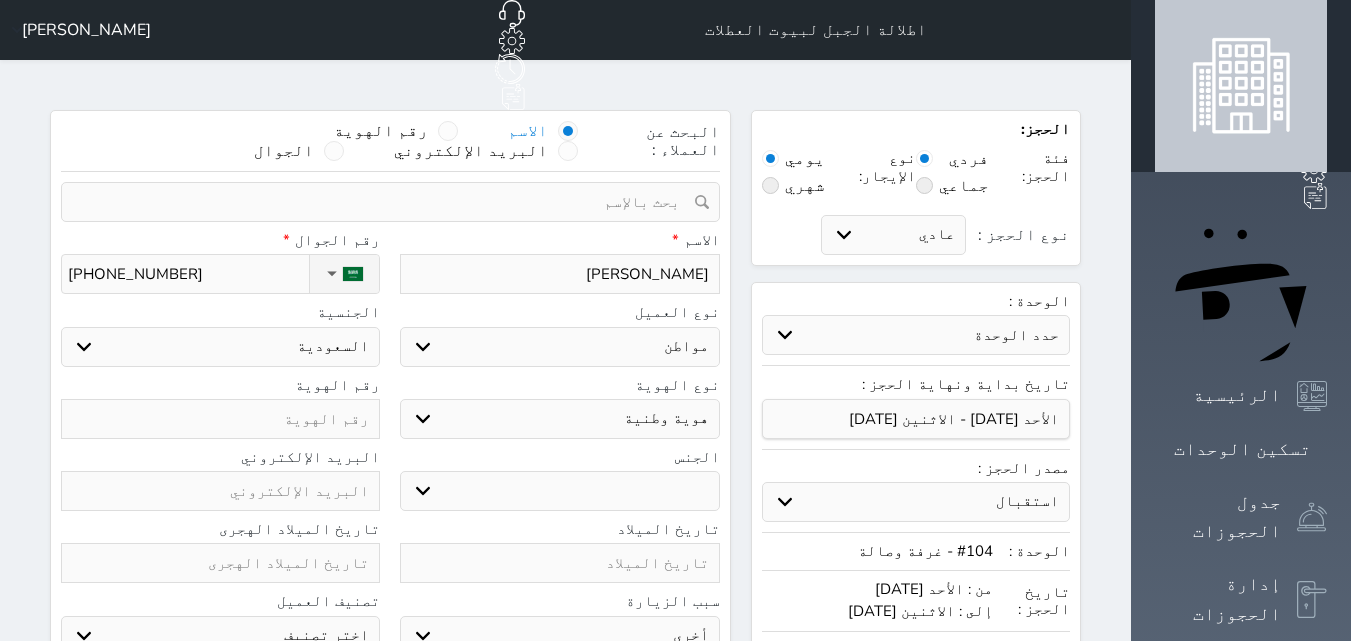 click on "اختر نوع   مواطن مواطن خليجي زائر مقيم" at bounding box center [559, 347] 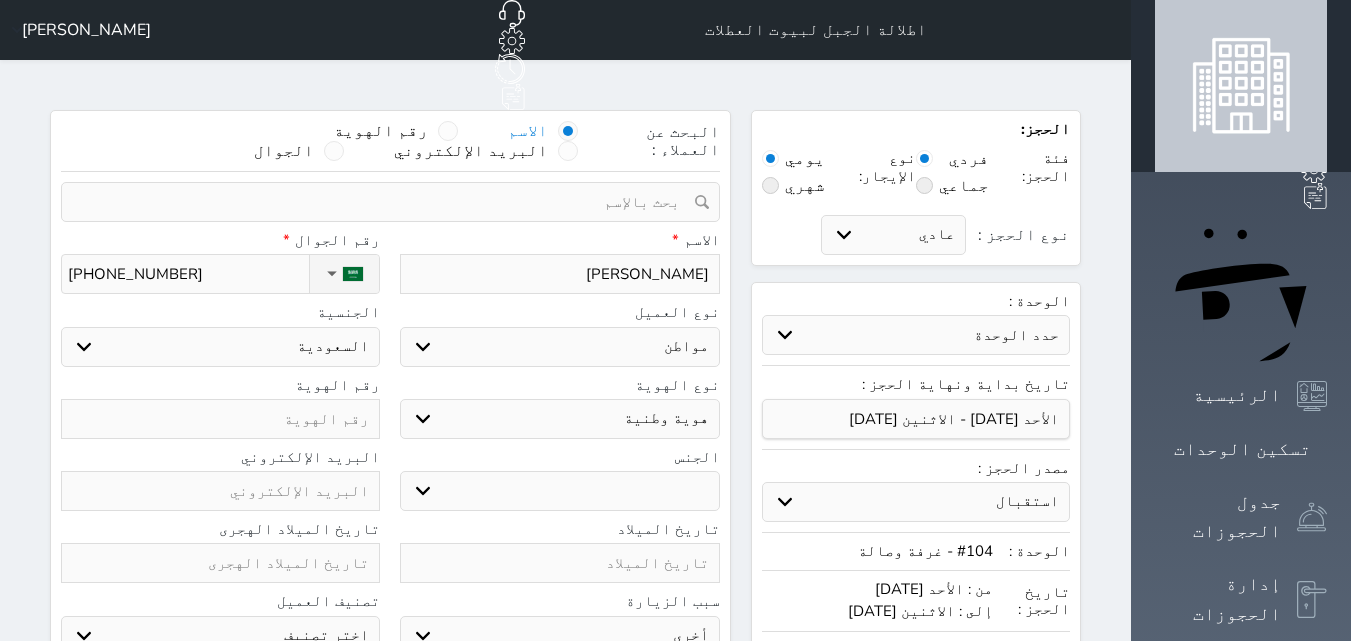 click on "اختر نوع   مواطن مواطن خليجي زائر مقيم" at bounding box center [559, 347] 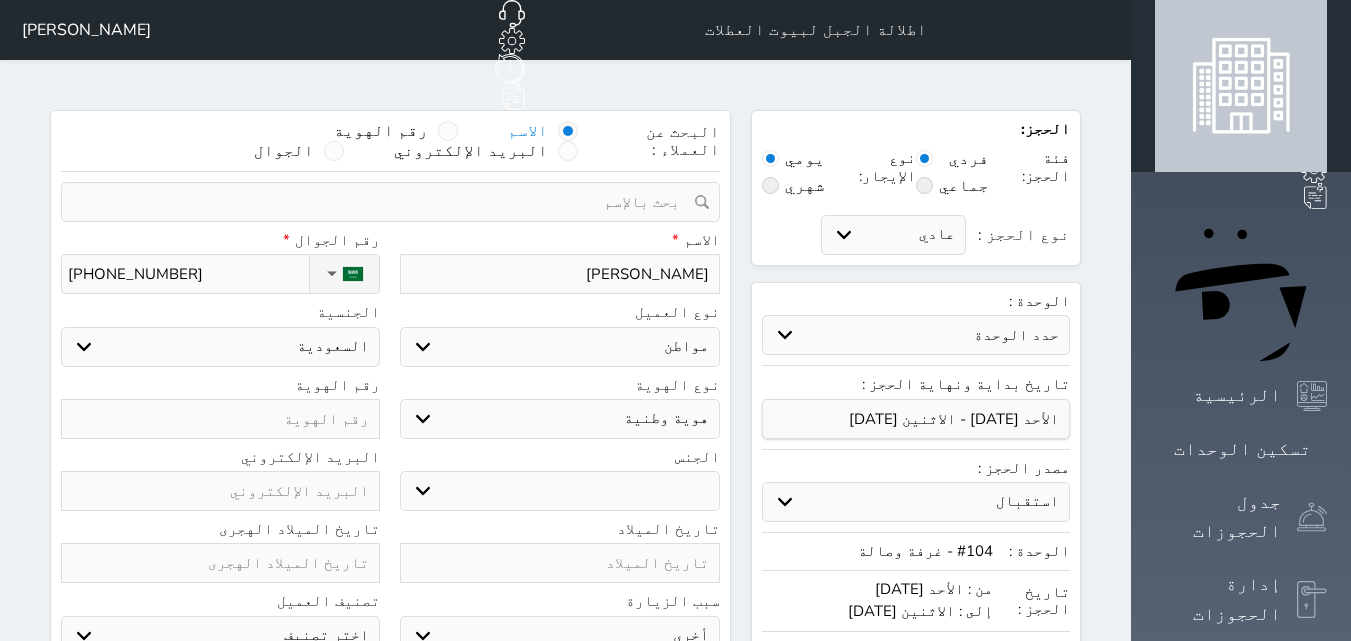 click on "ذكر   انثى" at bounding box center (559, 491) 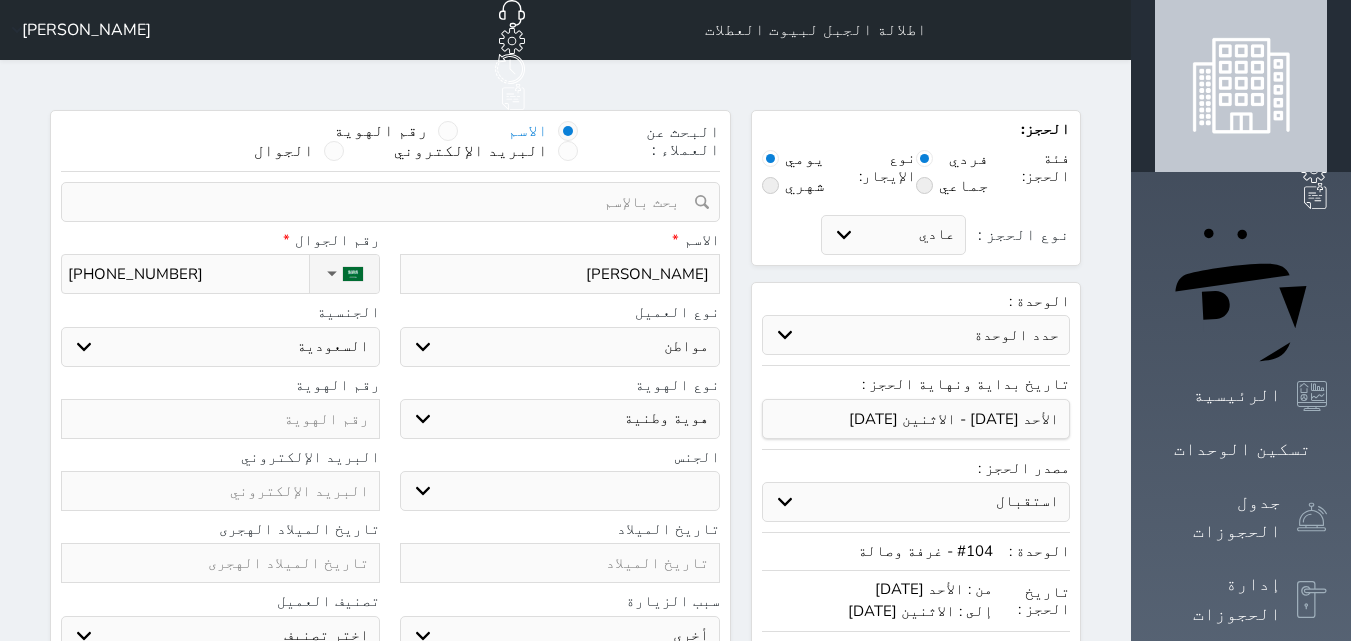drag, startPoint x: 282, startPoint y: 385, endPoint x: 280, endPoint y: 375, distance: 10.198039 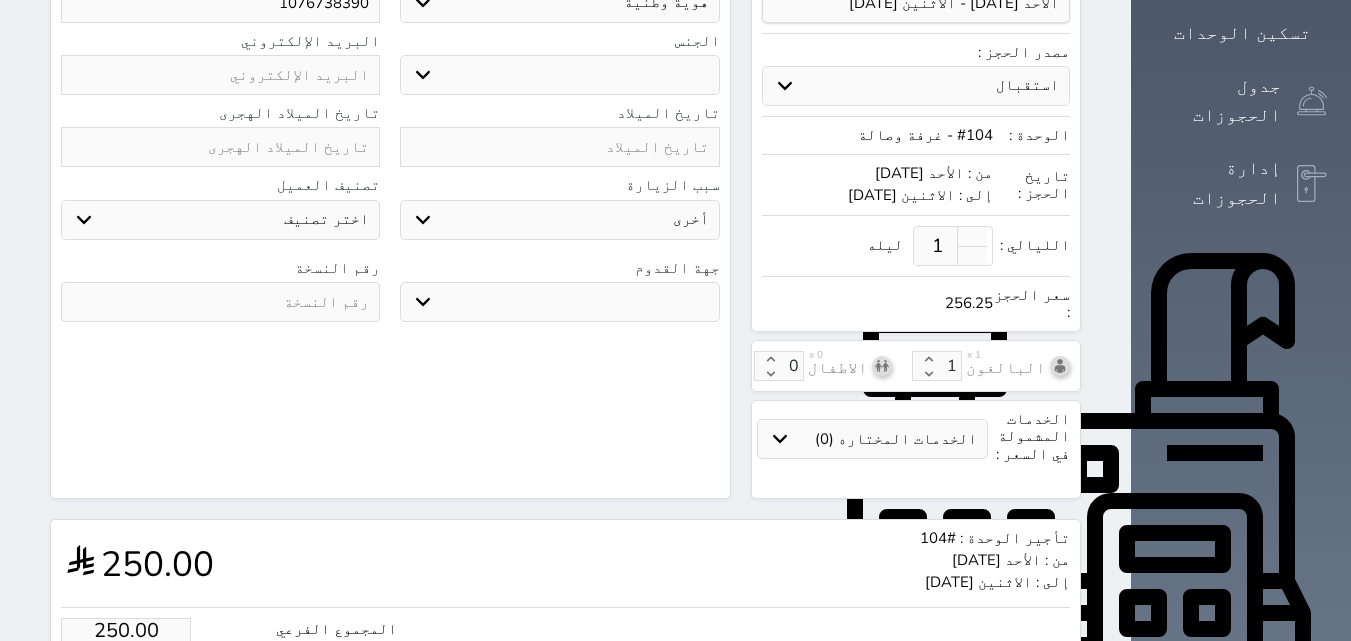 scroll, scrollTop: 545, scrollLeft: 0, axis: vertical 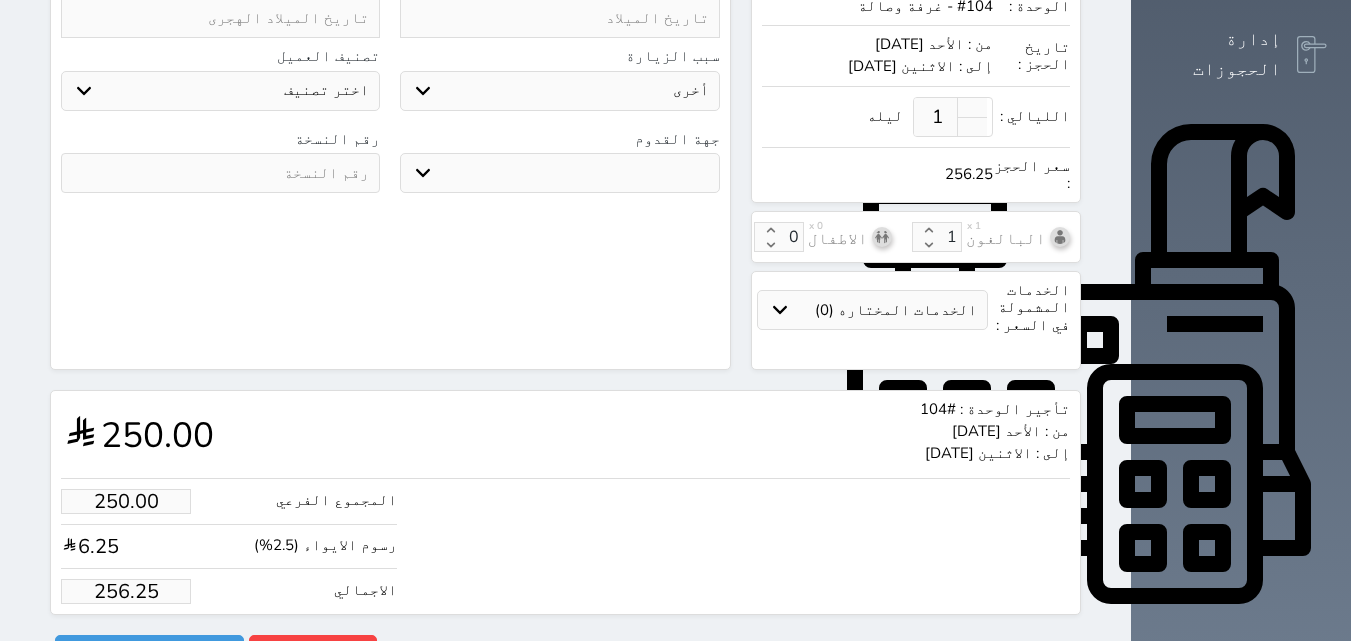 click on "256.25" at bounding box center [126, 591] 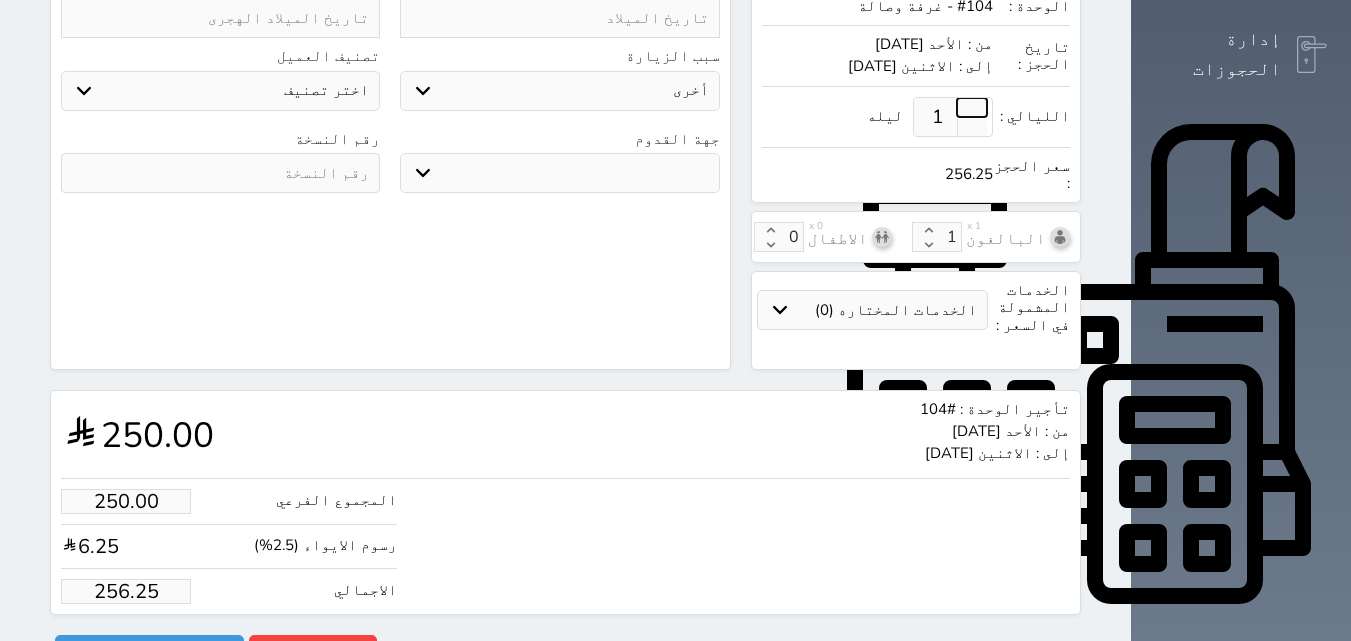click at bounding box center (972, 107) 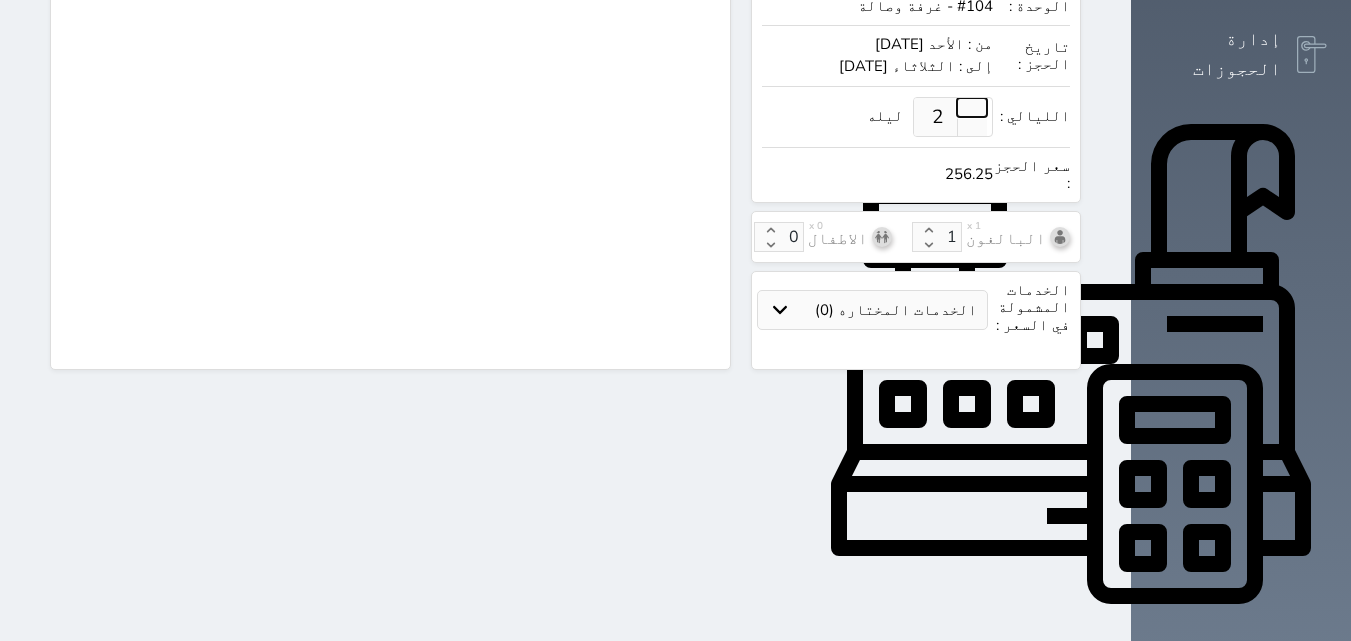 click at bounding box center (972, 107) 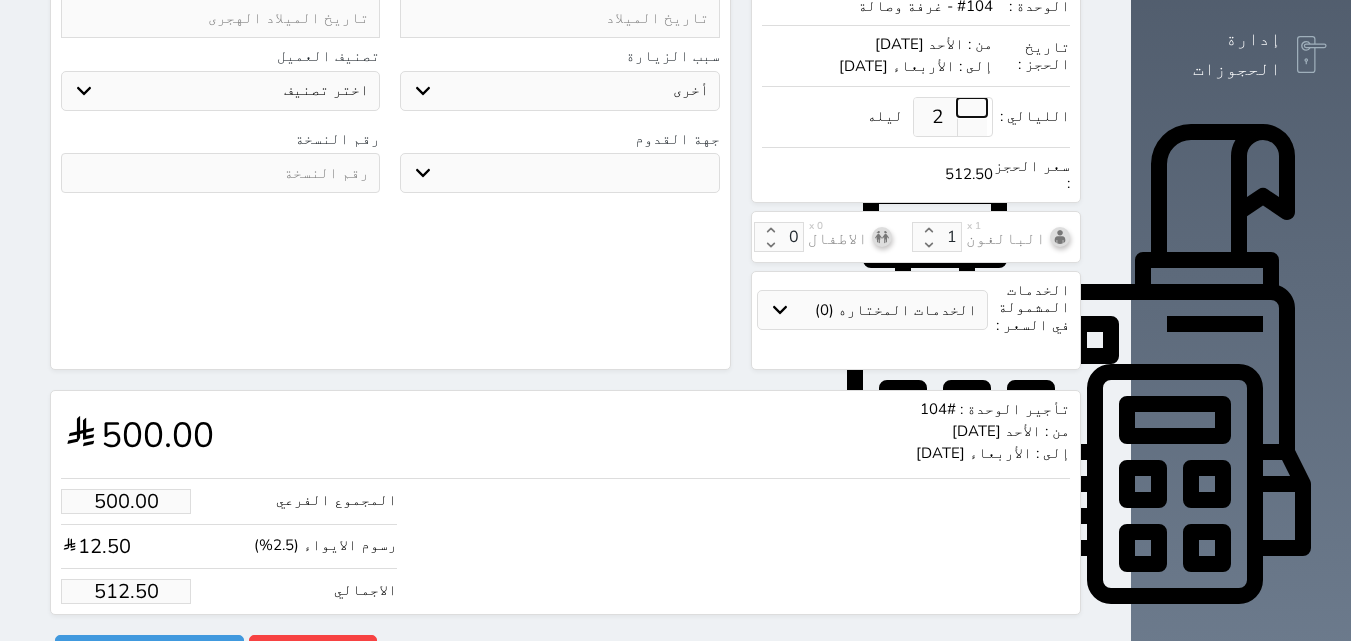 click at bounding box center [972, 107] 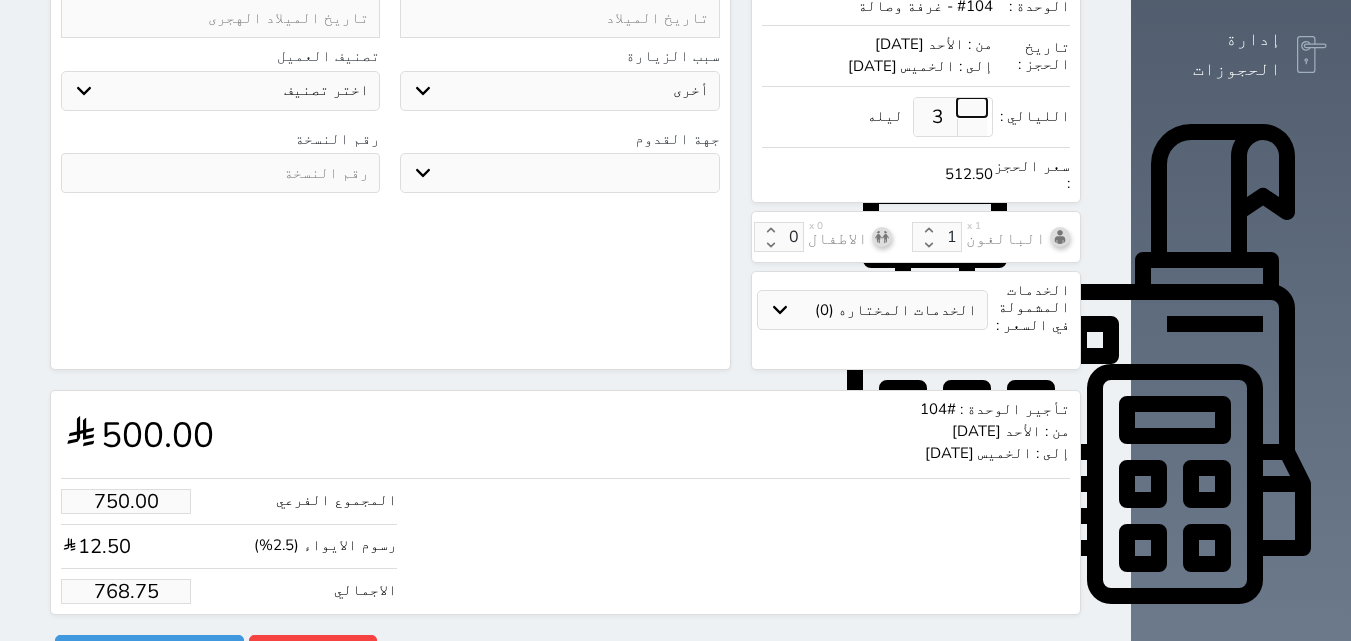 click at bounding box center [972, 107] 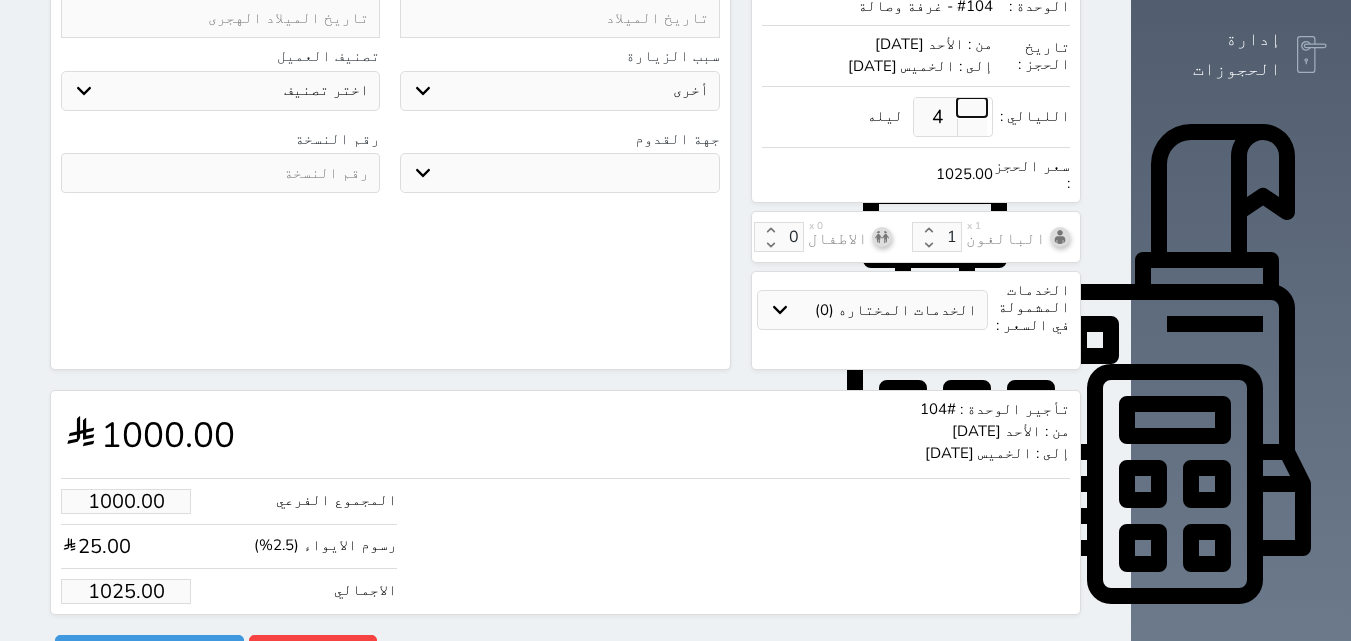 click at bounding box center (972, 107) 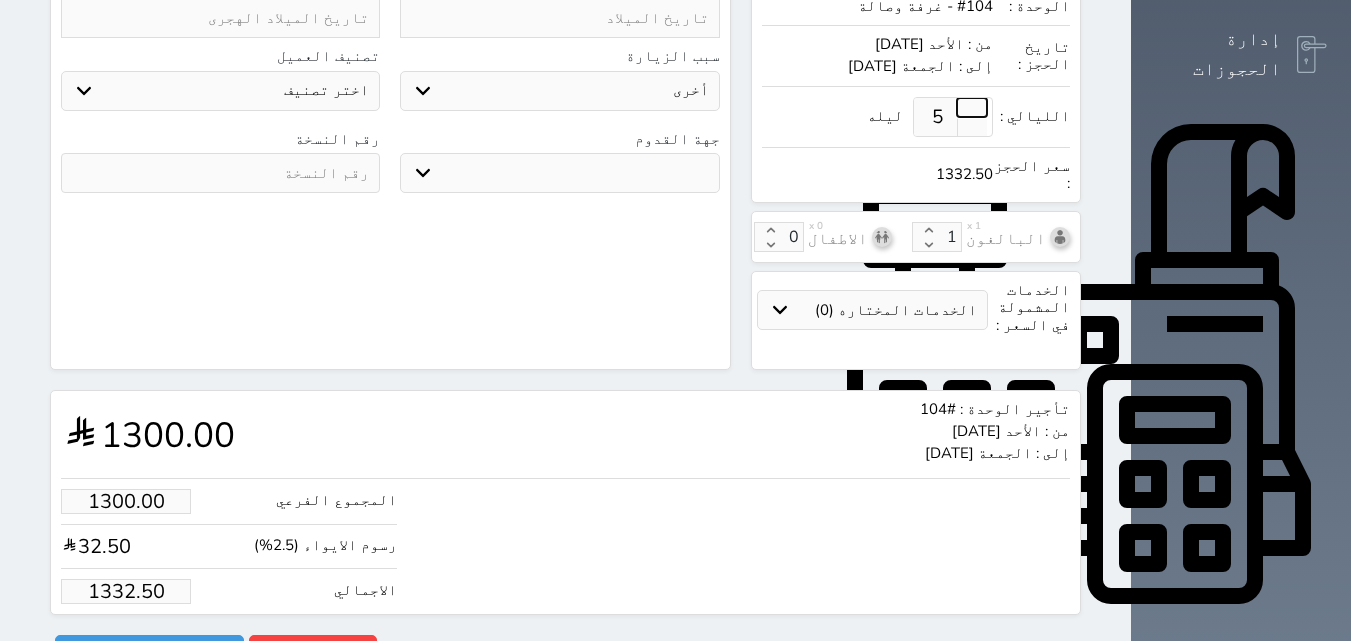 click at bounding box center [972, 107] 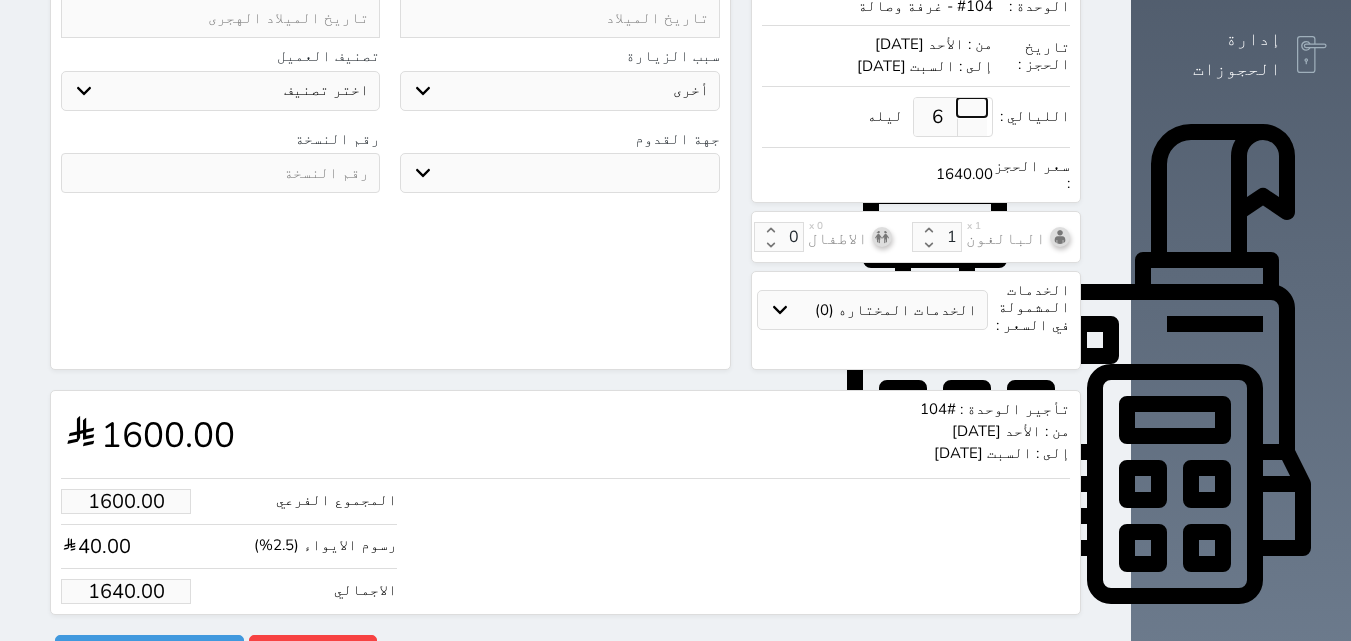 click at bounding box center [972, 107] 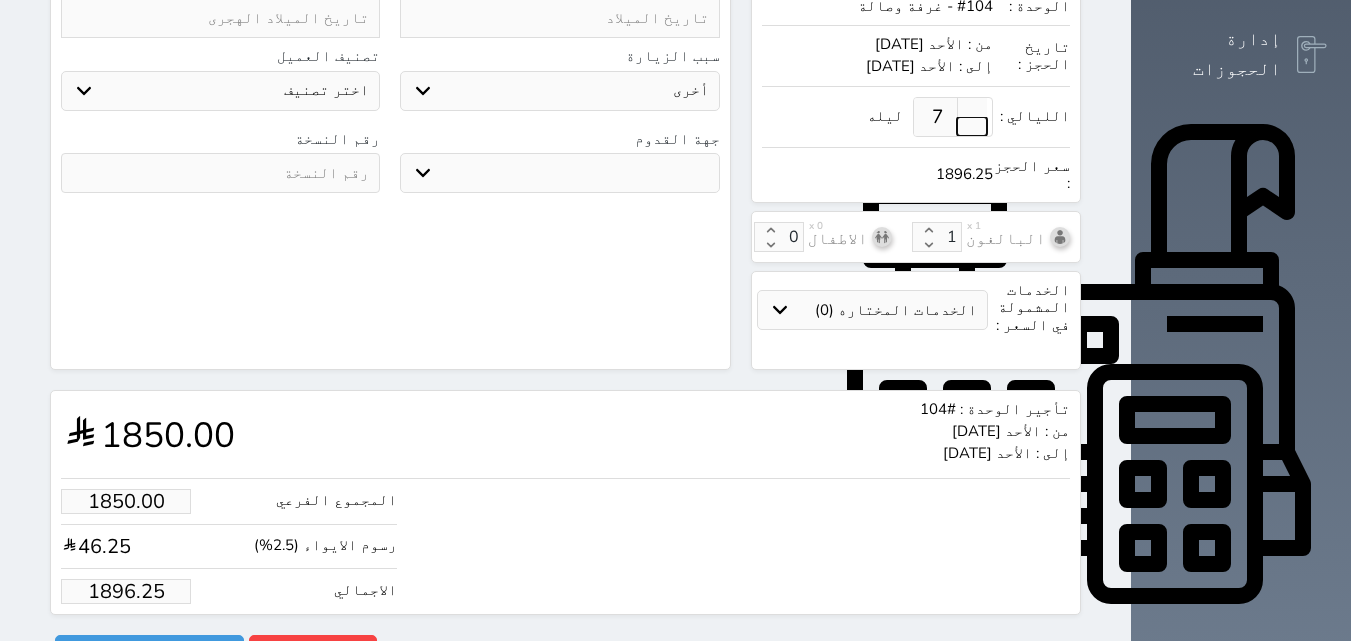click at bounding box center (972, 126) 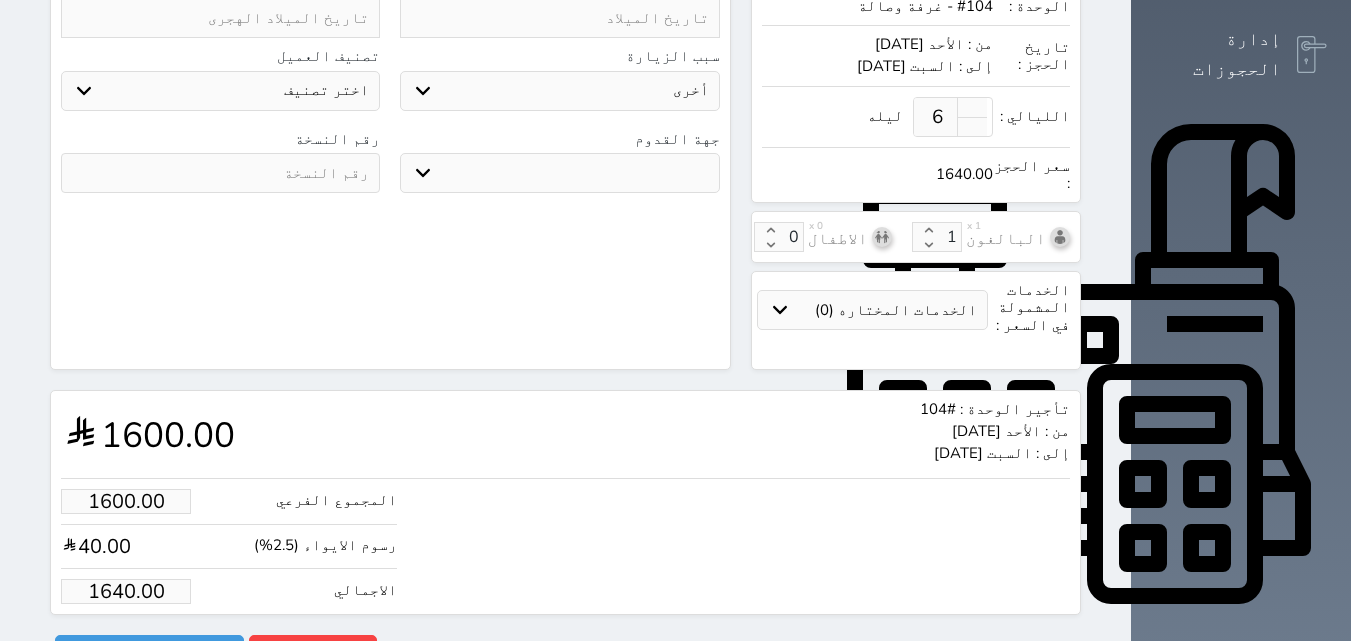 click on "1640.00" at bounding box center (126, 591) 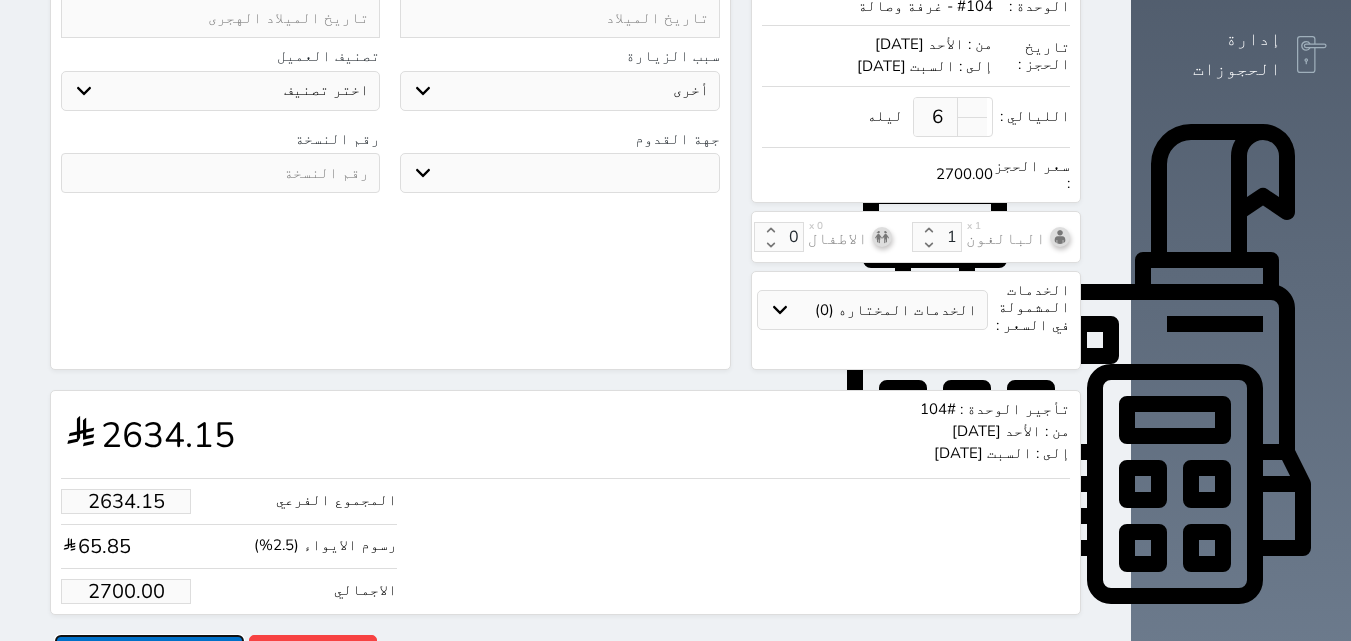 click on "حجز" at bounding box center [149, 652] 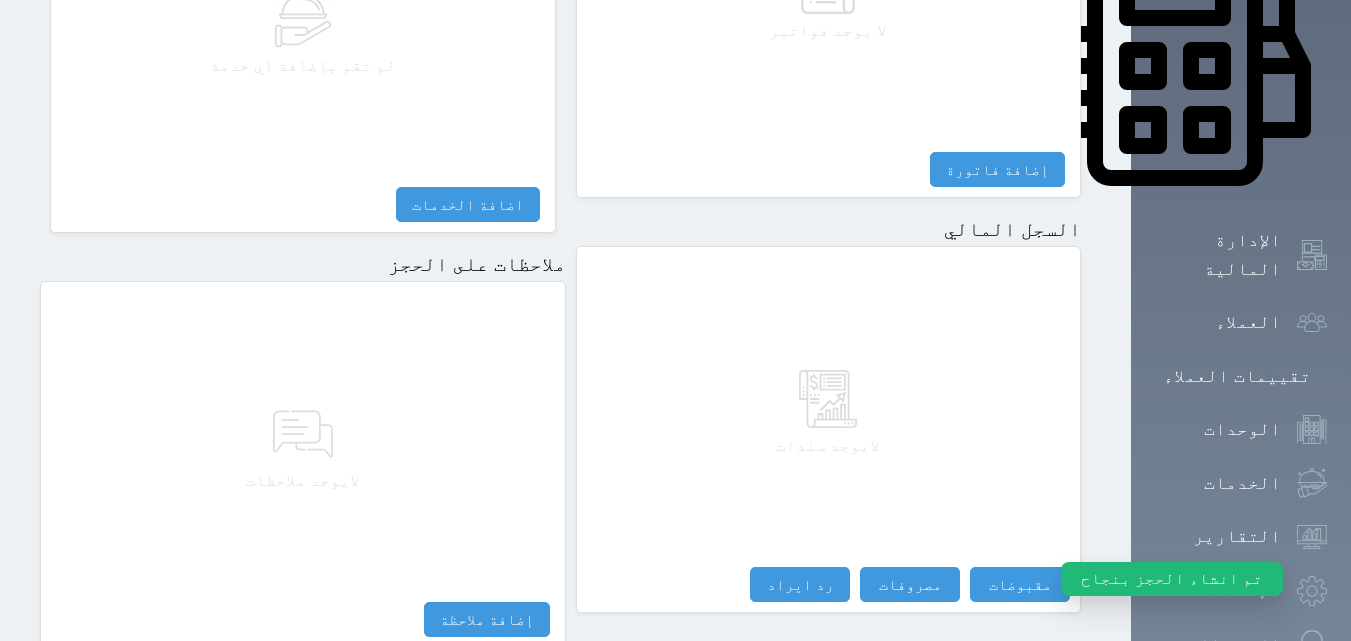 scroll, scrollTop: 1062, scrollLeft: 0, axis: vertical 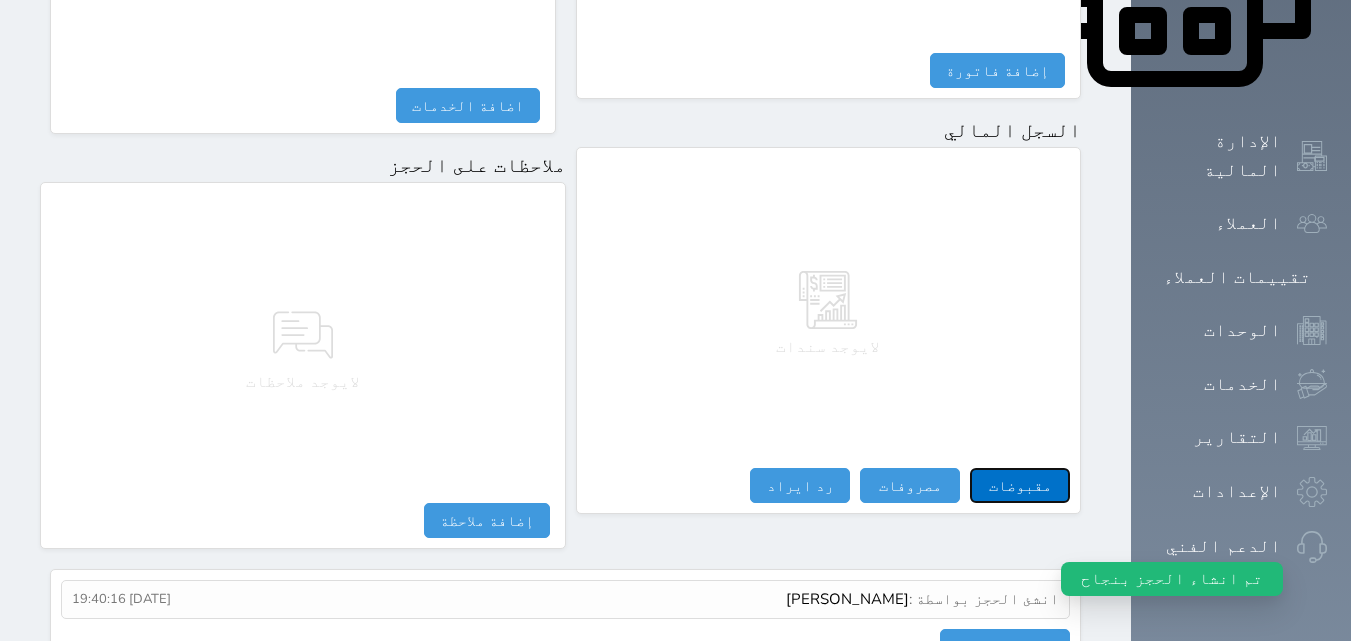 click on "مقبوضات" at bounding box center (1020, 485) 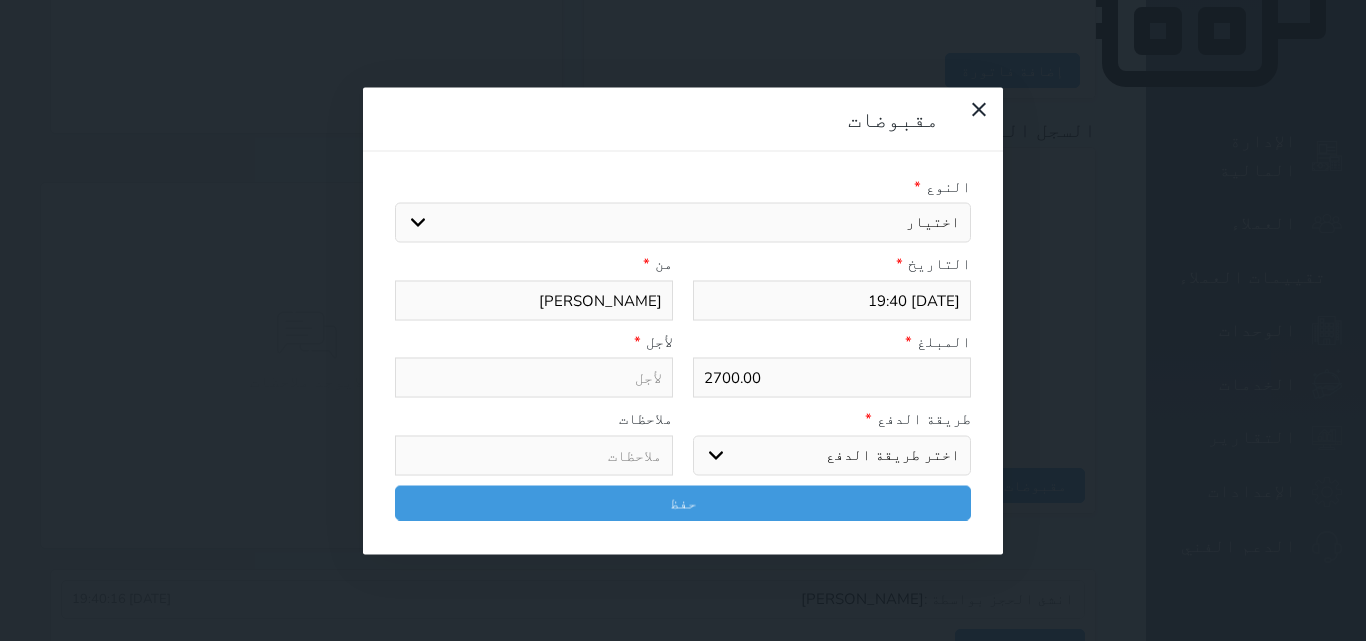 click on "اختر طريقة الدفع   دفع نقدى   تحويل بنكى   مدى   بطاقة ائتمان   آجل" at bounding box center [832, 455] 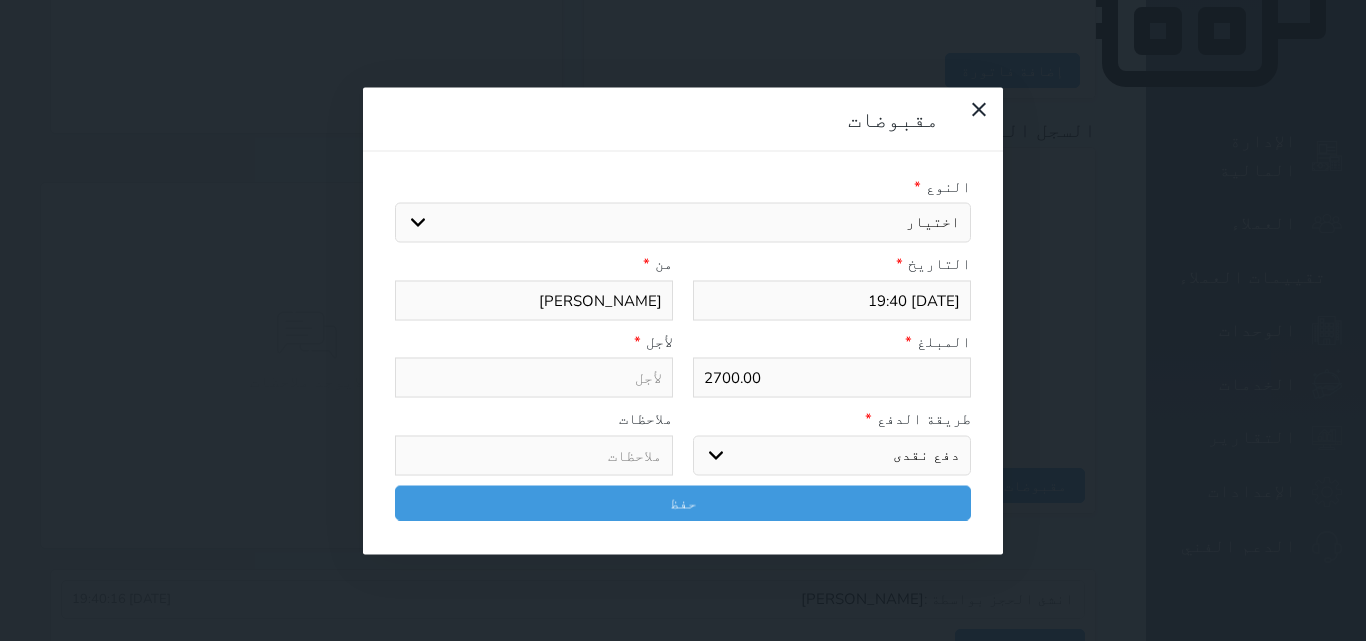 click on "اختر طريقة الدفع   دفع نقدى   تحويل بنكى   مدى   بطاقة ائتمان   آجل" at bounding box center [832, 455] 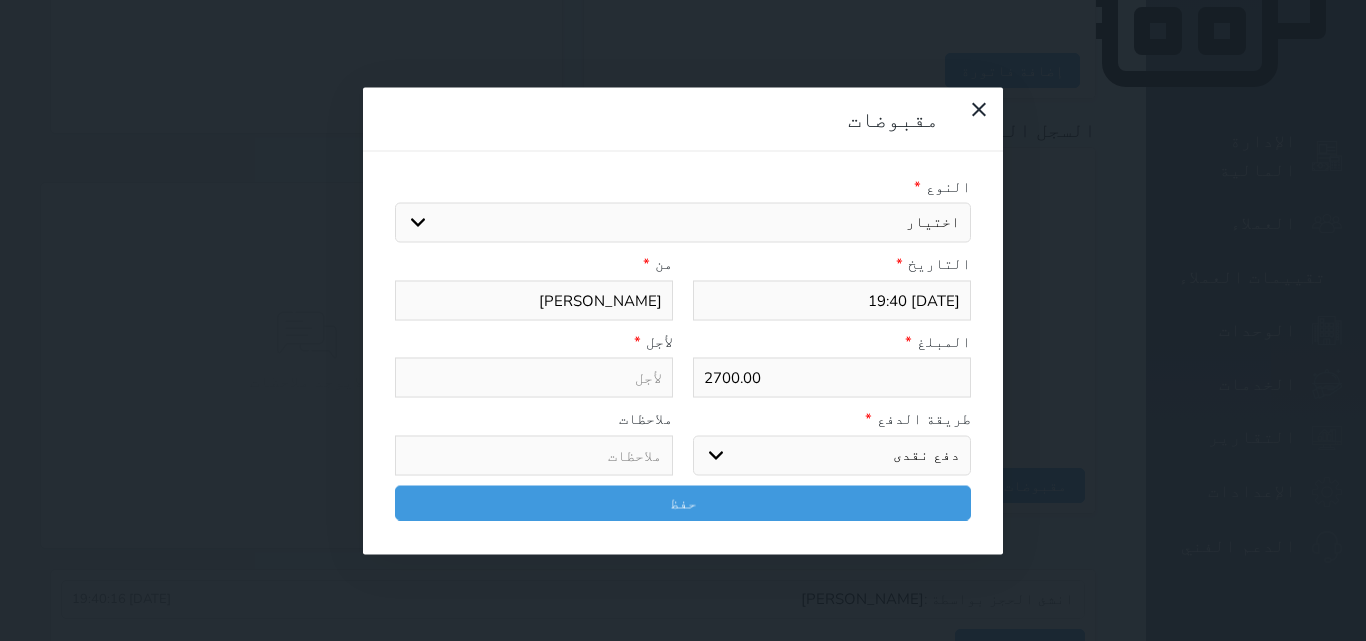click on "اختيار   مقبوضات عامة قيمة إيجار فواتير تامين عربون لا ينطبق آخر مغسلة واي فاي - الإنترنت مواقف السيارات طعام الأغذية والمشروبات مشروبات المشروبات الباردة المشروبات الساخنة الإفطار غداء عشاء مخبز و كعك حمام سباحة الصالة الرياضية سبا و خدمات الجمال اختيار وإسقاط (خدمات النقل) ميني بار كابل - تلفزيون سرير إضافي تصفيف الشعر التسوق خدمات الجولات السياحية المنظمة خدمات الدليل السياحي" at bounding box center (683, 223) 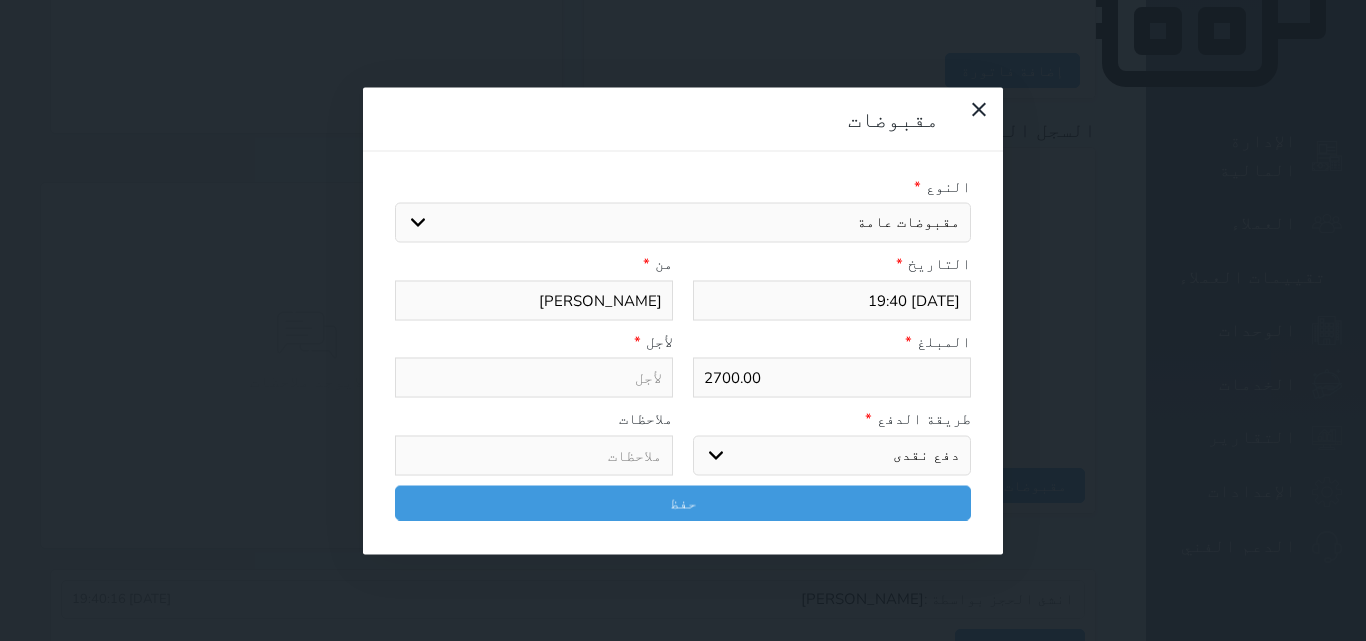 click on "اختيار   مقبوضات عامة قيمة إيجار فواتير تامين عربون لا ينطبق آخر مغسلة واي فاي - الإنترنت مواقف السيارات طعام الأغذية والمشروبات مشروبات المشروبات الباردة المشروبات الساخنة الإفطار غداء عشاء مخبز و كعك حمام سباحة الصالة الرياضية سبا و خدمات الجمال اختيار وإسقاط (خدمات النقل) ميني بار كابل - تلفزيون سرير إضافي تصفيف الشعر التسوق خدمات الجولات السياحية المنظمة خدمات الدليل السياحي" at bounding box center [683, 223] 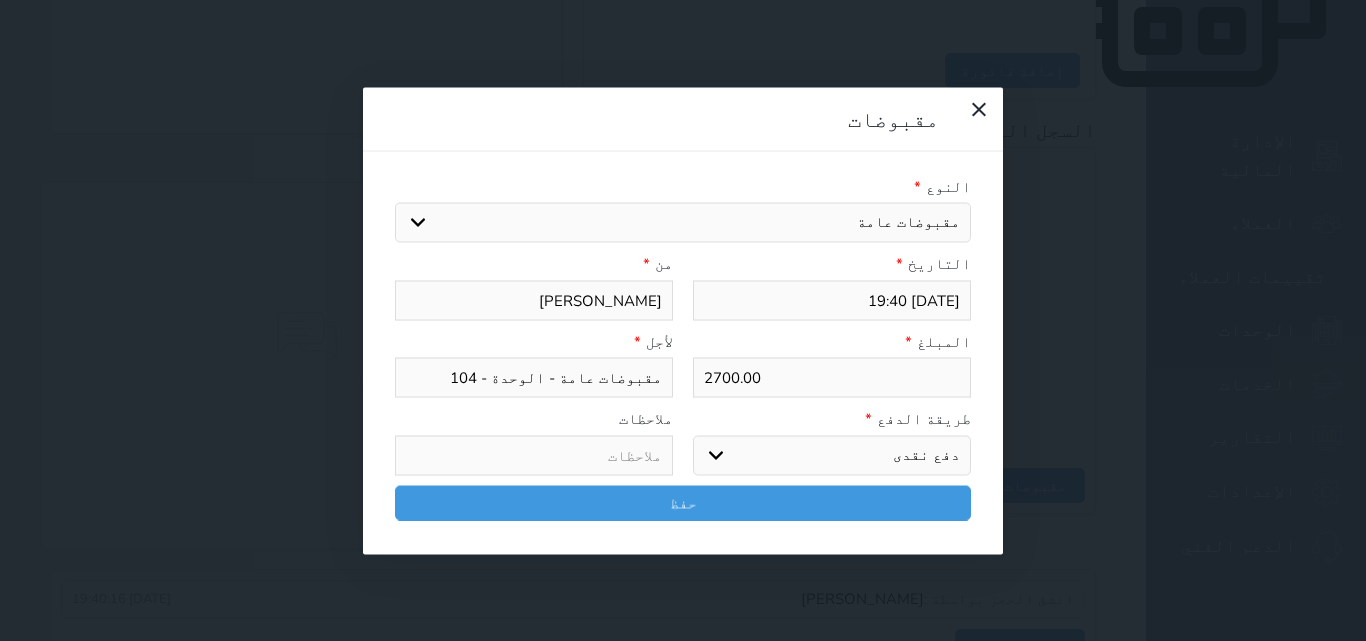 click on "اختيار   مقبوضات عامة قيمة إيجار فواتير تامين عربون لا ينطبق آخر مغسلة واي فاي - الإنترنت مواقف السيارات طعام الأغذية والمشروبات مشروبات المشروبات الباردة المشروبات الساخنة الإفطار غداء عشاء مخبز و كعك حمام سباحة الصالة الرياضية سبا و خدمات الجمال اختيار وإسقاط (خدمات النقل) ميني بار كابل - تلفزيون سرير إضافي تصفيف الشعر التسوق خدمات الجولات السياحية المنظمة خدمات الدليل السياحي" at bounding box center (683, 223) 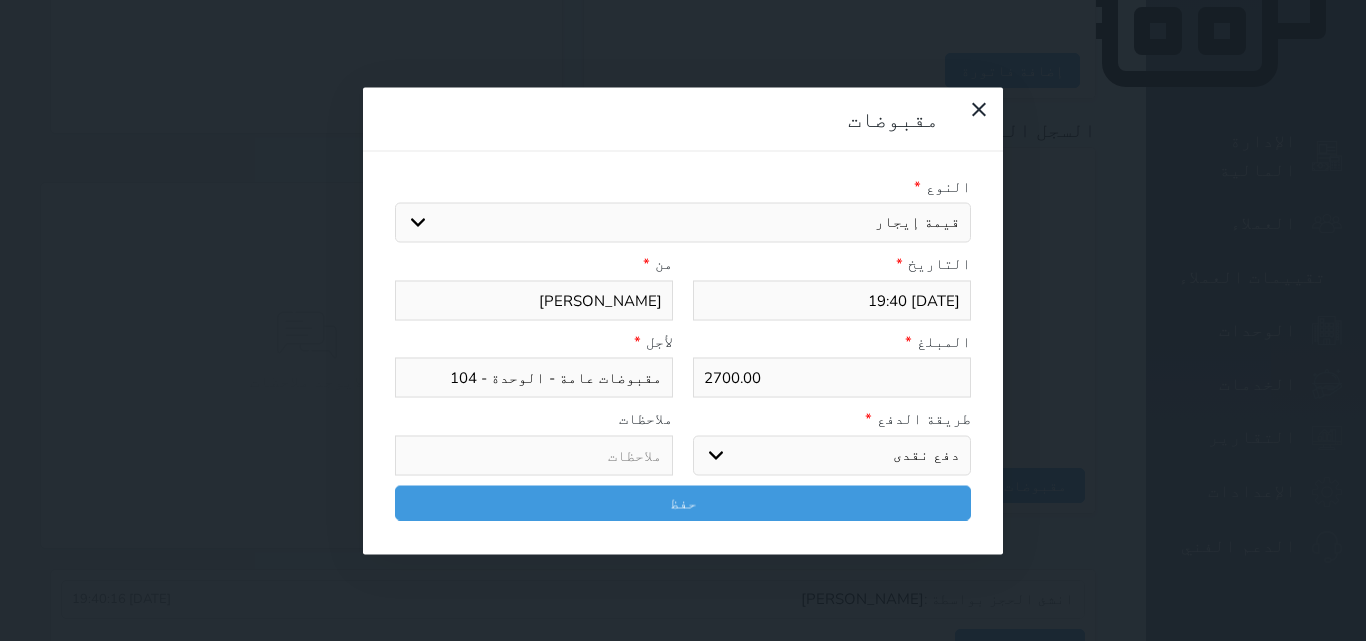 click on "اختيار   مقبوضات عامة قيمة إيجار فواتير تامين عربون لا ينطبق آخر مغسلة واي فاي - الإنترنت مواقف السيارات طعام الأغذية والمشروبات مشروبات المشروبات الباردة المشروبات الساخنة الإفطار غداء عشاء مخبز و كعك حمام سباحة الصالة الرياضية سبا و خدمات الجمال اختيار وإسقاط (خدمات النقل) ميني بار كابل - تلفزيون سرير إضافي تصفيف الشعر التسوق خدمات الجولات السياحية المنظمة خدمات الدليل السياحي" at bounding box center (683, 223) 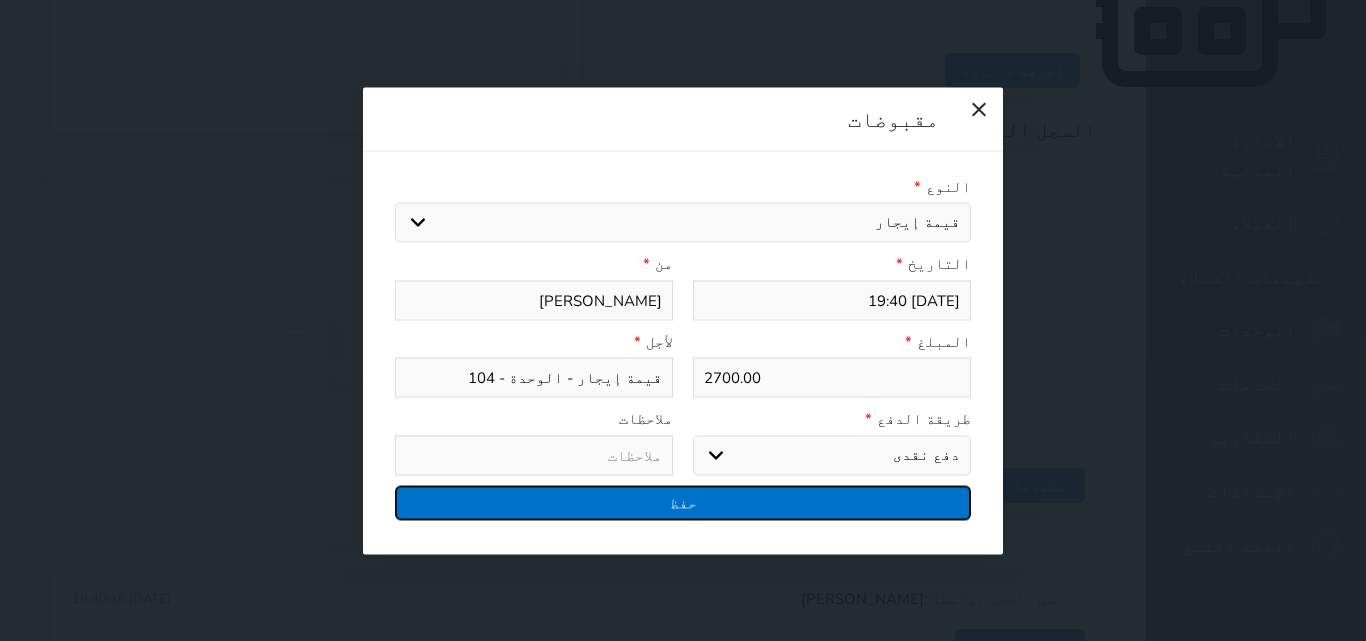 click on "حفظ" at bounding box center [683, 502] 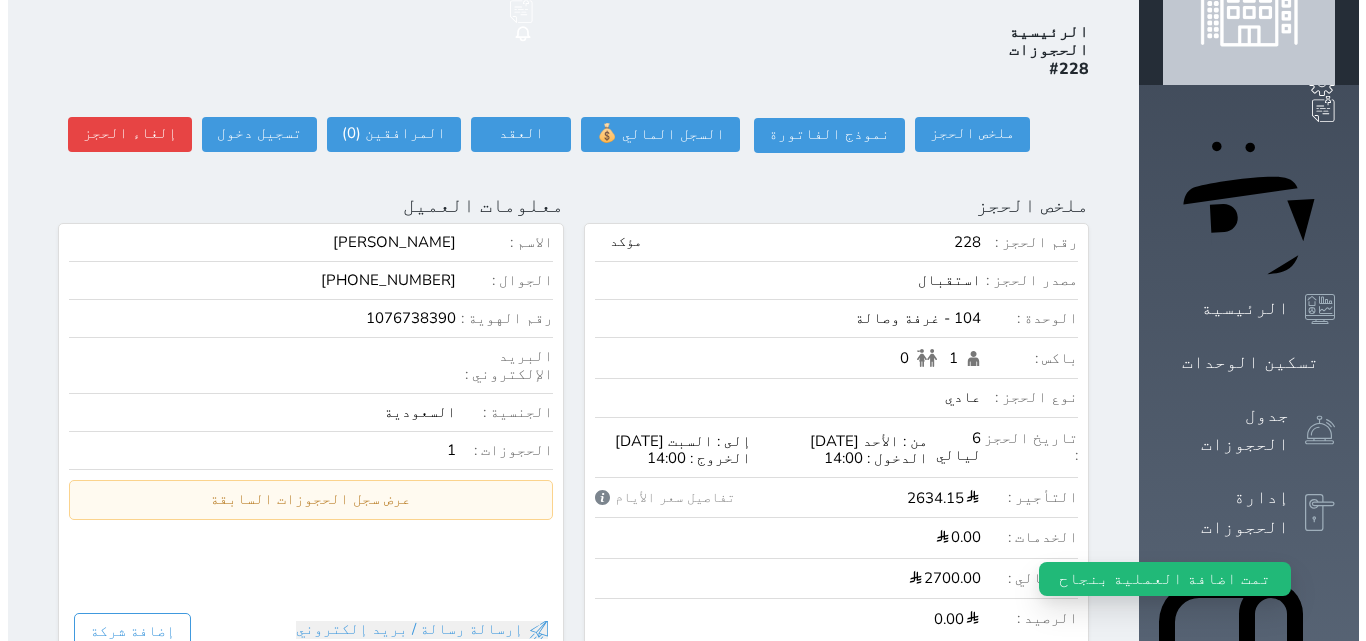 scroll, scrollTop: 0, scrollLeft: 0, axis: both 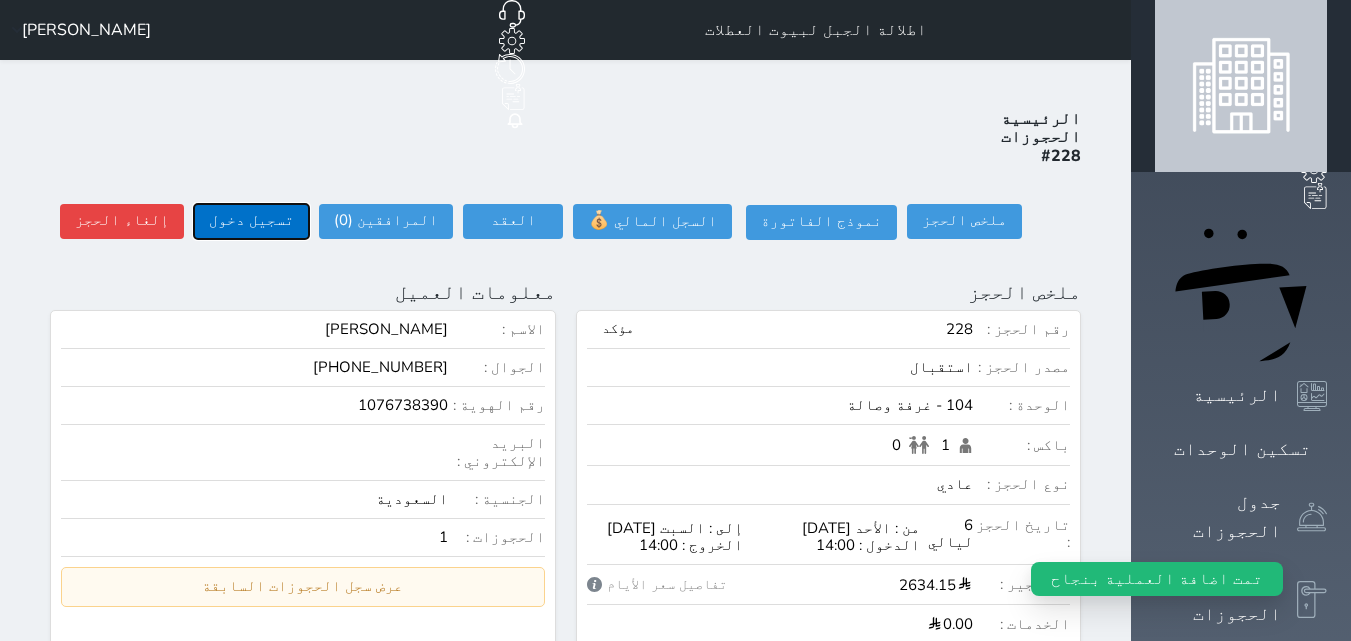 click on "تسجيل دخول" at bounding box center [251, 221] 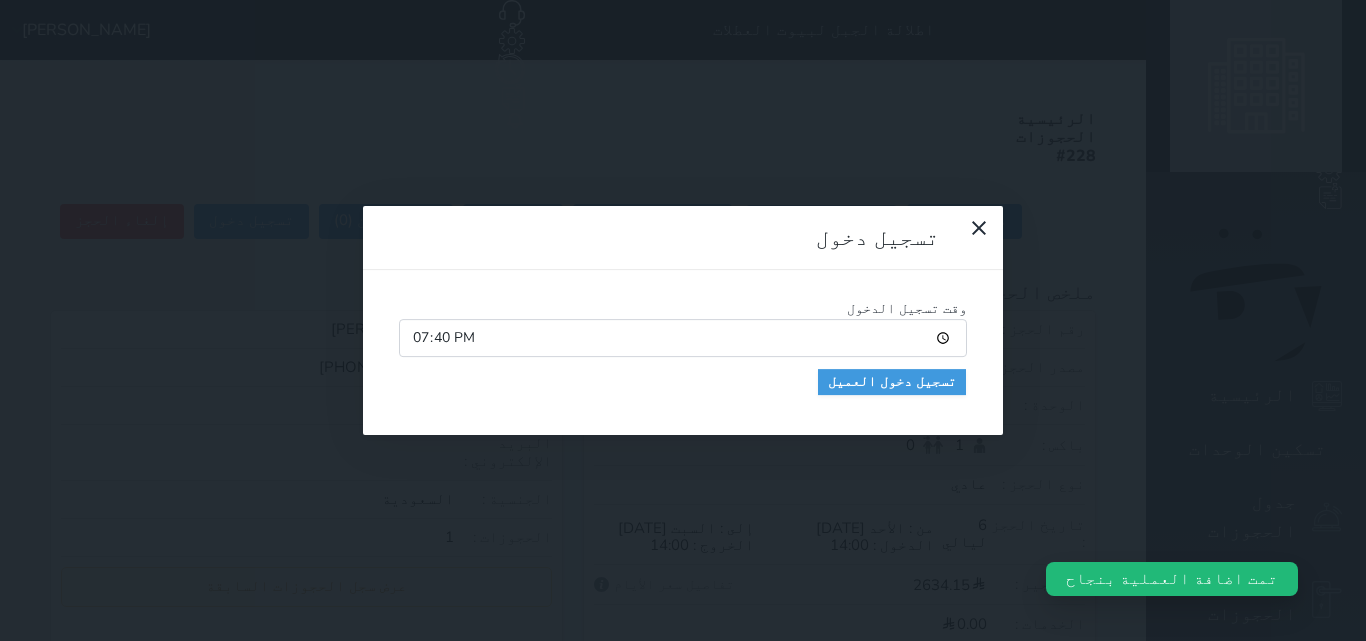 click on "19:40" at bounding box center (683, 338) 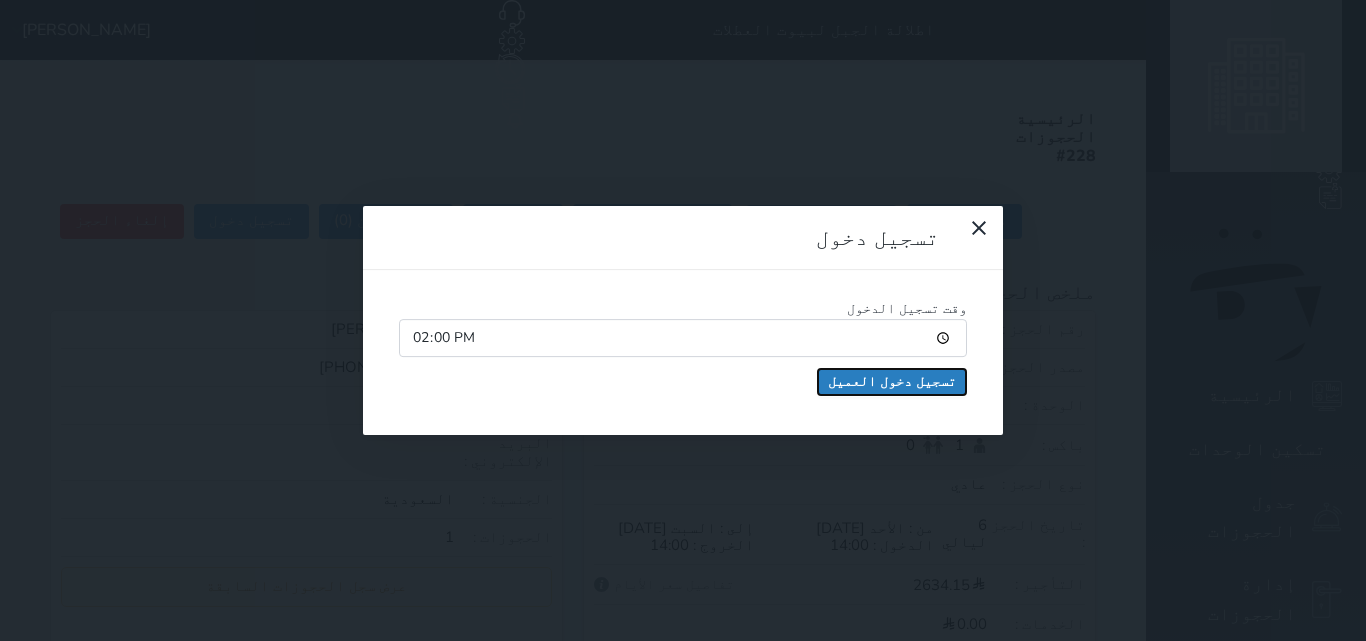 click on "تسجيل دخول العميل" at bounding box center (892, 382) 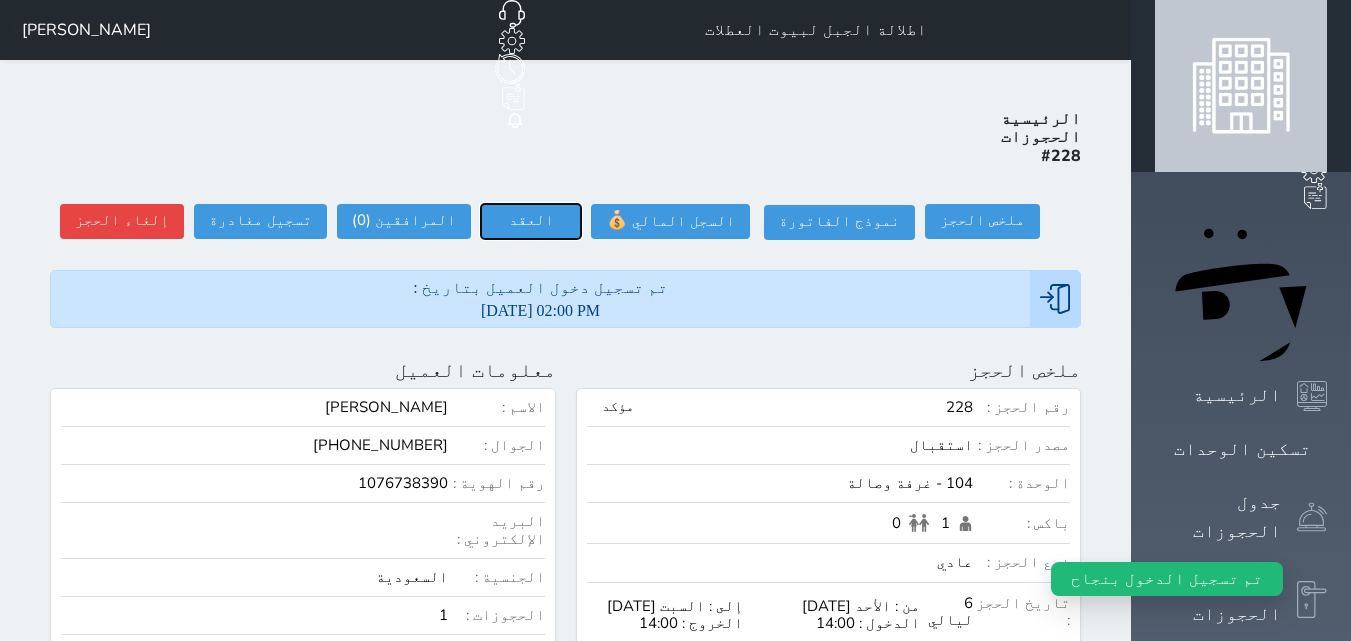 click on "العقد" at bounding box center (531, 221) 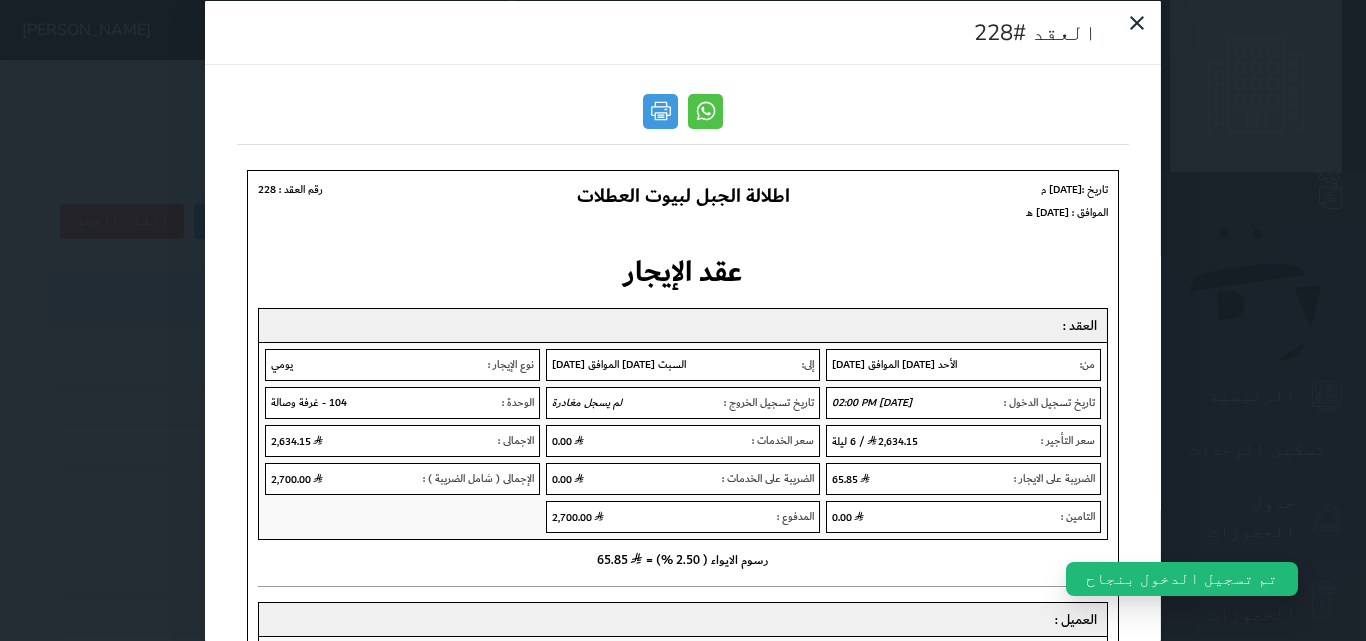 scroll, scrollTop: 0, scrollLeft: 0, axis: both 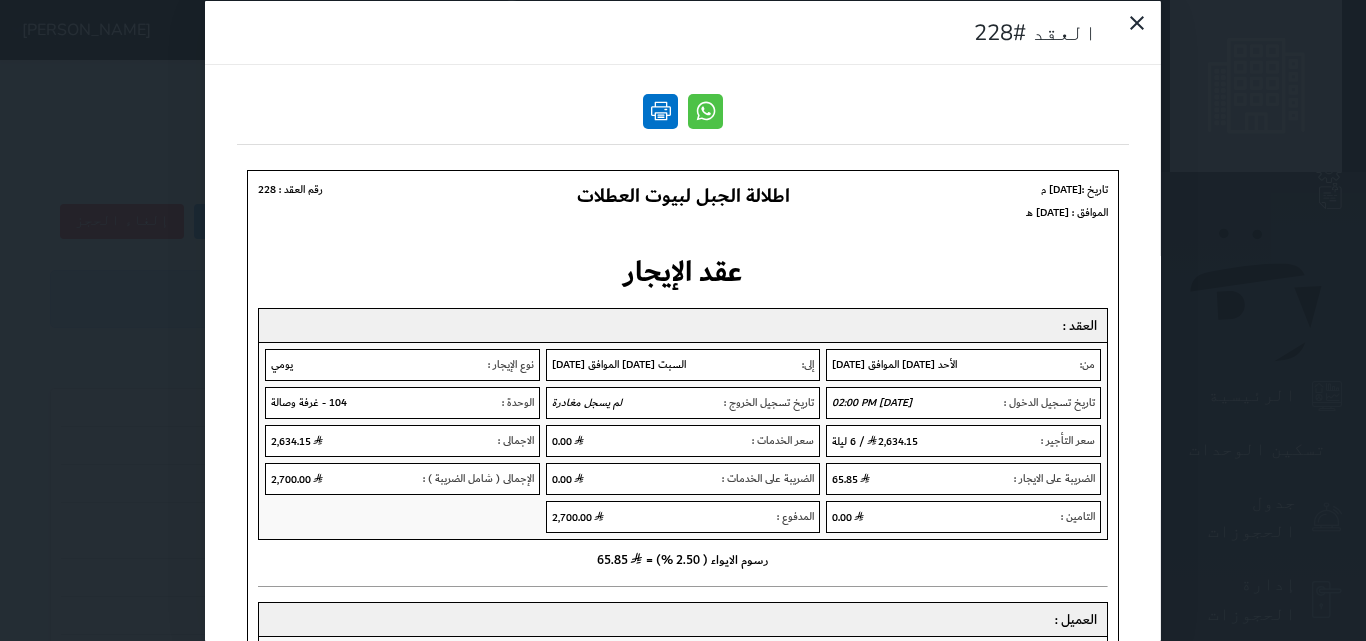 click at bounding box center [660, 110] 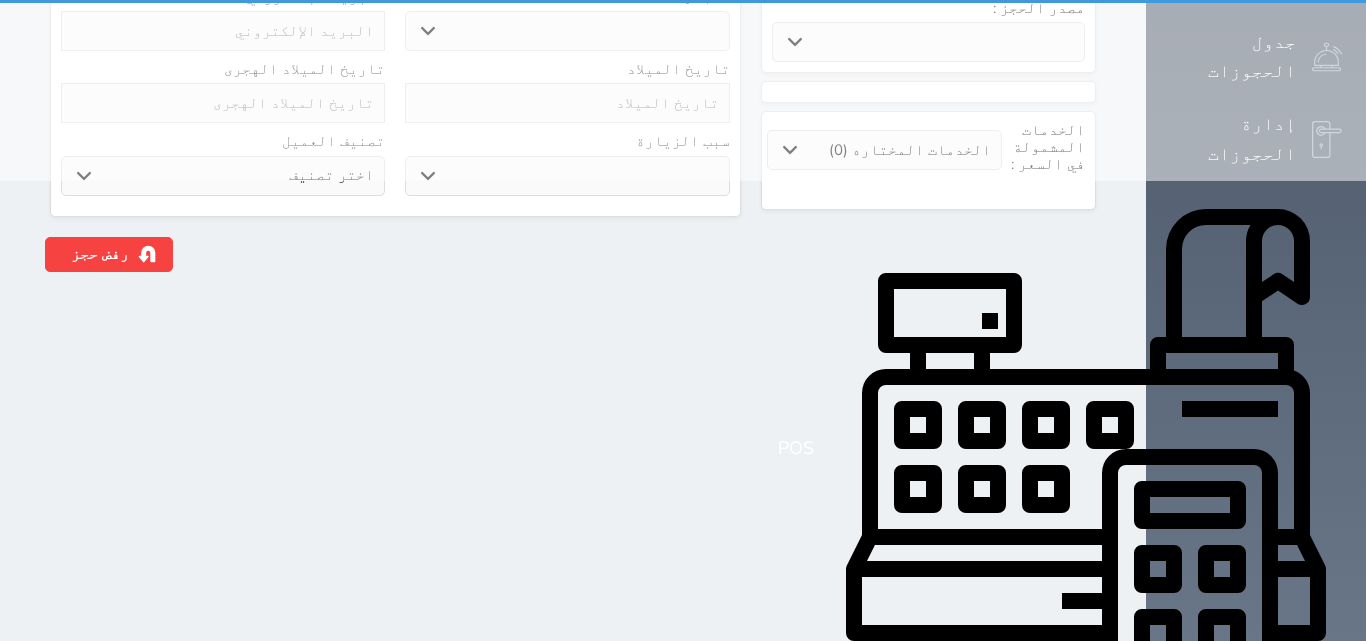 scroll, scrollTop: 0, scrollLeft: 0, axis: both 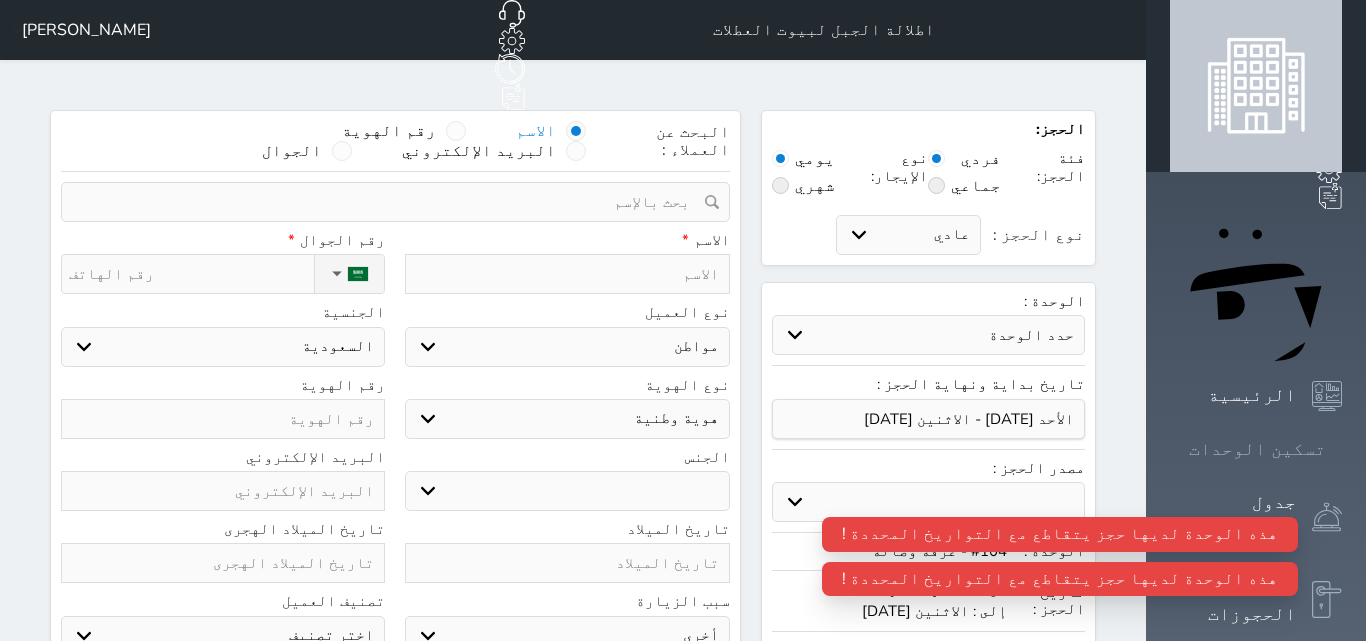 click on "تسكين الوحدات" at bounding box center (1257, 449) 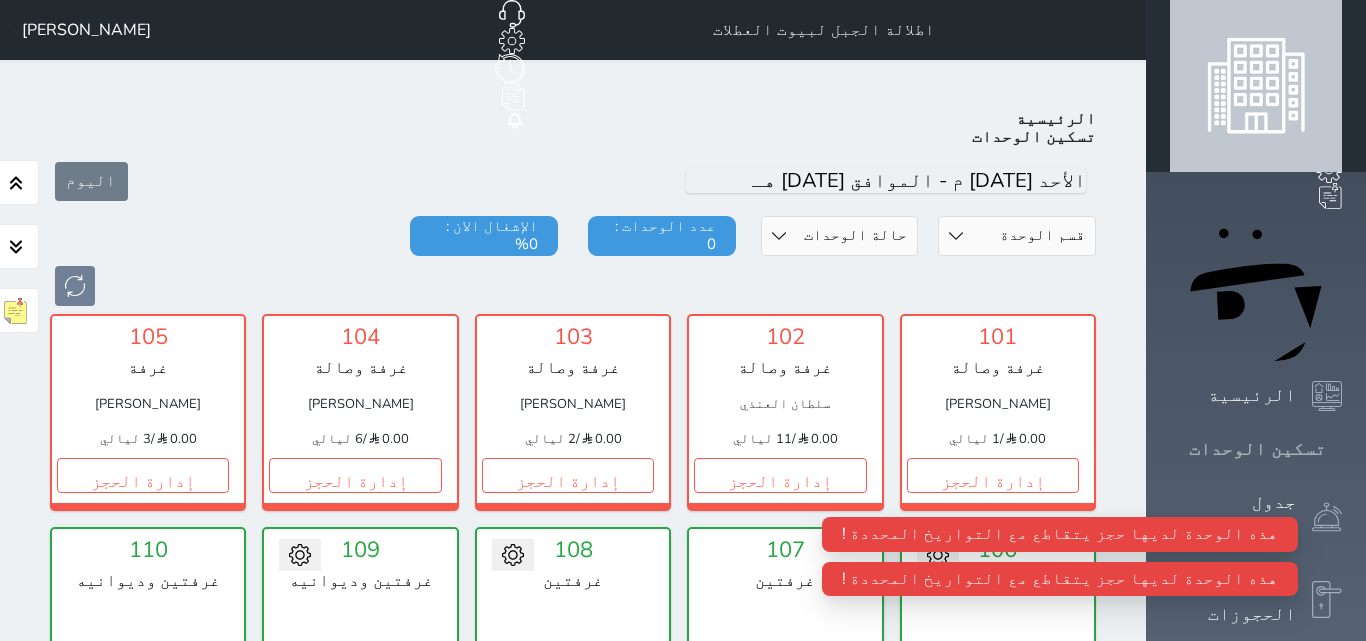 scroll, scrollTop: 78, scrollLeft: 0, axis: vertical 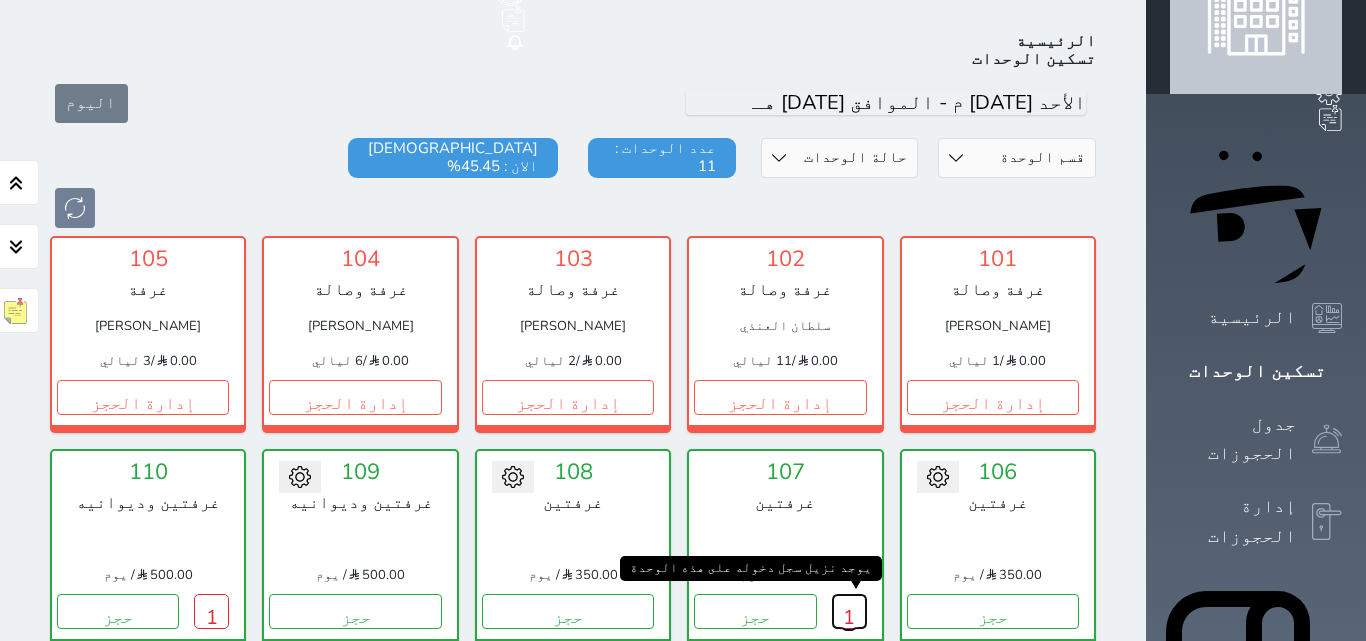 click on "1" at bounding box center [849, 611] 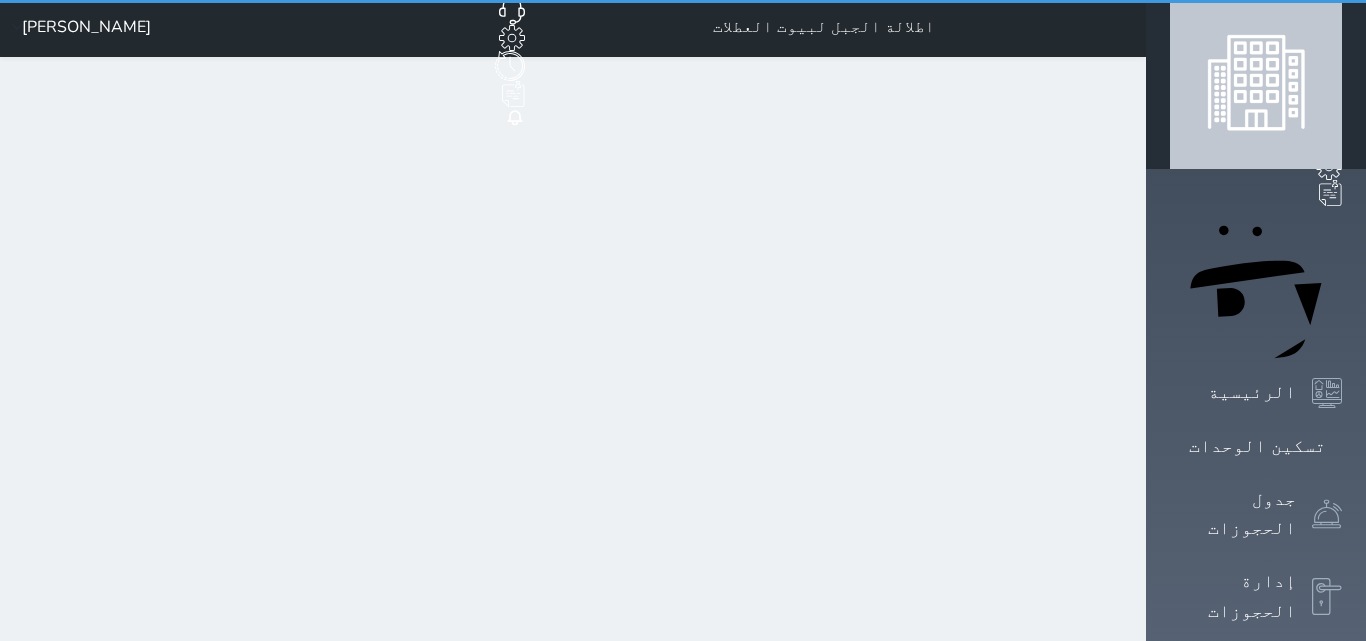 scroll, scrollTop: 0, scrollLeft: 0, axis: both 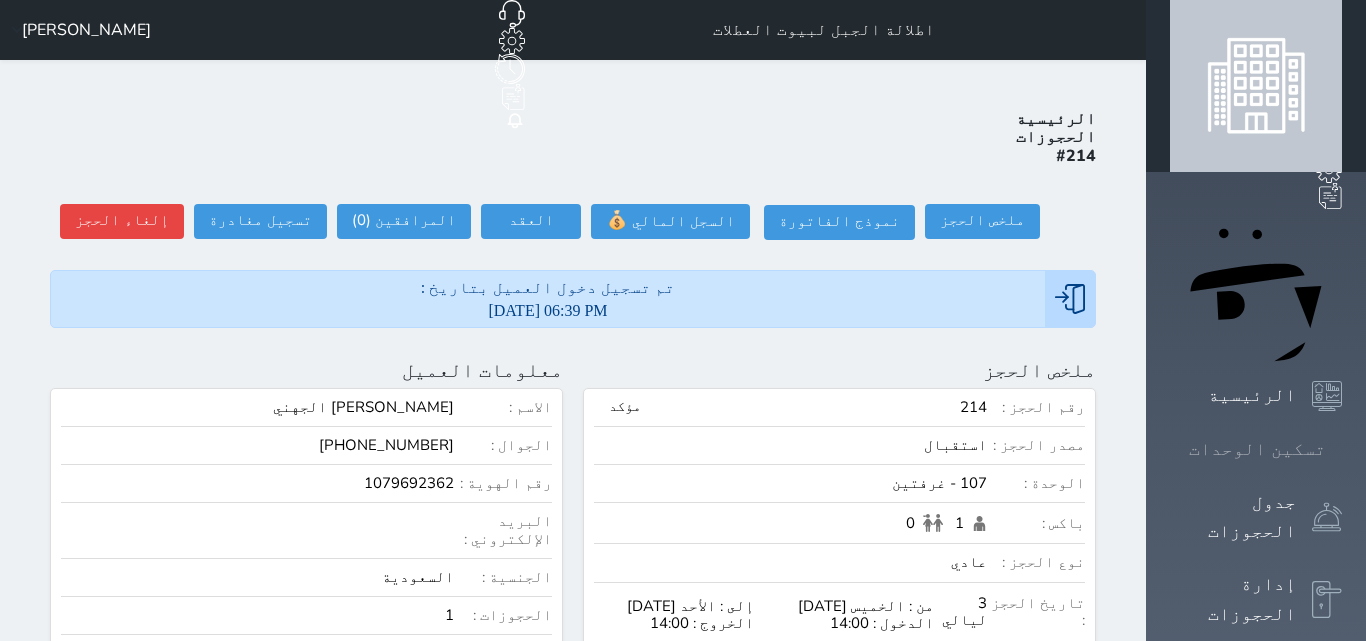 click on "تسكين الوحدات" at bounding box center (1257, 449) 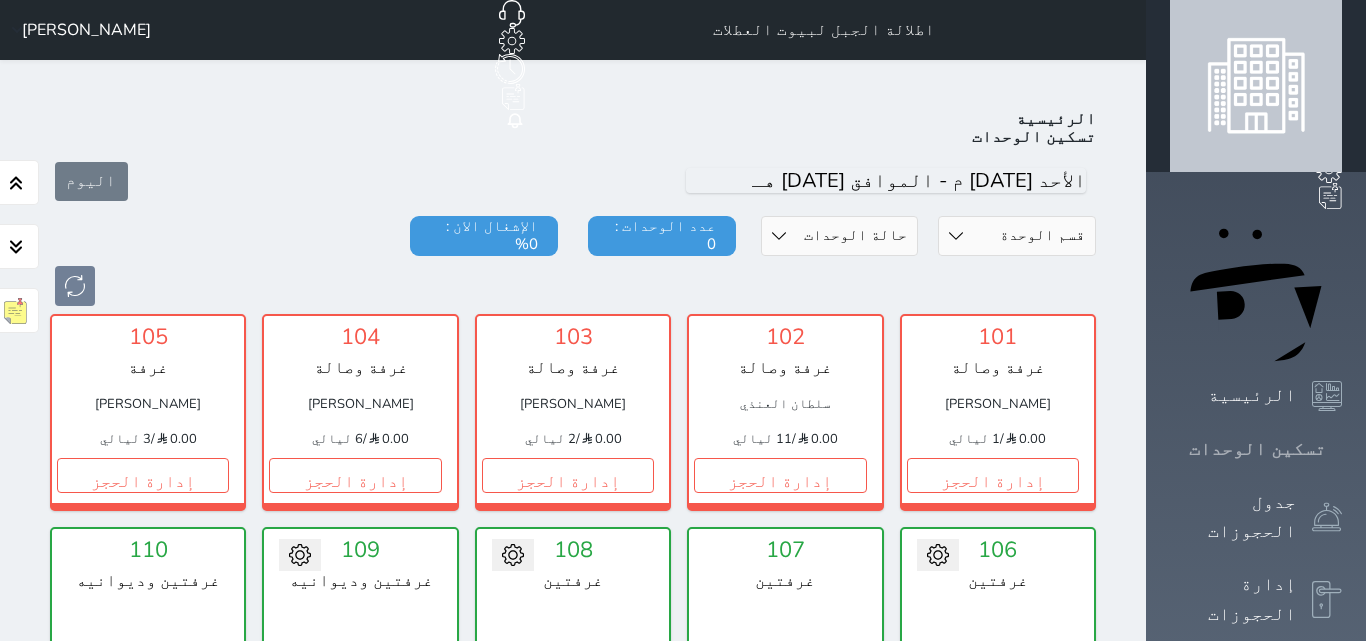scroll, scrollTop: 78, scrollLeft: 0, axis: vertical 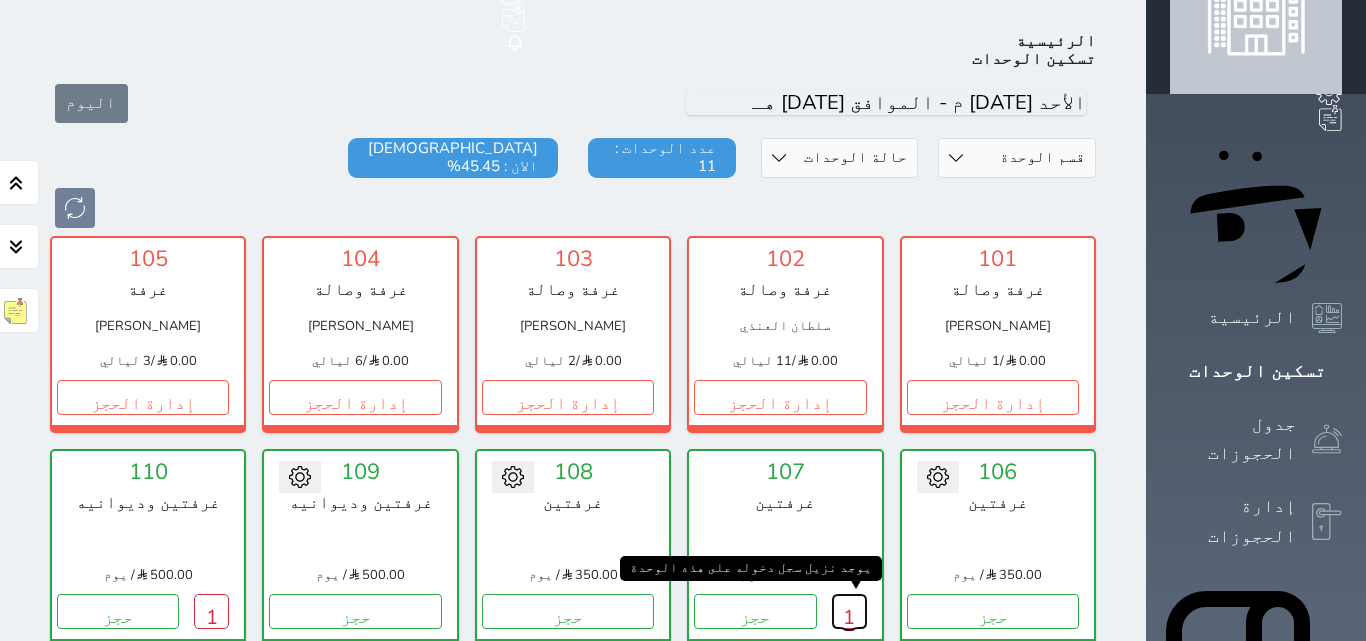 click on "1" at bounding box center [849, 611] 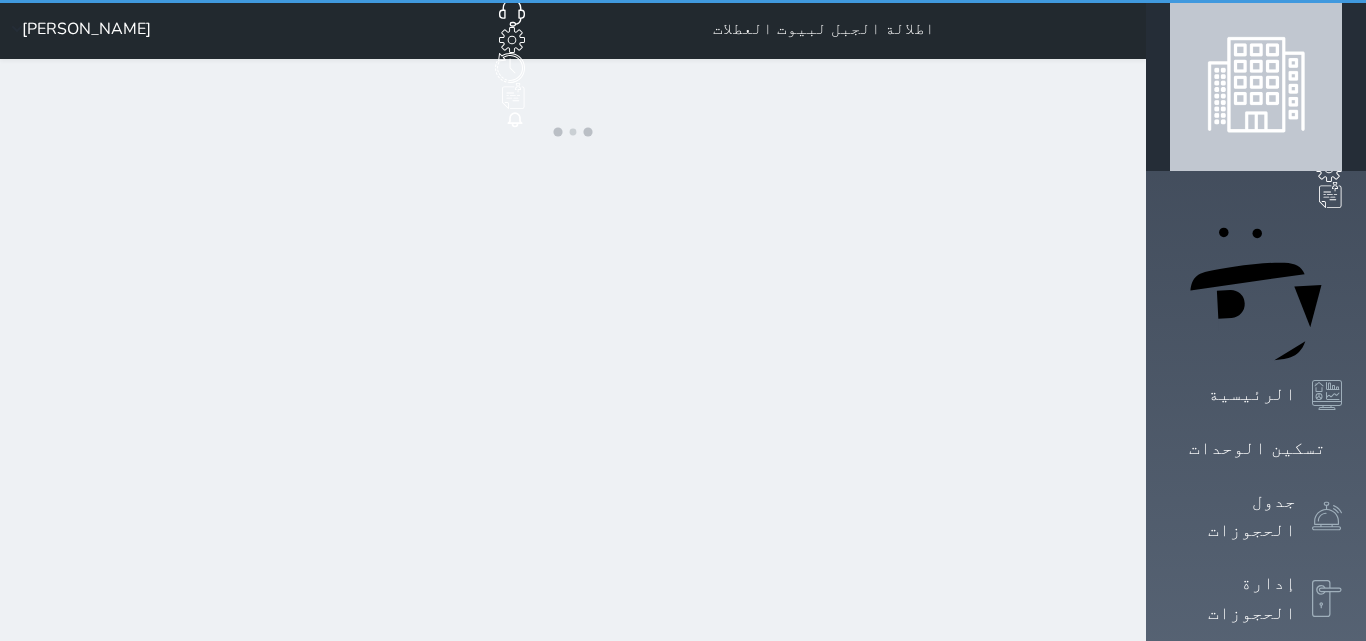 scroll, scrollTop: 0, scrollLeft: 0, axis: both 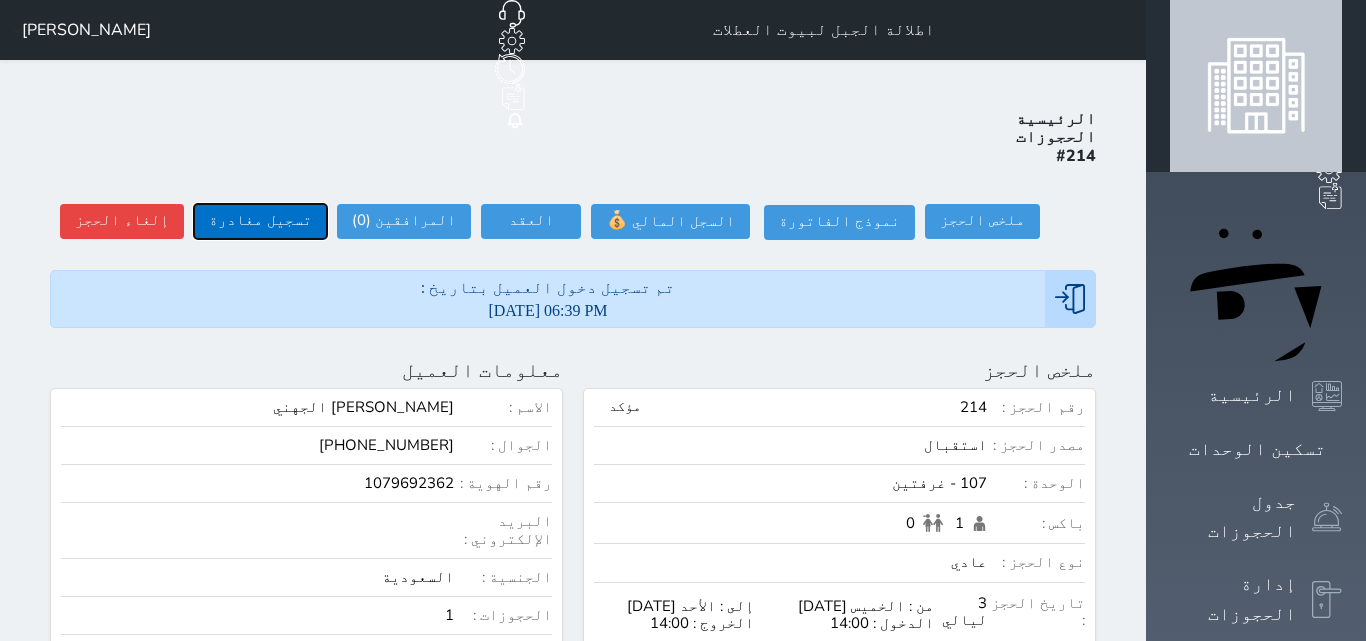 click on "تسجيل مغادرة" at bounding box center (260, 221) 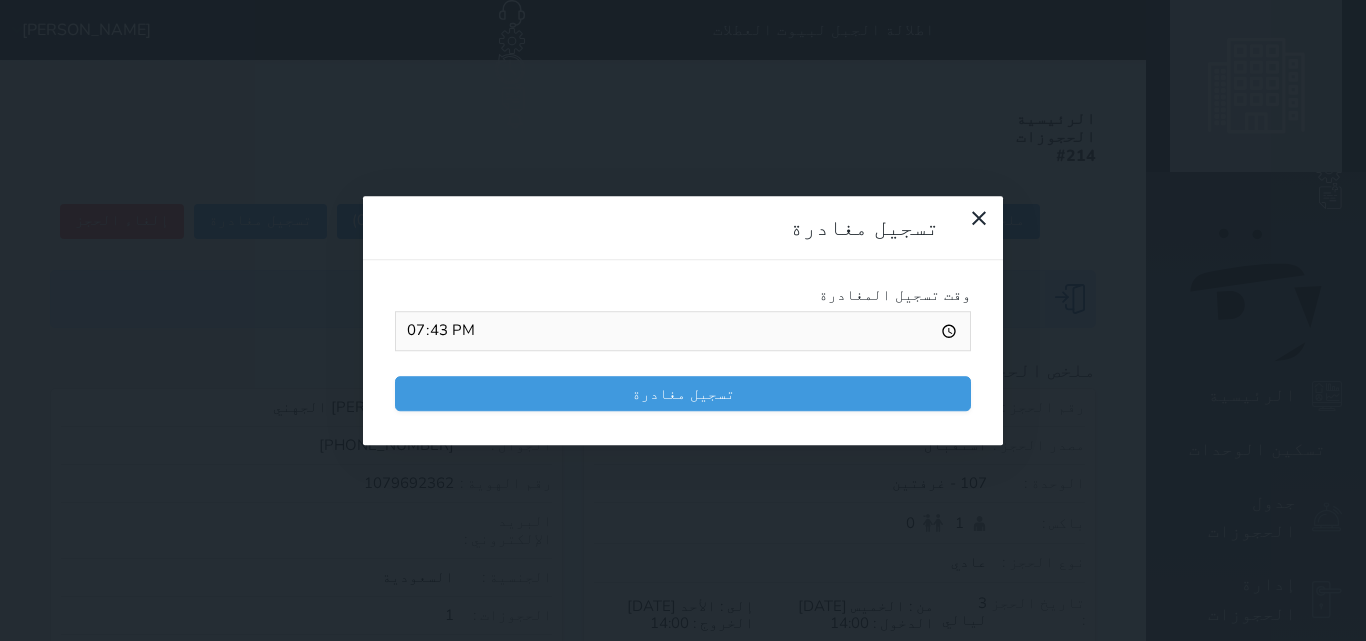 click on "19:43" at bounding box center [683, 331] 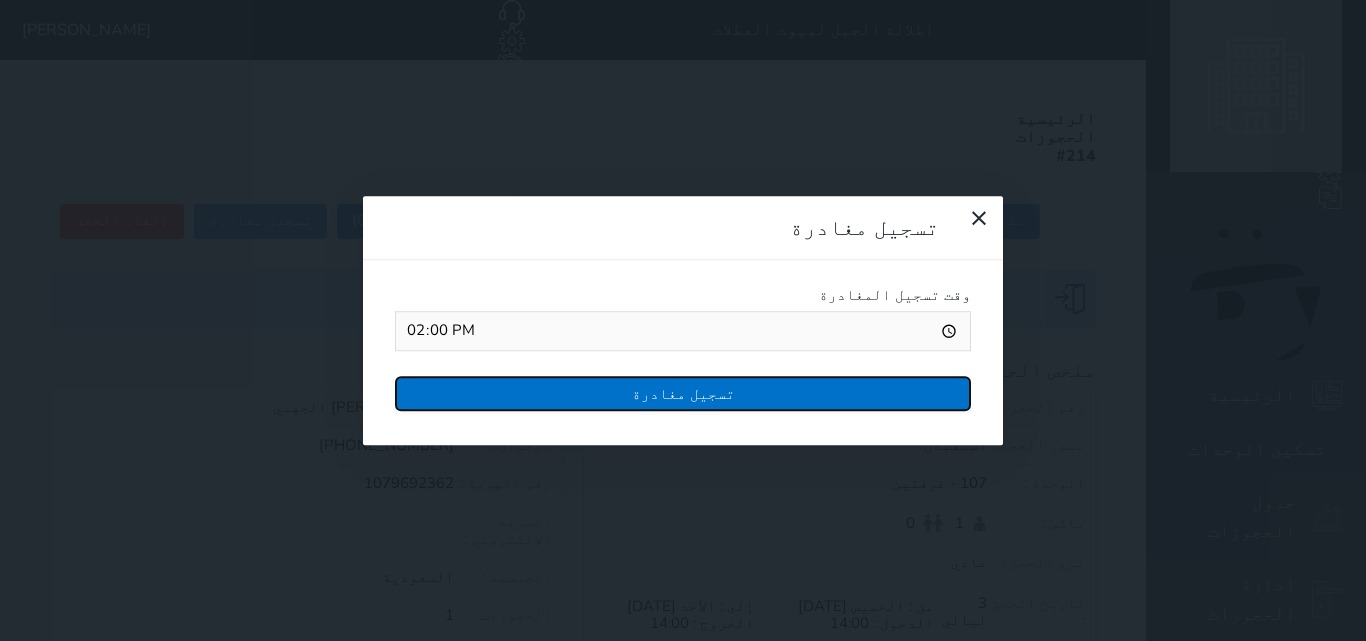 click on "تسجيل مغادرة" at bounding box center (683, 393) 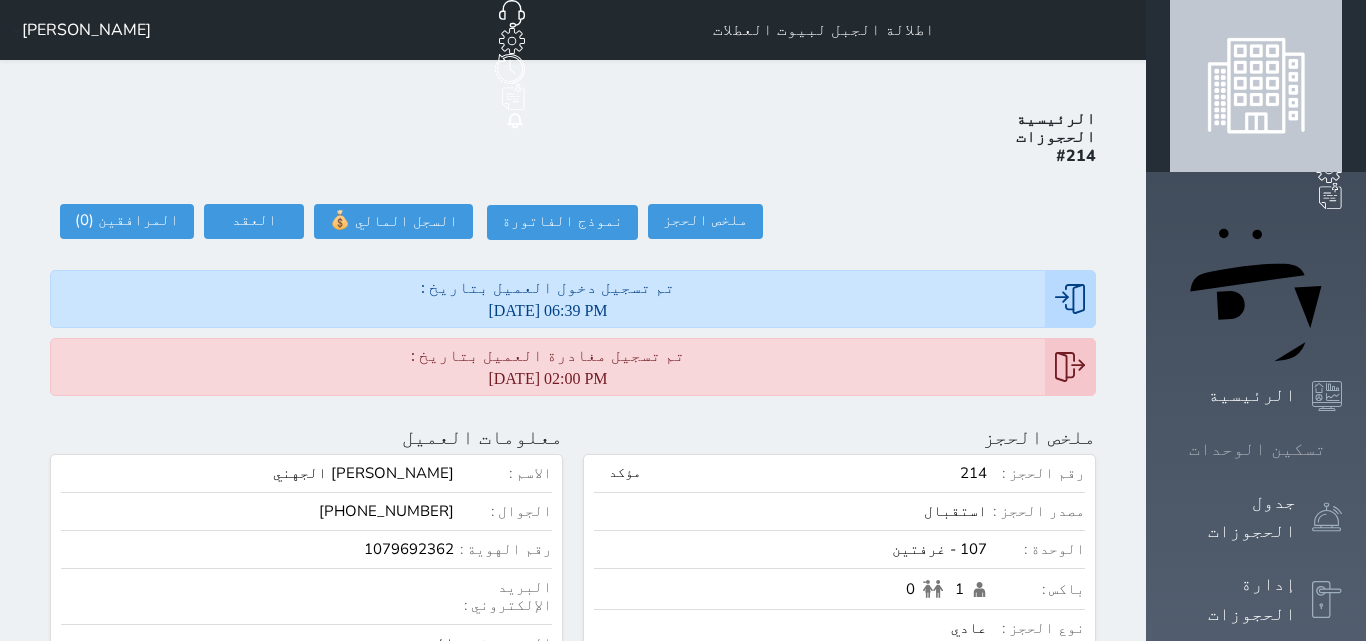 click on "تسكين الوحدات" at bounding box center (1257, 449) 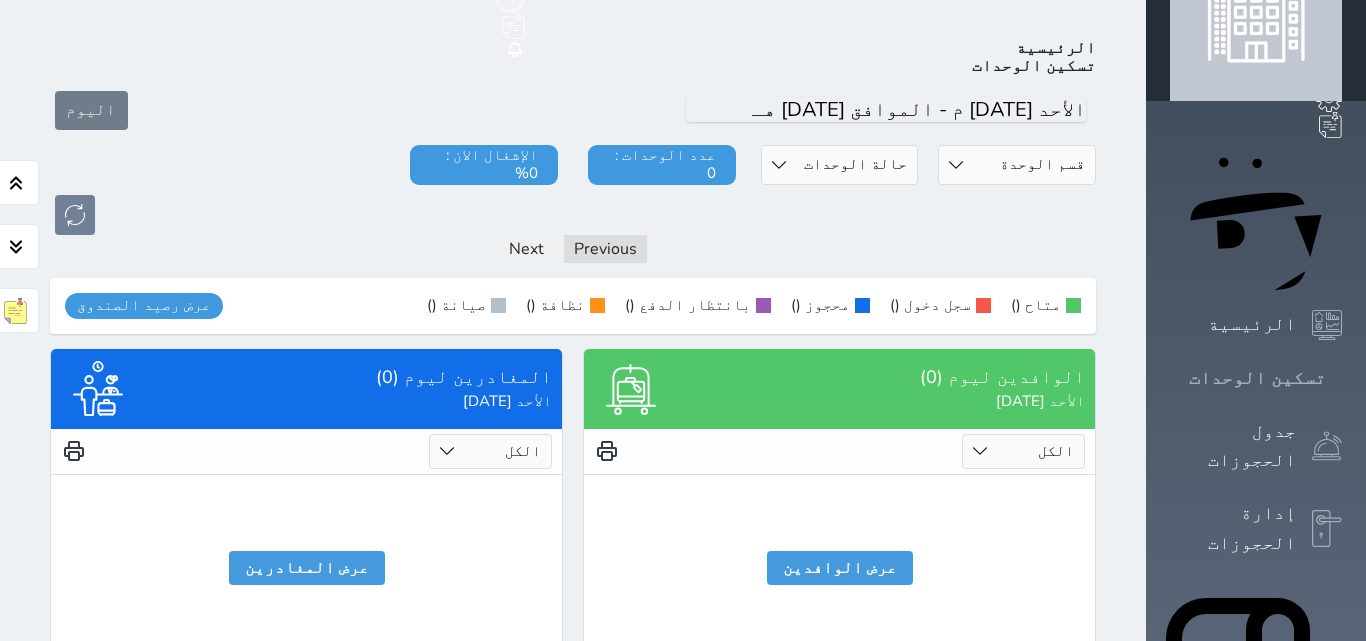scroll, scrollTop: 78, scrollLeft: 0, axis: vertical 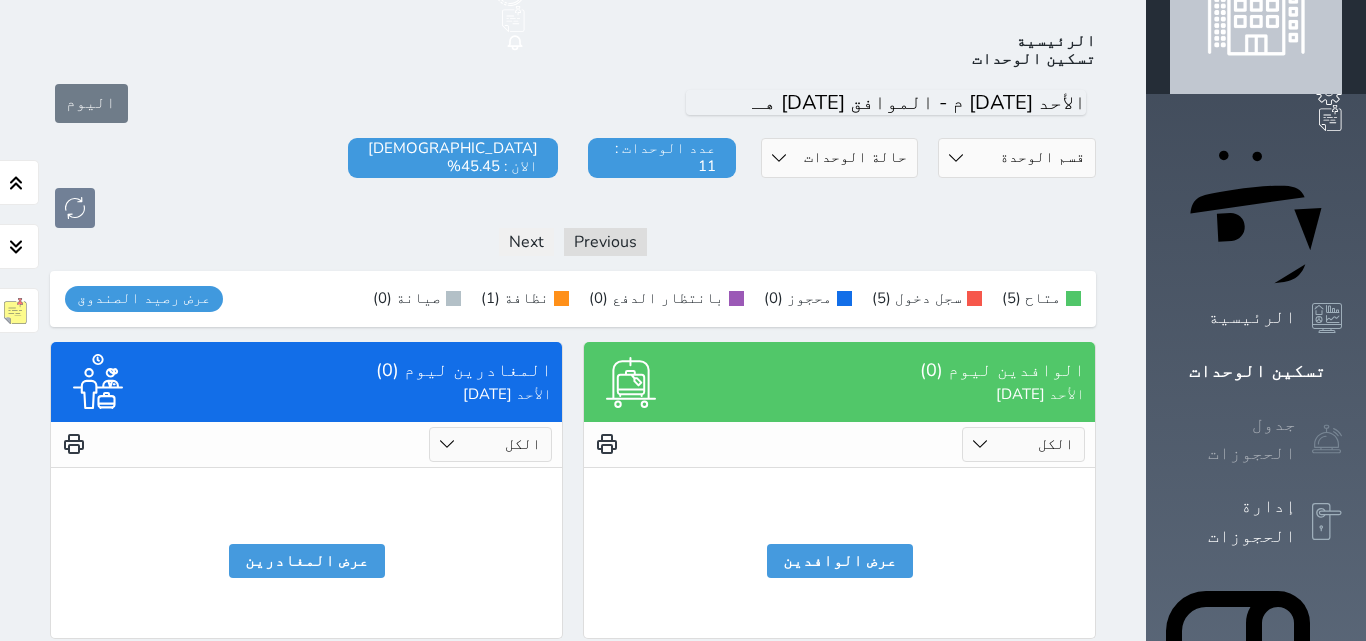 click 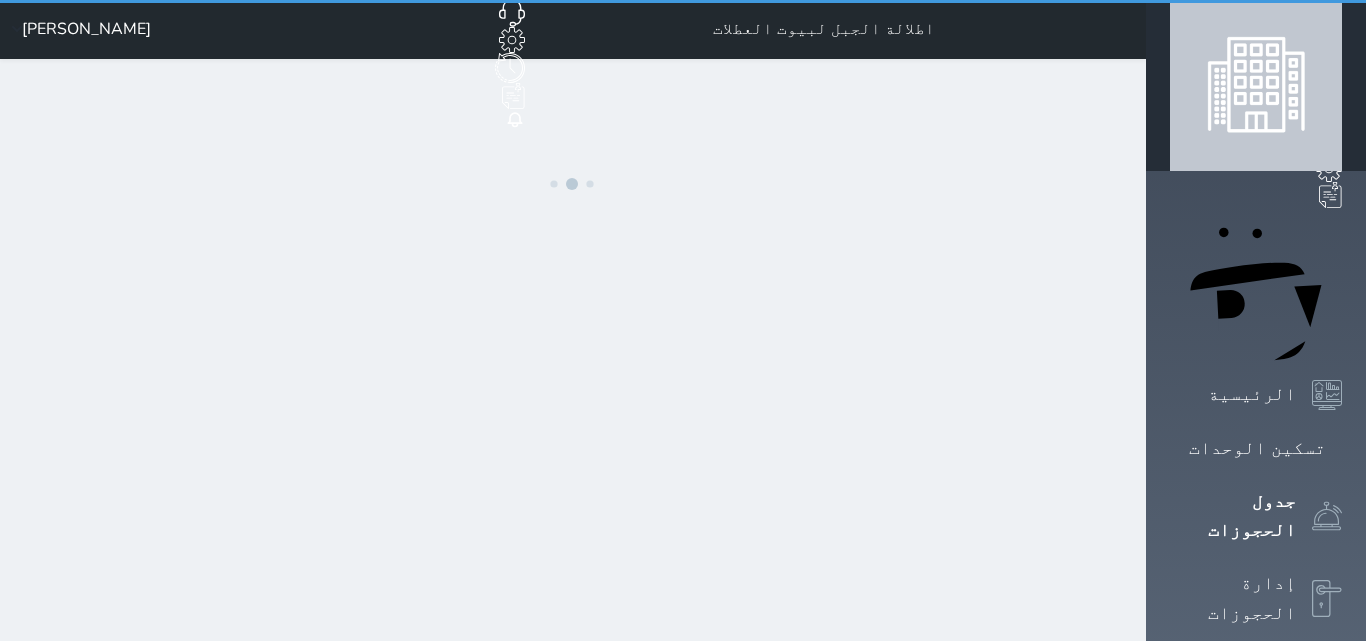 scroll, scrollTop: 0, scrollLeft: 0, axis: both 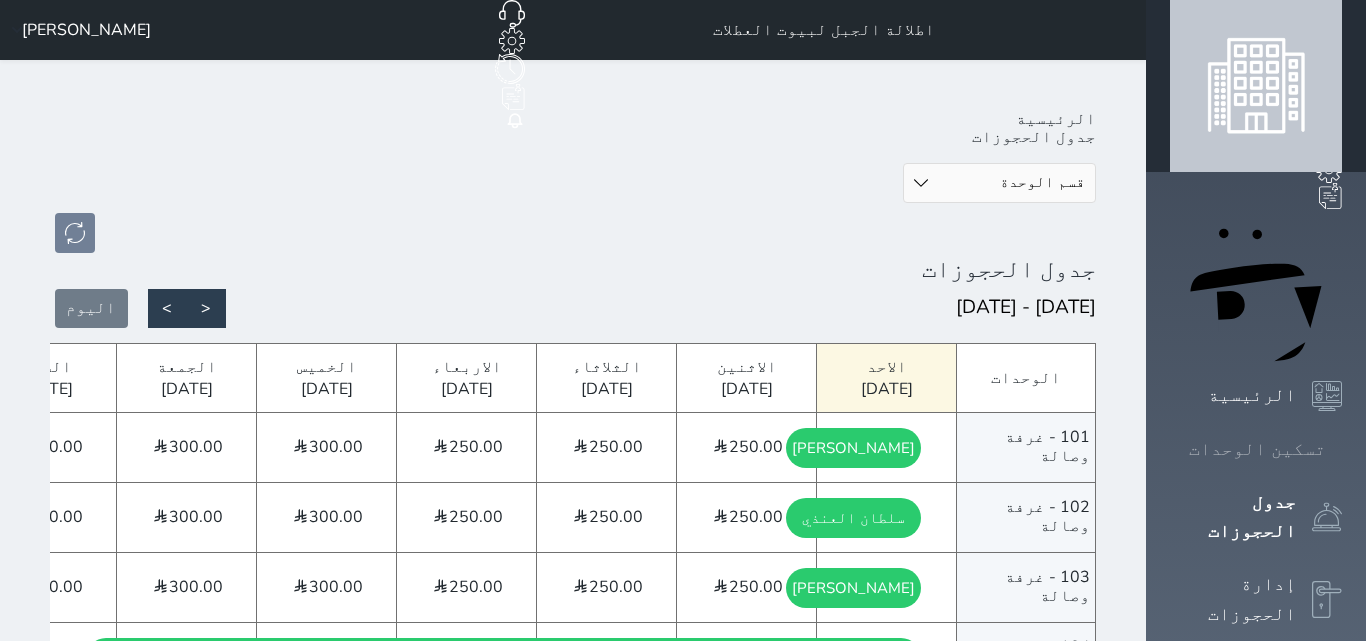click 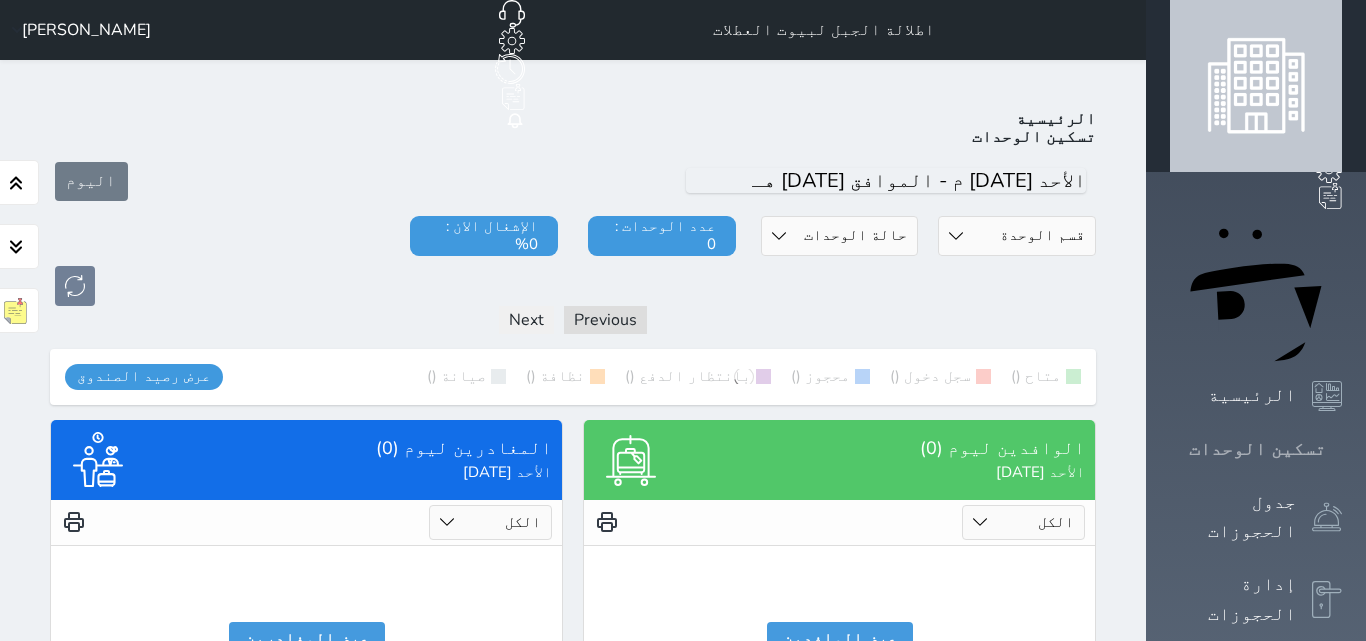 scroll, scrollTop: 78, scrollLeft: 0, axis: vertical 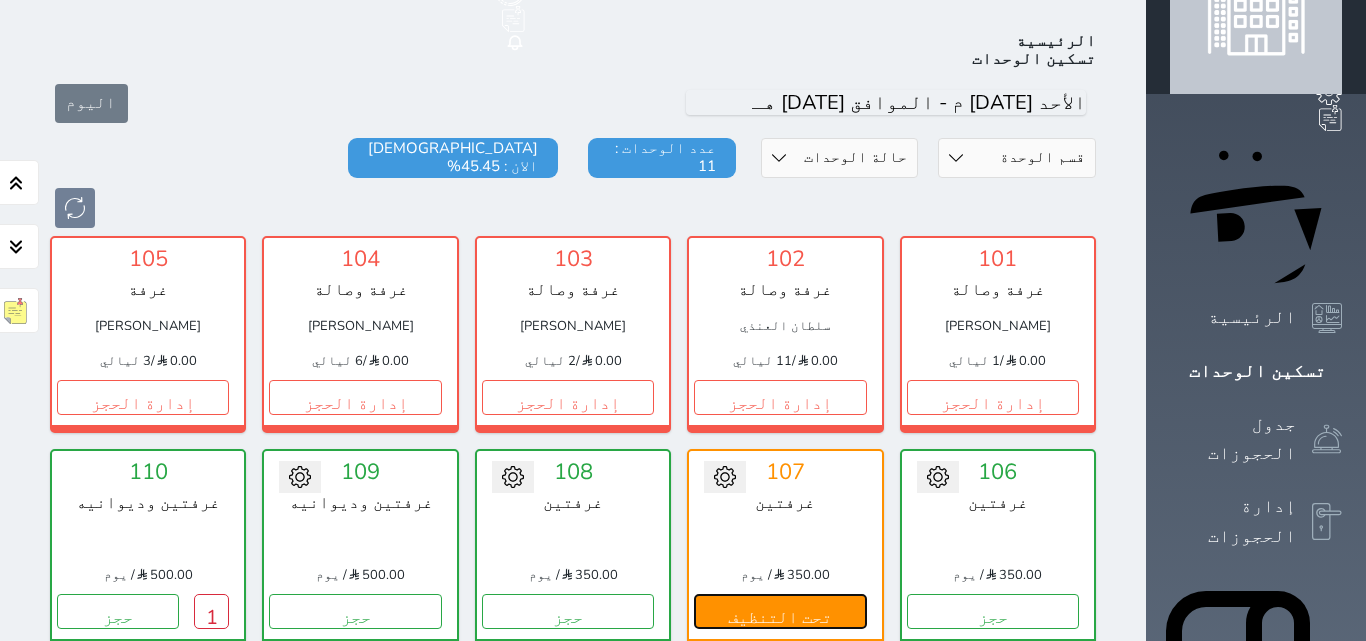 click on "تحت التنظيف" at bounding box center (780, 611) 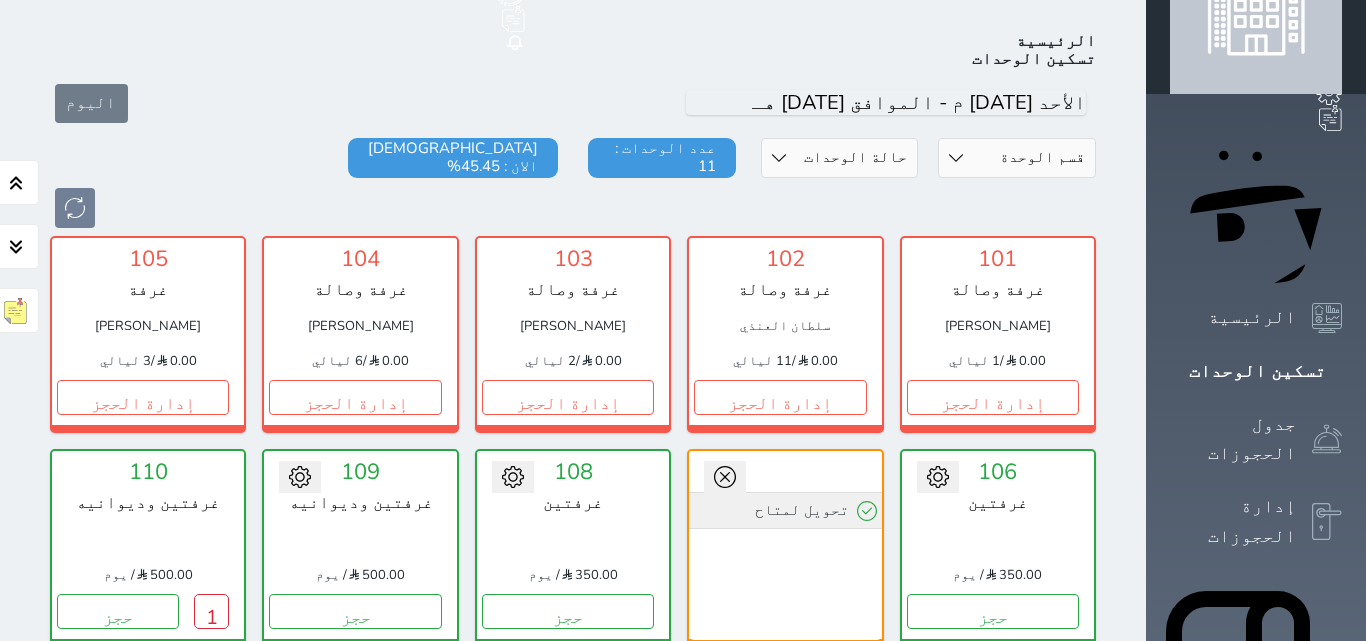 click 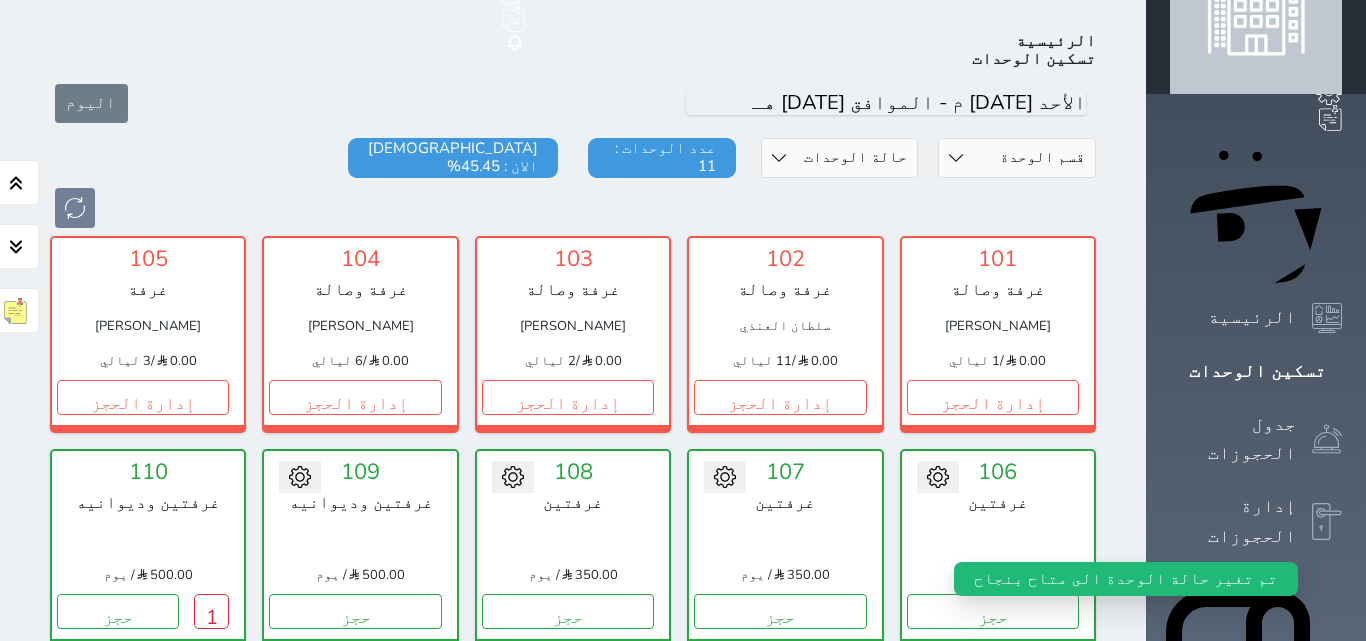 click on "تم تغير حالة الوحدة الى متاح بنجاح" at bounding box center [1126, 574] 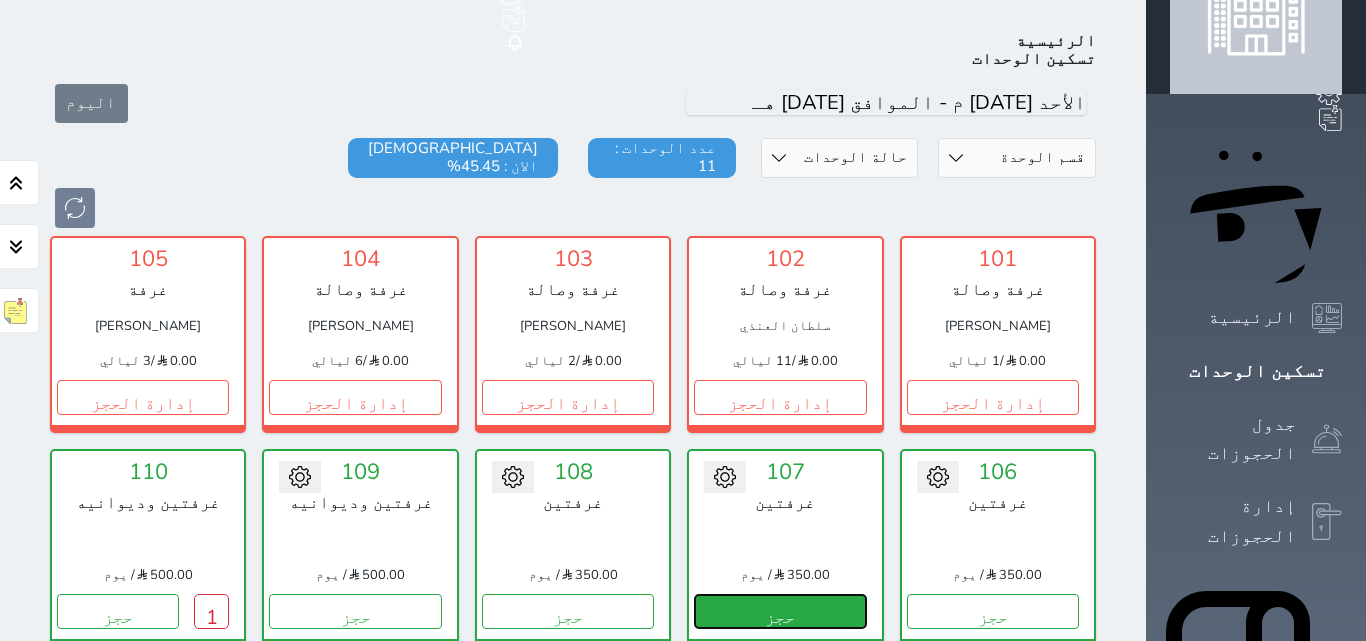 click on "حجز" at bounding box center [780, 611] 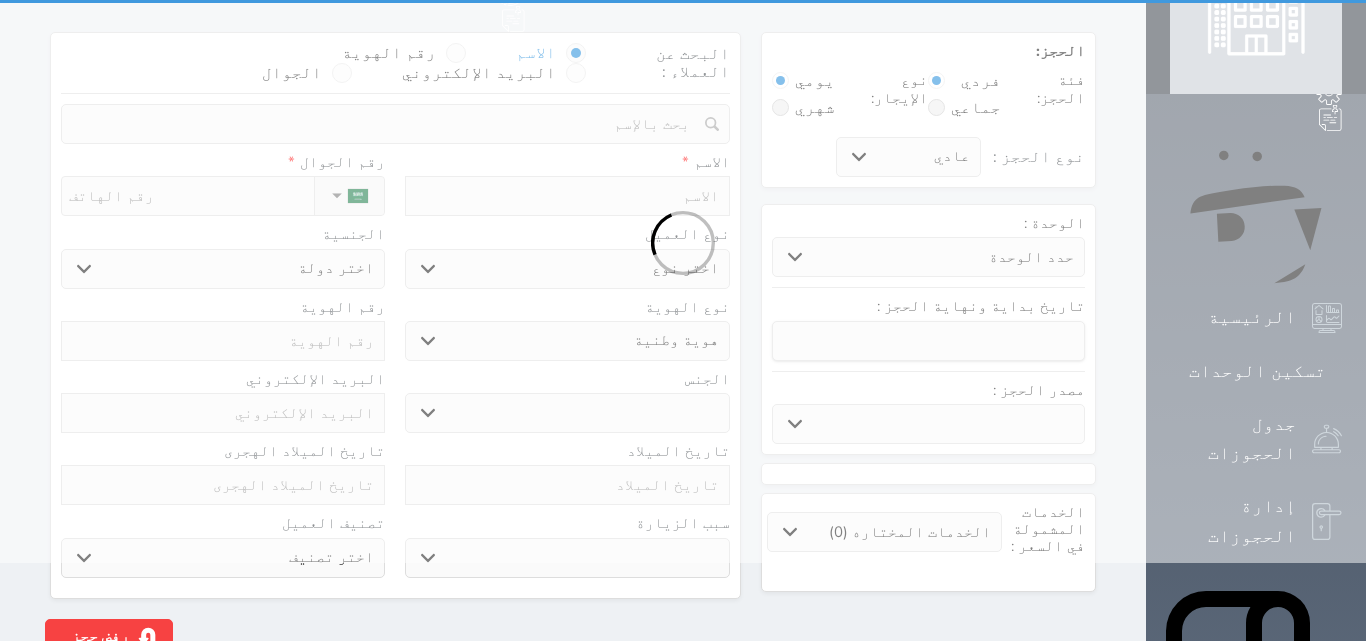 scroll, scrollTop: 0, scrollLeft: 0, axis: both 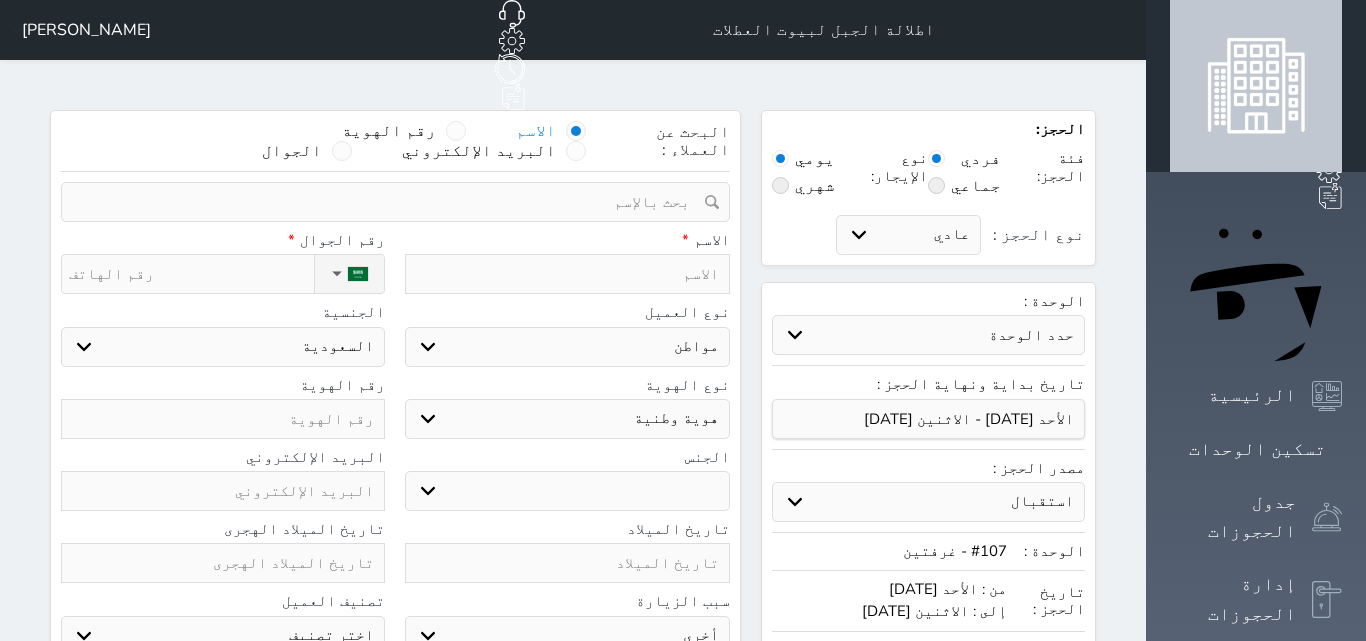 click at bounding box center [567, 274] 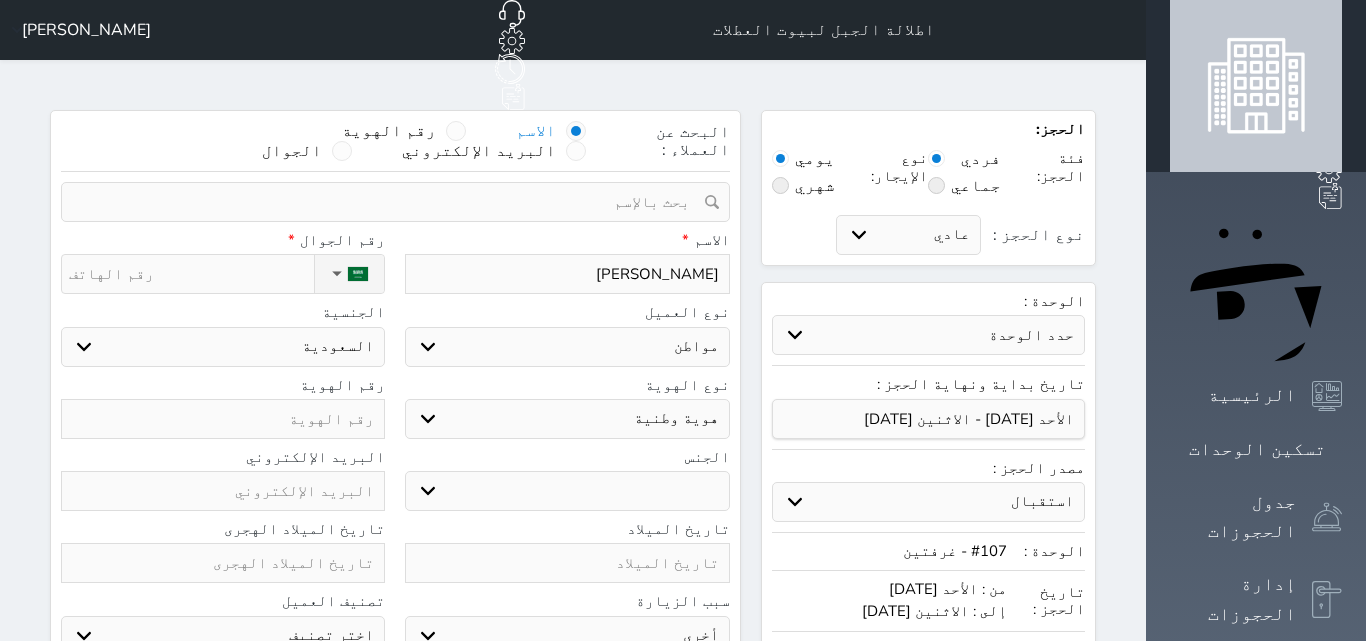 click on "نوع الحجز :" at bounding box center [191, 274] 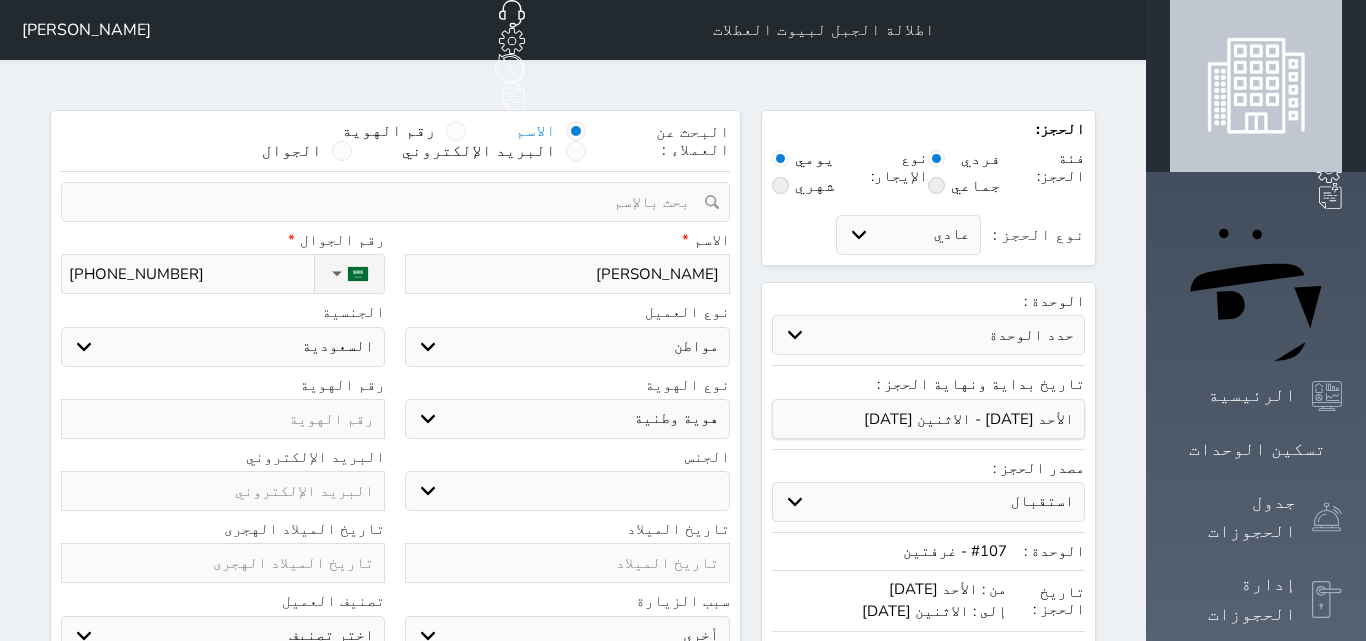 click on "اختر نوع   هوية وطنية هوية عائلية جواز السفر" at bounding box center (567, 419) 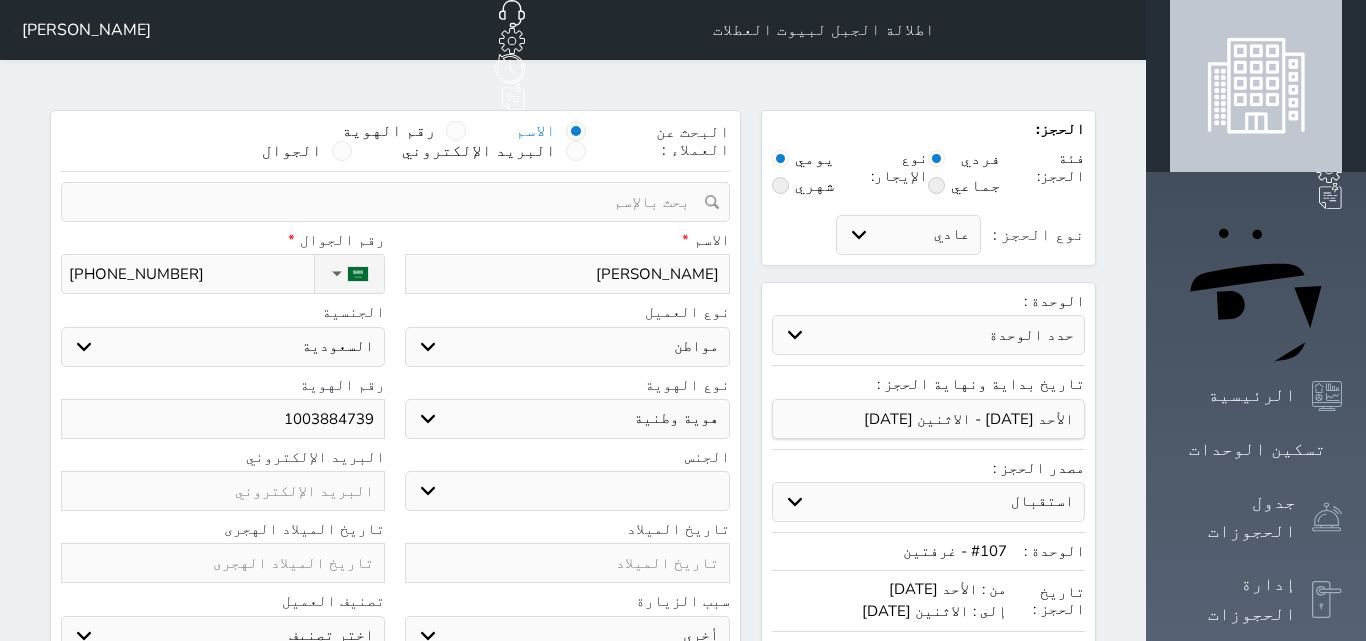click on "ذكر   انثى" at bounding box center [567, 491] 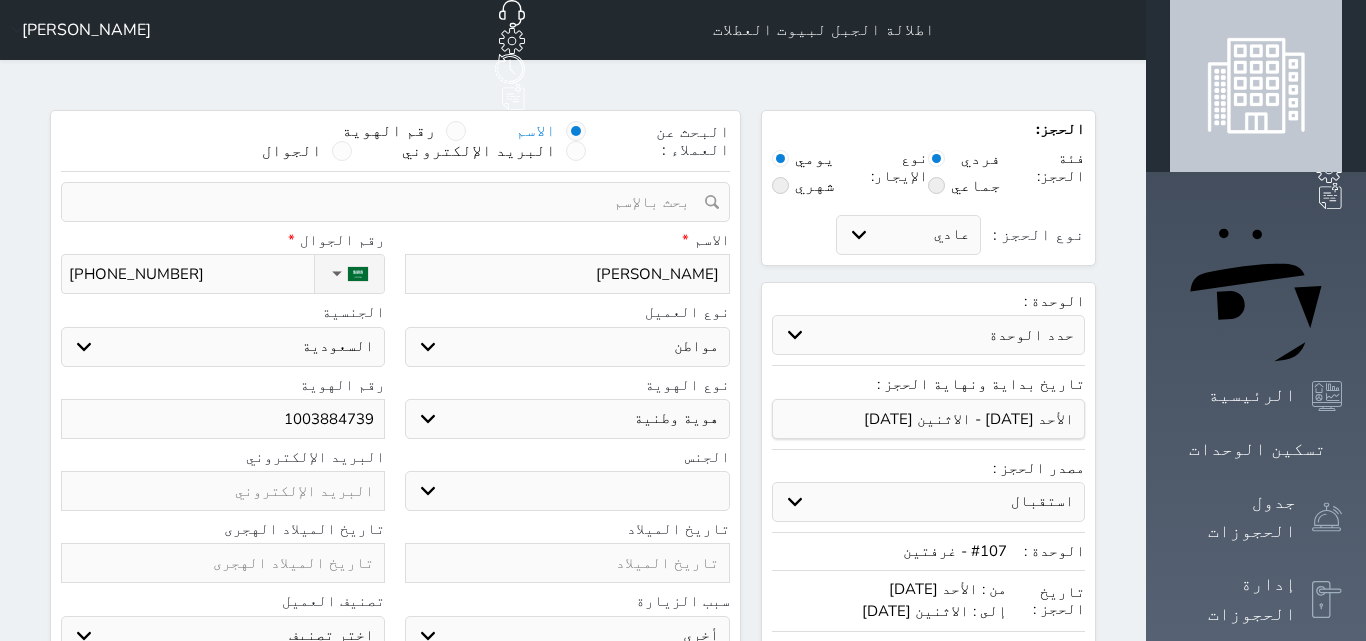click on "ذكر   انثى" at bounding box center [567, 491] 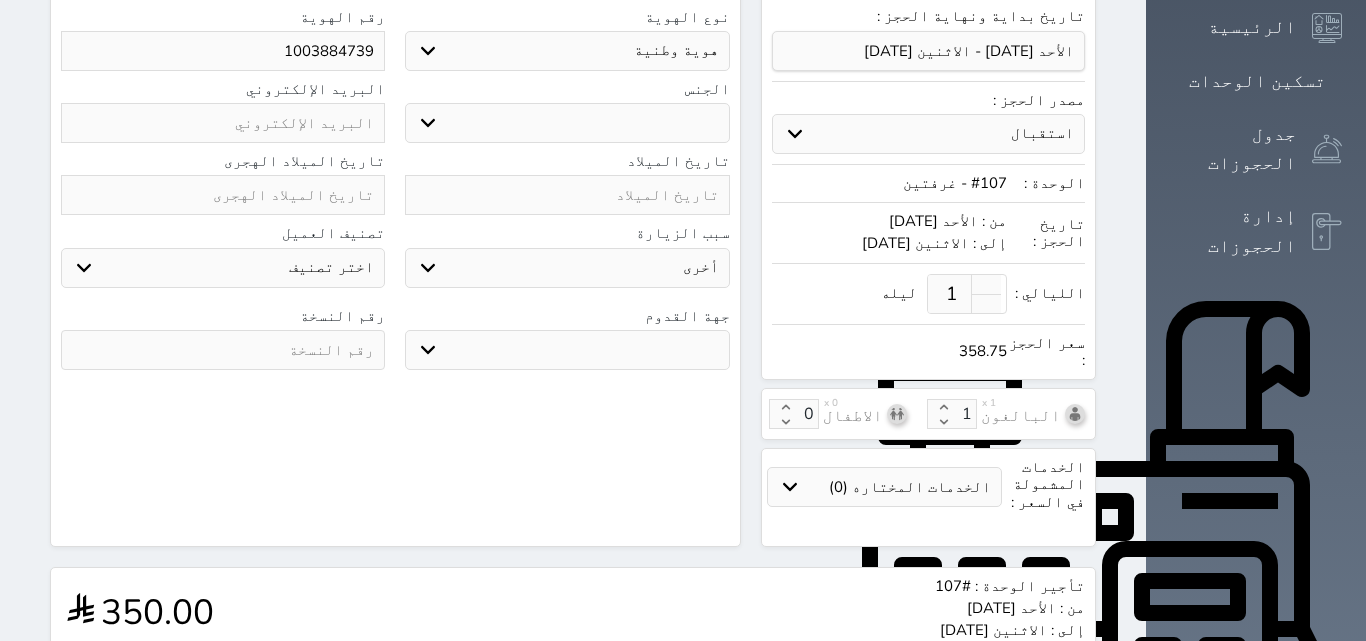 scroll, scrollTop: 545, scrollLeft: 0, axis: vertical 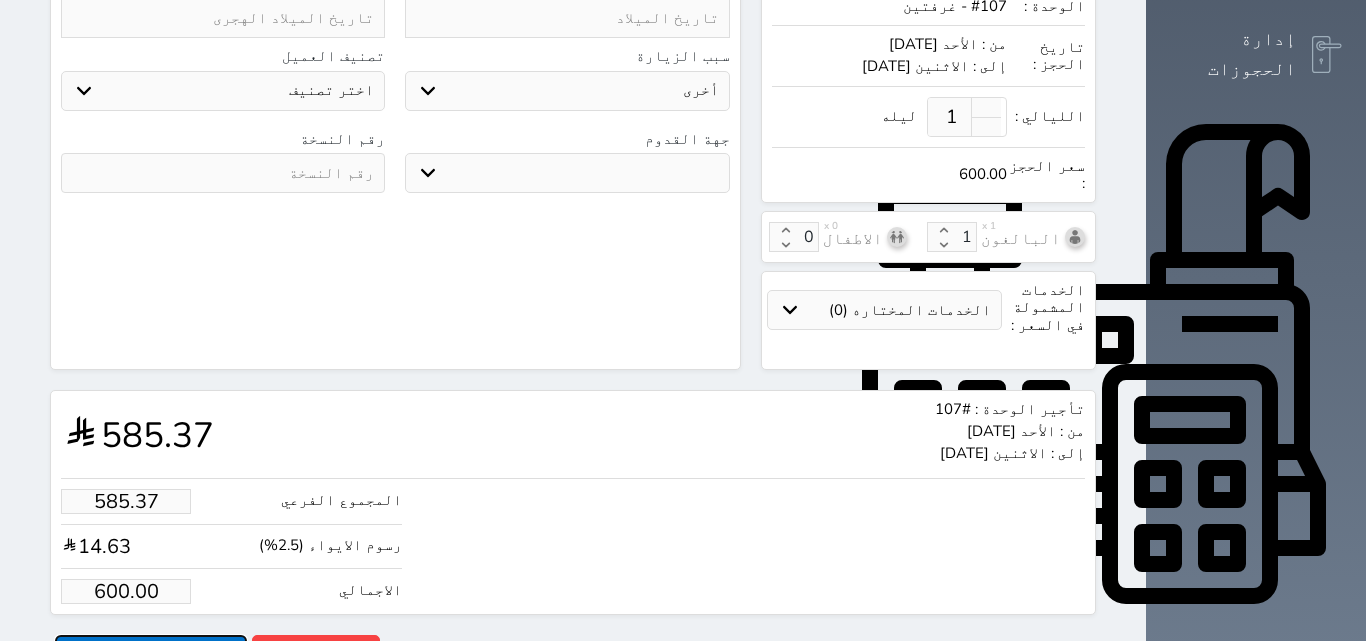 click on "حجز" at bounding box center [151, 652] 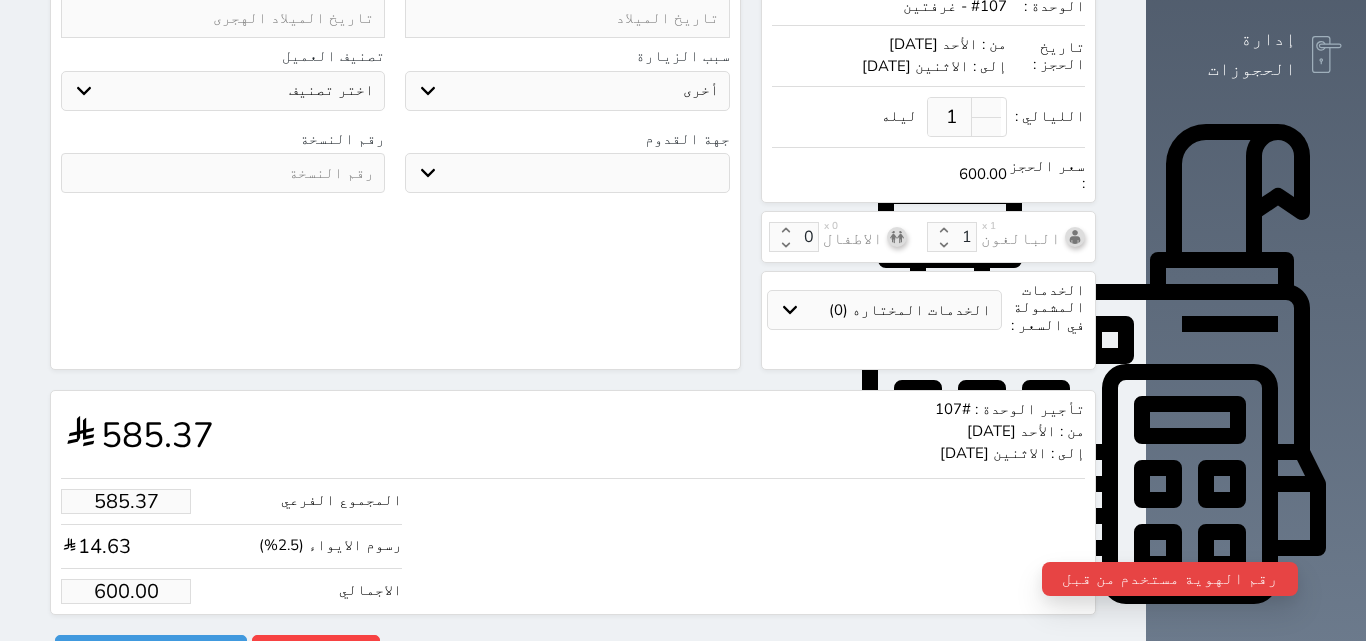 scroll, scrollTop: 0, scrollLeft: 0, axis: both 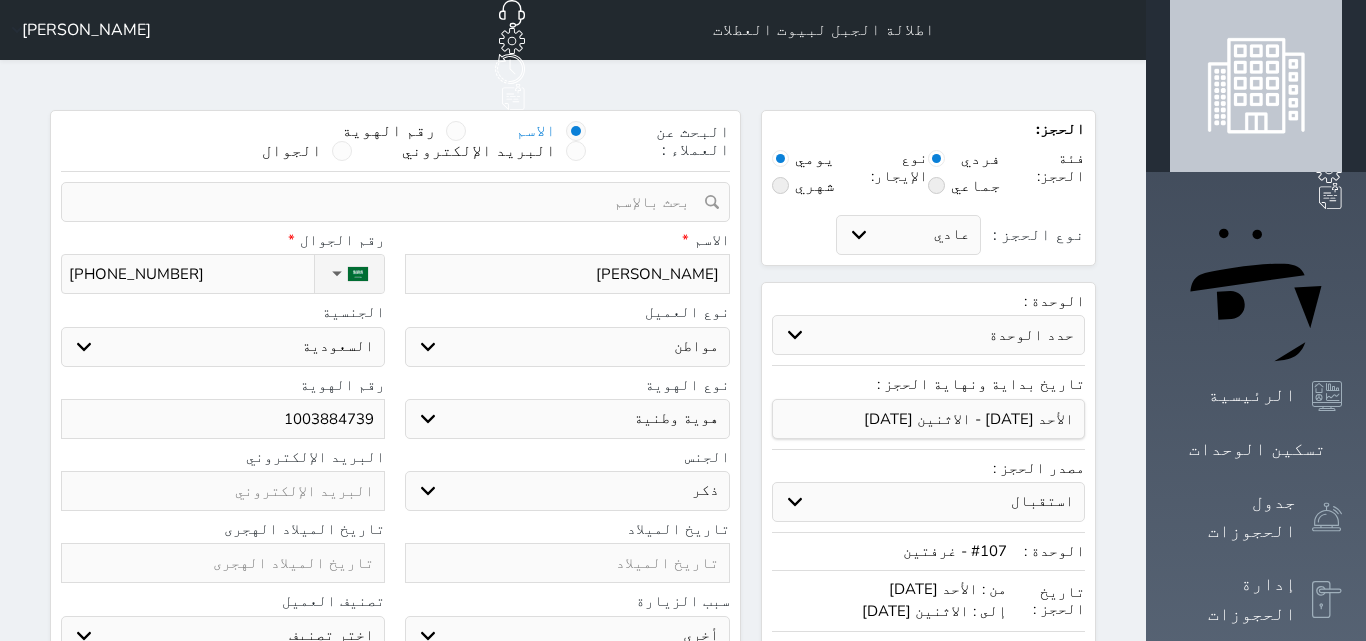 click on "1003884739" at bounding box center (223, 419) 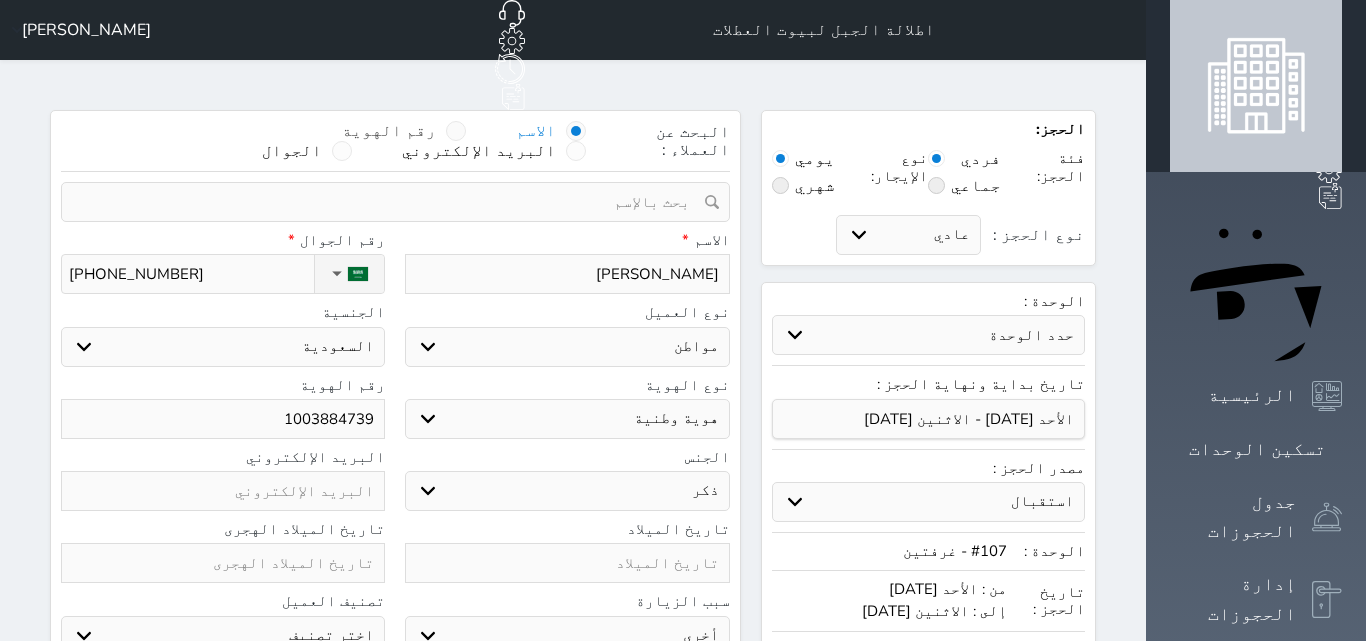 click on "رقم الهوية" at bounding box center [389, 131] 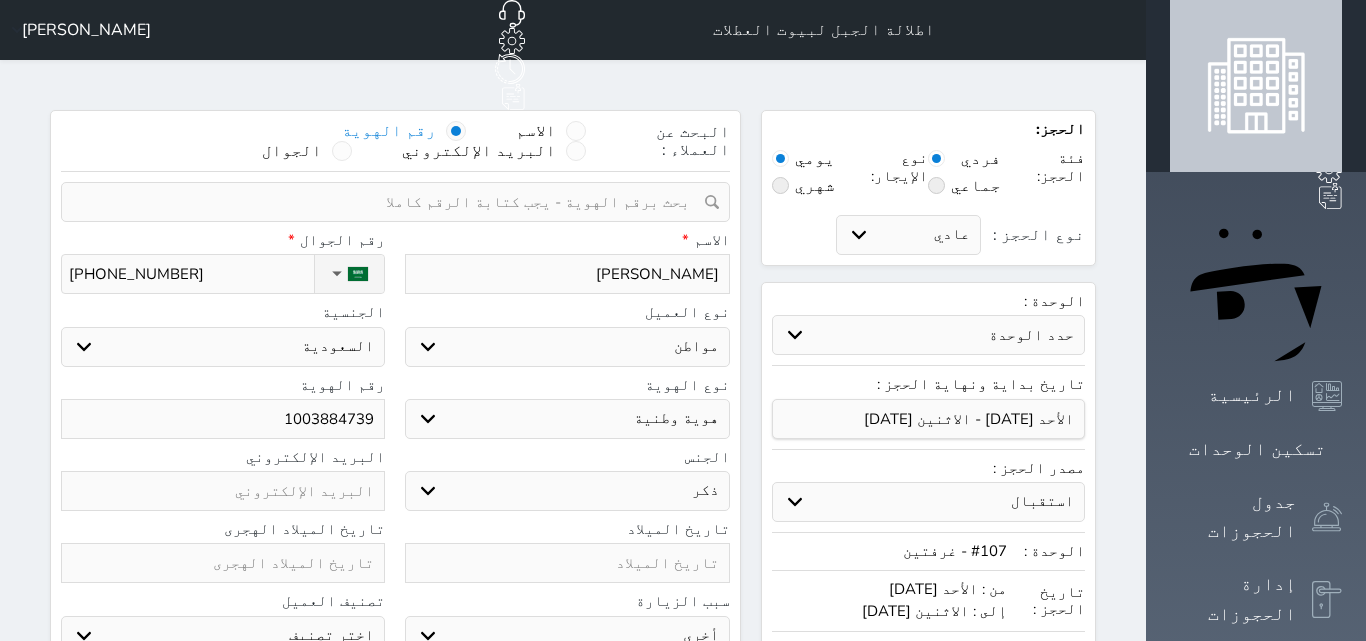 click at bounding box center [388, 202] 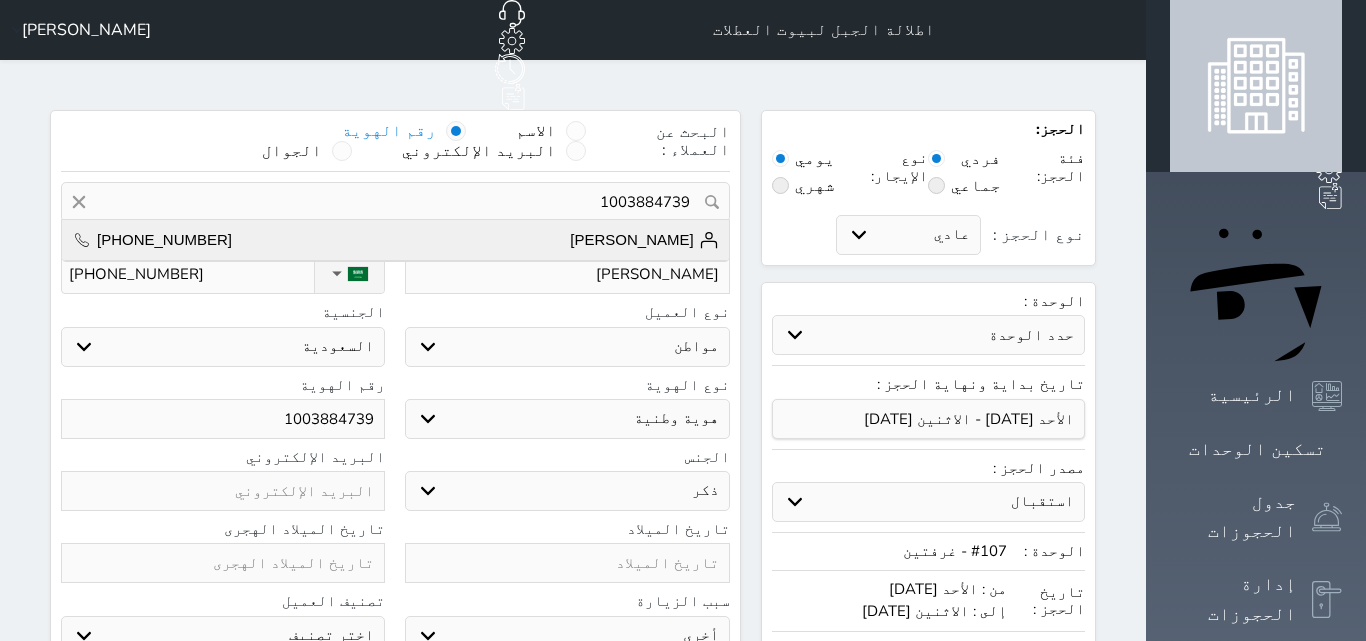 click on "[PERSON_NAME]" at bounding box center [644, 240] 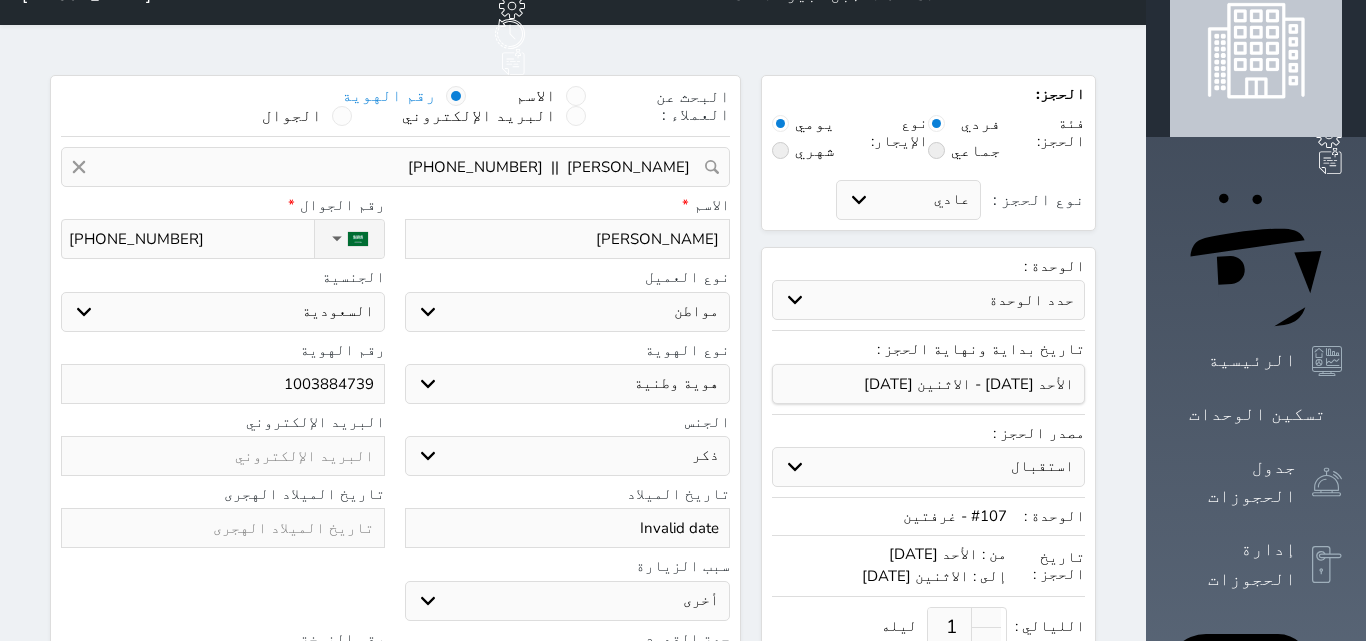 scroll, scrollTop: 545, scrollLeft: 0, axis: vertical 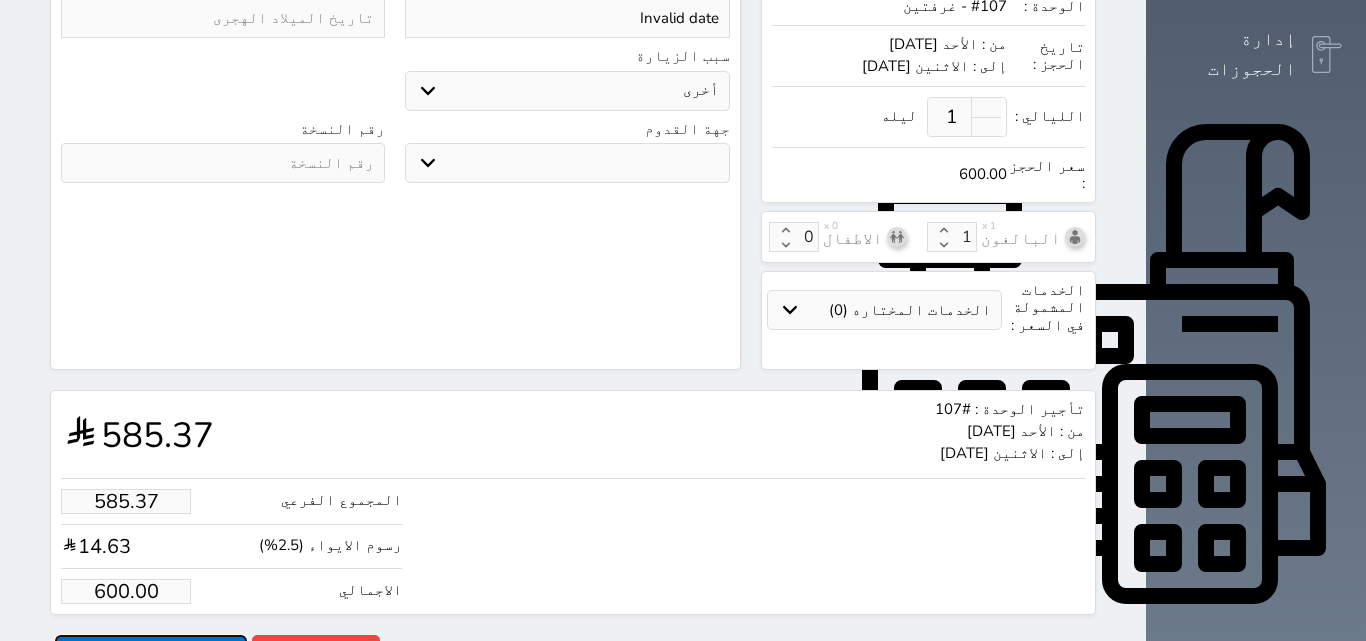 click on "حجز" at bounding box center [151, 652] 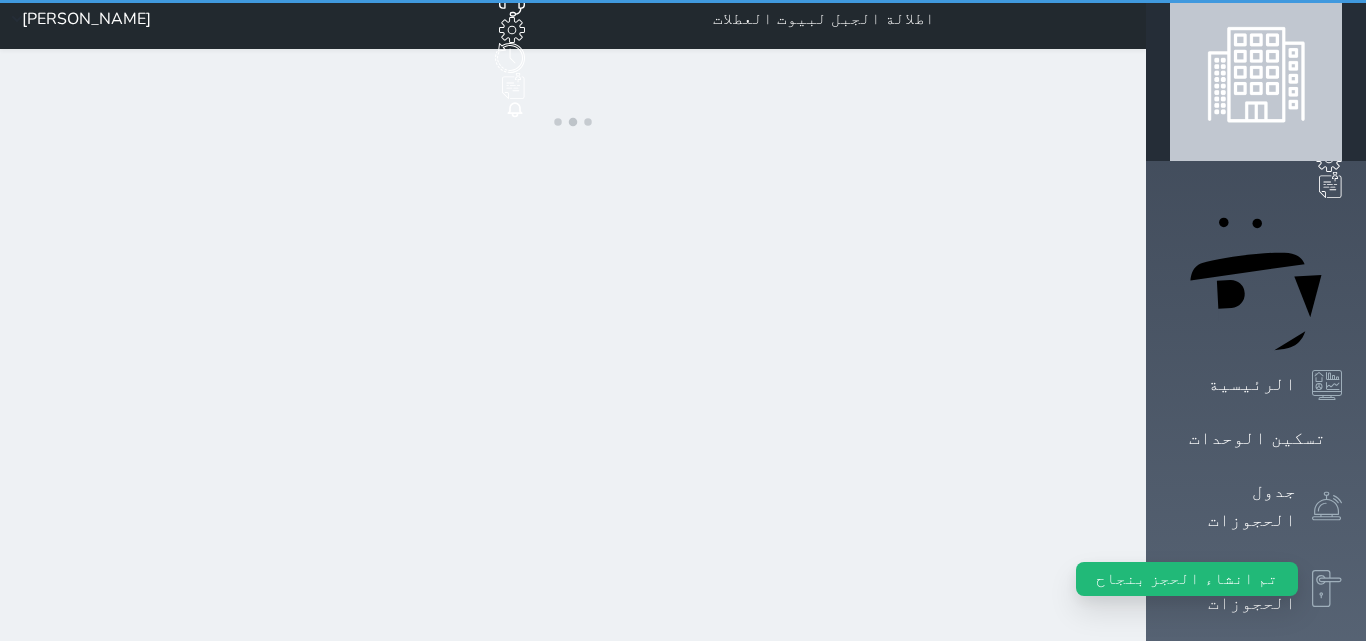 scroll, scrollTop: 0, scrollLeft: 0, axis: both 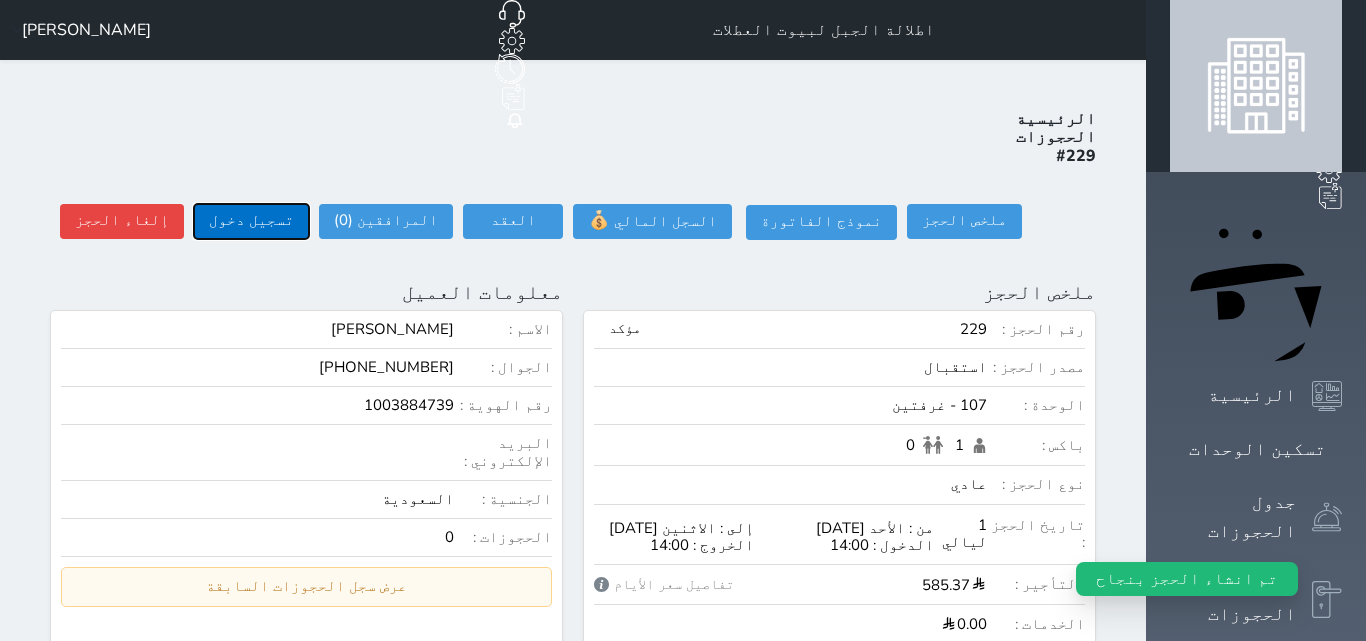 click on "تسجيل دخول" at bounding box center [251, 221] 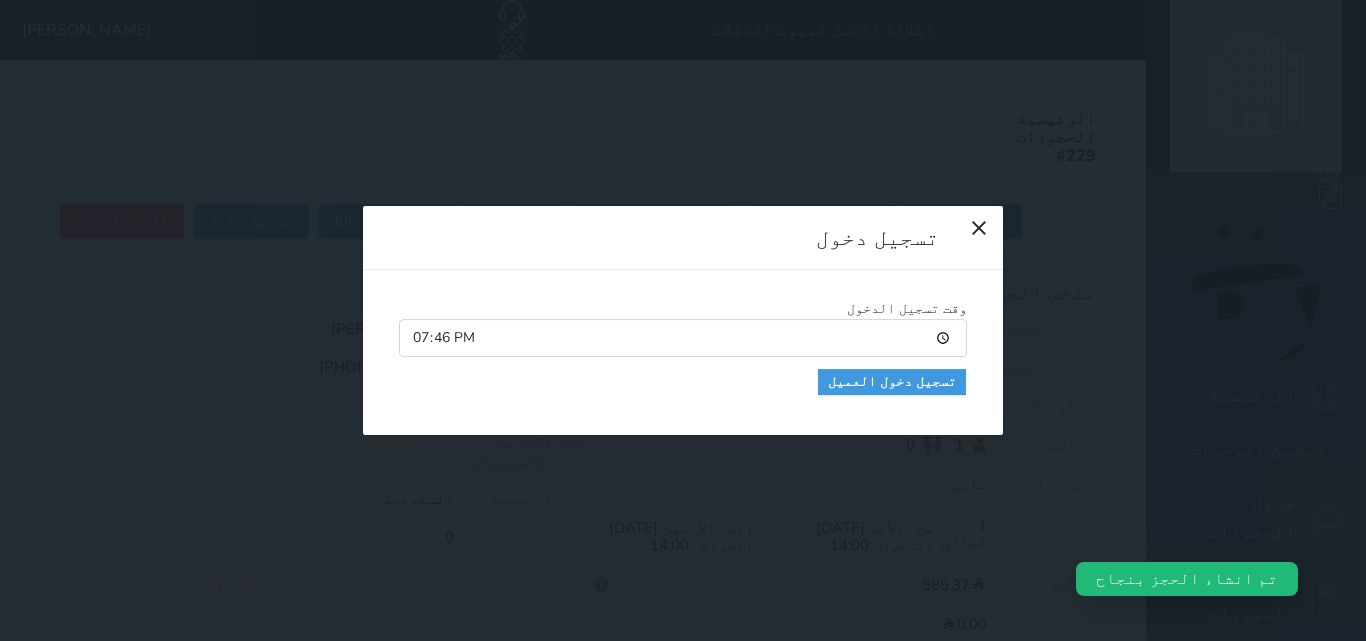 click on "19:46" at bounding box center (683, 338) 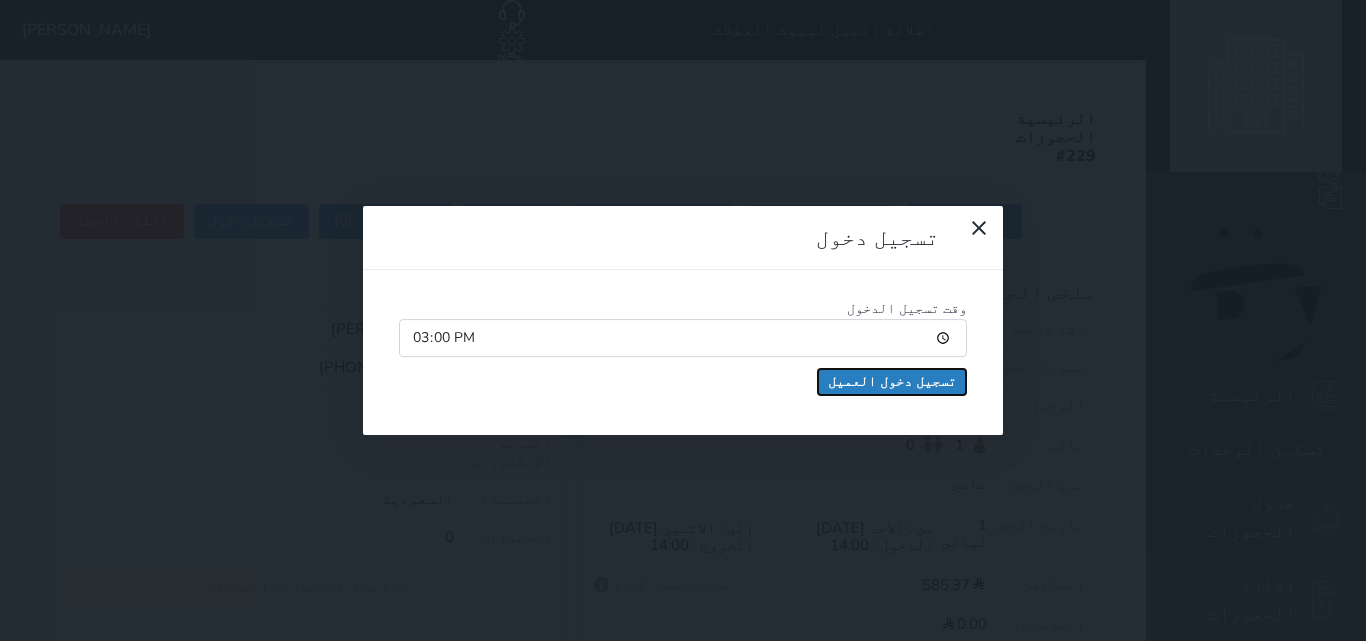 click on "تسجيل دخول العميل" at bounding box center [892, 382] 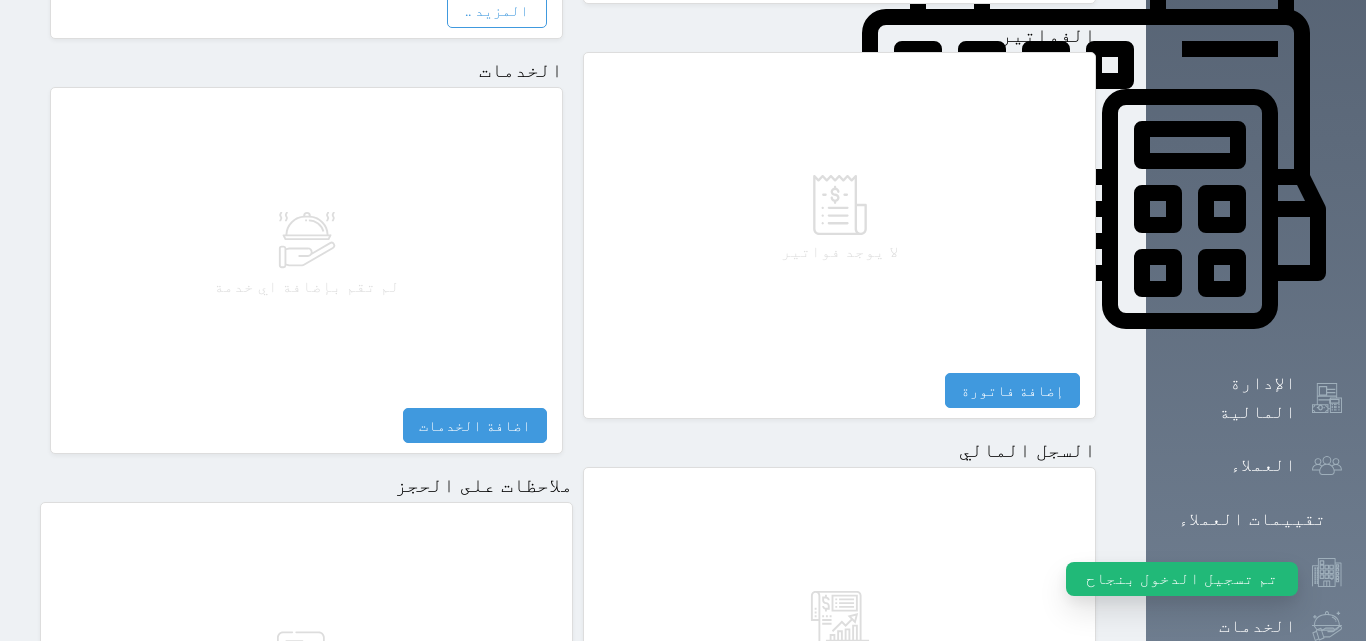 scroll, scrollTop: 1140, scrollLeft: 0, axis: vertical 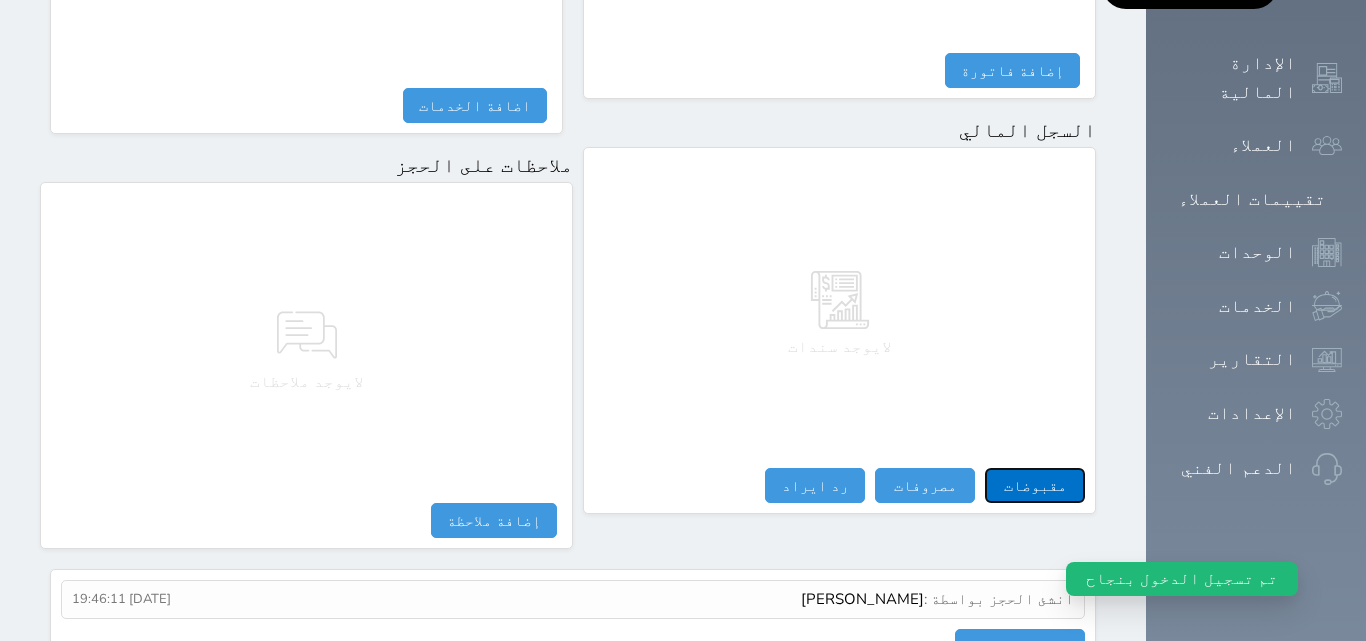 click on "مقبوضات" at bounding box center (1035, 485) 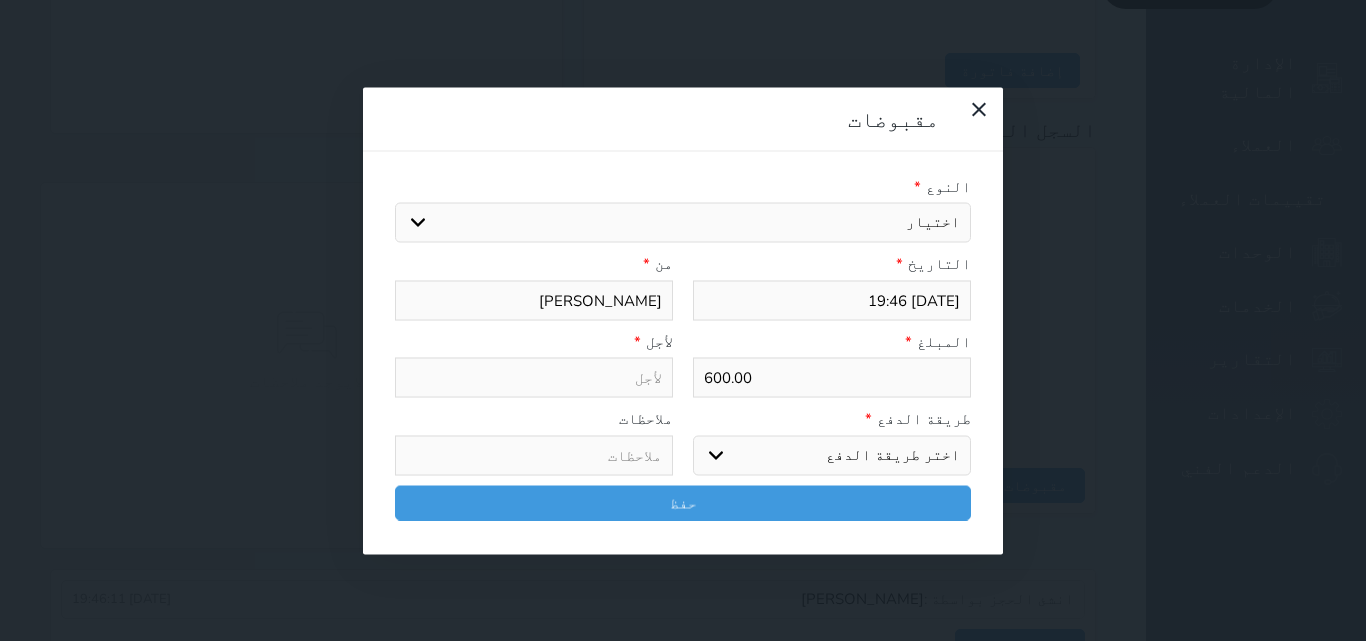 click on "اختر طريقة الدفع   دفع نقدى   تحويل بنكى   مدى   بطاقة ائتمان   آجل" at bounding box center [832, 455] 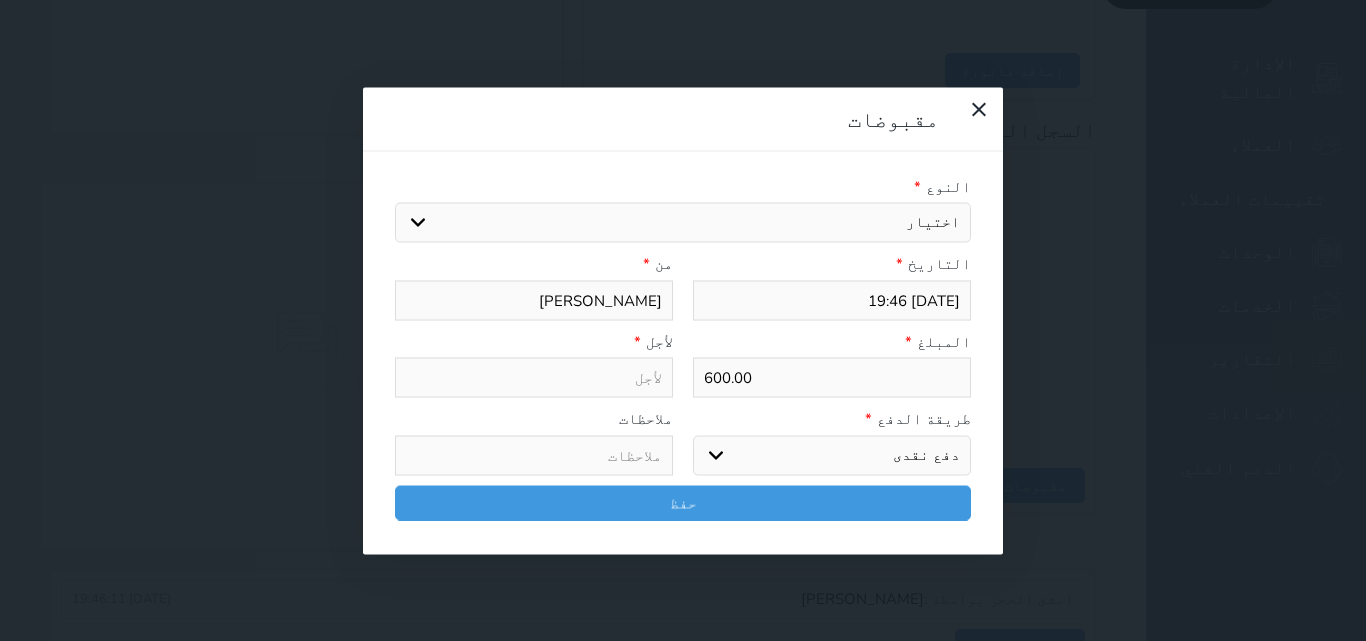 click on "اختر طريقة الدفع   دفع نقدى   تحويل بنكى   مدى   بطاقة ائتمان   آجل" at bounding box center (832, 455) 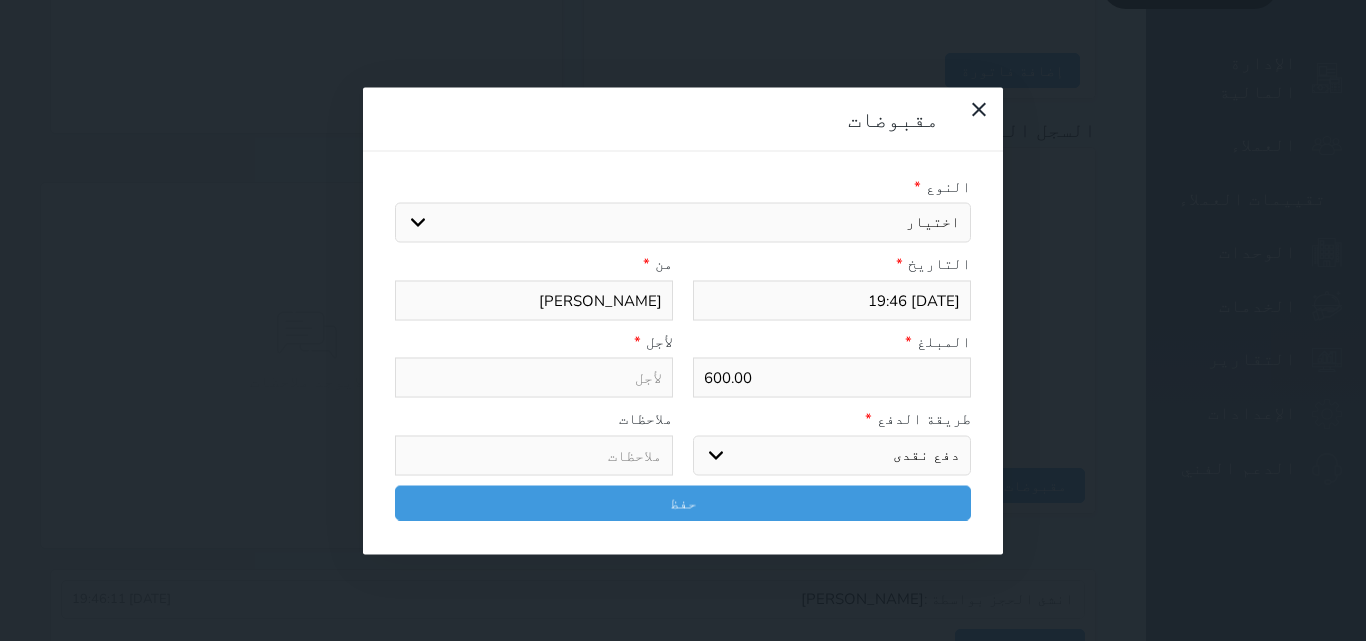 click on "اختيار   مقبوضات عامة قيمة إيجار فواتير تامين عربون لا ينطبق آخر مغسلة واي فاي - الإنترنت مواقف السيارات طعام الأغذية والمشروبات مشروبات المشروبات الباردة المشروبات الساخنة الإفطار غداء عشاء مخبز و كعك حمام سباحة الصالة الرياضية سبا و خدمات الجمال اختيار وإسقاط (خدمات النقل) ميني بار كابل - تلفزيون سرير إضافي تصفيف الشعر التسوق خدمات الجولات السياحية المنظمة خدمات الدليل السياحي" at bounding box center [683, 223] 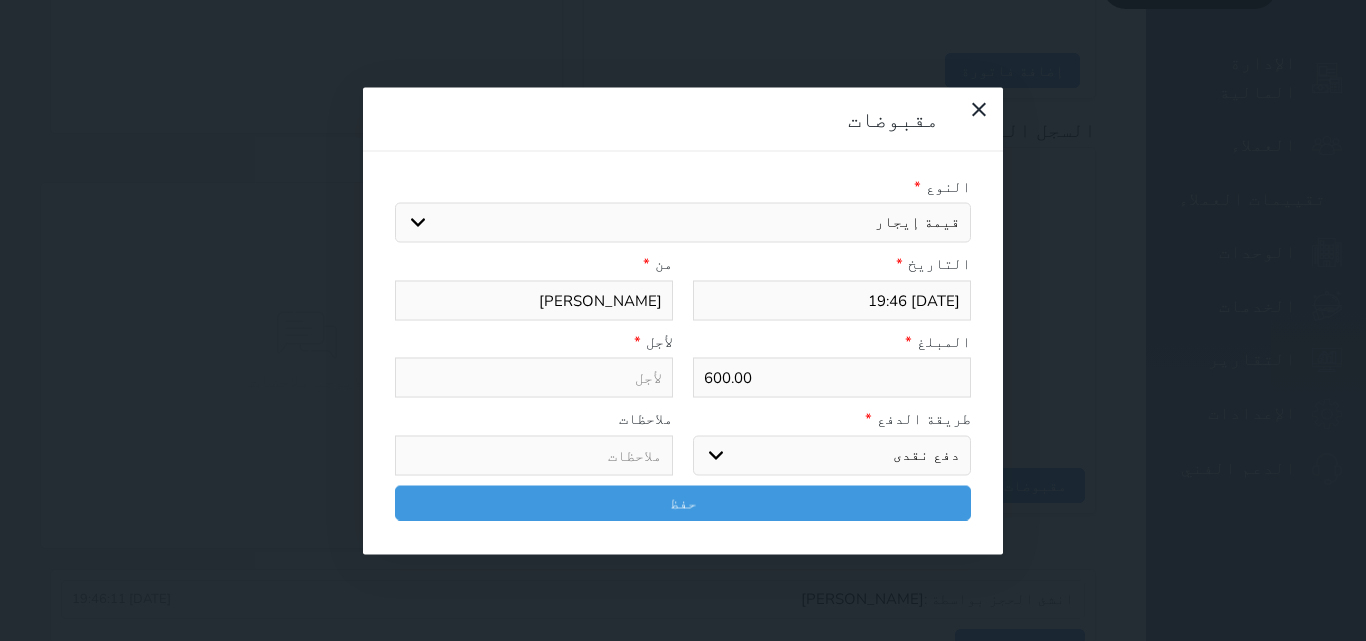 click on "اختيار   مقبوضات عامة قيمة إيجار فواتير تامين عربون لا ينطبق آخر مغسلة واي فاي - الإنترنت مواقف السيارات طعام الأغذية والمشروبات مشروبات المشروبات الباردة المشروبات الساخنة الإفطار غداء عشاء مخبز و كعك حمام سباحة الصالة الرياضية سبا و خدمات الجمال اختيار وإسقاط (خدمات النقل) ميني بار كابل - تلفزيون سرير إضافي تصفيف الشعر التسوق خدمات الجولات السياحية المنظمة خدمات الدليل السياحي" at bounding box center [683, 223] 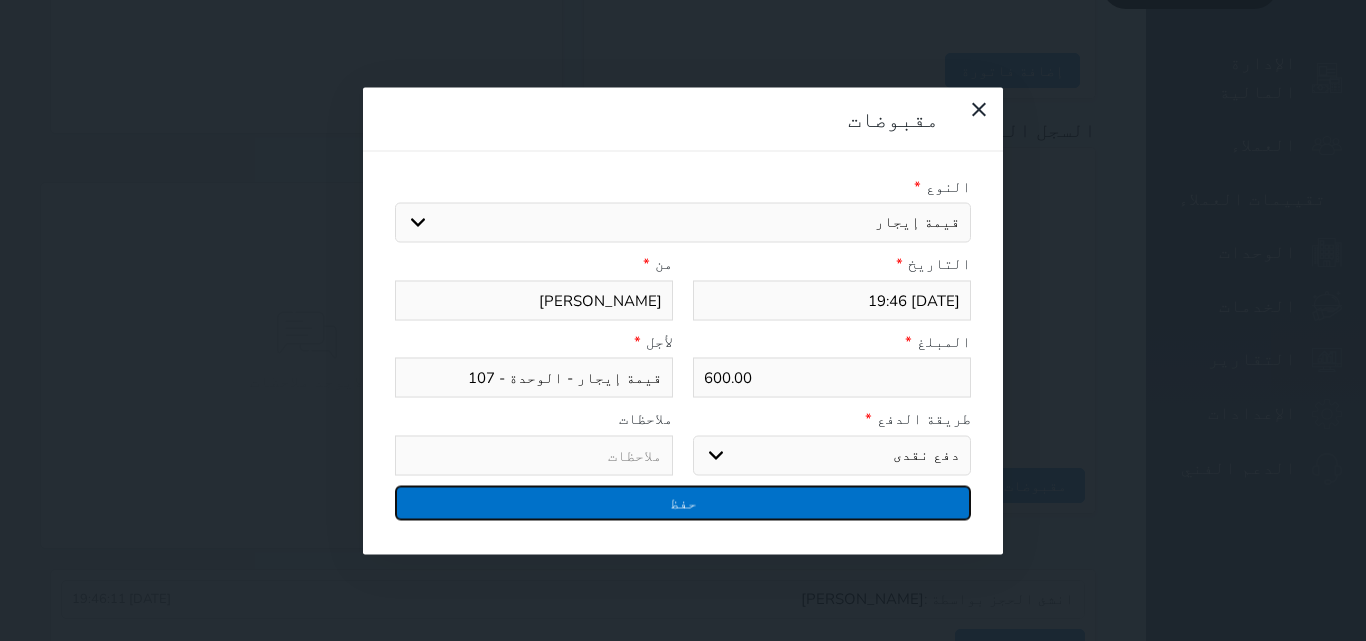 click on "حفظ" at bounding box center (683, 502) 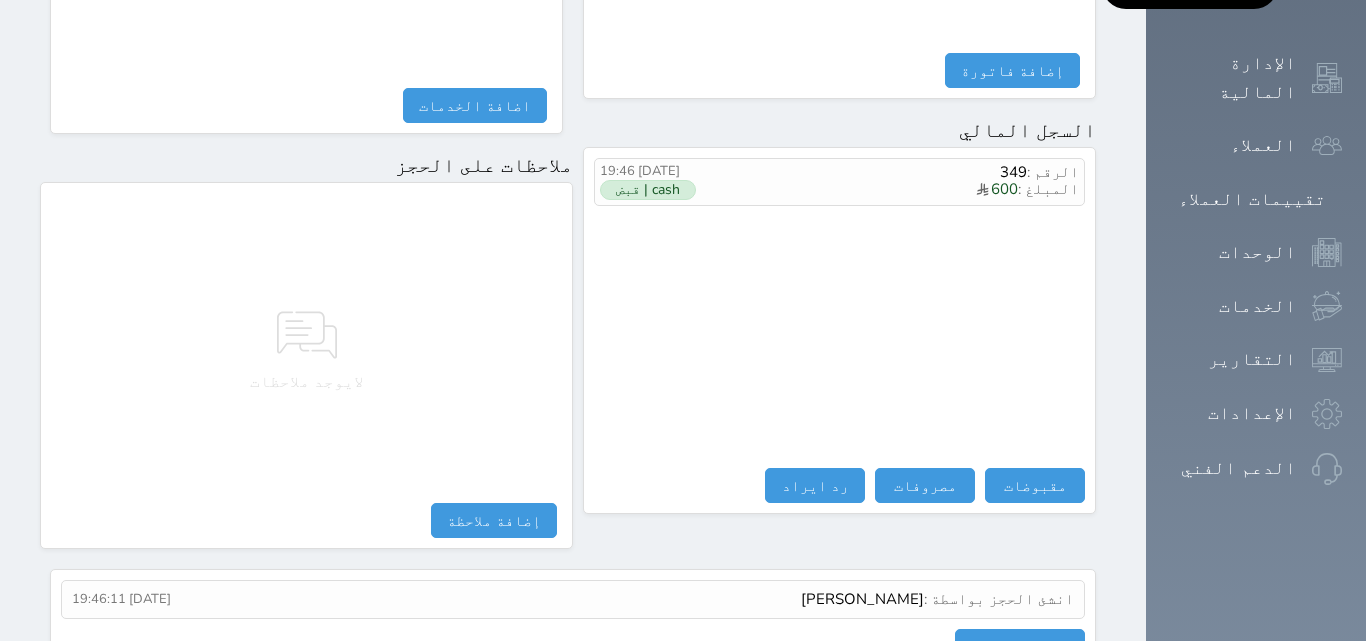 scroll, scrollTop: 0, scrollLeft: 0, axis: both 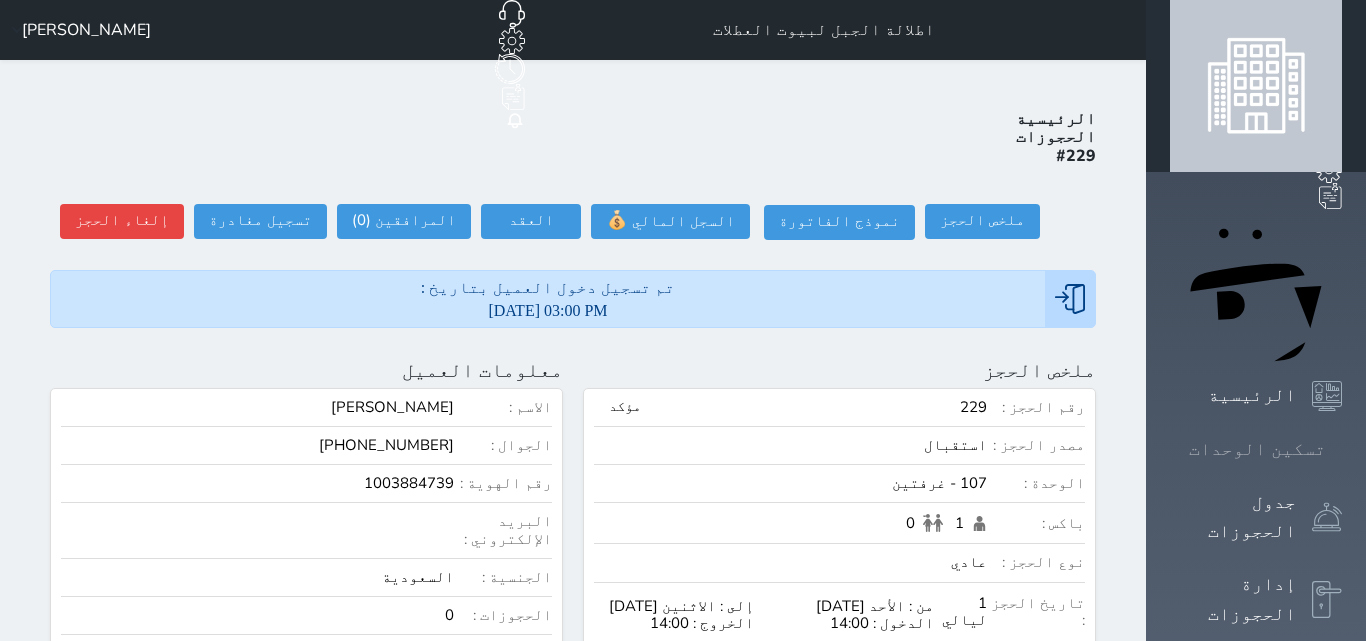 click on "تسكين الوحدات" at bounding box center (1257, 449) 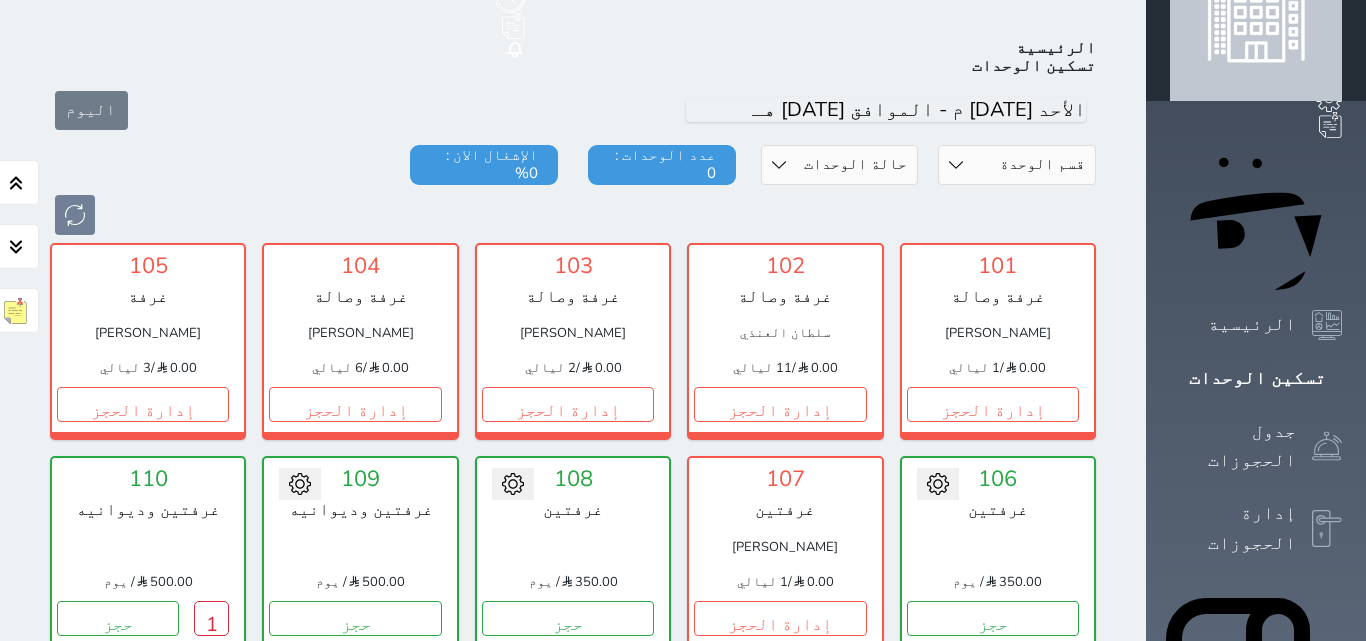 scroll, scrollTop: 78, scrollLeft: 0, axis: vertical 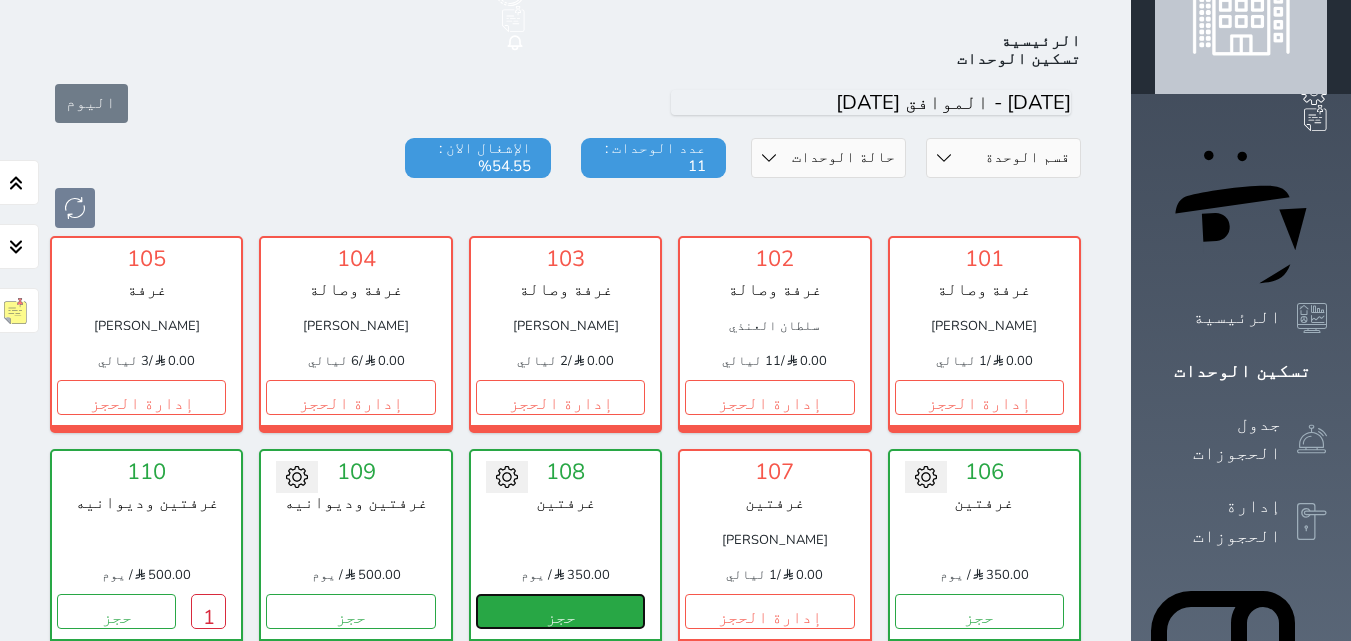 click on "حجز" at bounding box center (560, 611) 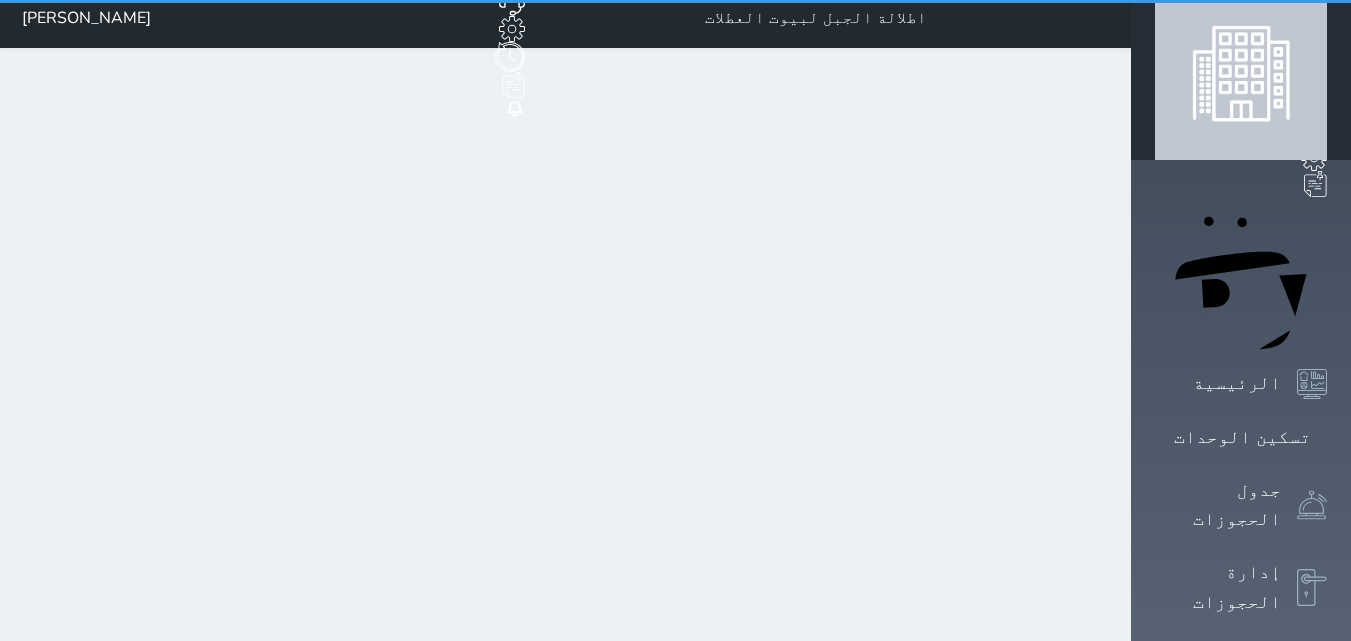 scroll, scrollTop: 0, scrollLeft: 0, axis: both 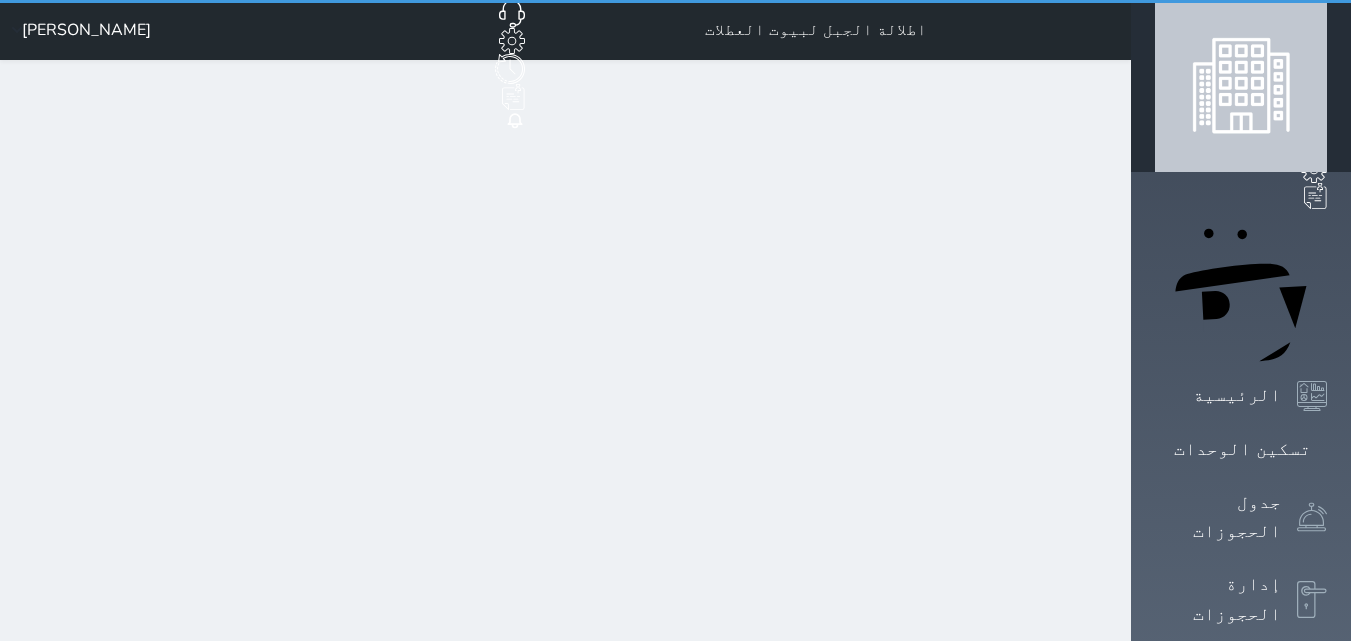 select on "1" 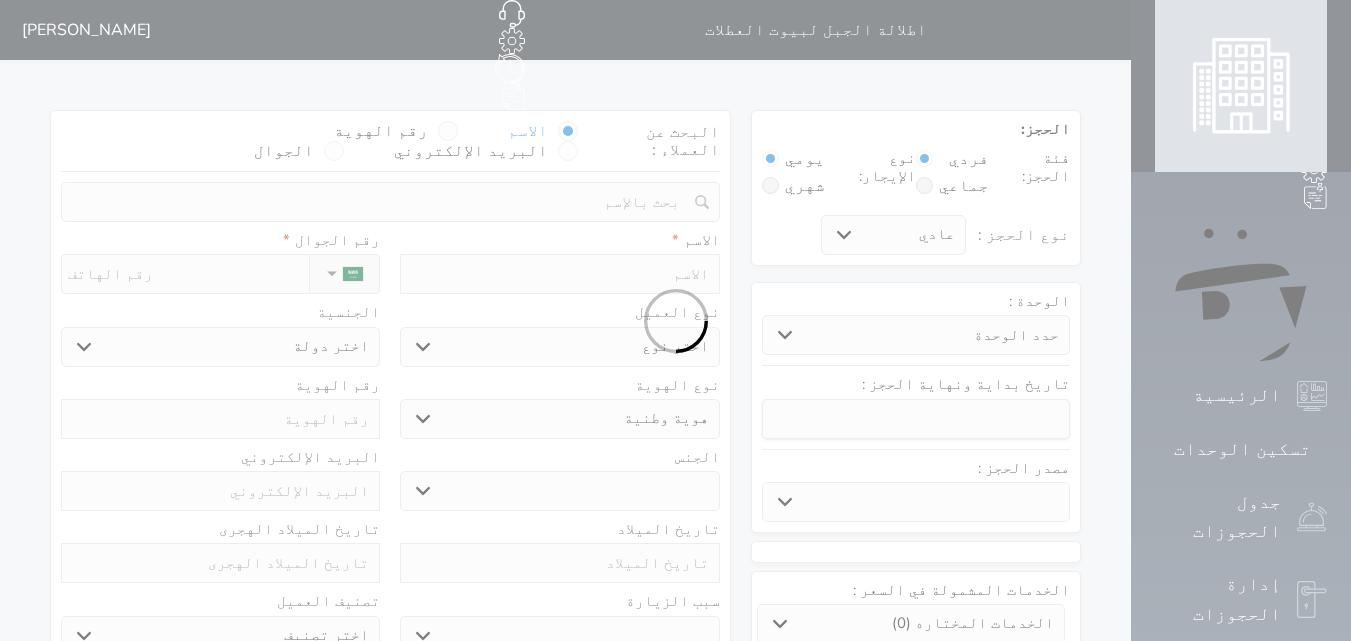 select 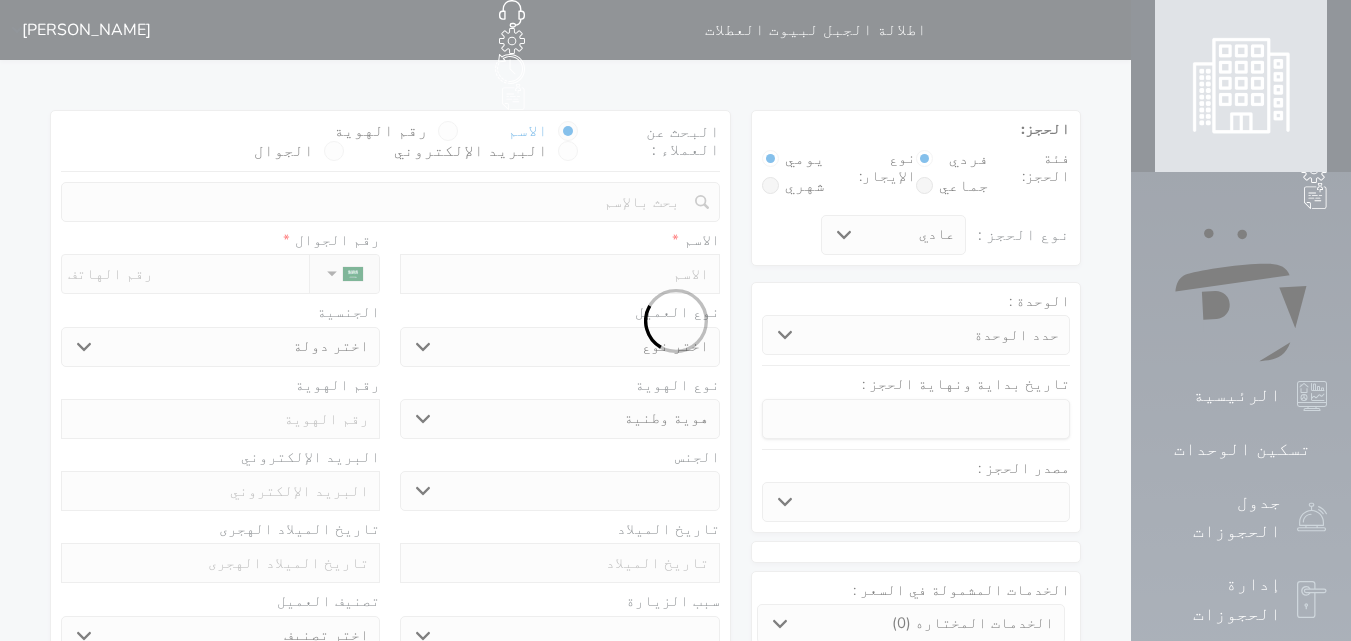 select 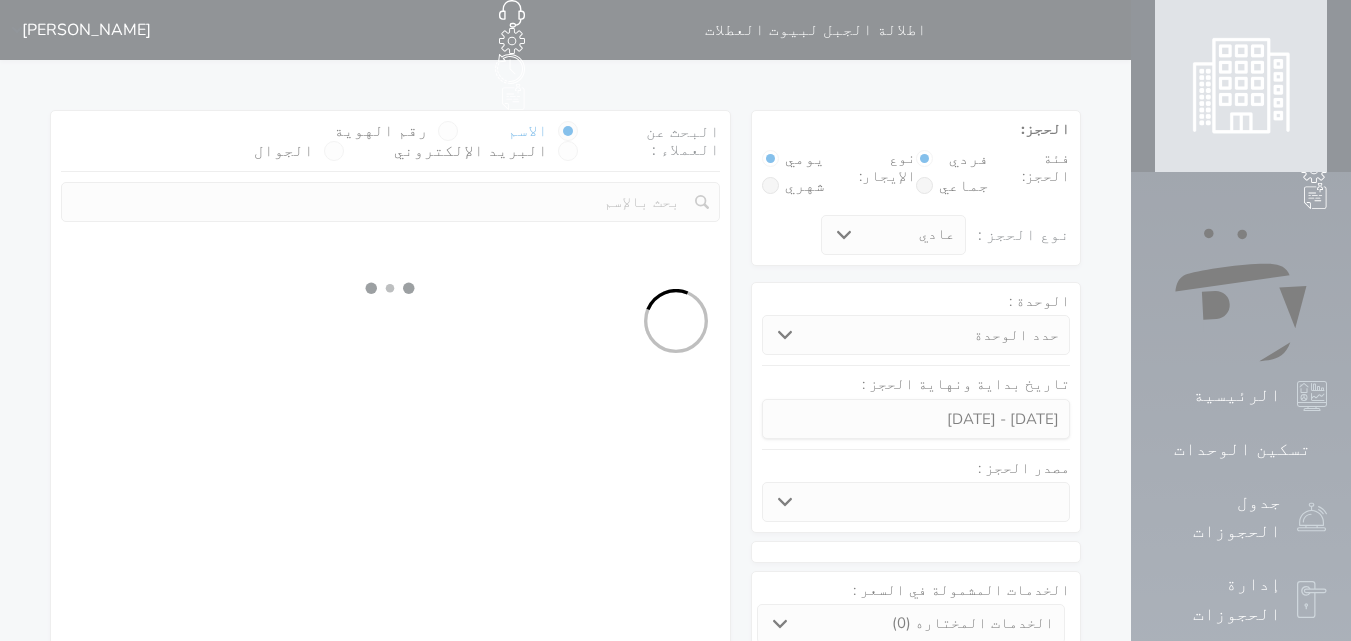 select 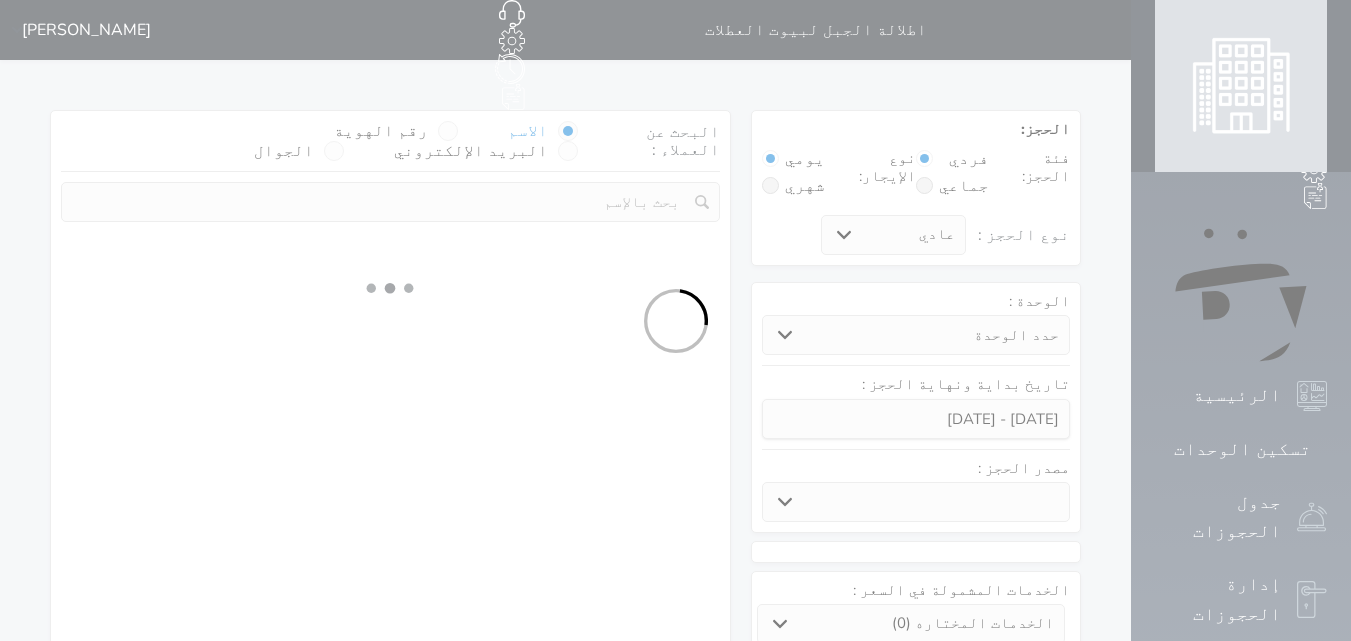 select 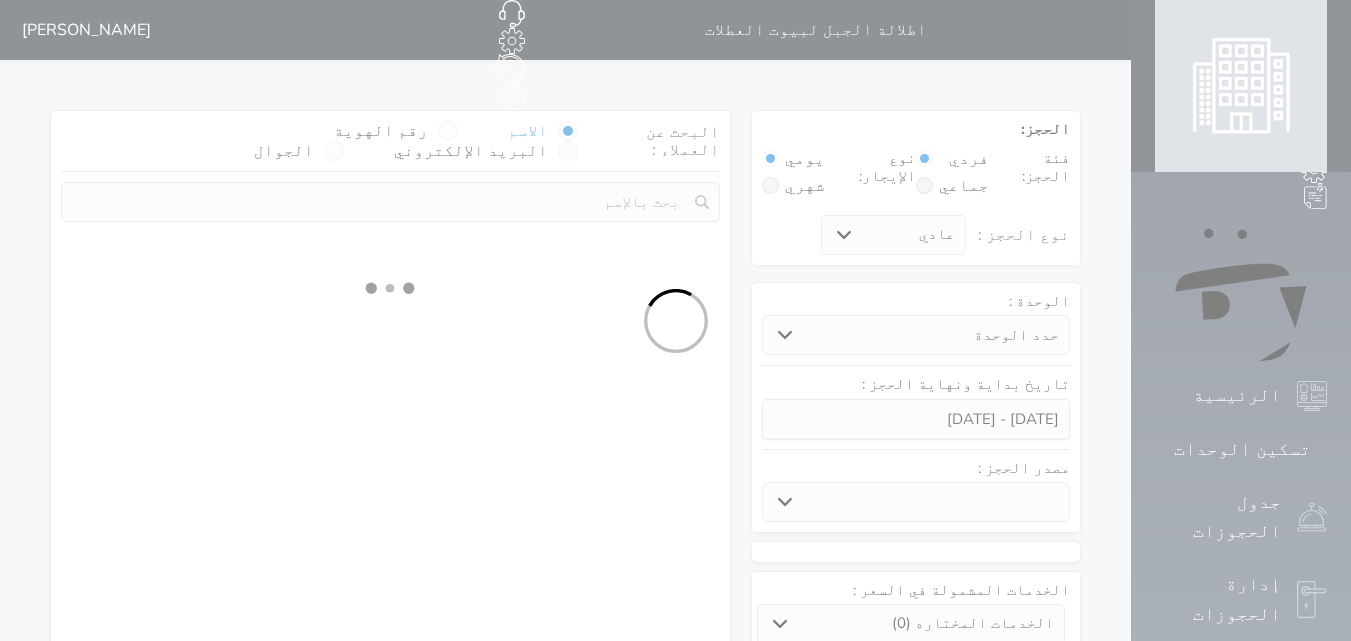 select on "1" 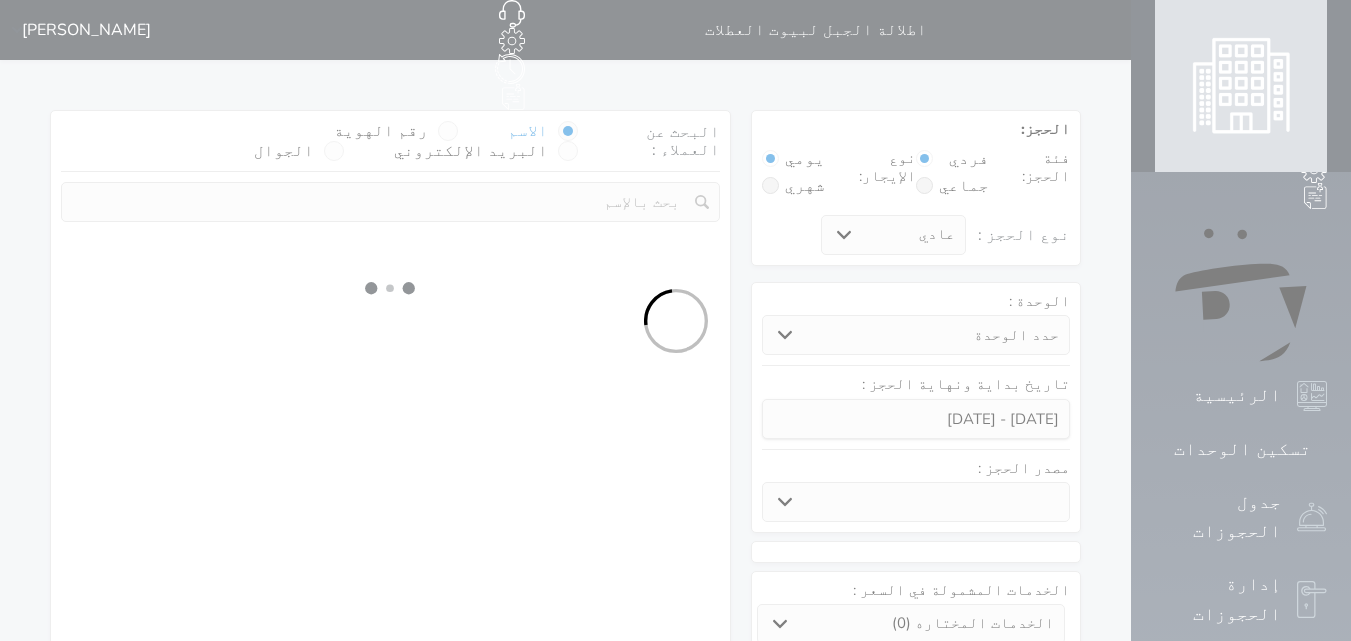 select on "113" 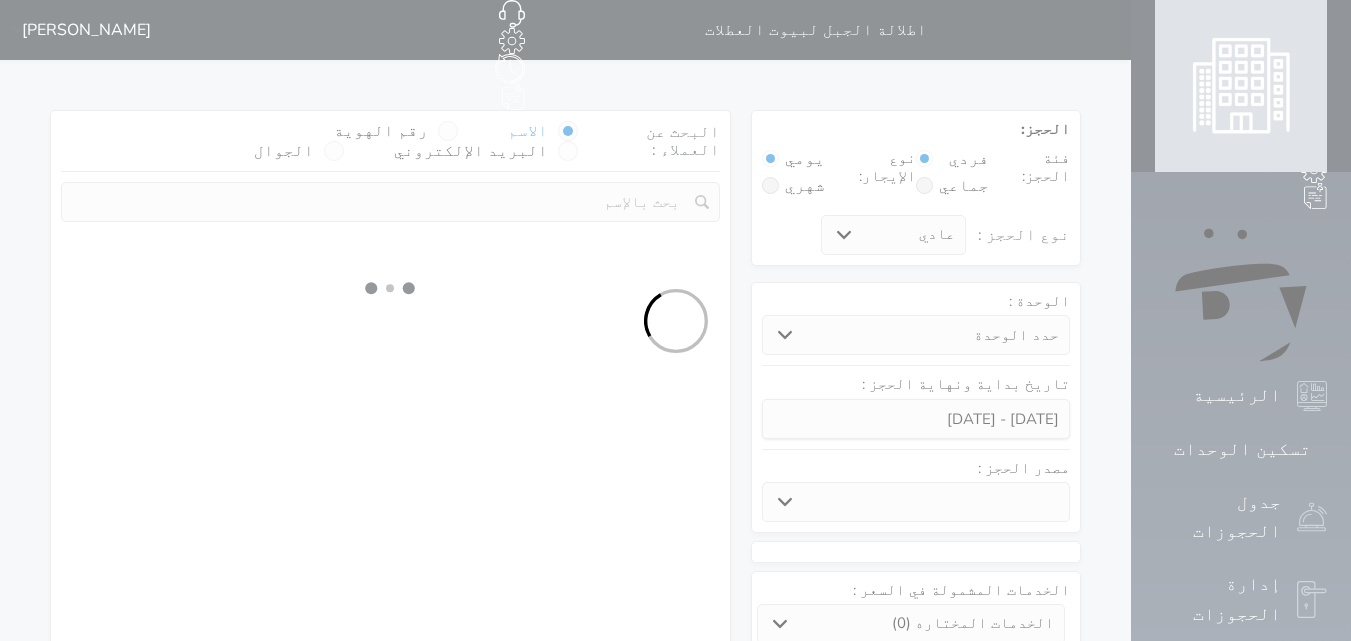 select on "1" 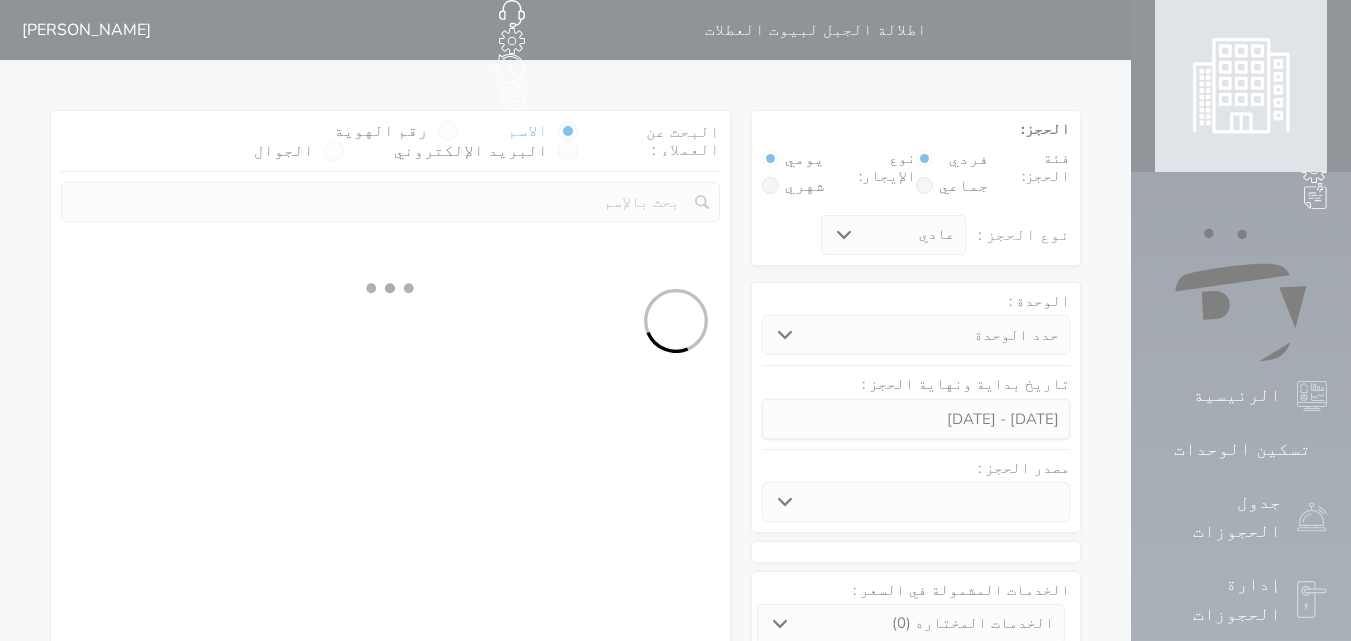 select 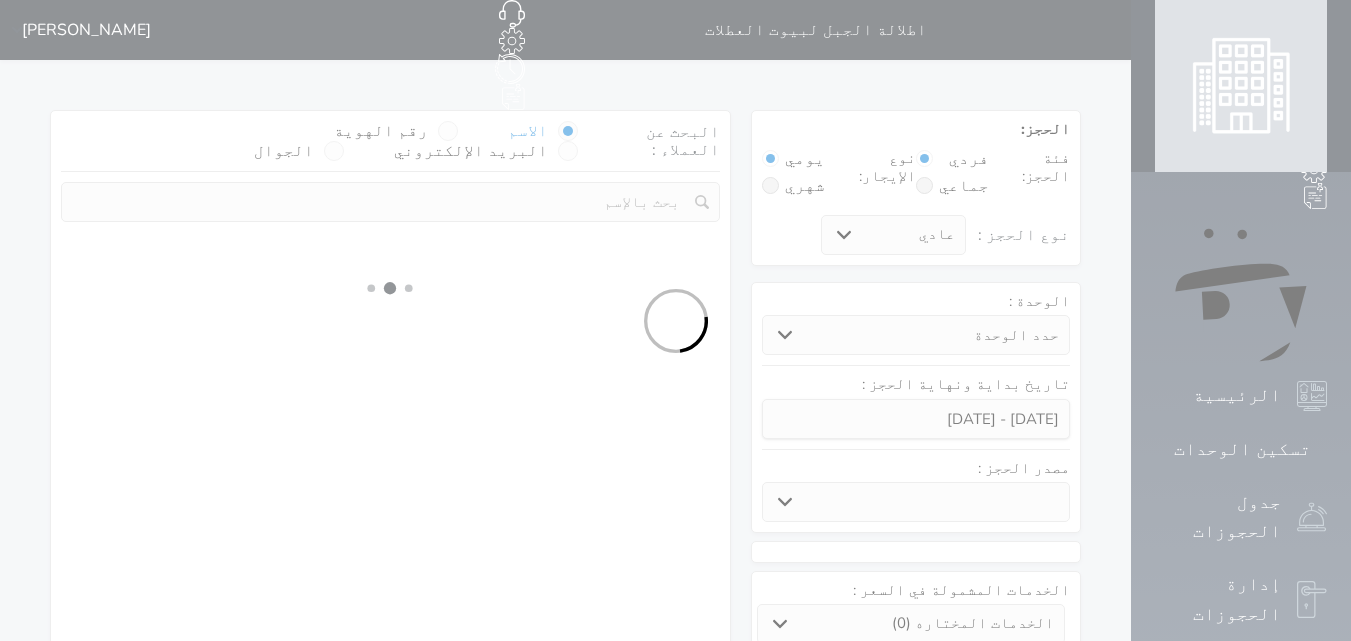select on "7" 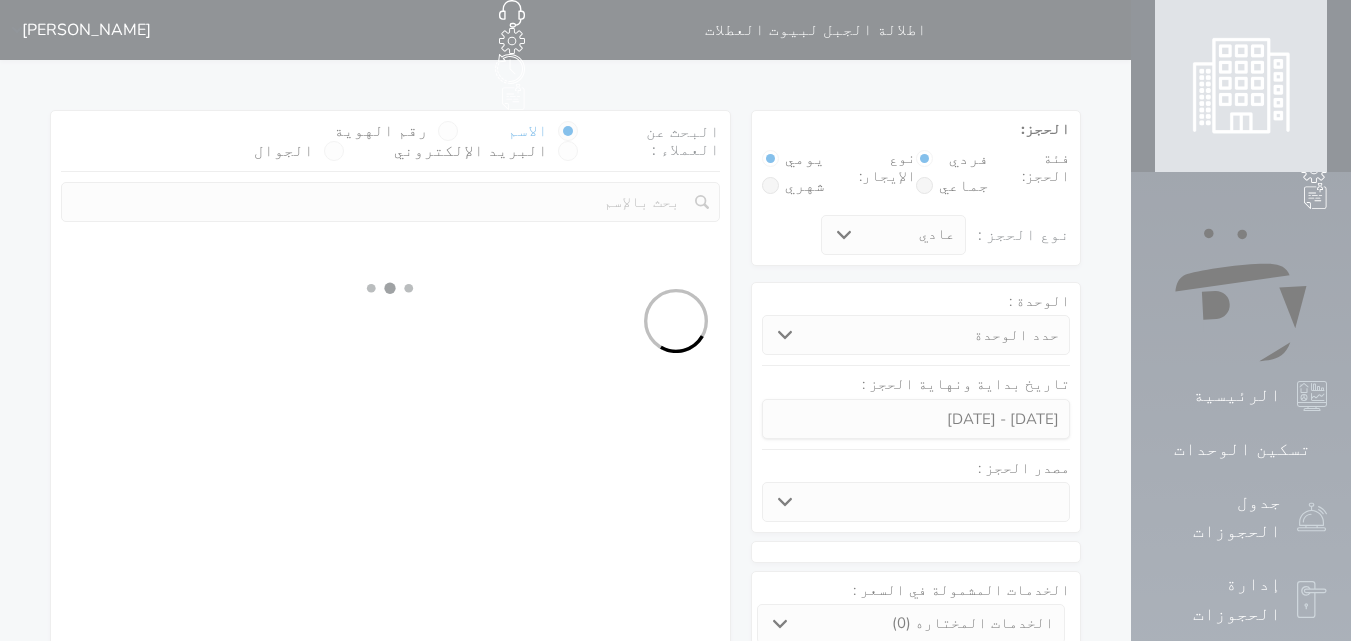 select 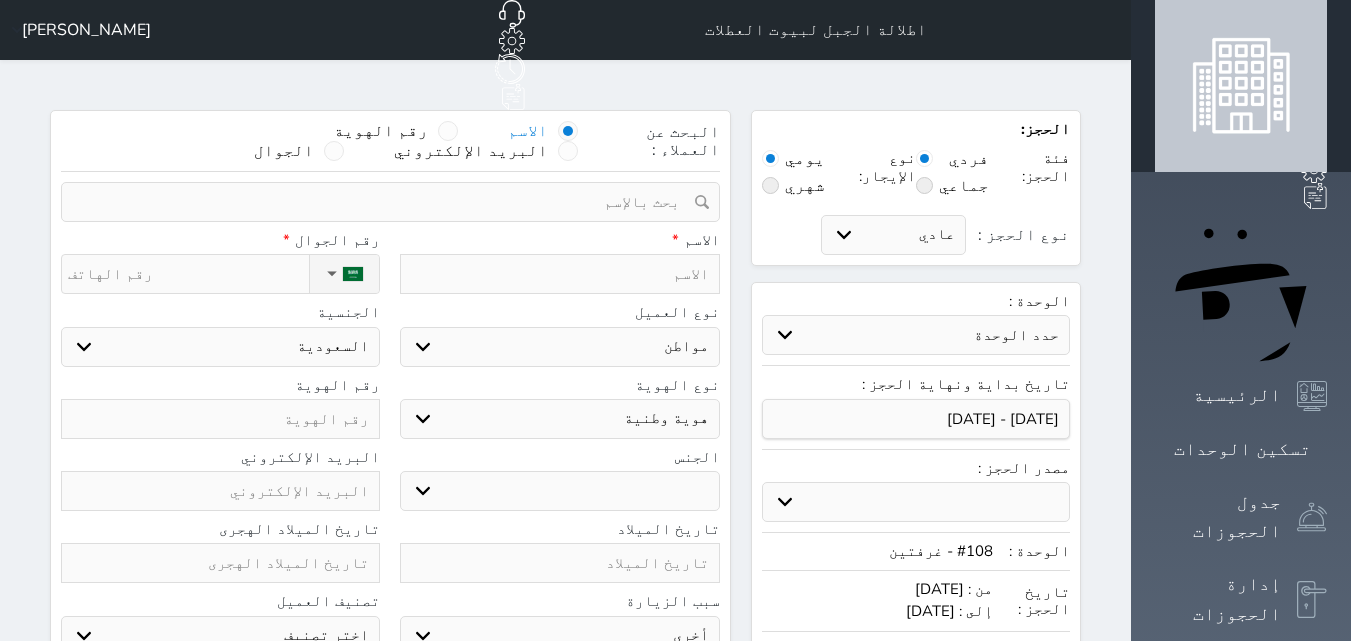 select 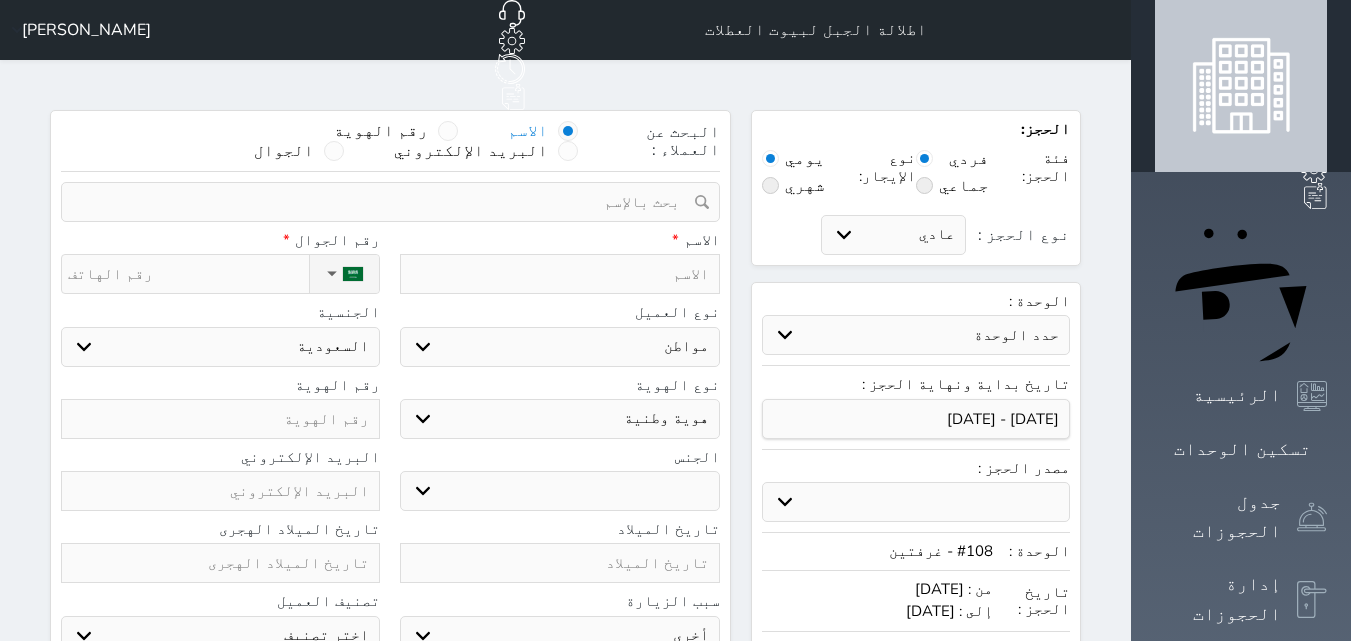 click at bounding box center (559, 274) 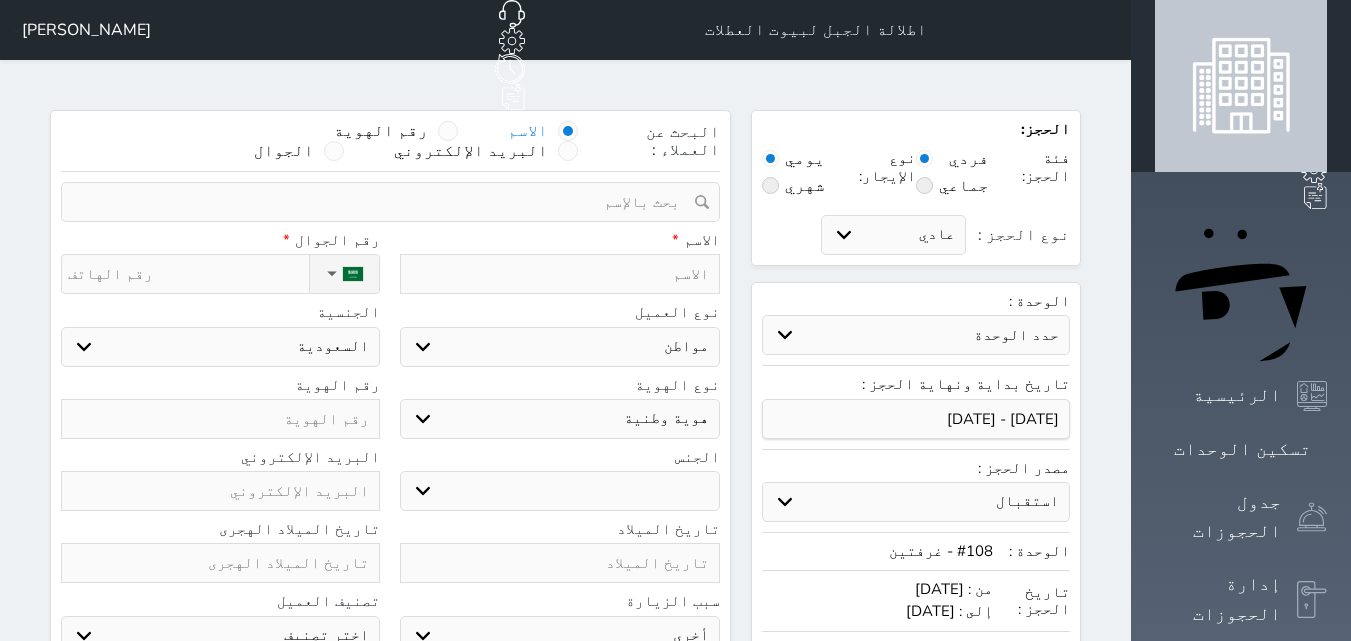 select 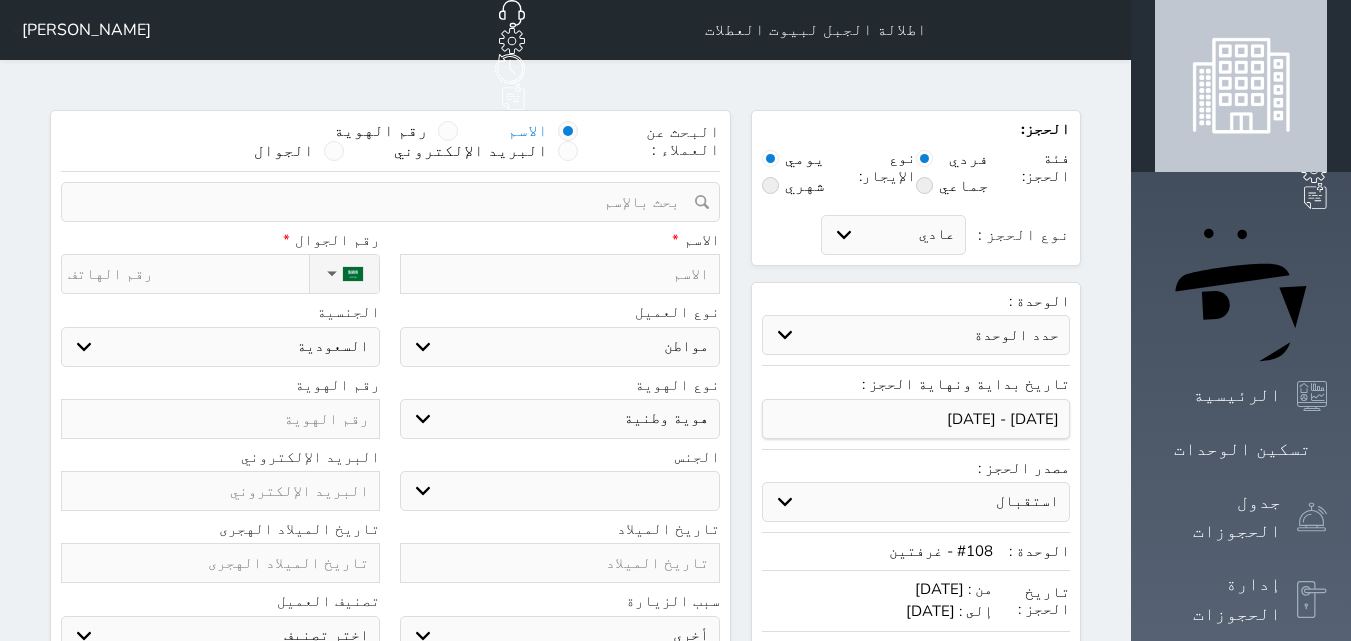 select 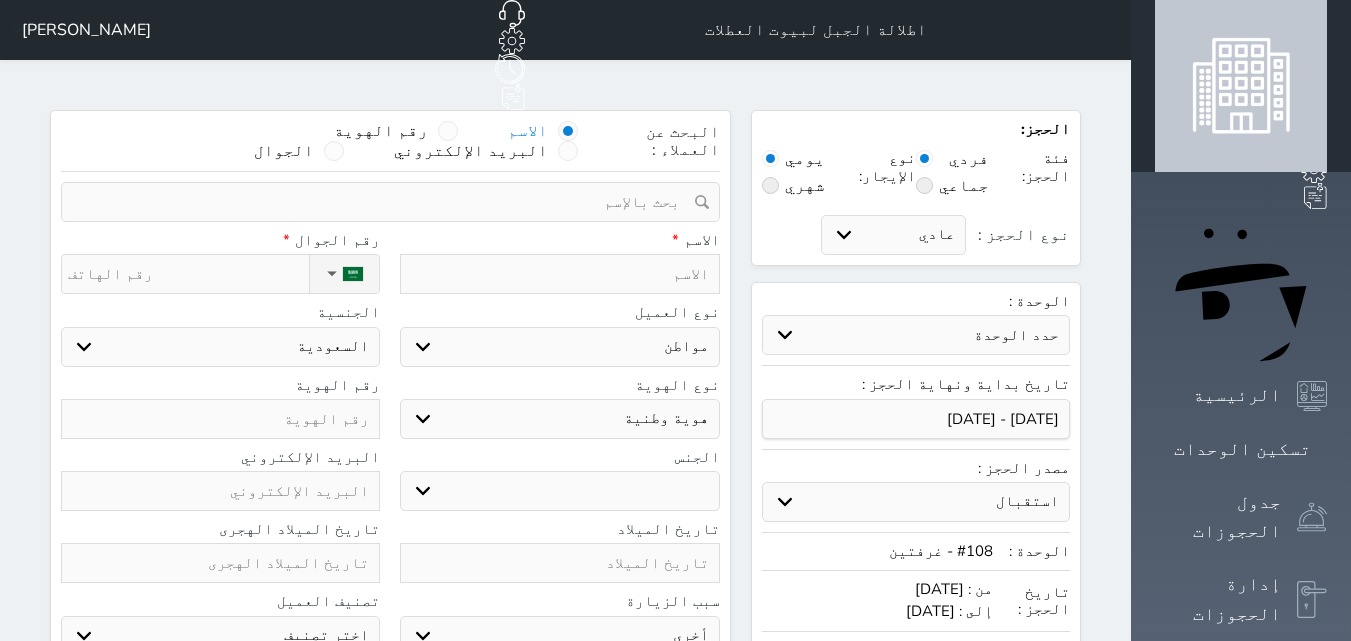 type on "س" 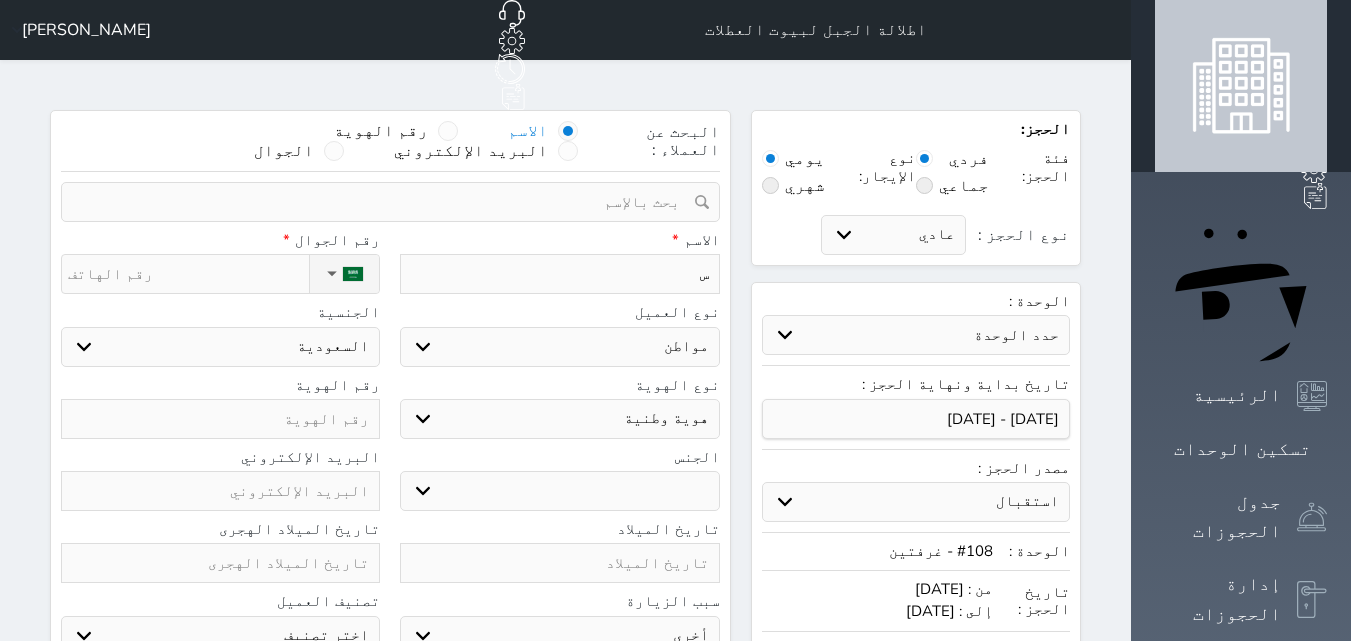 type on "سا" 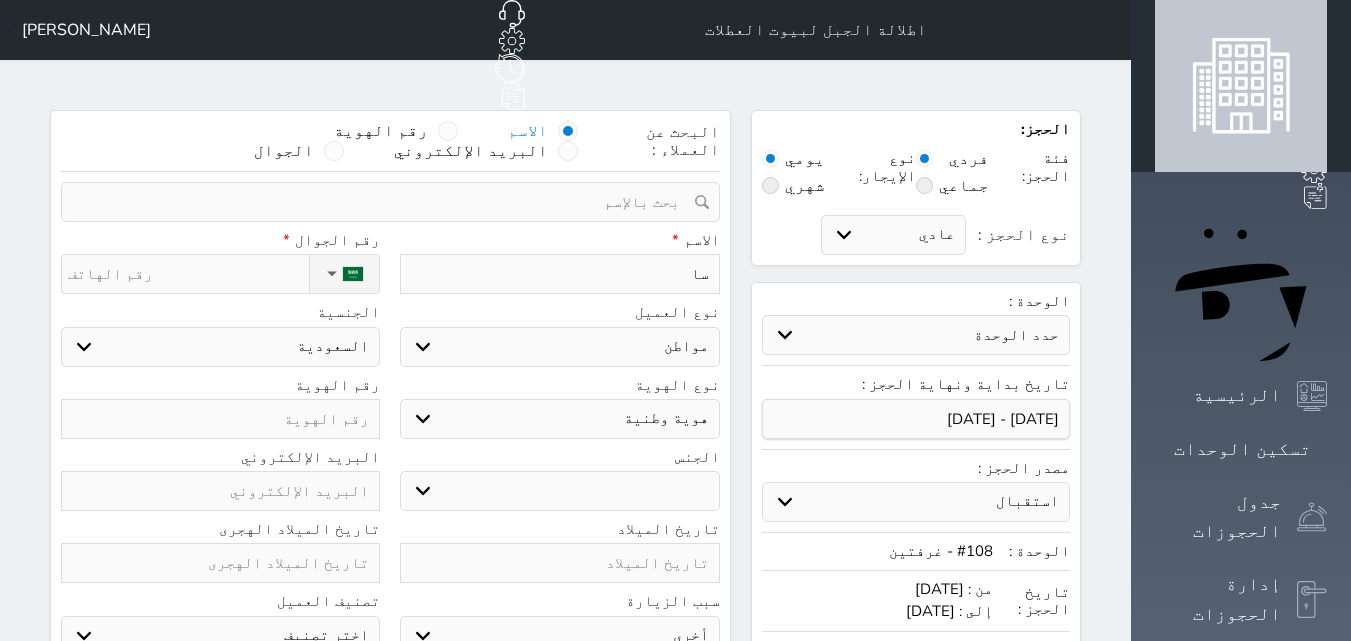 type on "سال" 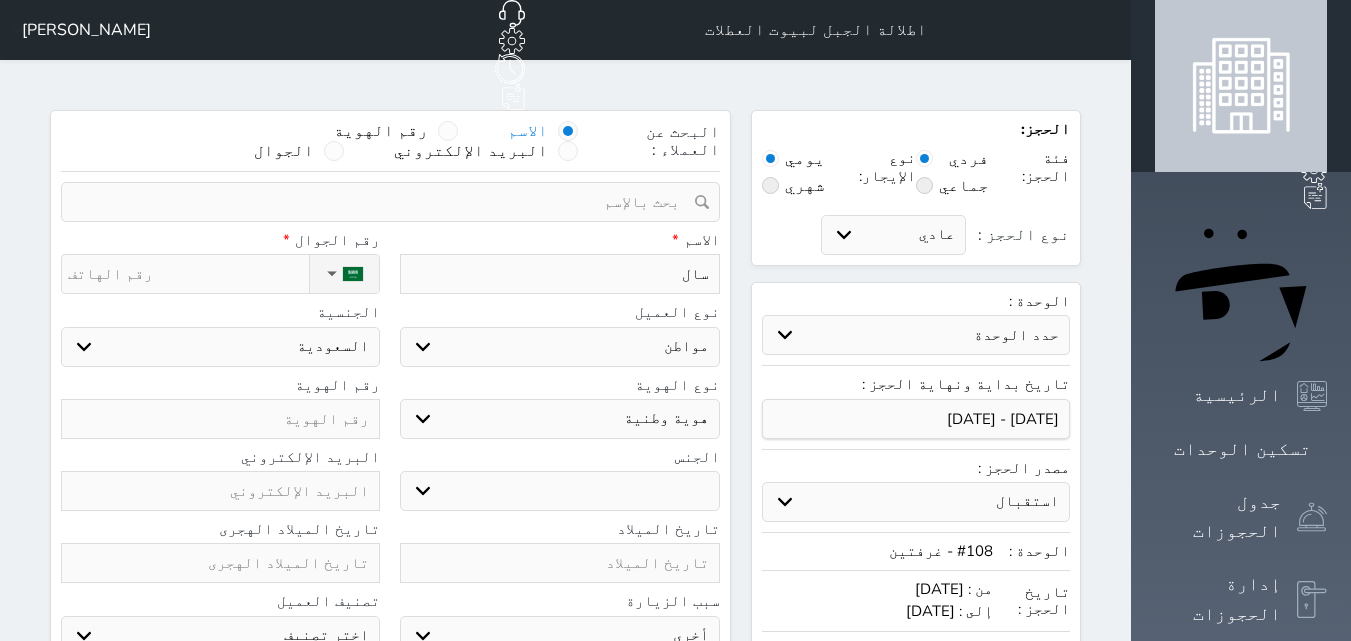 type on "سالم" 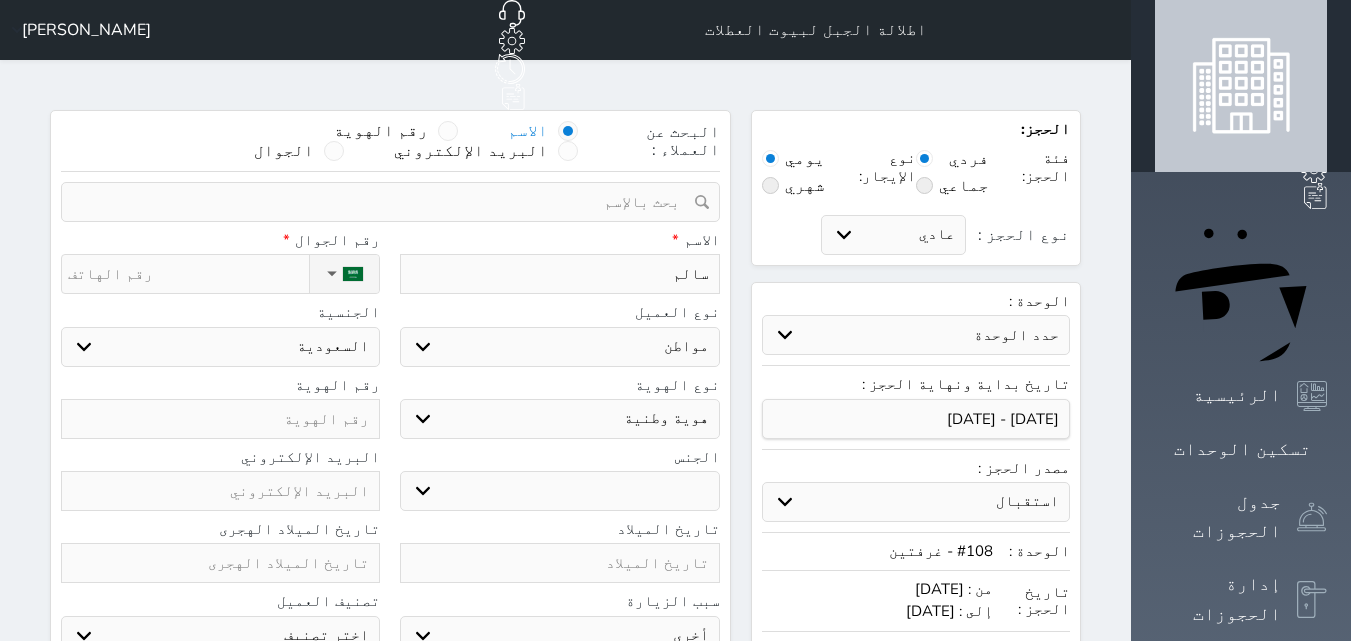 type on "سالم" 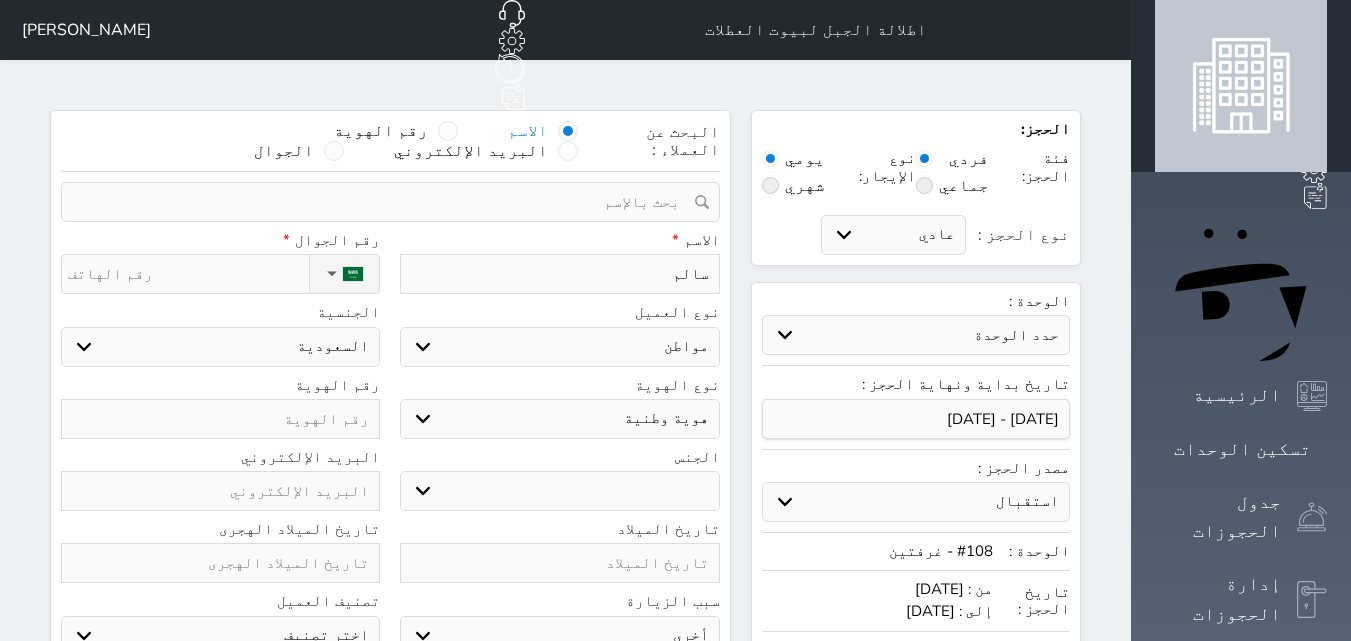 type on "سالم ك" 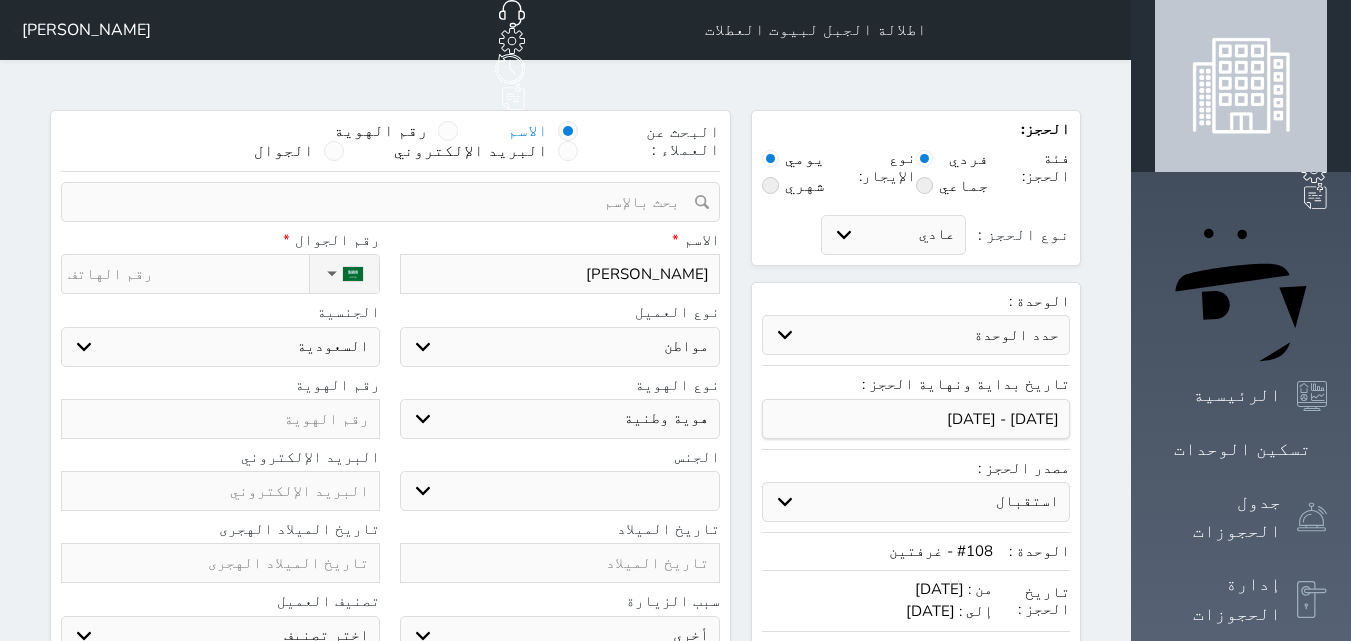 select 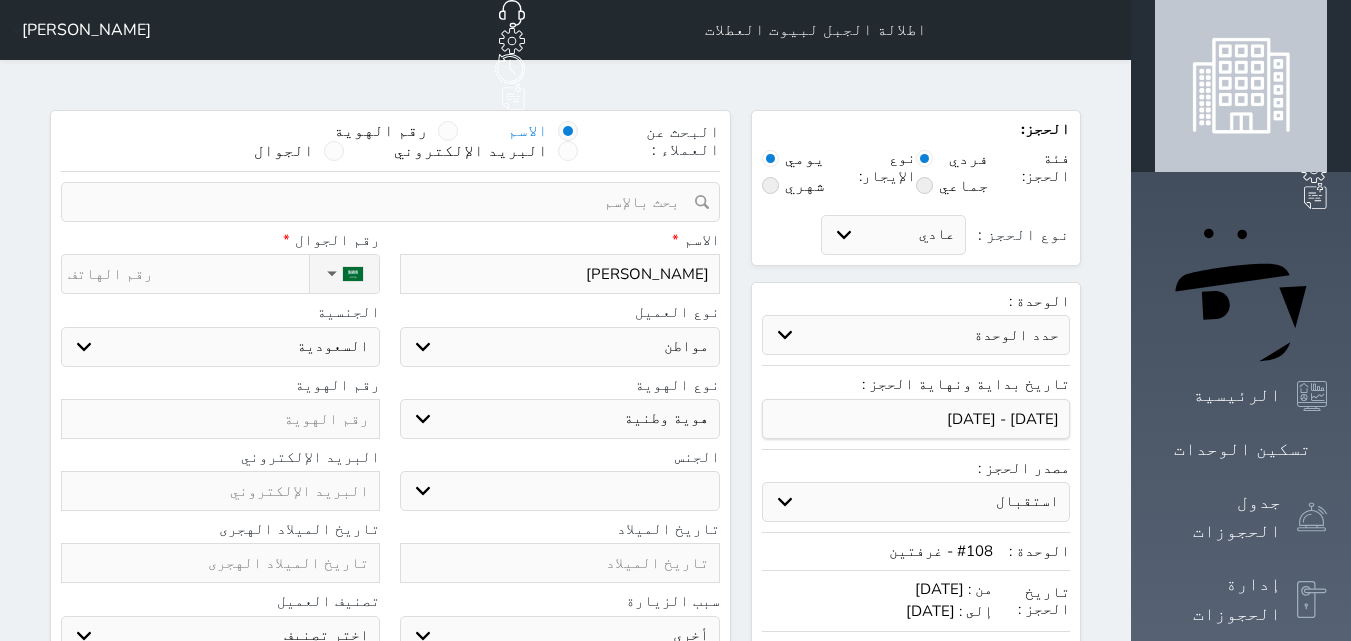 type on "سالم كع" 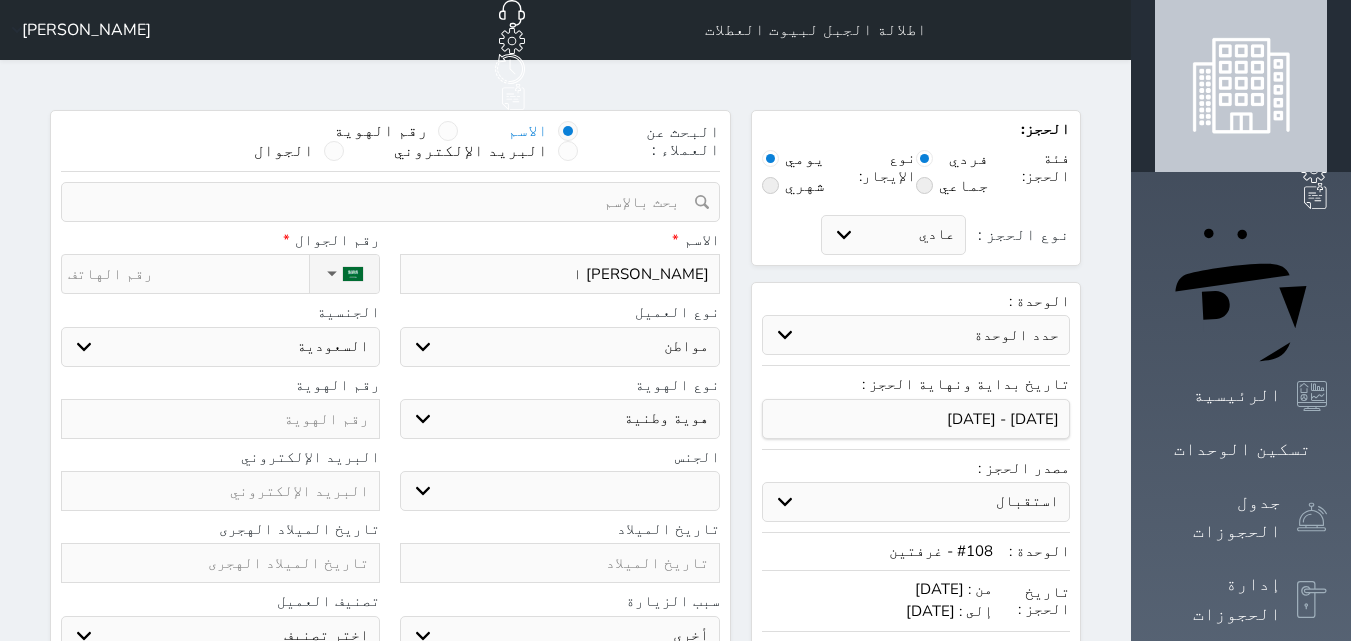 type on "سالم كعيران ال" 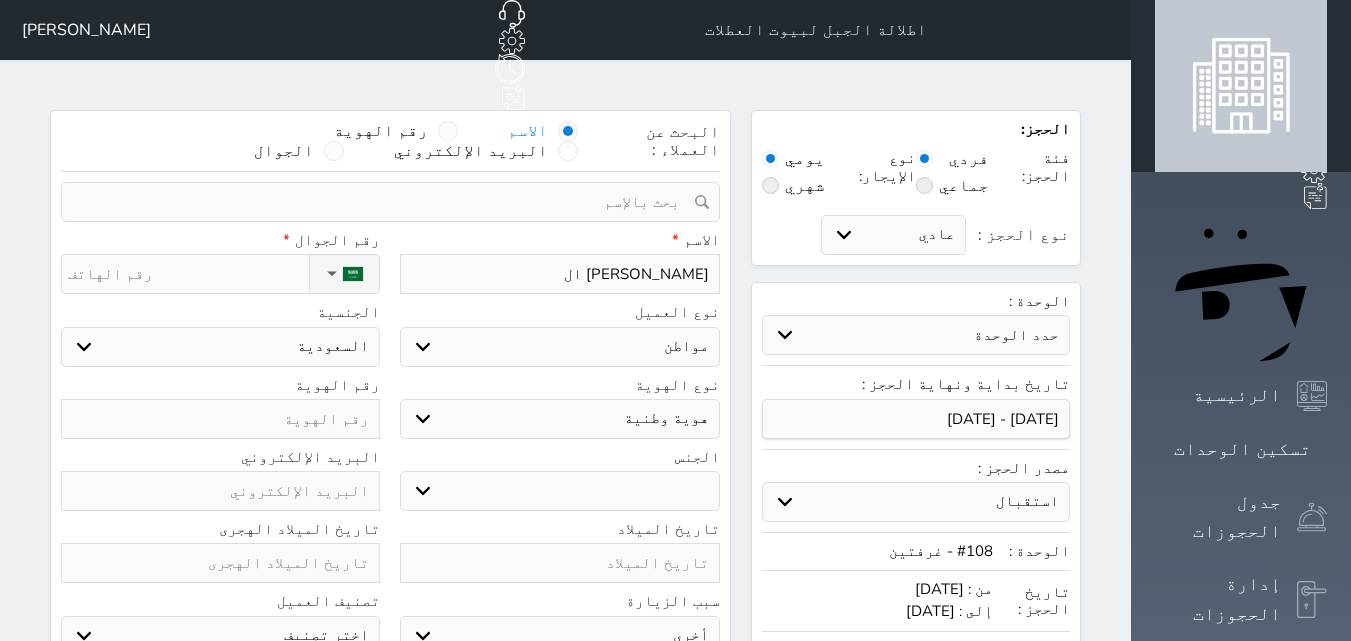 type on "سالم كعيران الد" 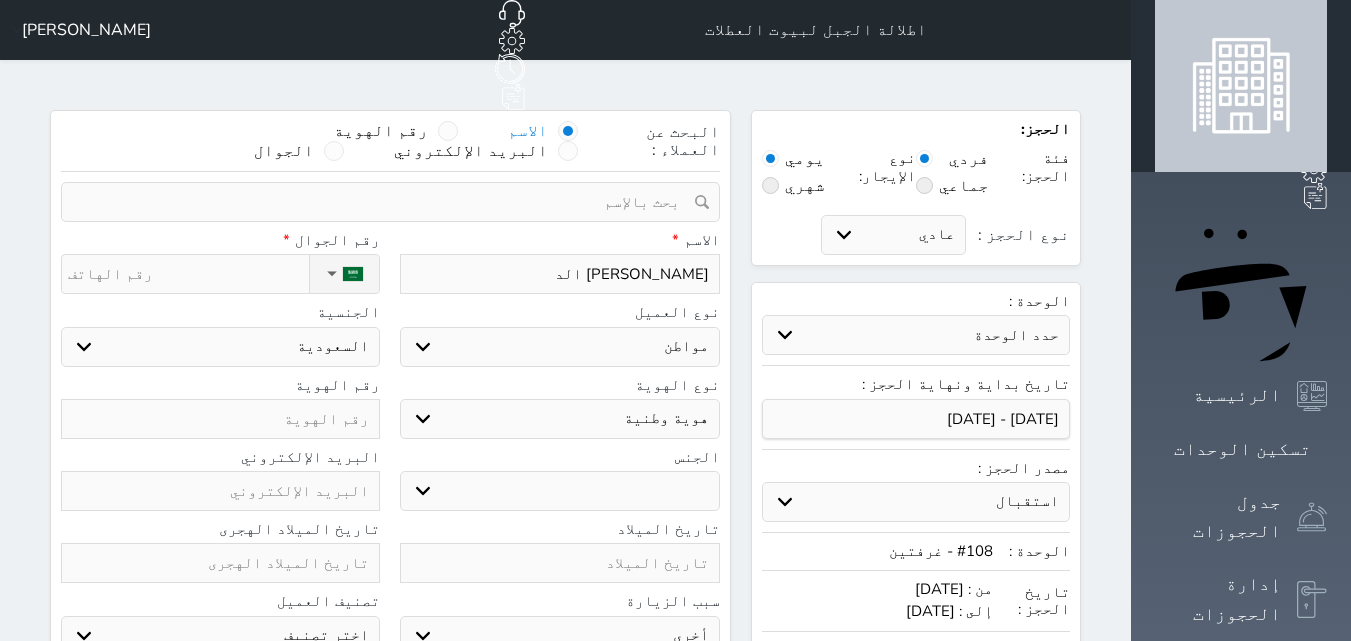type on "سالم كعيران الدل" 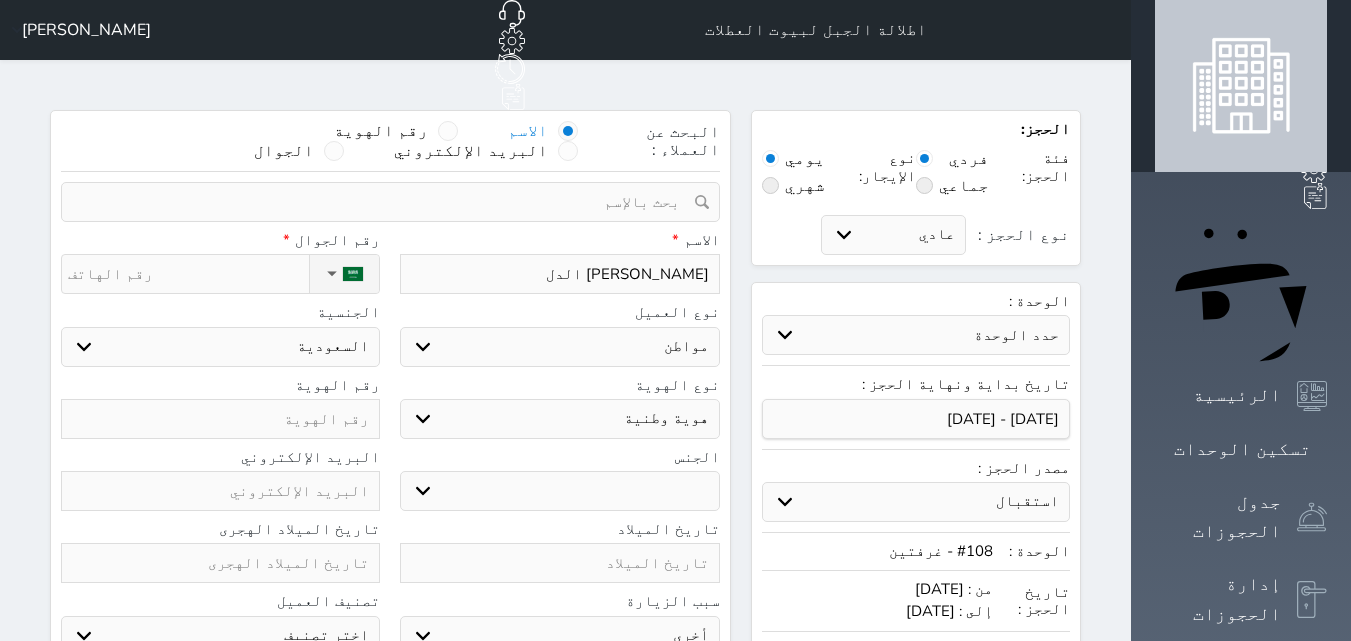 type on "سالم كعيران الدلم" 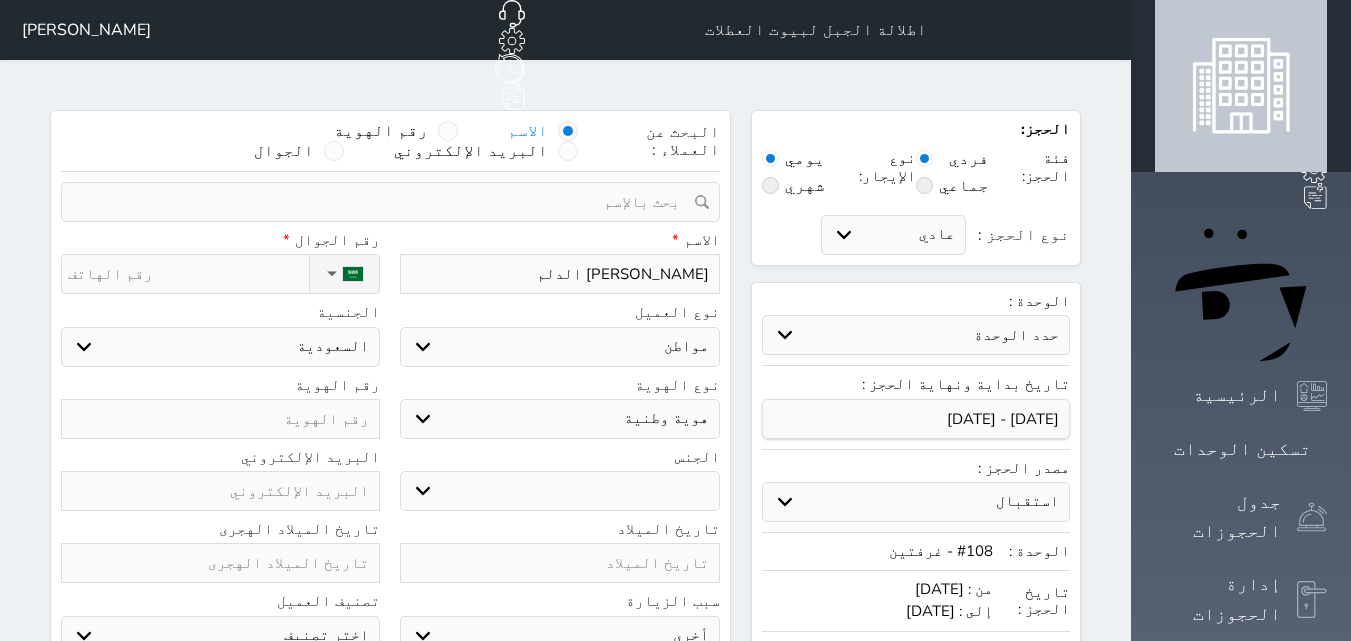 type on "سالم كعيران الدلما" 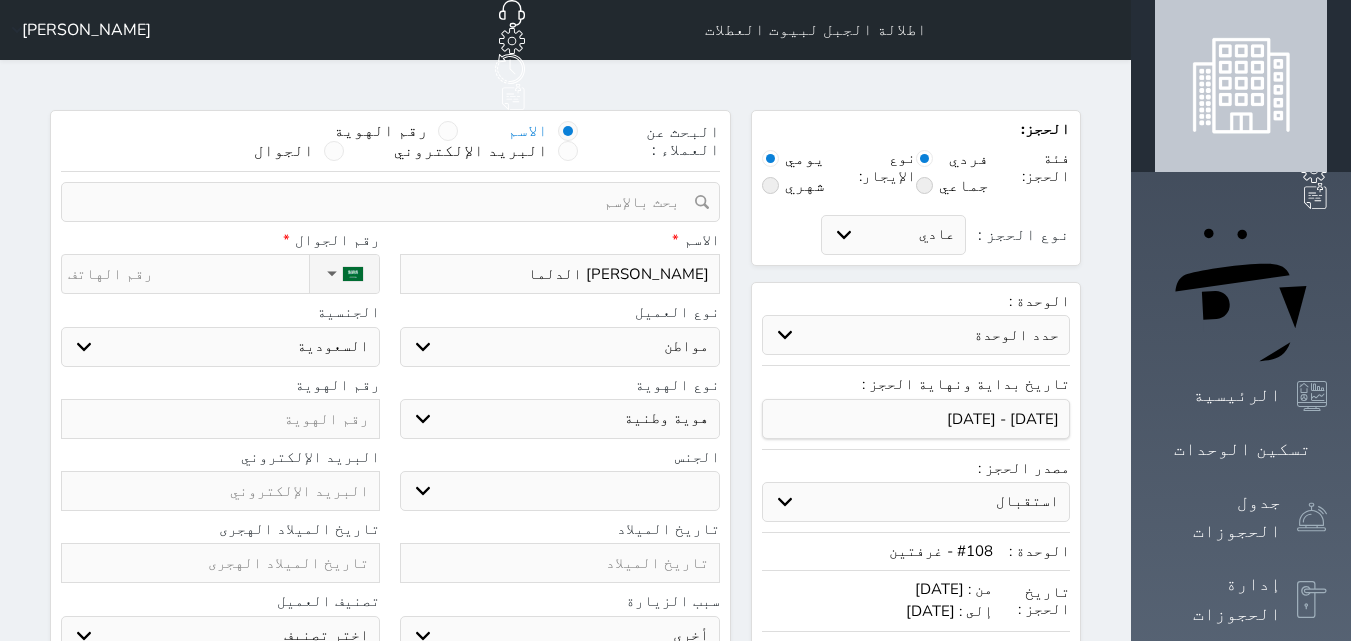 type on "سالم كعيران الدلمان" 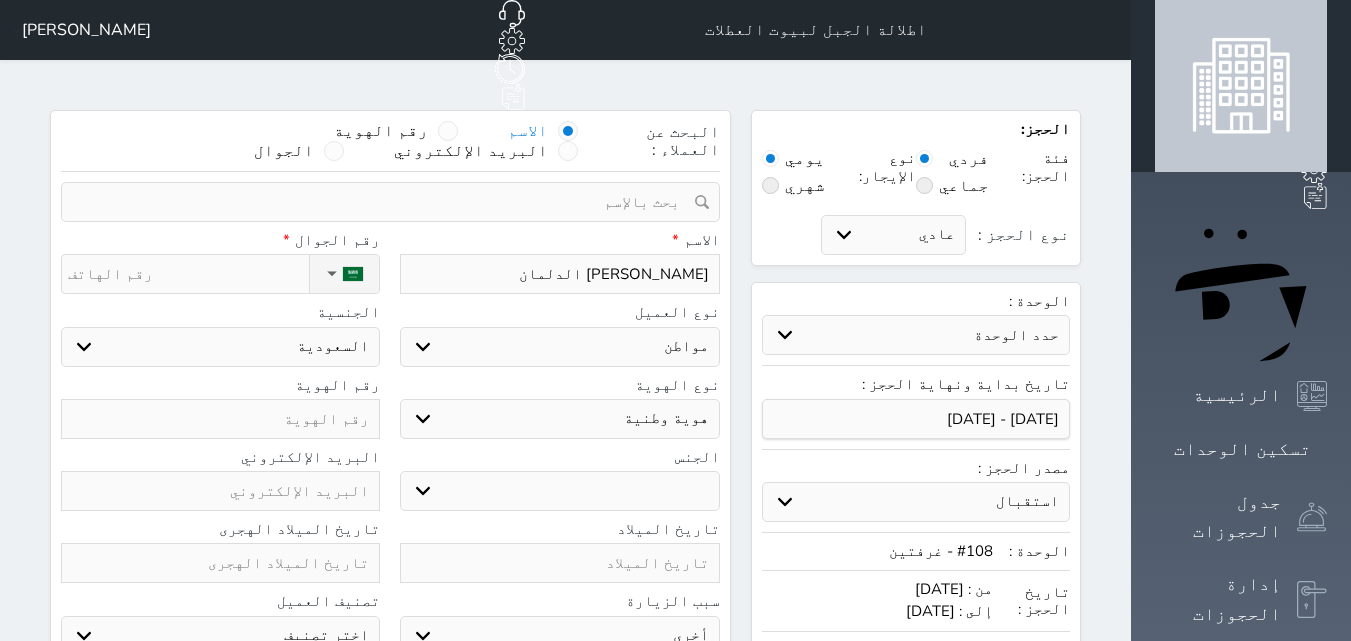type on "سالم كعيران الدلماني" 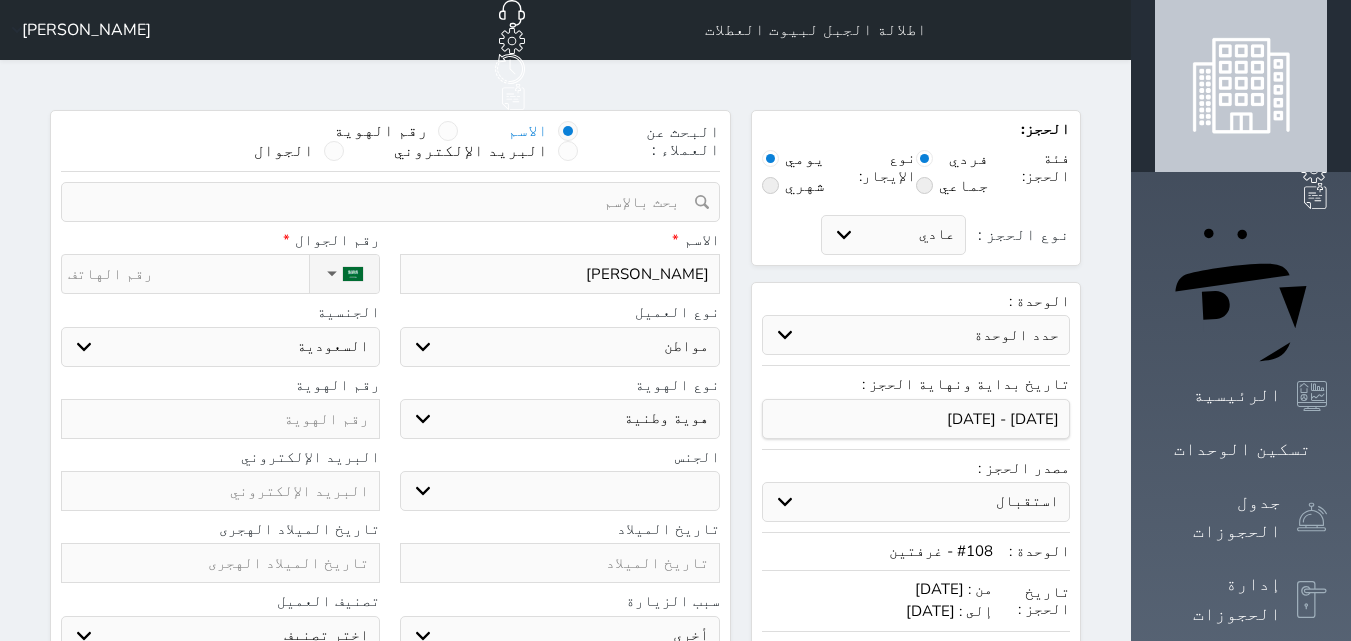 type on "سالم كعيران الدلماني" 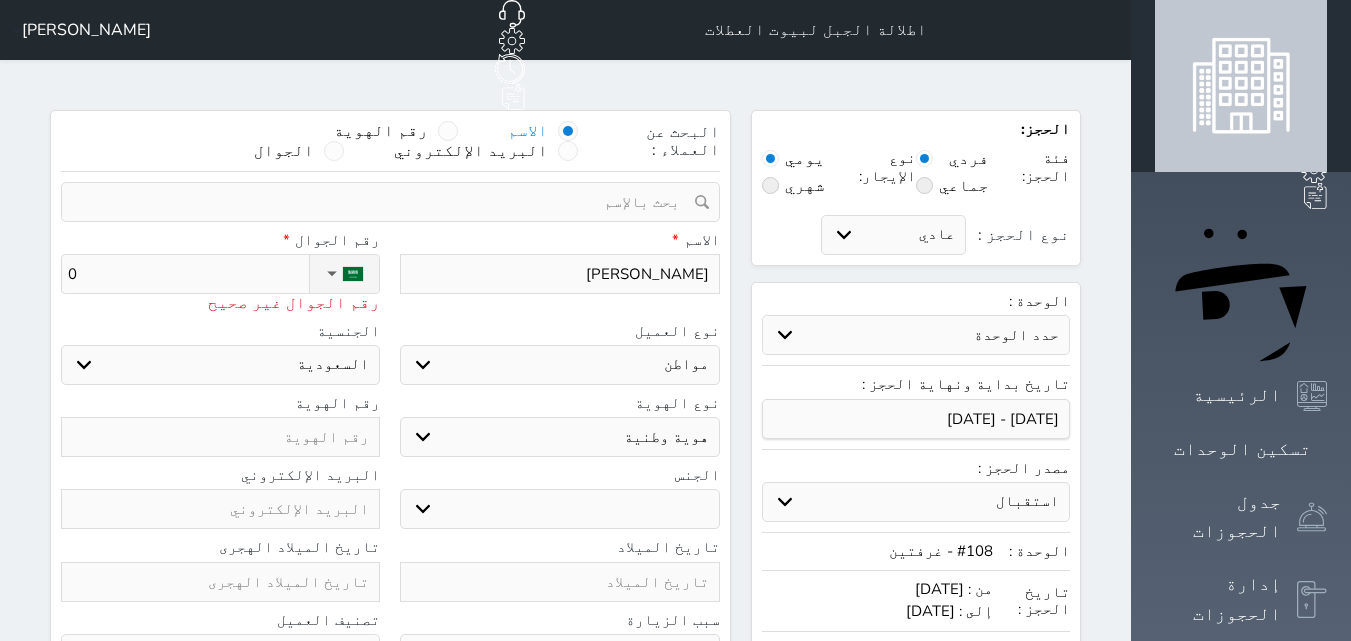 type on "05" 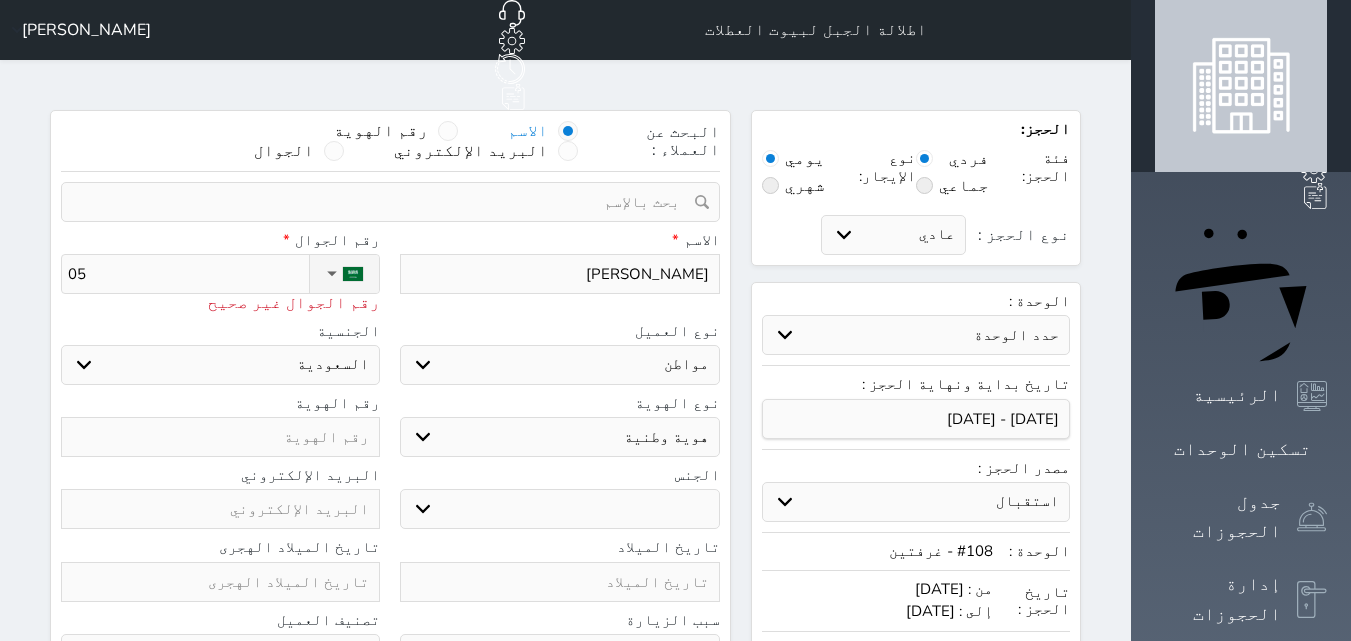 type on "053" 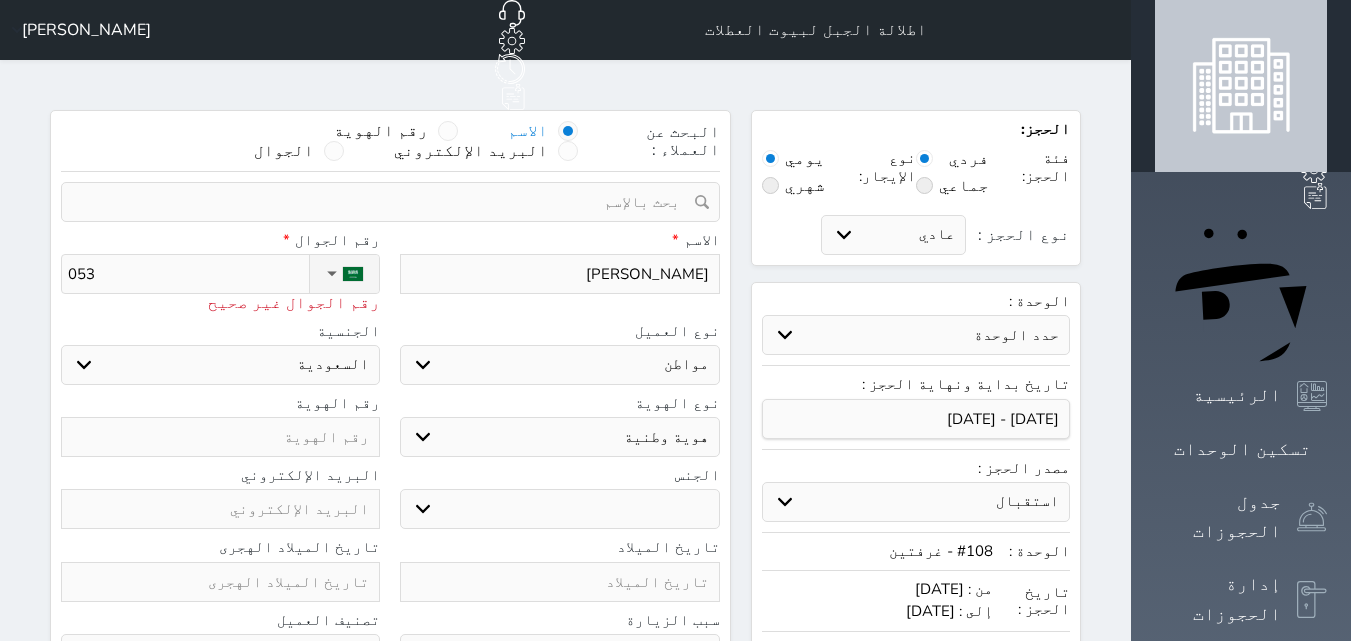 type on "0538" 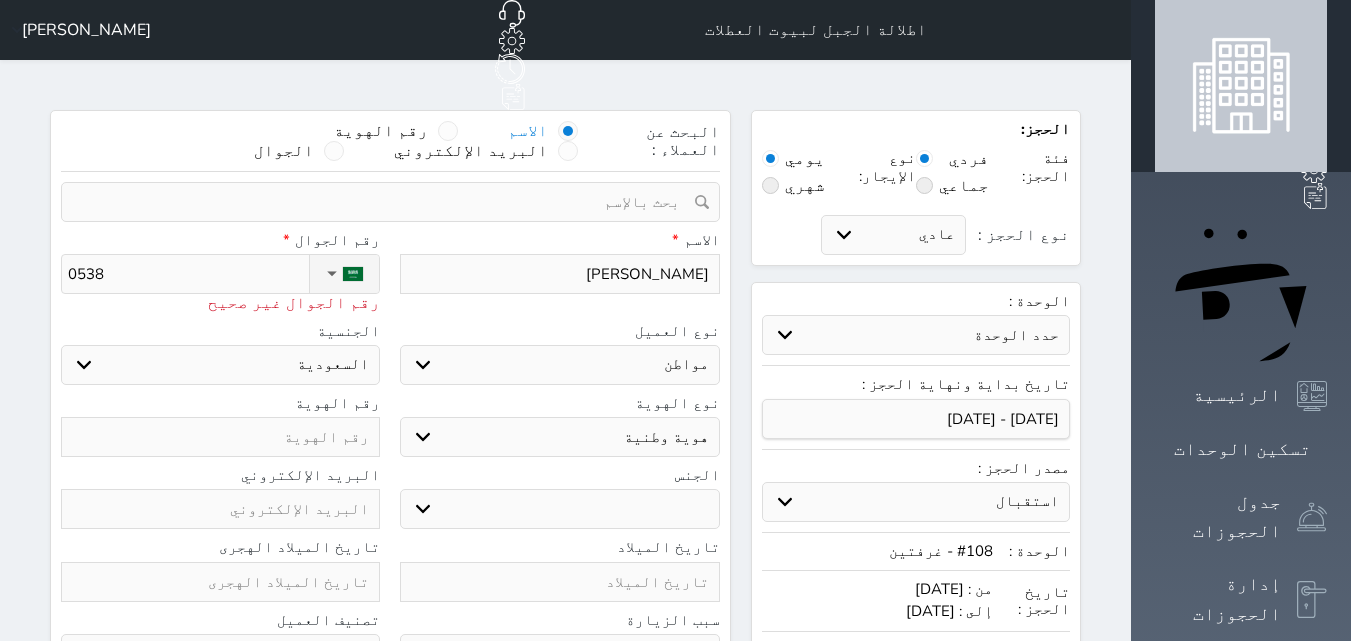type on "05381" 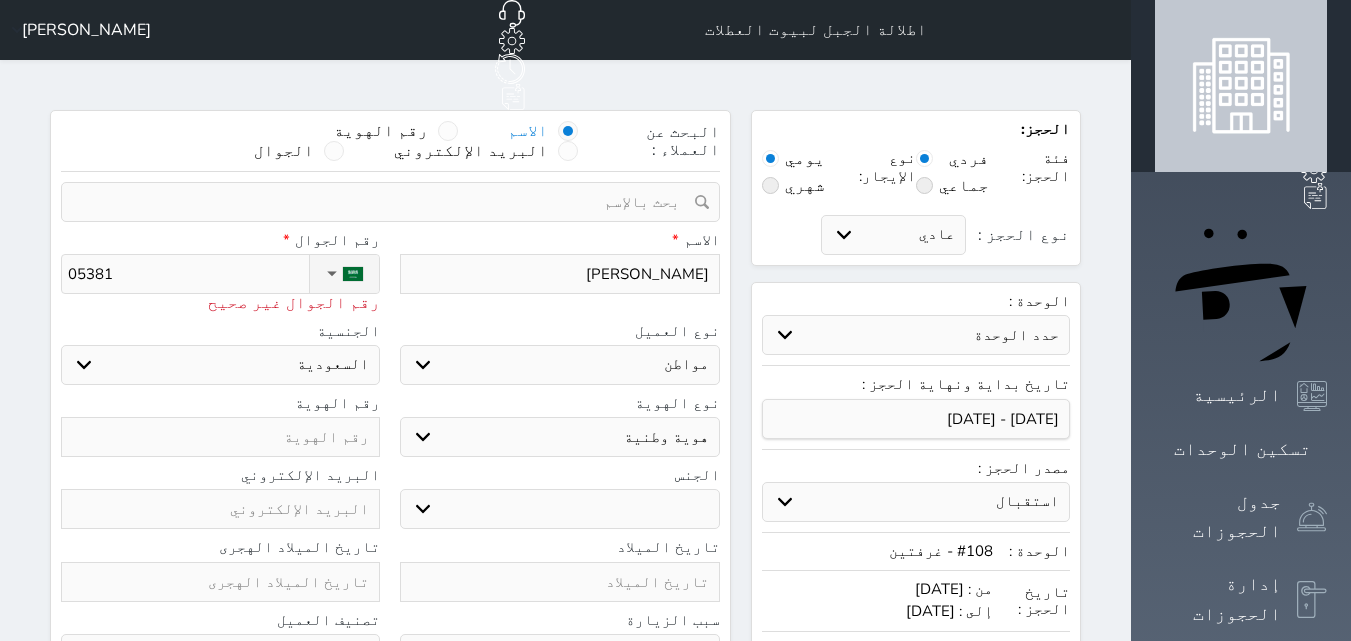 type on "053814" 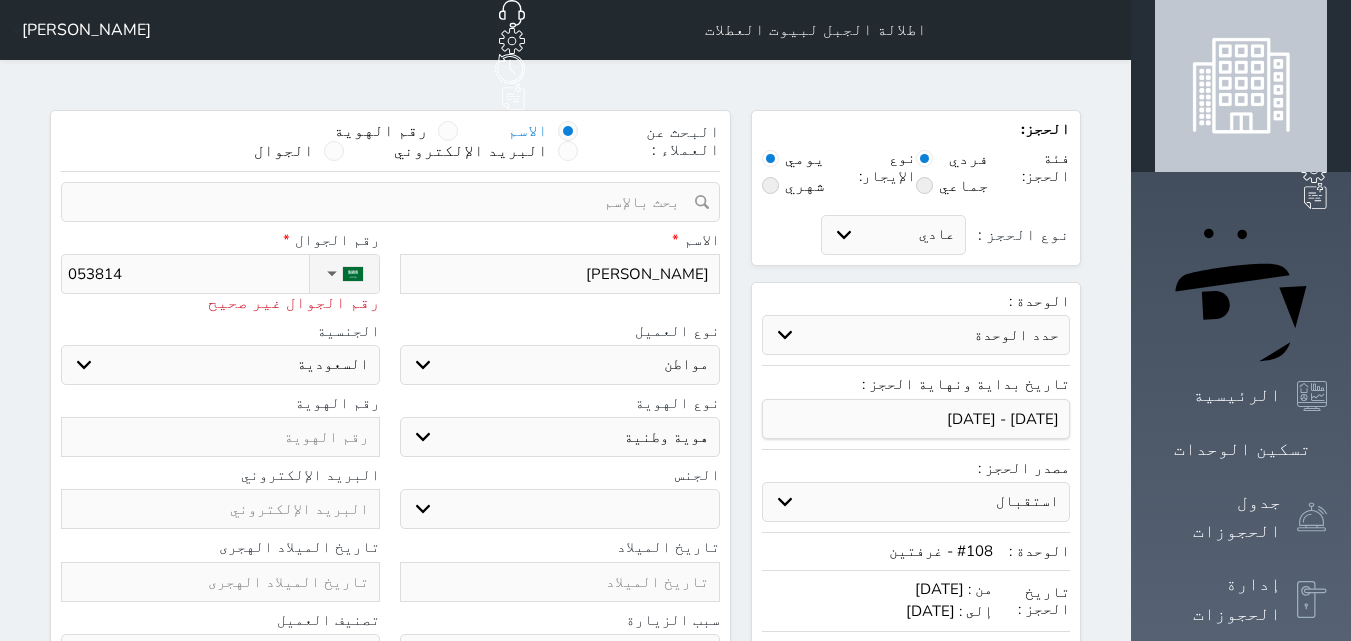 type on "0538142" 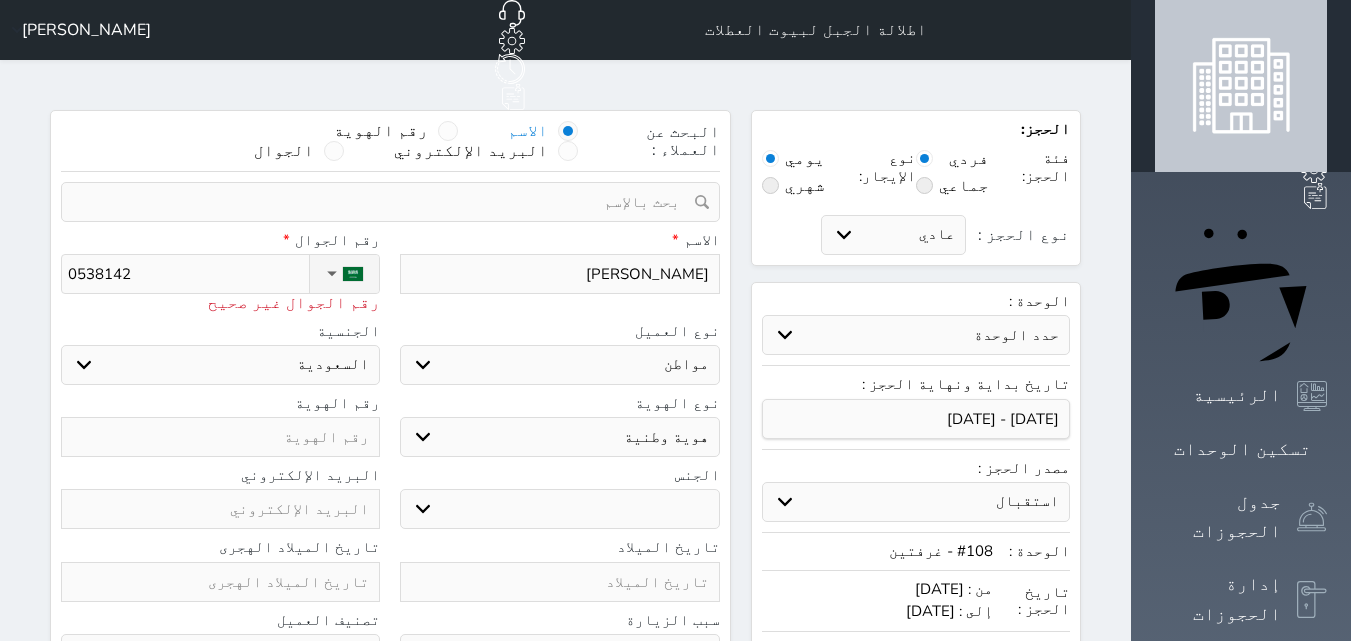 type on "05381423" 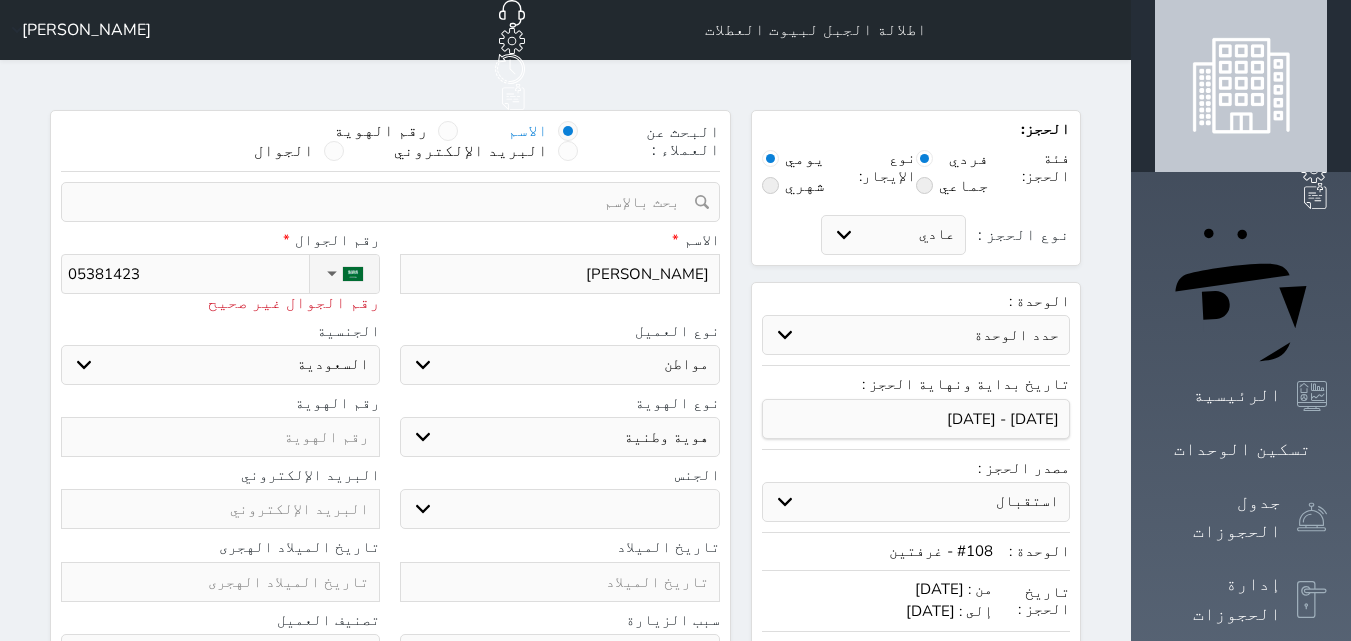 type on "053814231" 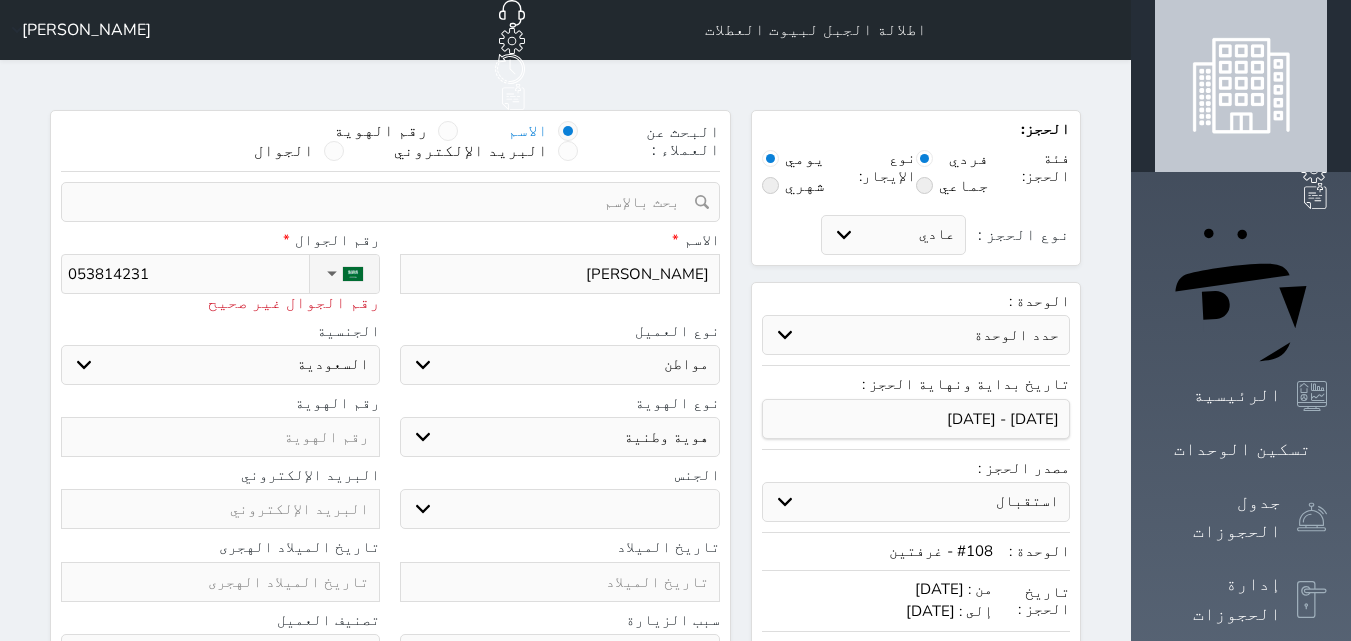 type on "+966 53 814 2317" 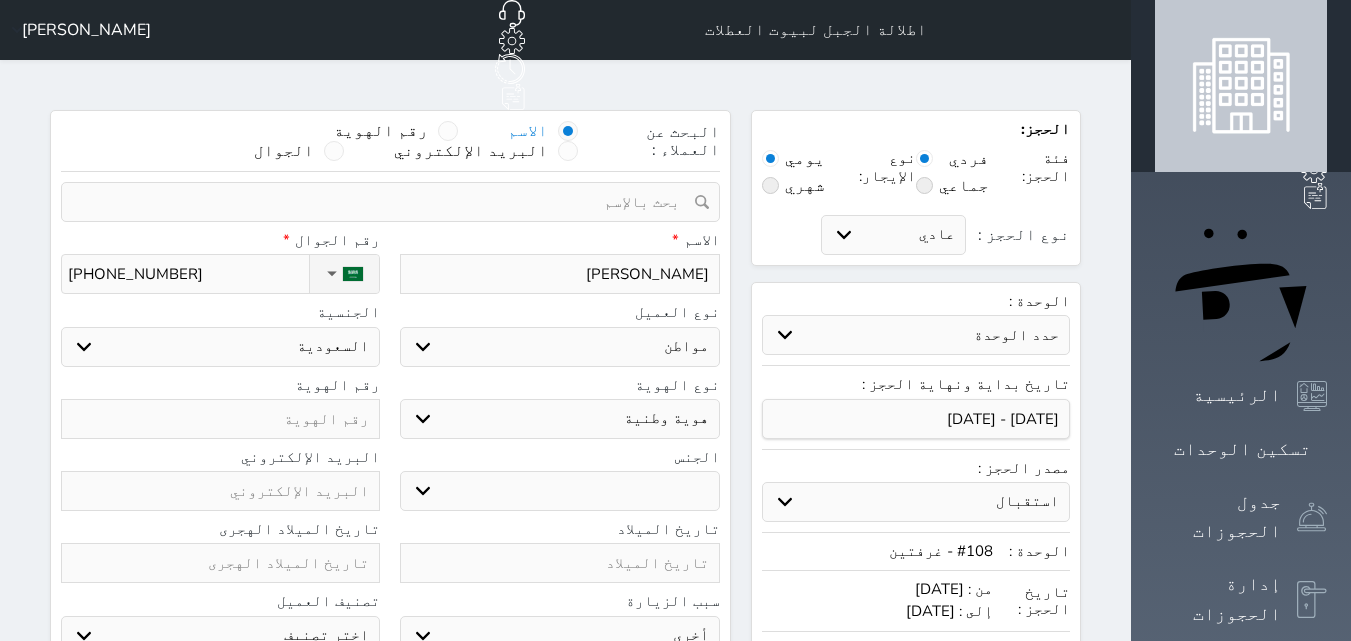 type on "+966 53 814 2317" 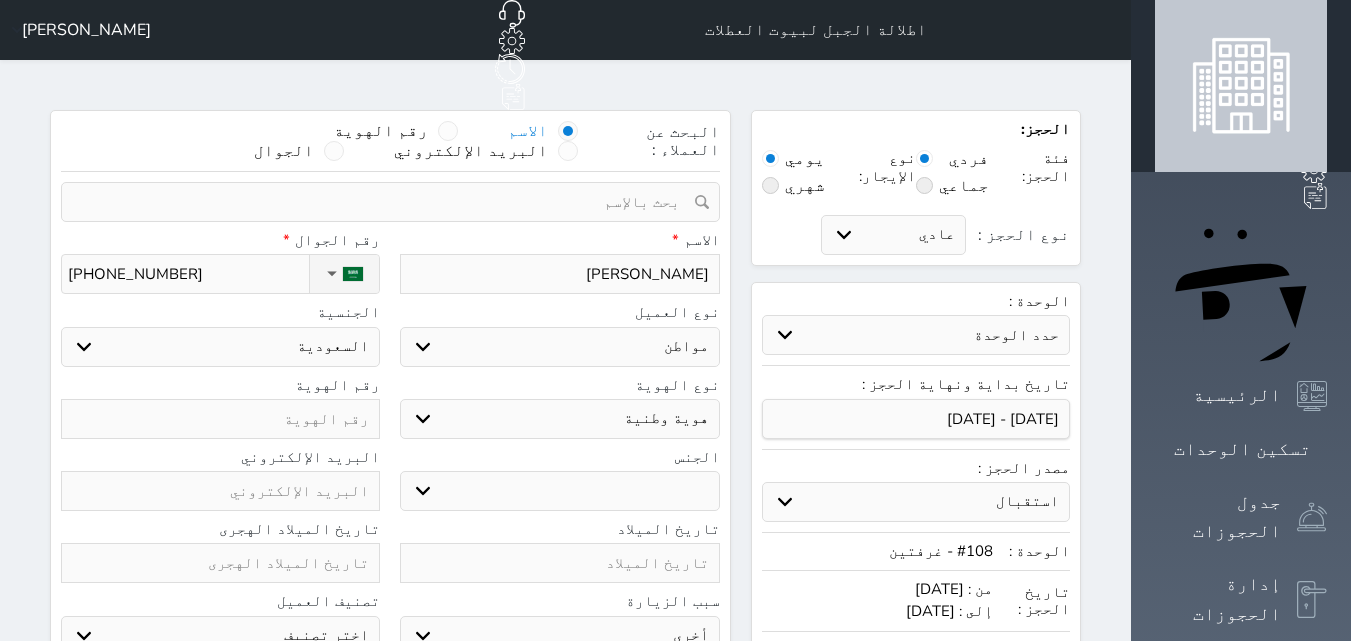 click on "اختر نوع   مواطن مواطن خليجي زائر مقيم" at bounding box center [559, 347] 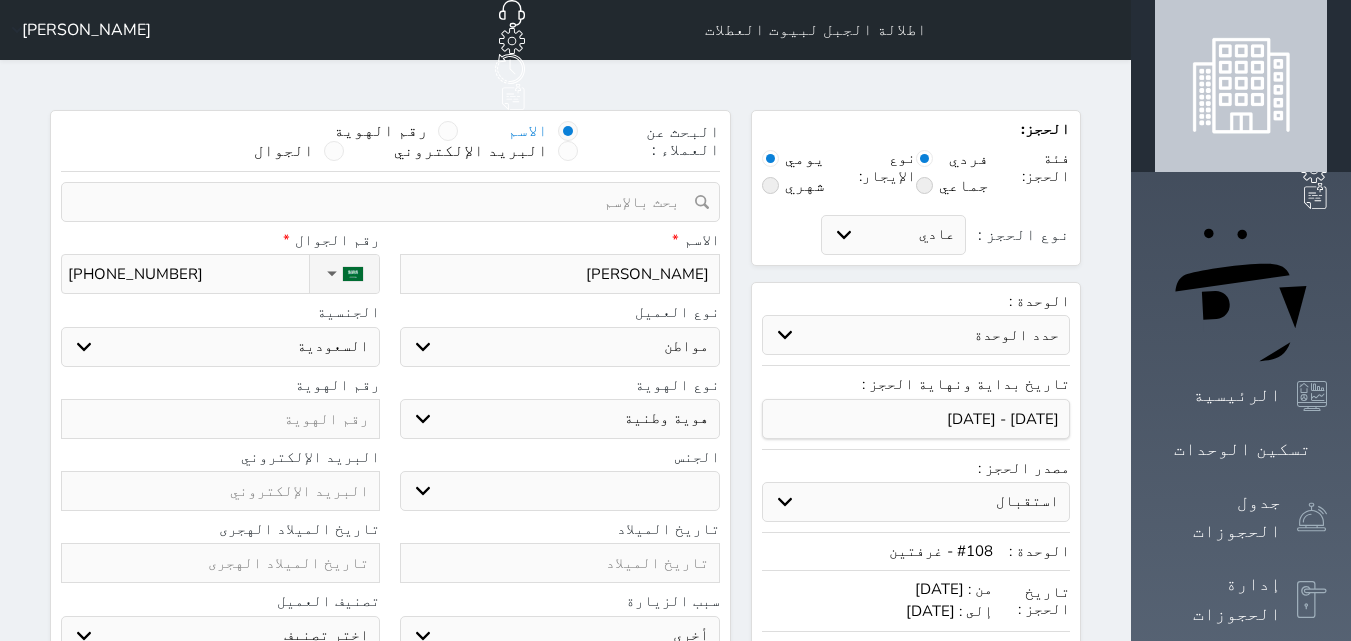 select on "2" 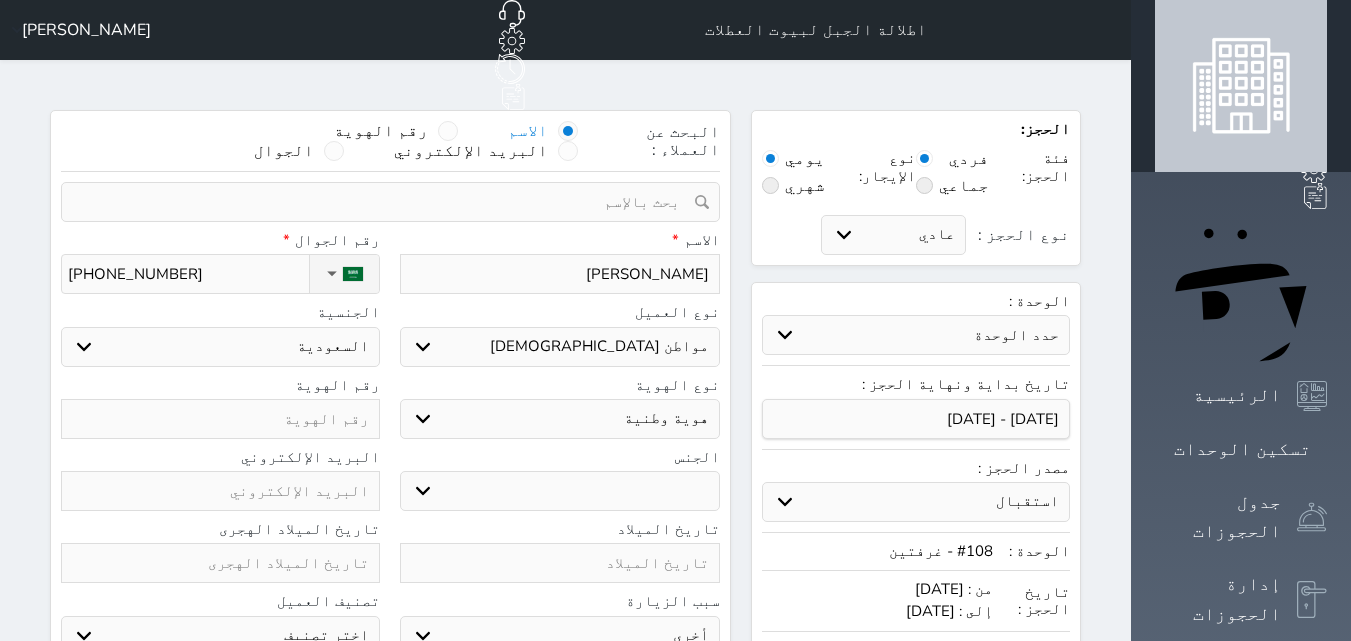 click on "اختر نوع   مواطن مواطن خليجي زائر مقيم" at bounding box center (559, 347) 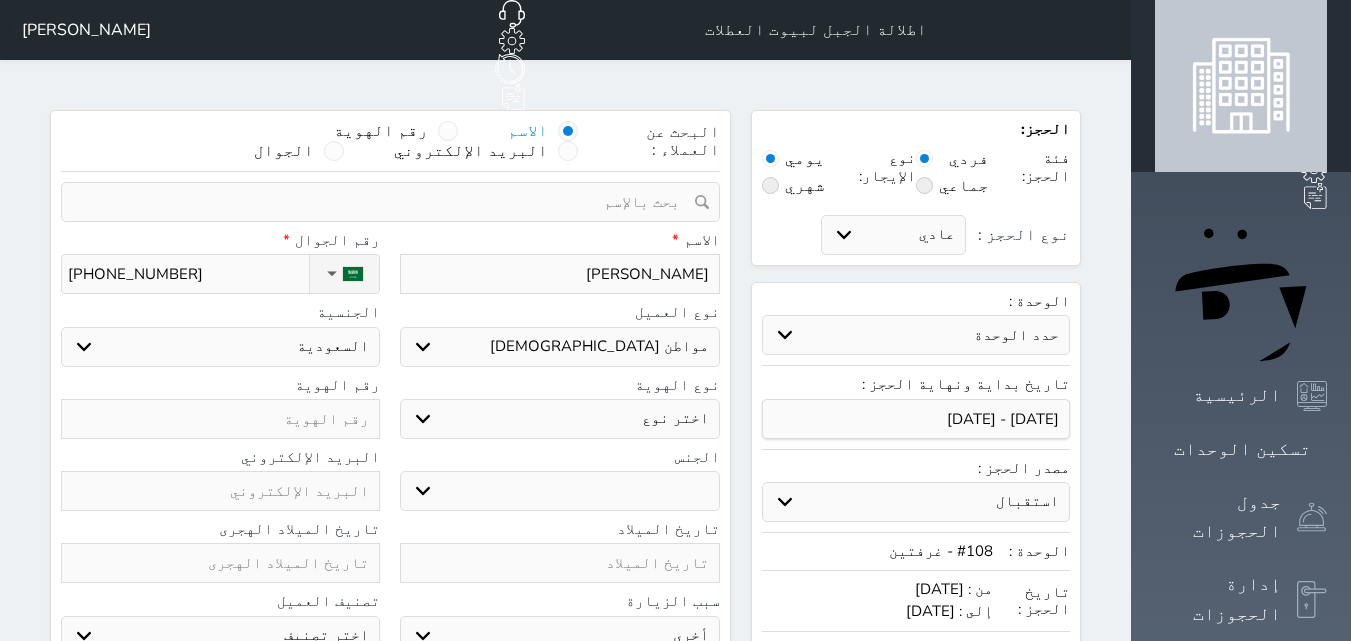 select 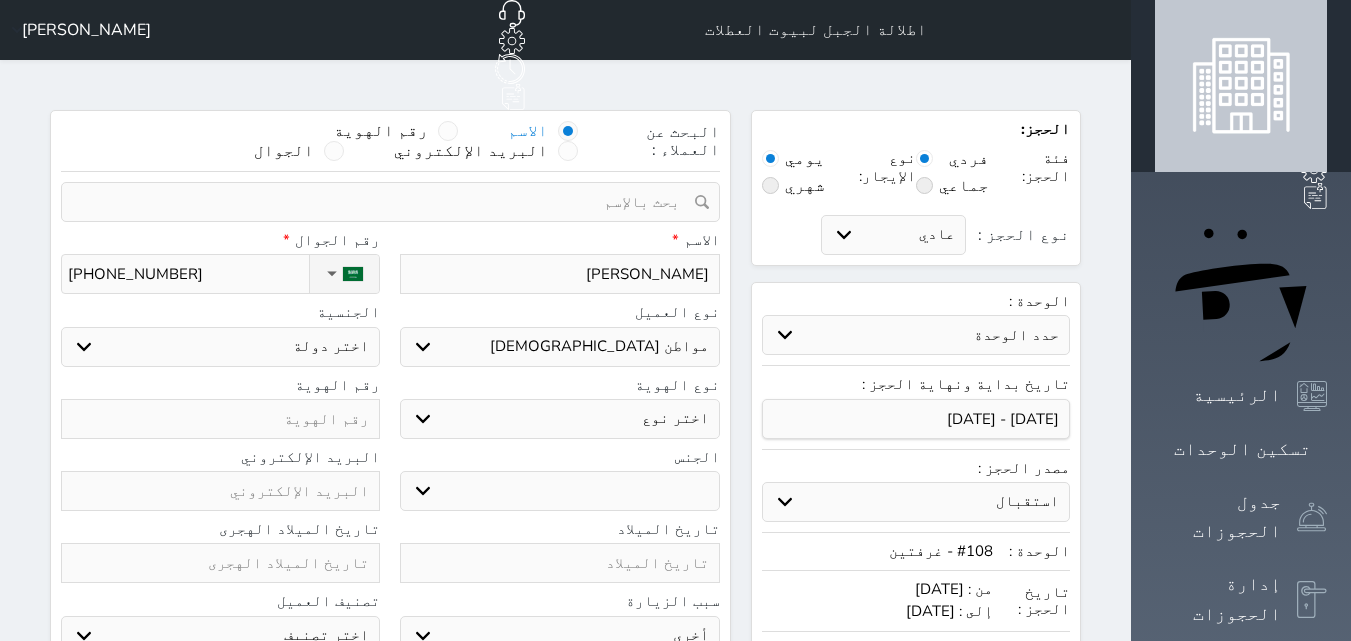 click on "اختر نوع   هوية خليجية جواز السفر" at bounding box center [559, 419] 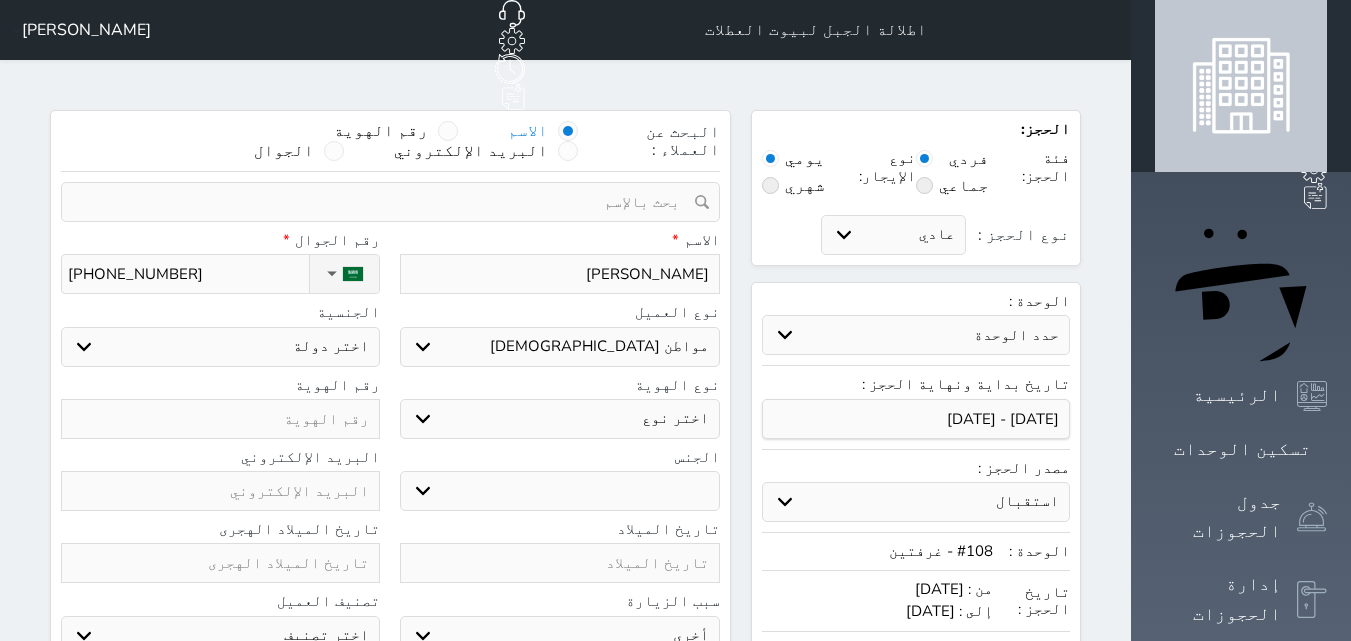 select on "3" 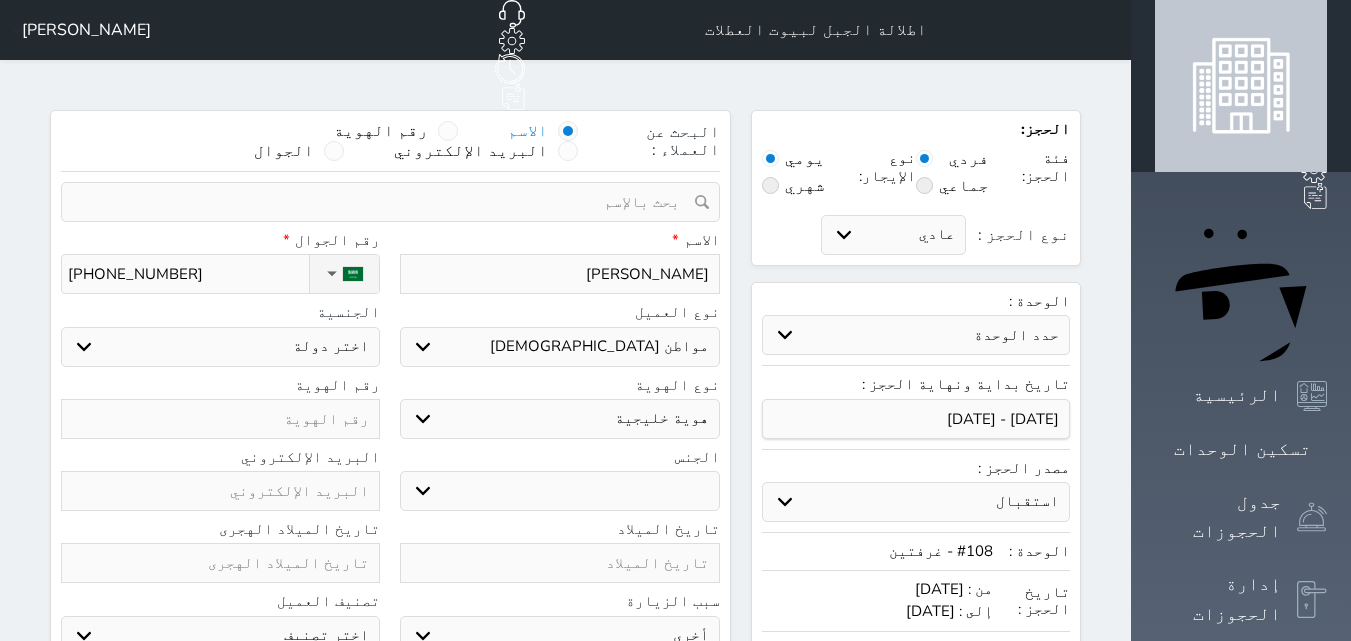 click on "اختر نوع   هوية خليجية جواز السفر" at bounding box center (559, 419) 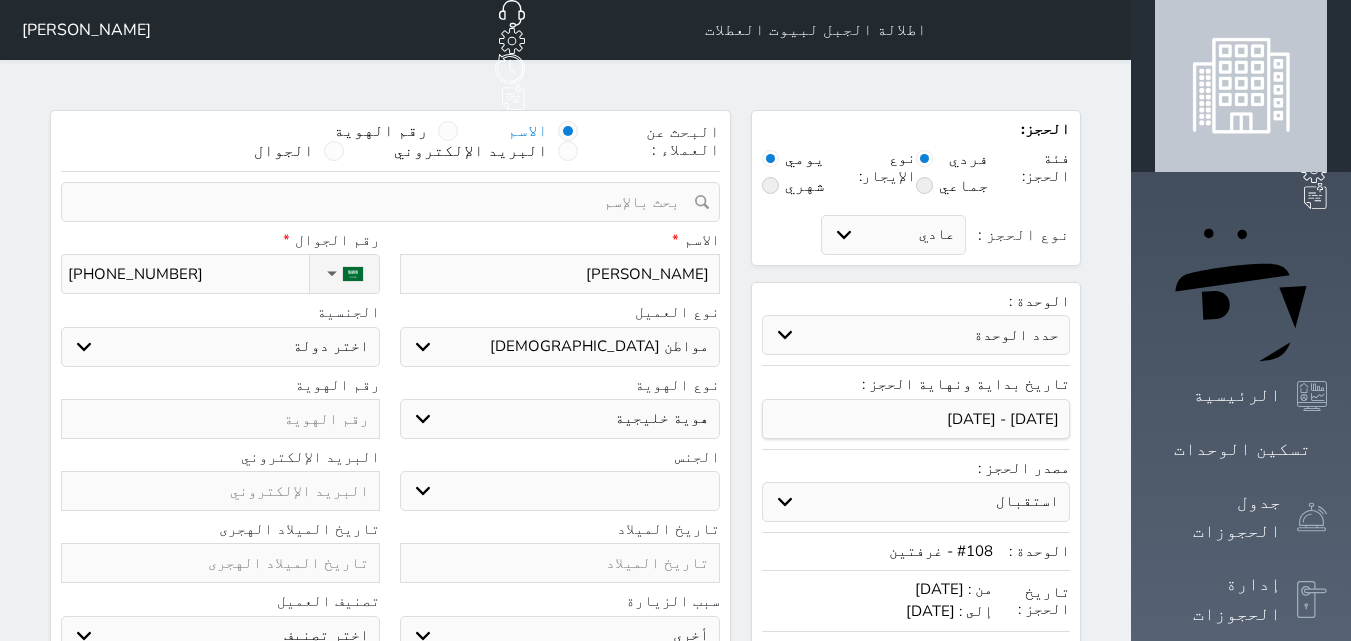 click at bounding box center (220, 419) 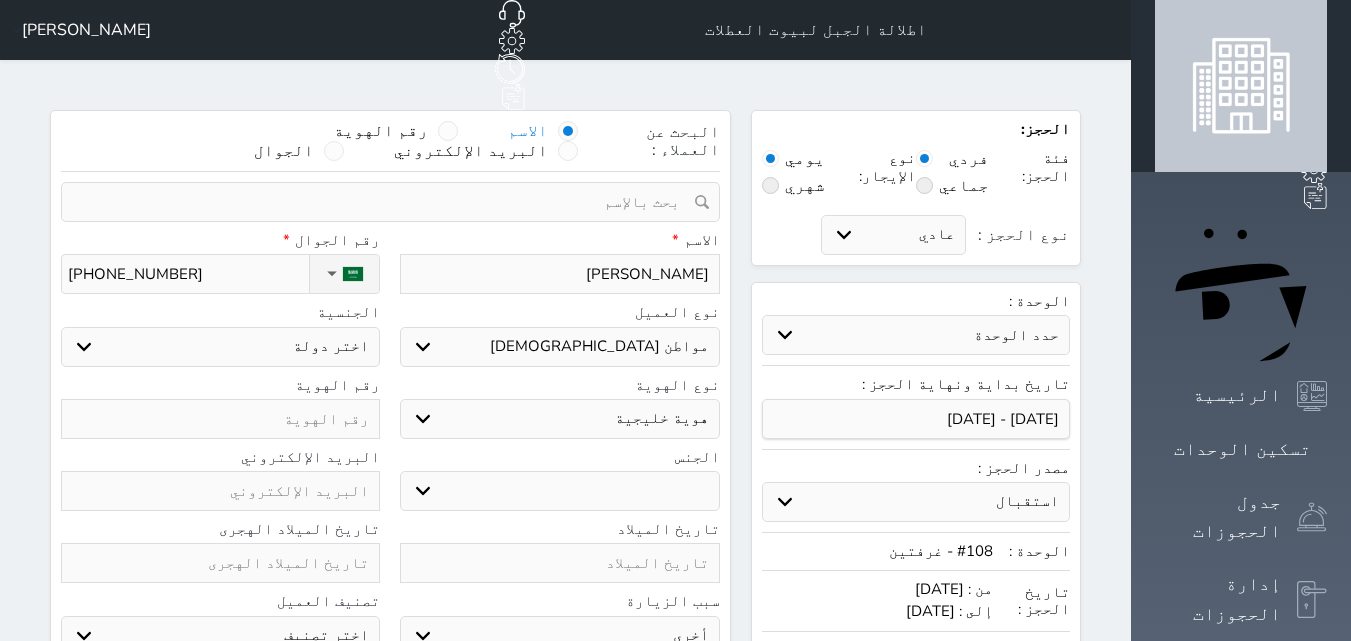 select 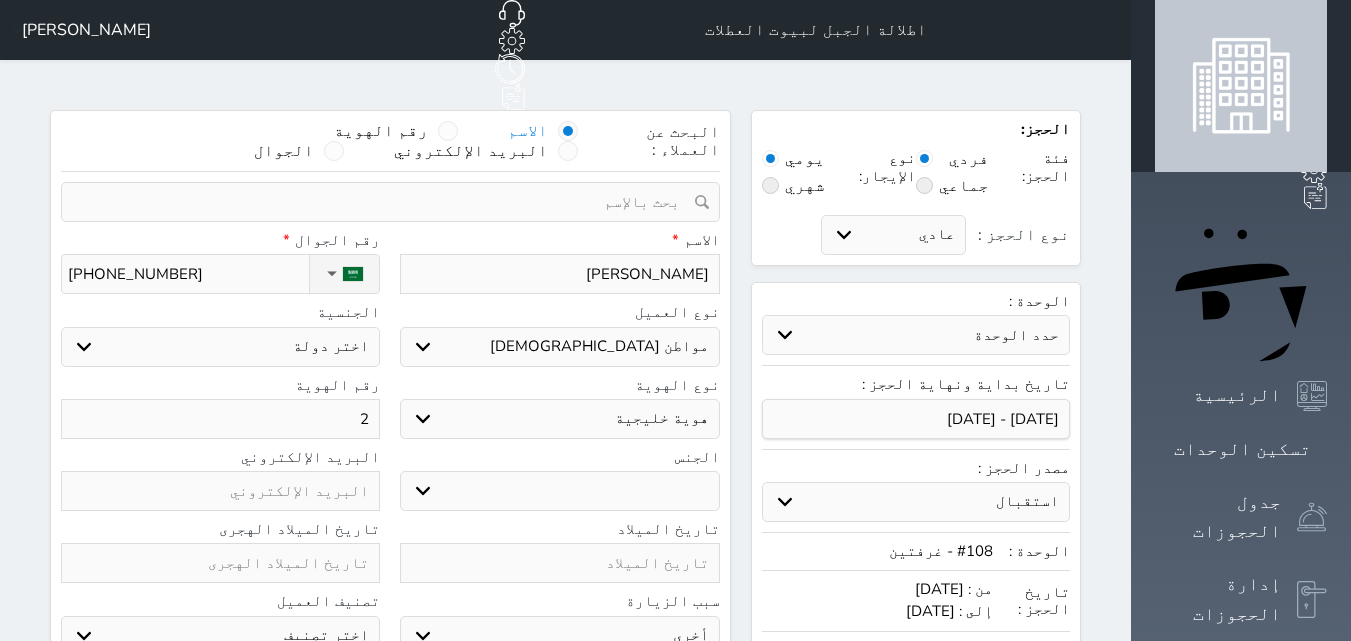 select 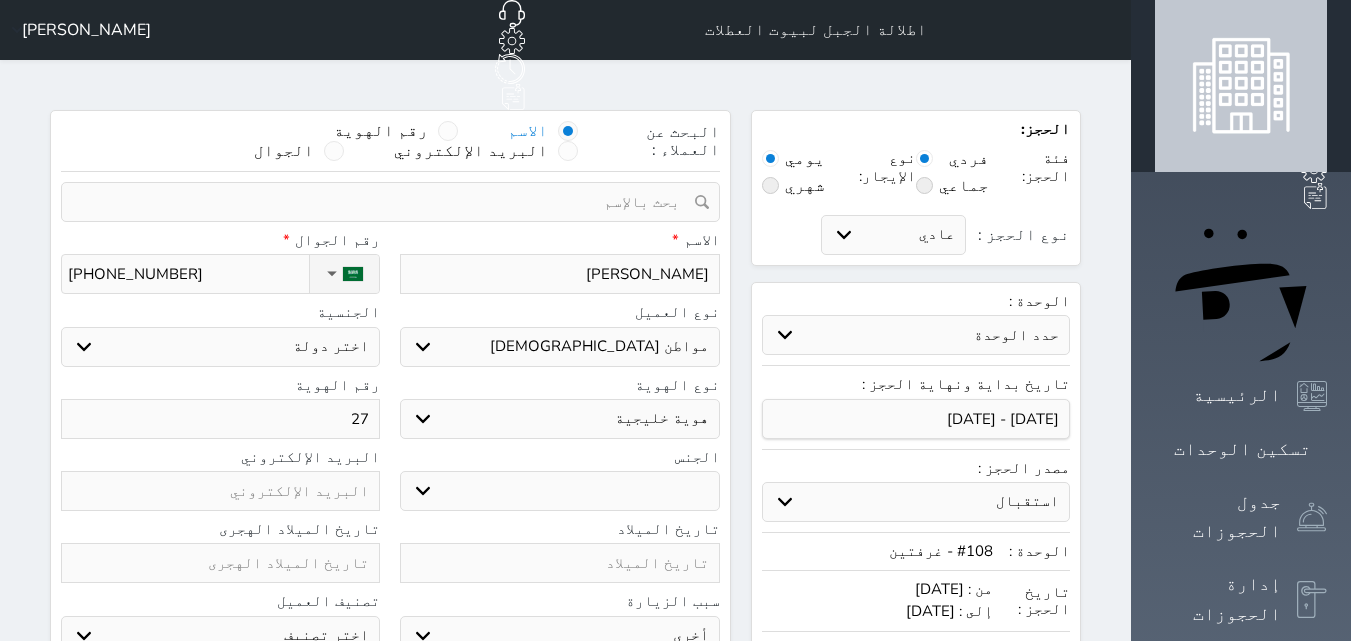 select 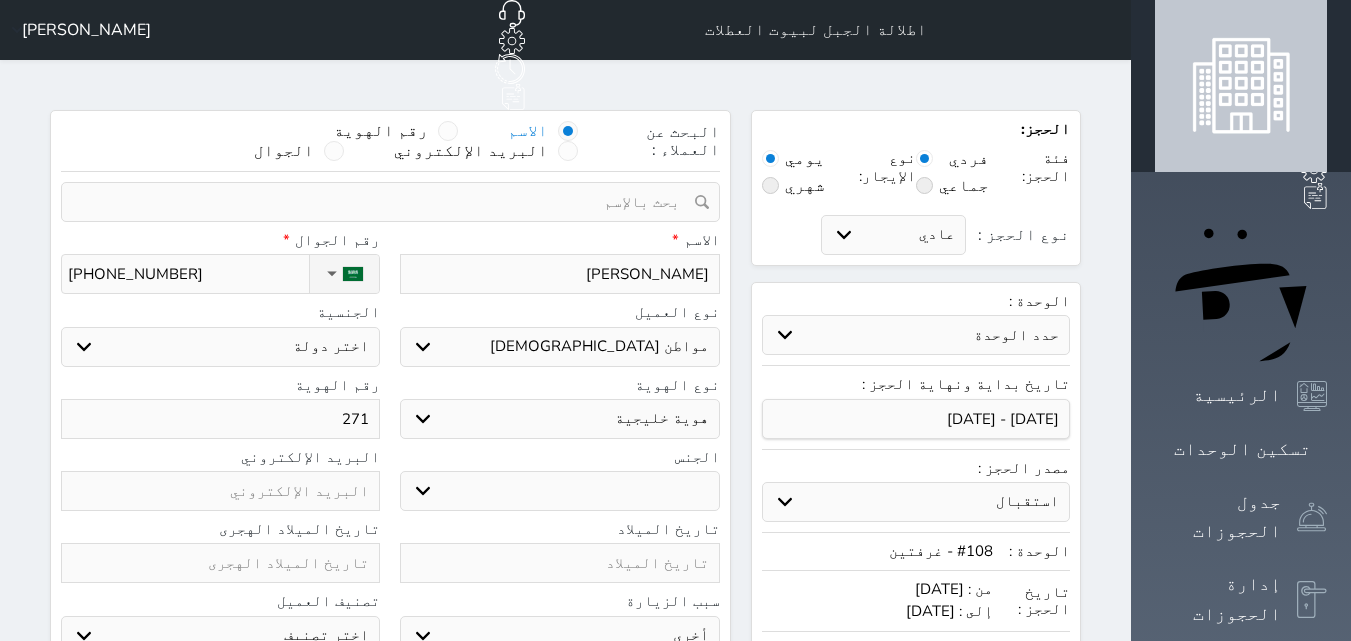select 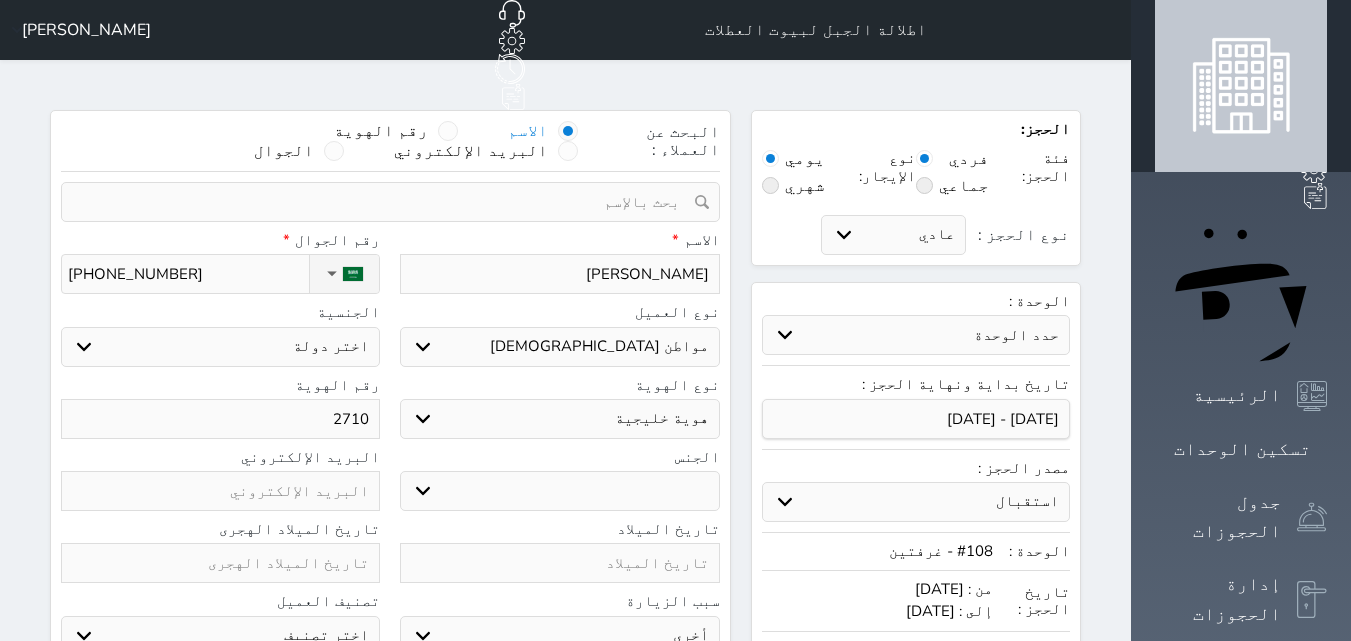 select 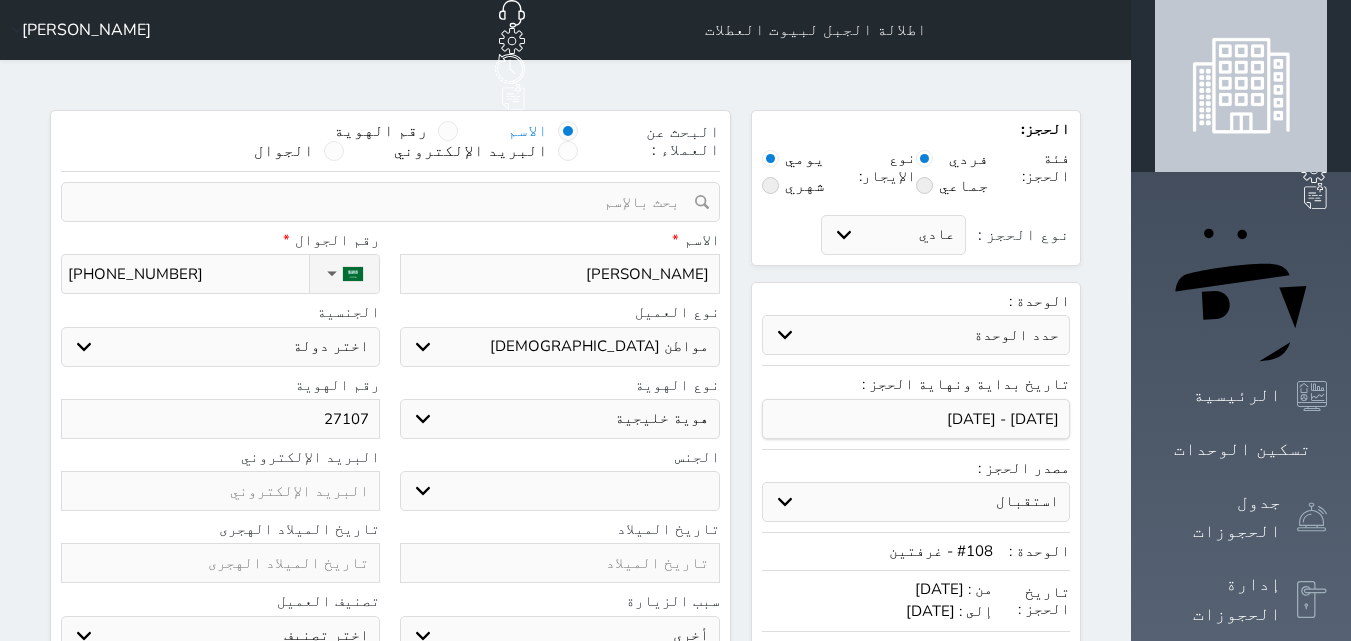 select 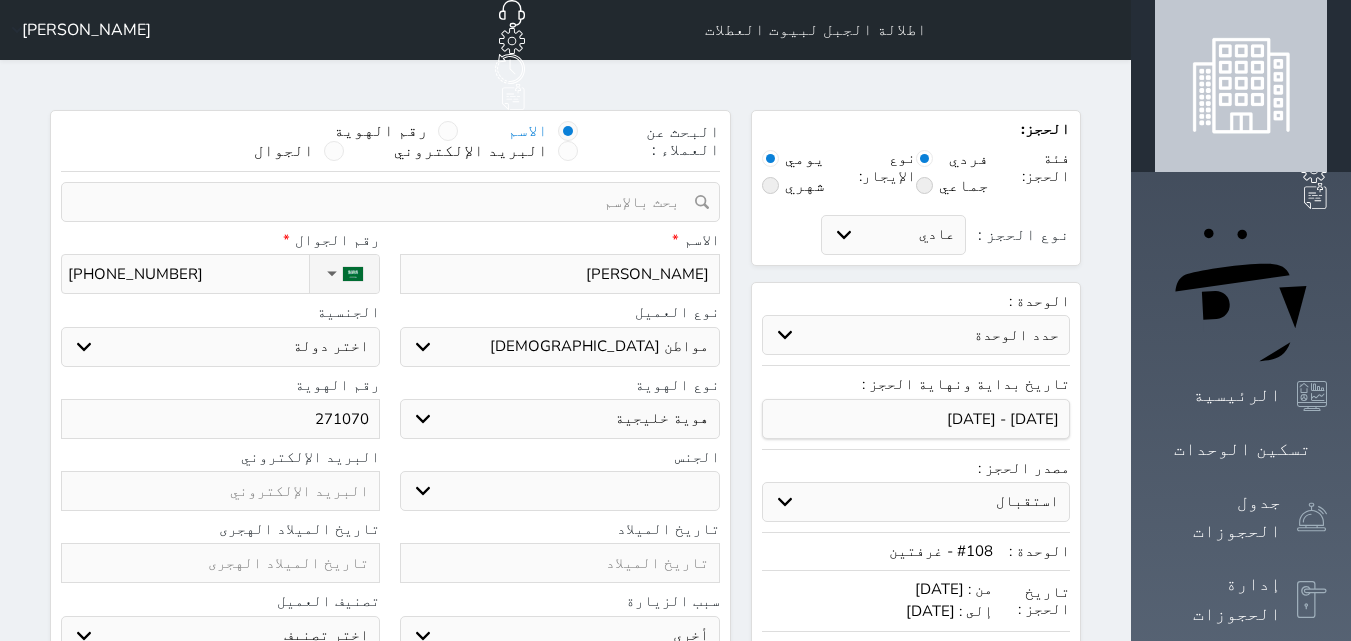 select 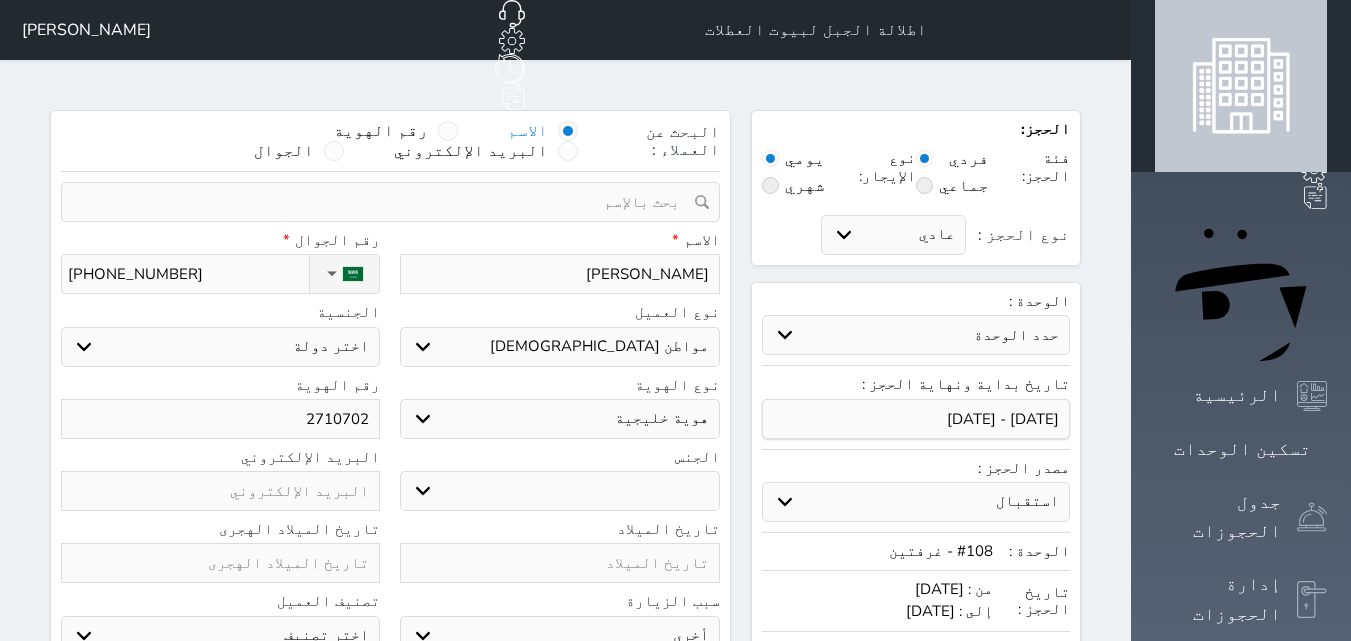 select 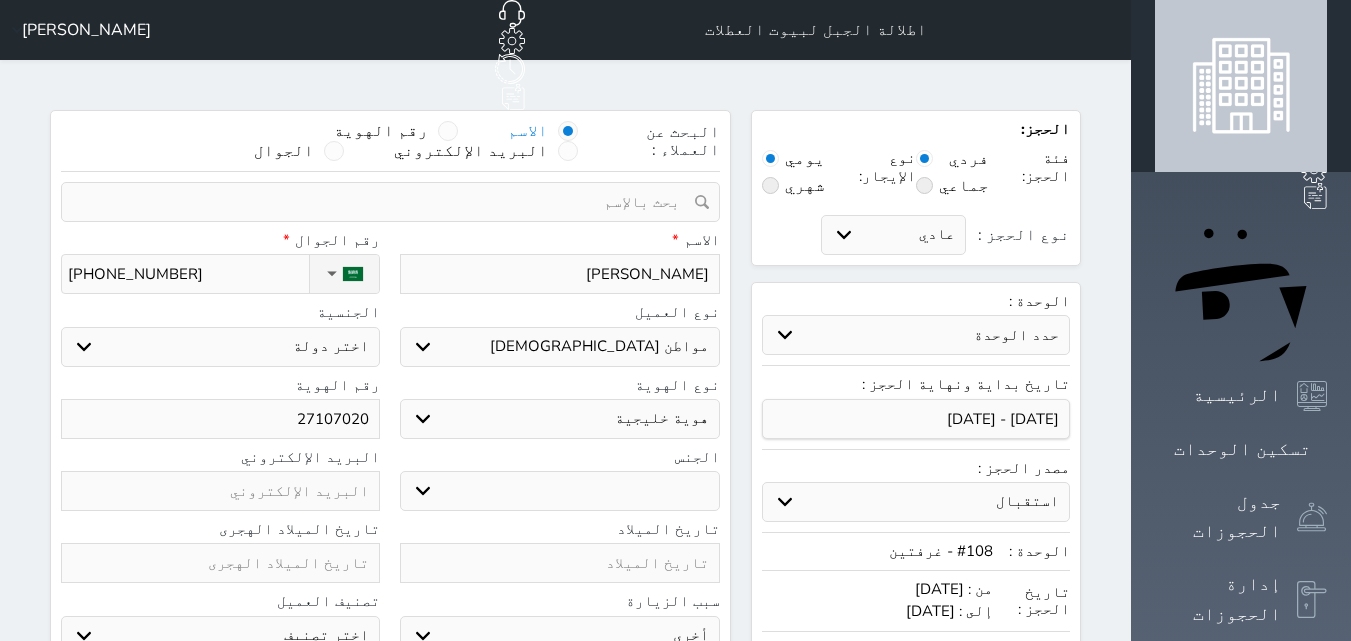 select 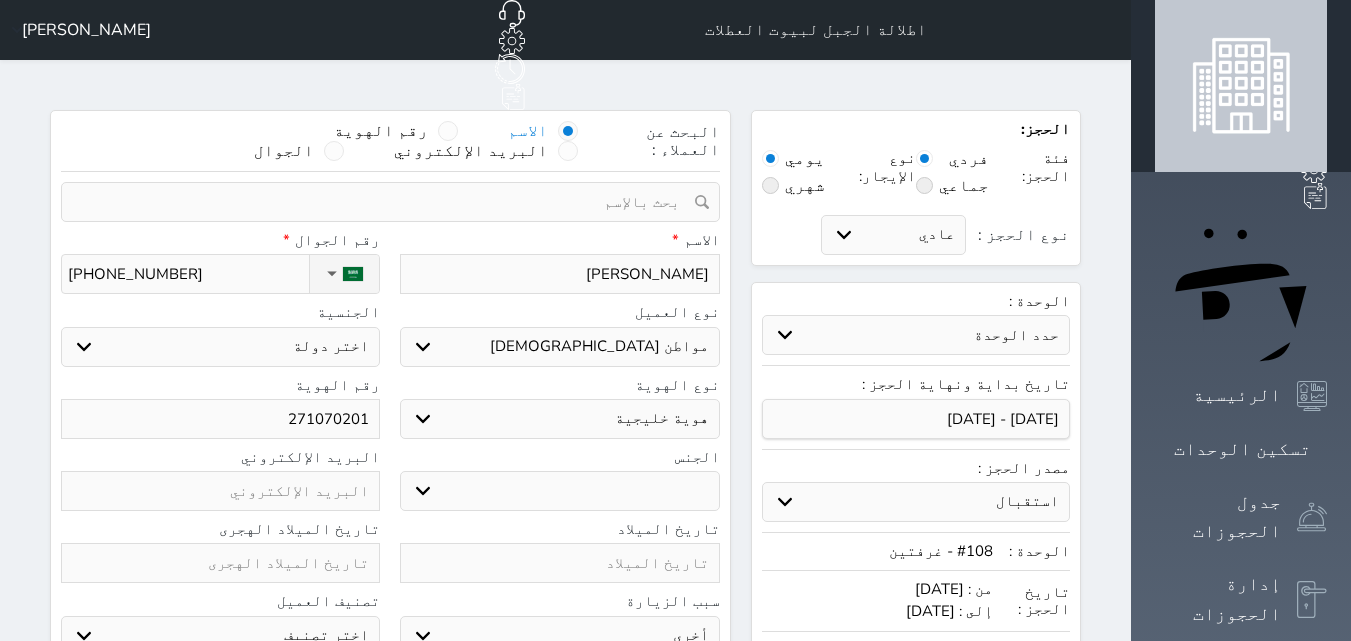 select 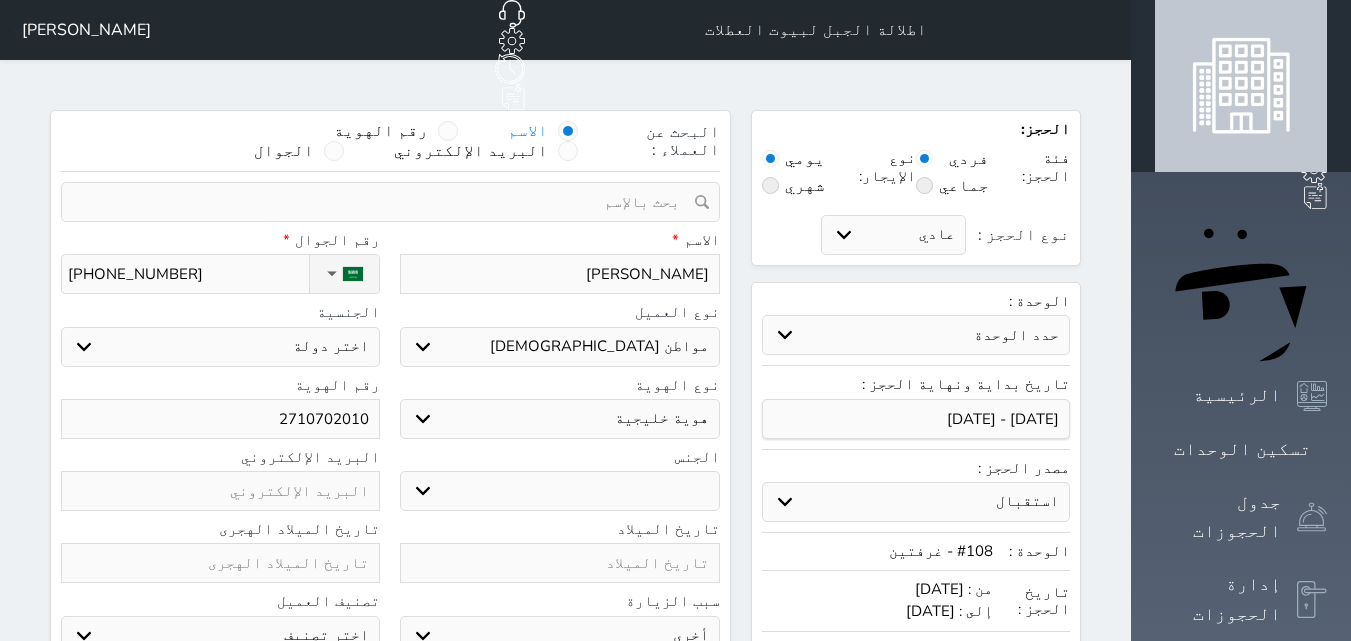 select 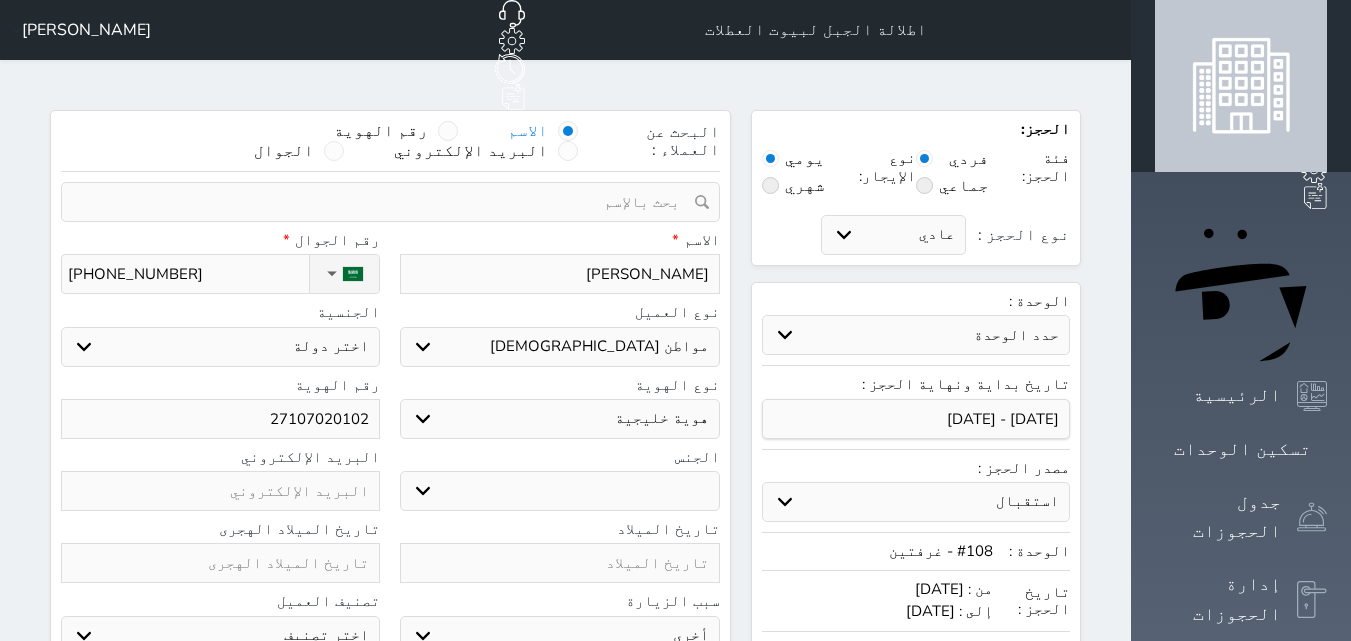 select 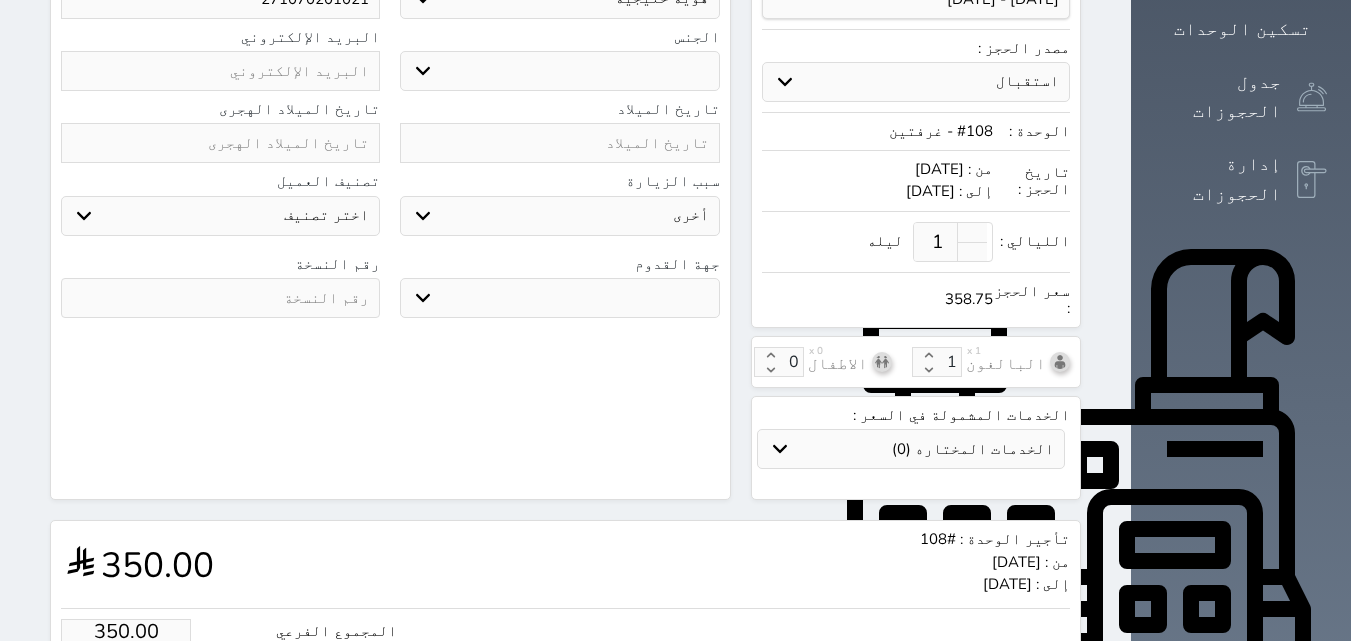 scroll, scrollTop: 442, scrollLeft: 0, axis: vertical 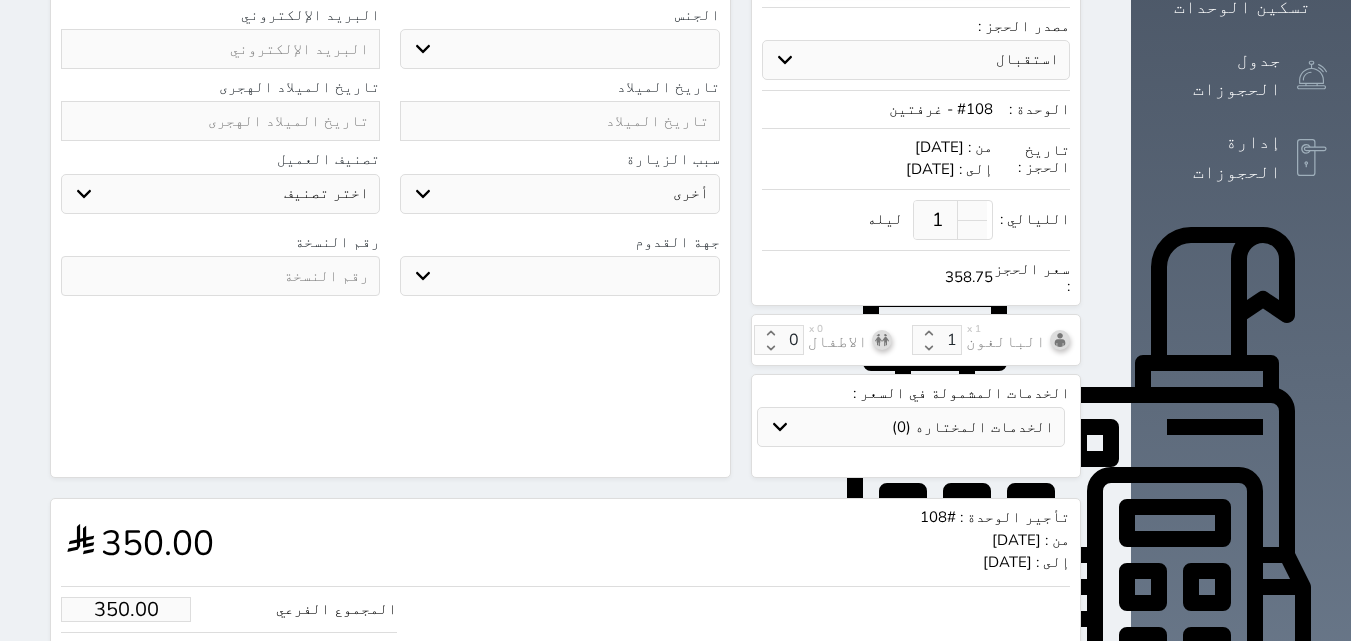 type on "271070201021" 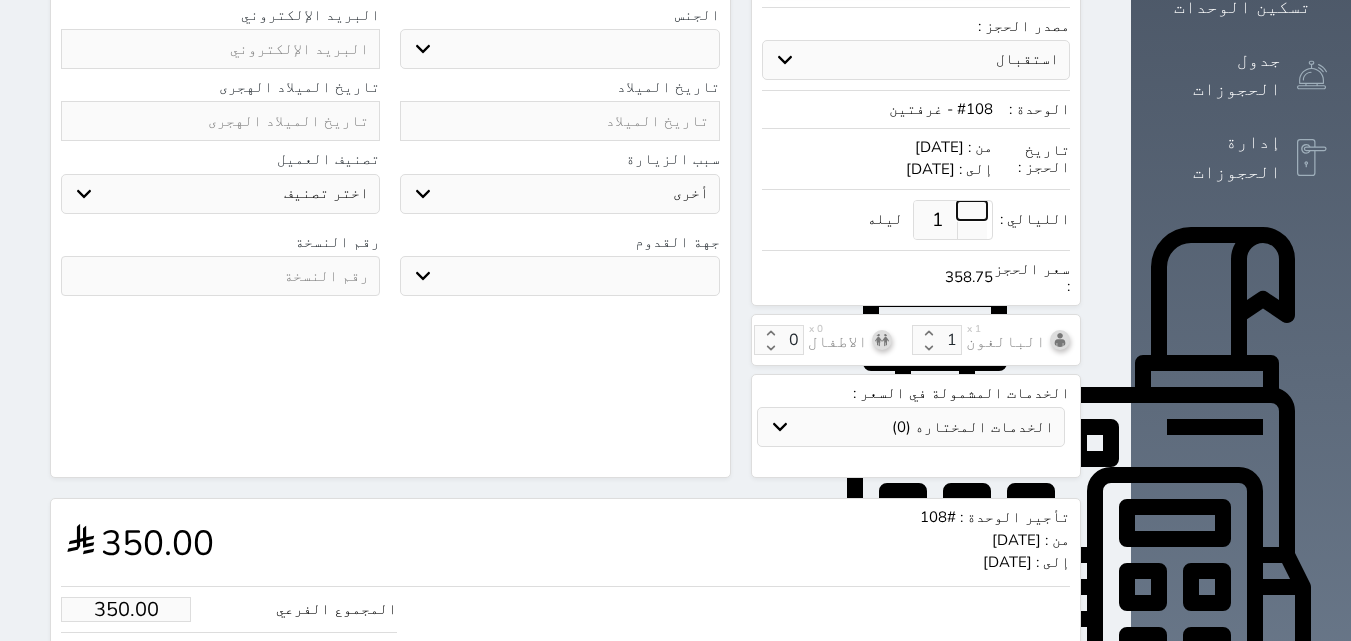 click at bounding box center (972, 210) 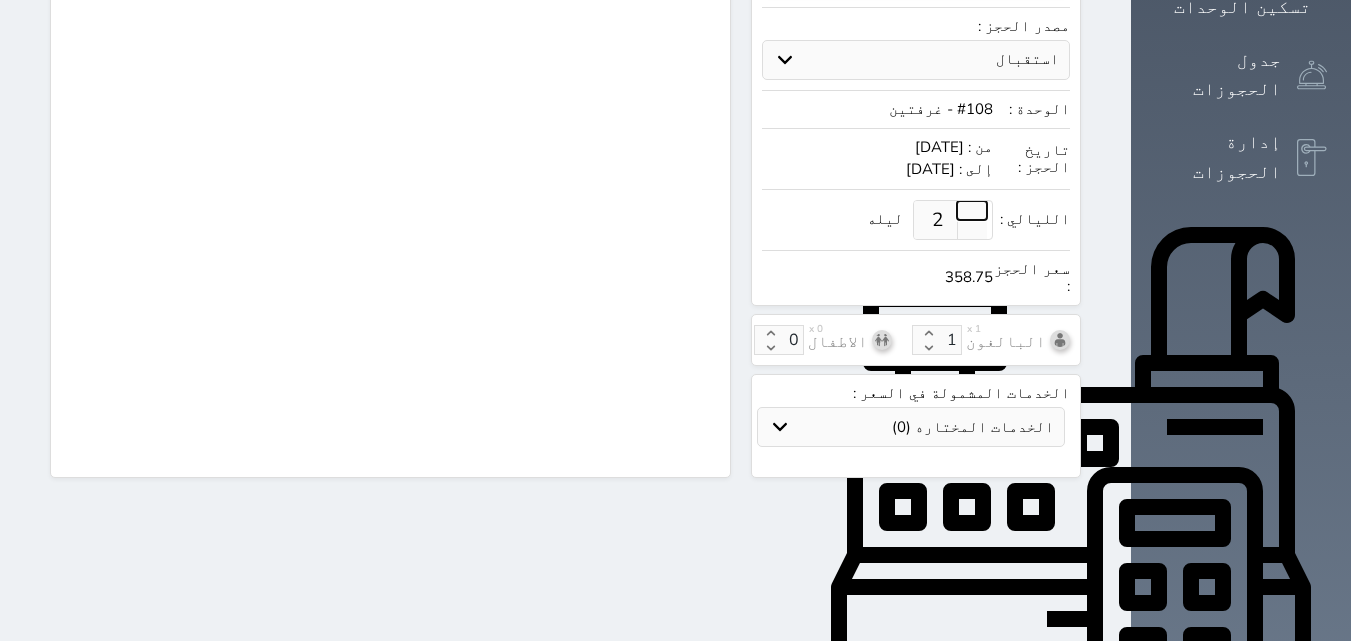 click at bounding box center [972, 210] 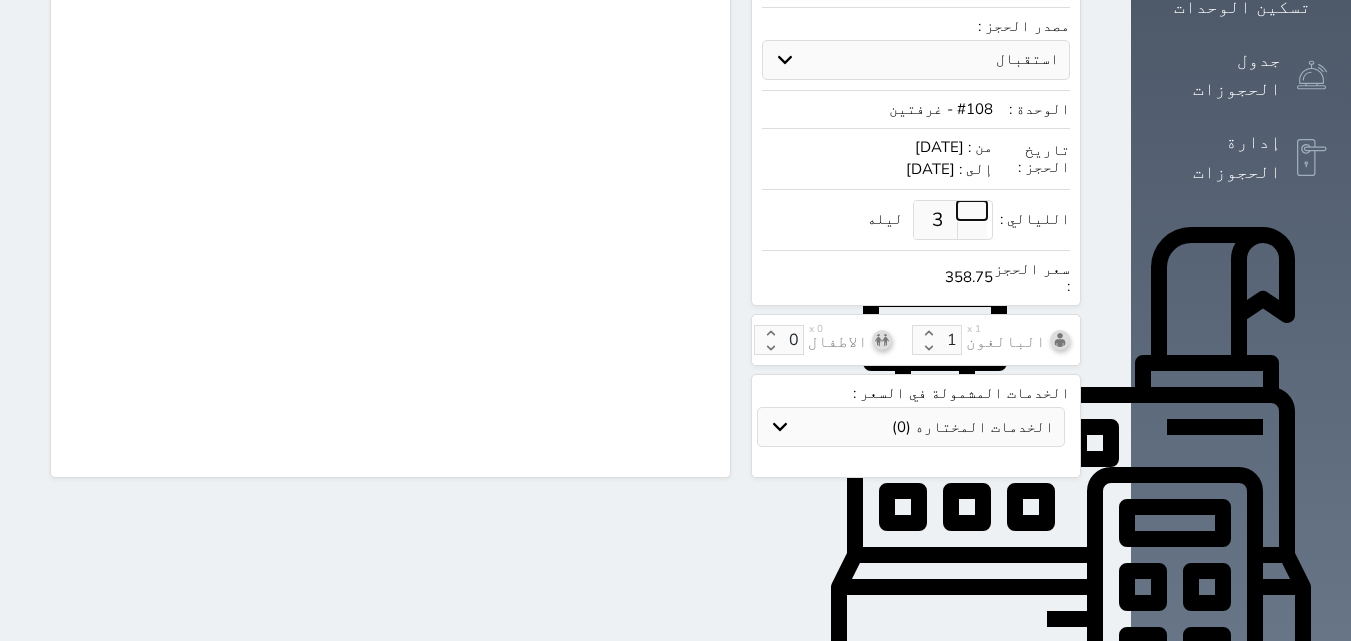 select on "2" 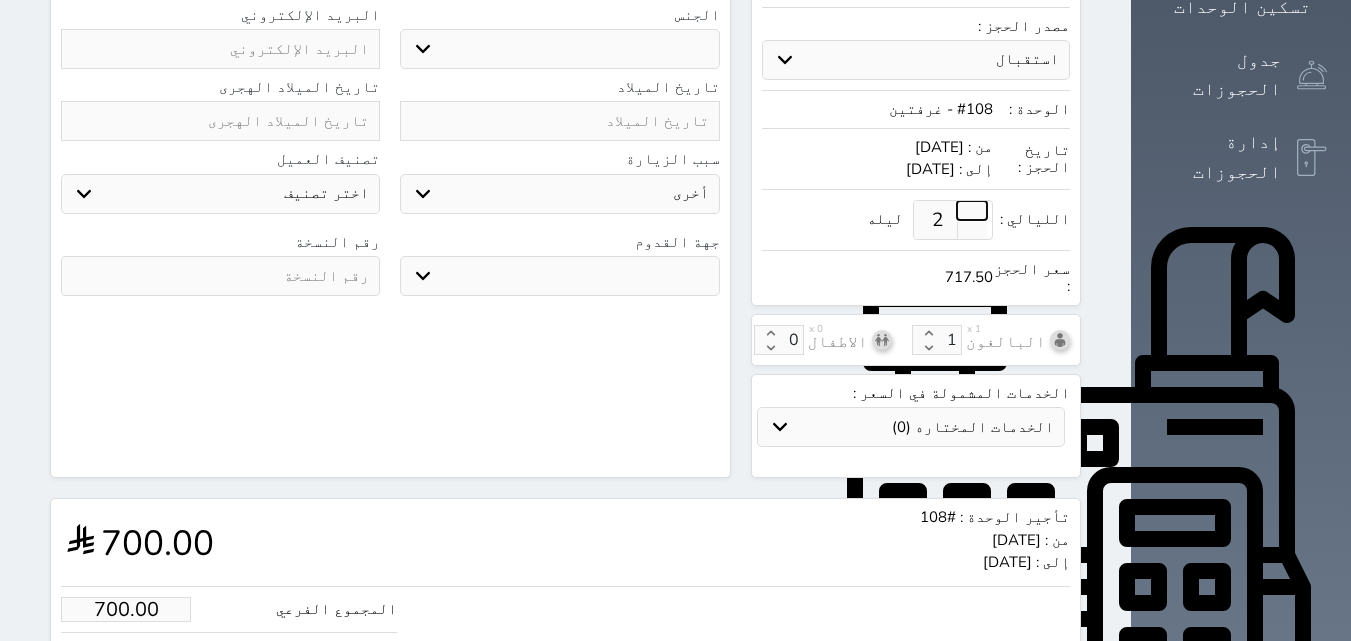 type on "3" 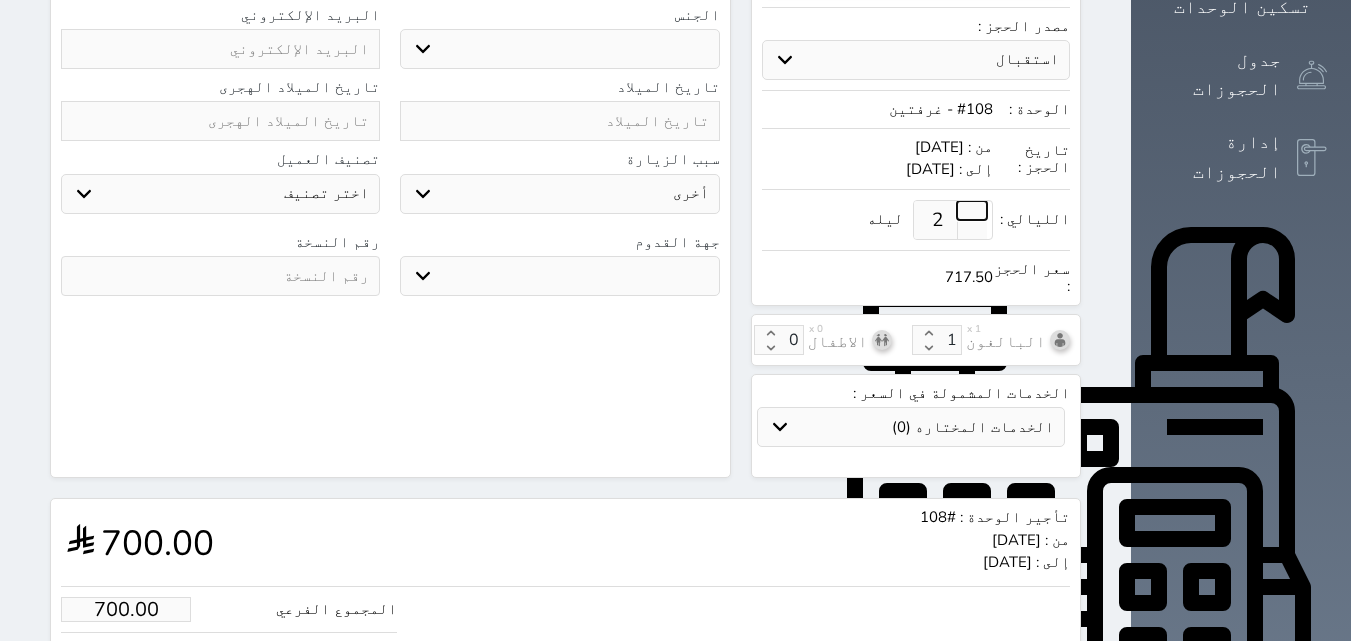 type on "1050.00" 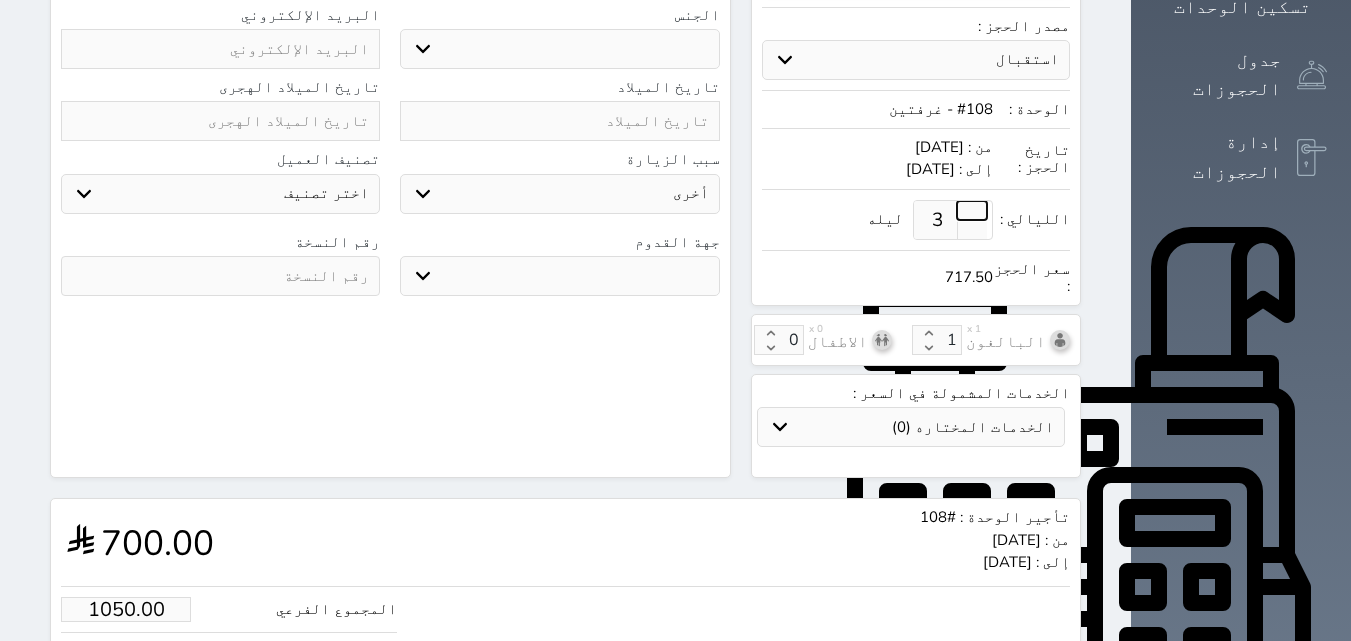 select 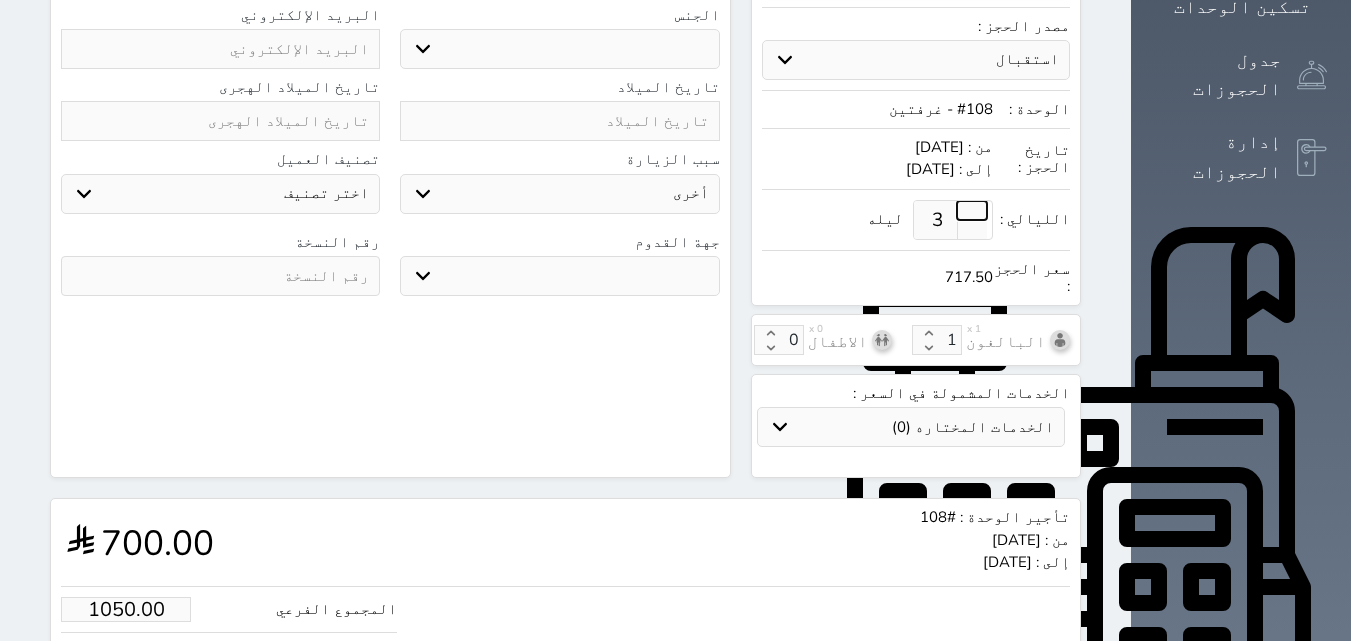 select 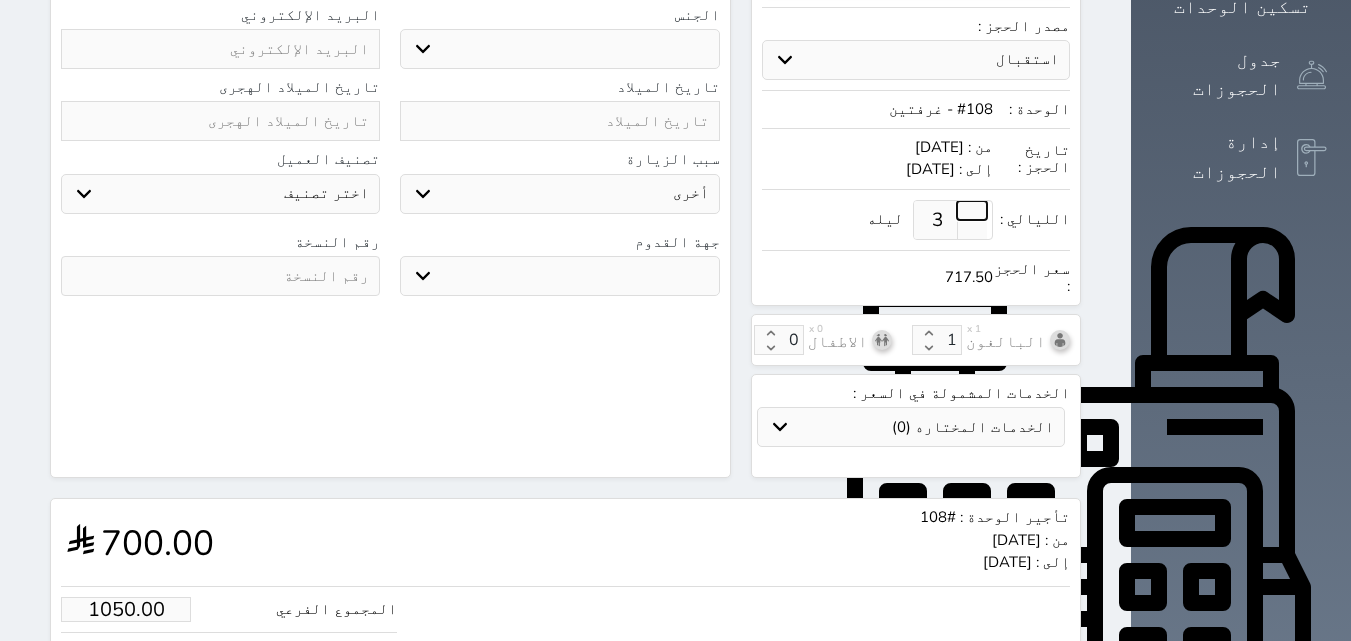 select 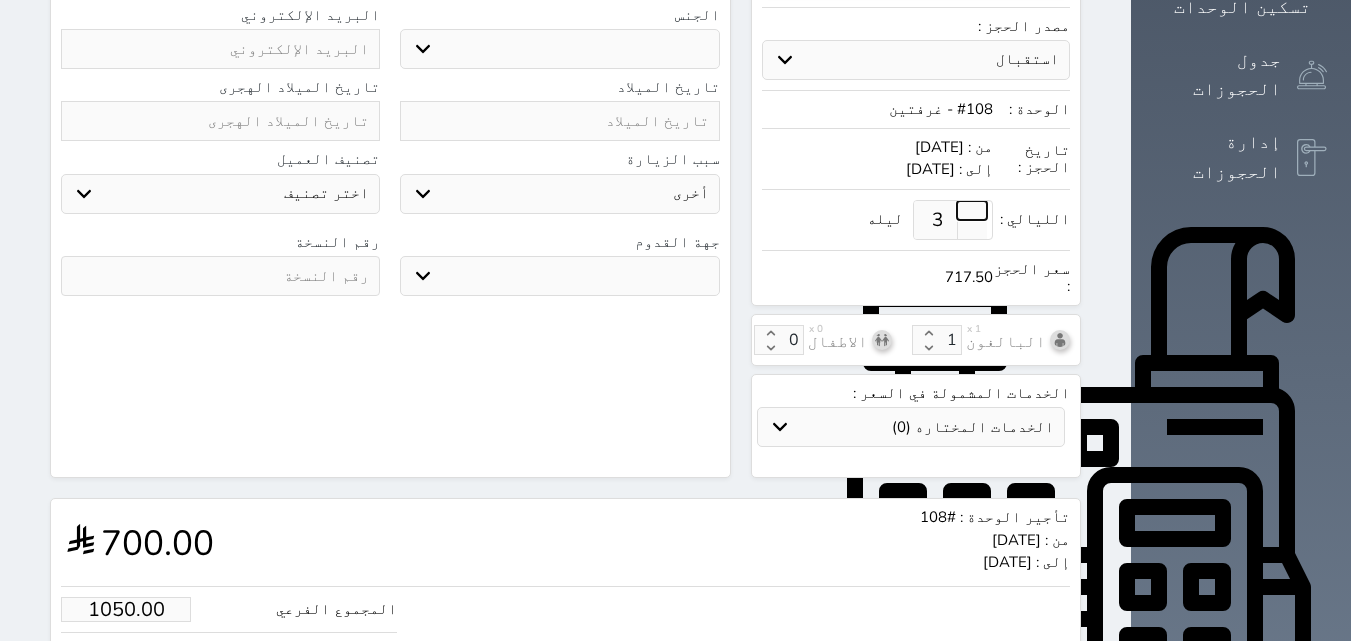 select 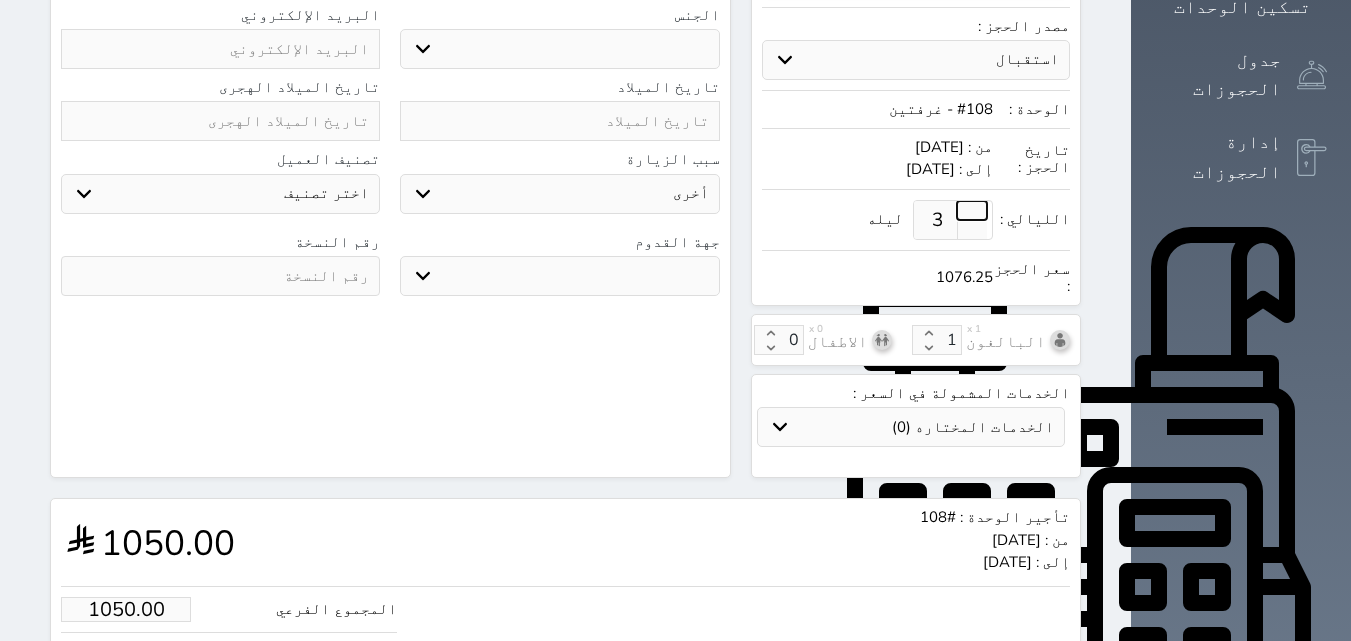 type on "2" 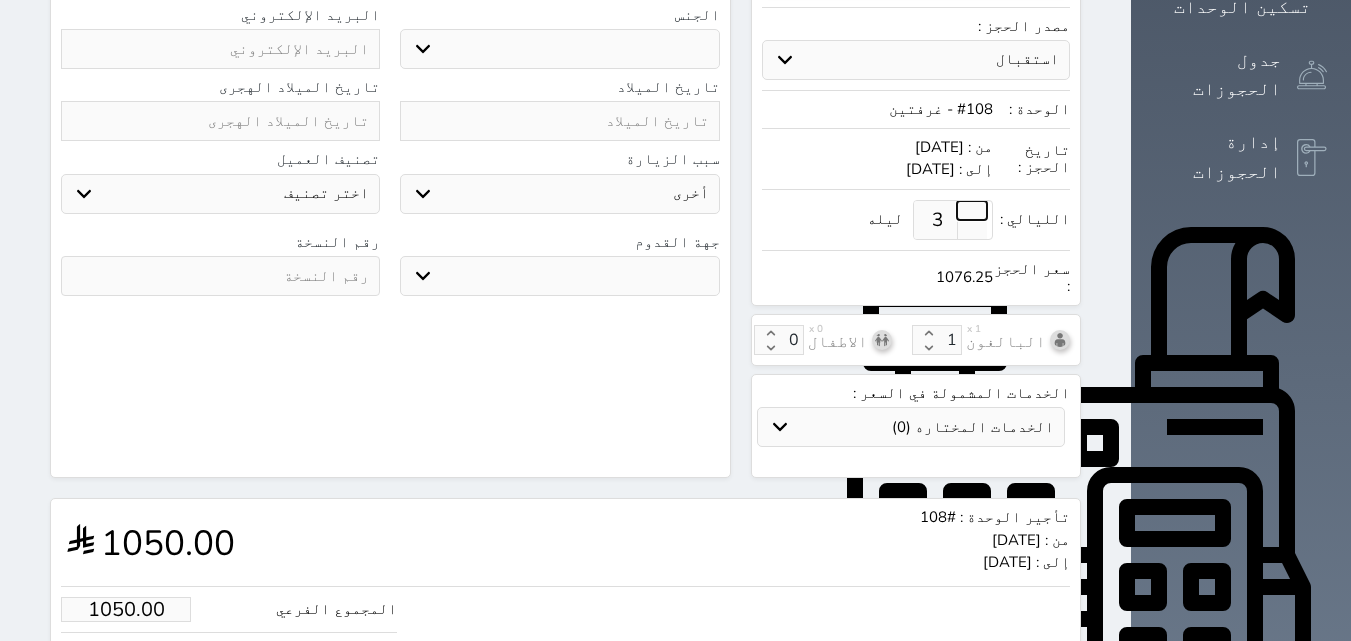 type on "700.00" 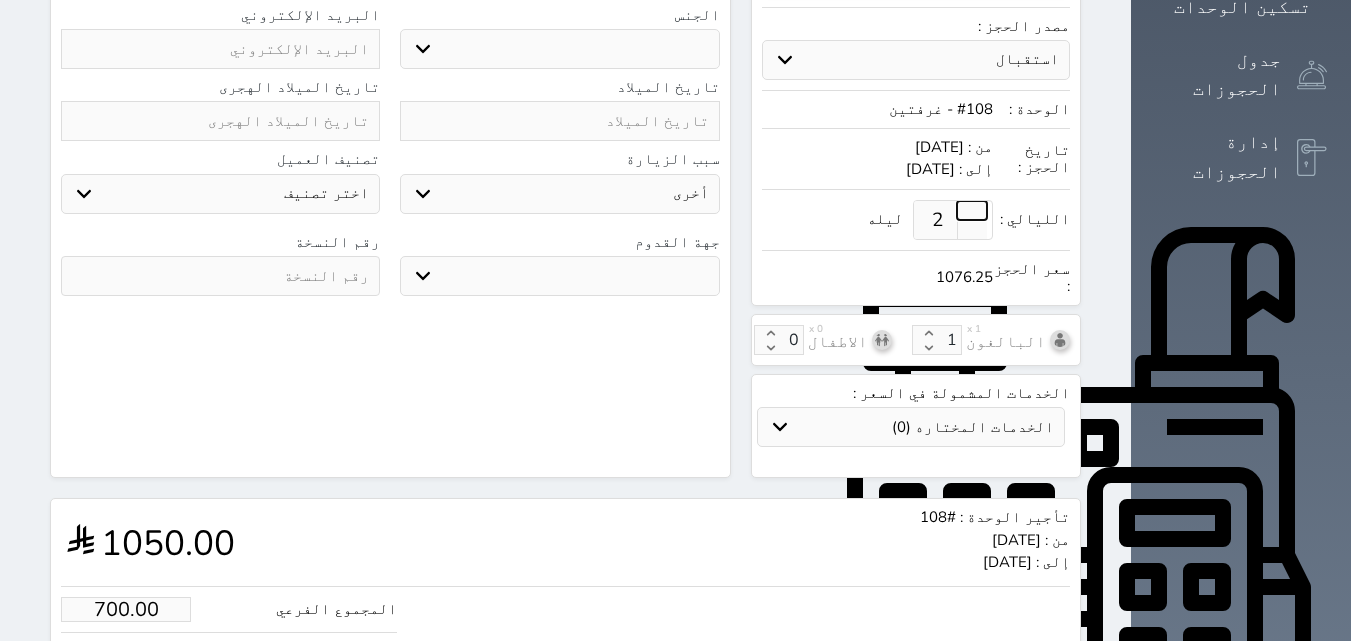 type on "3" 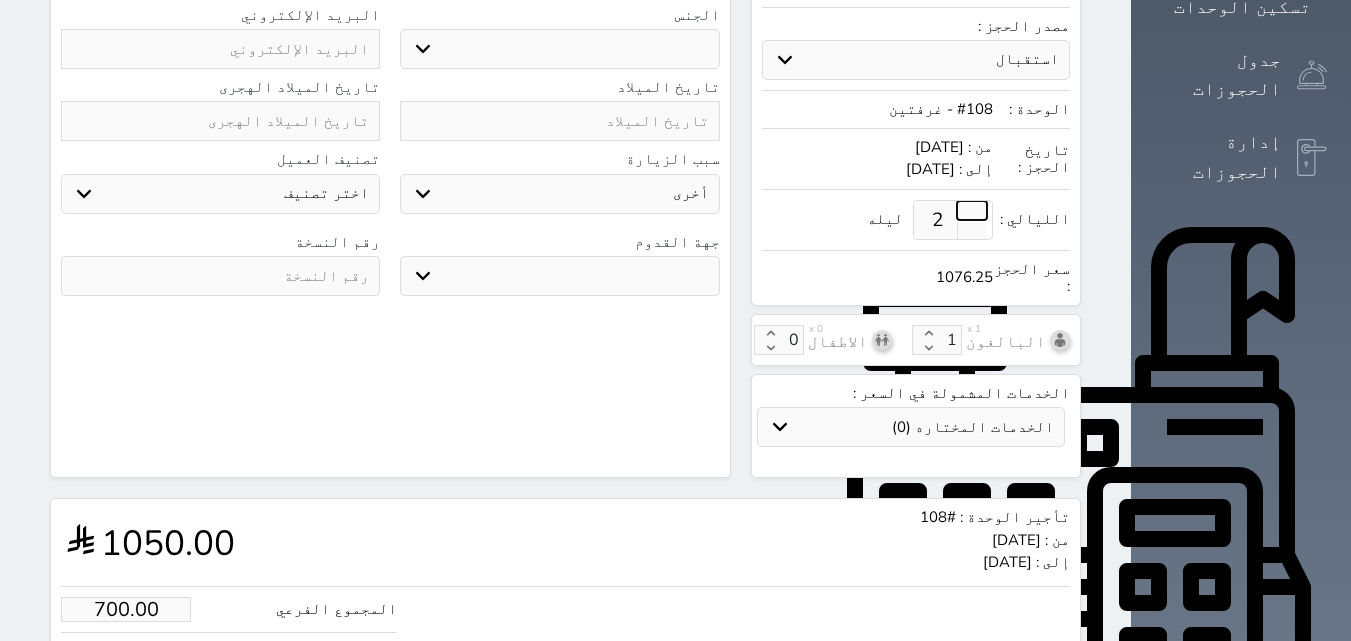 type on "1050.00" 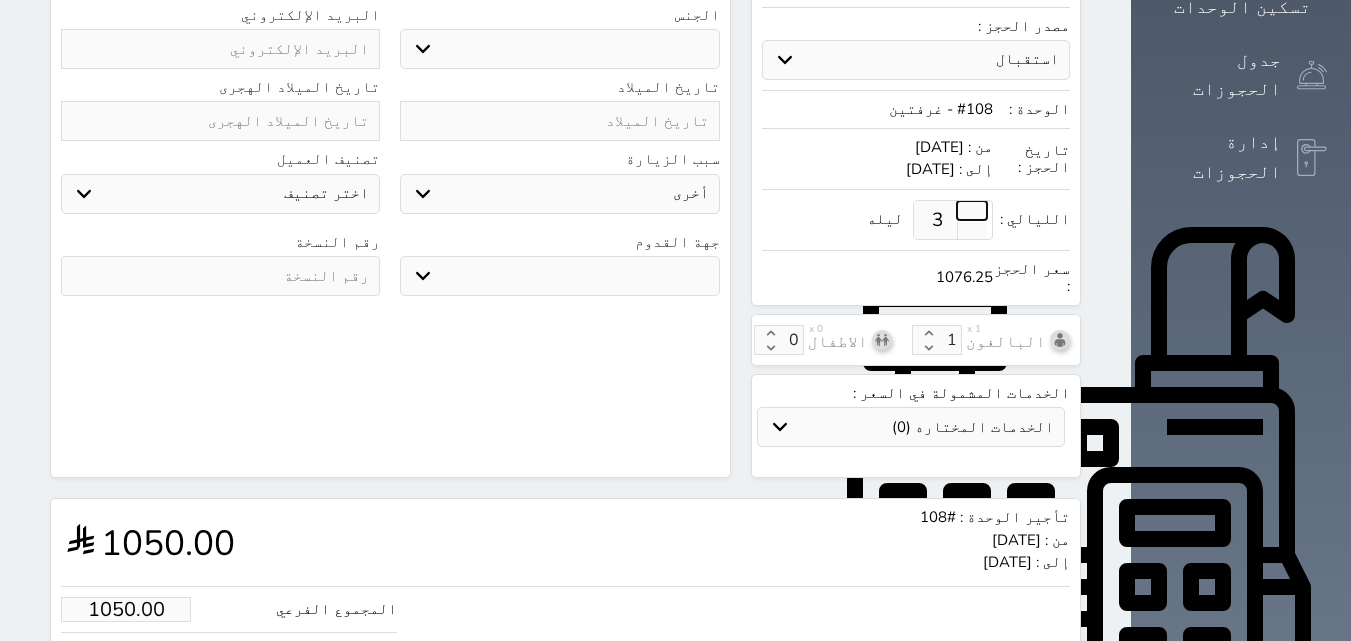 select 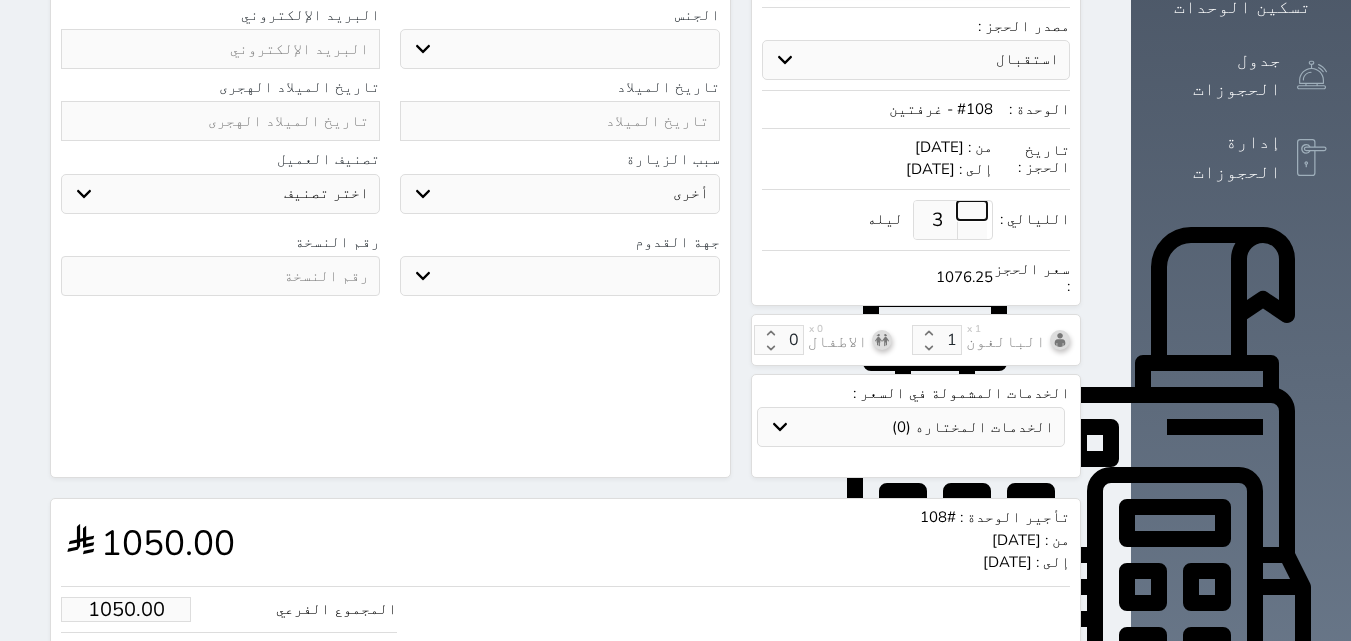 select 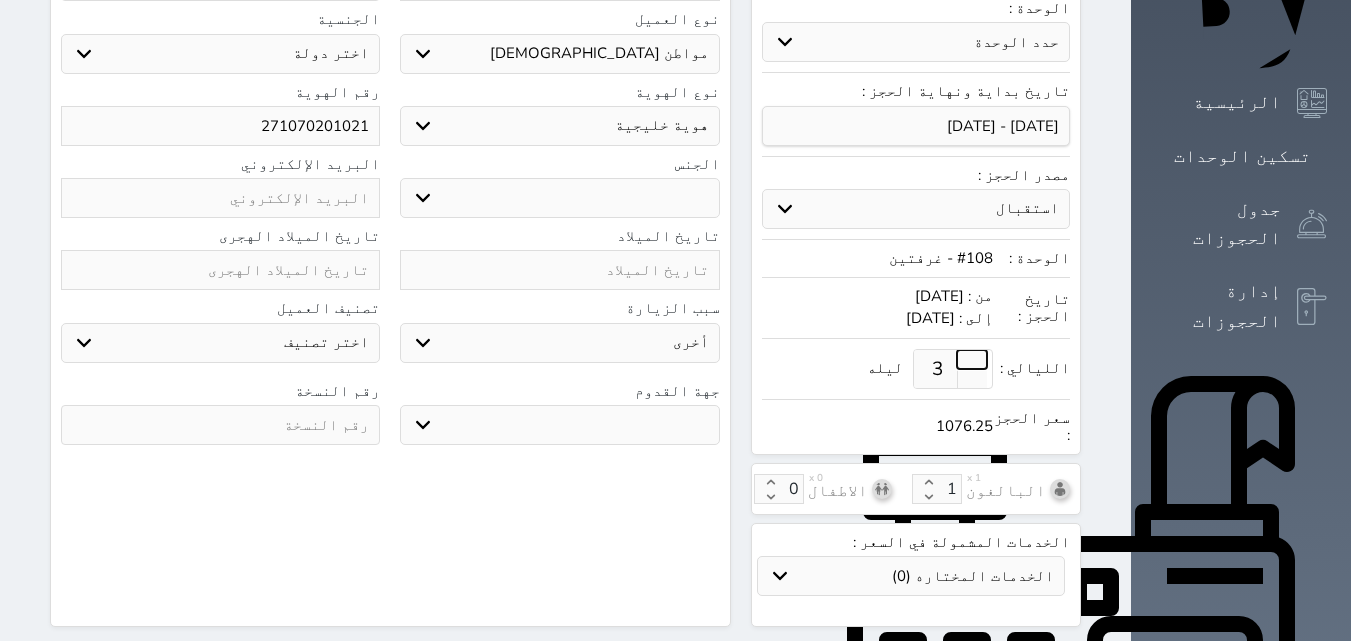 scroll, scrollTop: 548, scrollLeft: 0, axis: vertical 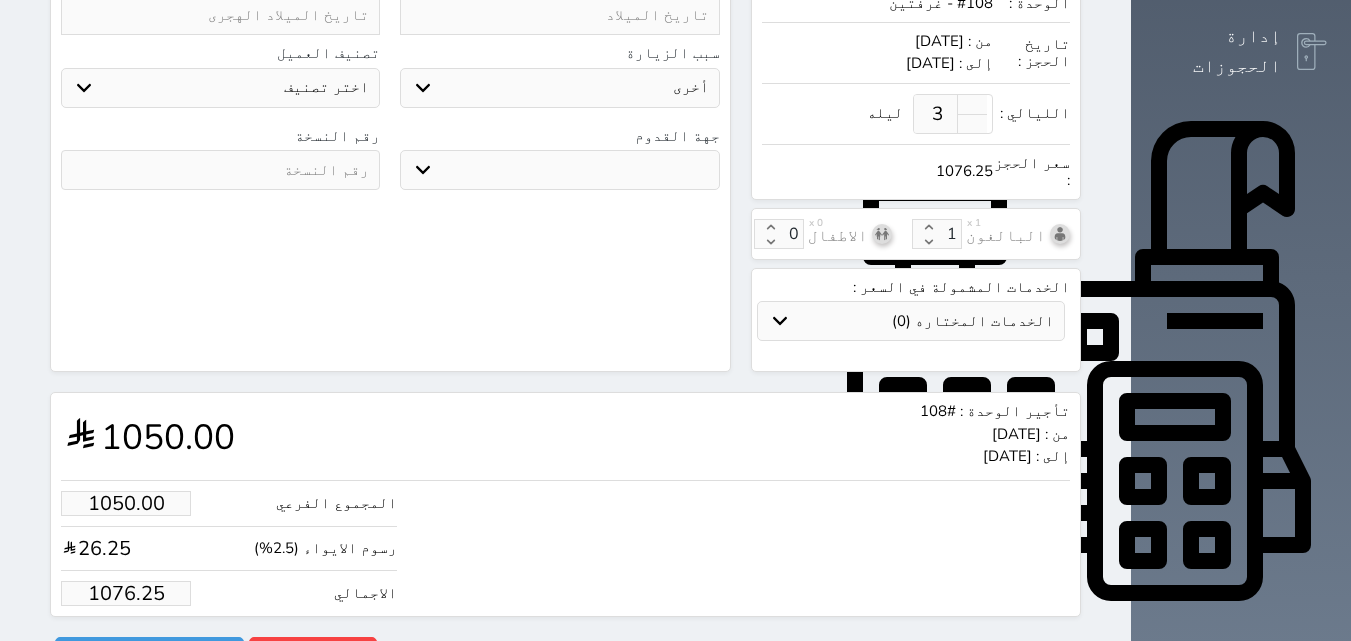 click on "1076.25" at bounding box center (126, 593) 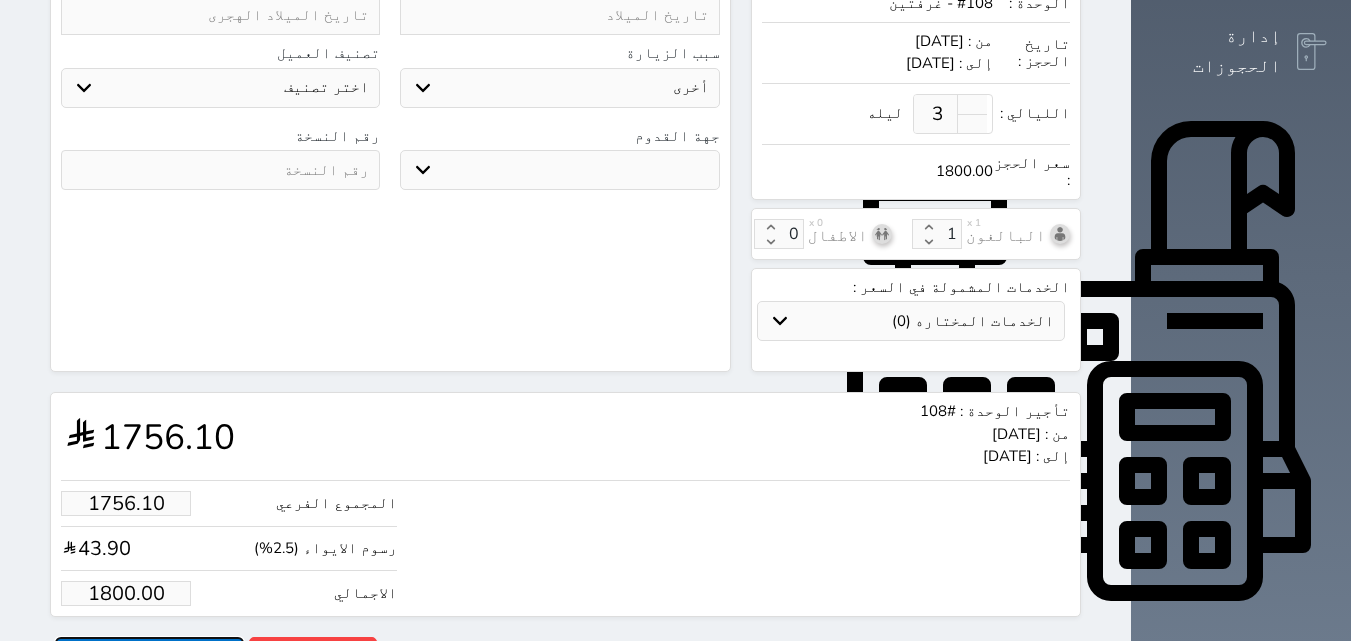 click on "حجز" at bounding box center (149, 654) 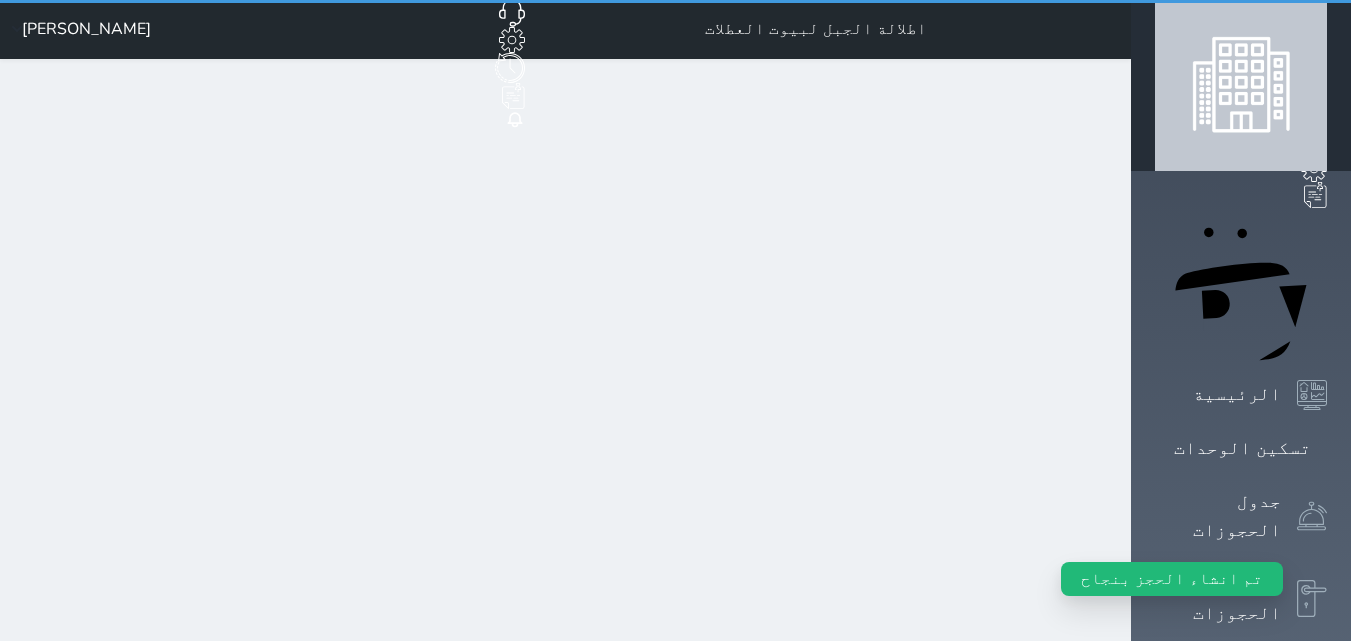 scroll, scrollTop: 0, scrollLeft: 0, axis: both 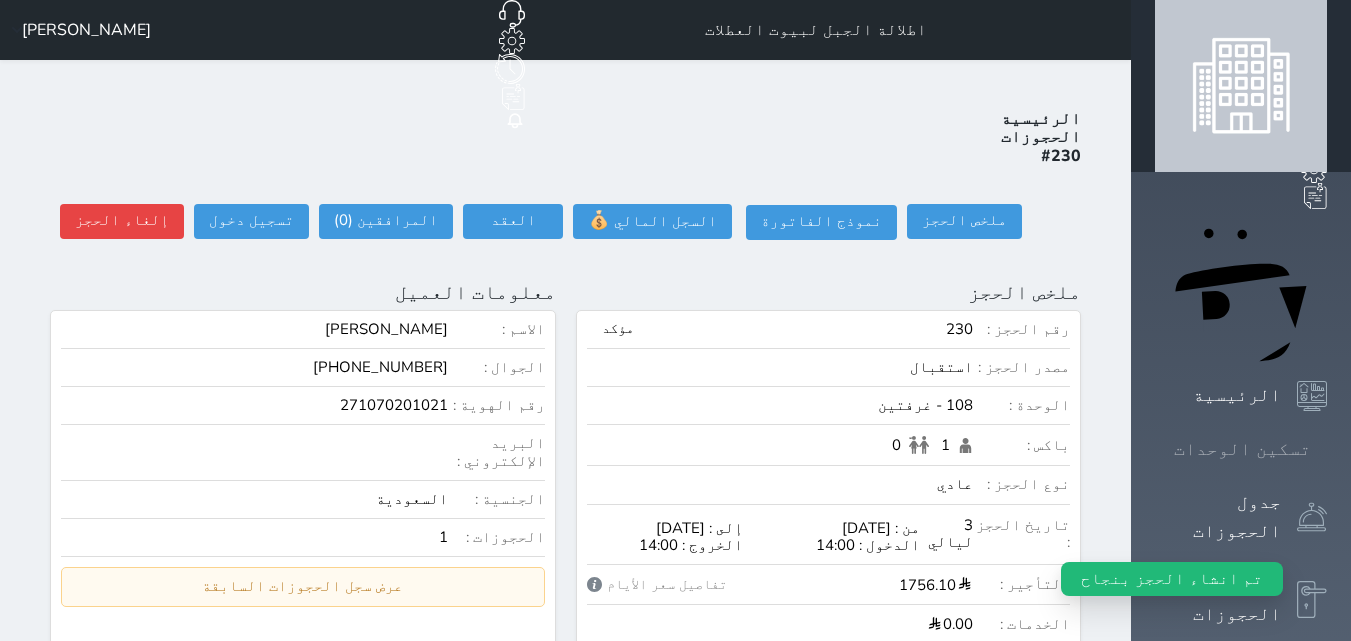 click 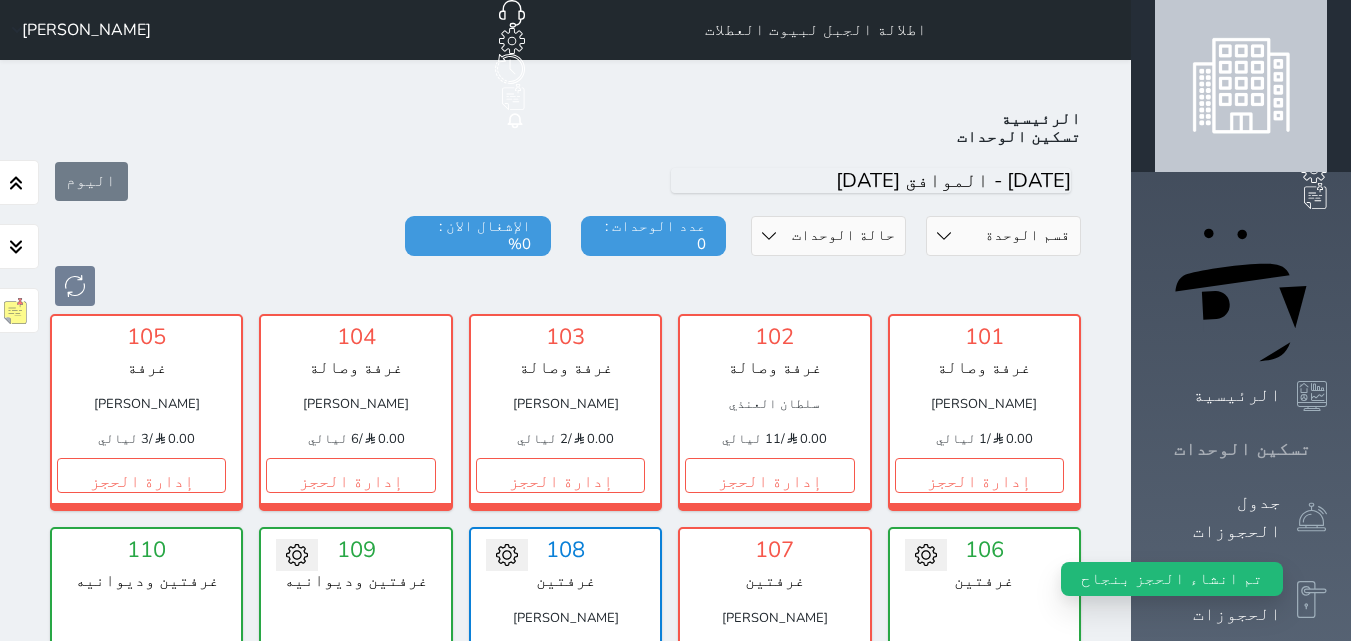 scroll, scrollTop: 78, scrollLeft: 0, axis: vertical 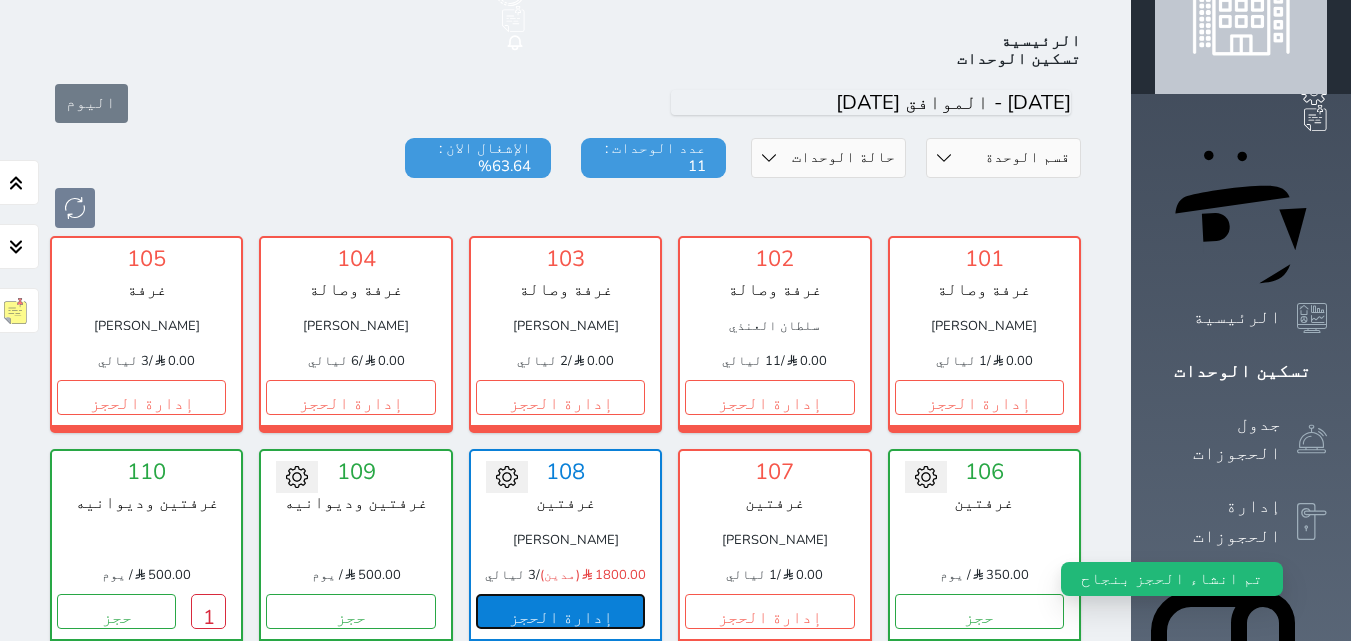 click on "إدارة الحجز" at bounding box center [560, 611] 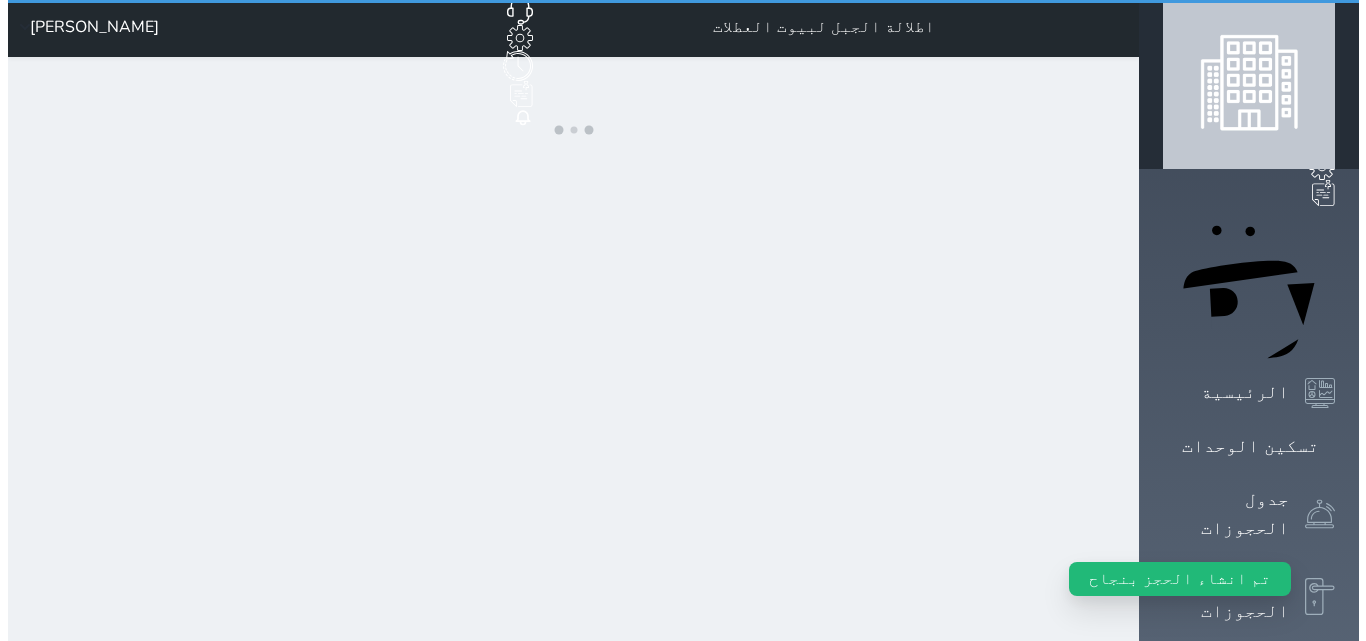 scroll, scrollTop: 0, scrollLeft: 0, axis: both 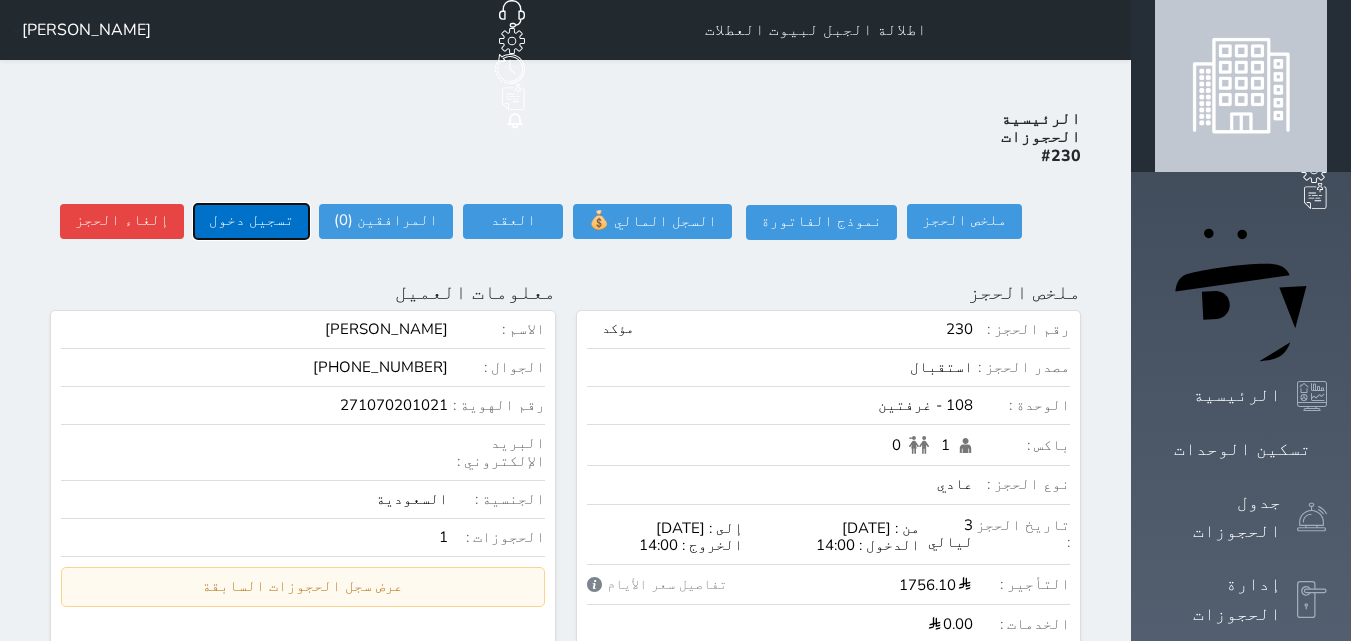 click on "تسجيل دخول" at bounding box center (251, 221) 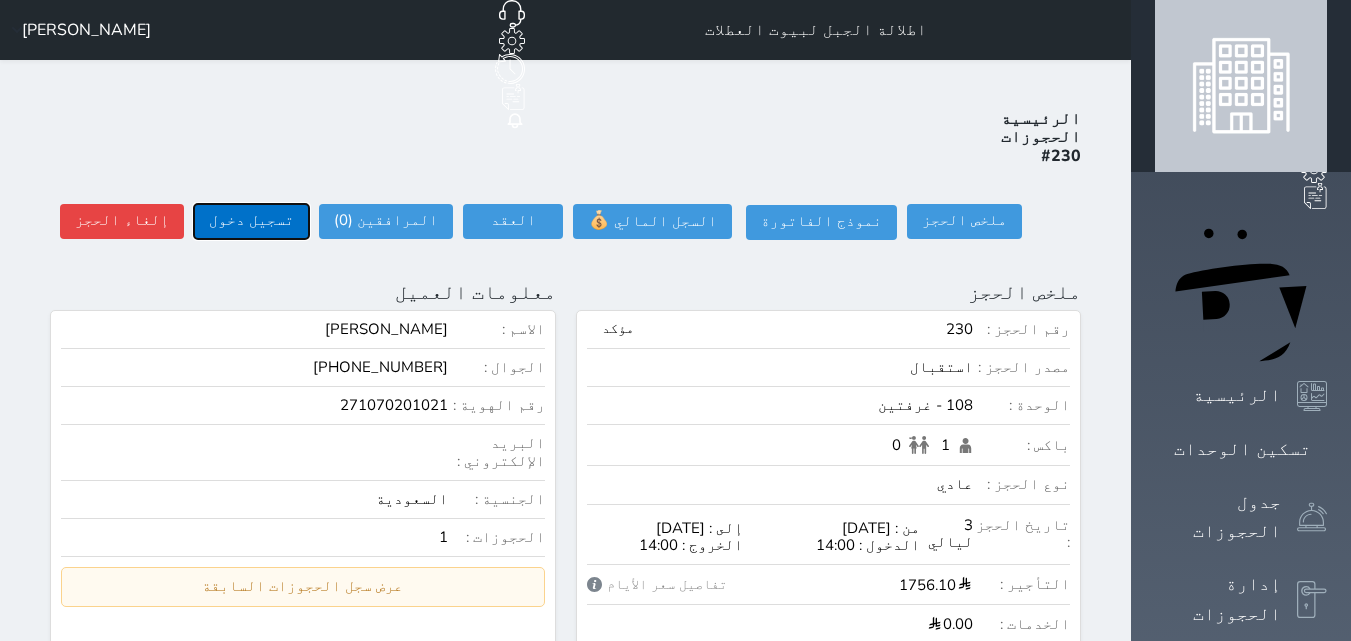 click on "تسجيل دخول" at bounding box center (251, 221) 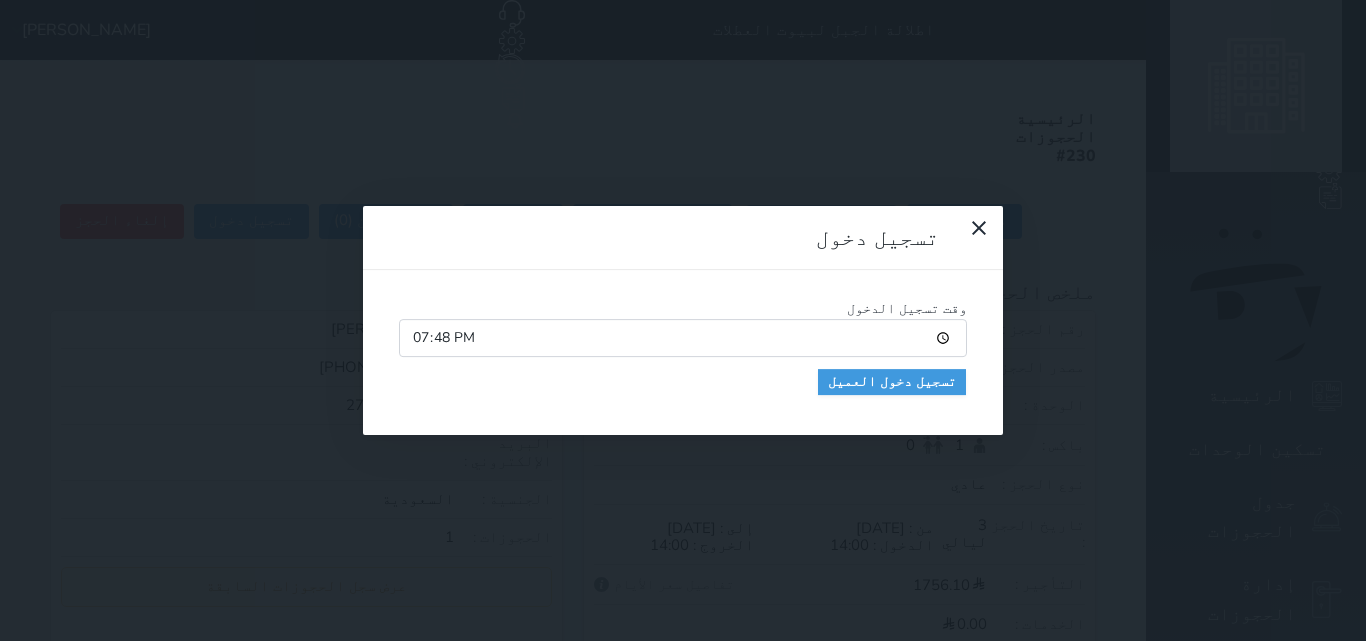 click on "19:48" at bounding box center [683, 338] 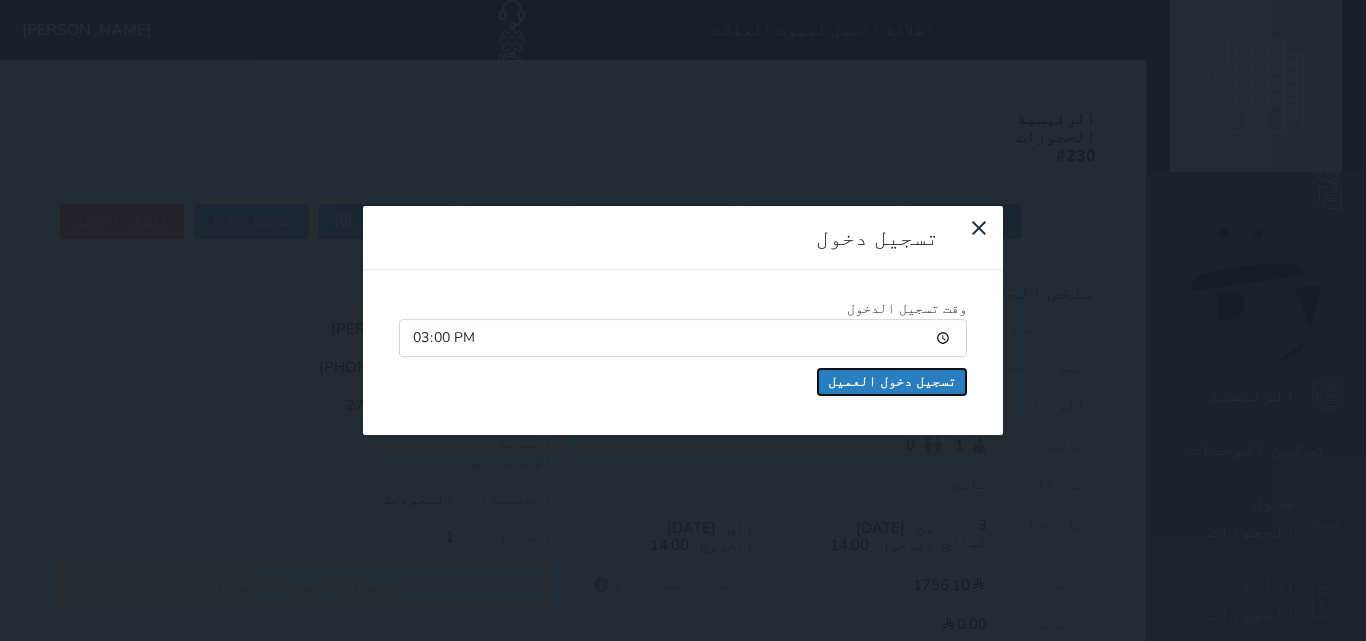 click on "تسجيل دخول العميل" at bounding box center (892, 382) 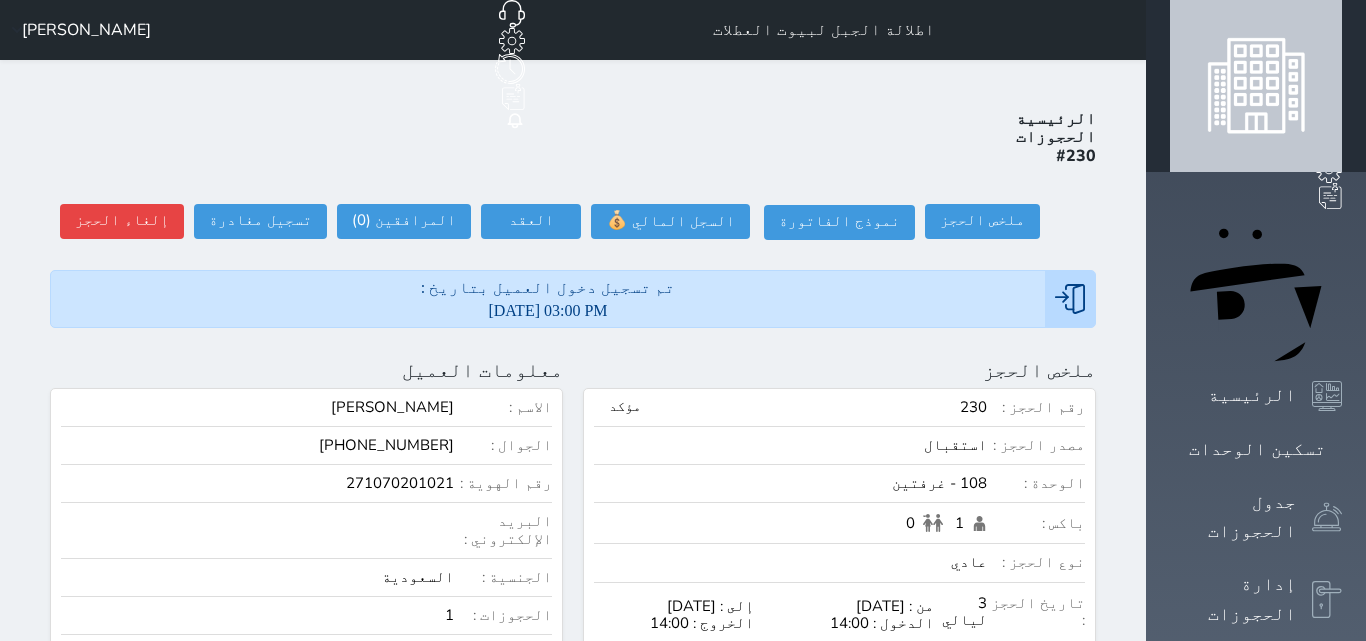 click on "حجز جماعي جديد   حجز جديد             الرئيسية     تسكين الوحدات     جدول الحجوزات     إدارة الحجوزات     POS     الإدارة المالية     العملاء     تقييمات العملاء     الوحدات     الخدمات     التقارير     الإعدادات     الدعم الفني" at bounding box center [1256, 958] 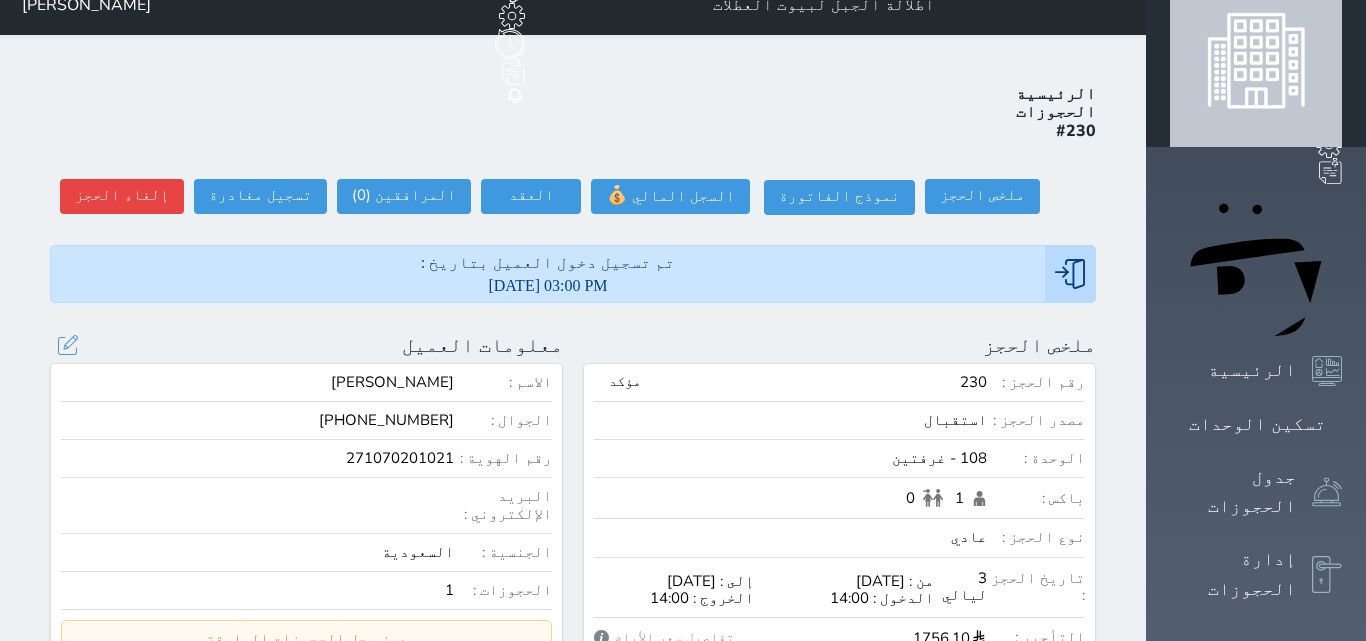 scroll, scrollTop: 399, scrollLeft: 0, axis: vertical 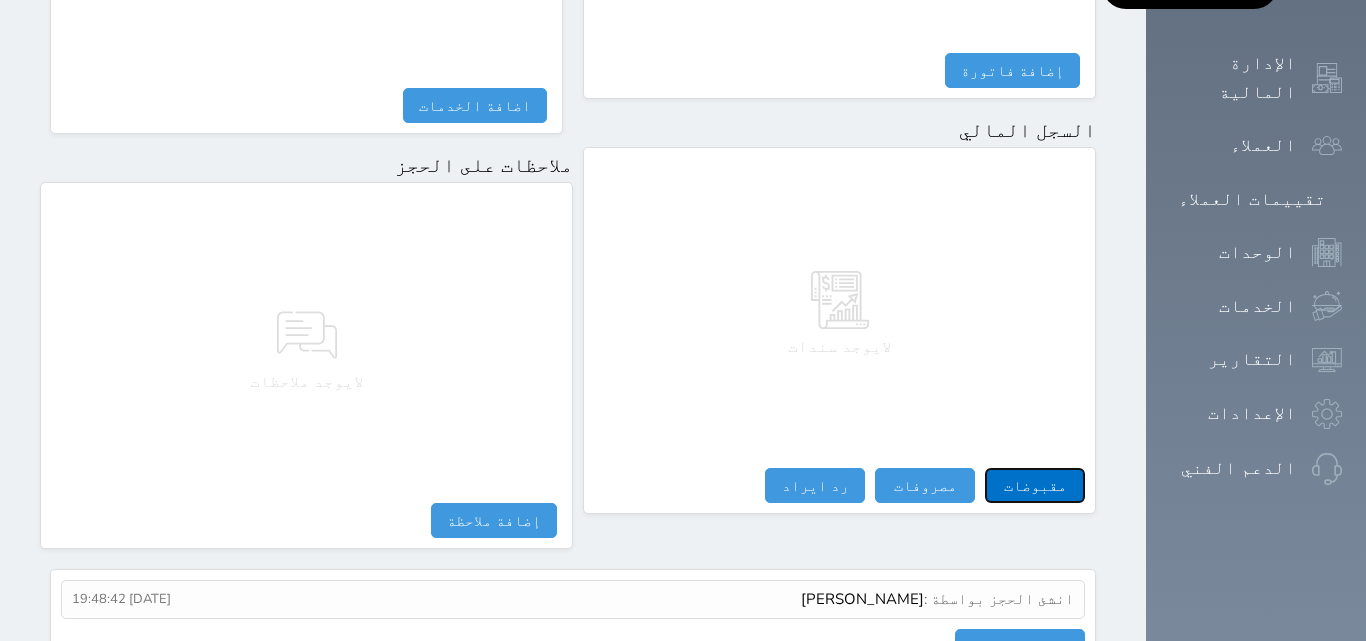 click on "مقبوضات" at bounding box center (1035, 485) 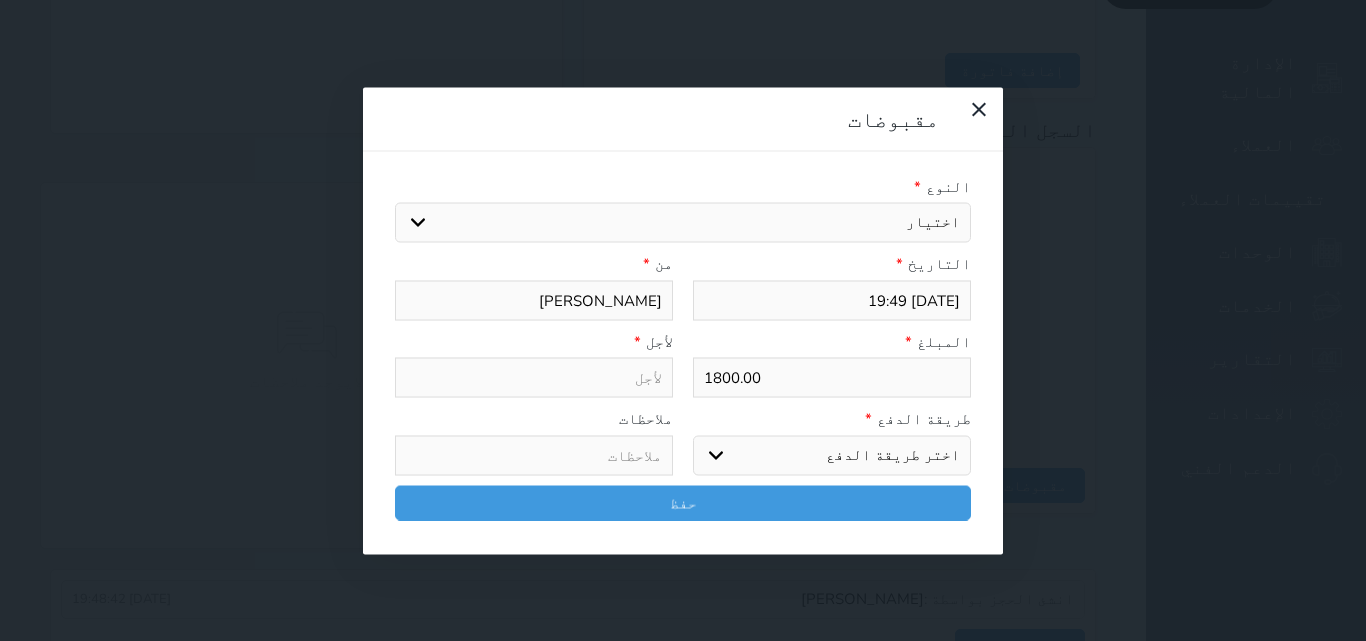 click on "اختيار   مقبوضات عامة قيمة إيجار فواتير تامين عربون لا ينطبق آخر مغسلة واي فاي - الإنترنت مواقف السيارات طعام الأغذية والمشروبات مشروبات المشروبات الباردة المشروبات الساخنة الإفطار غداء عشاء مخبز و كعك حمام سباحة الصالة الرياضية سبا و خدمات الجمال اختيار وإسقاط (خدمات النقل) ميني بار كابل - تلفزيون سرير إضافي تصفيف الشعر التسوق خدمات الجولات السياحية المنظمة خدمات الدليل السياحي" at bounding box center (683, 223) 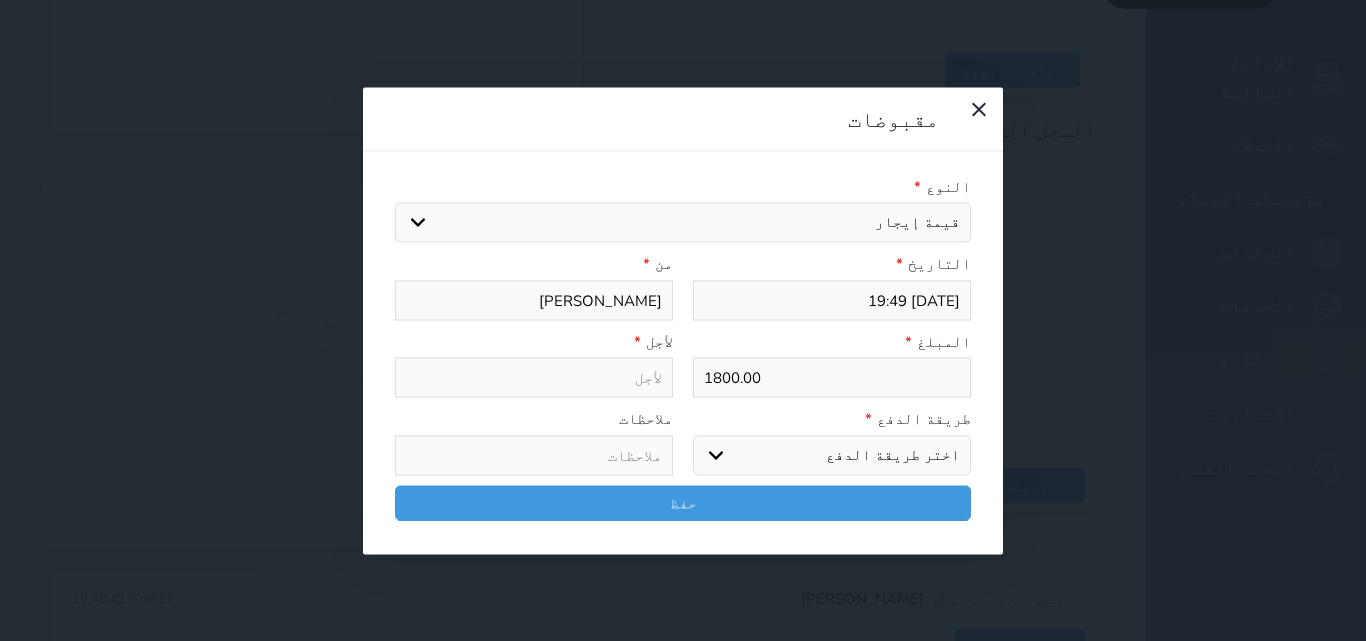 click on "اختيار   مقبوضات عامة قيمة إيجار فواتير تامين عربون لا ينطبق آخر مغسلة واي فاي - الإنترنت مواقف السيارات طعام الأغذية والمشروبات مشروبات المشروبات الباردة المشروبات الساخنة الإفطار غداء عشاء مخبز و كعك حمام سباحة الصالة الرياضية سبا و خدمات الجمال اختيار وإسقاط (خدمات النقل) ميني بار كابل - تلفزيون سرير إضافي تصفيف الشعر التسوق خدمات الجولات السياحية المنظمة خدمات الدليل السياحي" at bounding box center (683, 223) 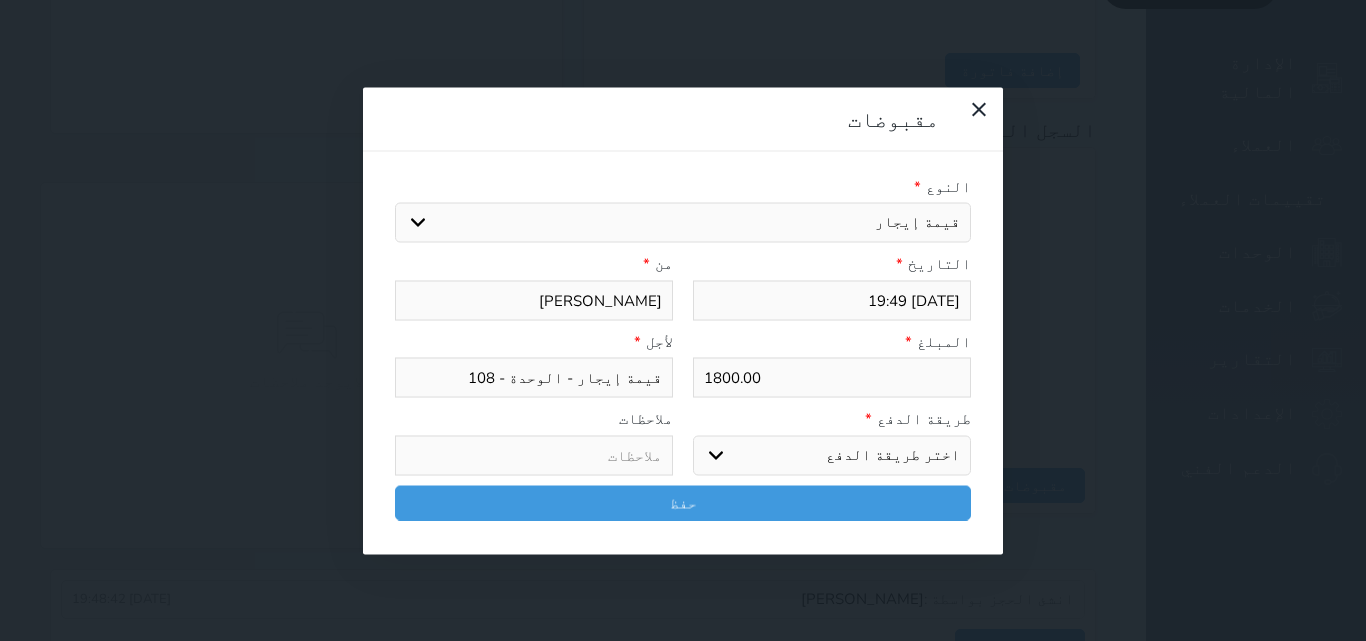 click on "اختر طريقة الدفع   دفع نقدى   تحويل بنكى   مدى   بطاقة ائتمان   آجل" at bounding box center [832, 455] 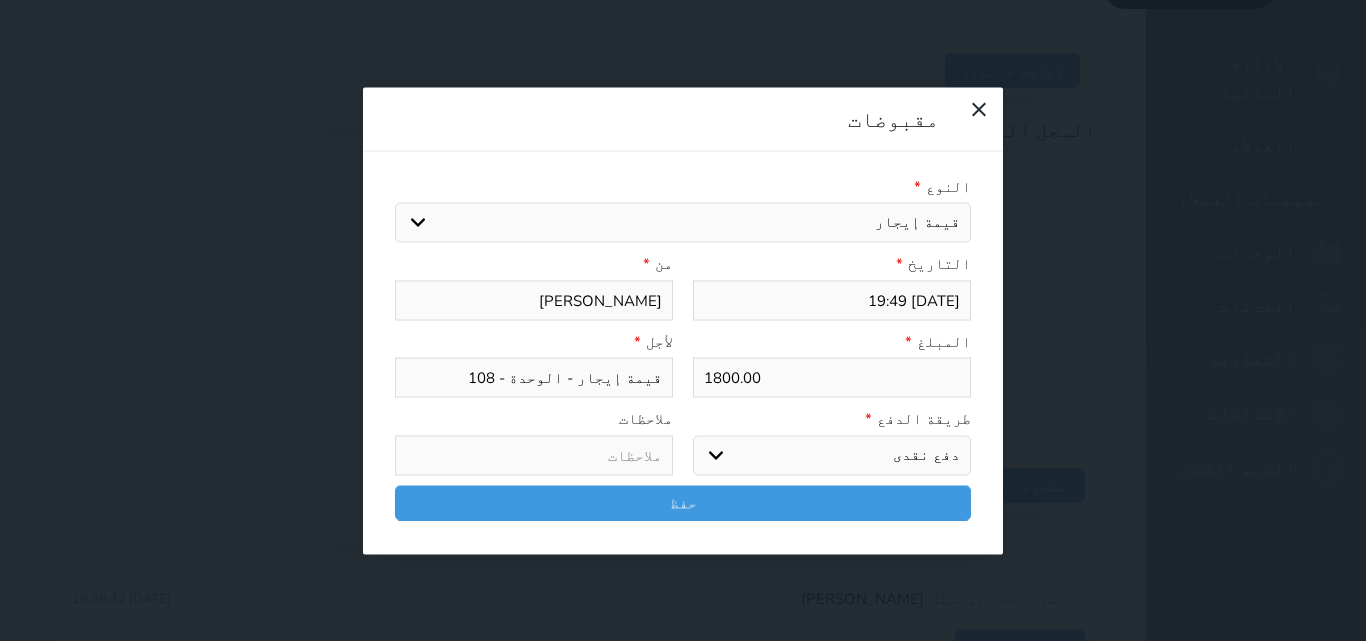 click on "اختر طريقة الدفع   دفع نقدى   تحويل بنكى   مدى   بطاقة ائتمان   آجل" at bounding box center (832, 455) 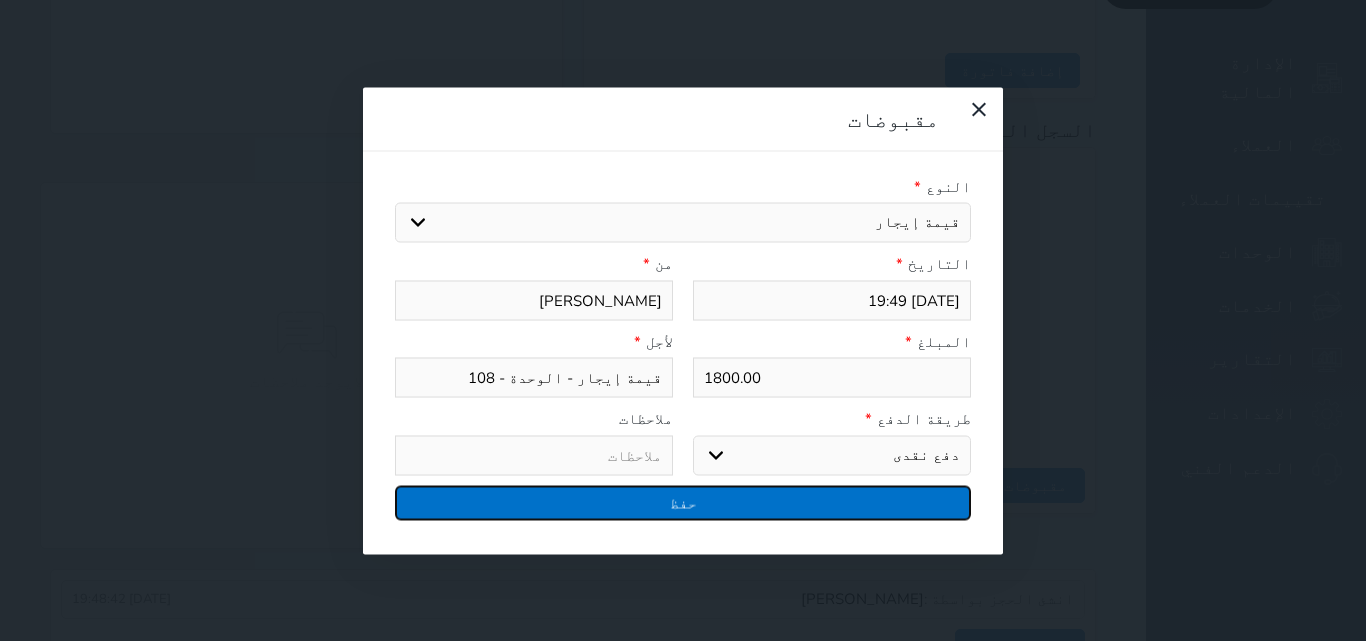 click on "حفظ" at bounding box center [683, 502] 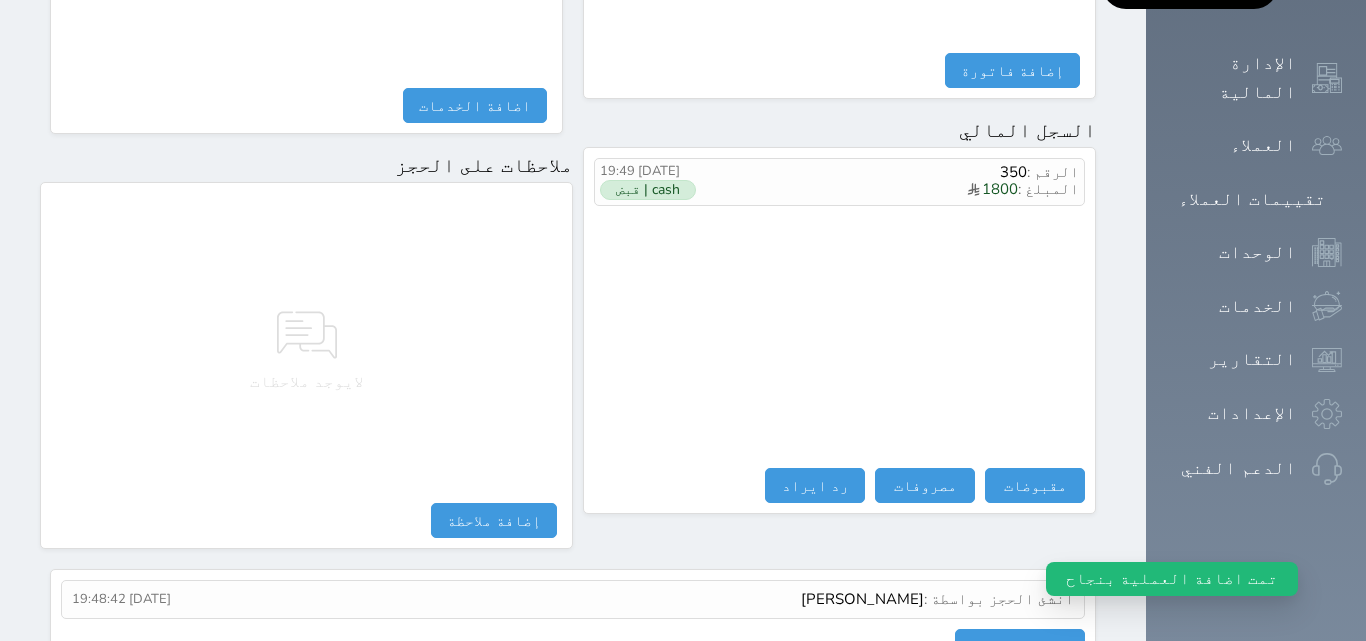 scroll, scrollTop: 0, scrollLeft: 0, axis: both 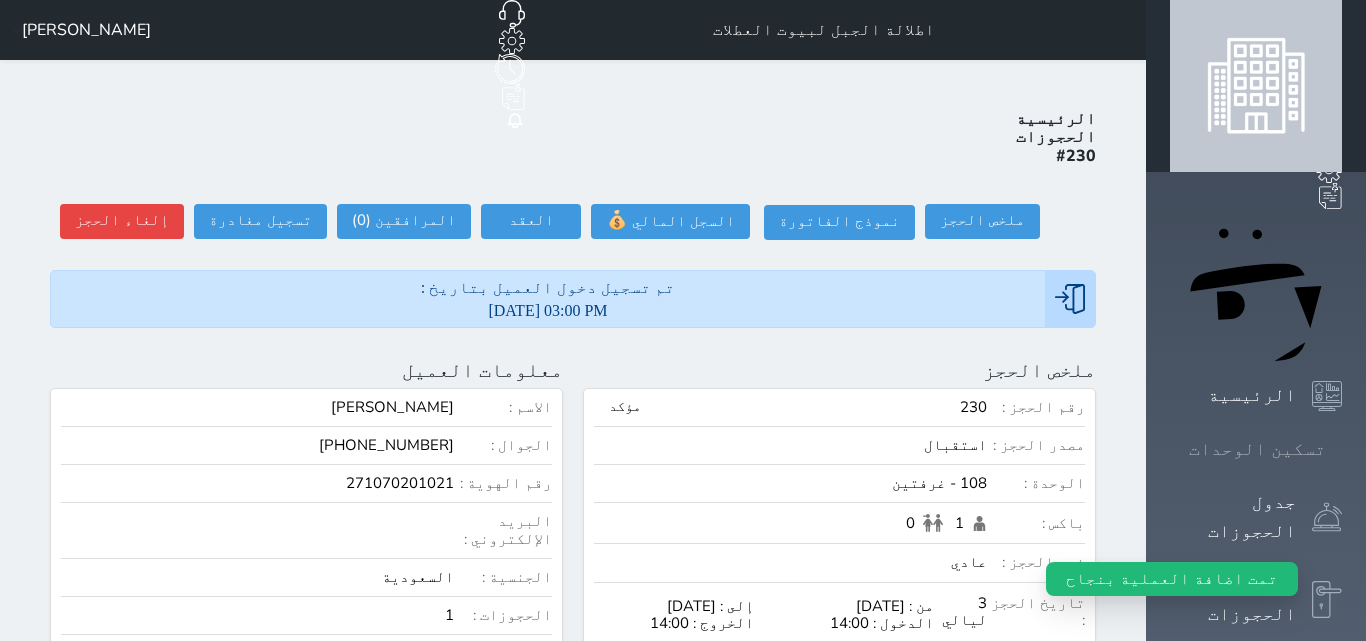 click on "تسكين الوحدات" at bounding box center [1257, 449] 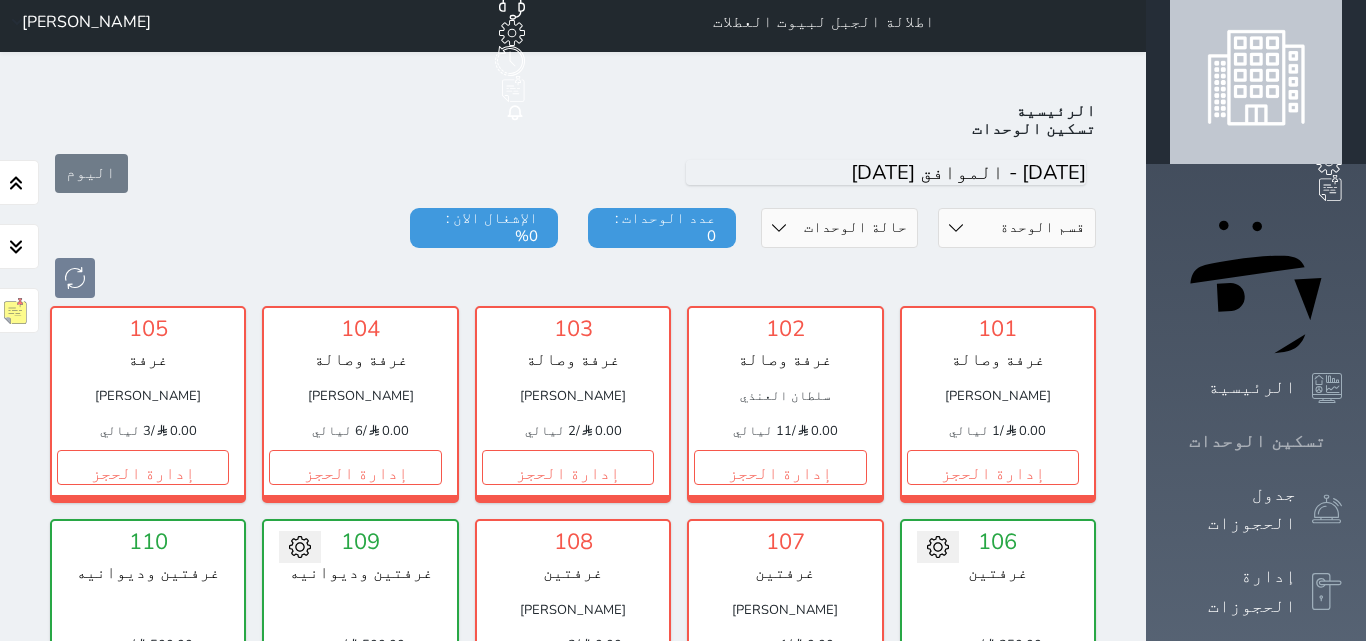 scroll, scrollTop: 78, scrollLeft: 0, axis: vertical 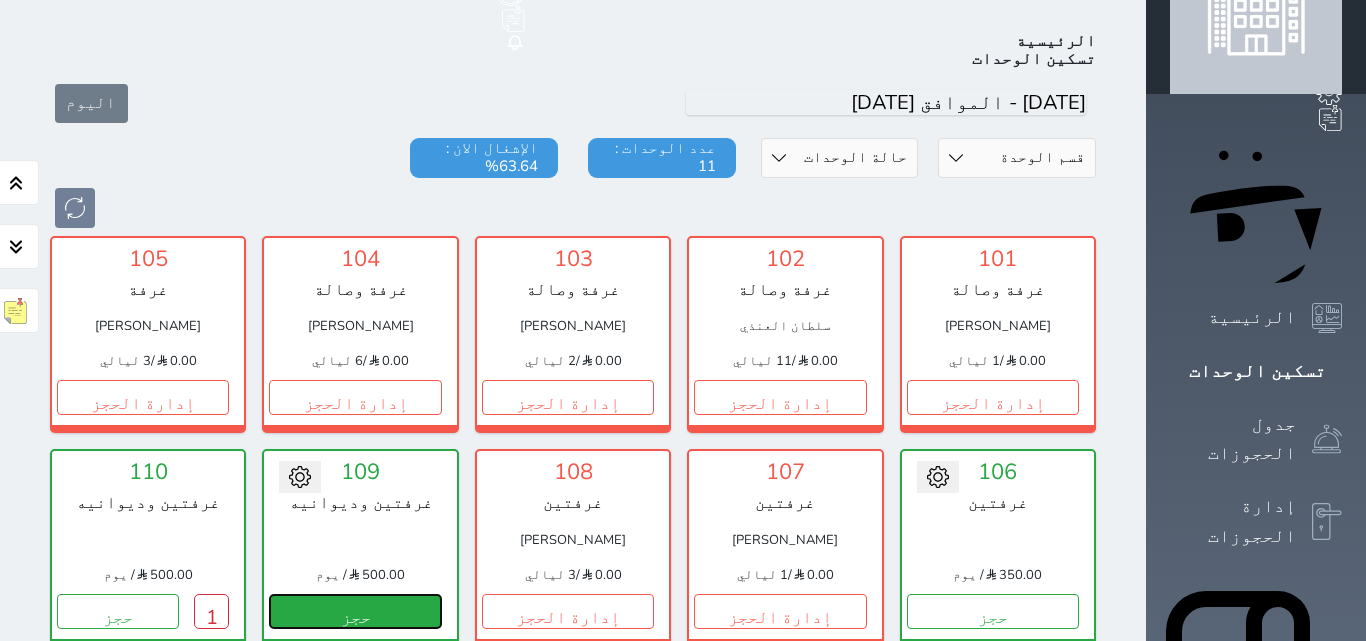 click on "حجز" at bounding box center [355, 611] 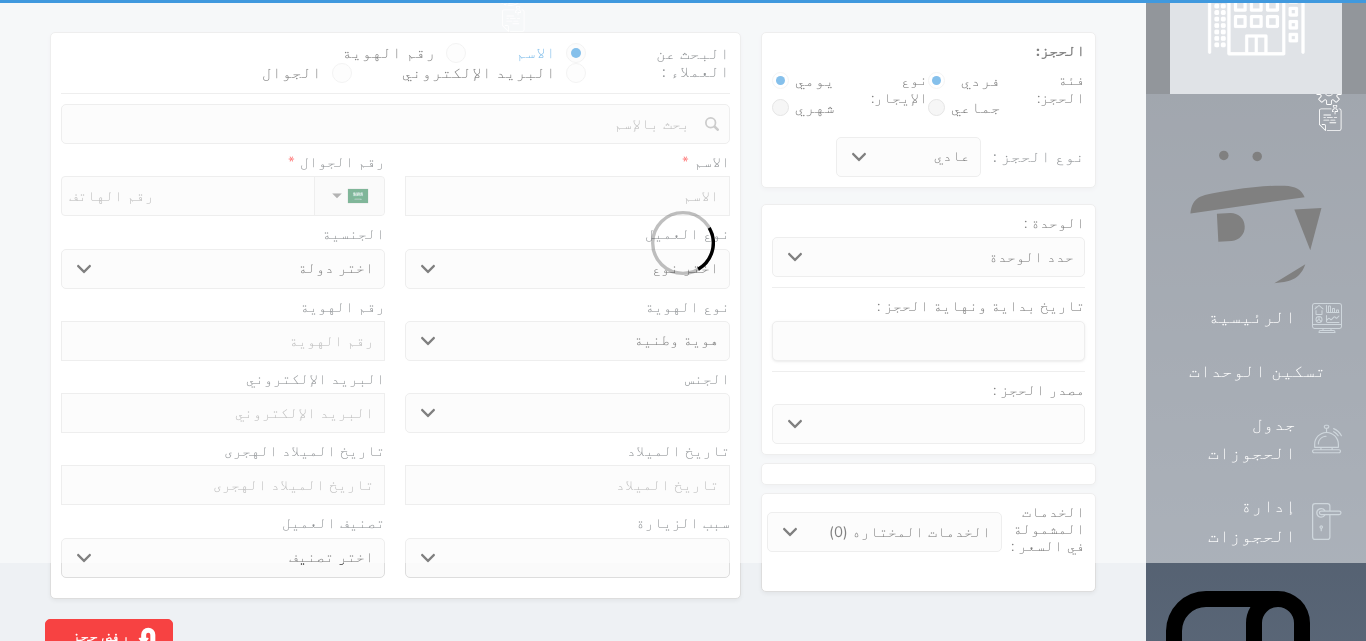 scroll, scrollTop: 0, scrollLeft: 0, axis: both 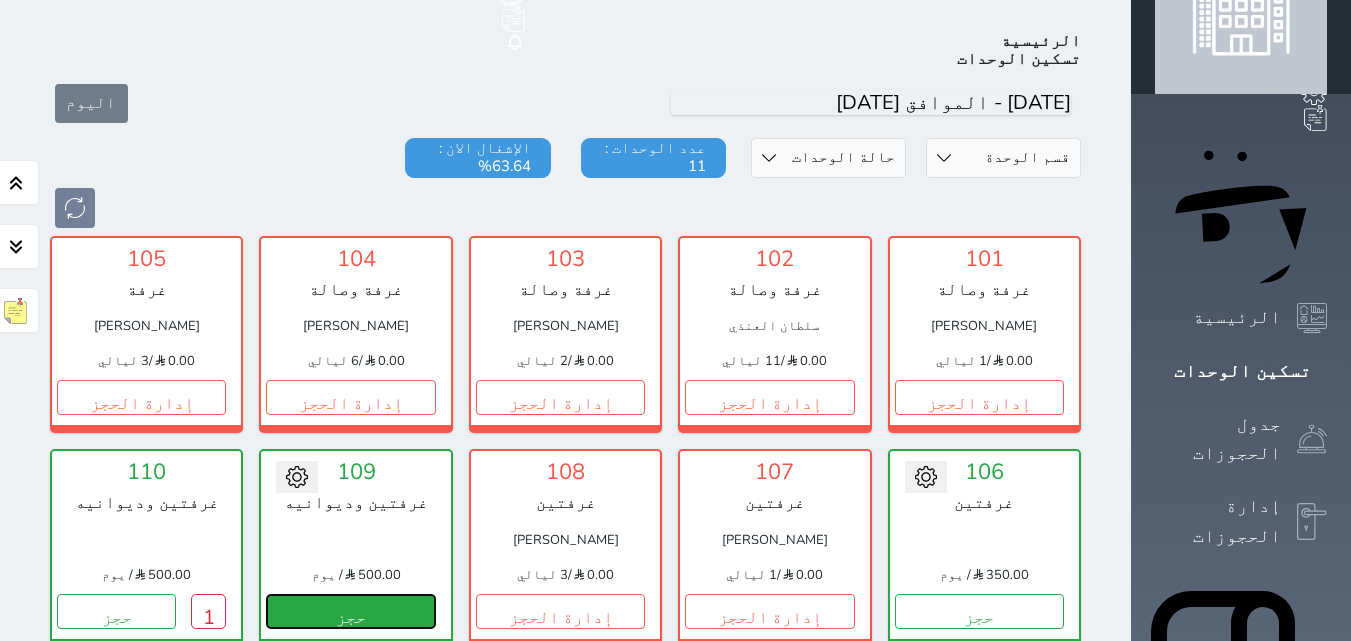 click on "حجز" at bounding box center (350, 611) 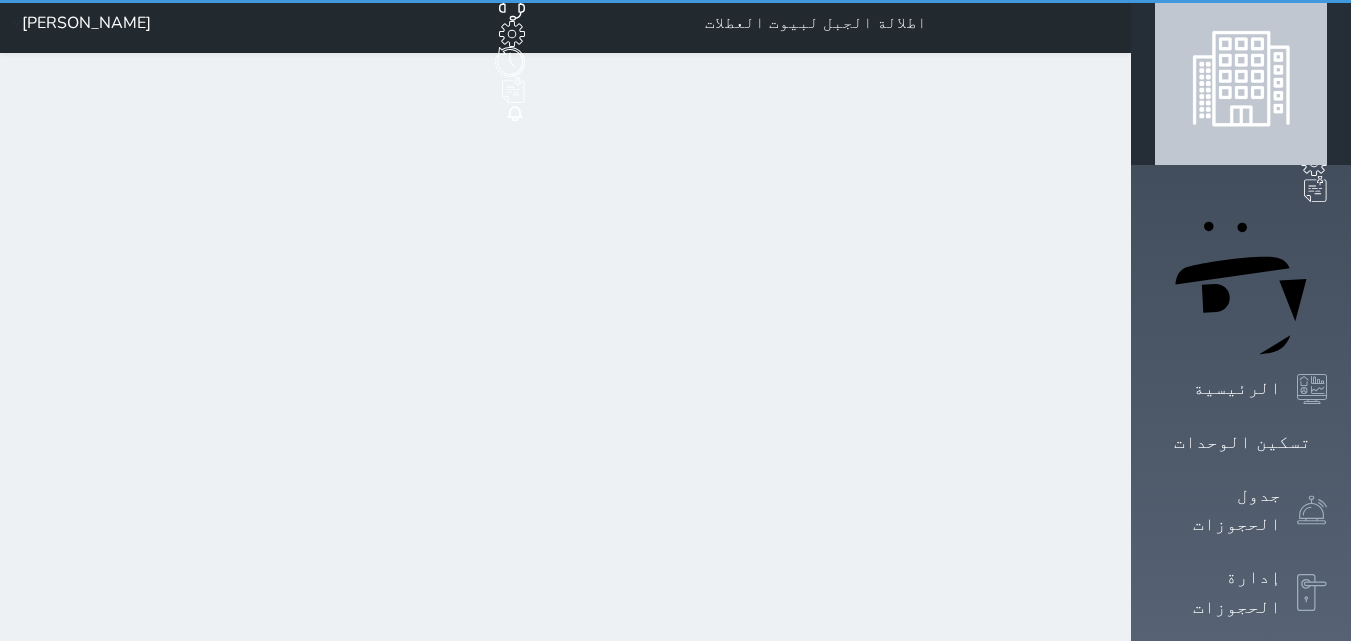 scroll, scrollTop: 0, scrollLeft: 0, axis: both 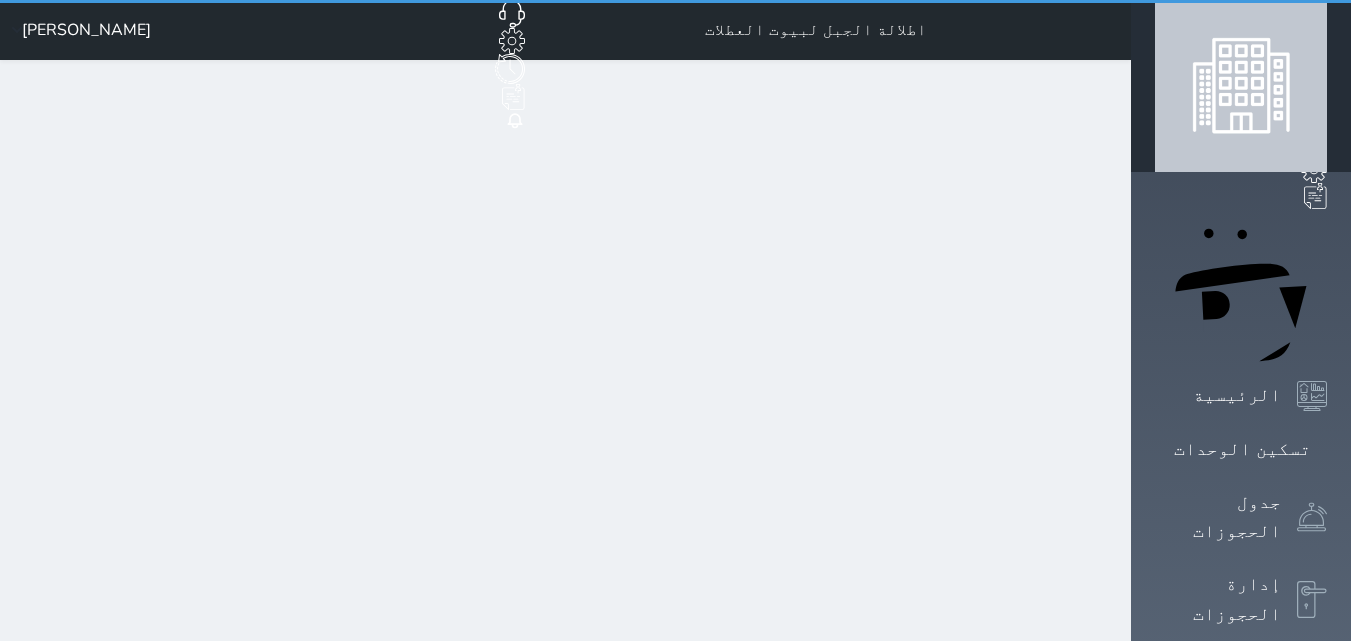 select on "1" 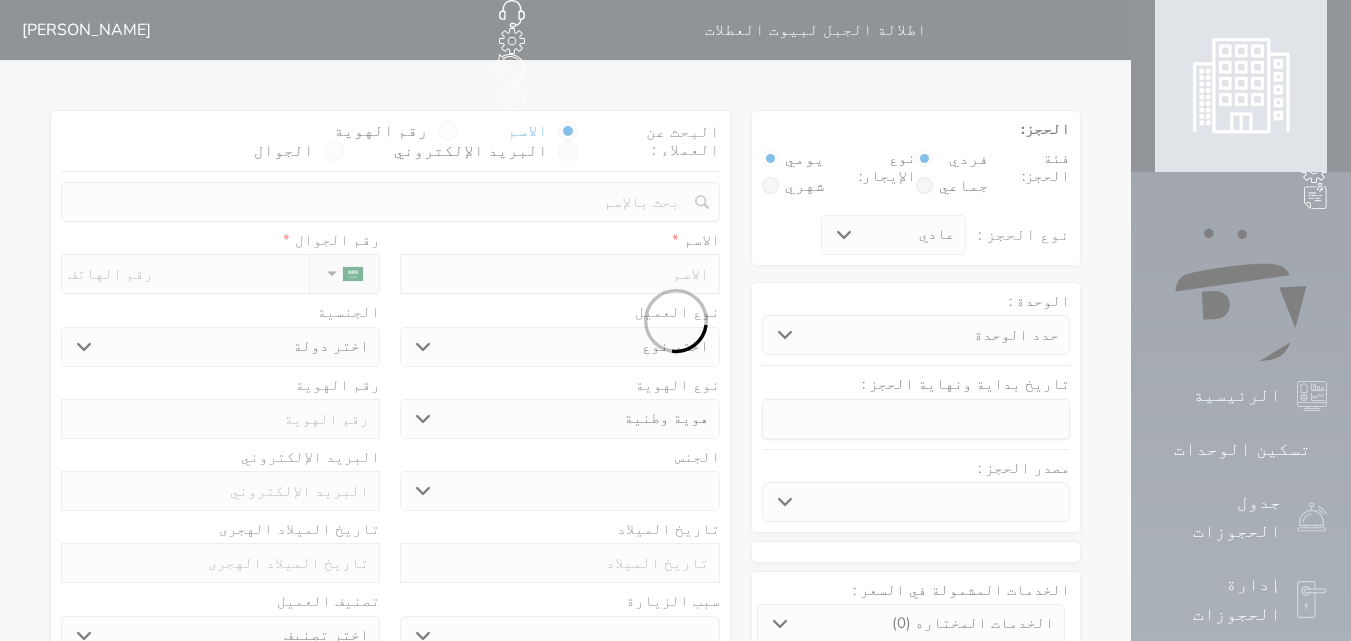 select 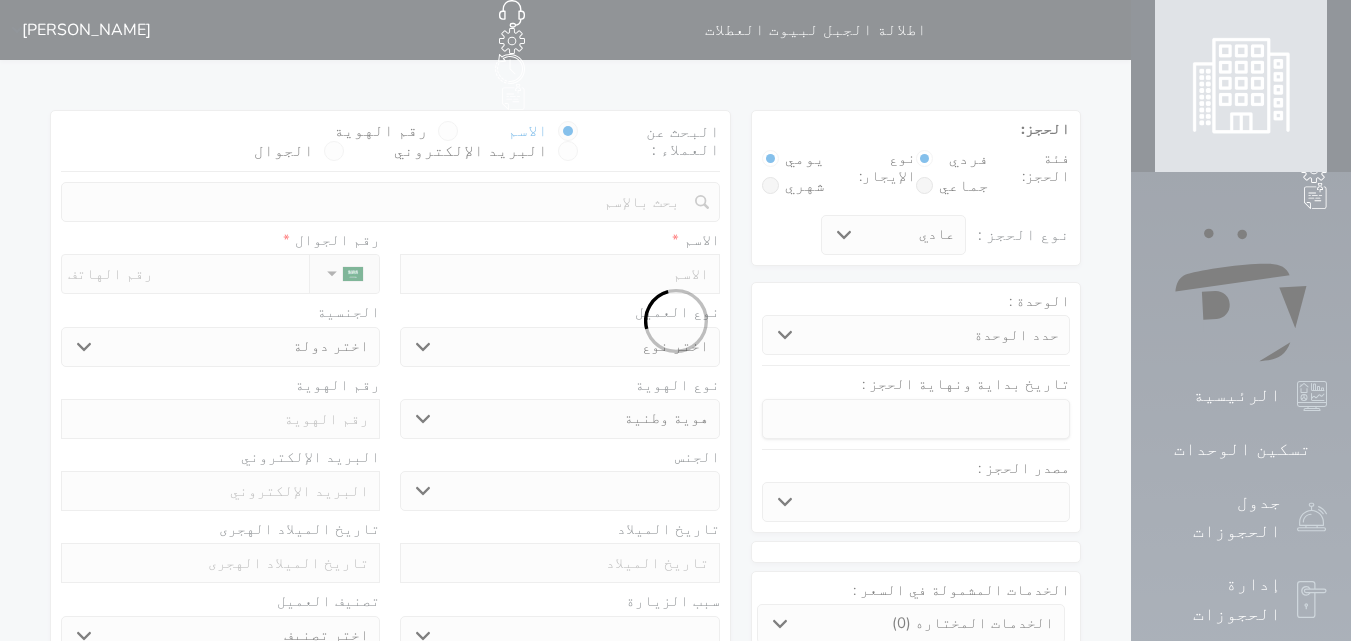 select 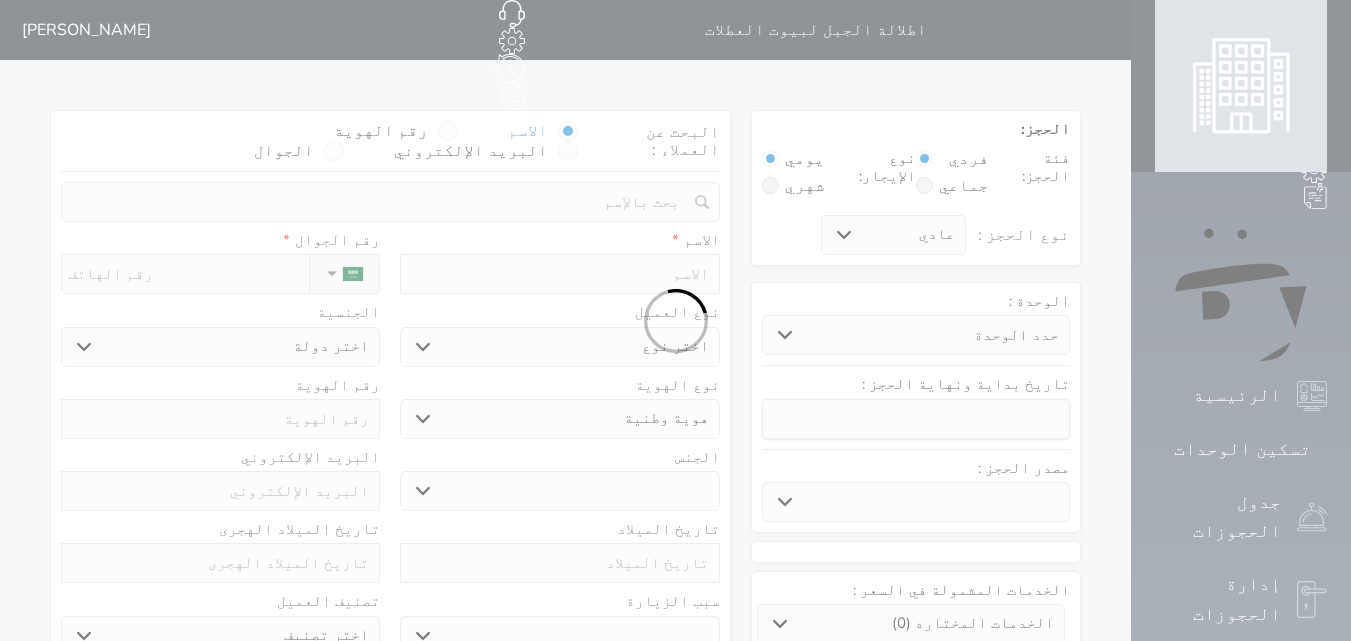 select 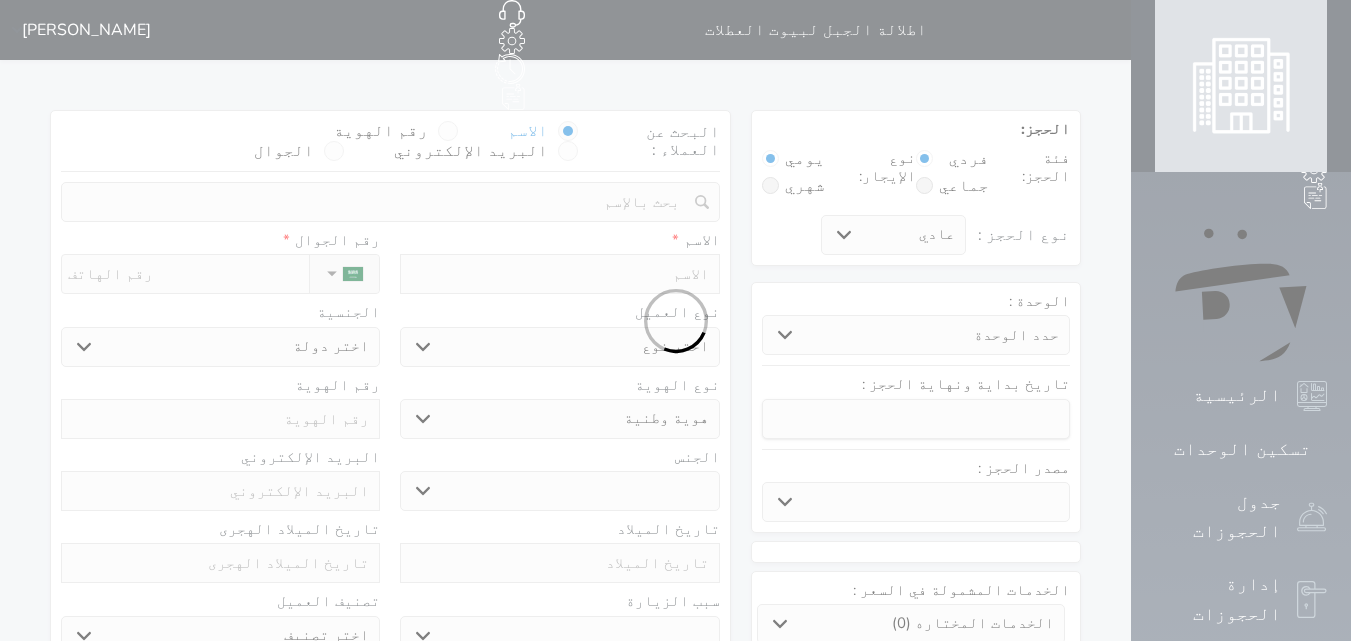 select 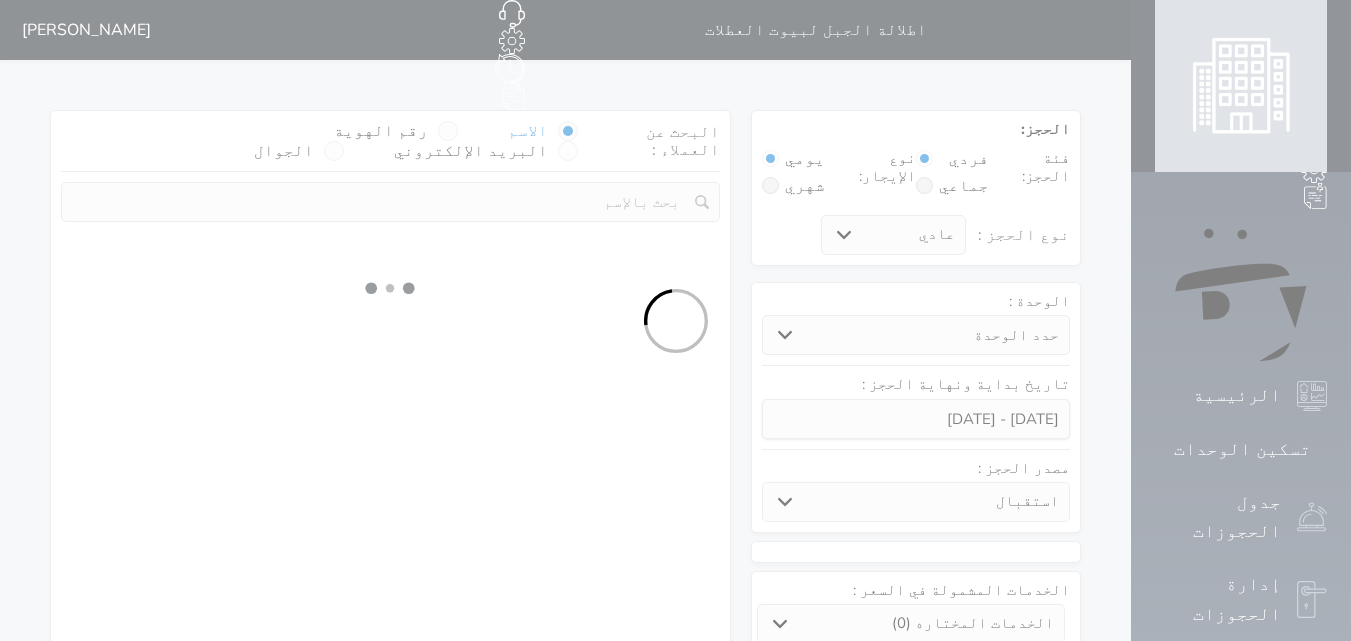 select 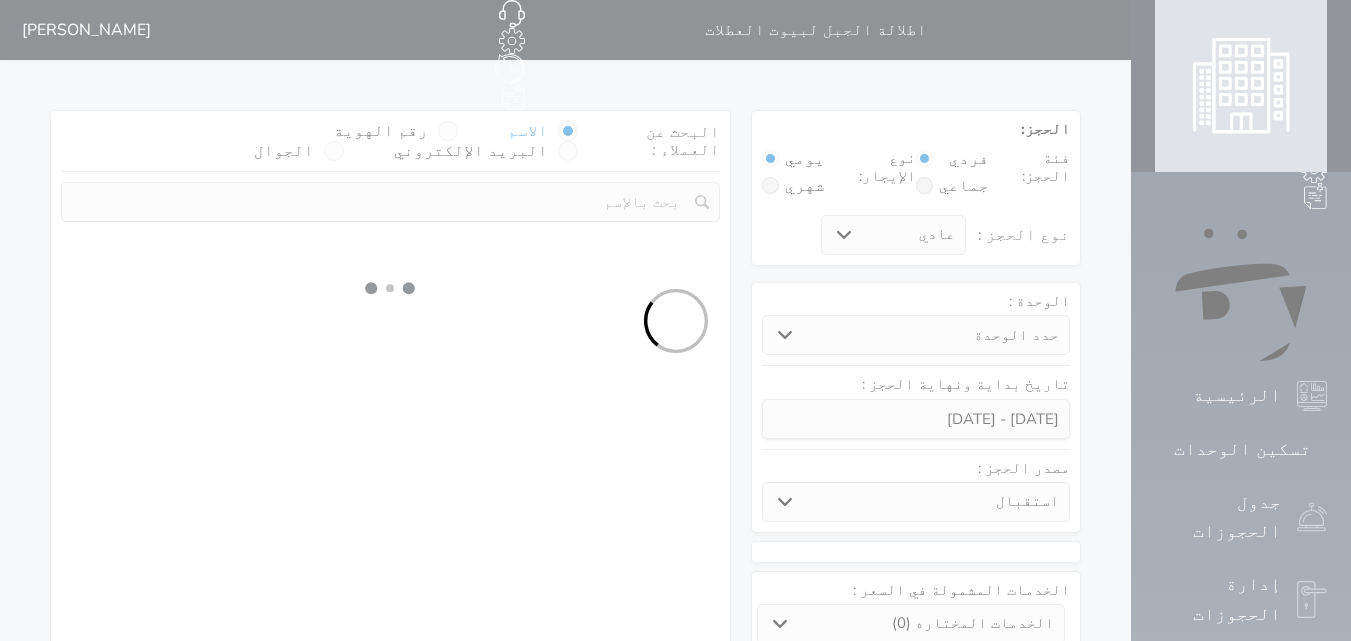 select on "1" 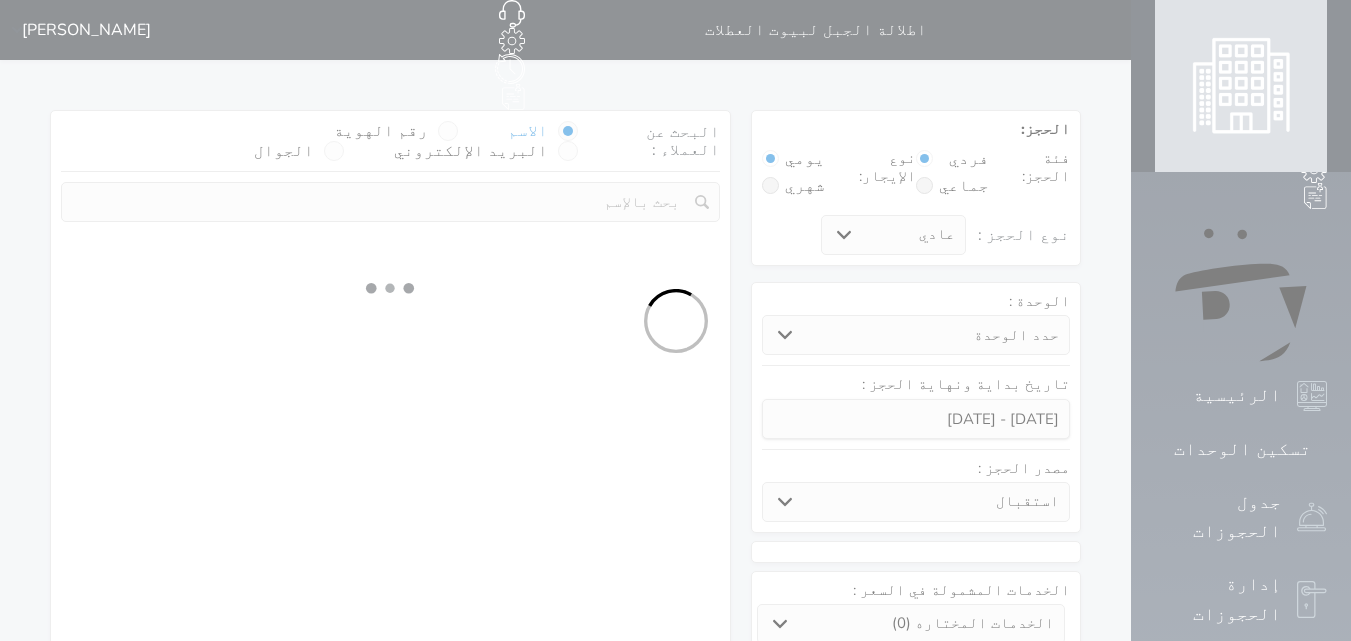 select on "113" 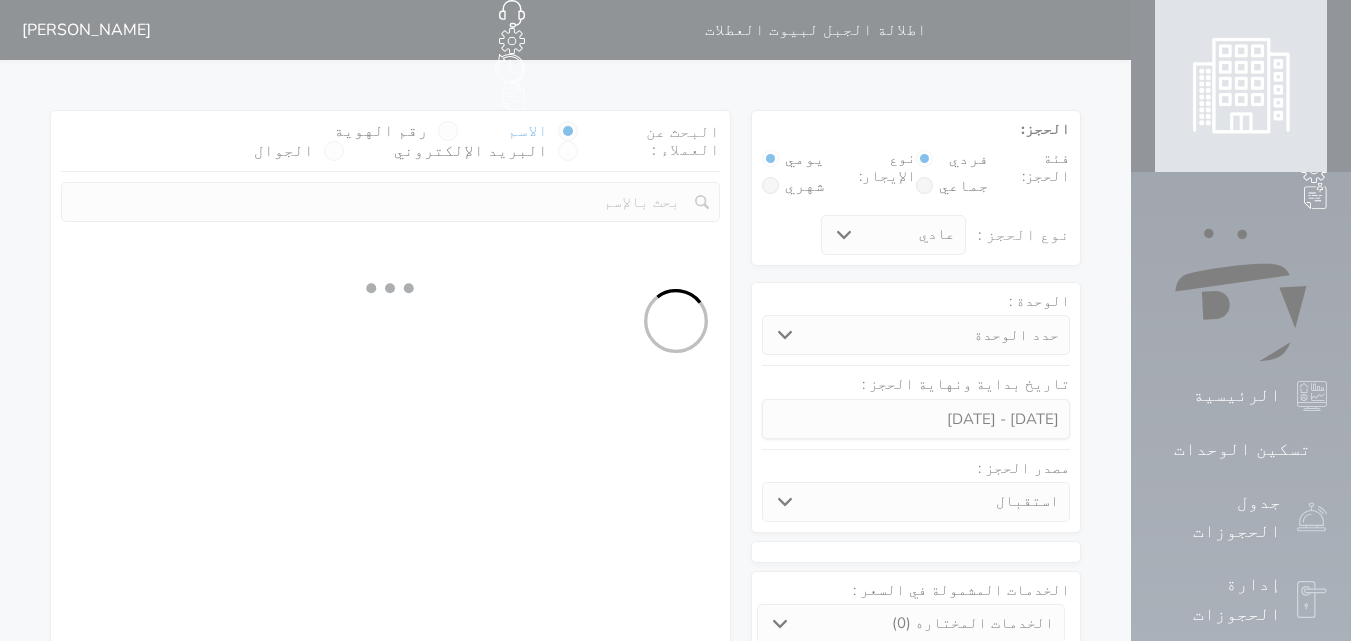 select on "1" 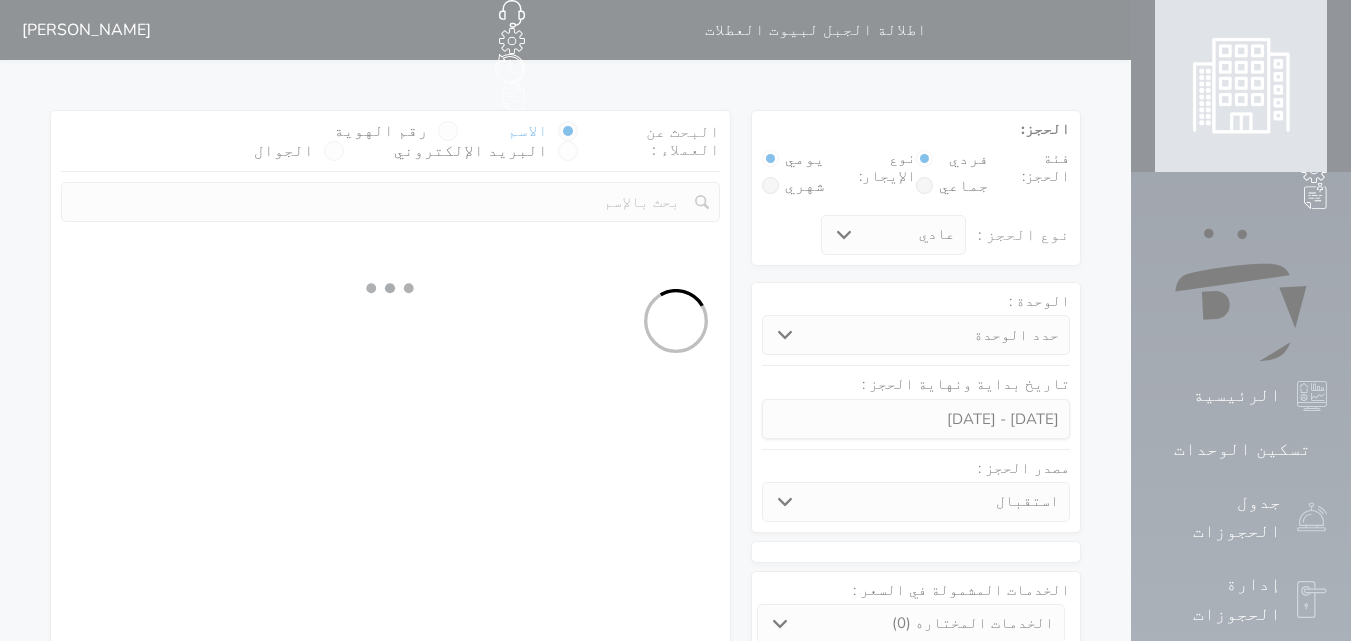 select 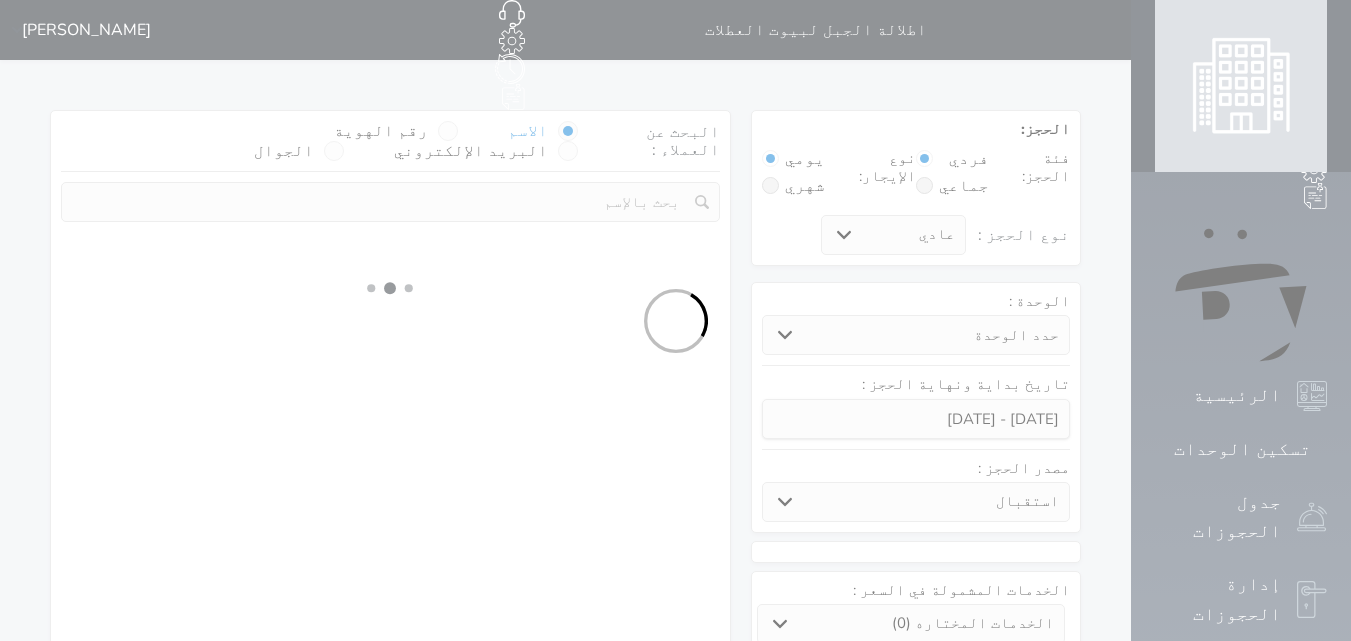 select on "7" 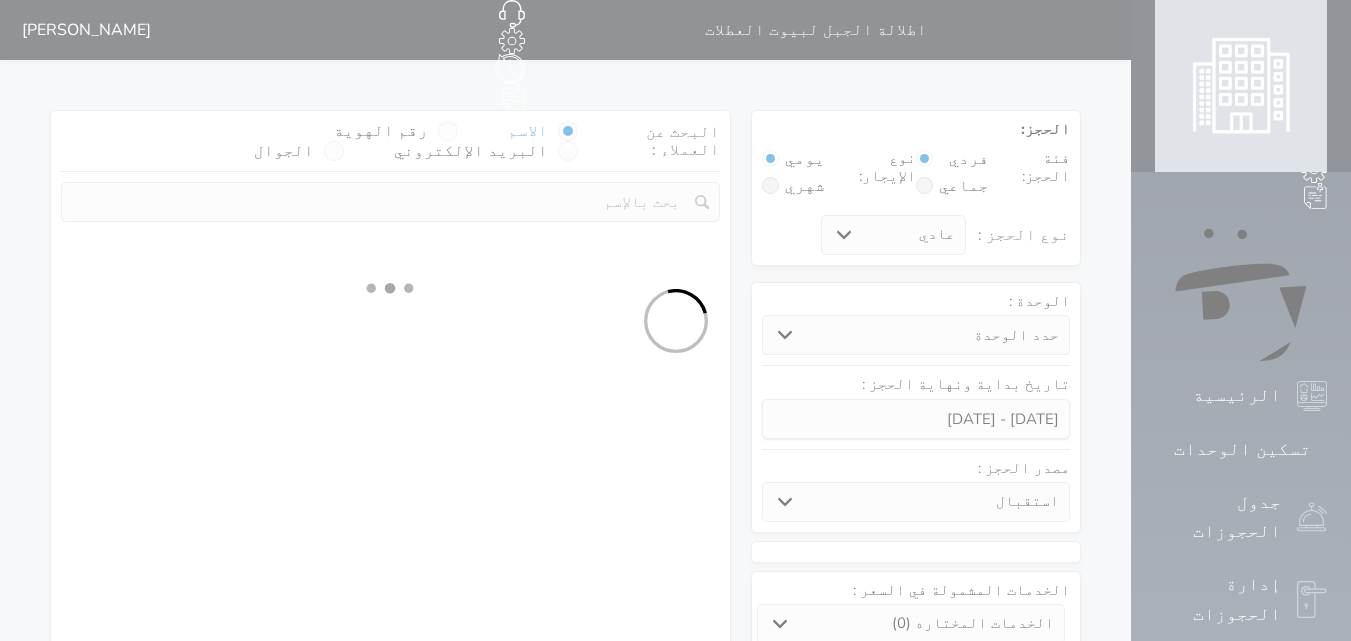 select 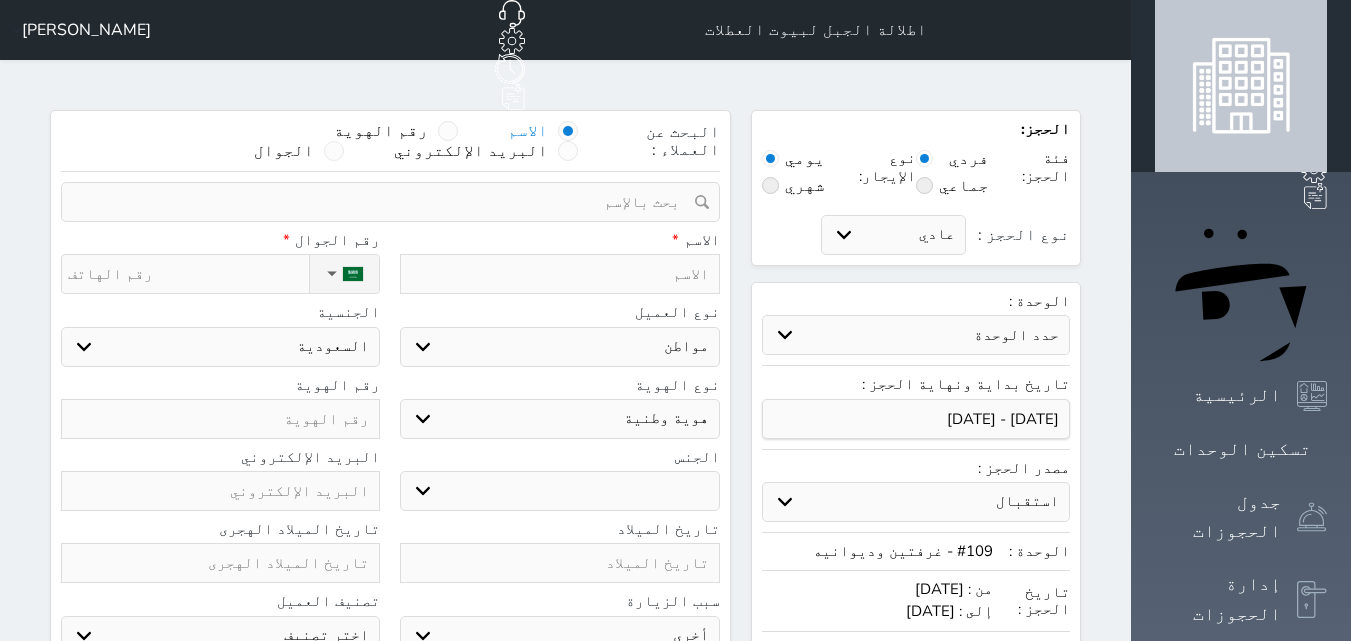 select on "74829" 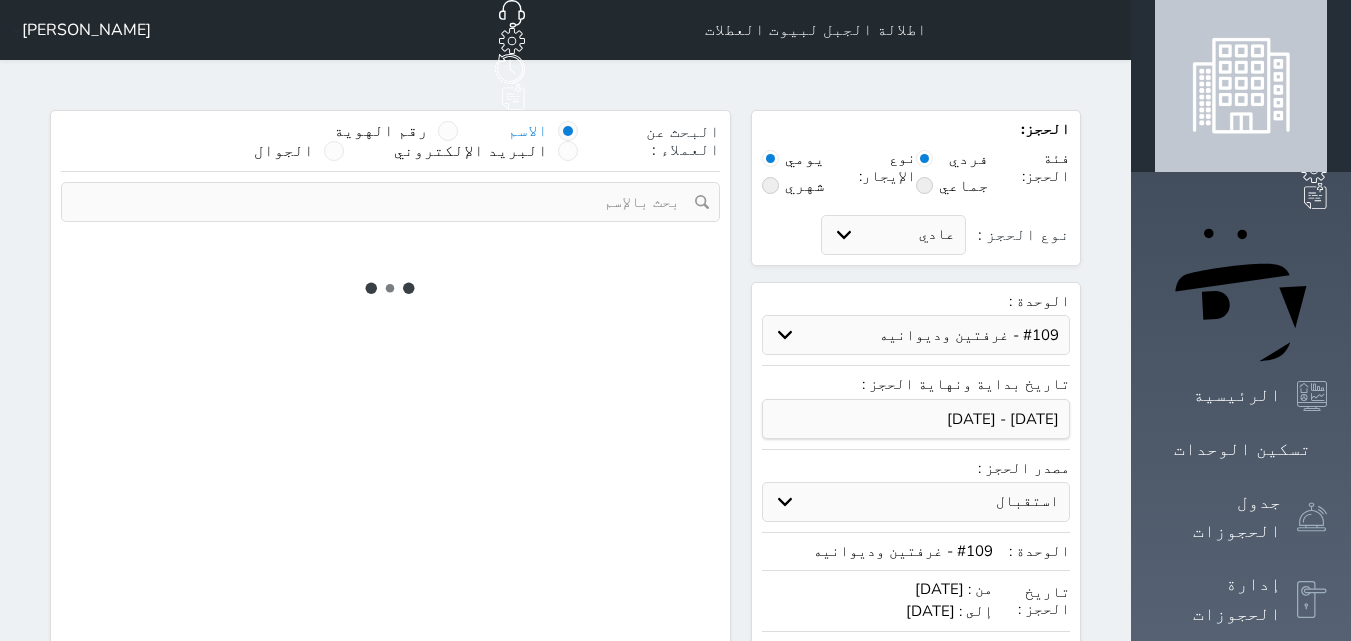 select on "1" 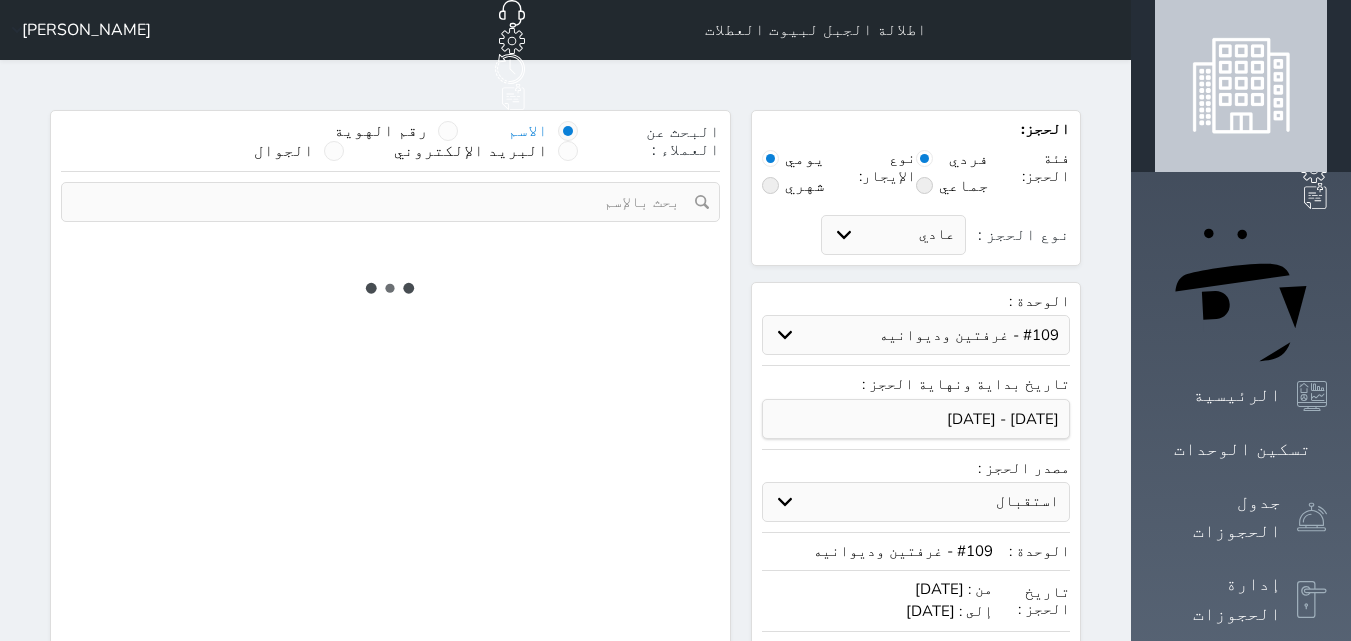 select on "113" 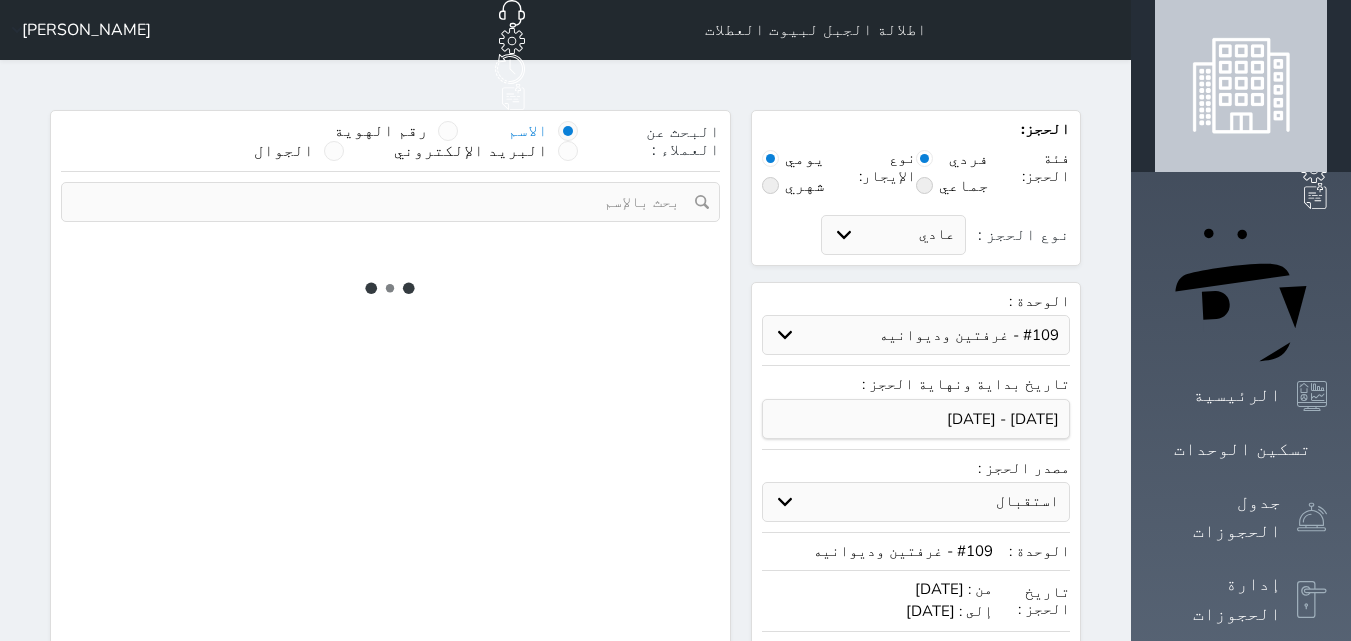 select on "1" 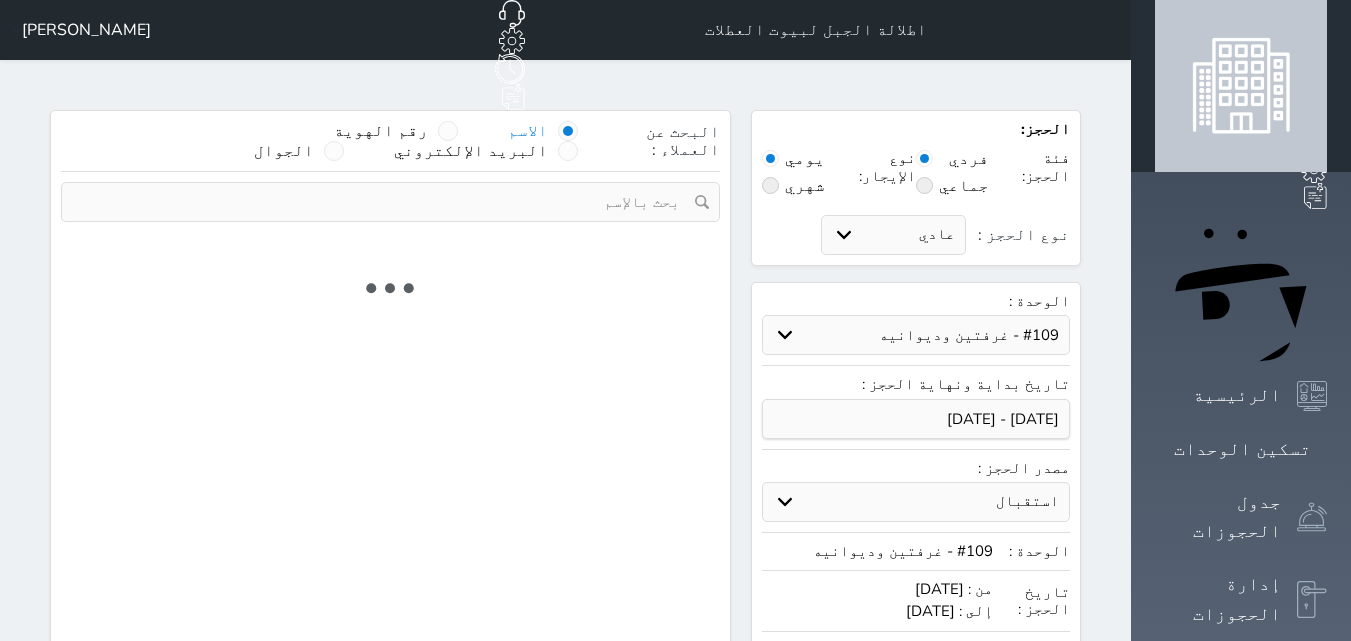 select on "7" 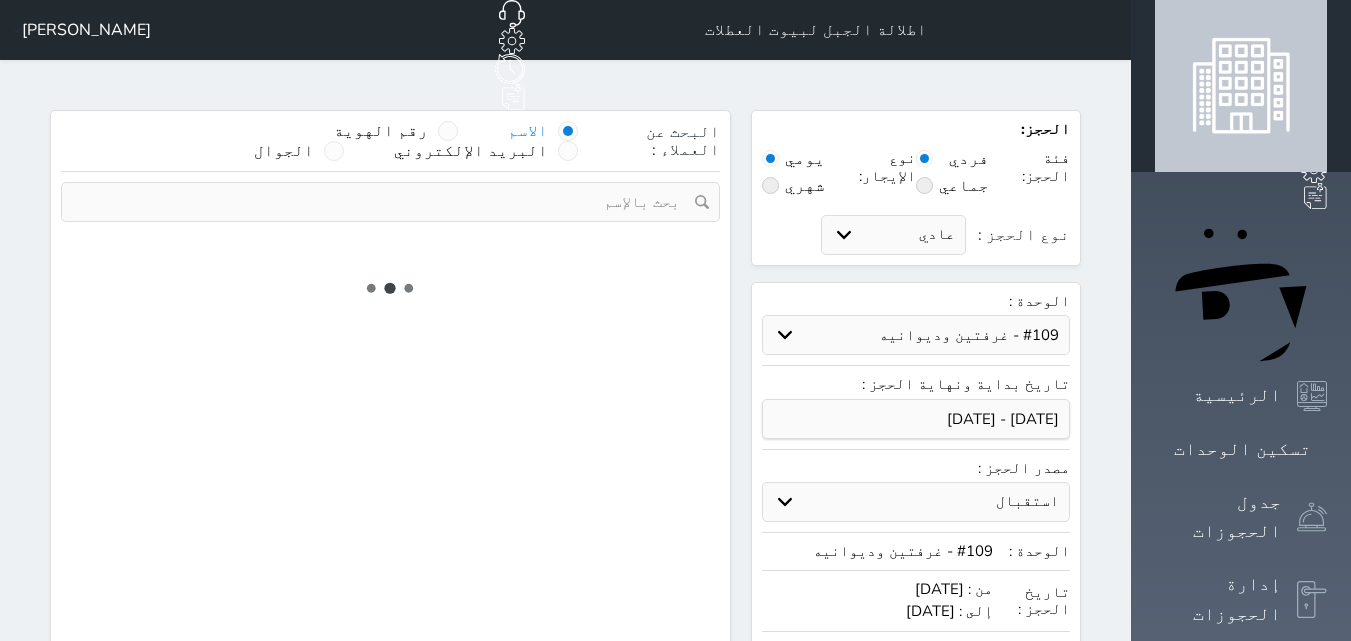 select 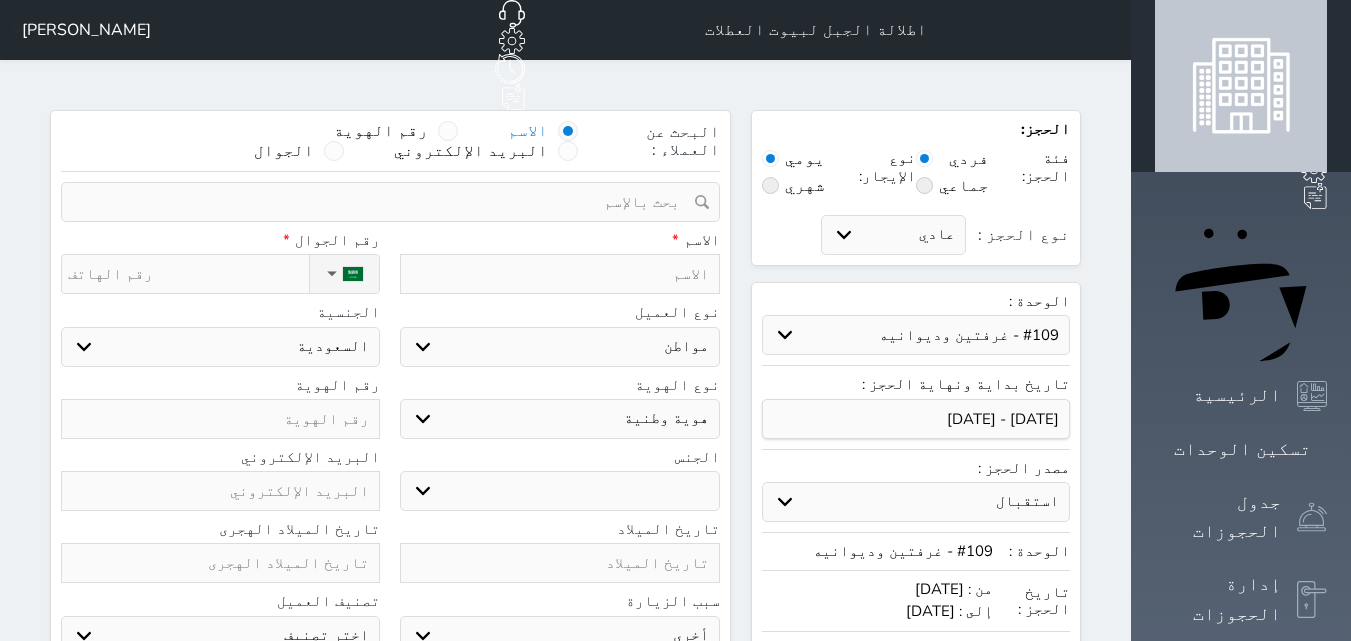 select 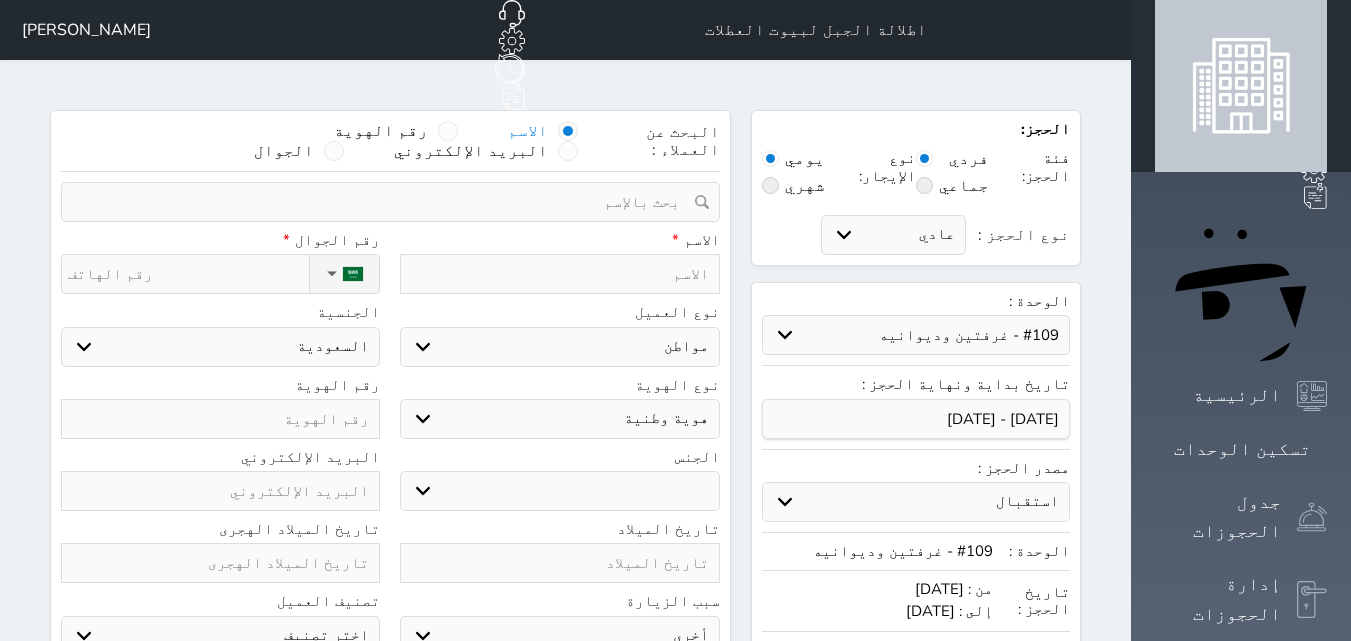 select 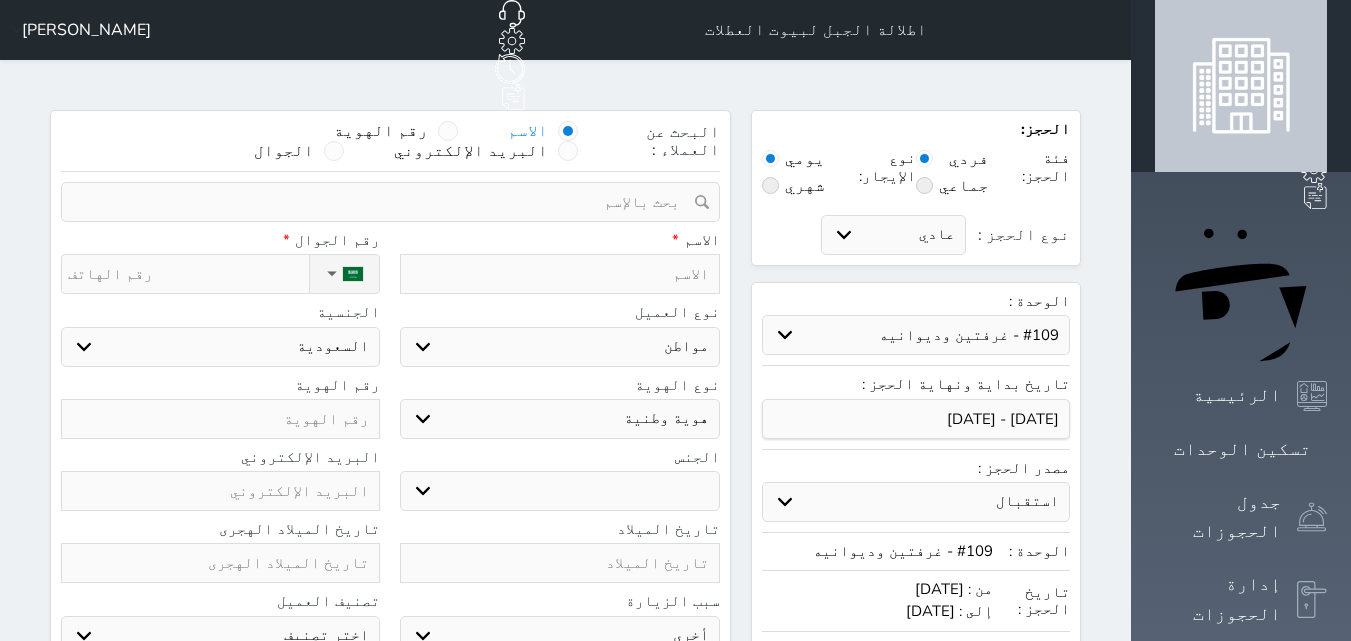 type on "ا" 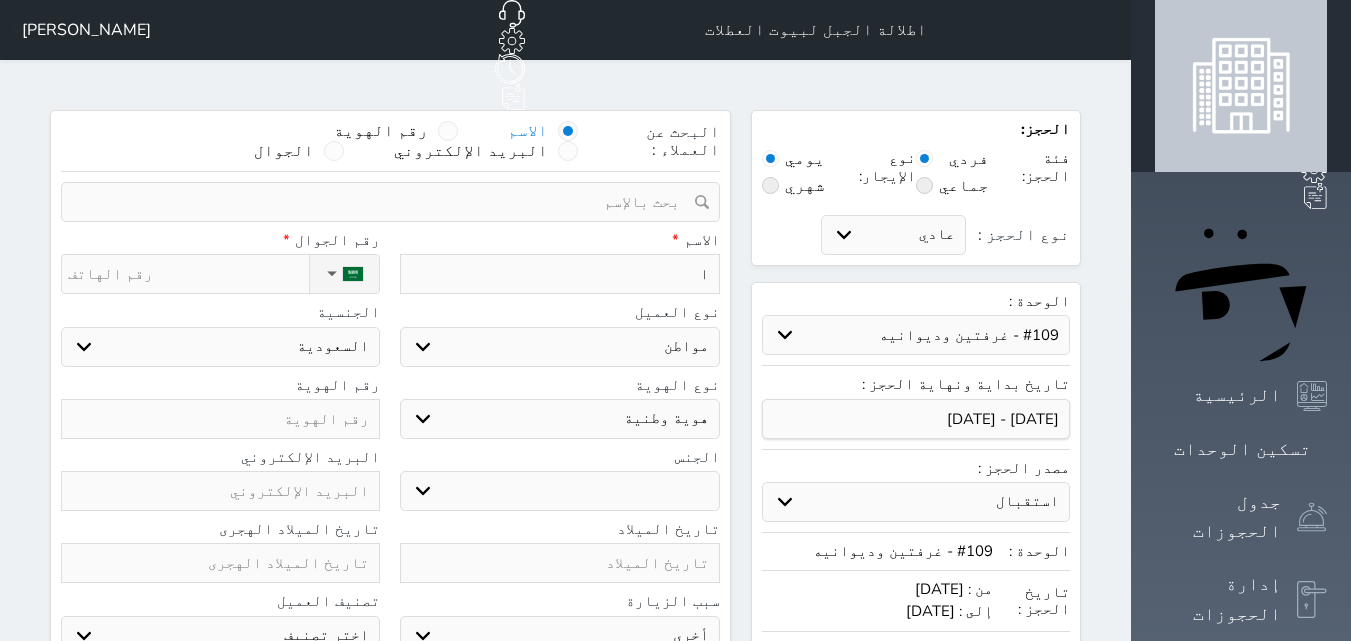 type on "اي" 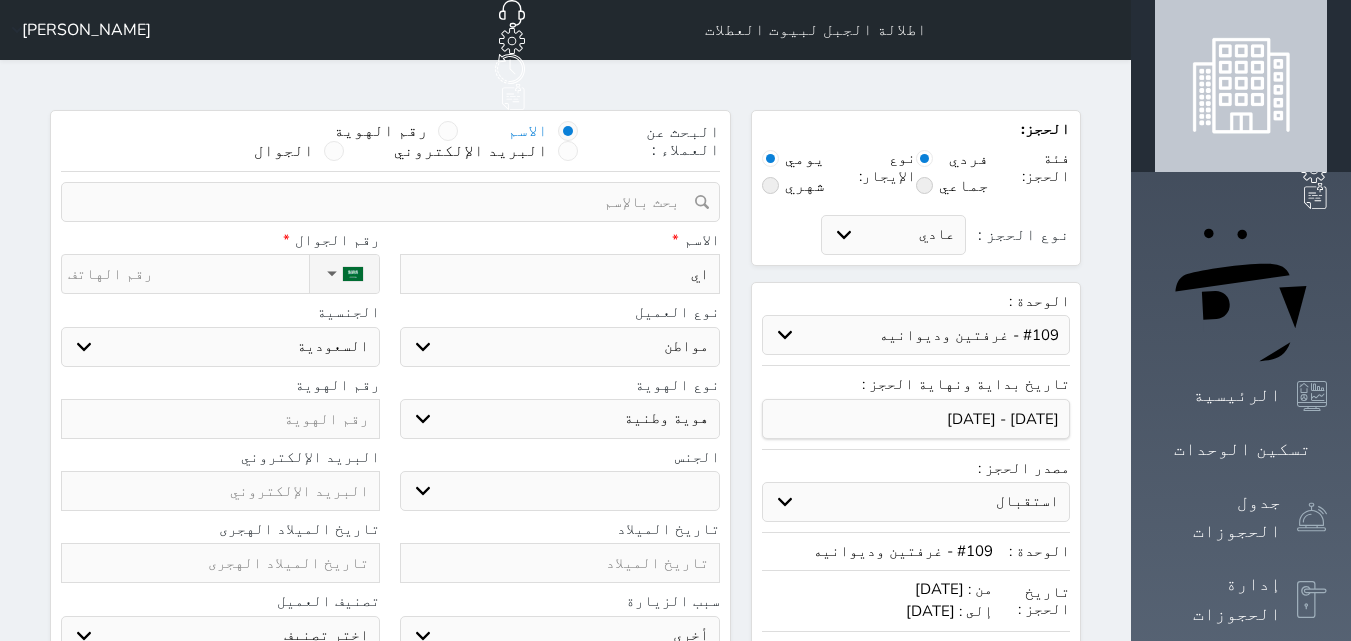 type on "ايم" 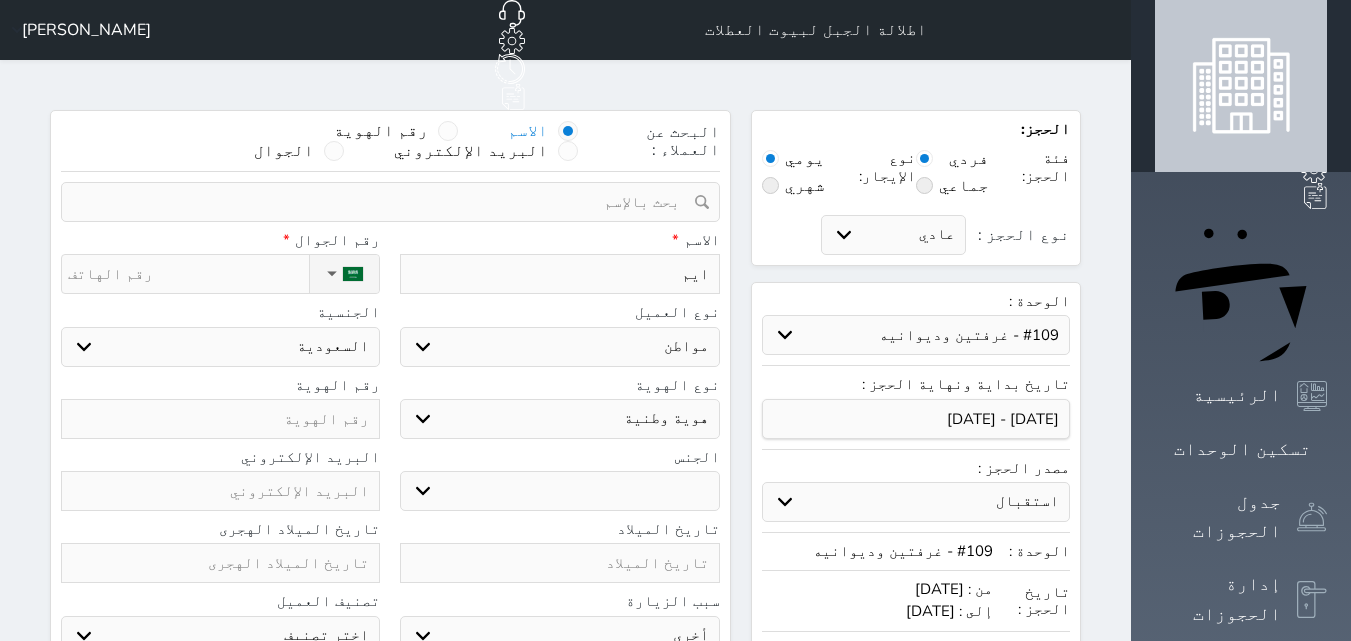 type on "ايمن" 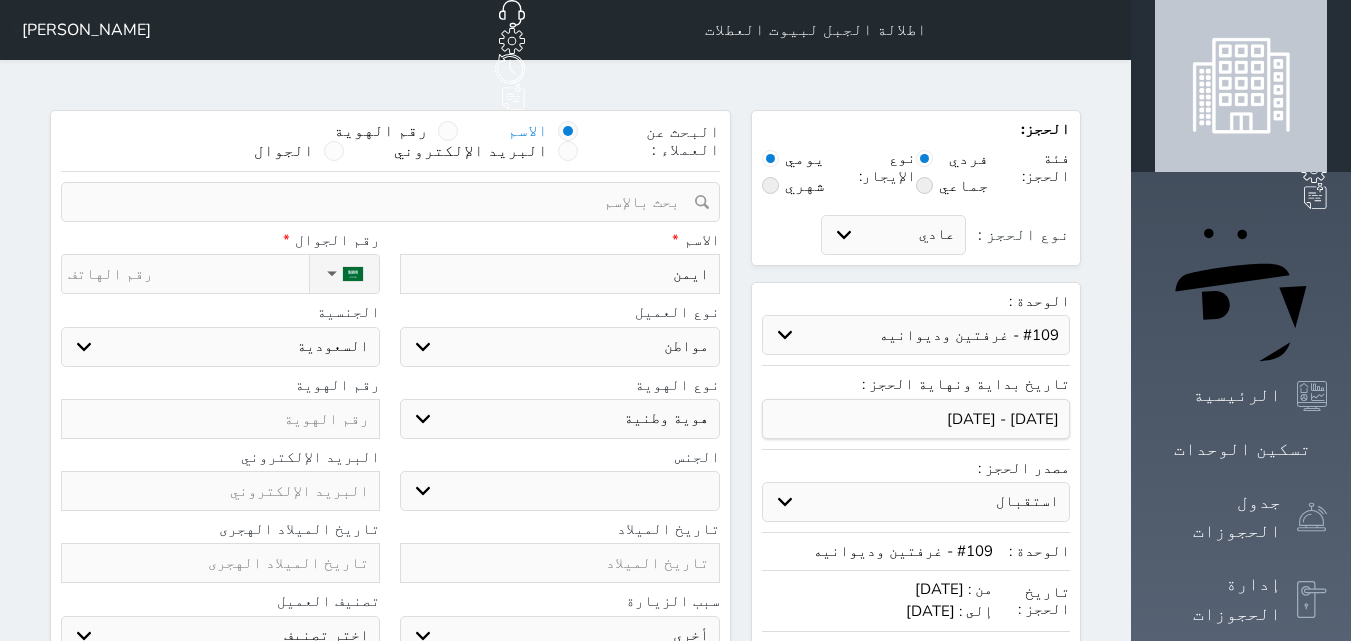 type on "ايمن" 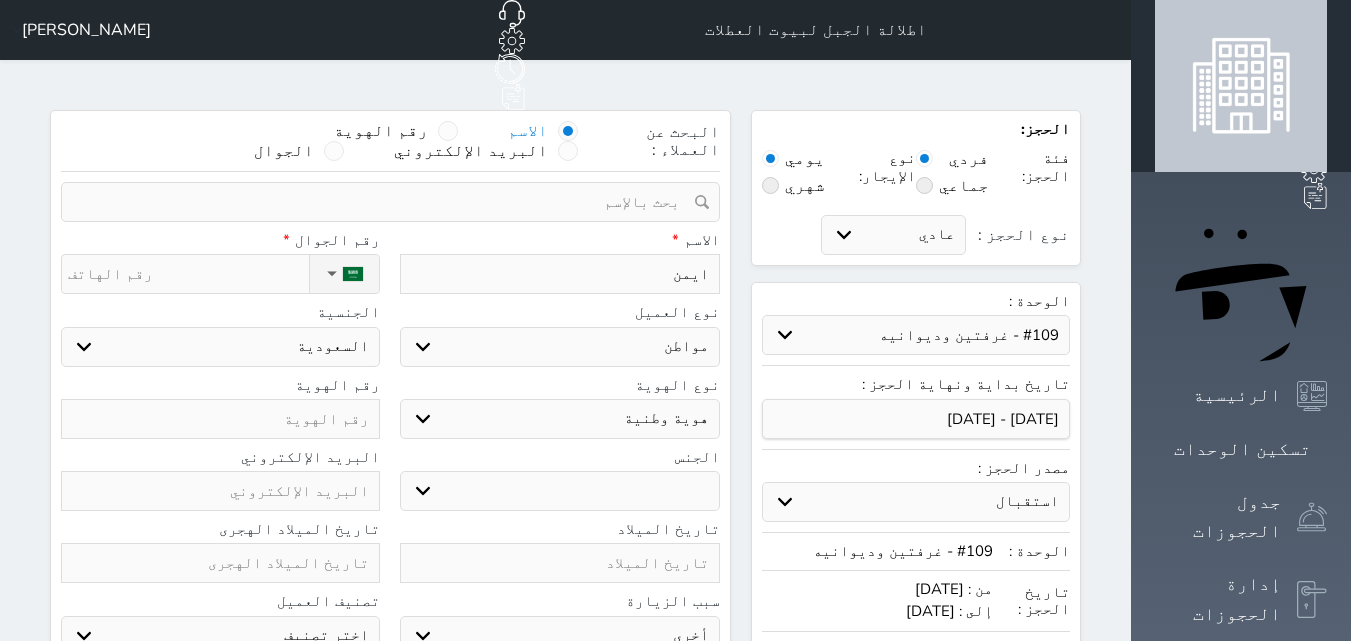 type on "ايمن" 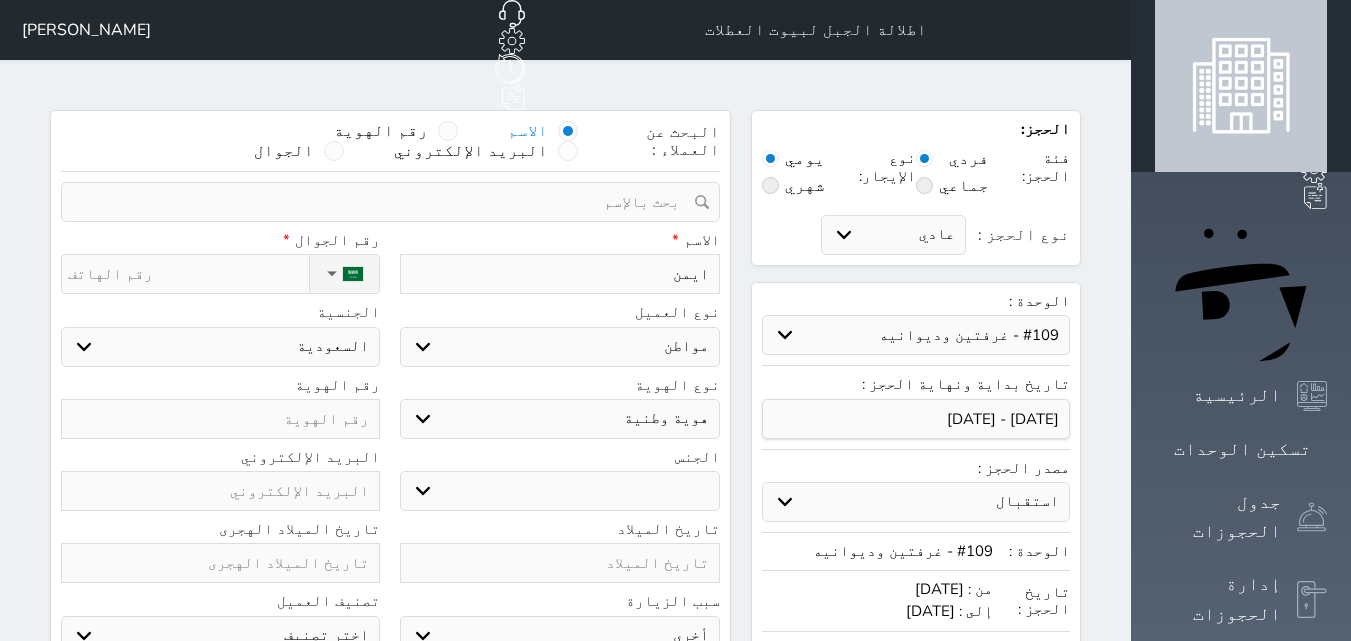type on "ايم" 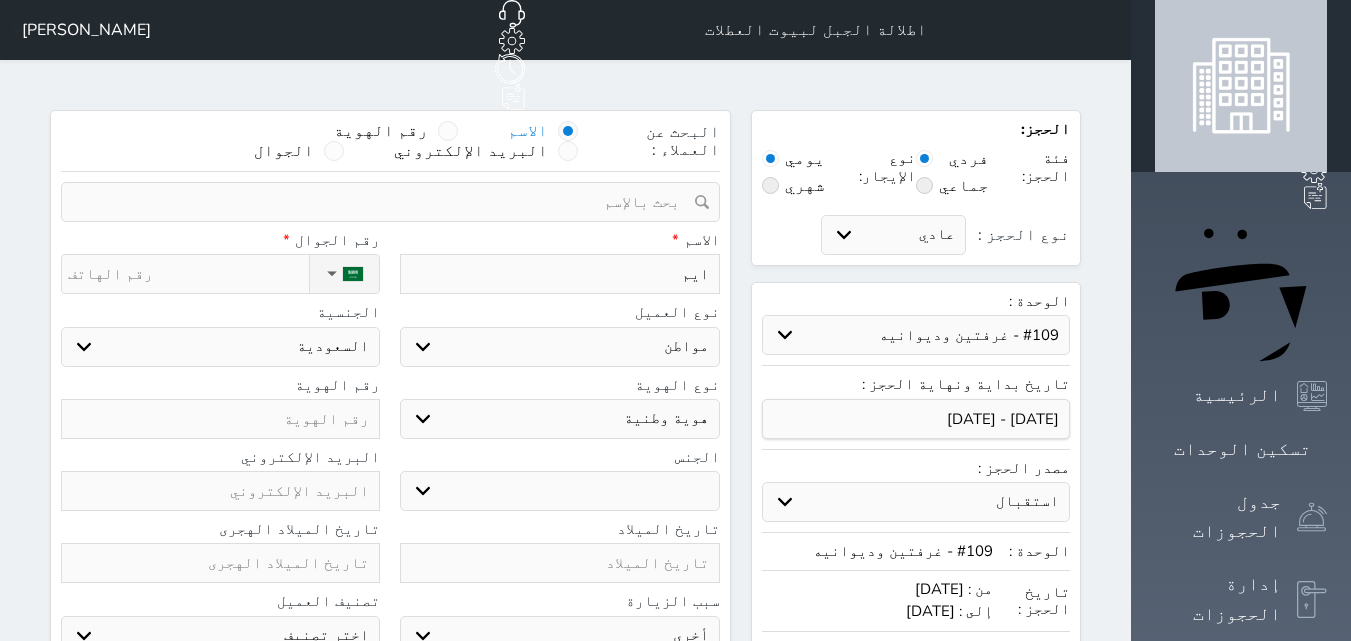 type on "اي" 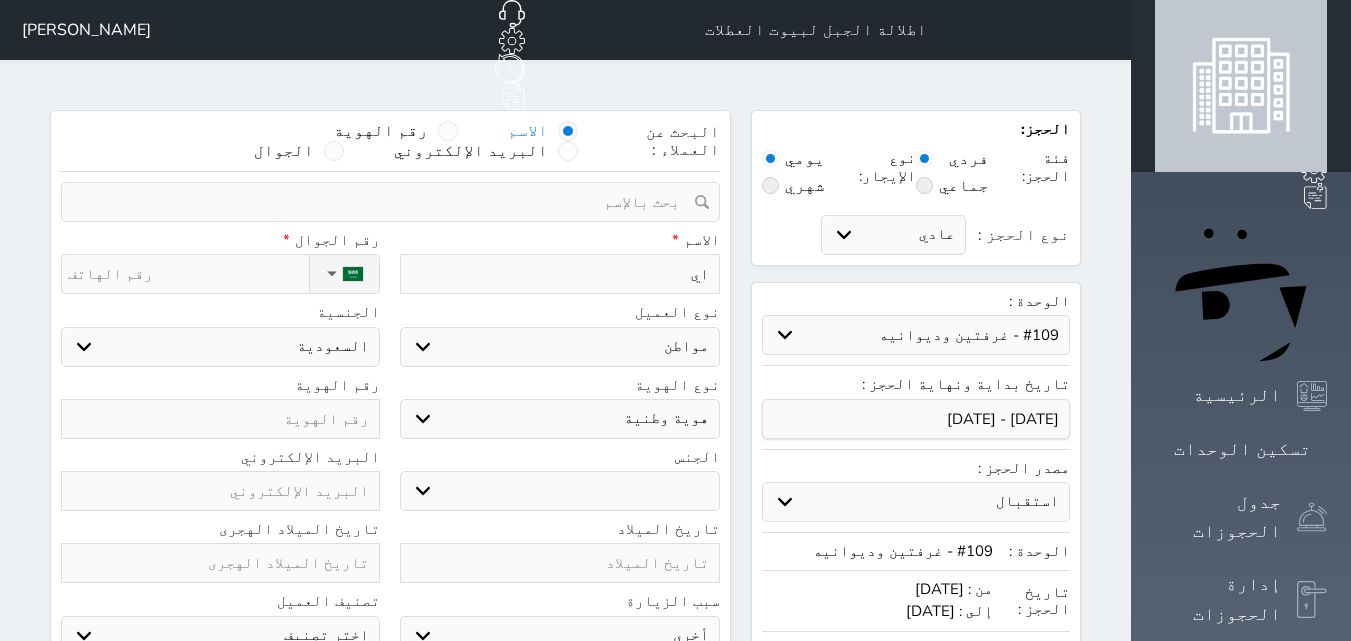 type on "ا" 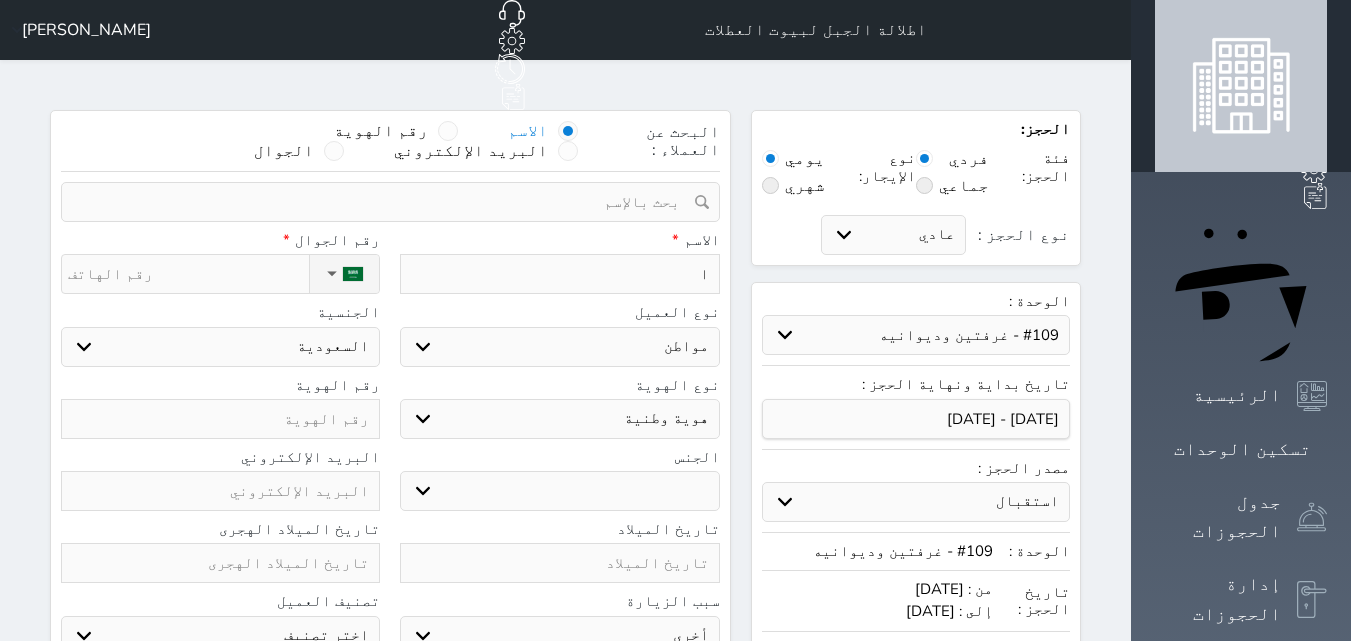 type 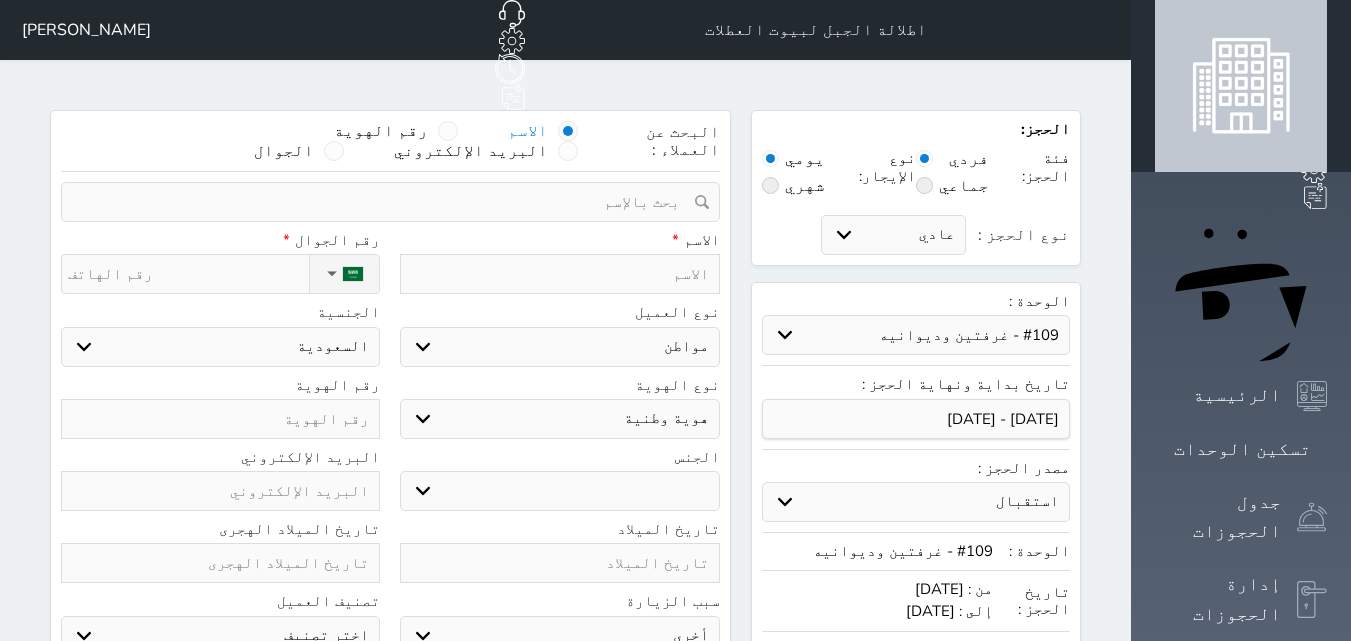 type on "أ" 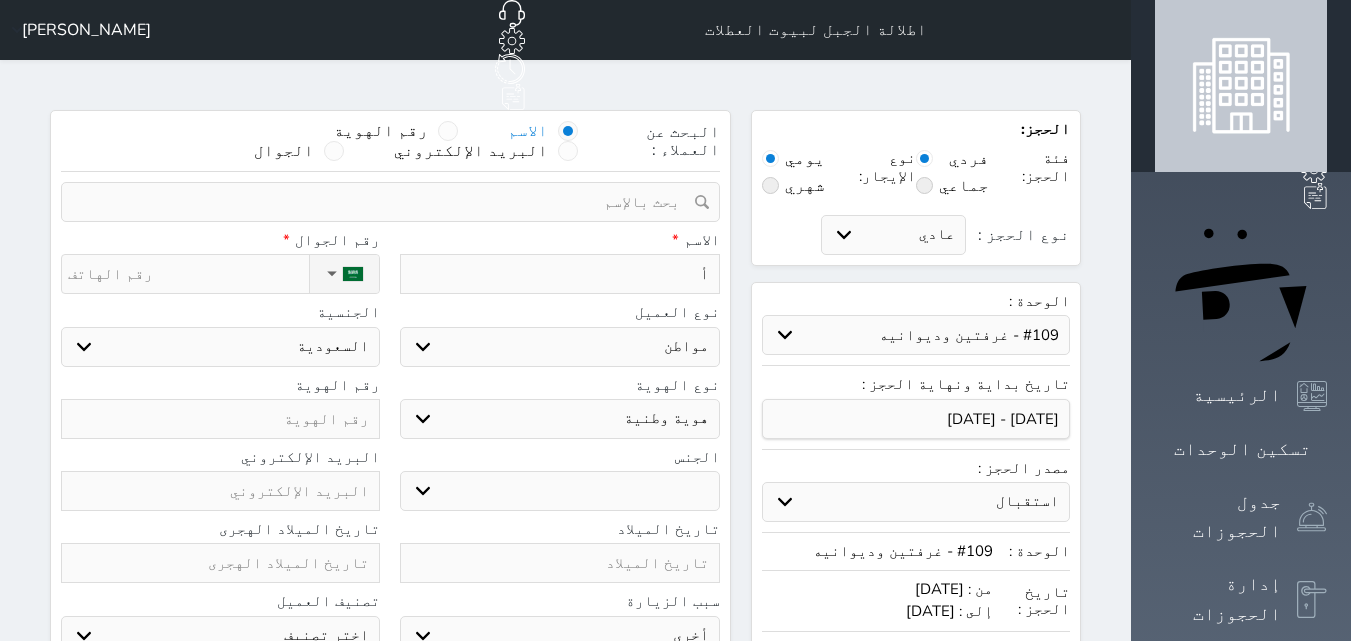 type on "أي" 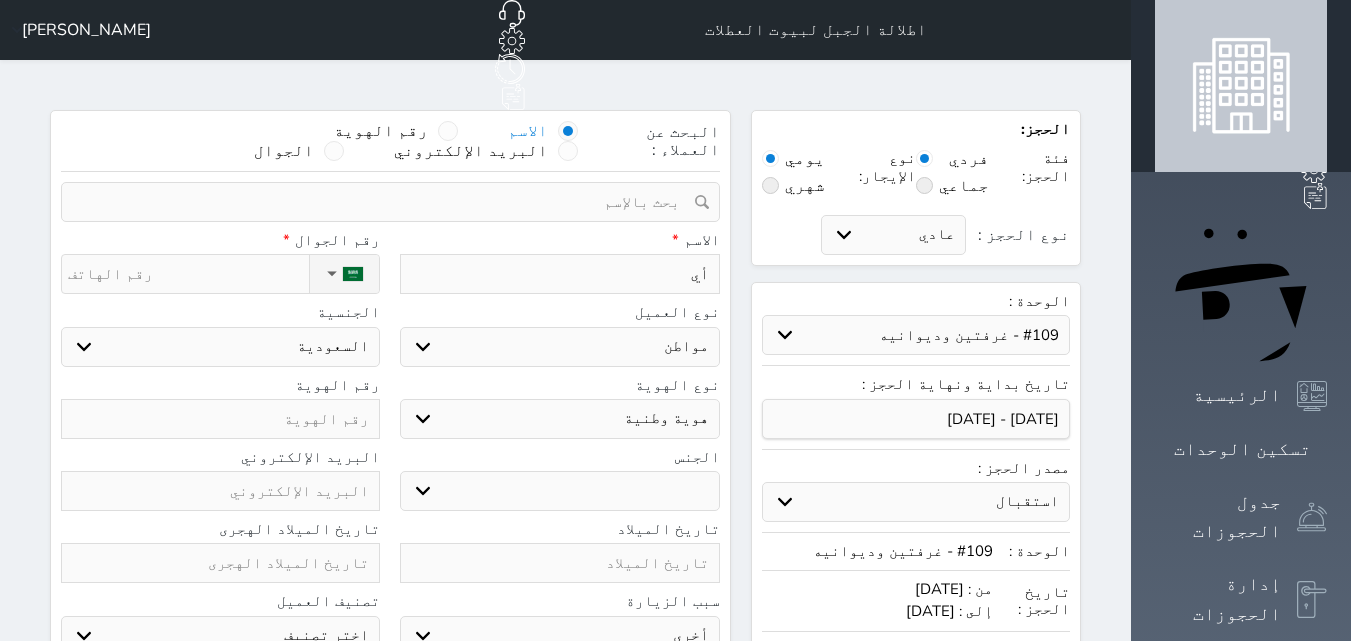 type on "أيم" 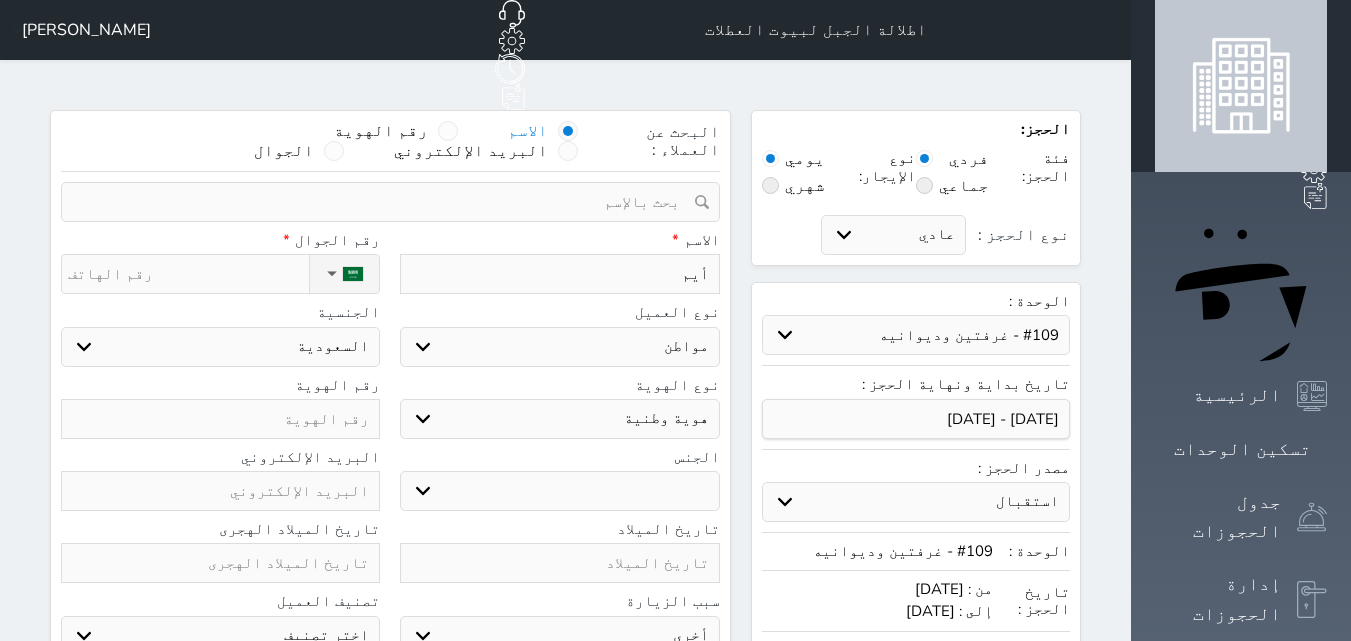 type on "أيمن" 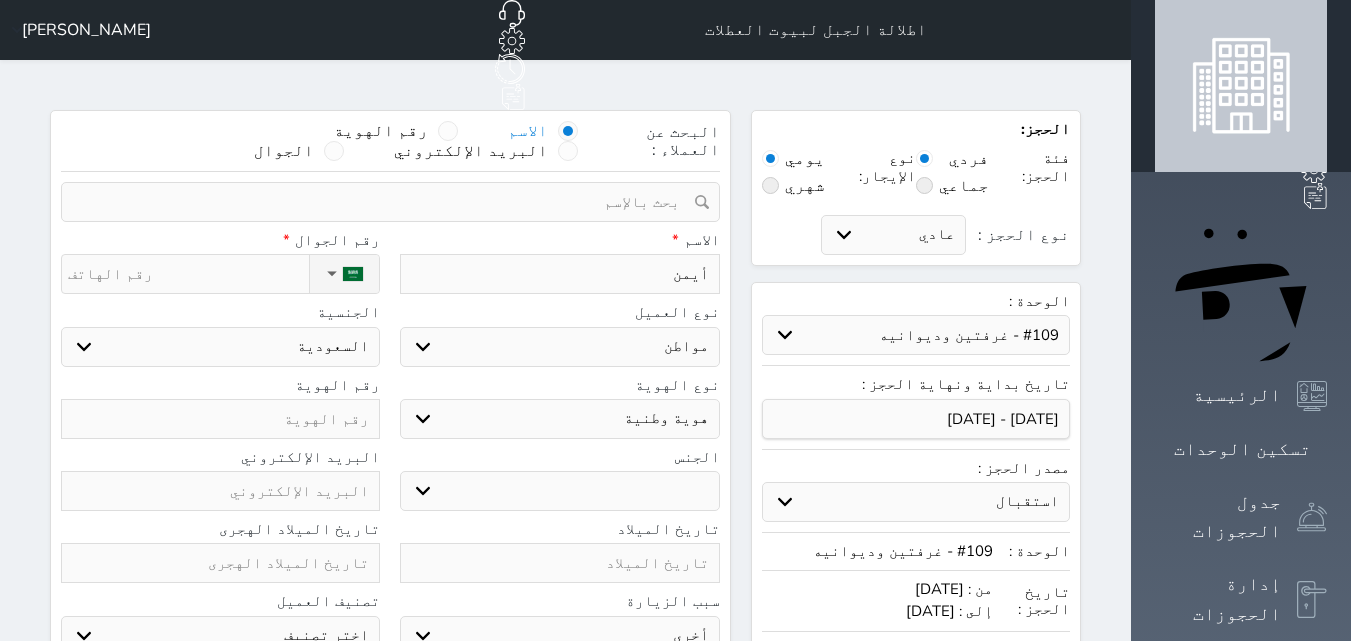 select 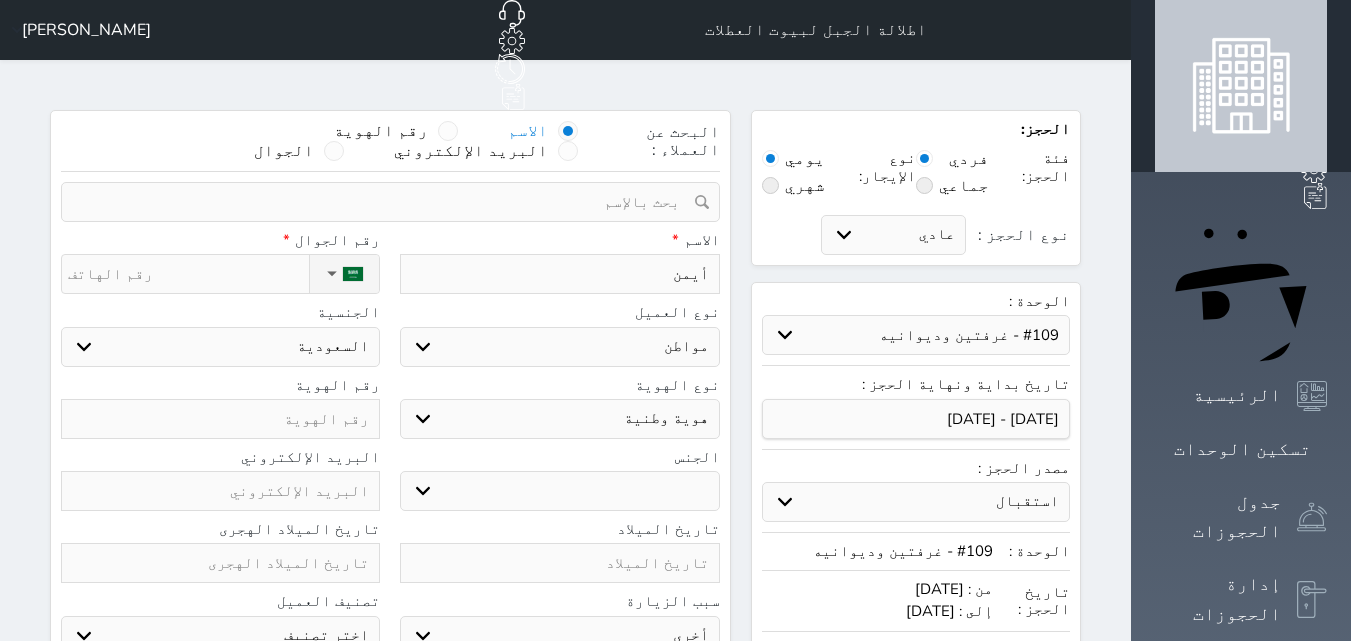 type on "أيمن م" 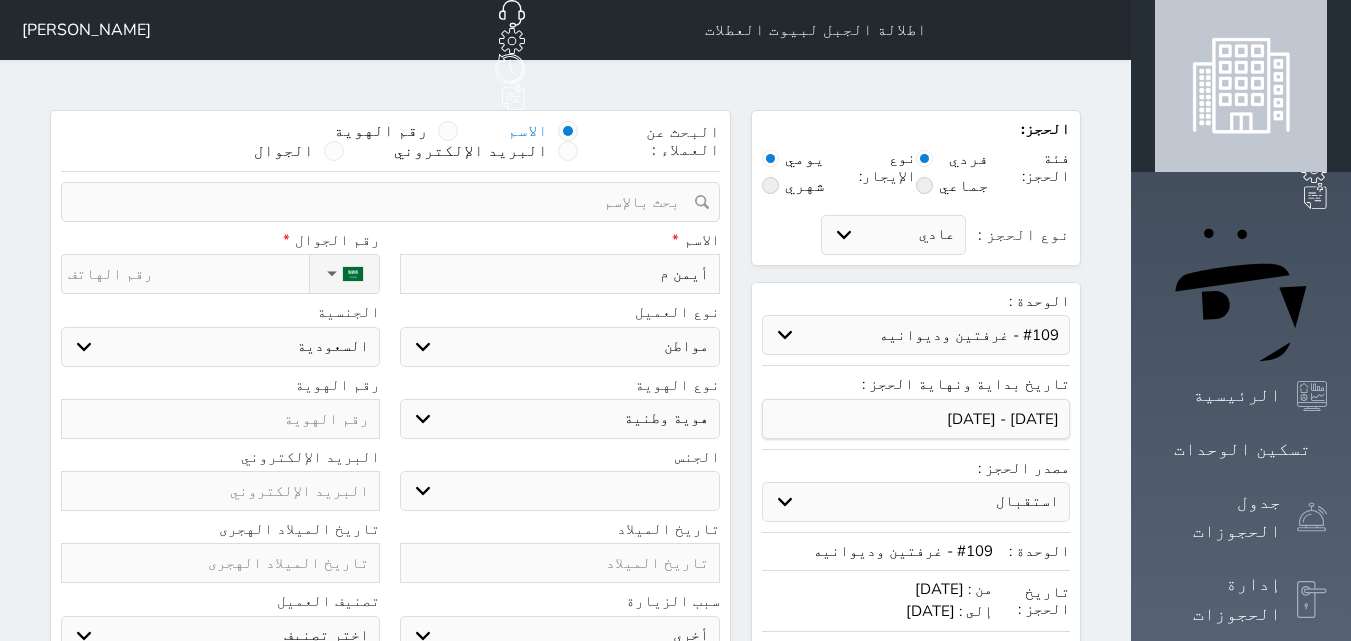 type on "أيمن مق" 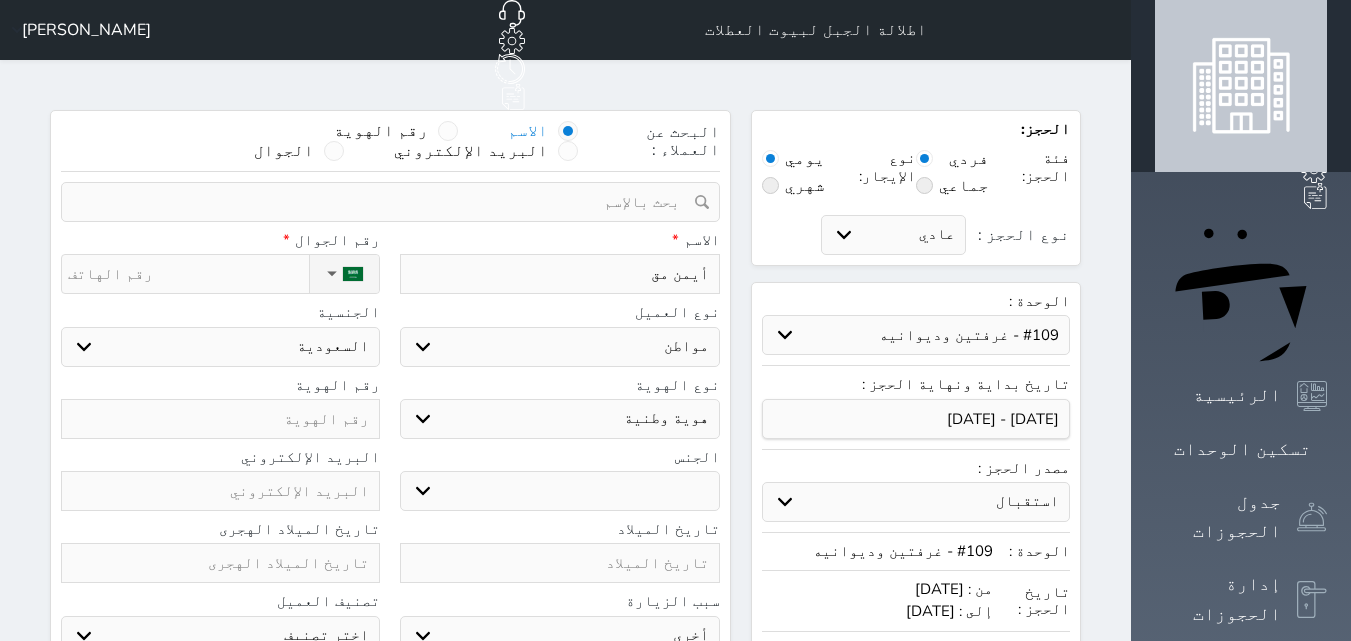 type on "أيمن مقب" 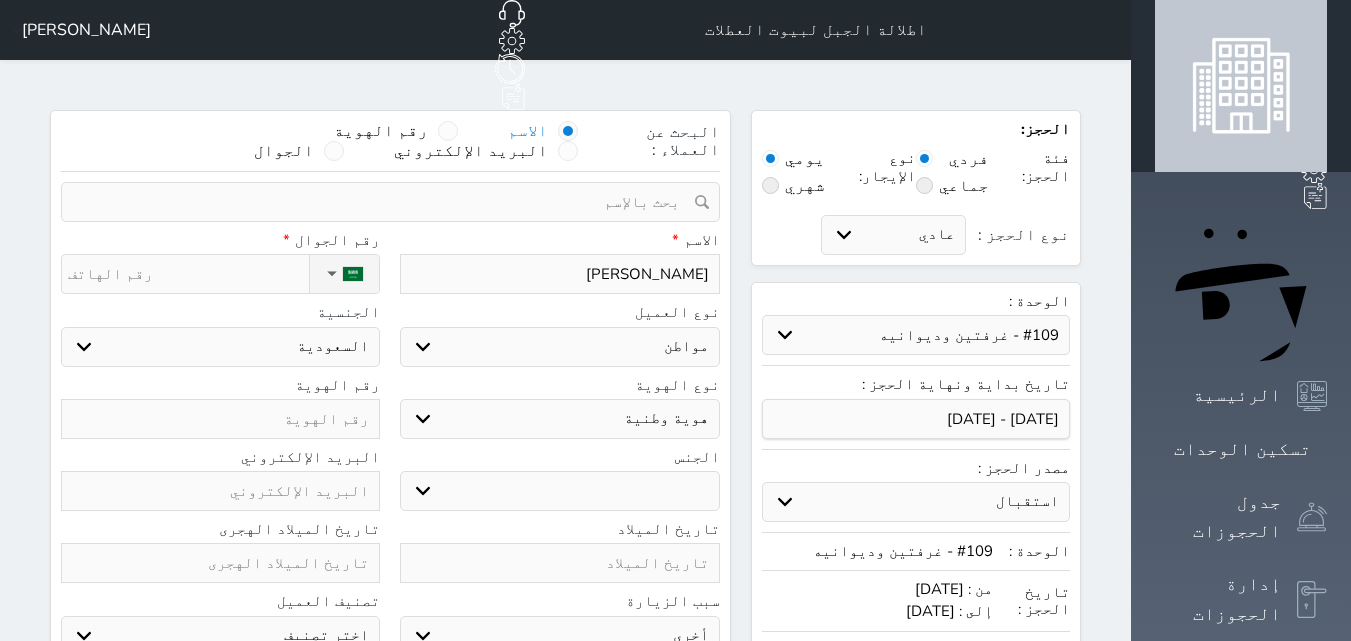 type on "أيمن مقبل" 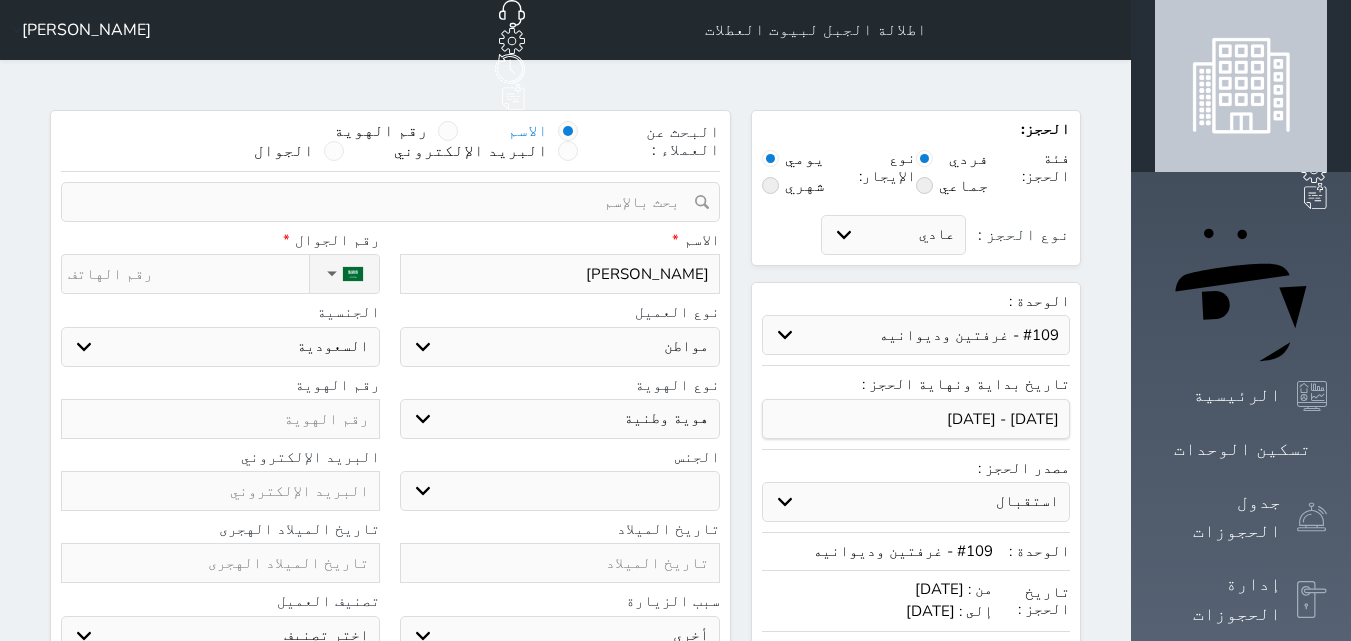 type on "أيمن مقبل ا" 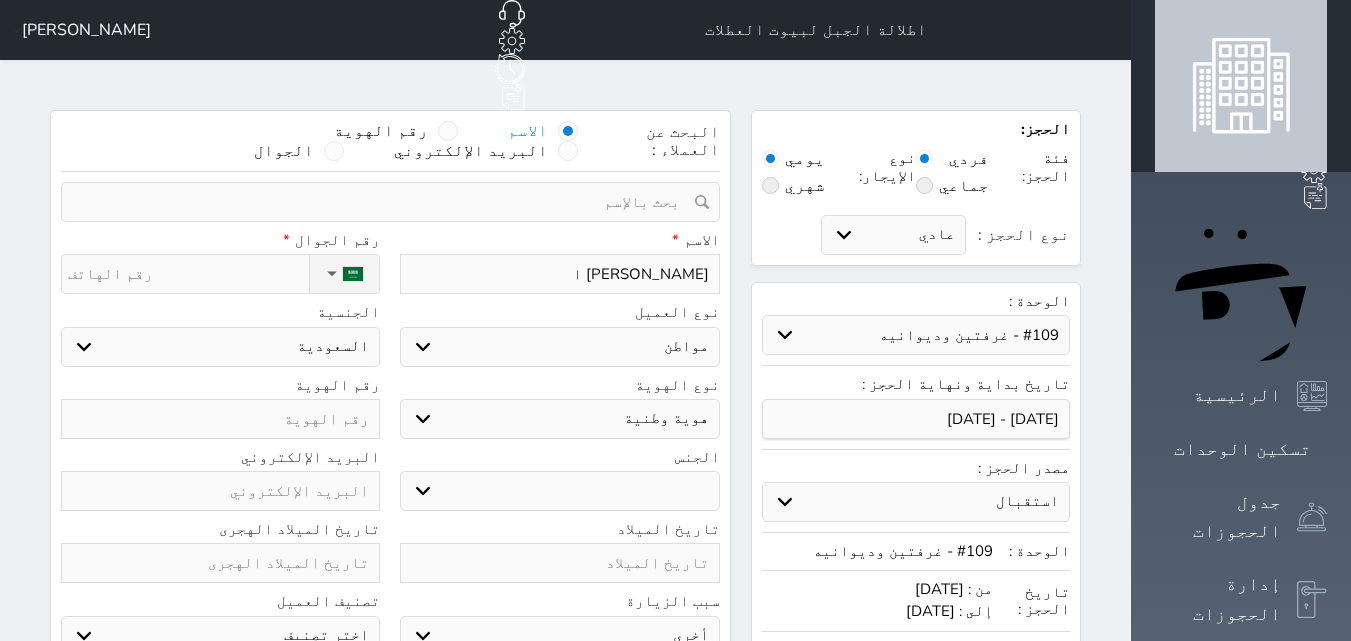 type on "أيمن مقبل ال" 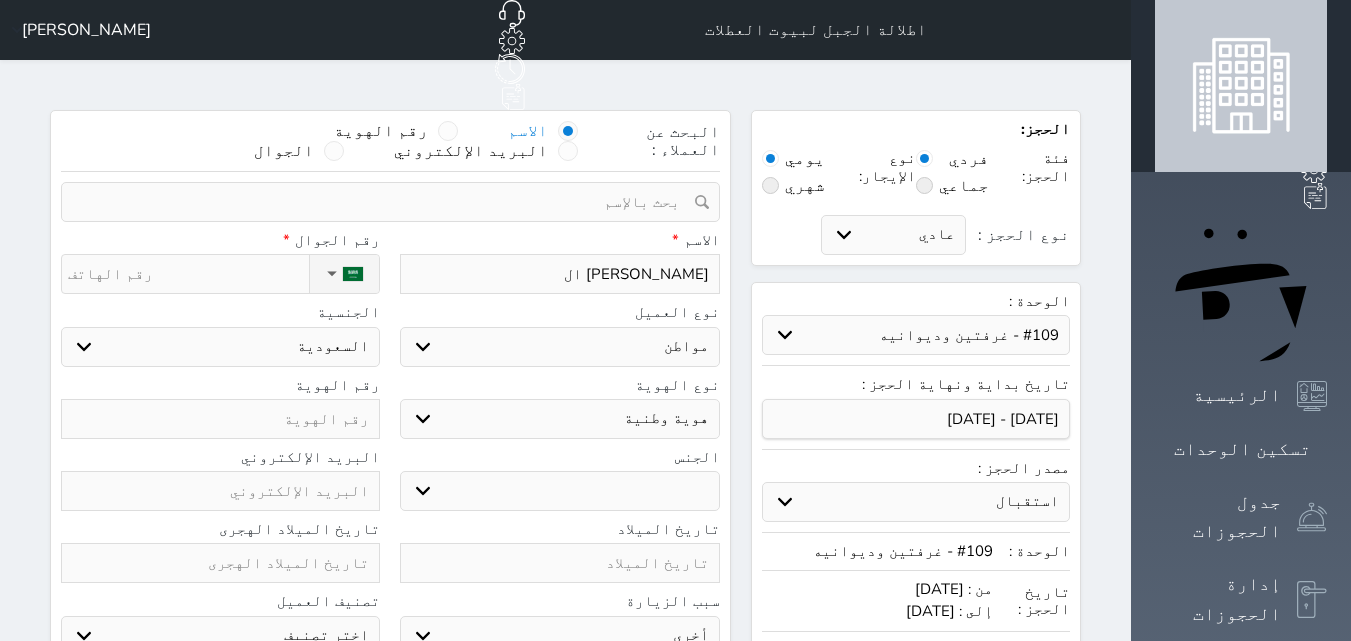 type on "أيمن مقبل الج" 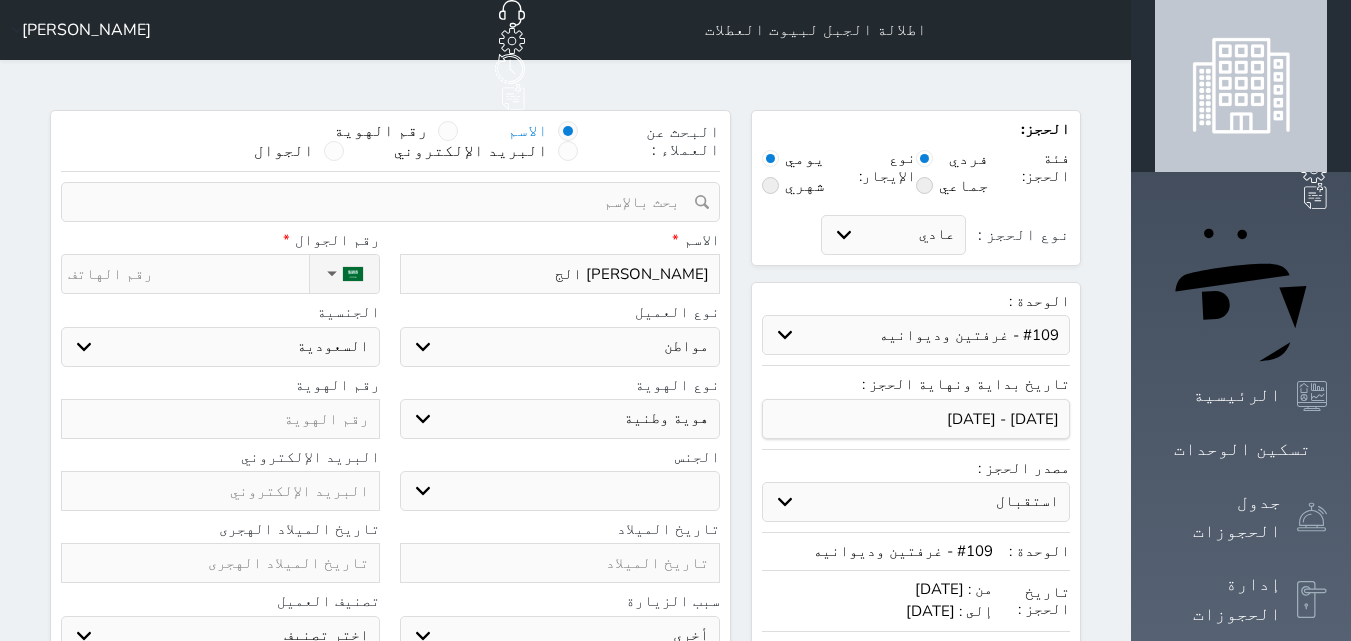 type on "أيمن مقبل الجم" 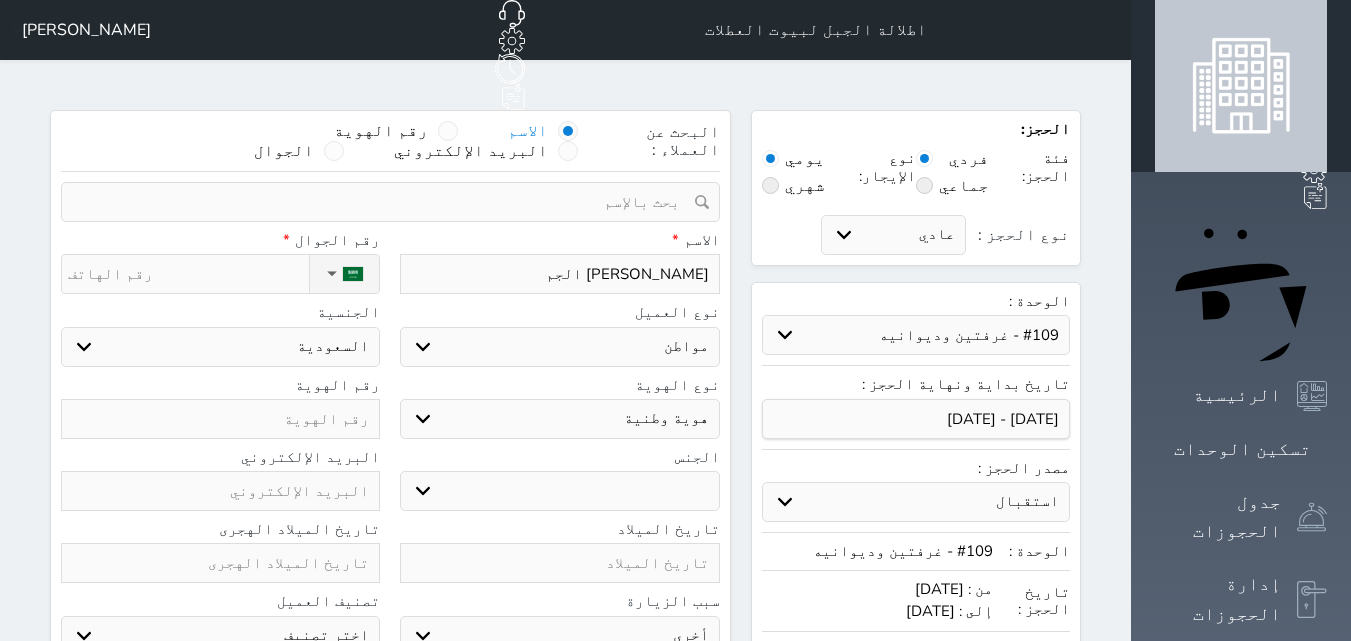type on "أيمن مقبل الجمي" 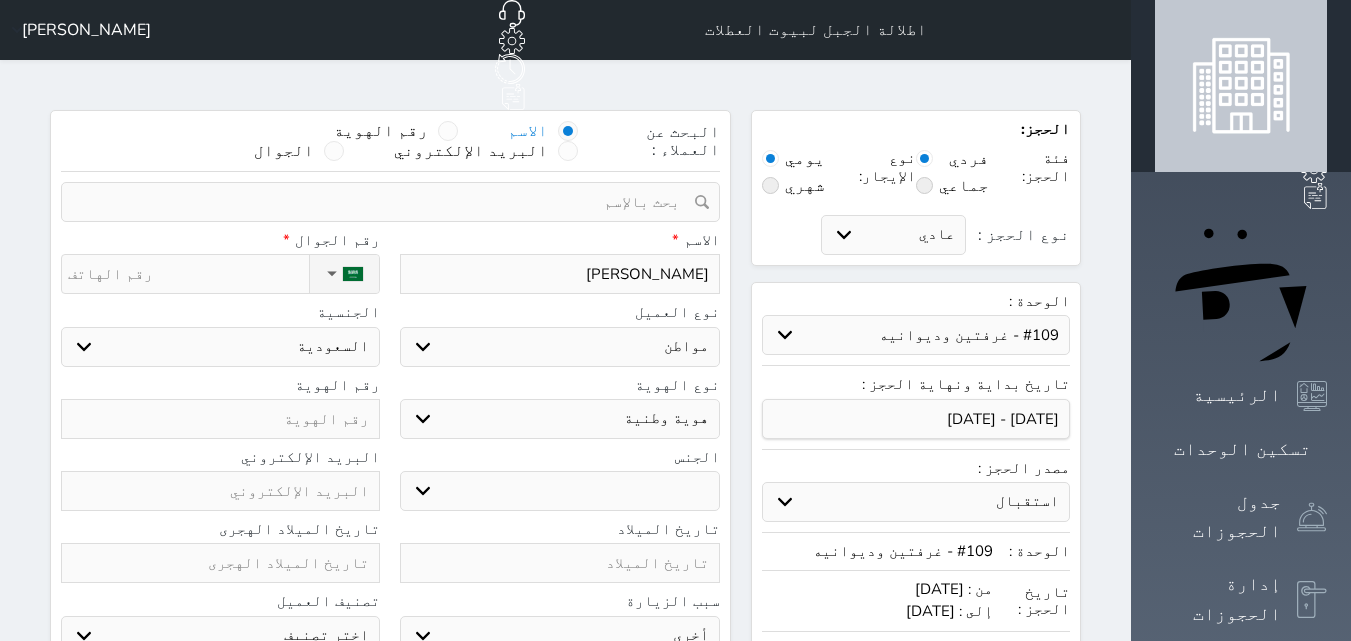type on "أيمن مقبل الجميل" 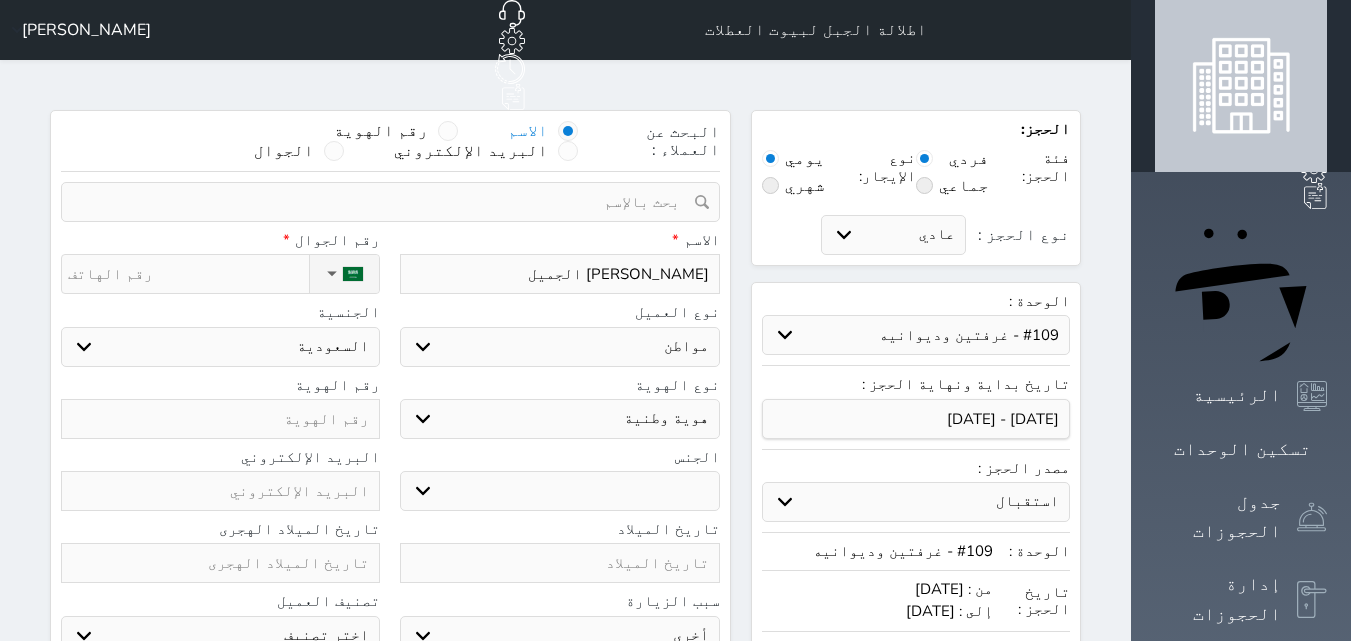 type on "أيمن مقبل الجميلي" 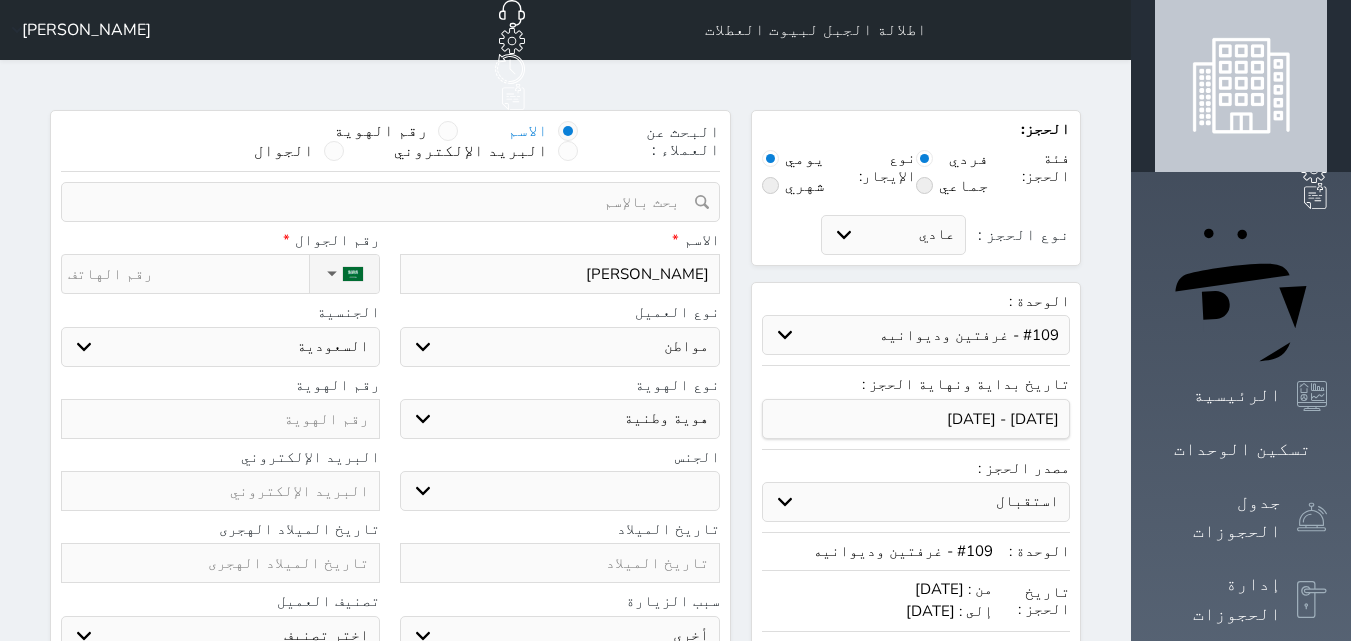 type on "أيمن مقبل الجميلي" 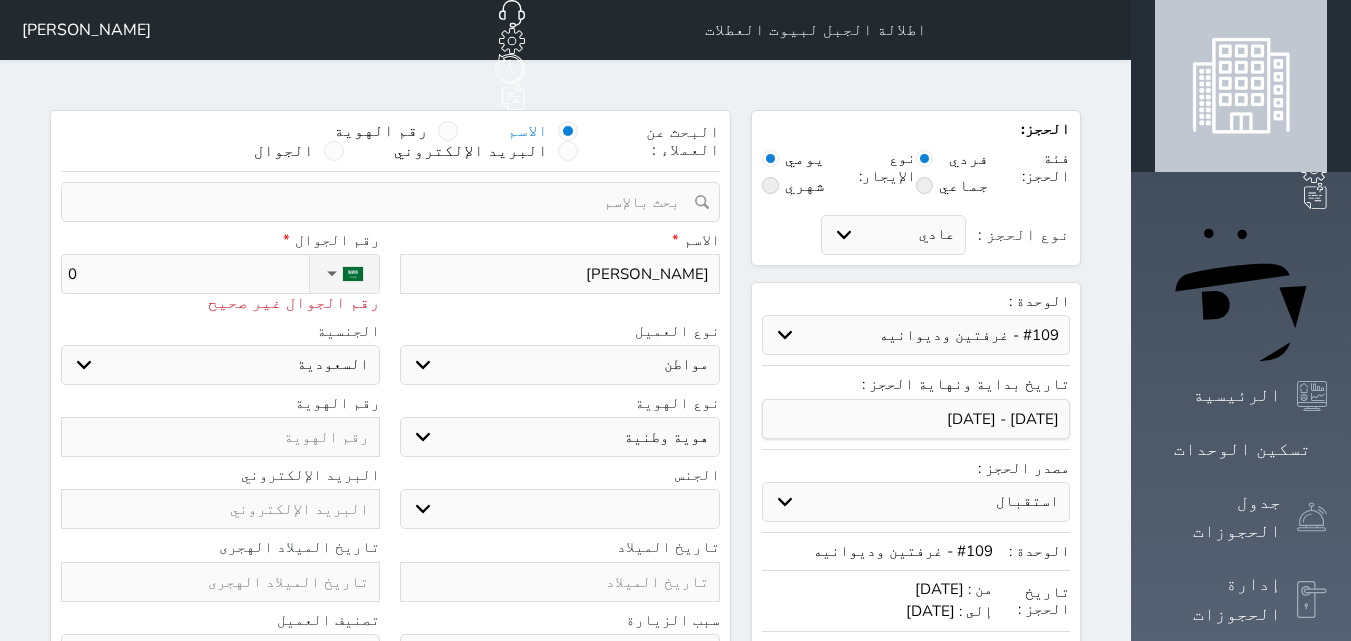 type on "05" 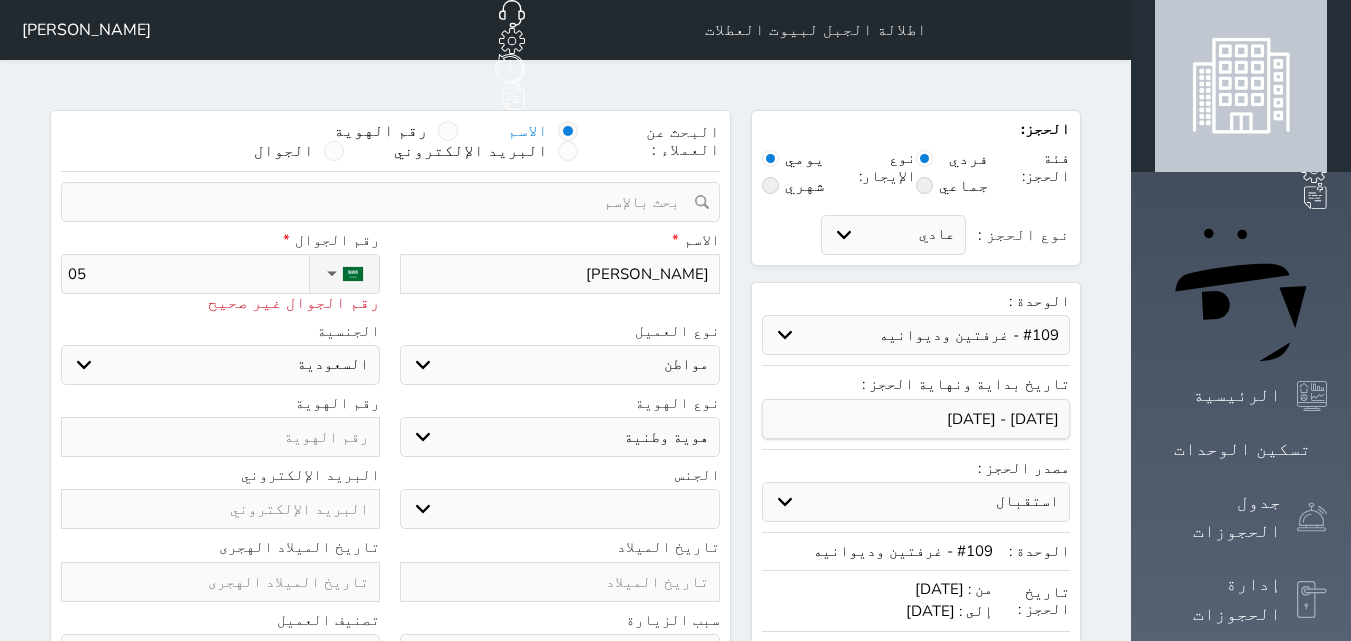 type on "054" 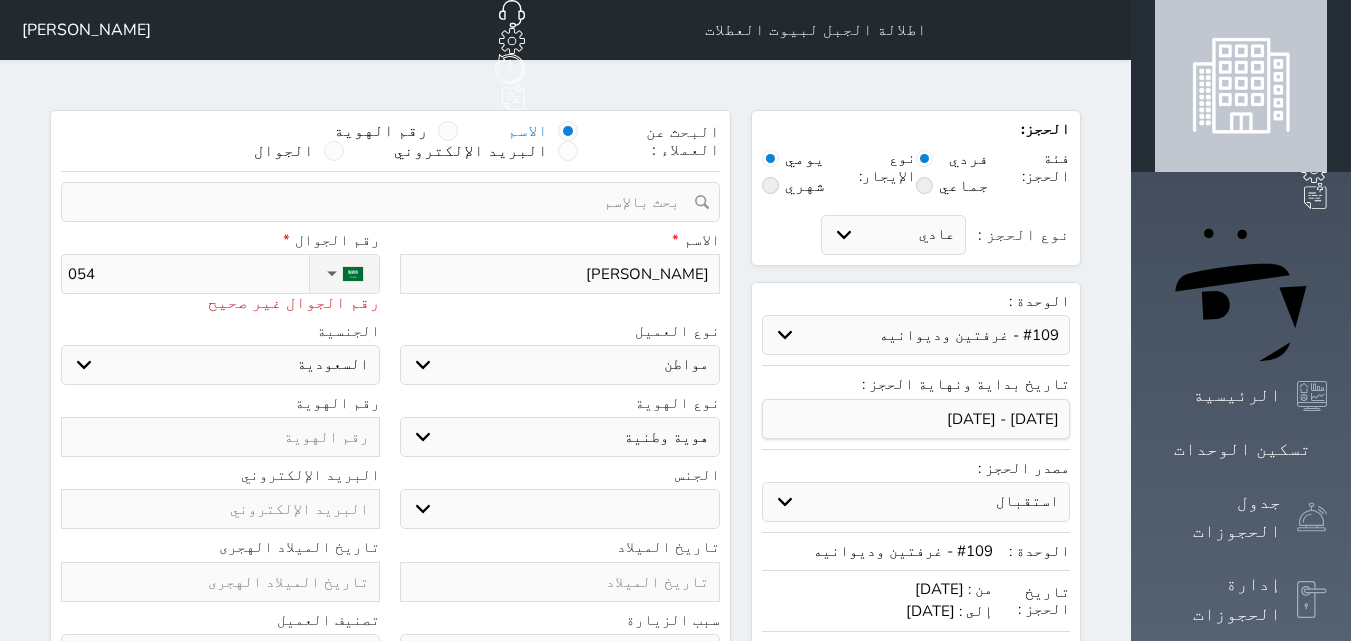 type on "0541" 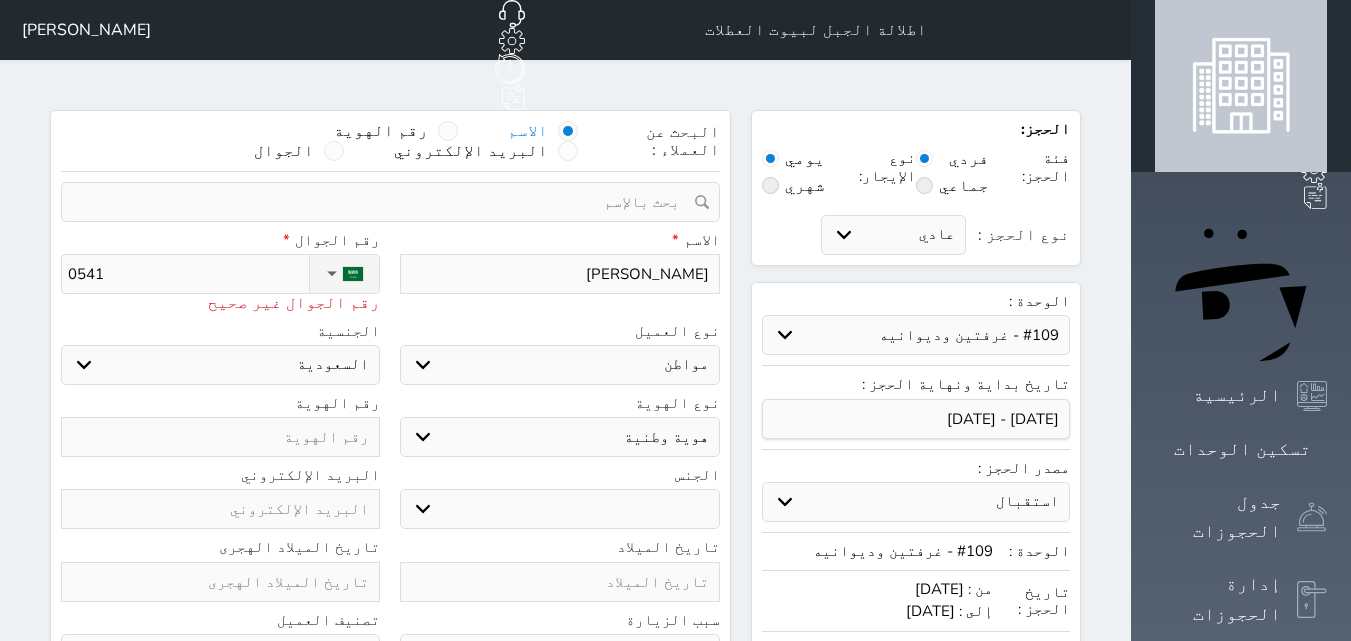 type on "05410" 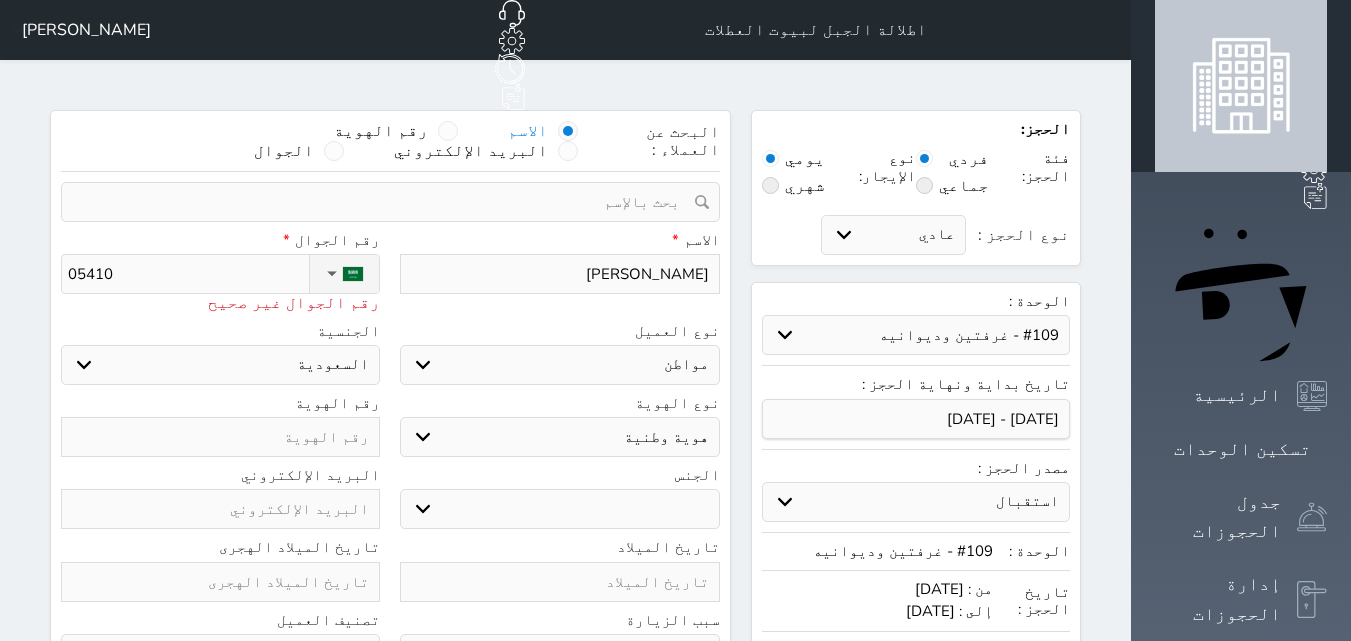 type on "054104" 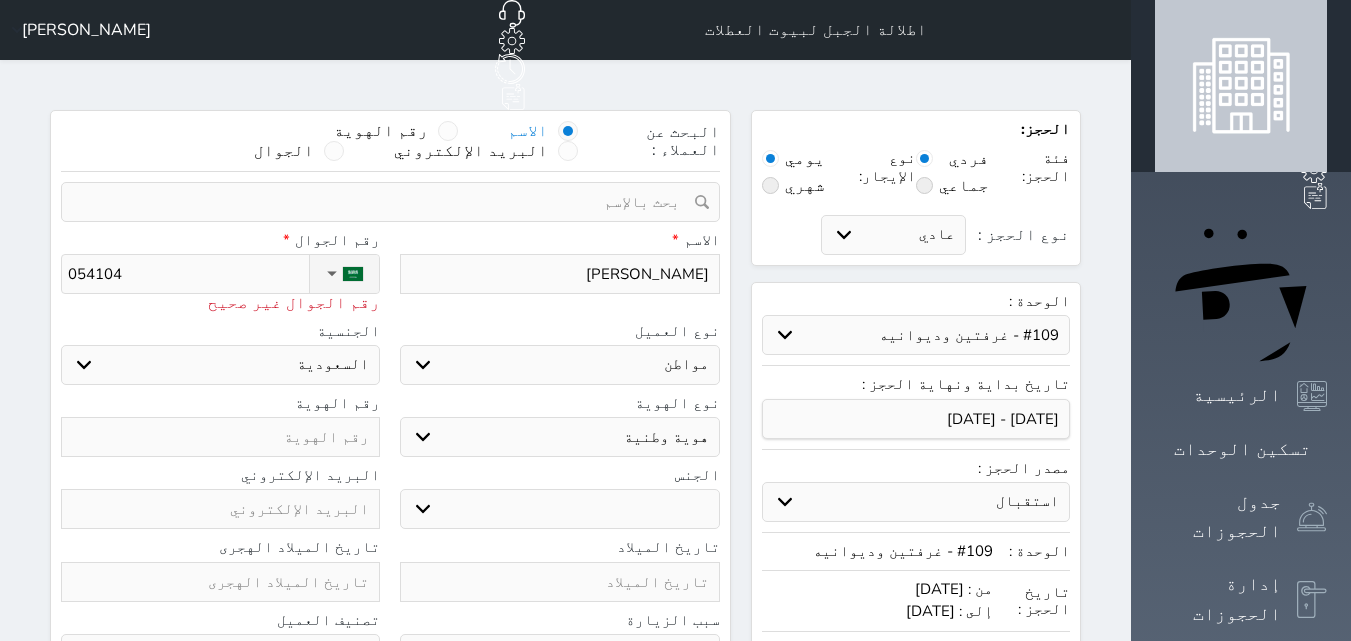 type on "0541044" 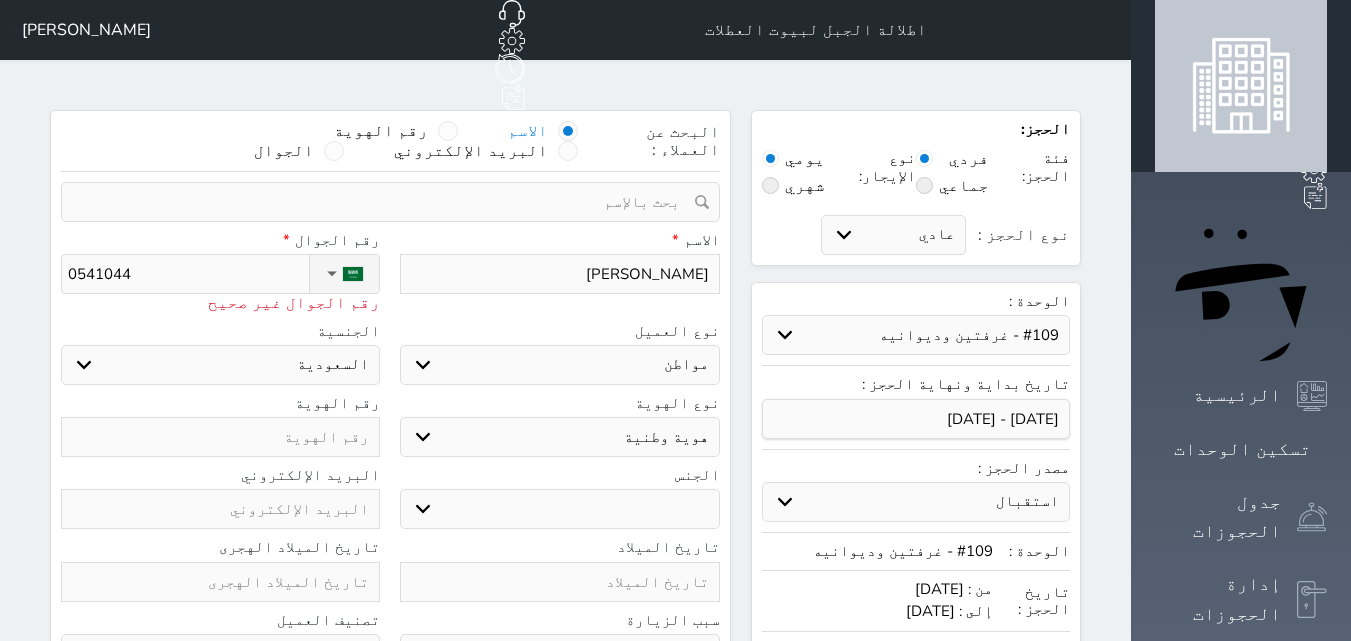type on "05410444" 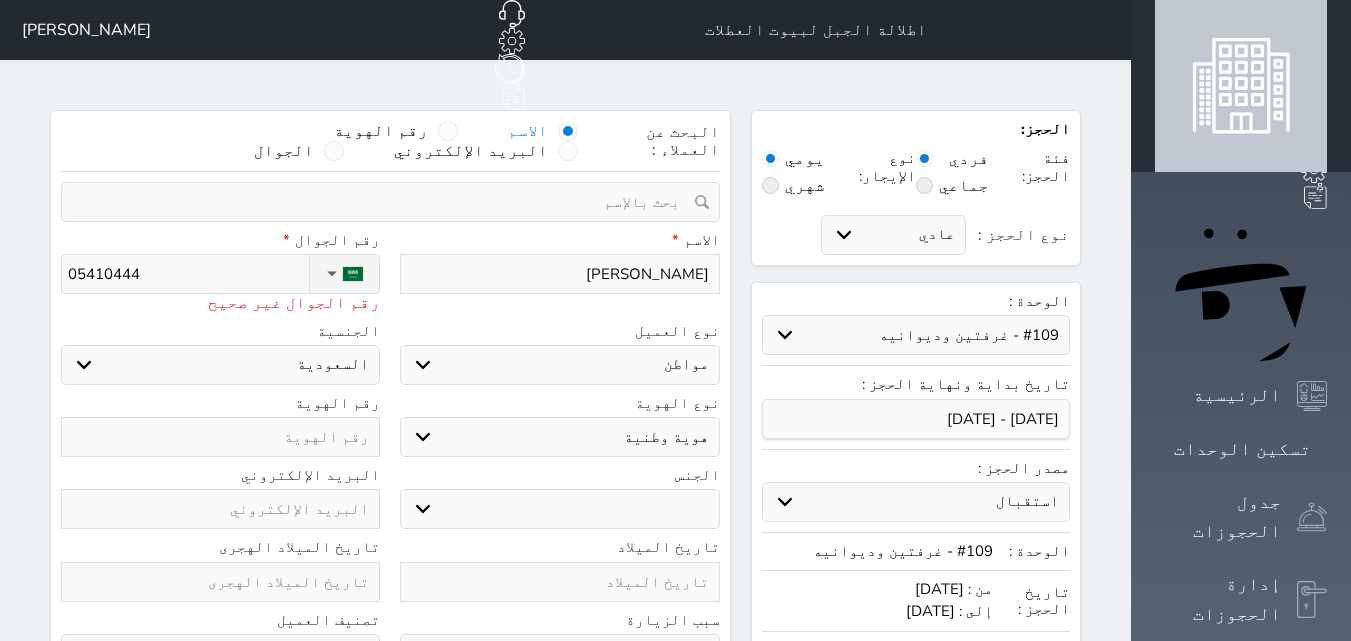 type on "054104448" 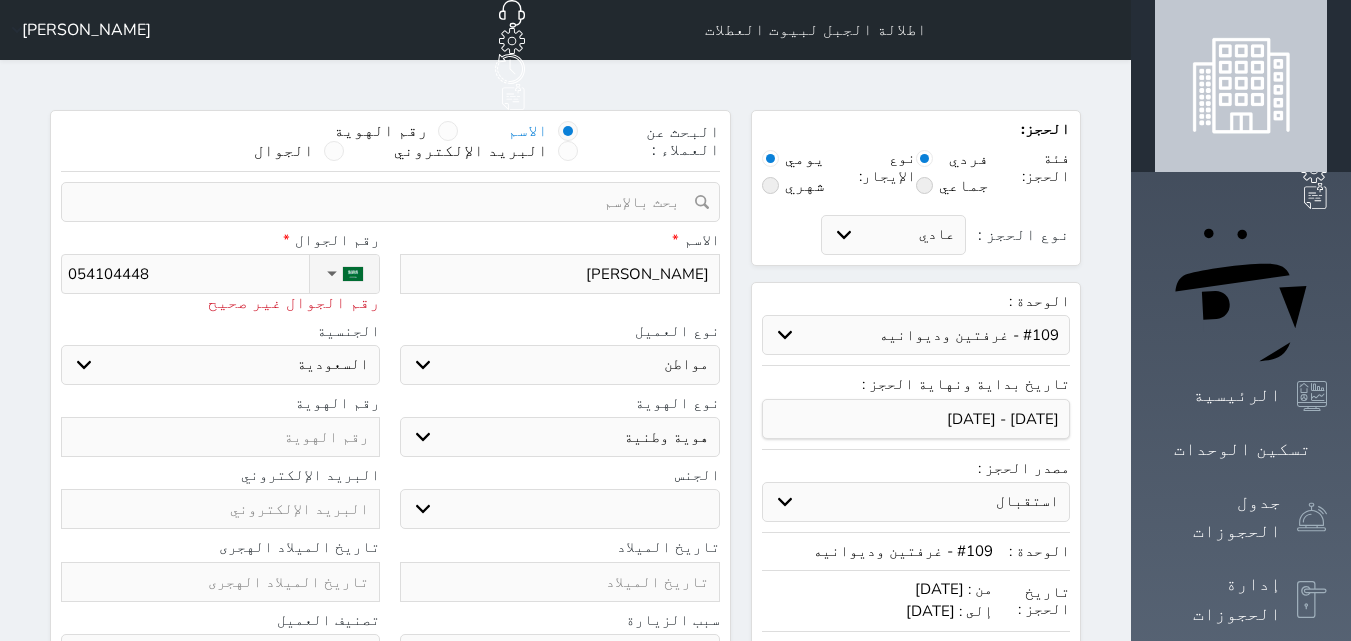 type on "+966 54 104 4481" 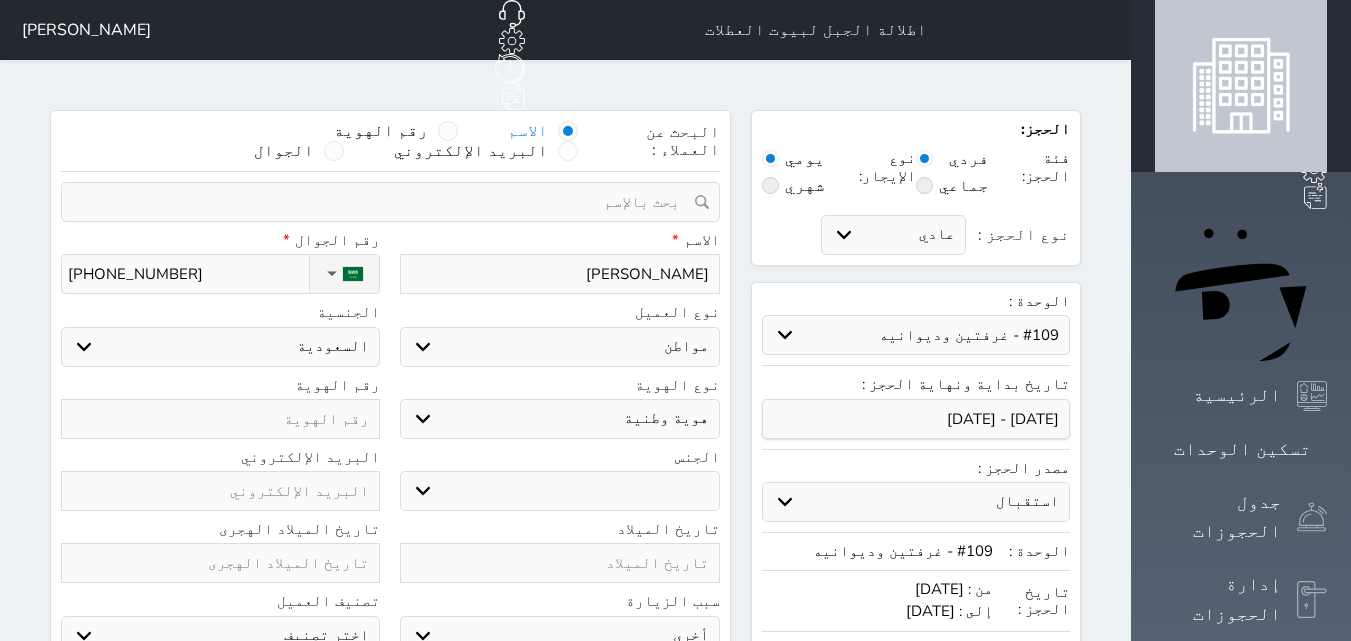 type on "+966 54 104 4481" 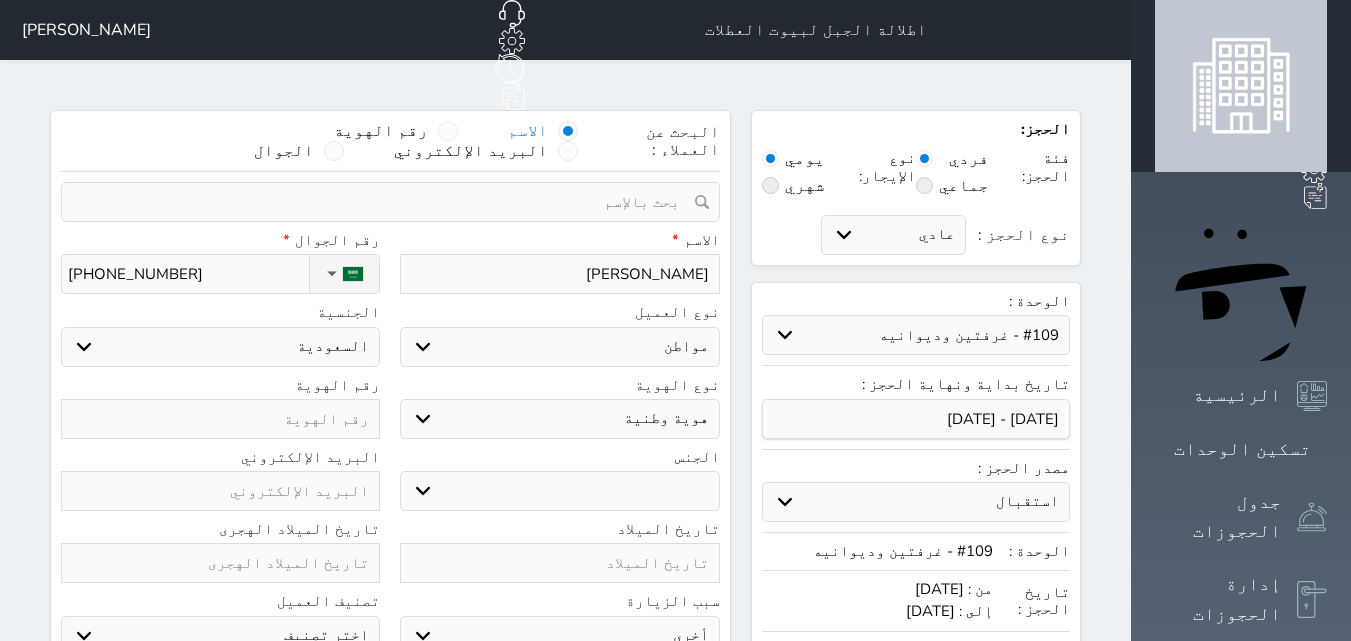 click on "اختر نوع   مواطن مواطن خليجي زائر مقيم" at bounding box center [559, 347] 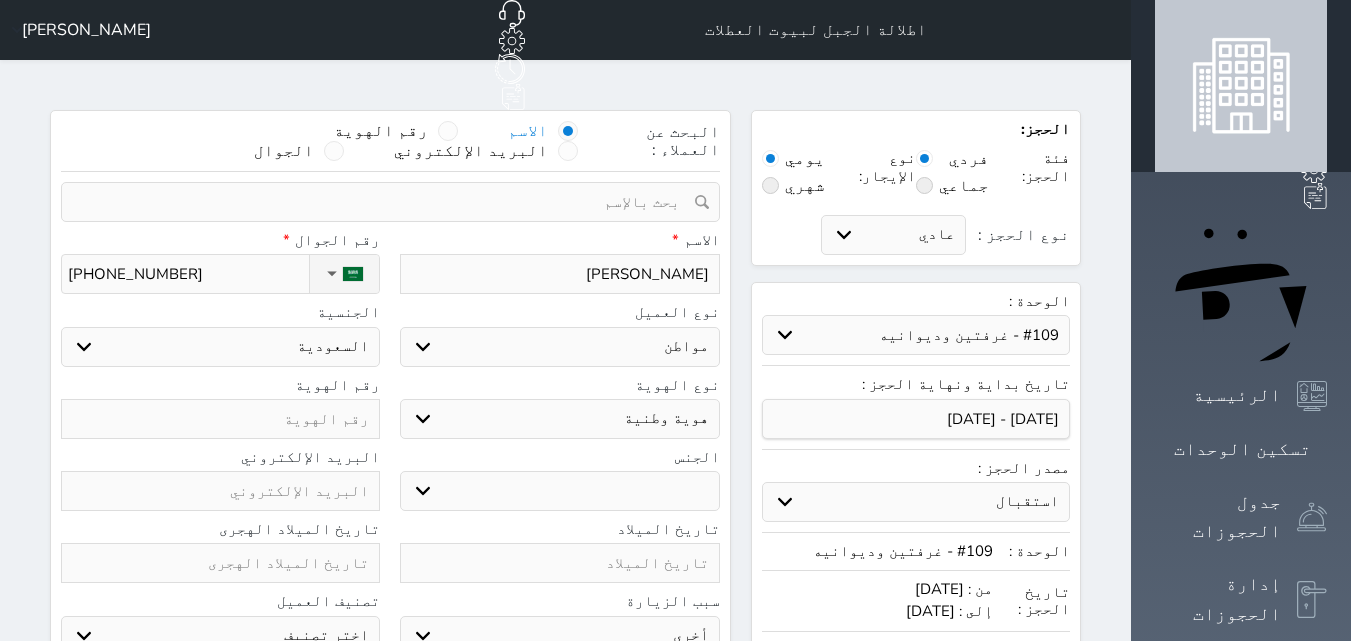 click on "اختر نوع   مواطن مواطن خليجي زائر مقيم" at bounding box center (559, 347) 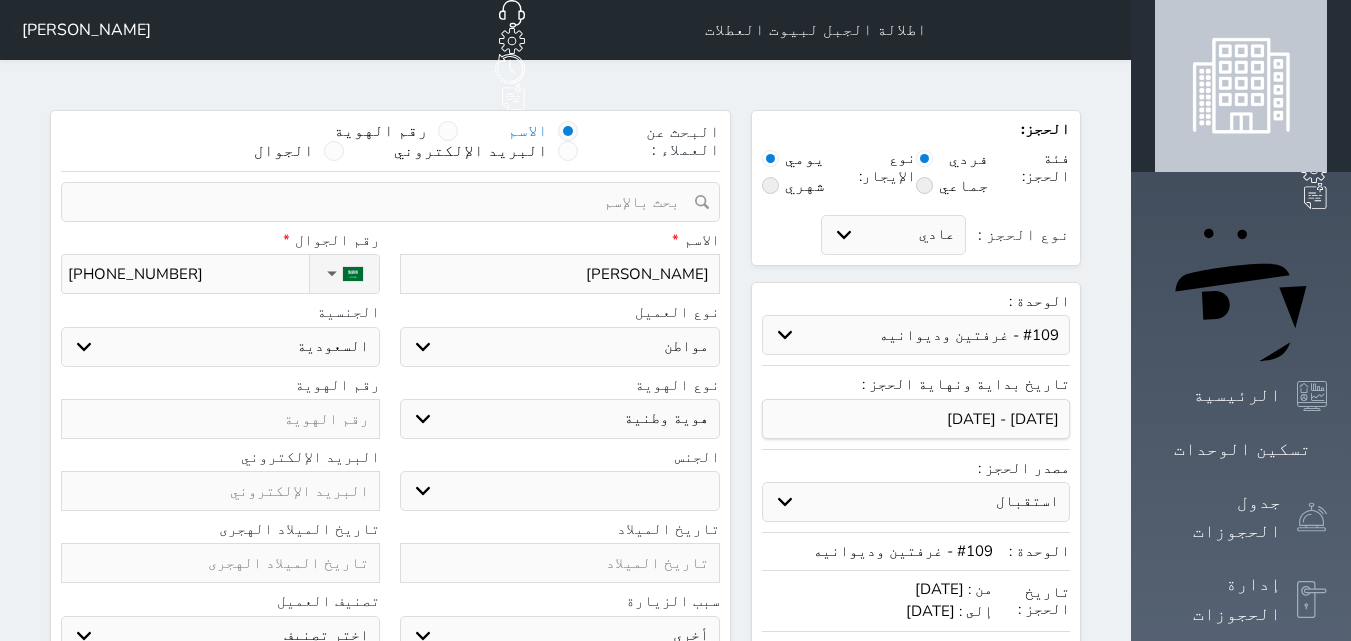 click on "اختر دولة
السعودية" at bounding box center (220, 347) 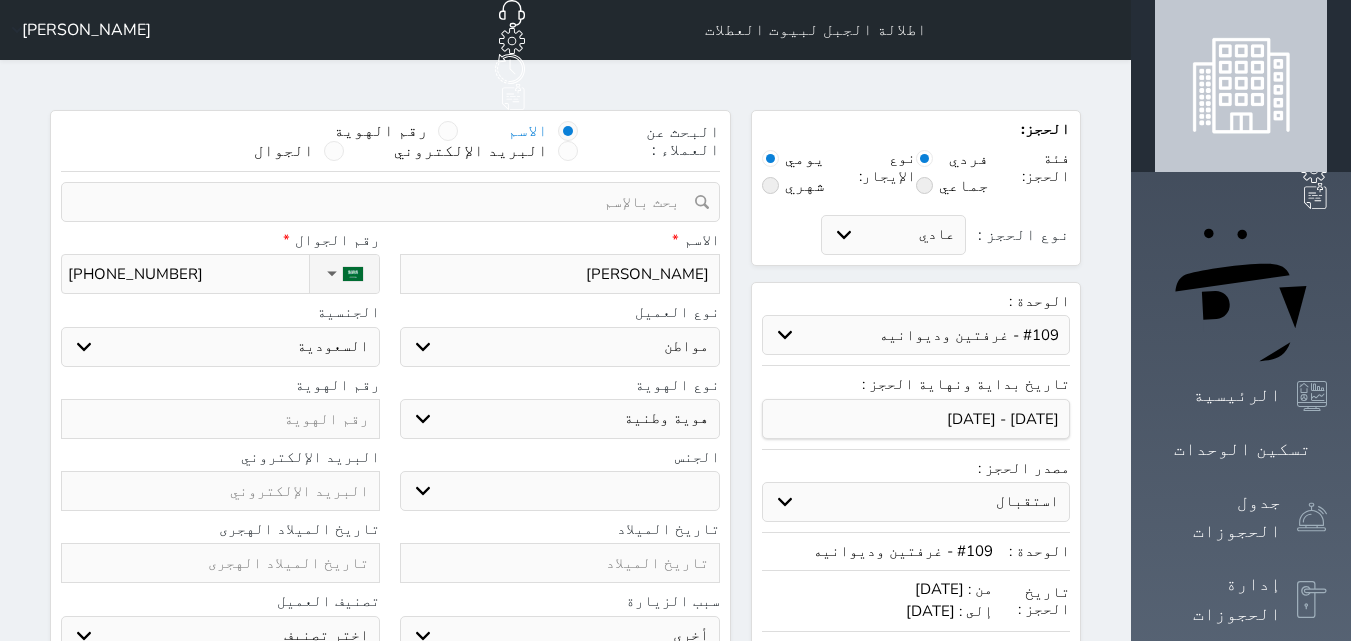 type on "1" 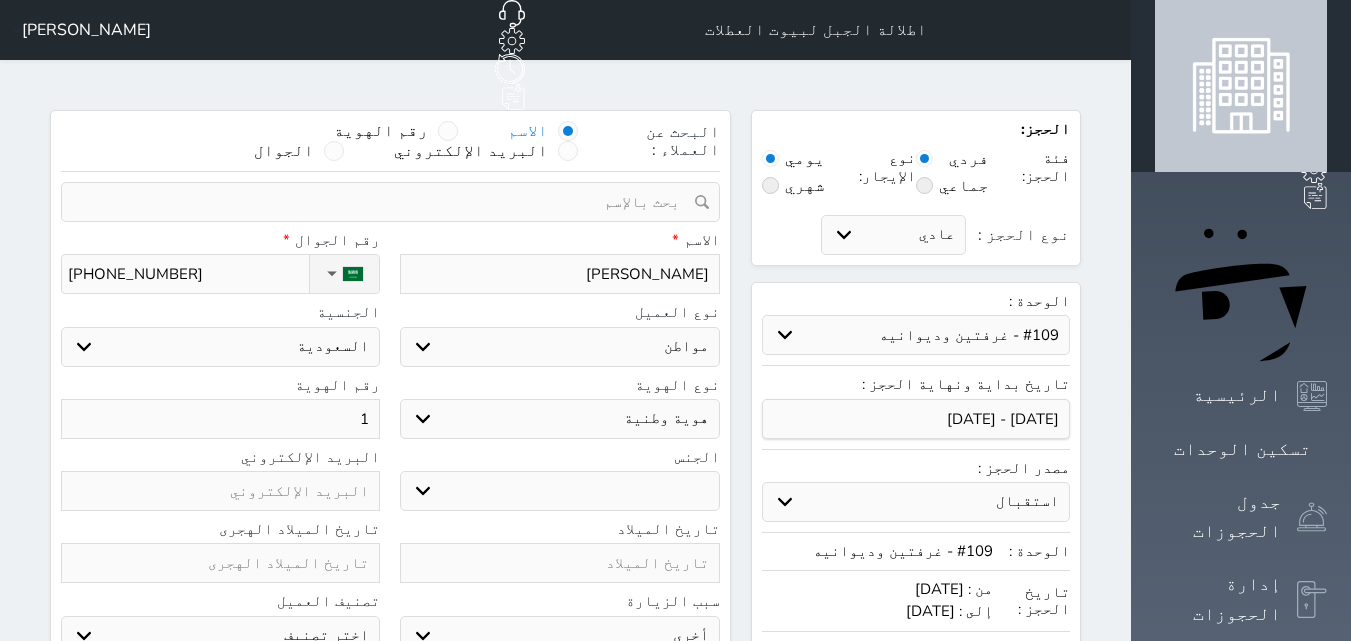 type on "10" 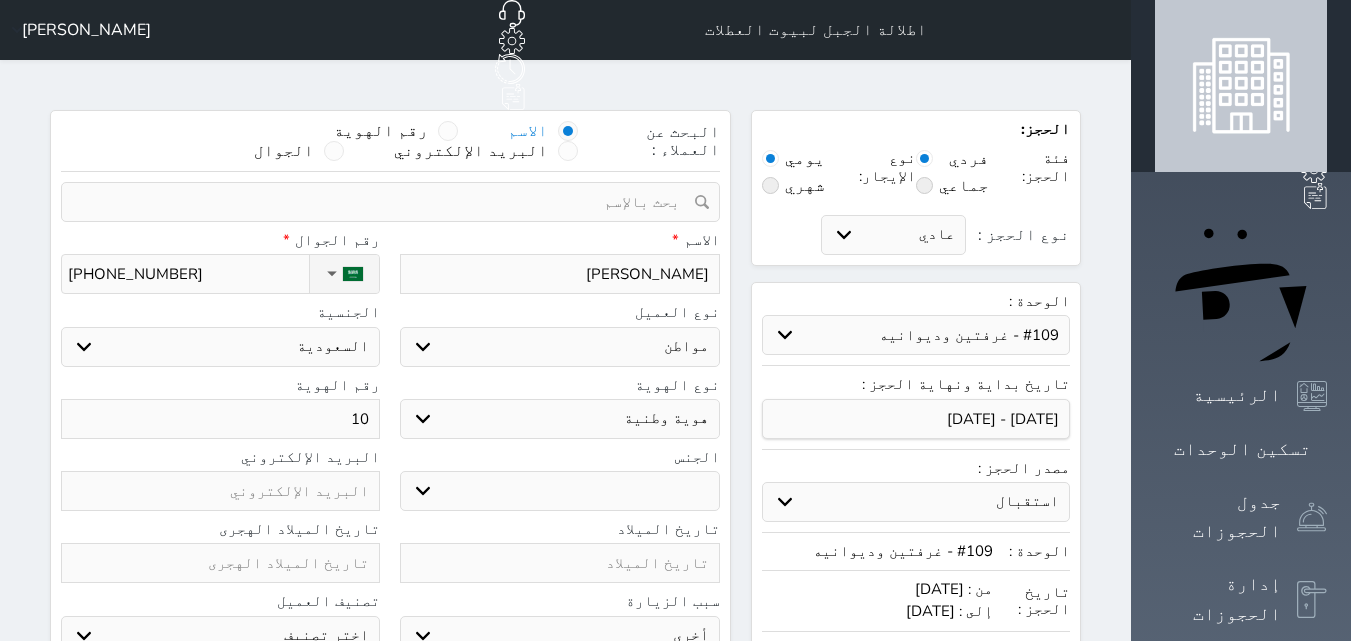 type on "102" 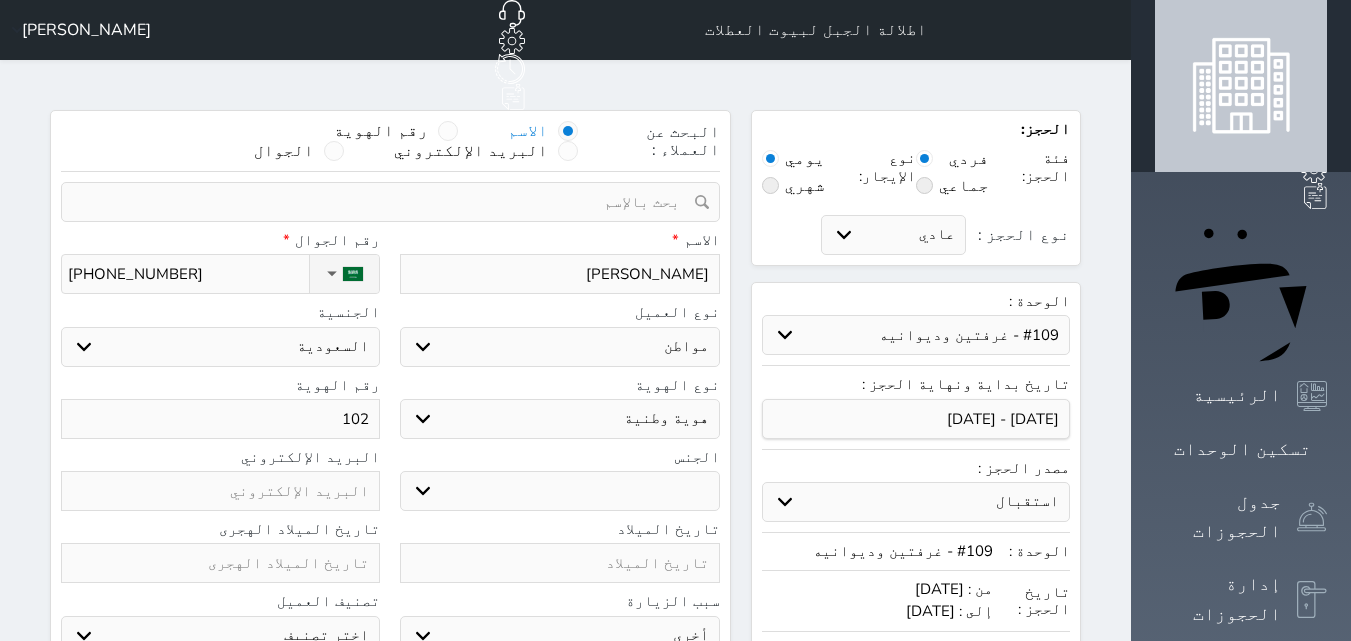 select 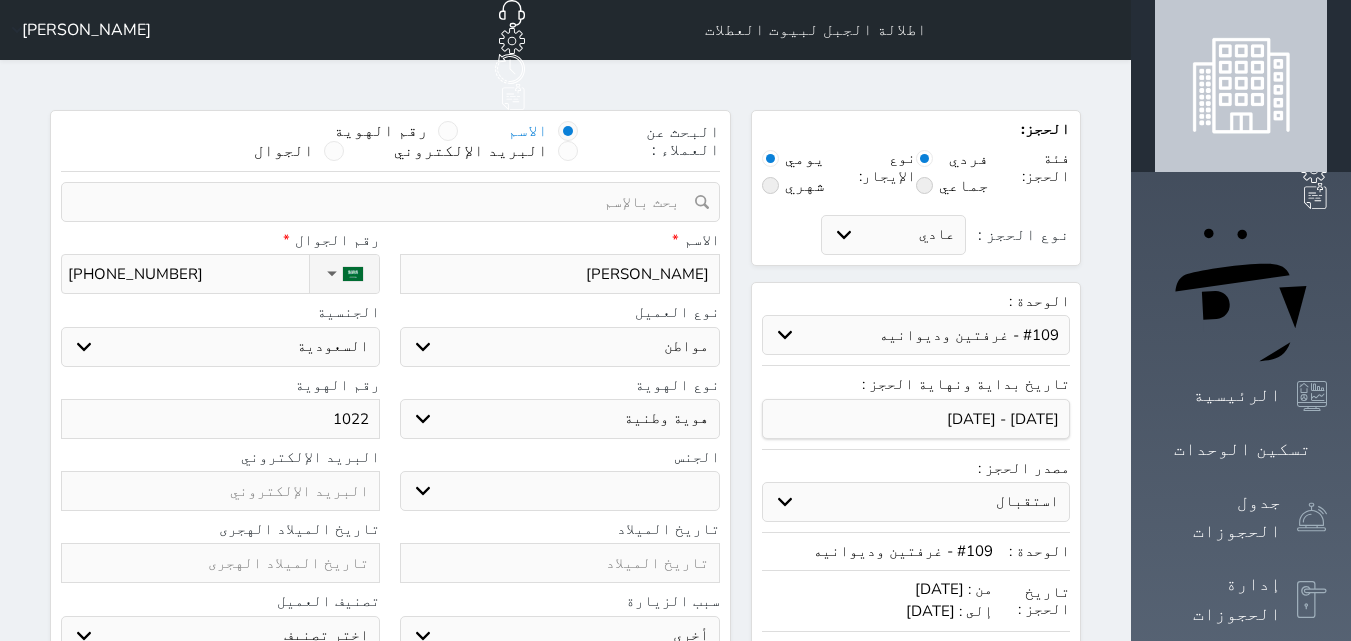 type on "10223" 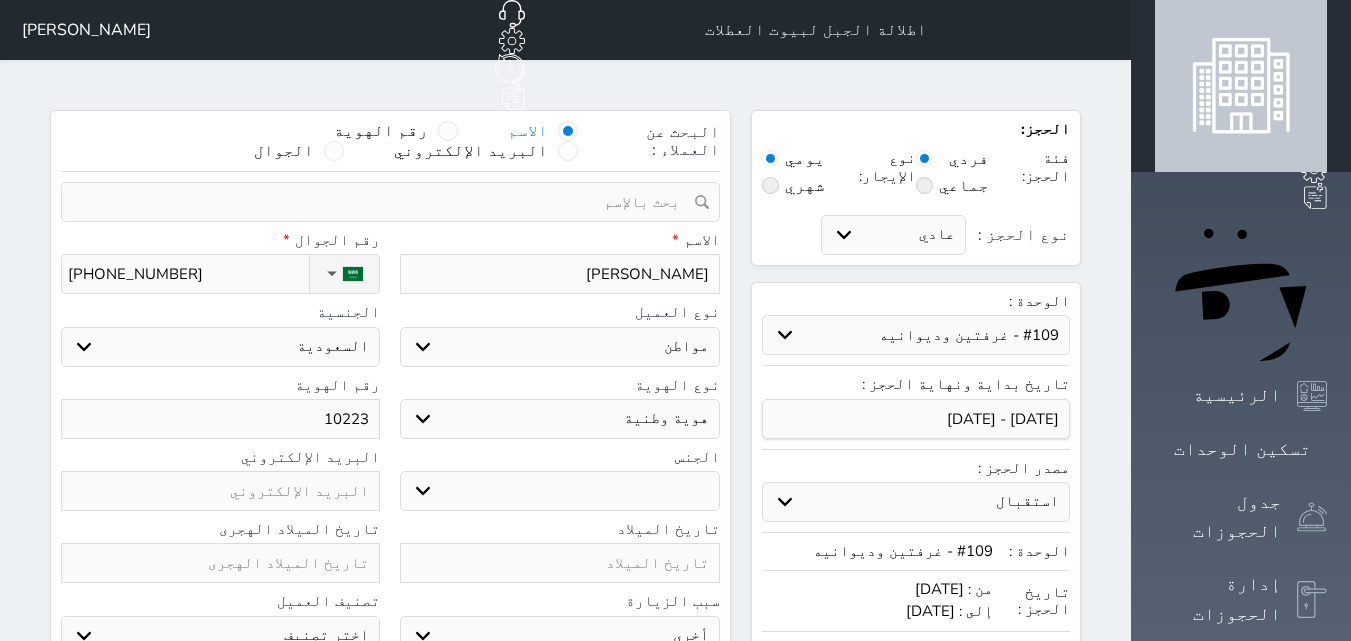 select 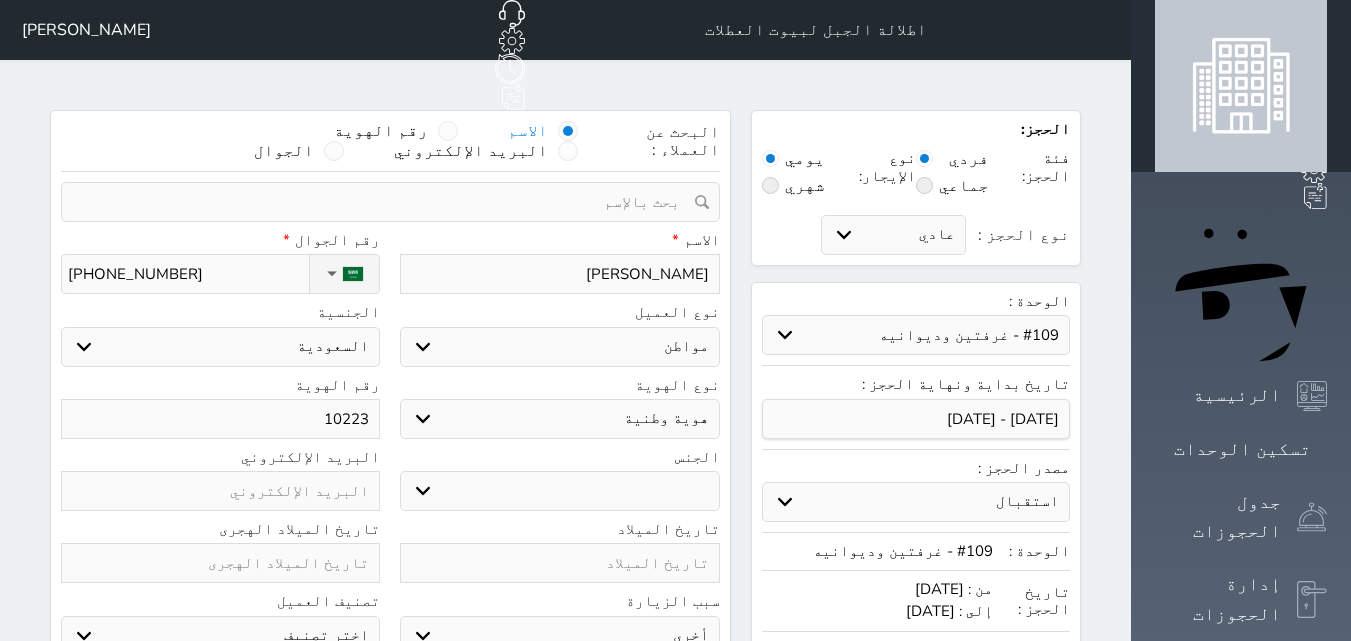 type on "102236" 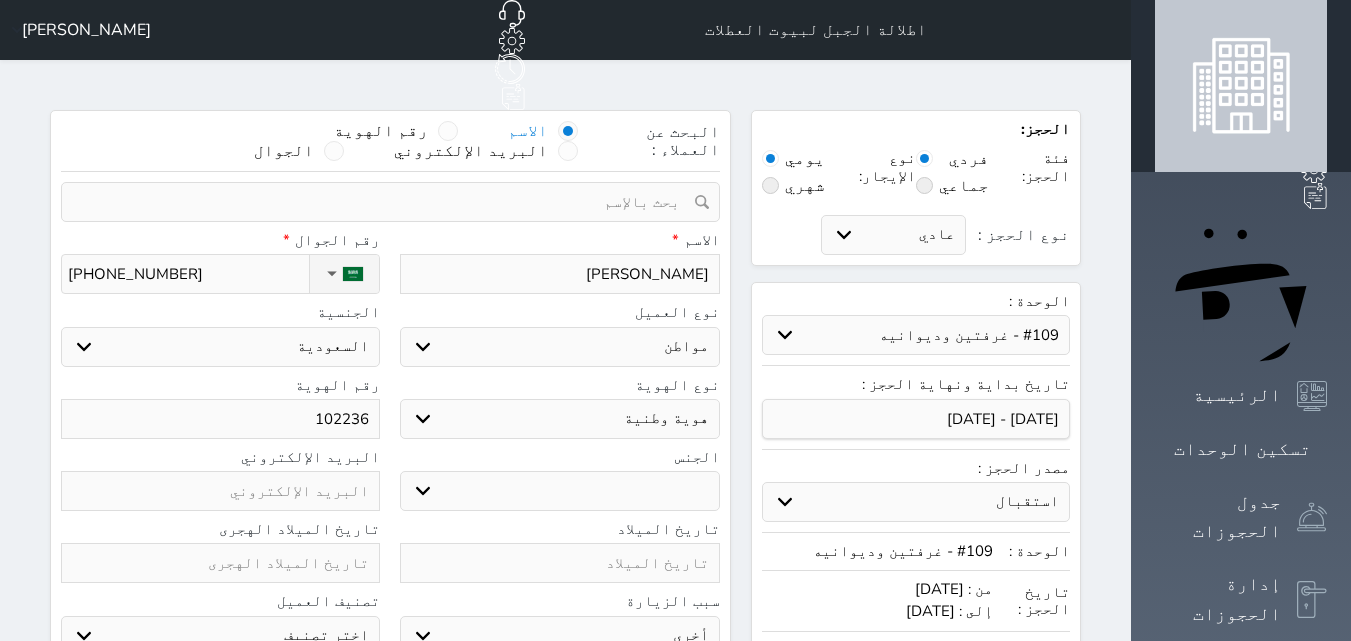 select 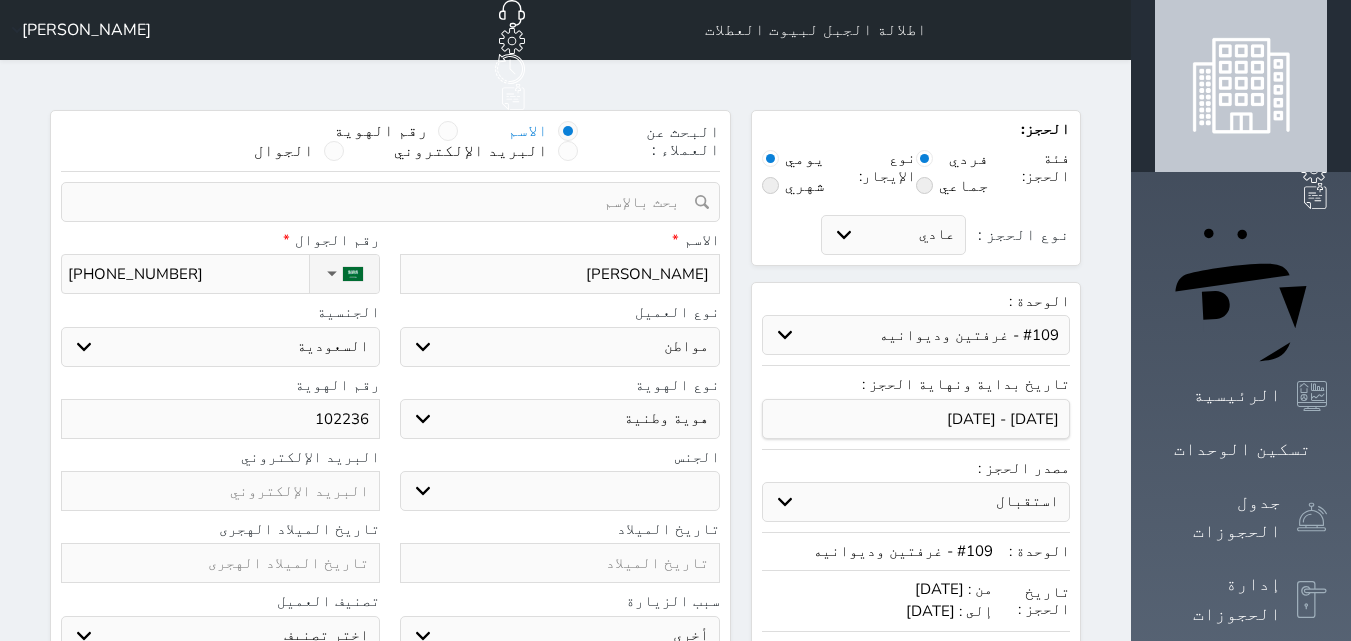 type on "1022363" 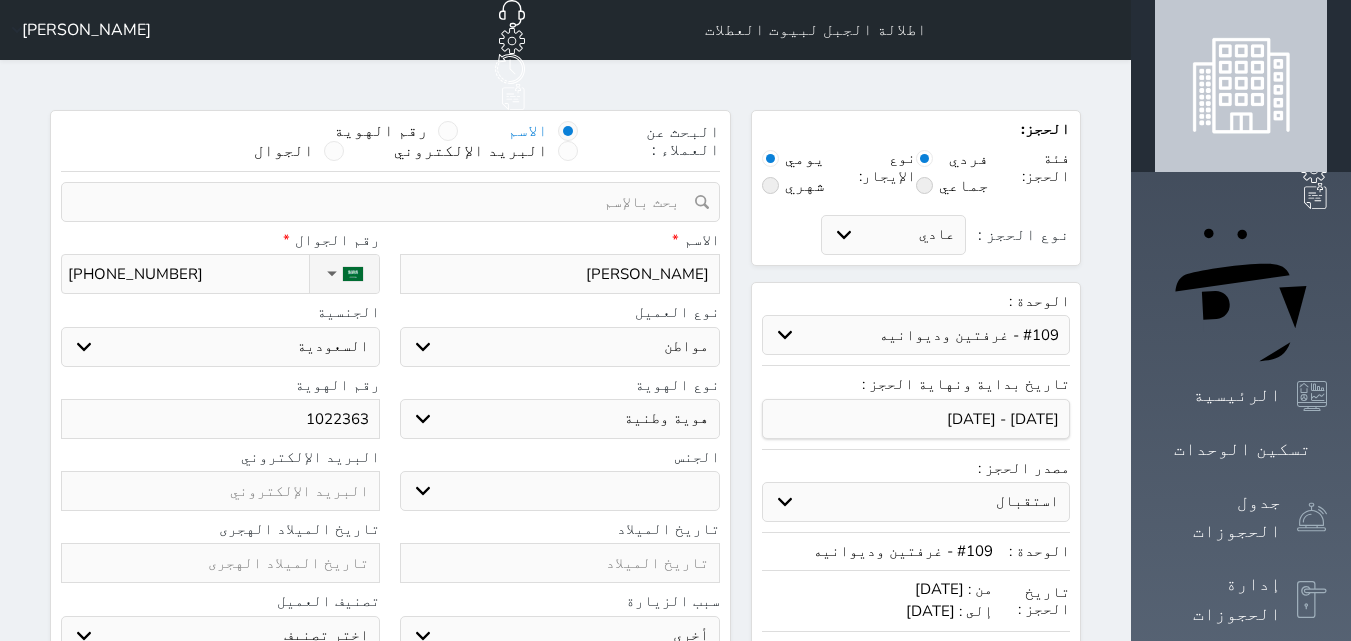 type on "10223633" 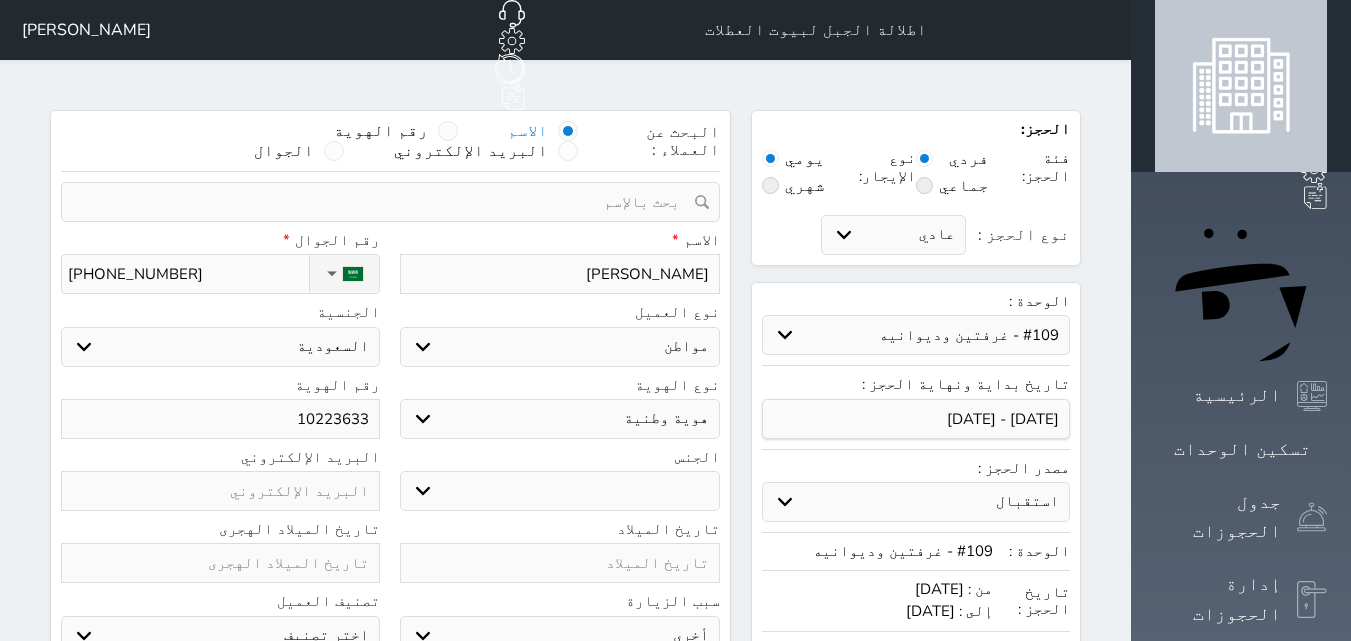 type on "102236330" 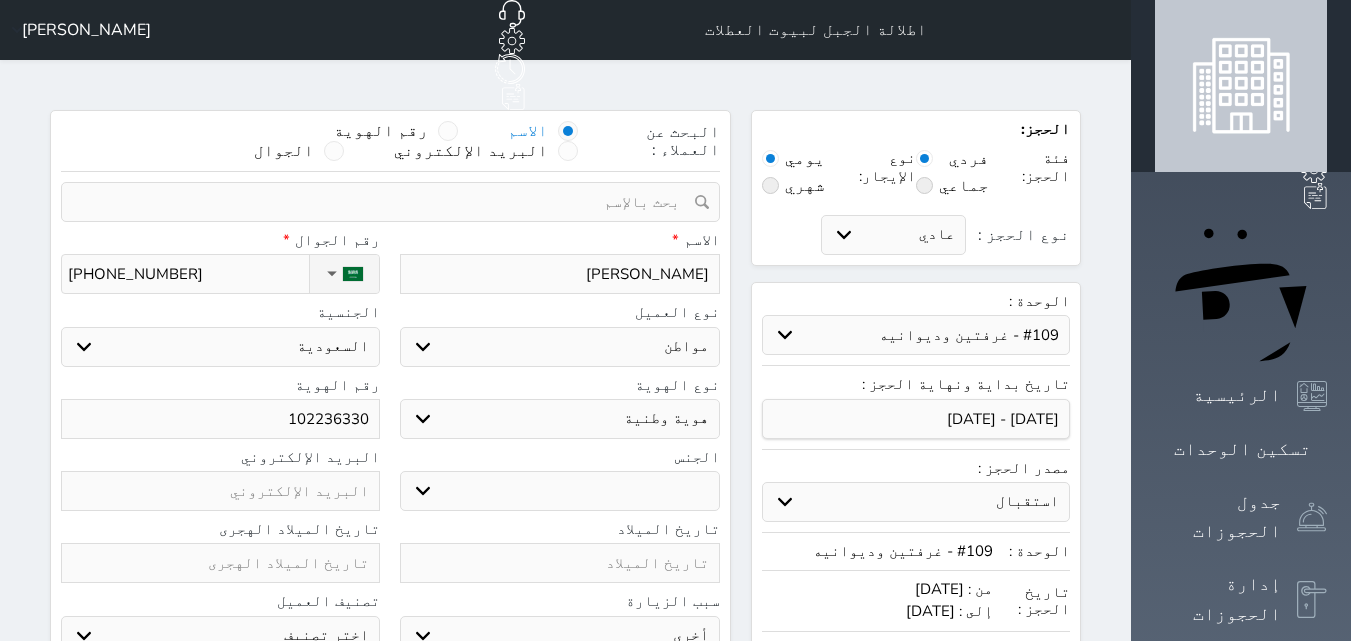 type on "1022363301" 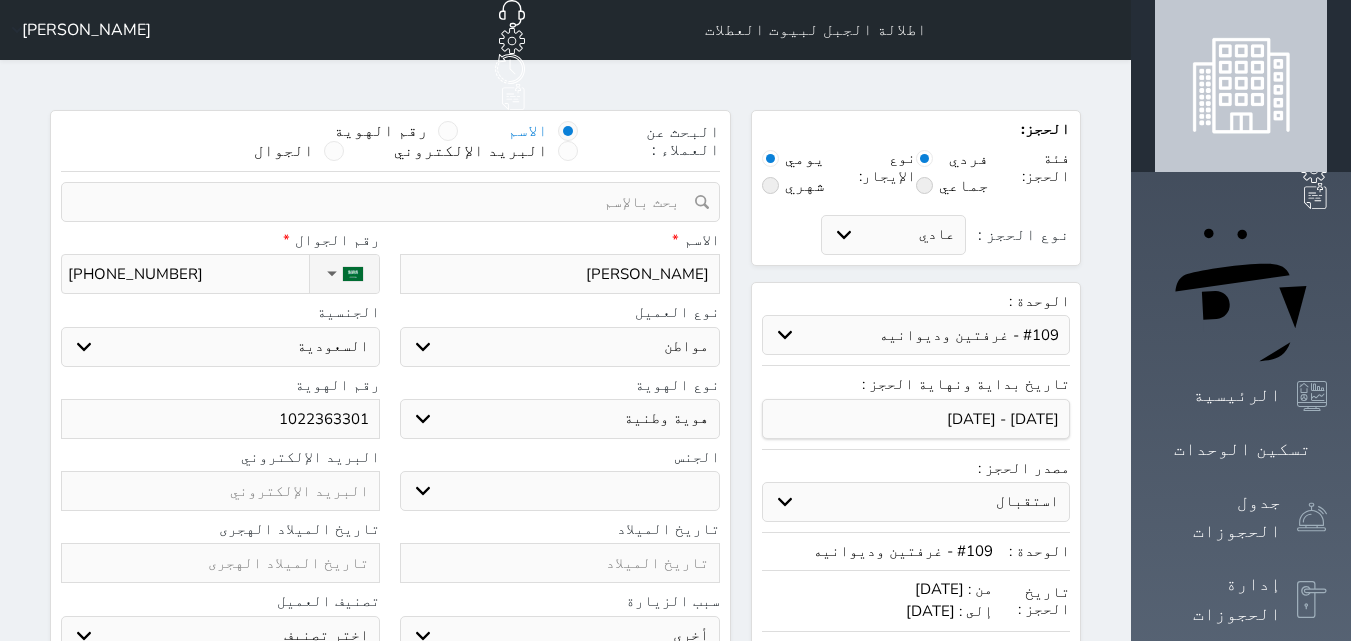 type on "1022363301" 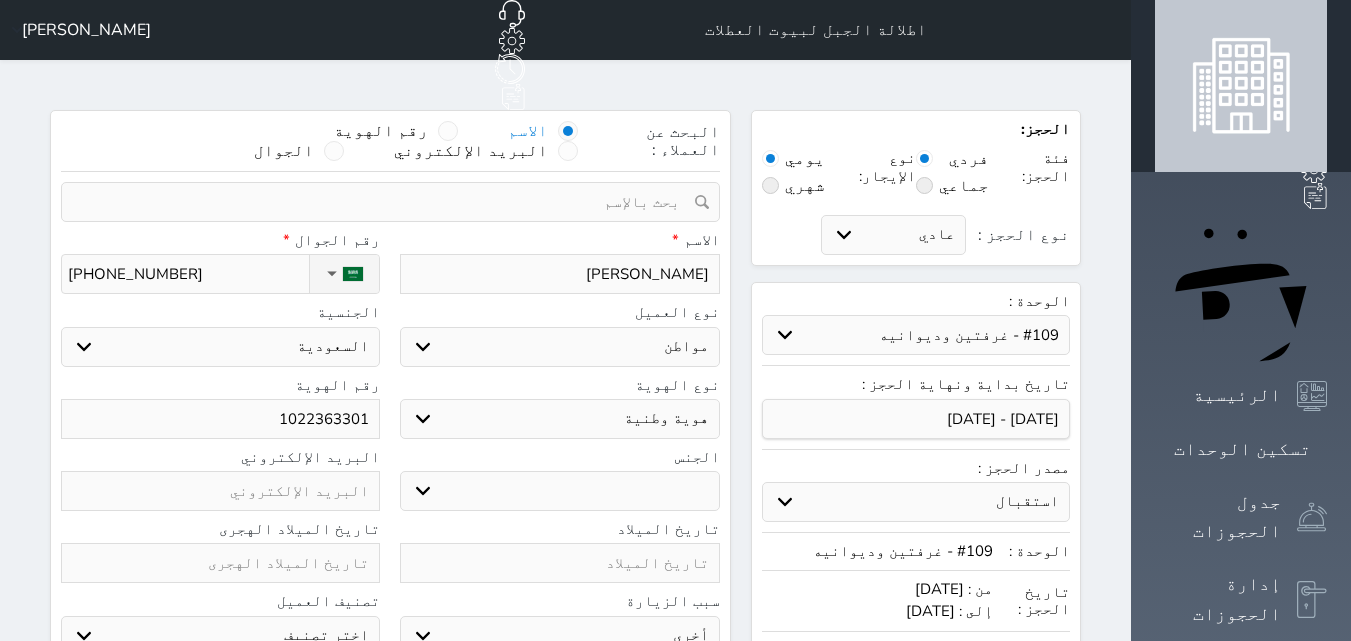 click on "ذكر   انثى" at bounding box center (559, 491) 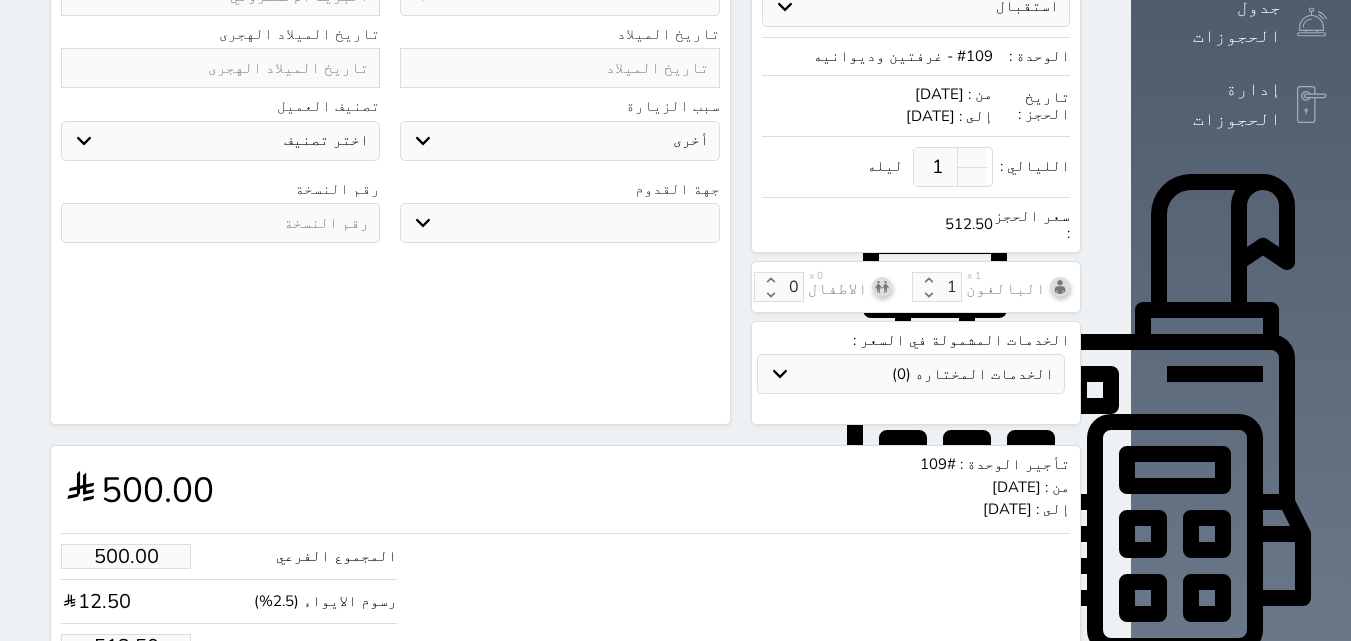 scroll, scrollTop: 548, scrollLeft: 0, axis: vertical 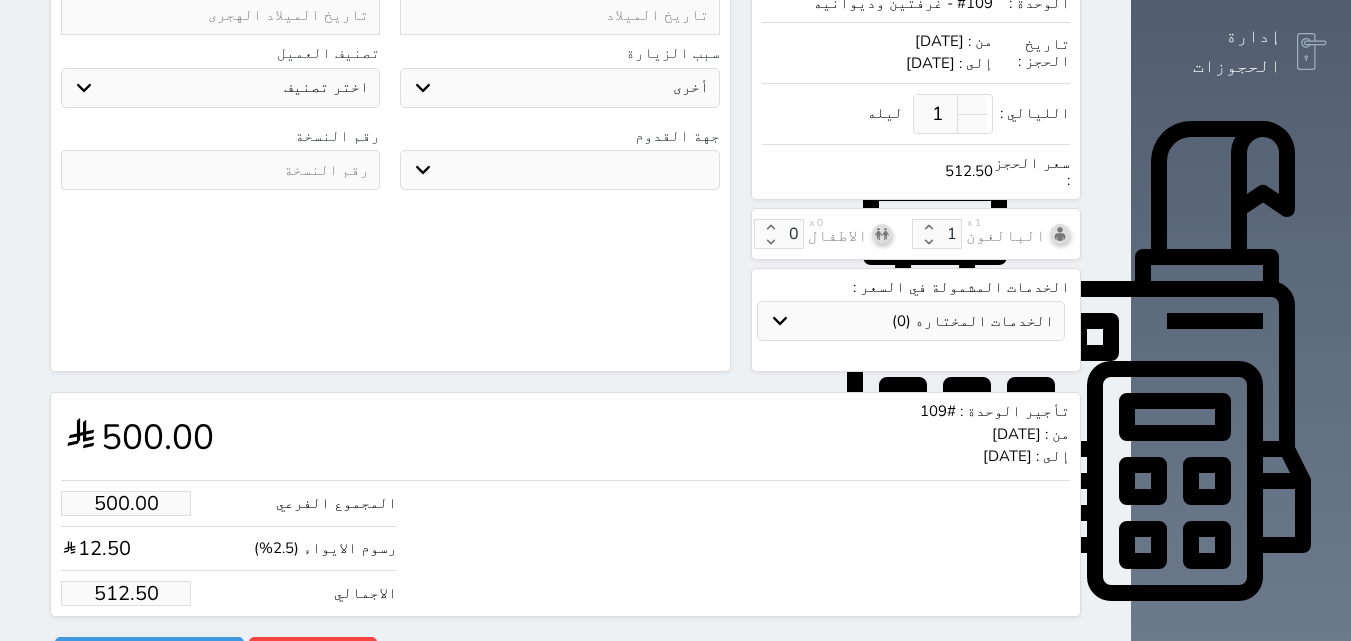 click on "512.50" at bounding box center (126, 593) 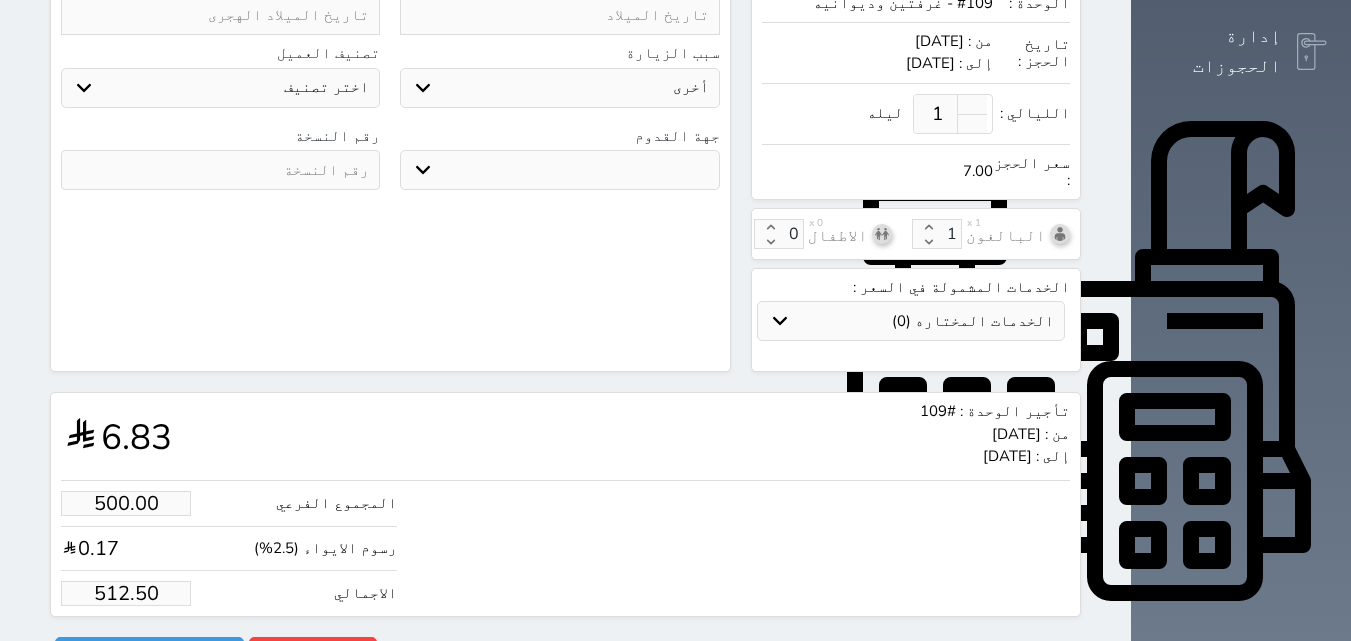type on "6.83" 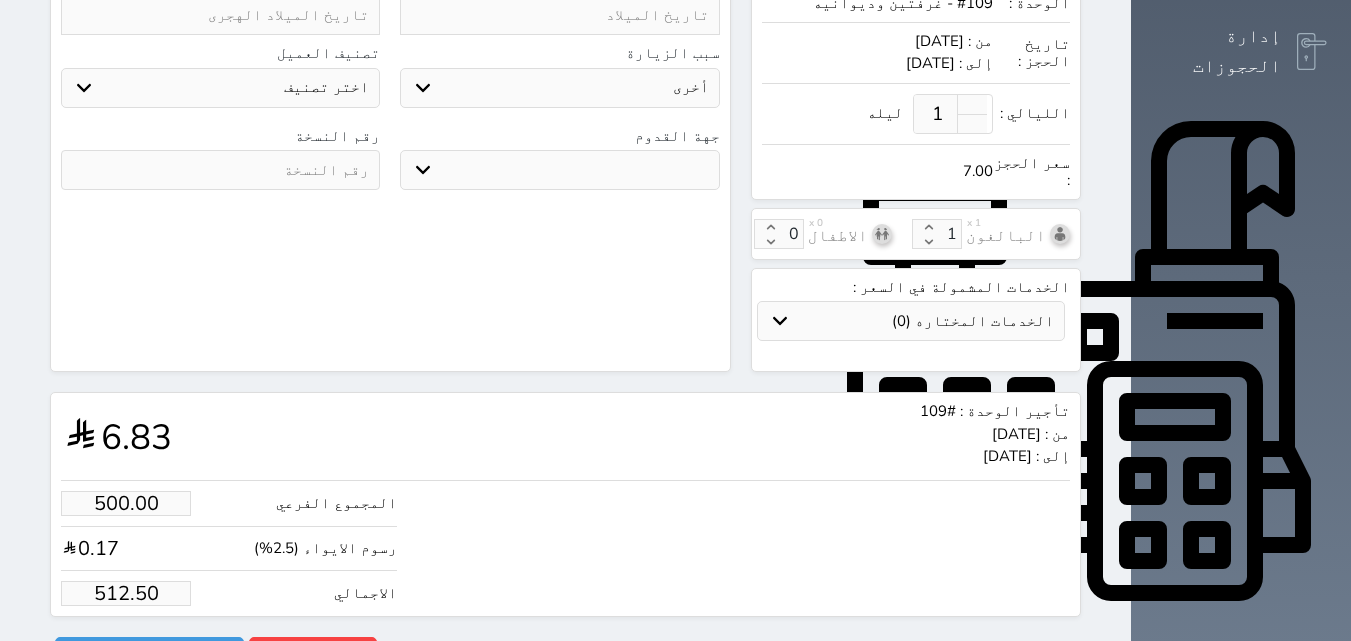 type on "7" 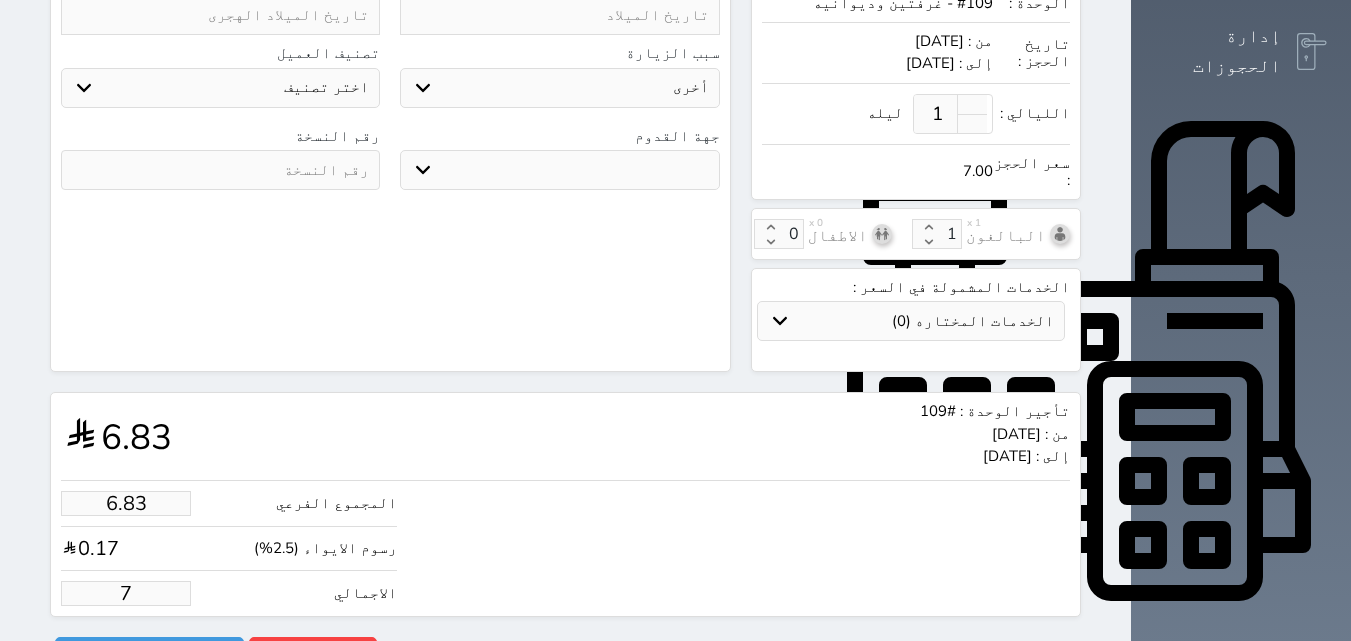 type on "68.29" 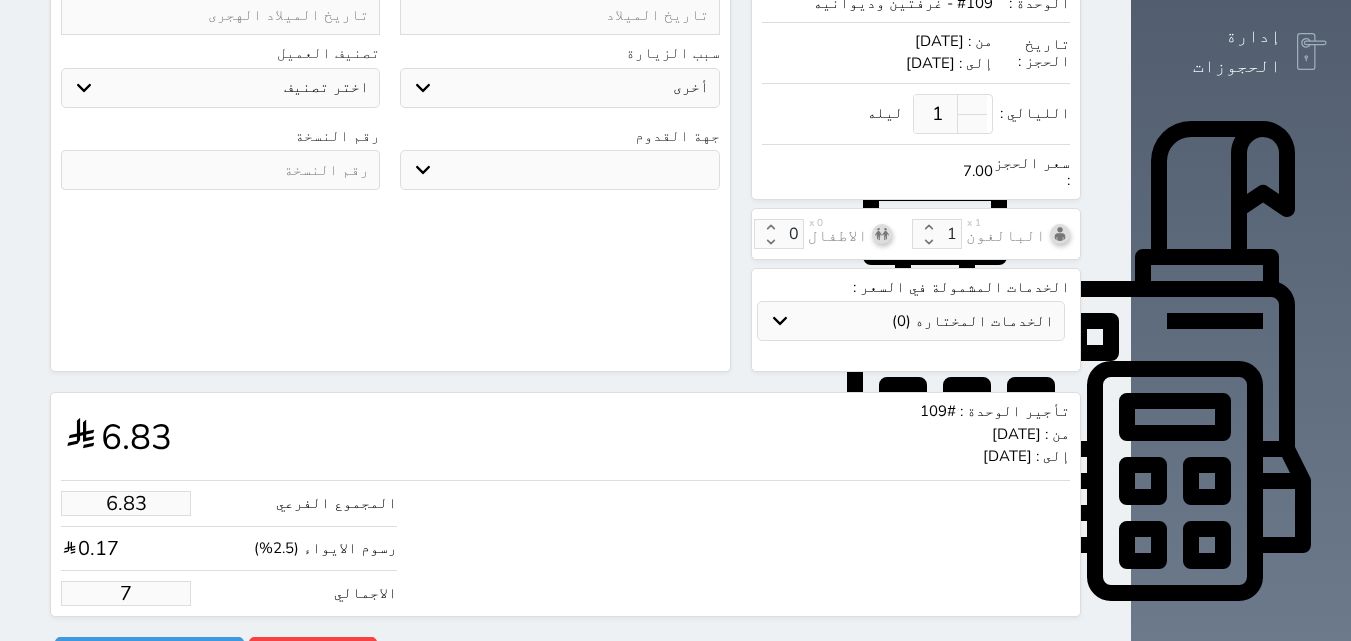 type on "70" 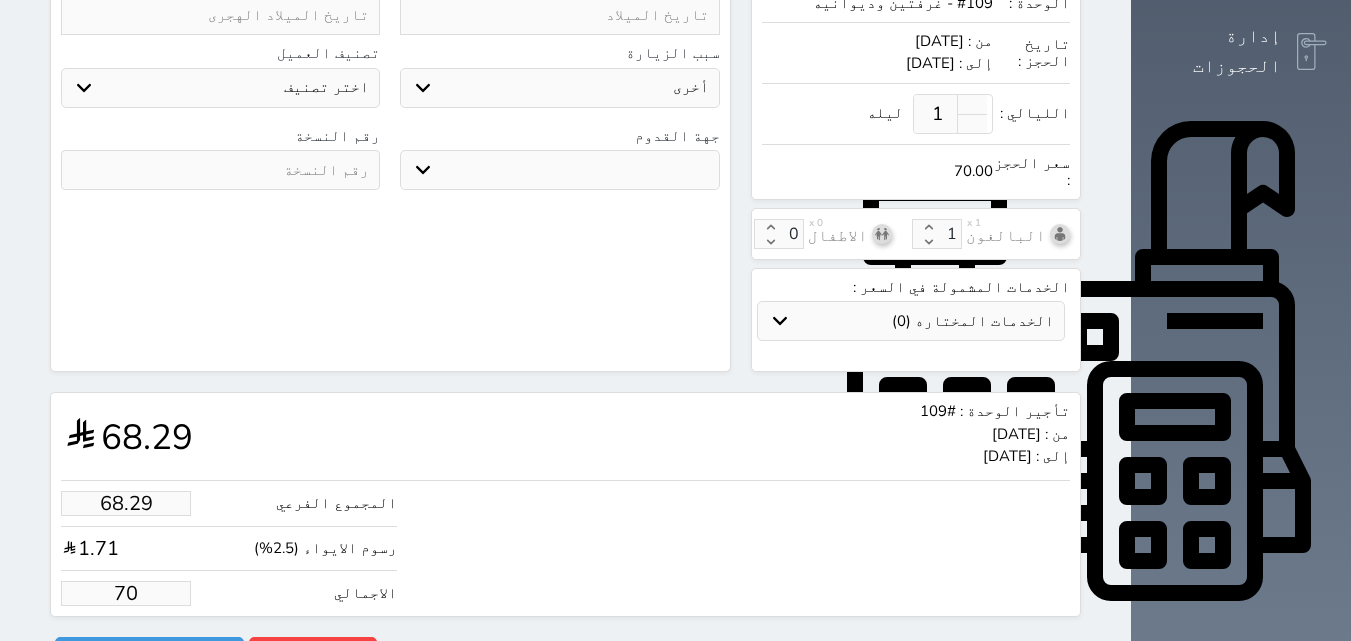 type on "682.93" 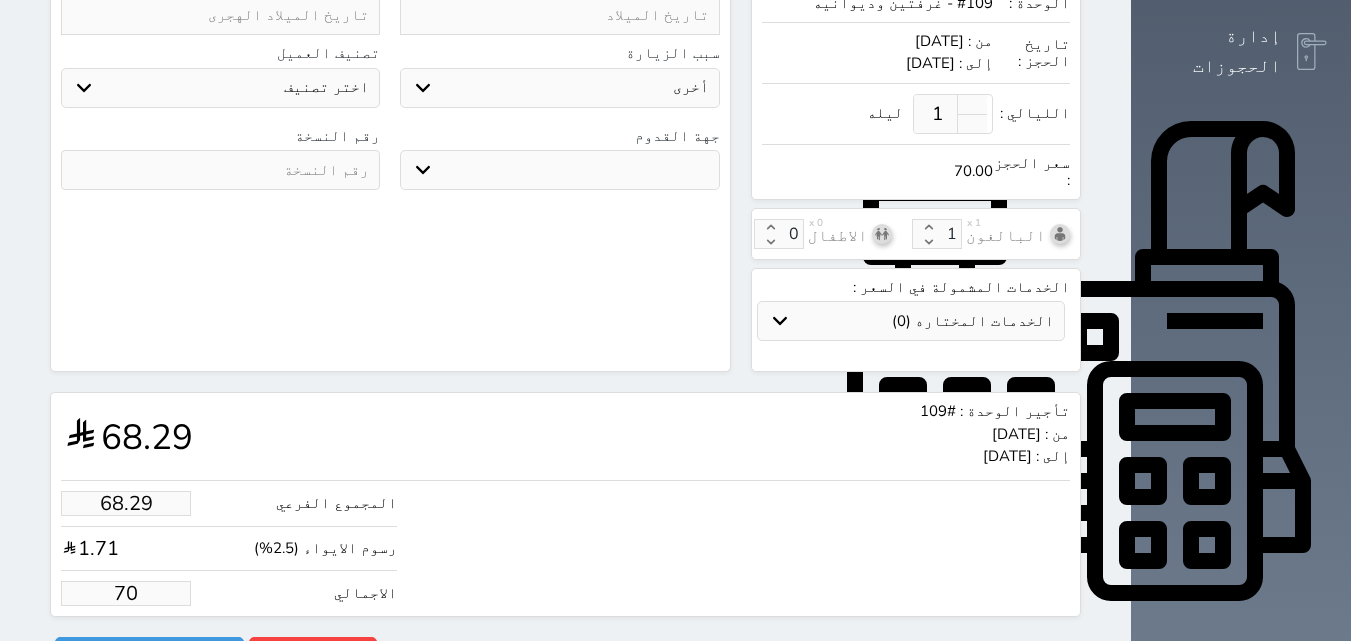 type on "700" 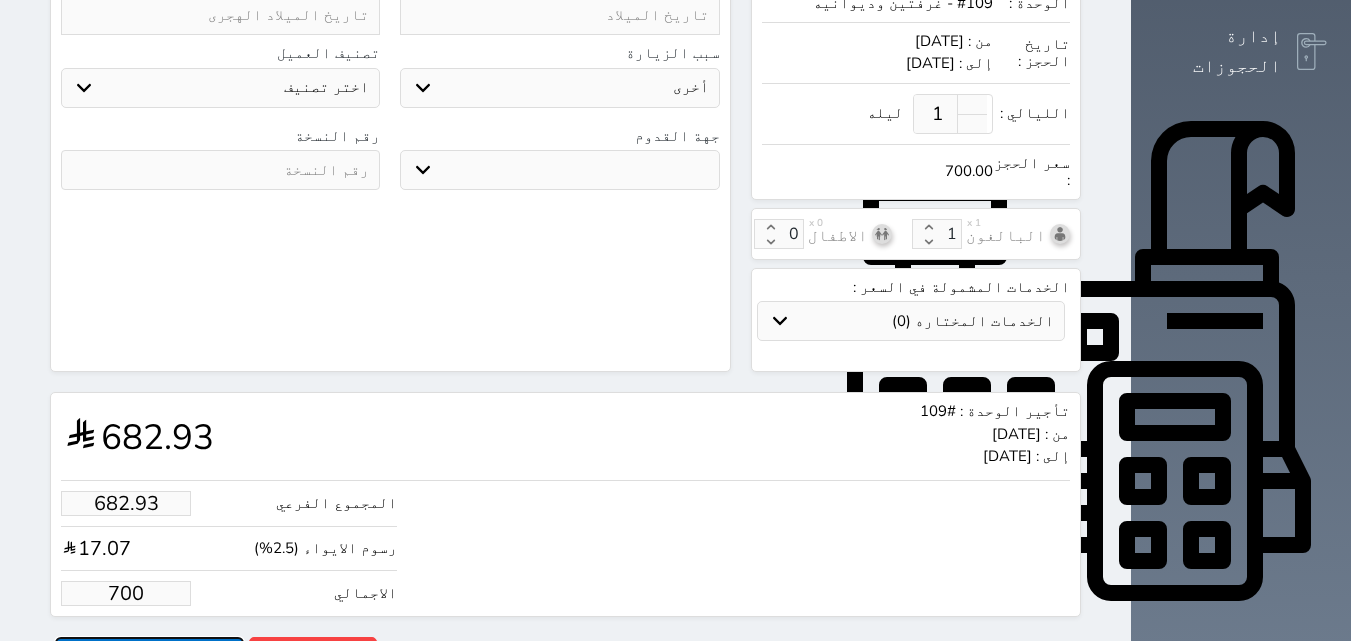 type on "700.00" 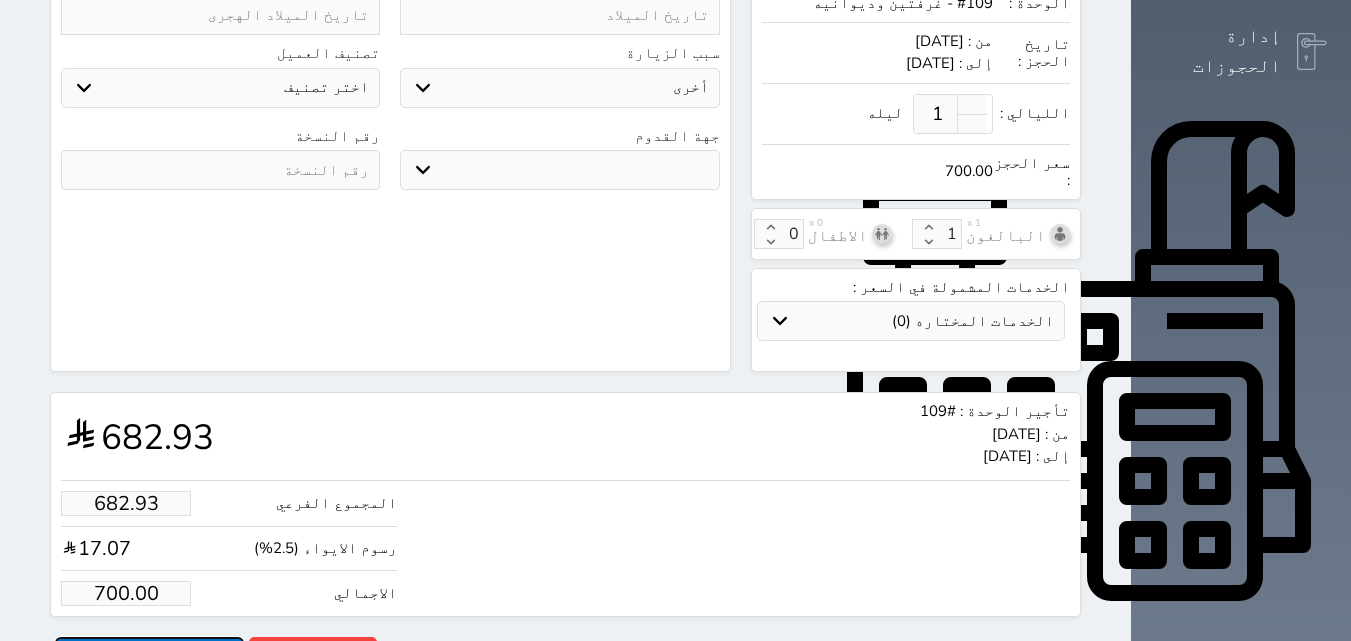 click on "حجز" at bounding box center [149, 654] 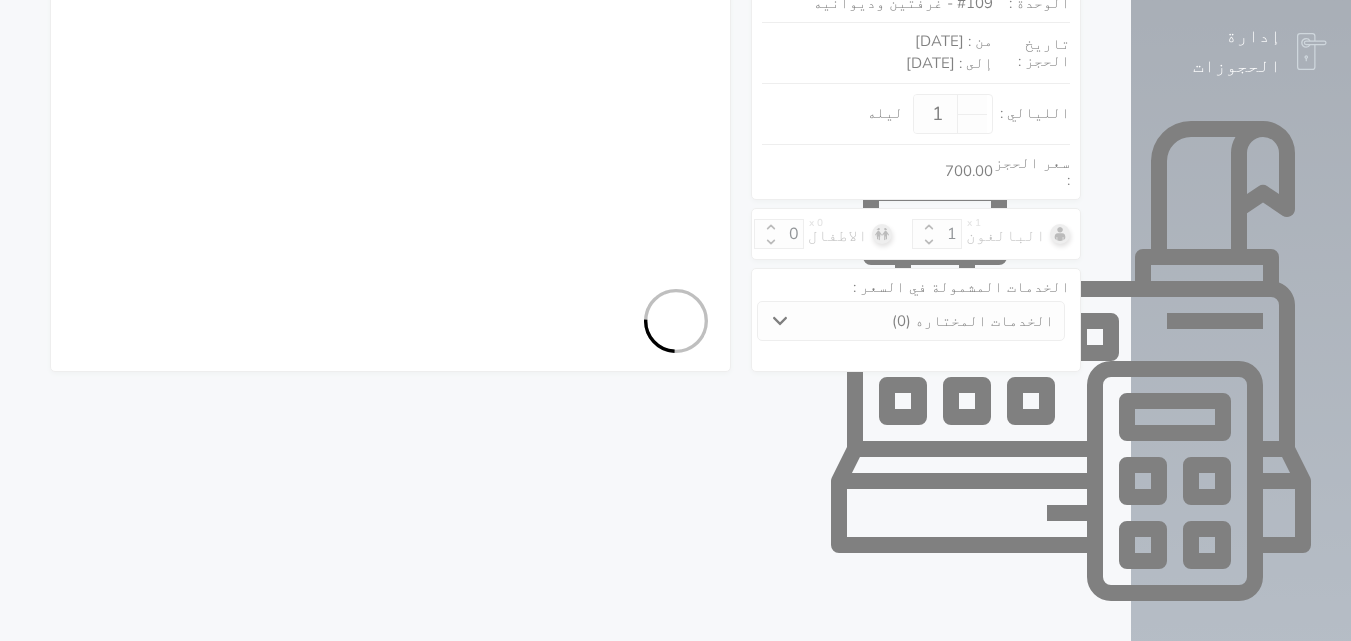 select on "1" 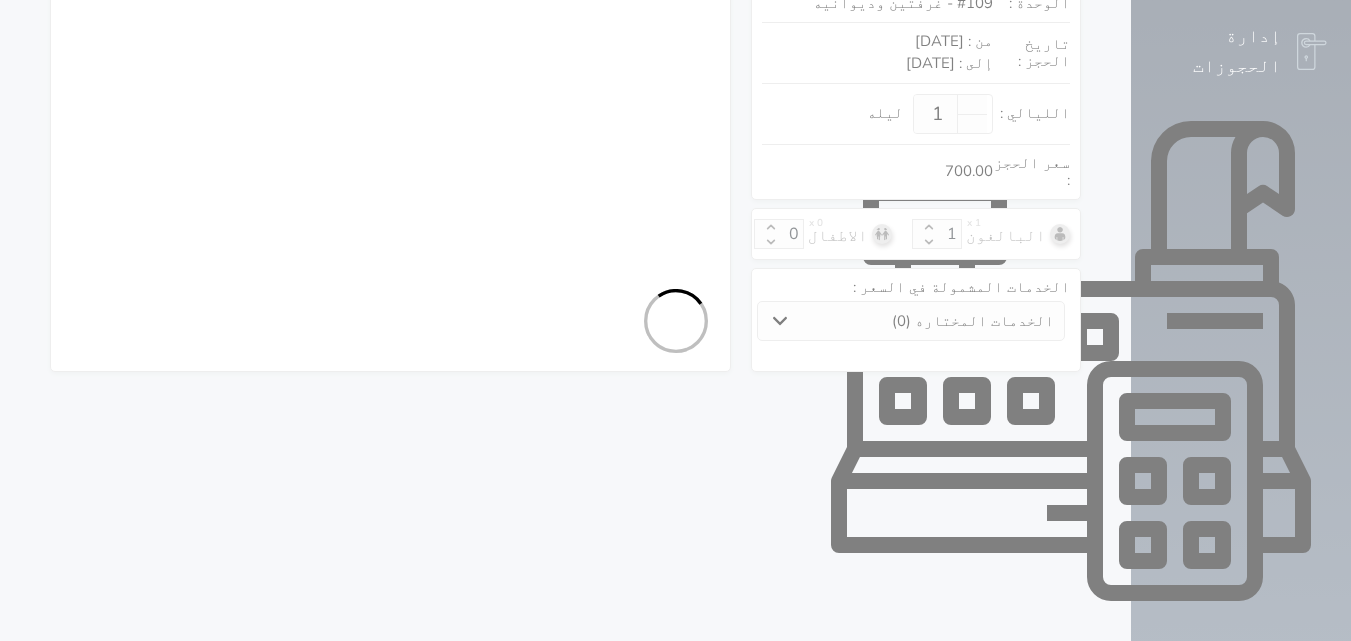 select on "113" 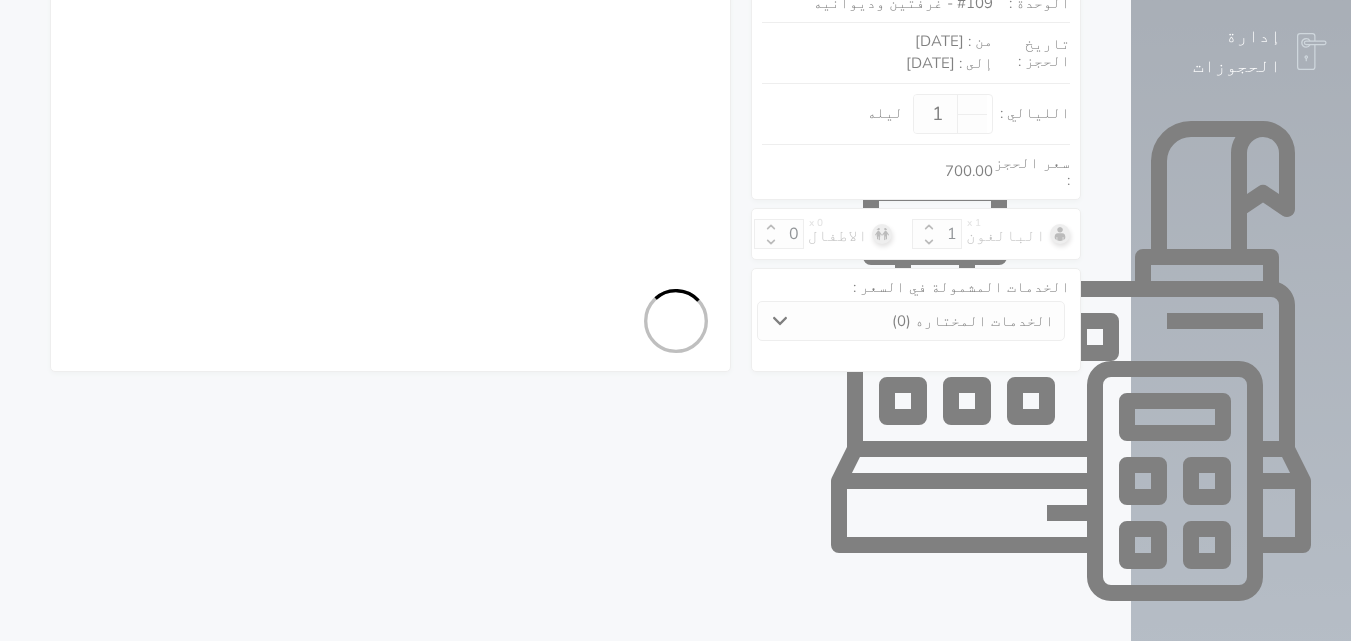 select on "1" 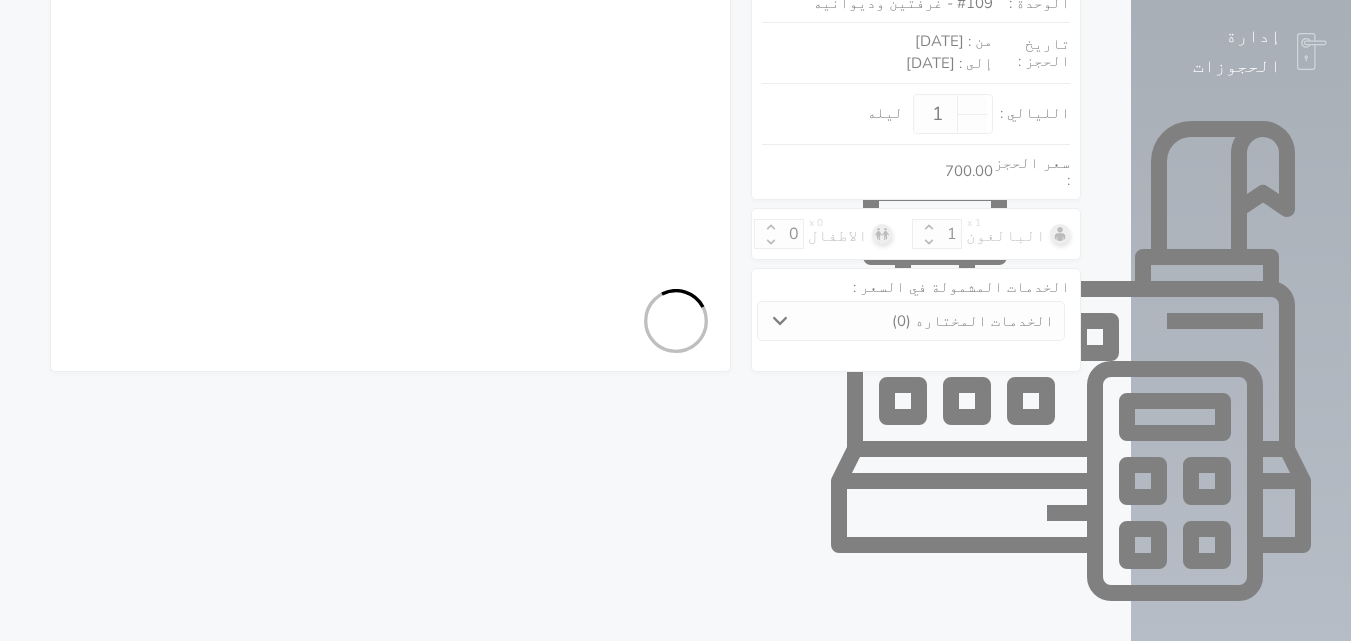 select on "7" 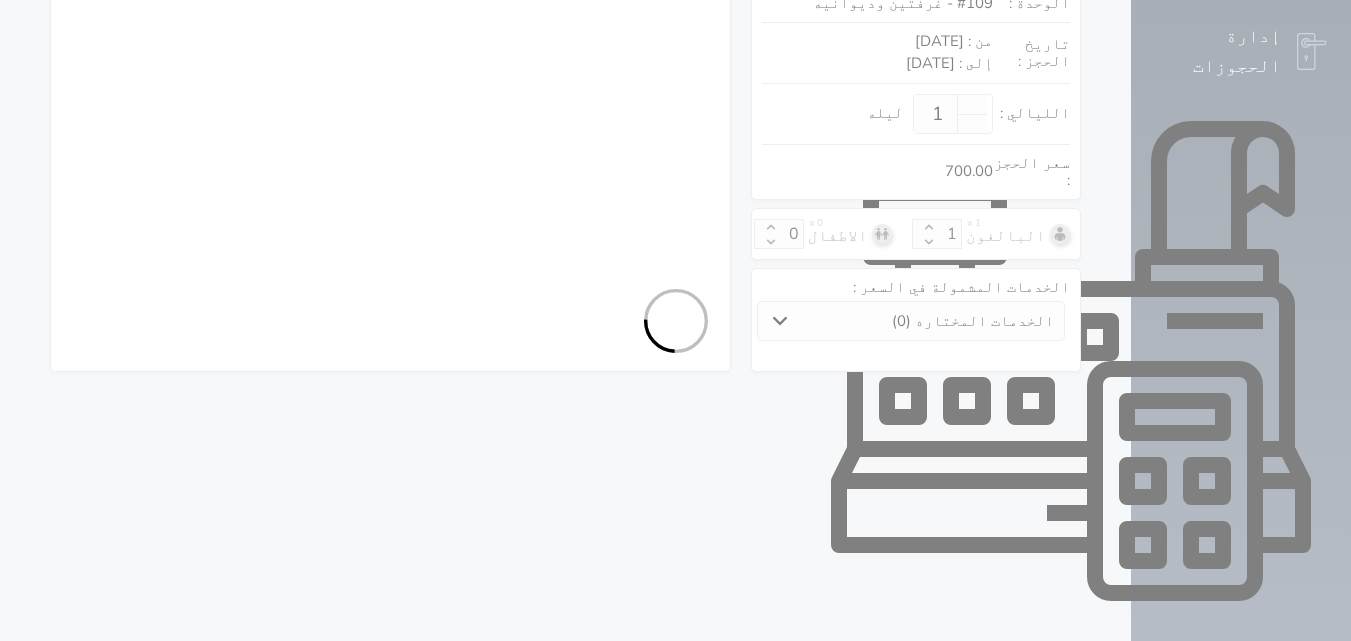 select 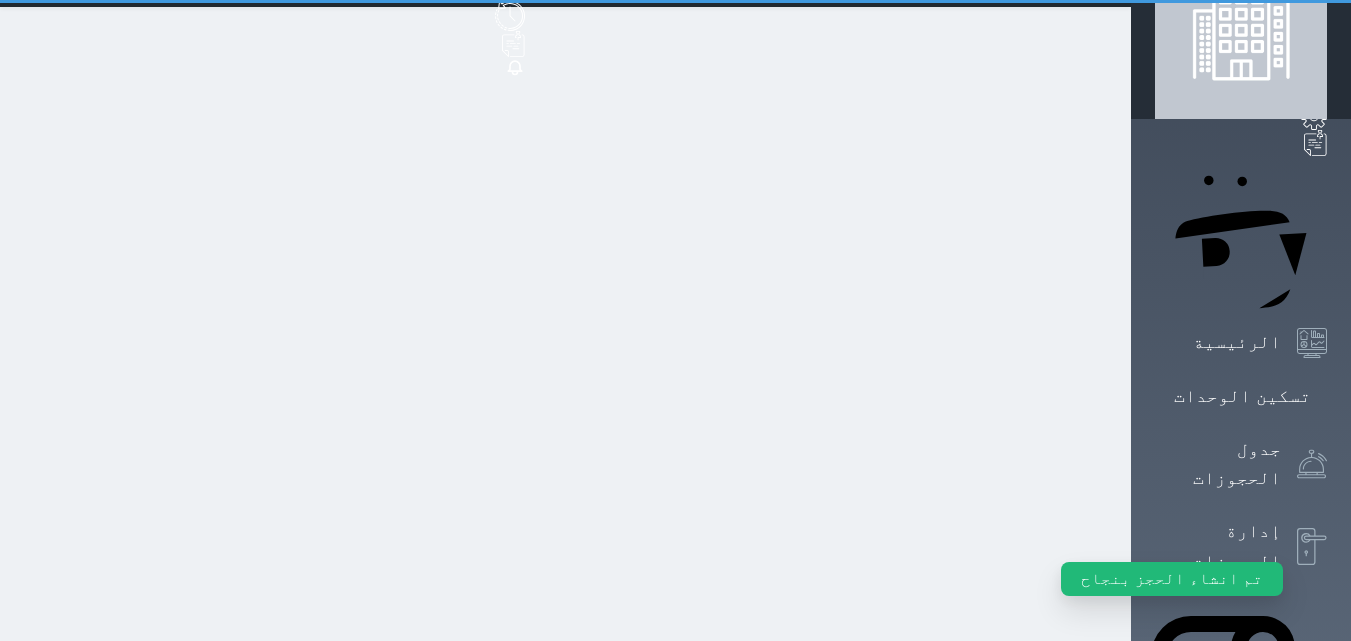 scroll, scrollTop: 0, scrollLeft: 0, axis: both 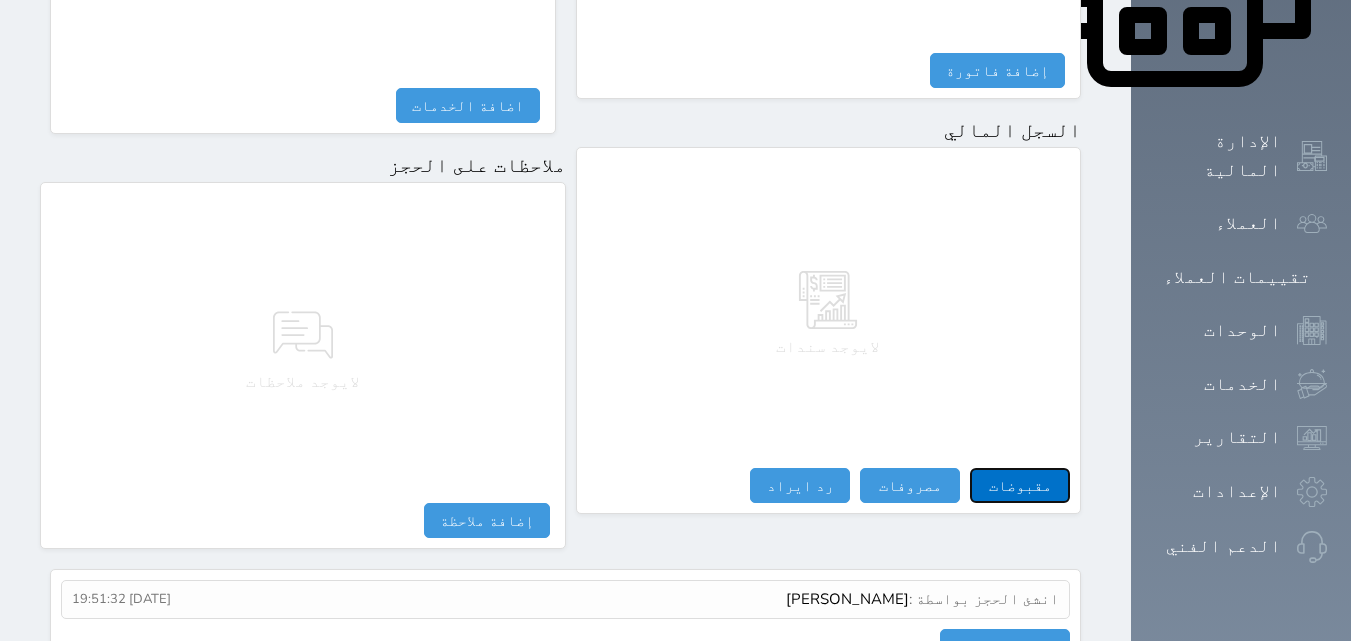 click on "مقبوضات" at bounding box center [1020, 485] 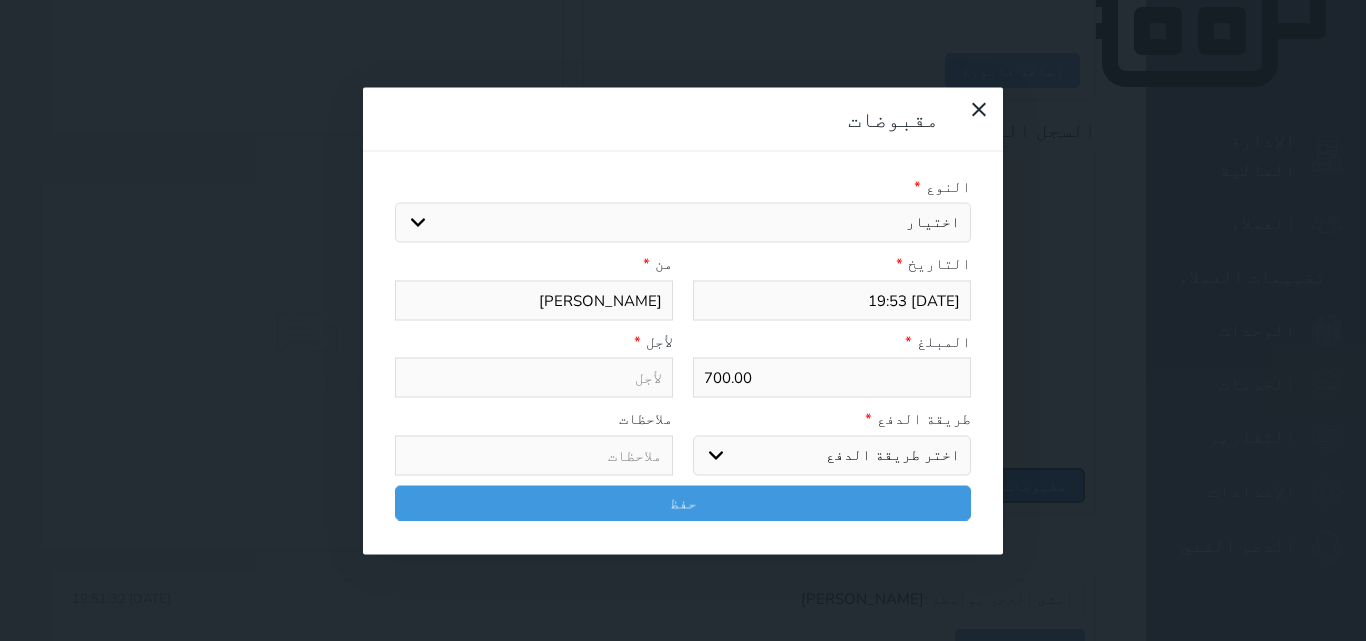 select 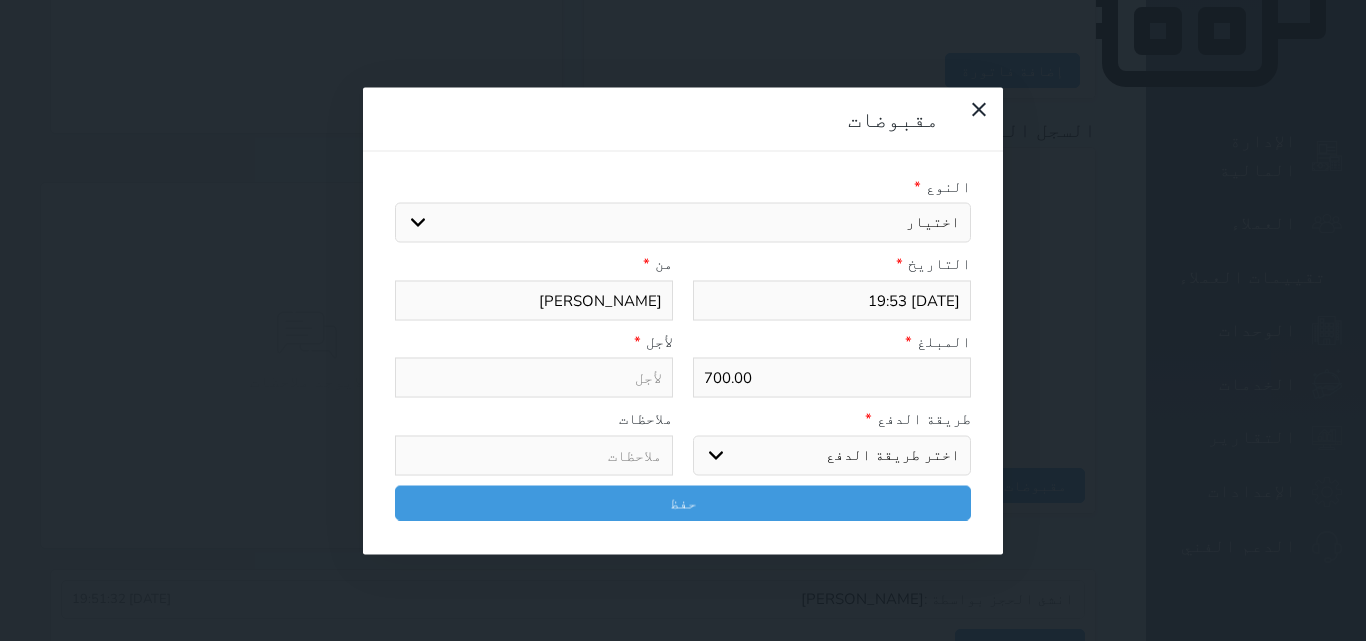 click on "اختيار   مقبوضات عامة قيمة إيجار فواتير تامين عربون لا ينطبق آخر مغسلة واي فاي - الإنترنت مواقف السيارات طعام الأغذية والمشروبات مشروبات المشروبات الباردة المشروبات الساخنة الإفطار غداء عشاء مخبز و كعك حمام سباحة الصالة الرياضية سبا و خدمات الجمال اختيار وإسقاط (خدمات النقل) ميني بار كابل - تلفزيون سرير إضافي تصفيف الشعر التسوق خدمات الجولات السياحية المنظمة خدمات الدليل السياحي" at bounding box center (683, 223) 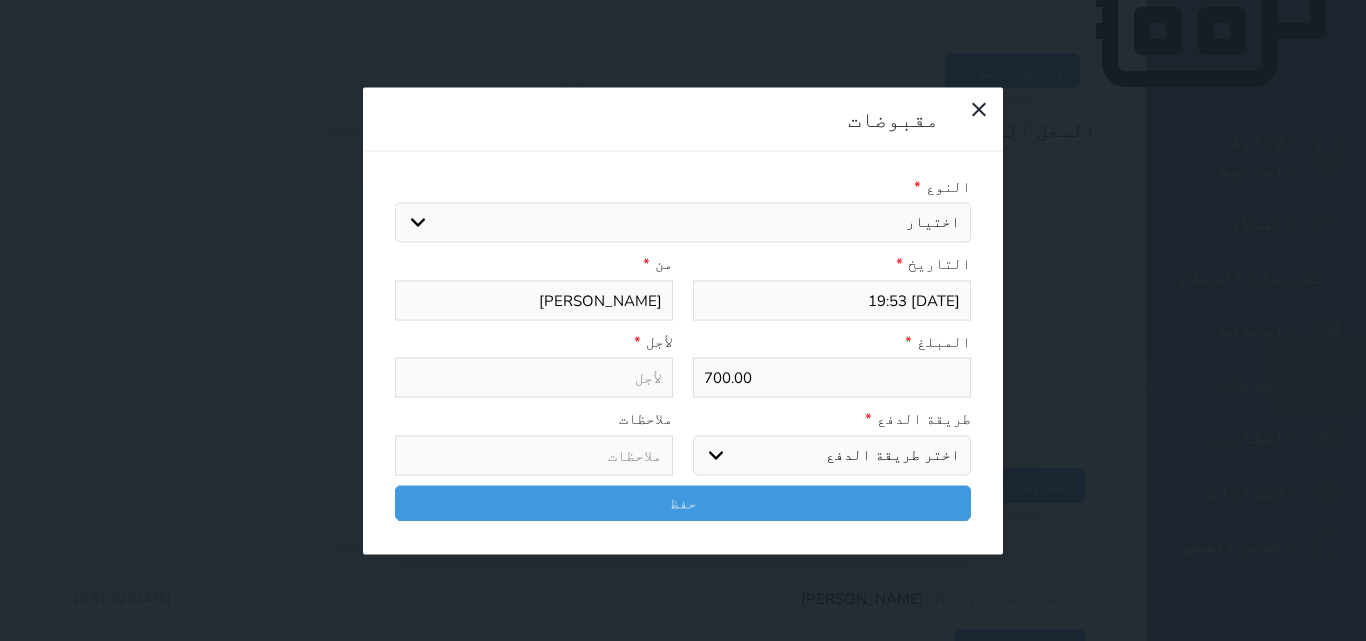 select on "154157" 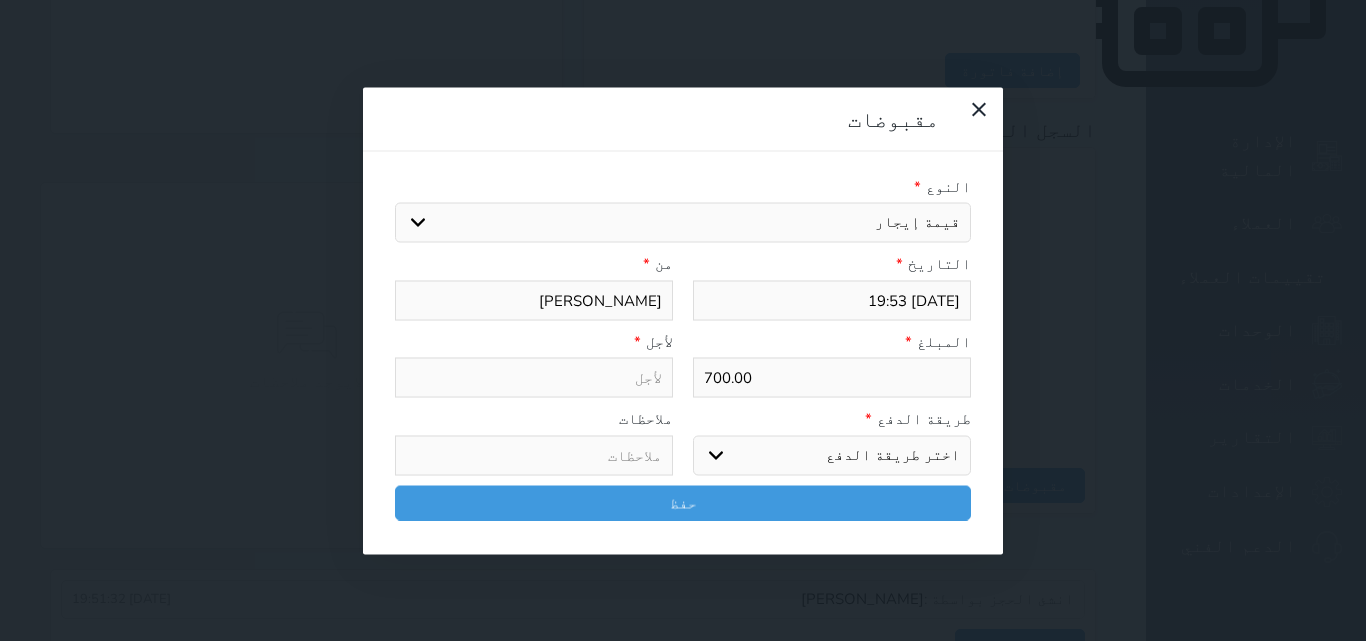 click on "اختيار   مقبوضات عامة قيمة إيجار فواتير تامين عربون لا ينطبق آخر مغسلة واي فاي - الإنترنت مواقف السيارات طعام الأغذية والمشروبات مشروبات المشروبات الباردة المشروبات الساخنة الإفطار غداء عشاء مخبز و كعك حمام سباحة الصالة الرياضية سبا و خدمات الجمال اختيار وإسقاط (خدمات النقل) ميني بار كابل - تلفزيون سرير إضافي تصفيف الشعر التسوق خدمات الجولات السياحية المنظمة خدمات الدليل السياحي" at bounding box center [683, 223] 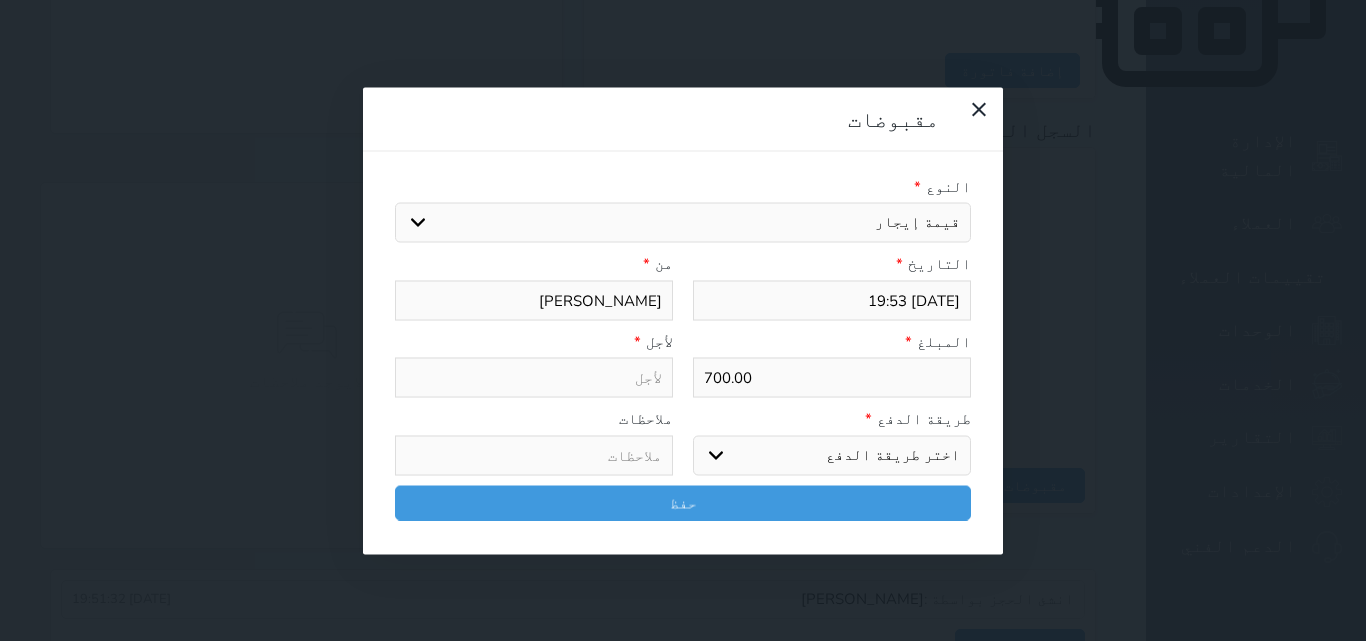 type on "قيمة إيجار - الوحدة - 109" 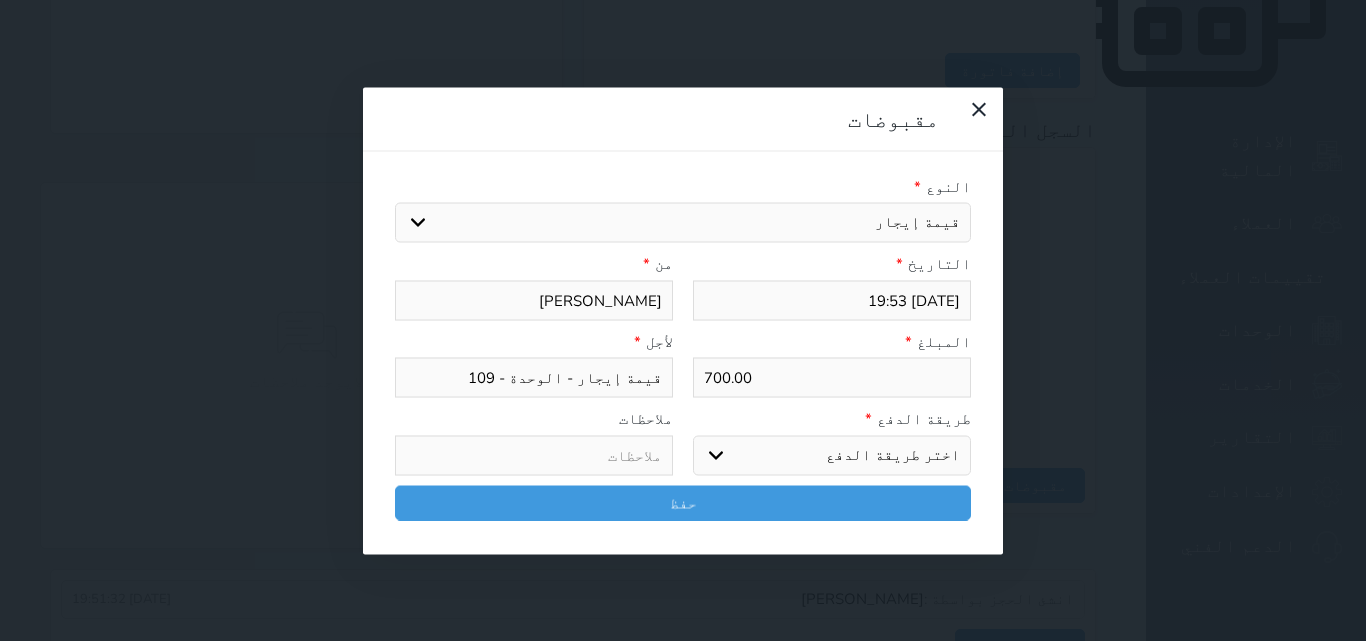 click on "اختر طريقة الدفع   دفع نقدى   تحويل بنكى   مدى   بطاقة ائتمان   آجل" at bounding box center (832, 455) 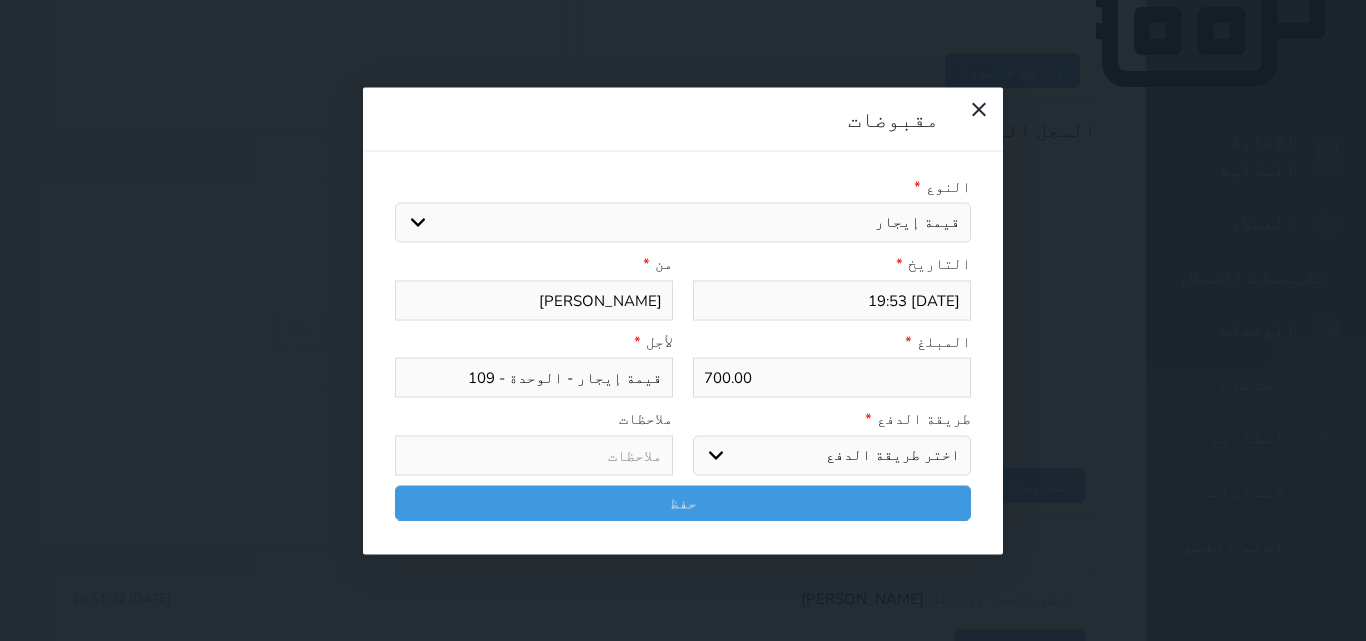 select on "cash" 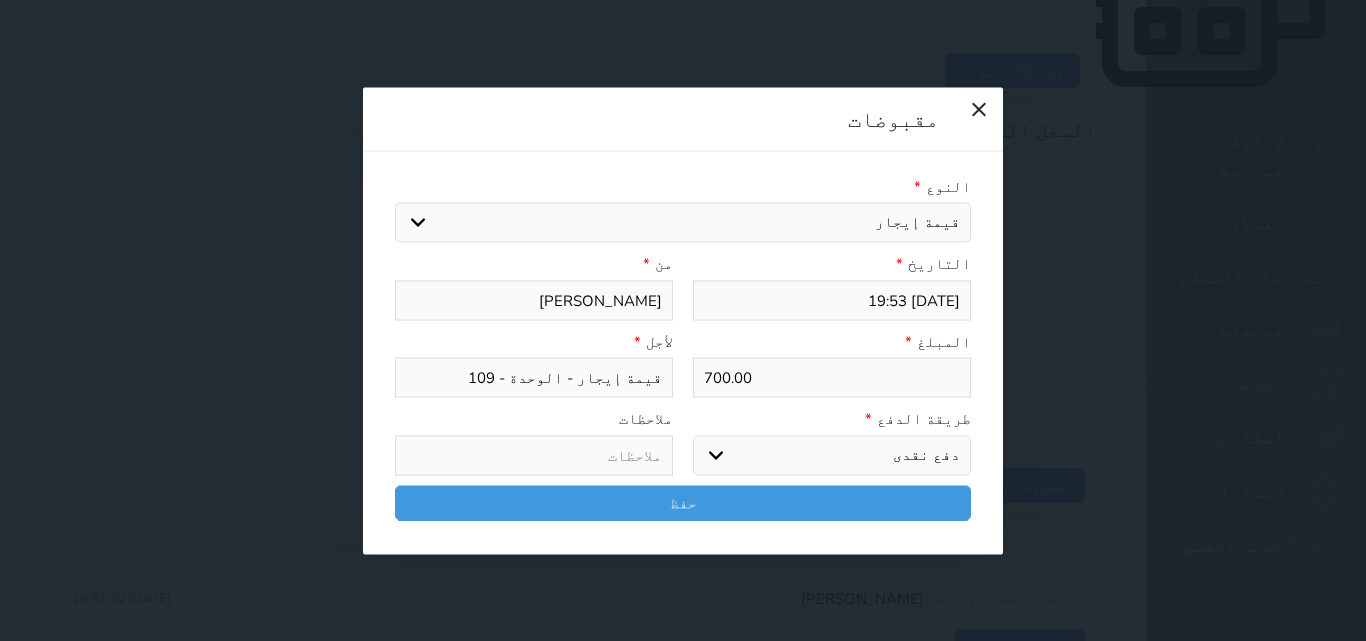 click on "اختر طريقة الدفع   دفع نقدى   تحويل بنكى   مدى   بطاقة ائتمان   آجل" at bounding box center (832, 455) 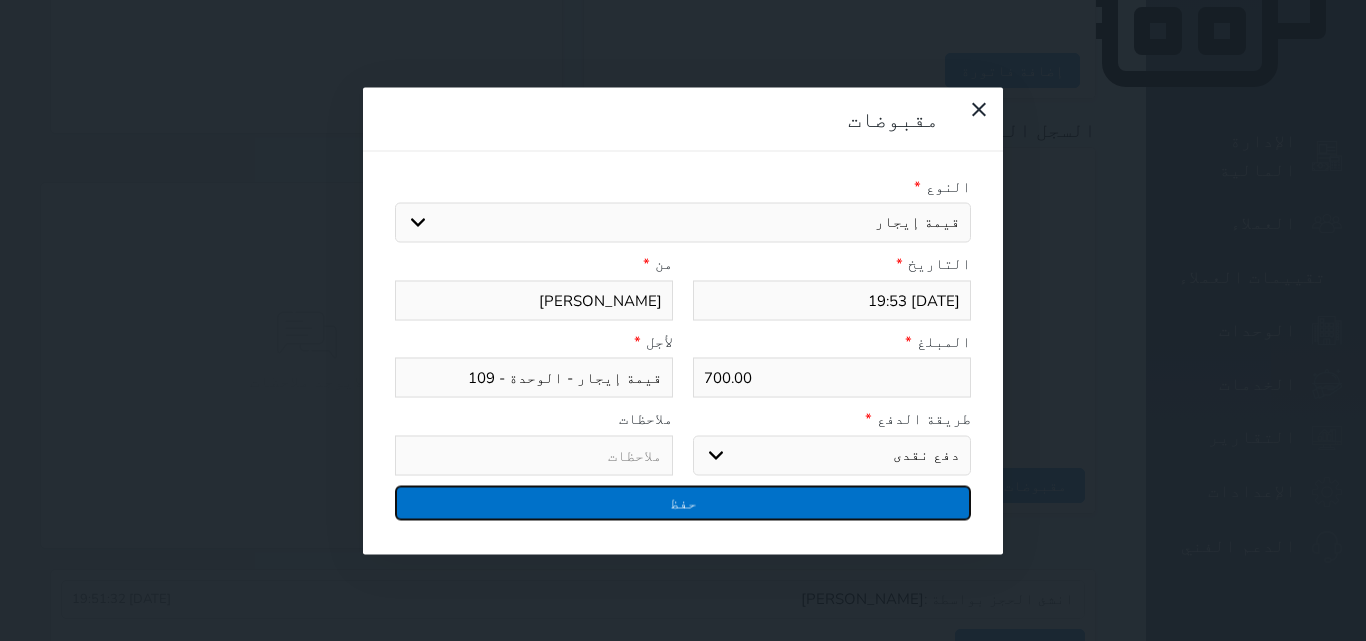 click on "حفظ" at bounding box center (683, 502) 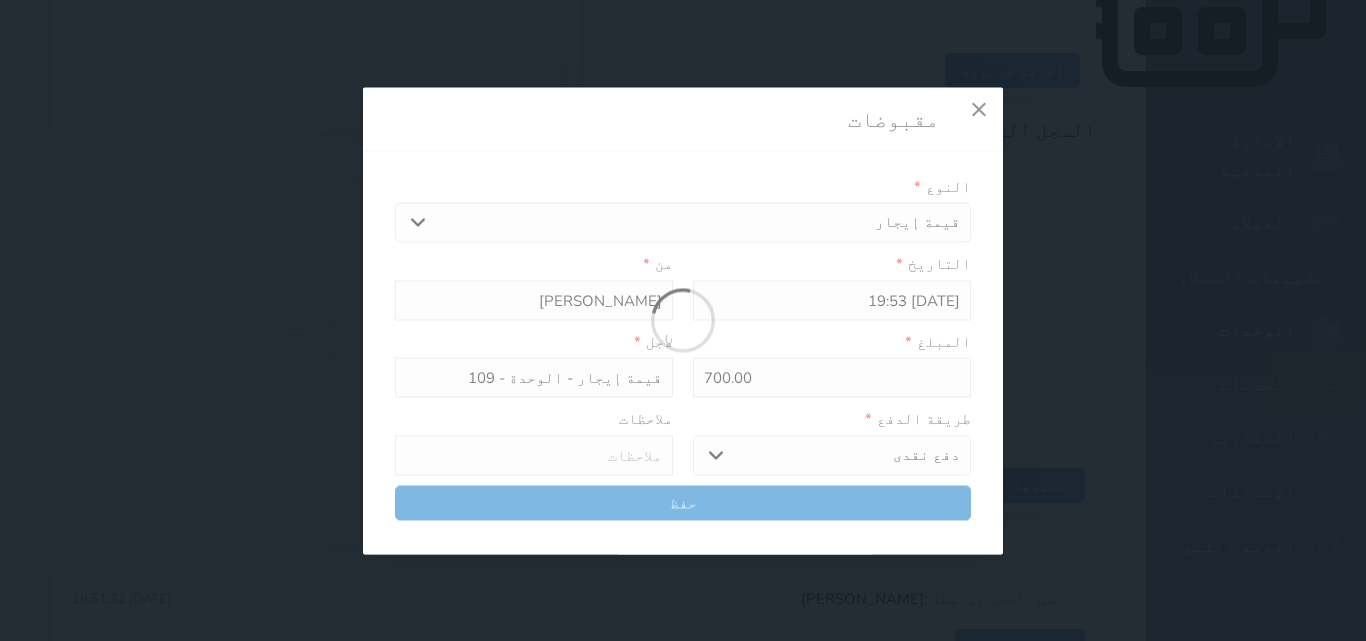 select 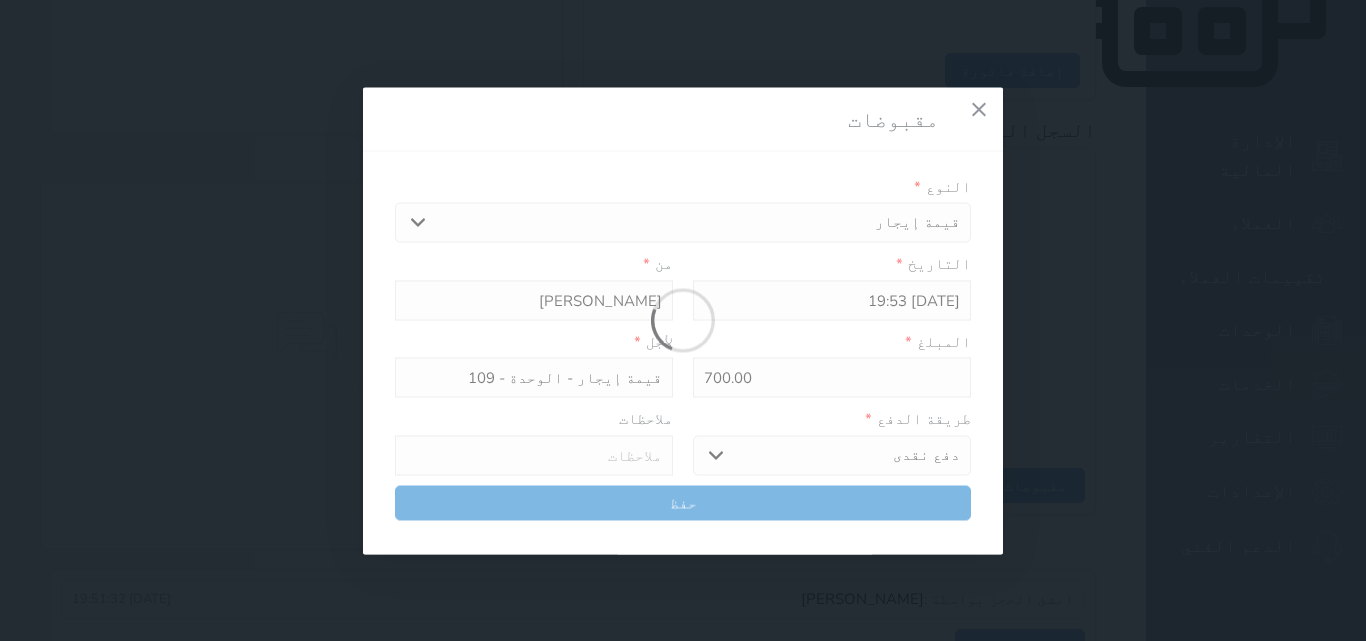 type 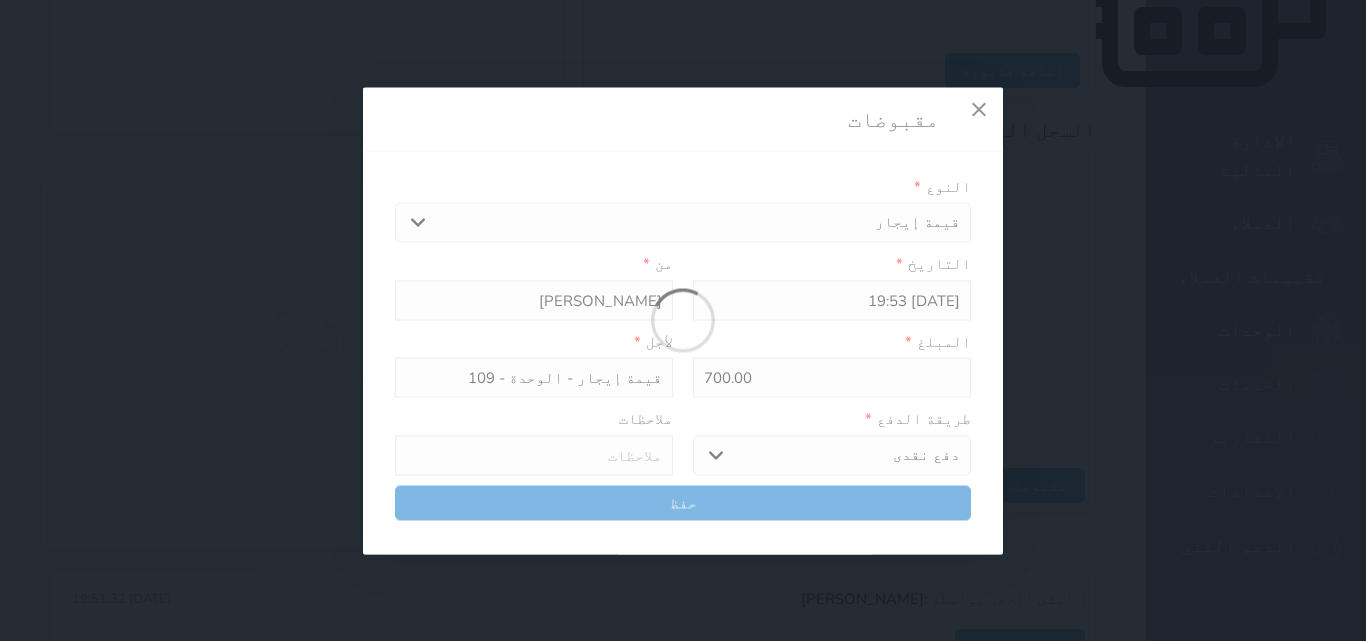 type on "0" 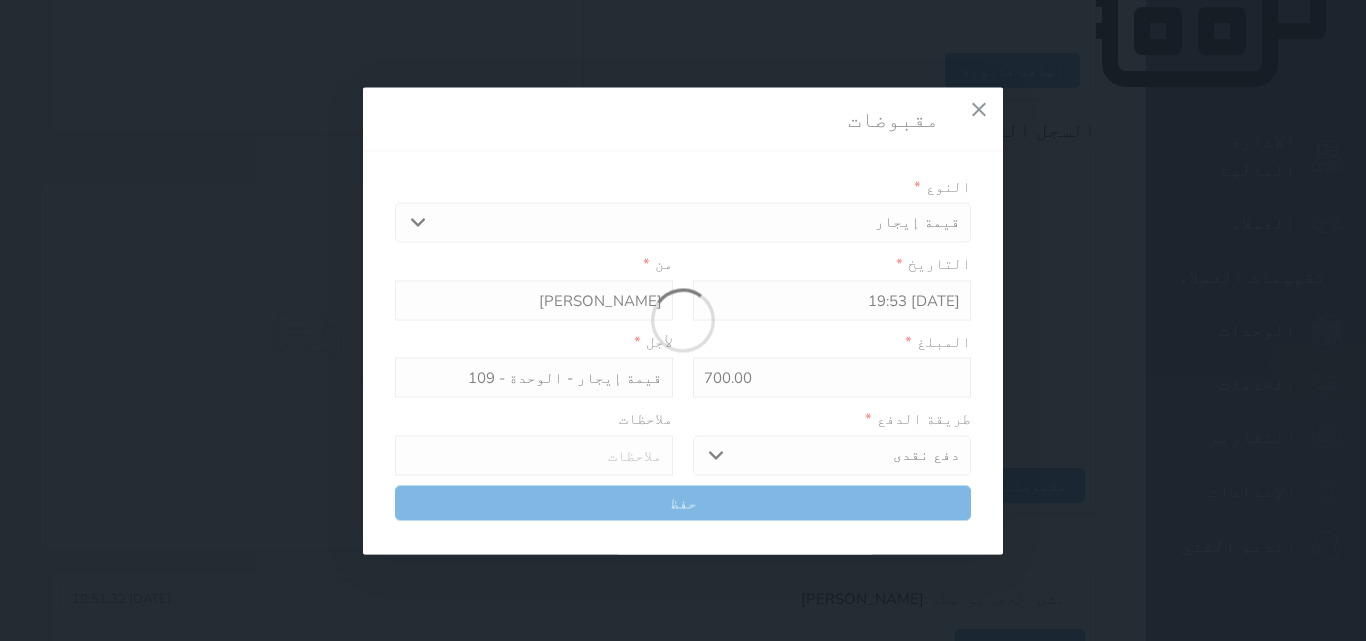select 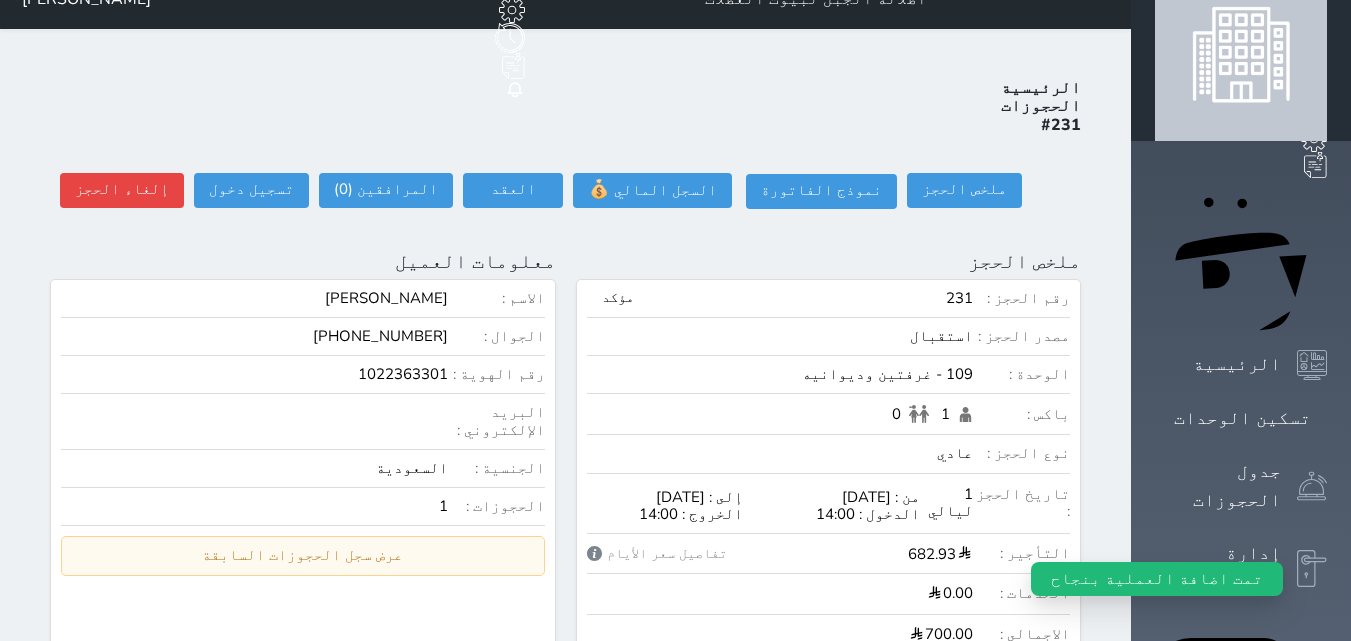 scroll, scrollTop: 0, scrollLeft: 0, axis: both 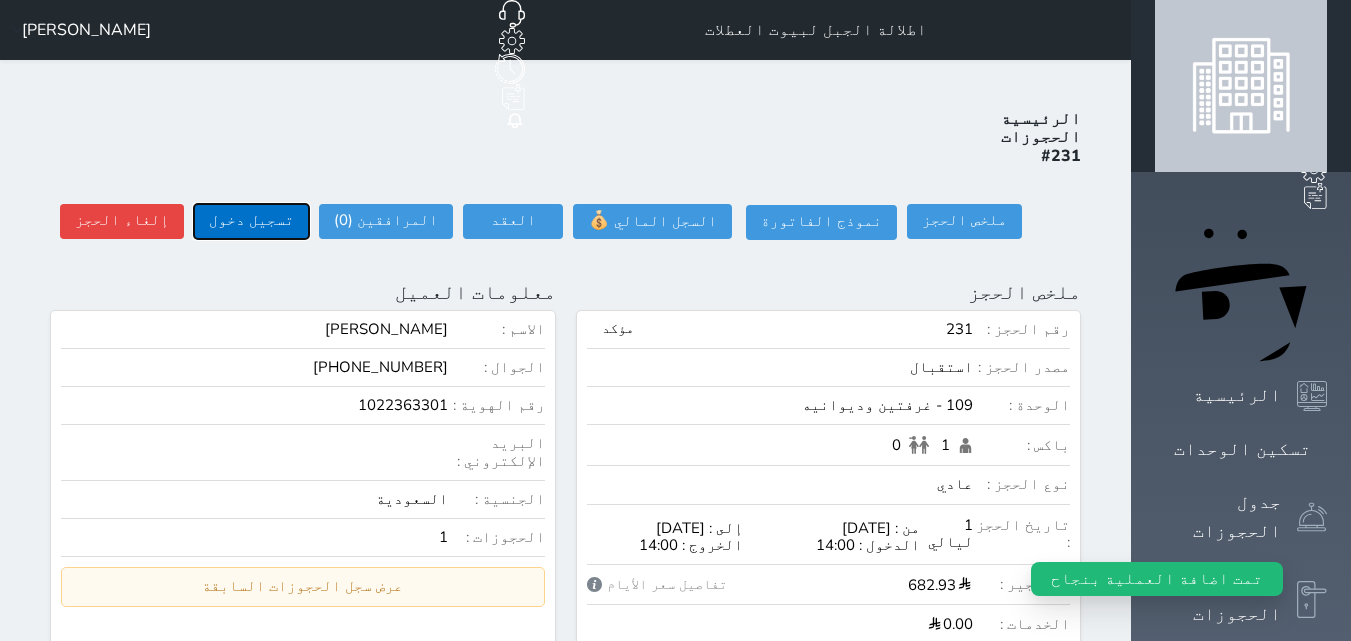click on "تسجيل دخول" at bounding box center [251, 221] 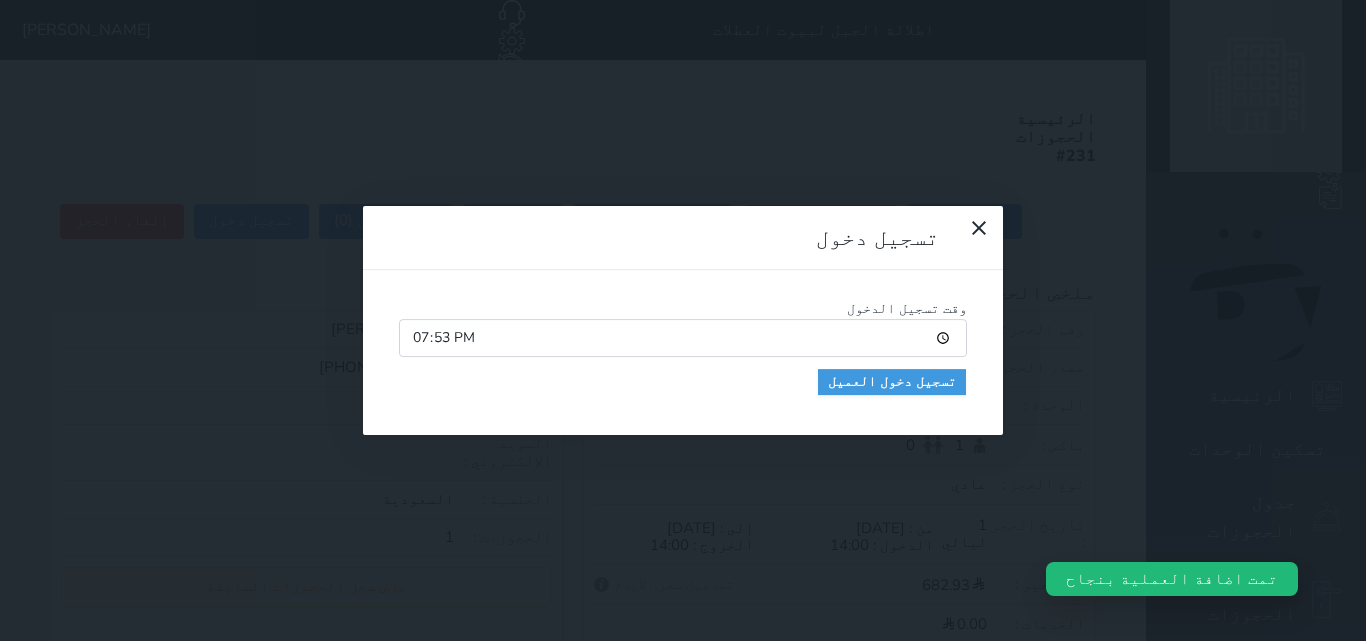 click on "19:53" at bounding box center (683, 338) 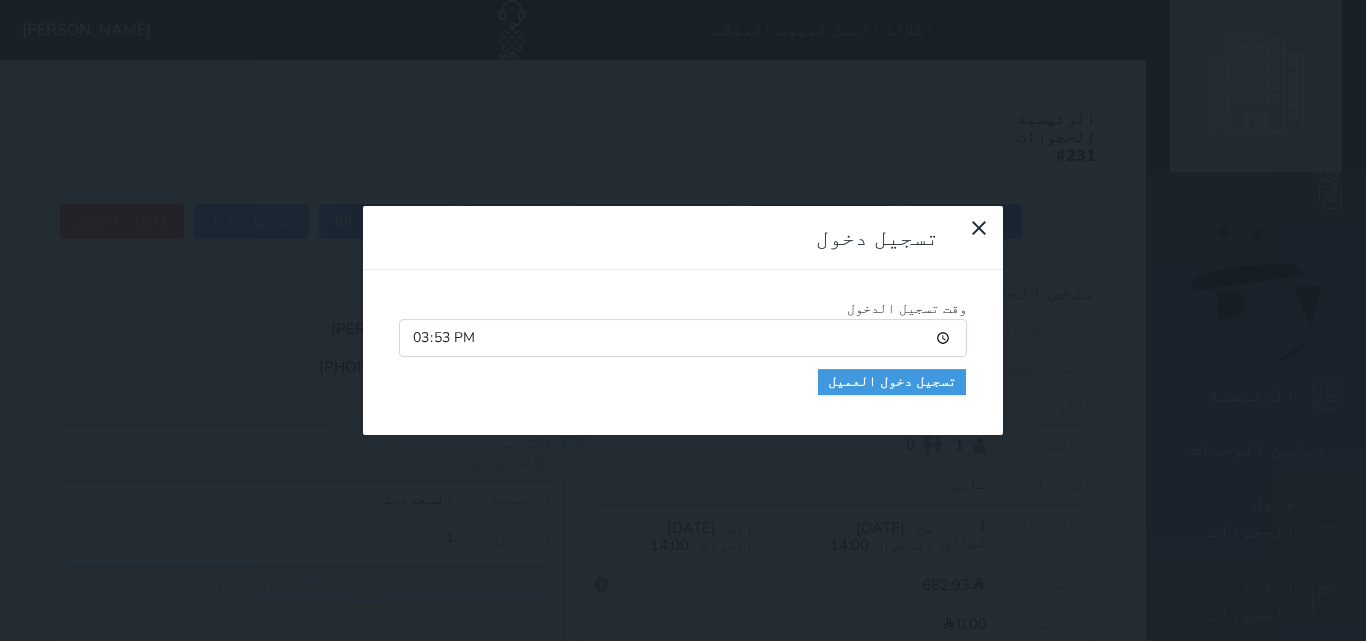 type on "15:00" 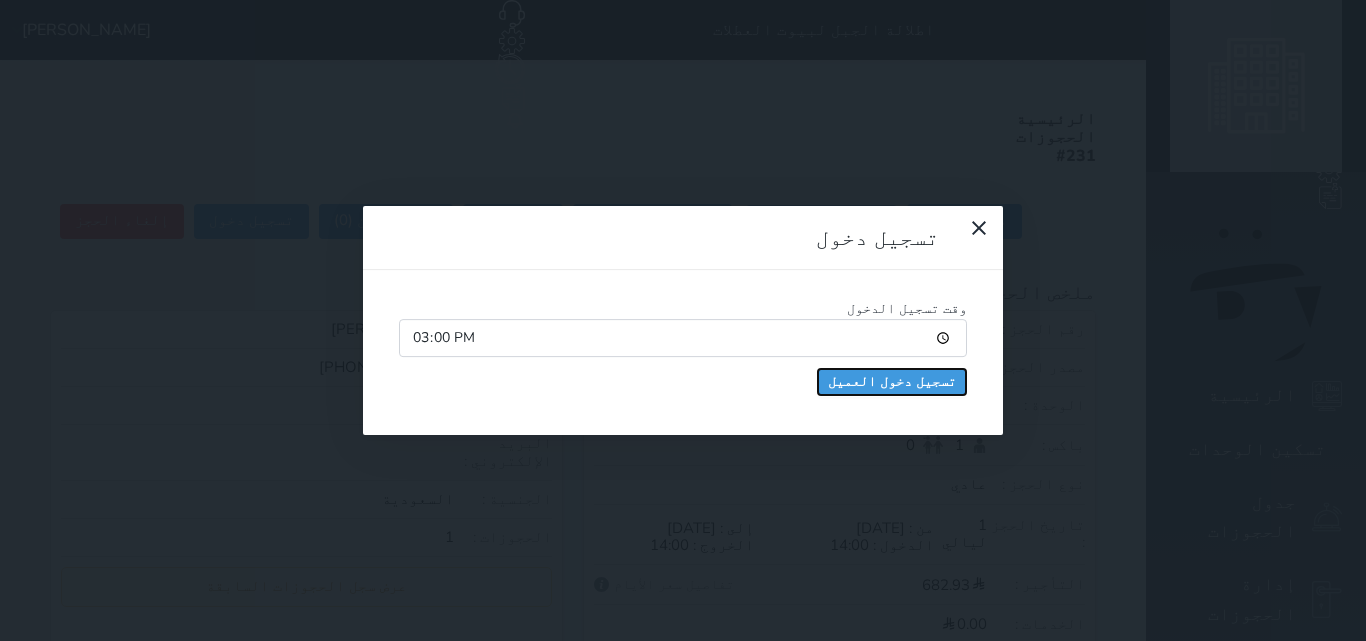 click on "تسجيل دخول العميل" at bounding box center [892, 382] 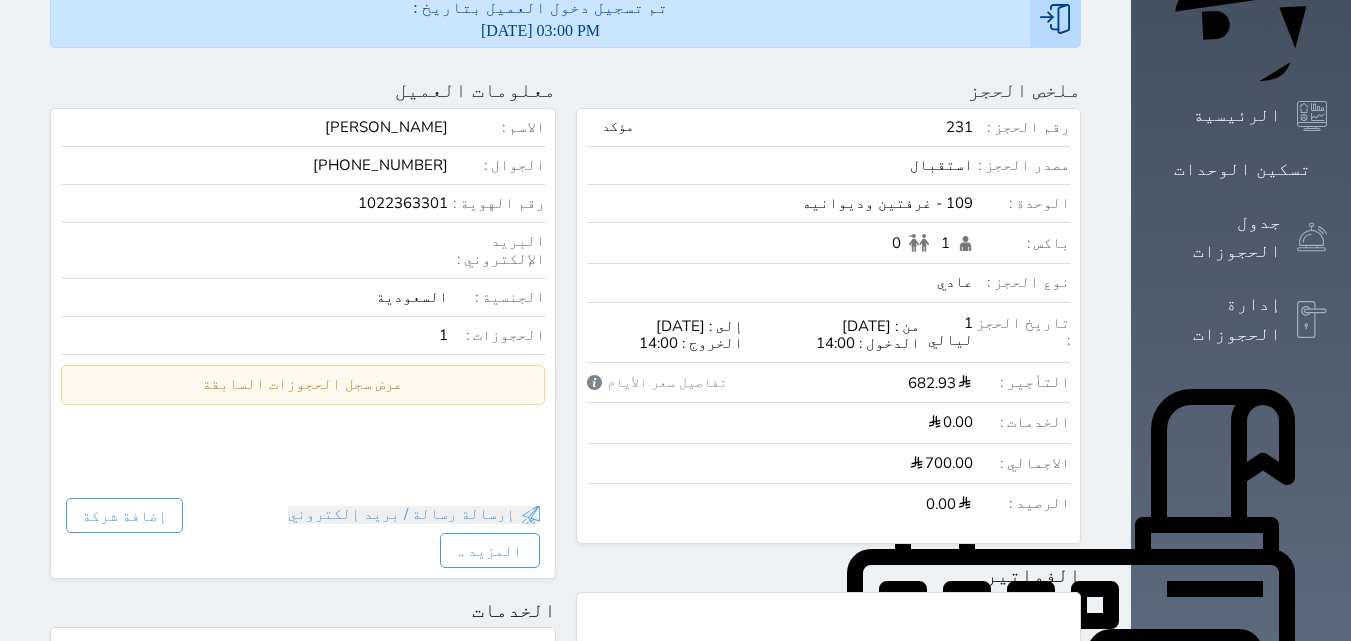scroll, scrollTop: 286, scrollLeft: 0, axis: vertical 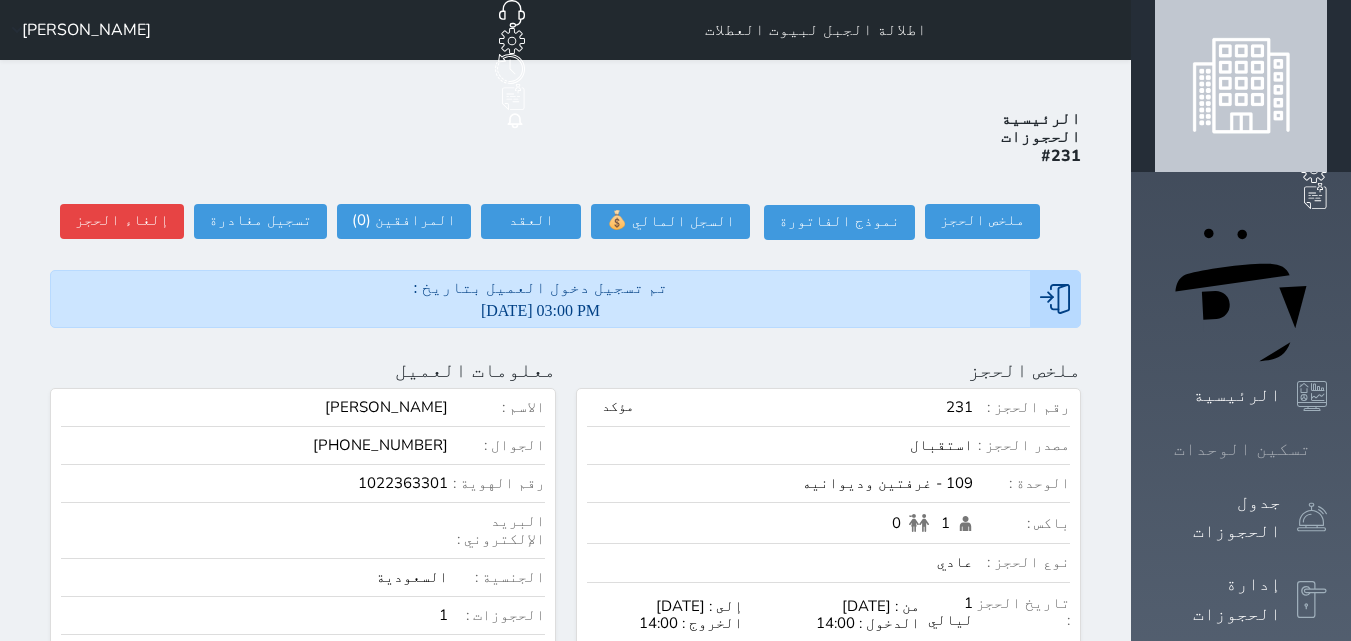 click on "تسكين الوحدات" at bounding box center [1242, 449] 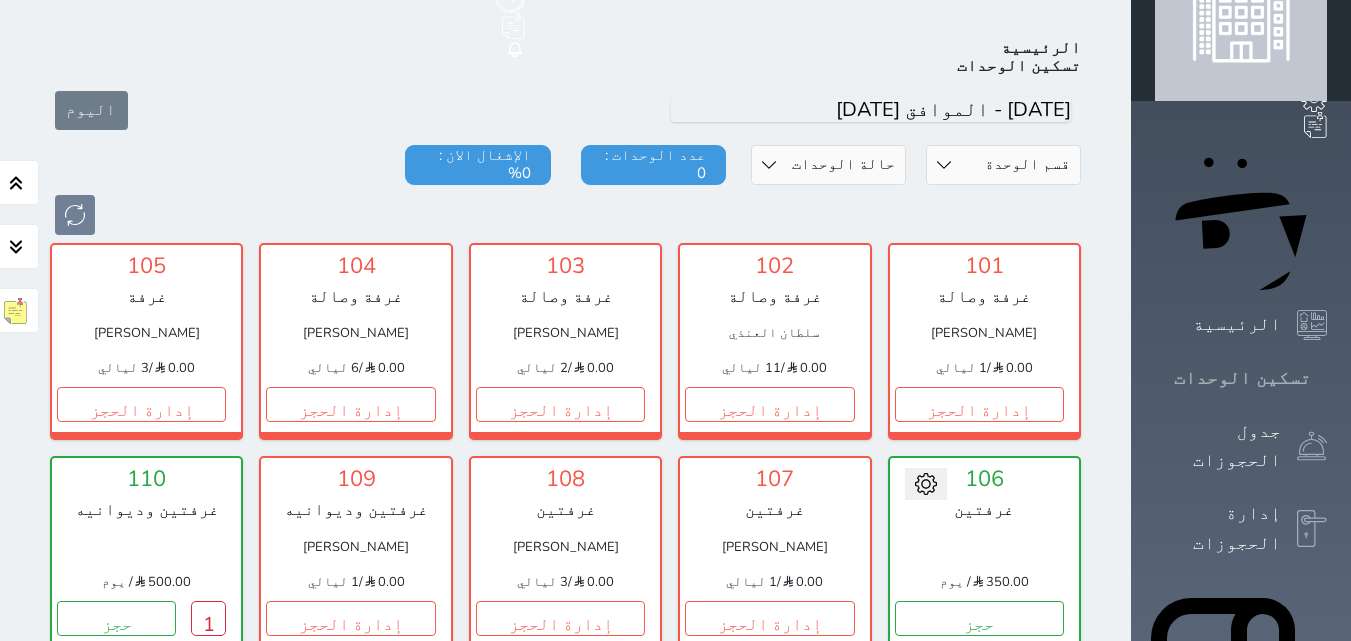 scroll, scrollTop: 78, scrollLeft: 0, axis: vertical 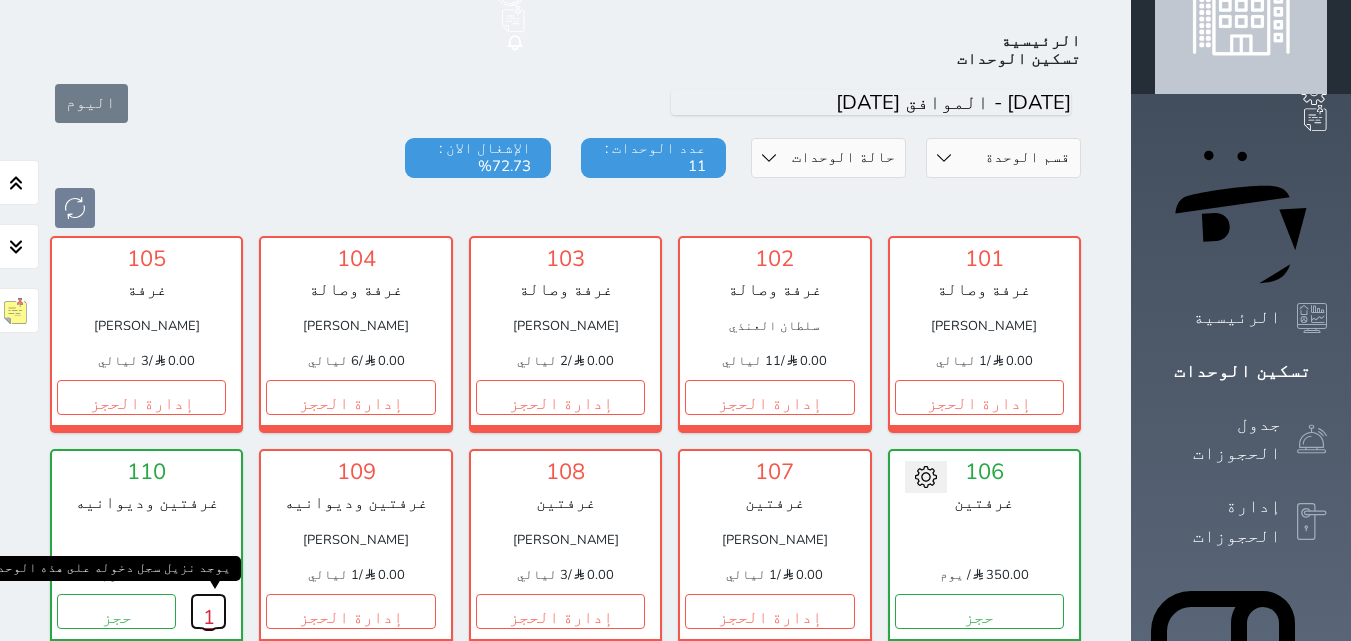 click on "1" at bounding box center [208, 611] 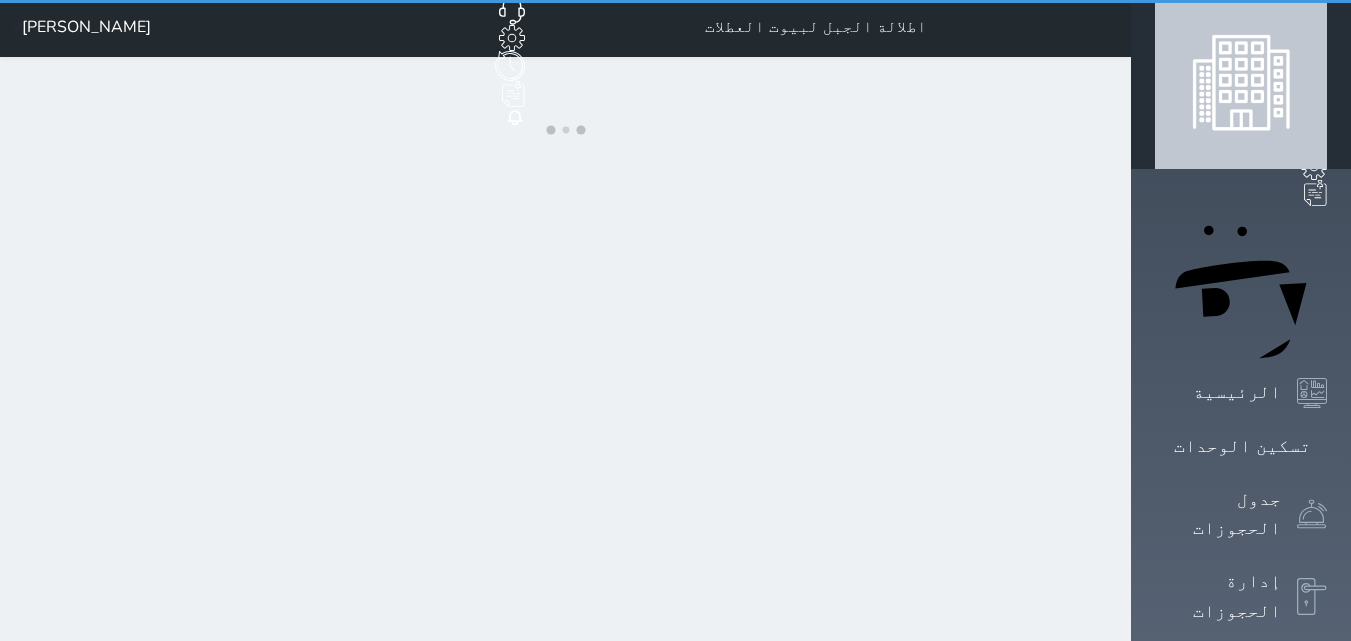 scroll, scrollTop: 0, scrollLeft: 0, axis: both 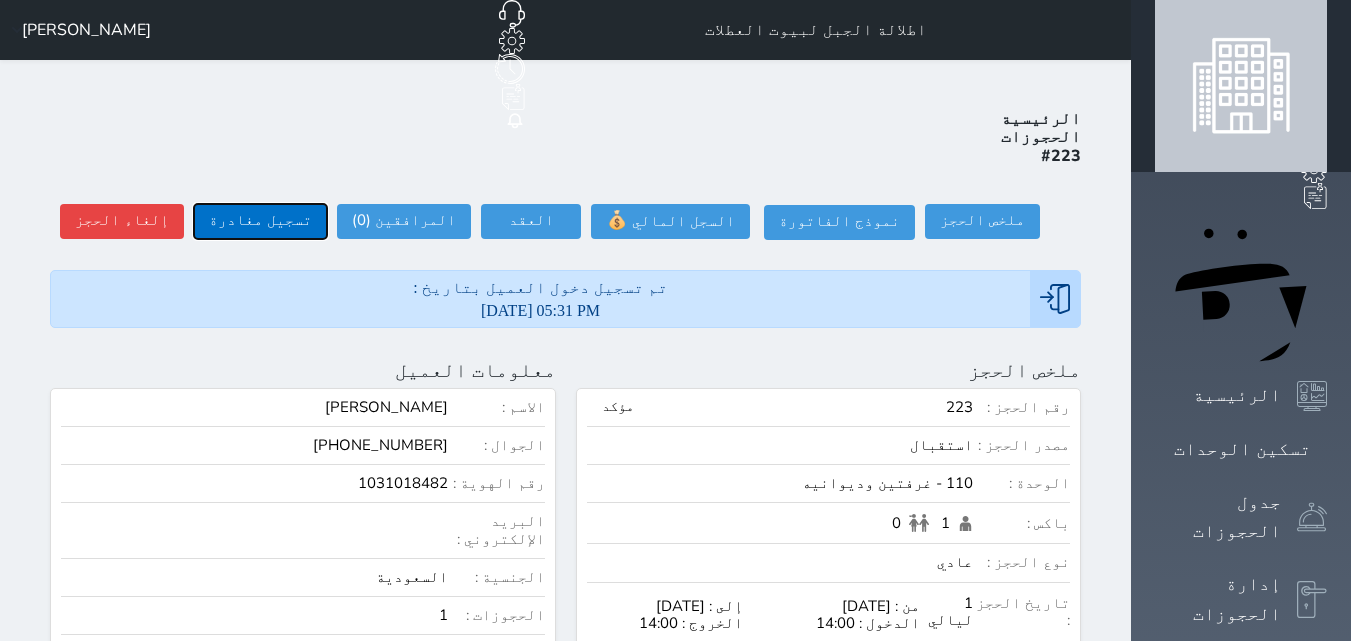 click on "تسجيل مغادرة" at bounding box center [260, 221] 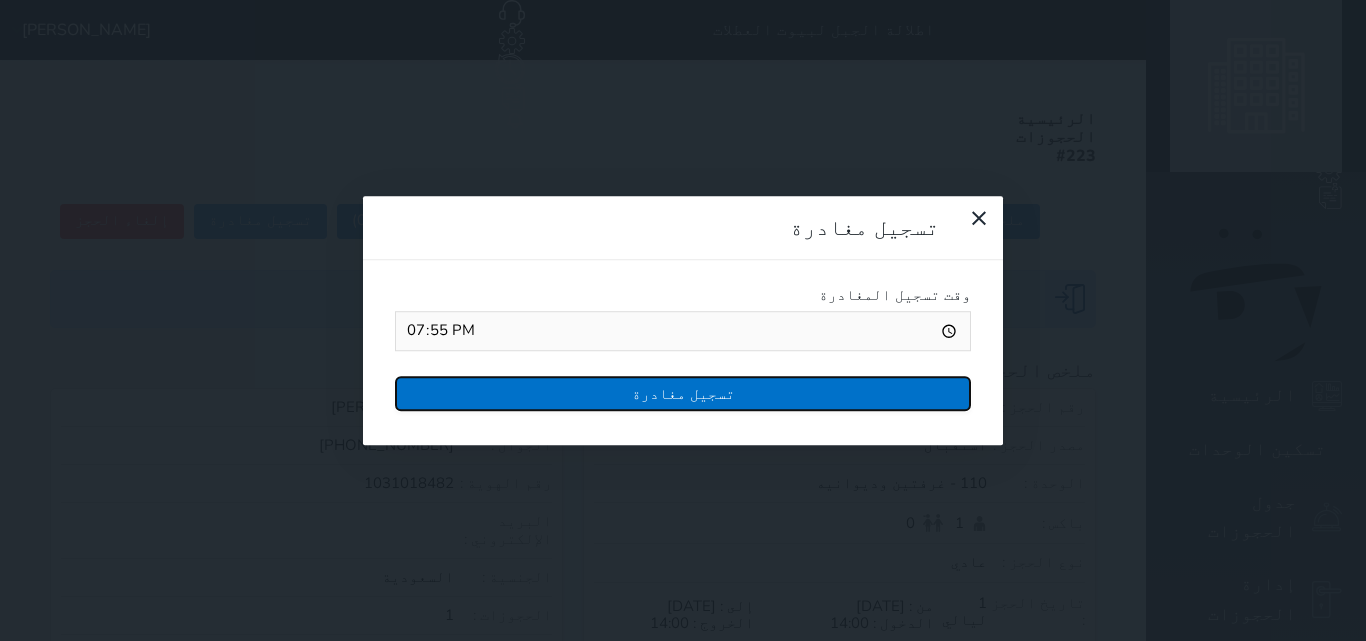 click on "تسجيل مغادرة" at bounding box center (683, 393) 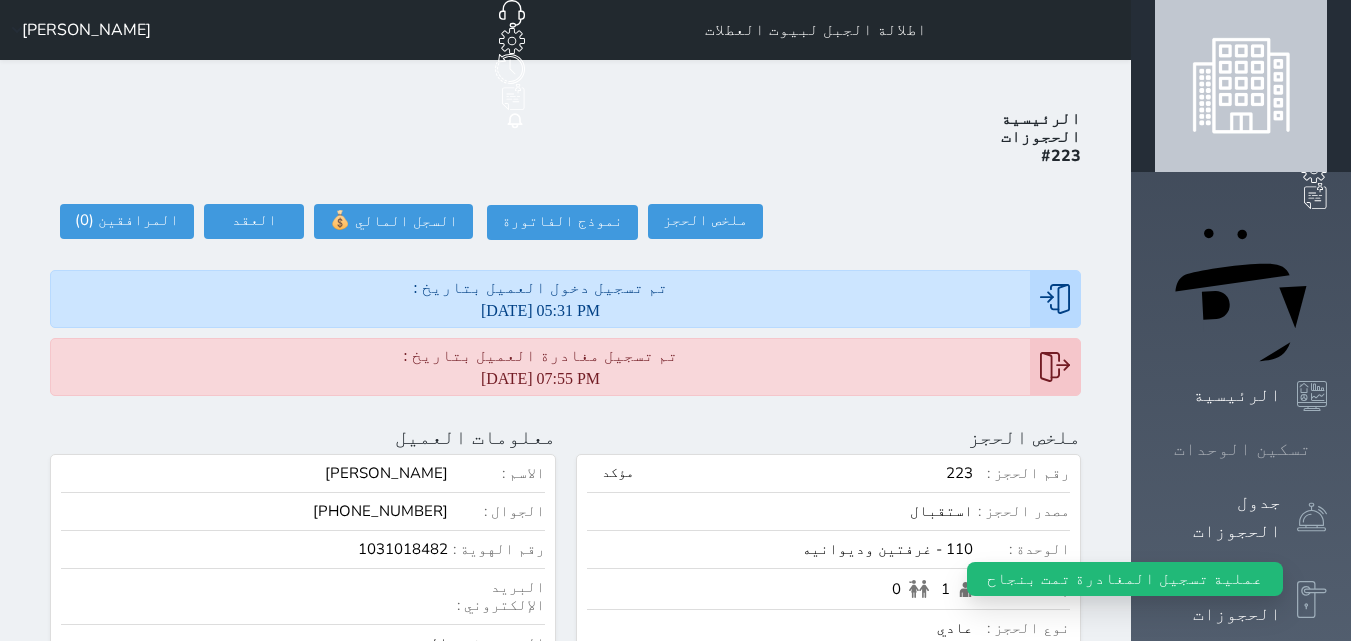 click on "تسكين الوحدات" at bounding box center (1242, 449) 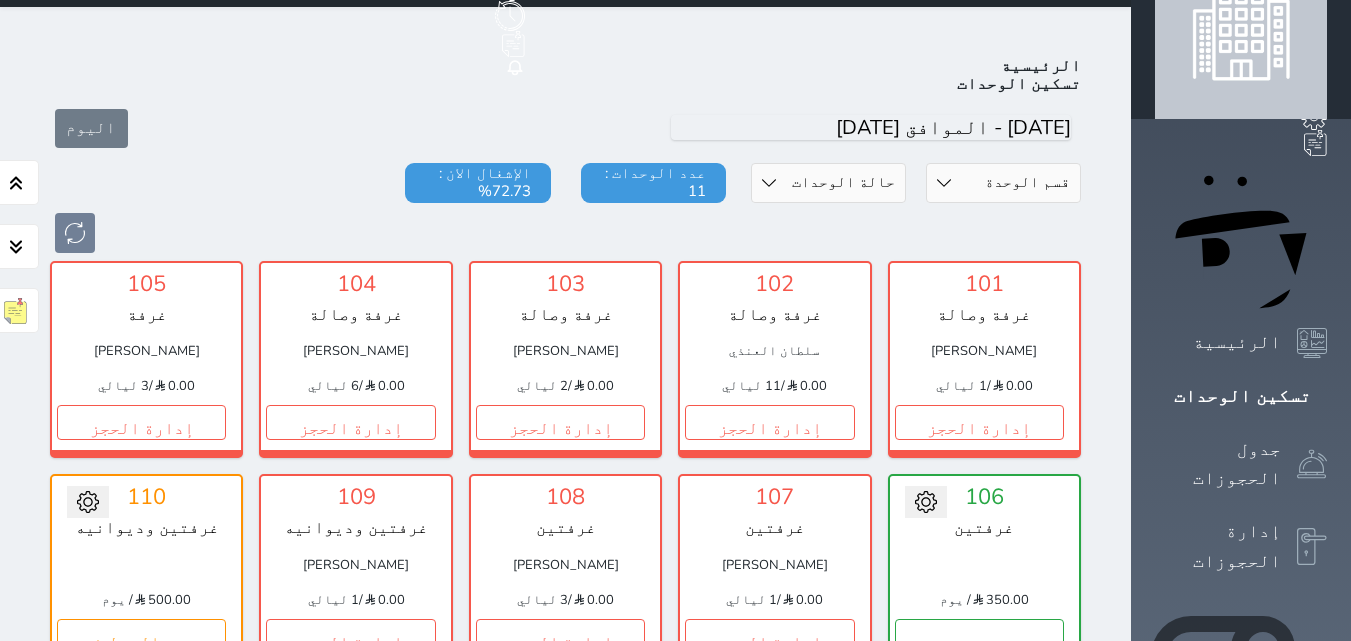 scroll, scrollTop: 200, scrollLeft: 0, axis: vertical 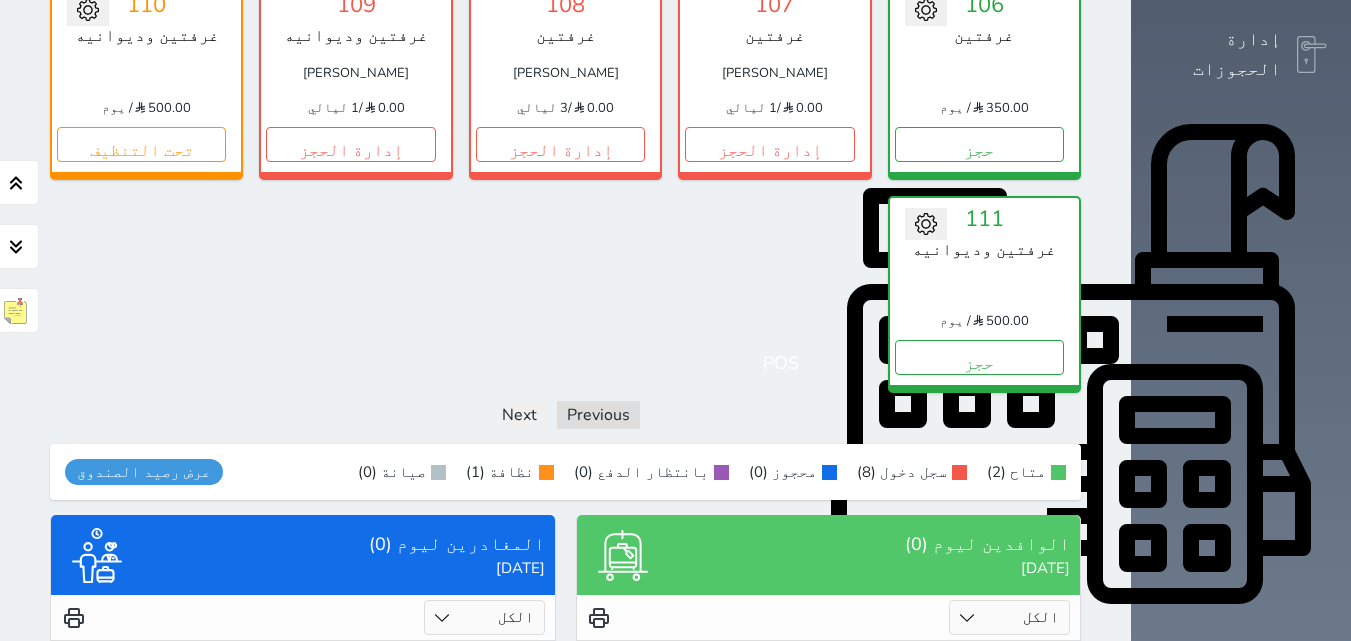click 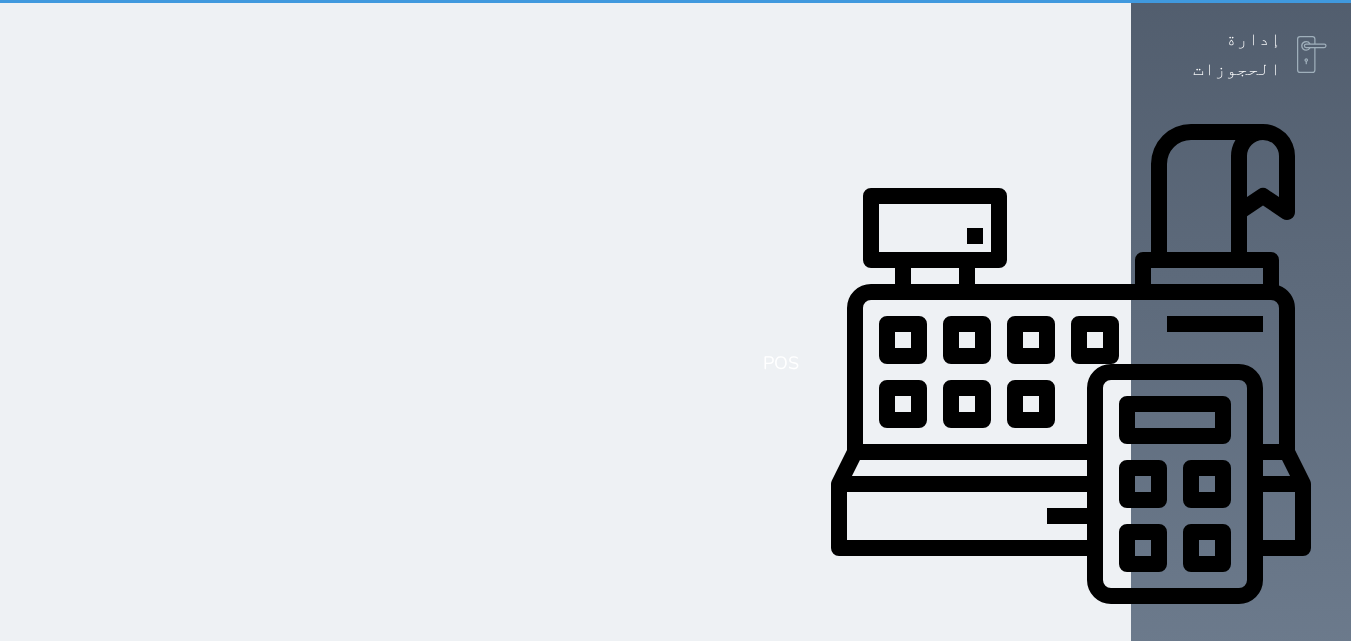scroll, scrollTop: 0, scrollLeft: 0, axis: both 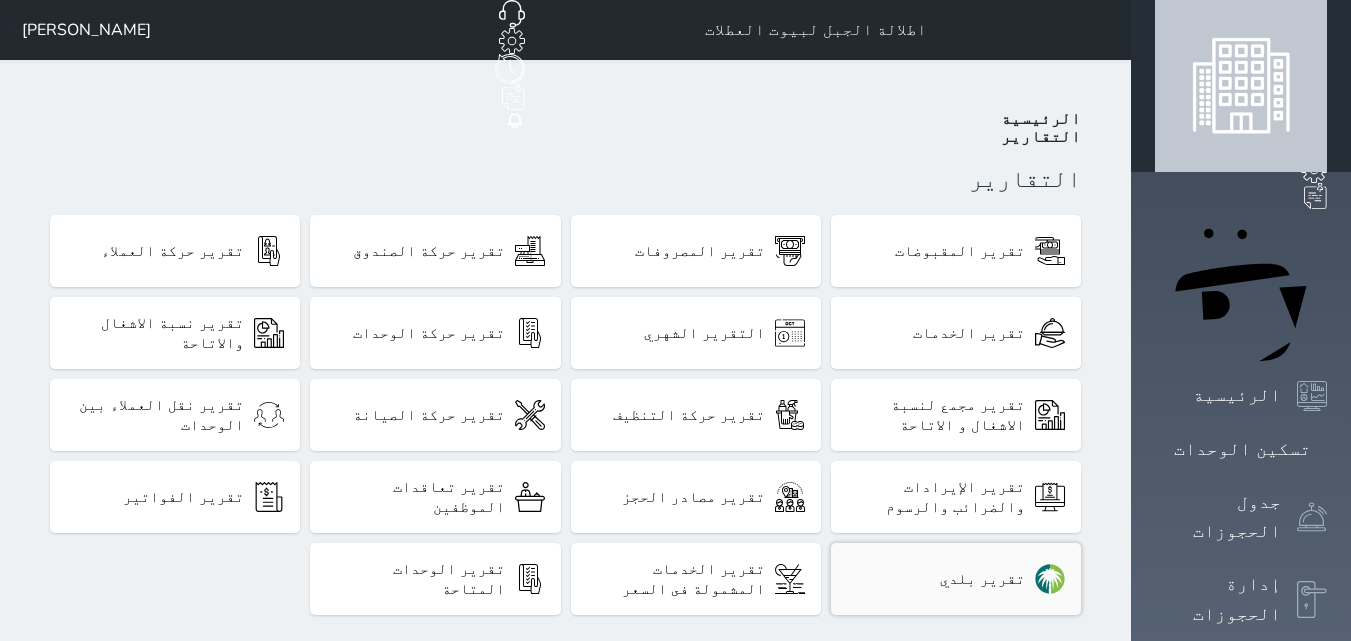 click on "تقرير بلدي" at bounding box center (982, 579) 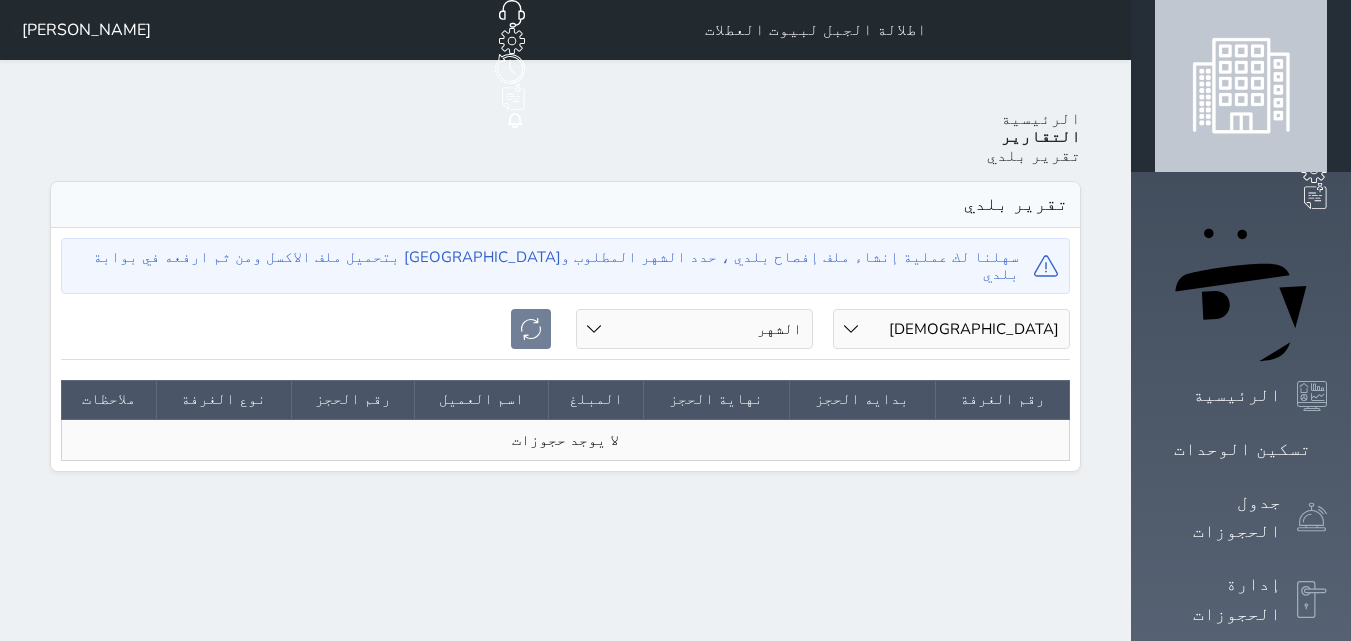 click on "السنة   2020 2021 2022 2023 2024 2025" at bounding box center [951, 329] 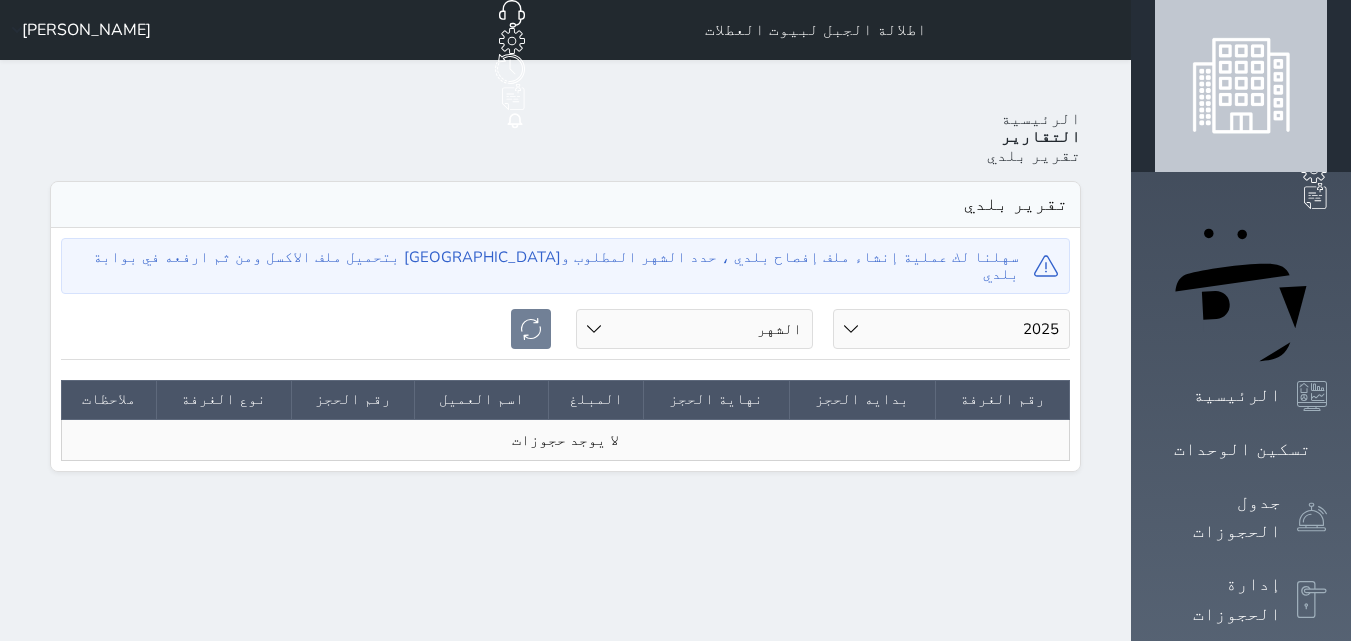 click on "السنة   2020 2021 2022 2023 2024 2025" at bounding box center [951, 329] 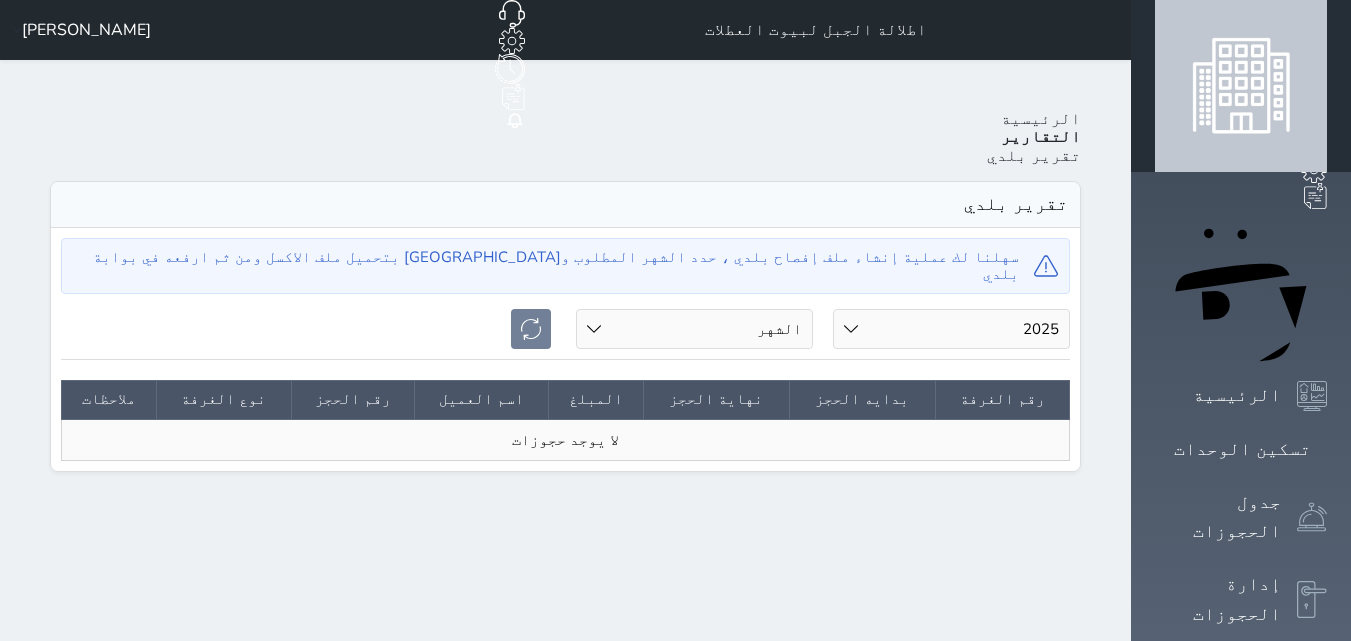 click on "الشهر   يناير فبراير مارس أبريل مايو يونيو يوليو" at bounding box center (694, 329) 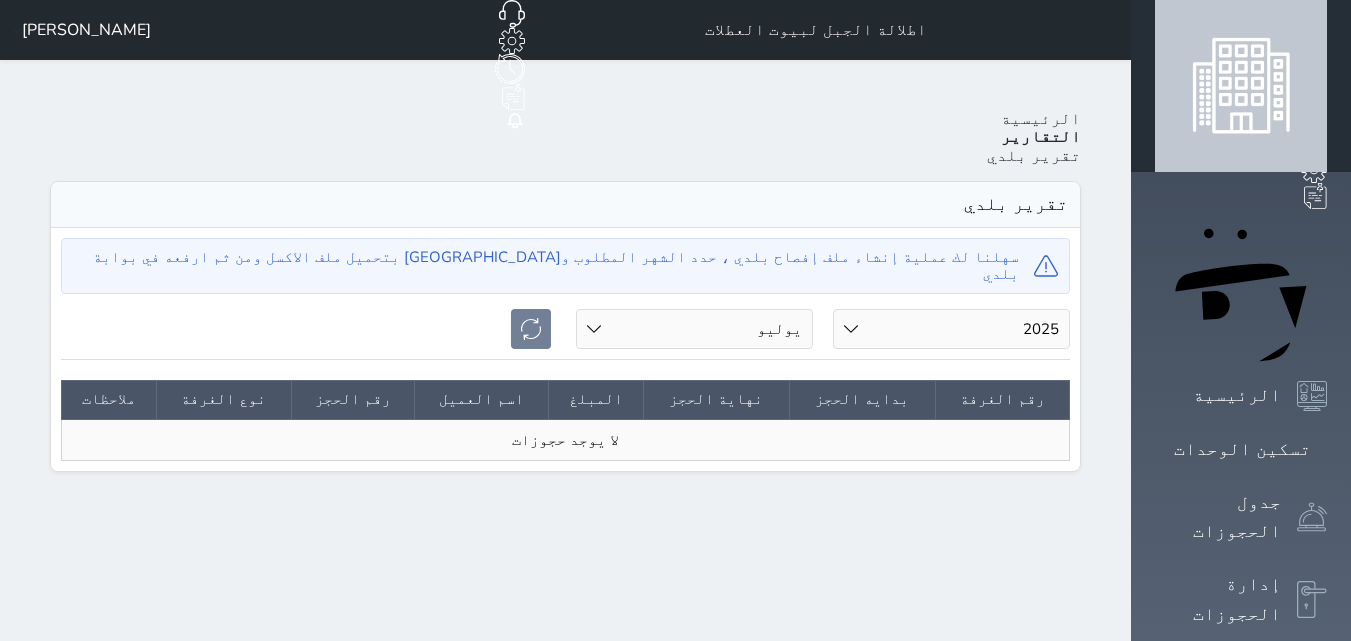 click on "الشهر   يناير فبراير مارس أبريل مايو يونيو يوليو" at bounding box center (694, 329) 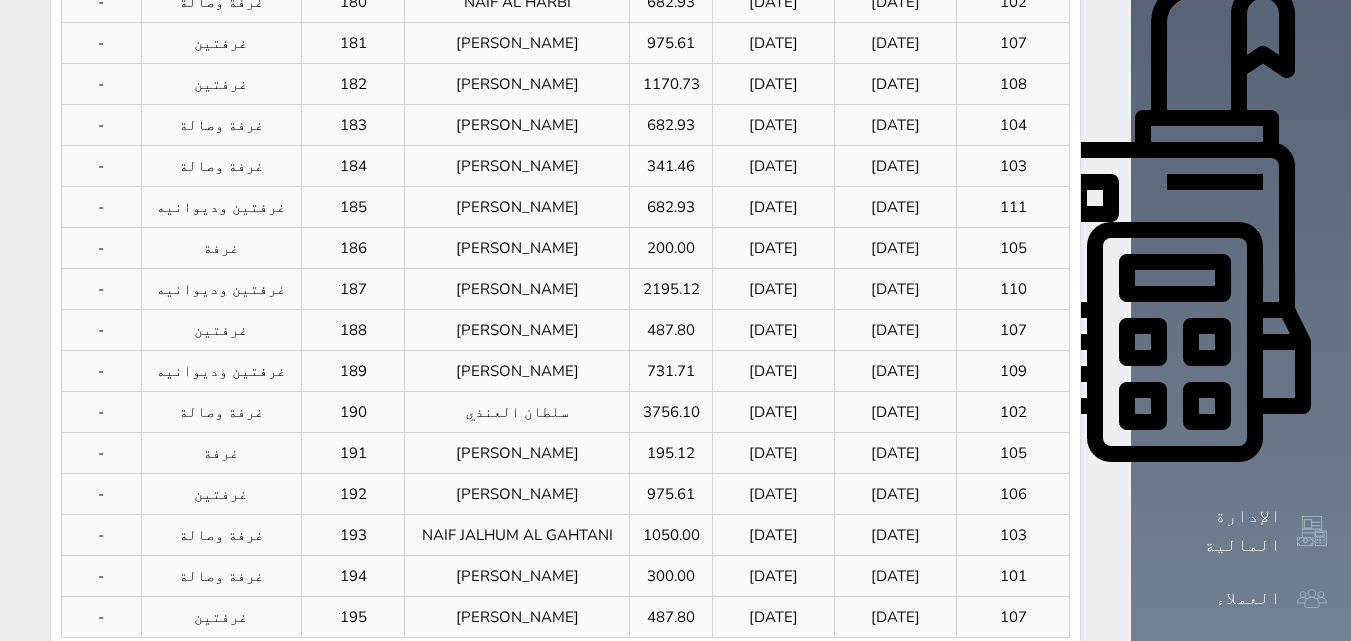 scroll, scrollTop: 703, scrollLeft: 0, axis: vertical 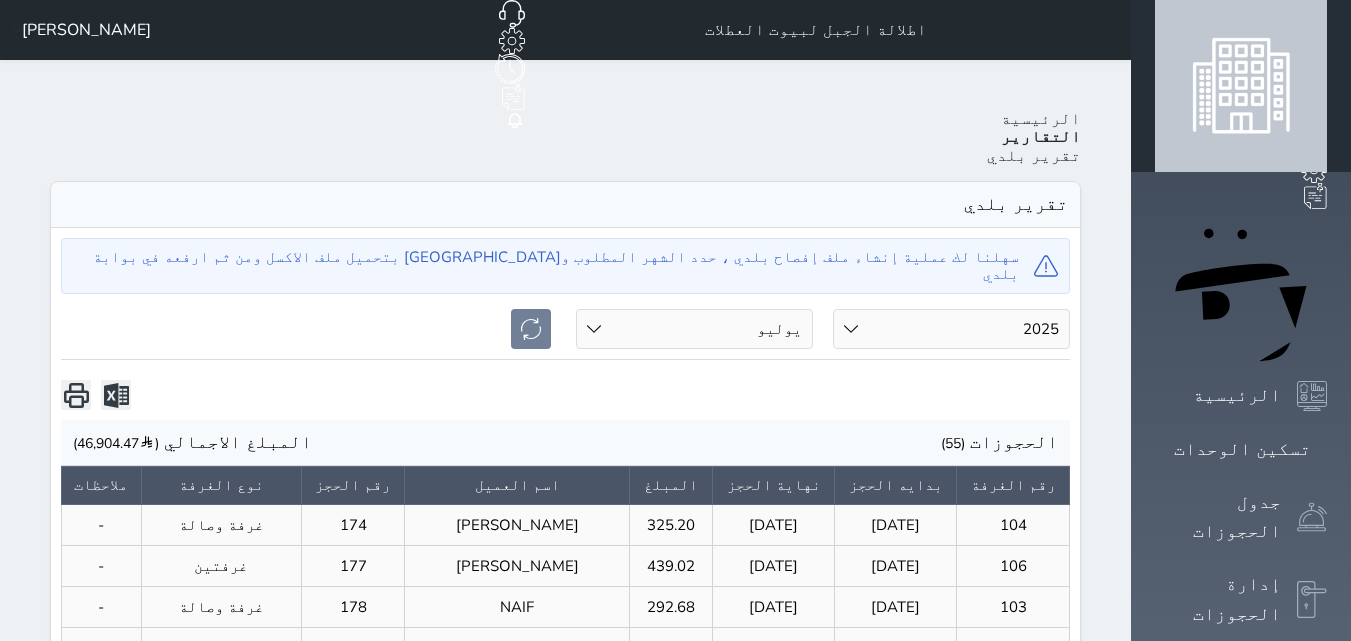 click on "الشهر   يناير فبراير مارس أبريل مايو يونيو يوليو" at bounding box center (694, 329) 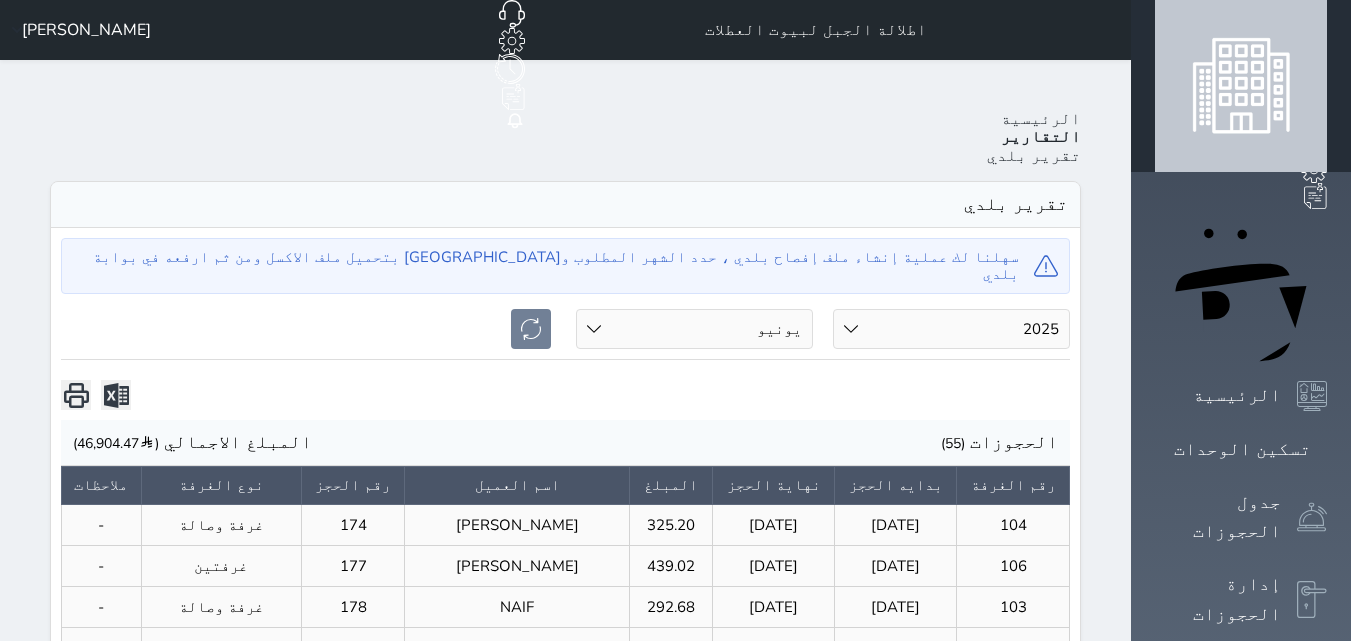 click on "الشهر   يناير فبراير مارس أبريل مايو يونيو يوليو" at bounding box center (694, 329) 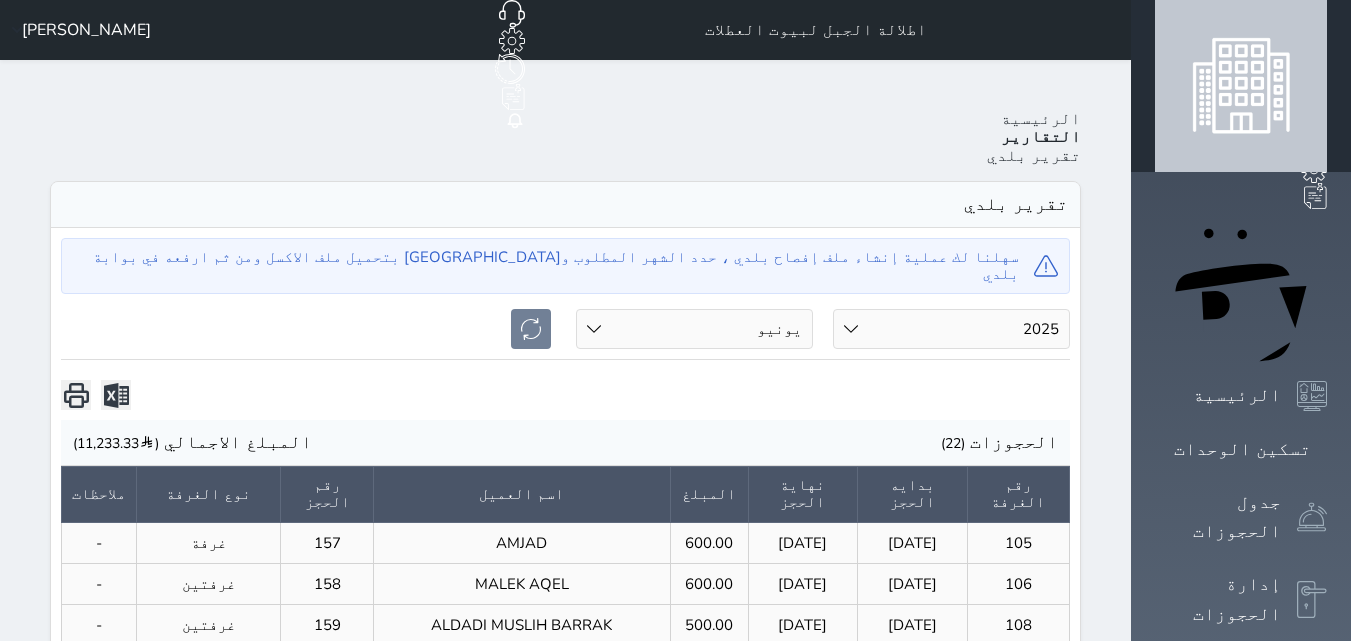 click on "الشهر   يناير فبراير مارس أبريل مايو يونيو يوليو" at bounding box center [694, 329] 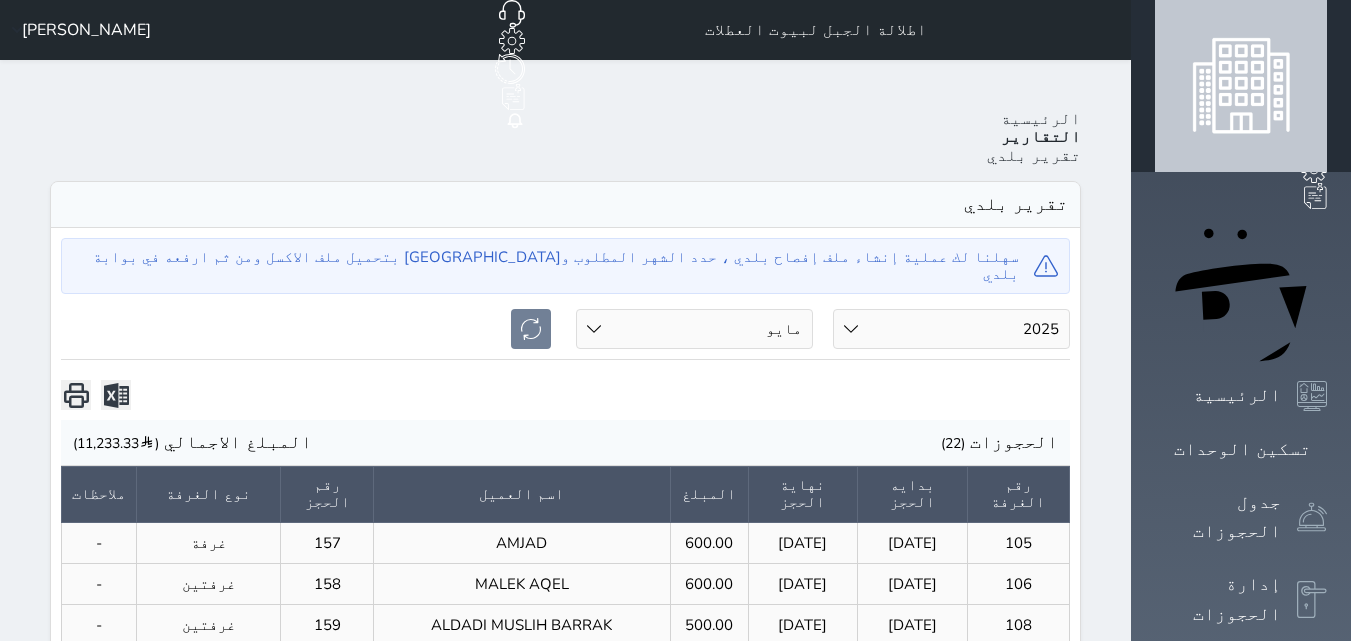 click on "الشهر   يناير فبراير مارس أبريل مايو يونيو يوليو" at bounding box center (694, 329) 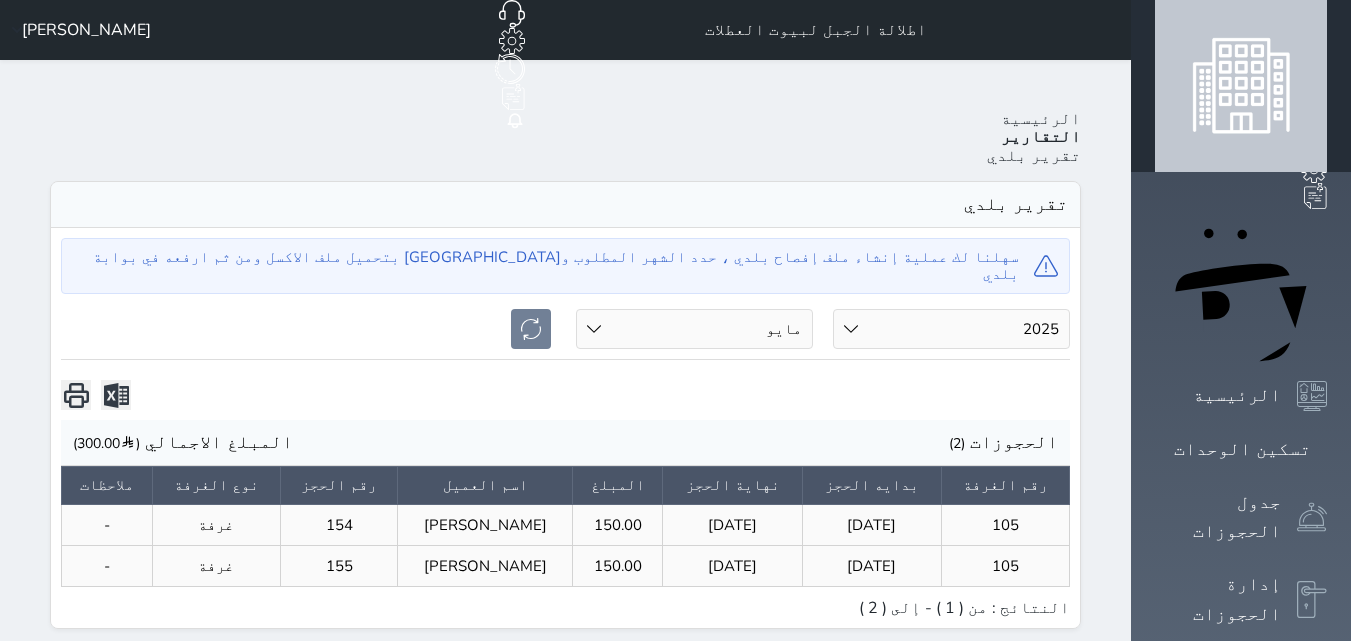 click on "الشهر   يناير فبراير مارس أبريل مايو يونيو يوليو" at bounding box center (694, 329) 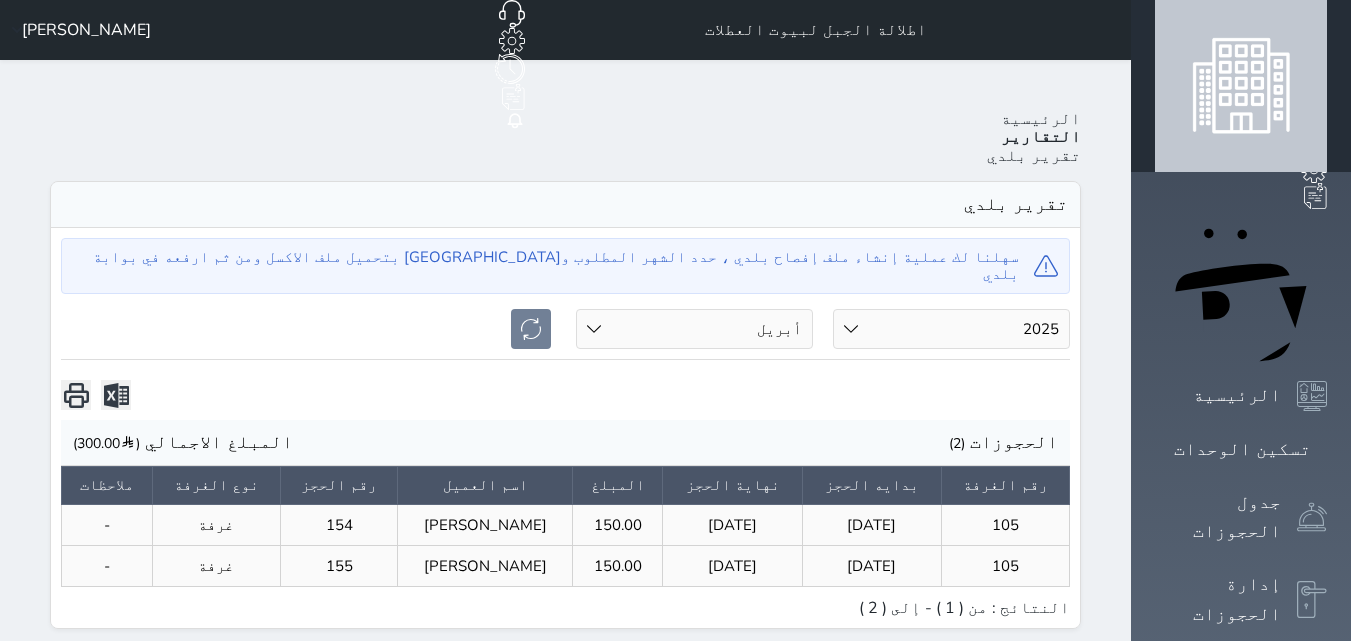 click on "الشهر   يناير فبراير مارس أبريل مايو يونيو يوليو" at bounding box center (694, 329) 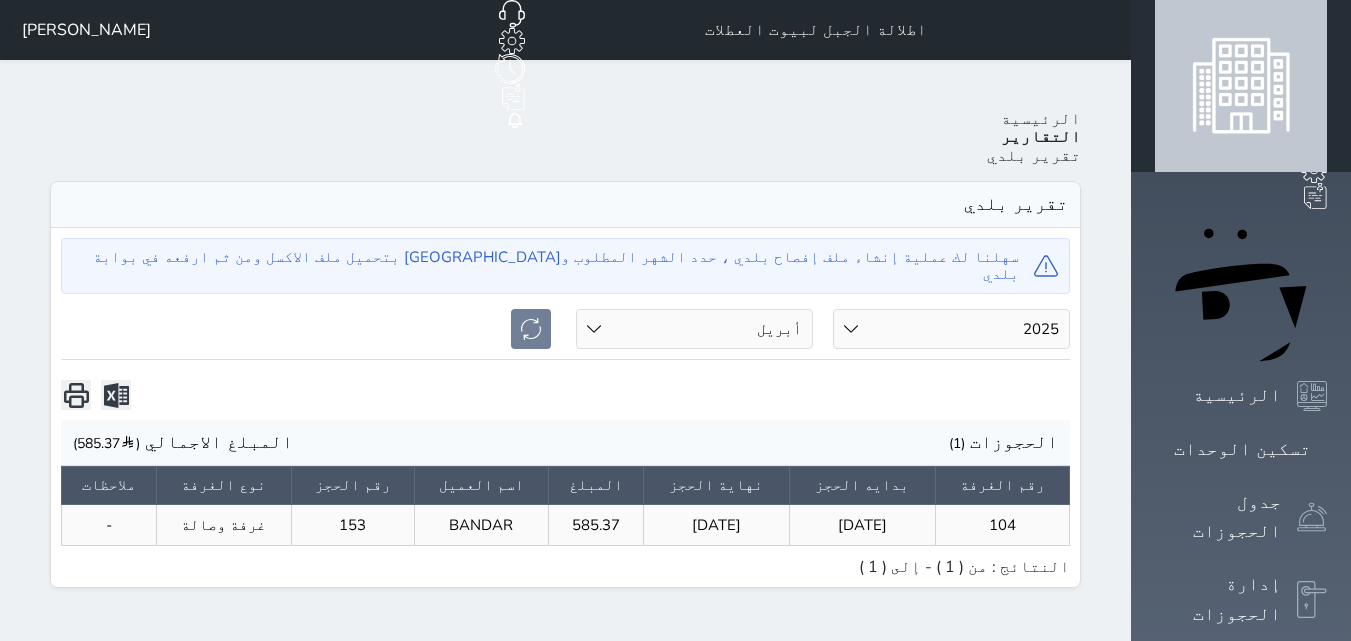 click on "الشهر   يناير فبراير مارس أبريل مايو يونيو يوليو" at bounding box center (694, 329) 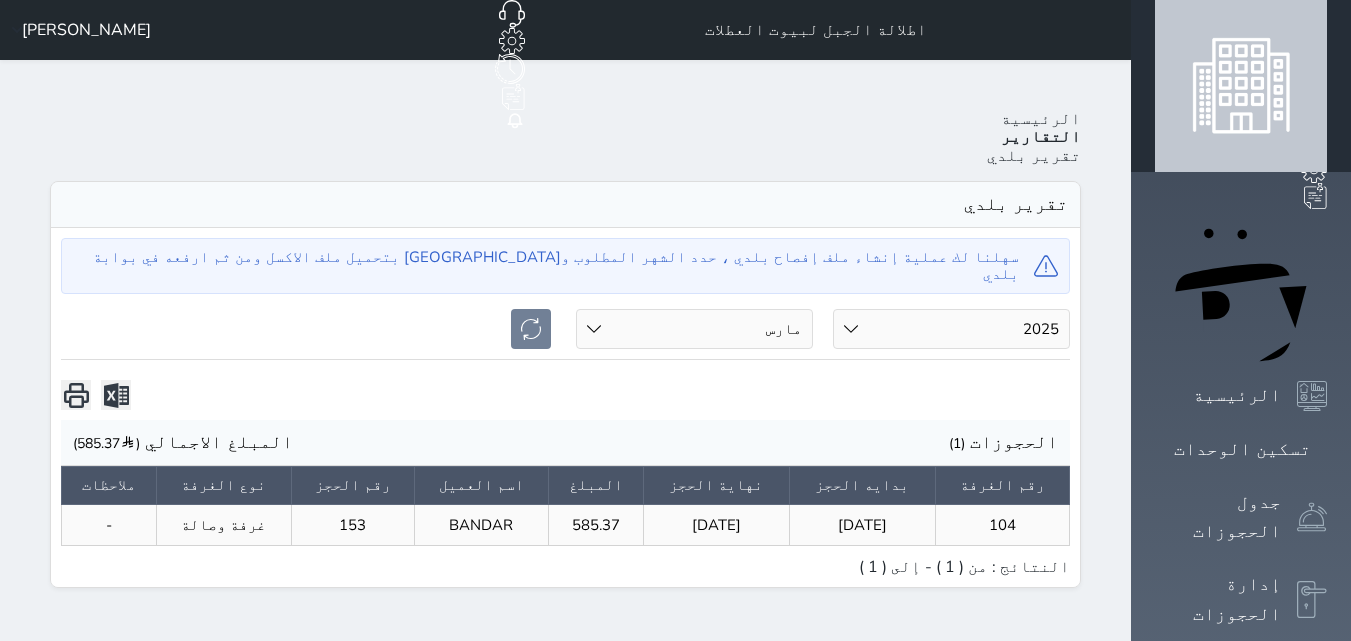 click on "الشهر   يناير فبراير مارس أبريل مايو يونيو يوليو" at bounding box center (694, 329) 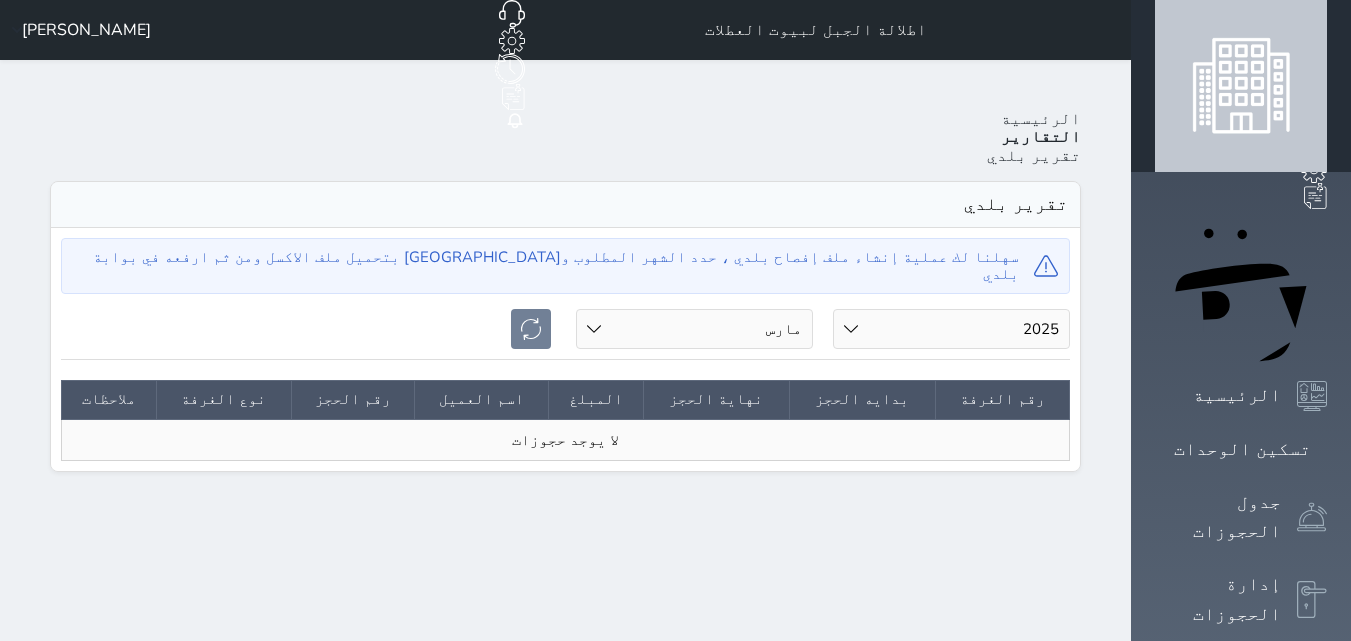 click on "الشهر   يناير فبراير مارس أبريل مايو يونيو يوليو" at bounding box center [694, 329] 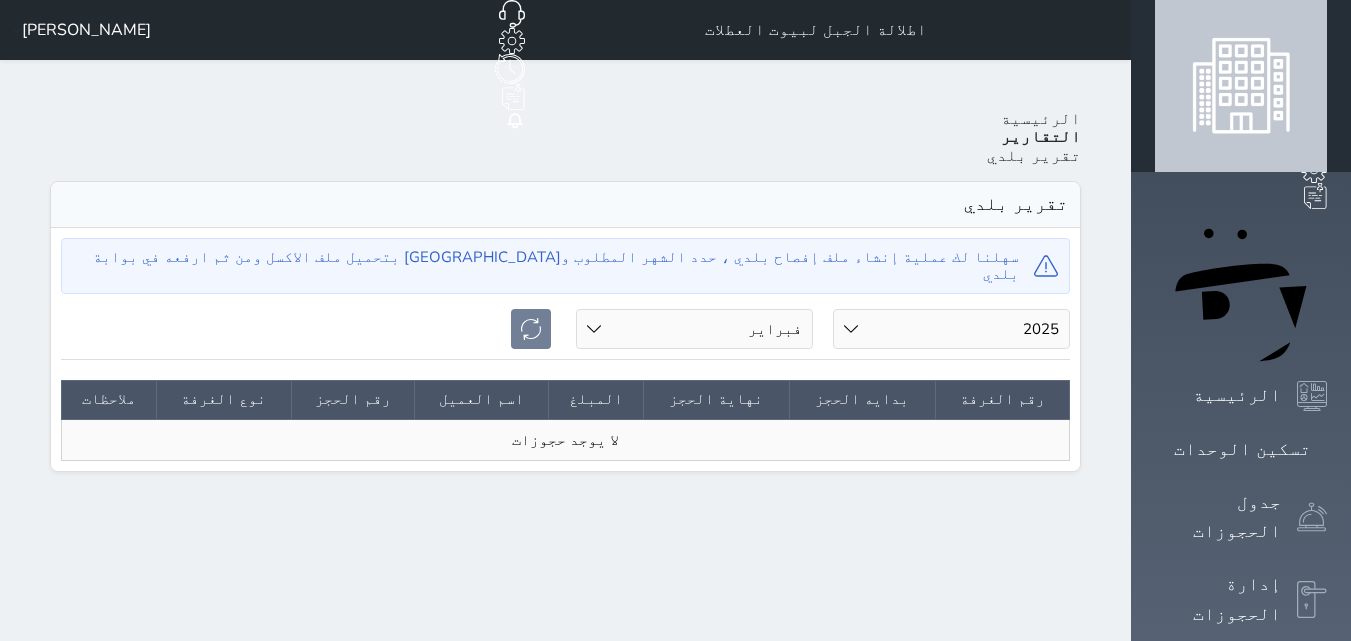 click on "الشهر   يناير فبراير مارس أبريل مايو يونيو يوليو" at bounding box center [694, 329] 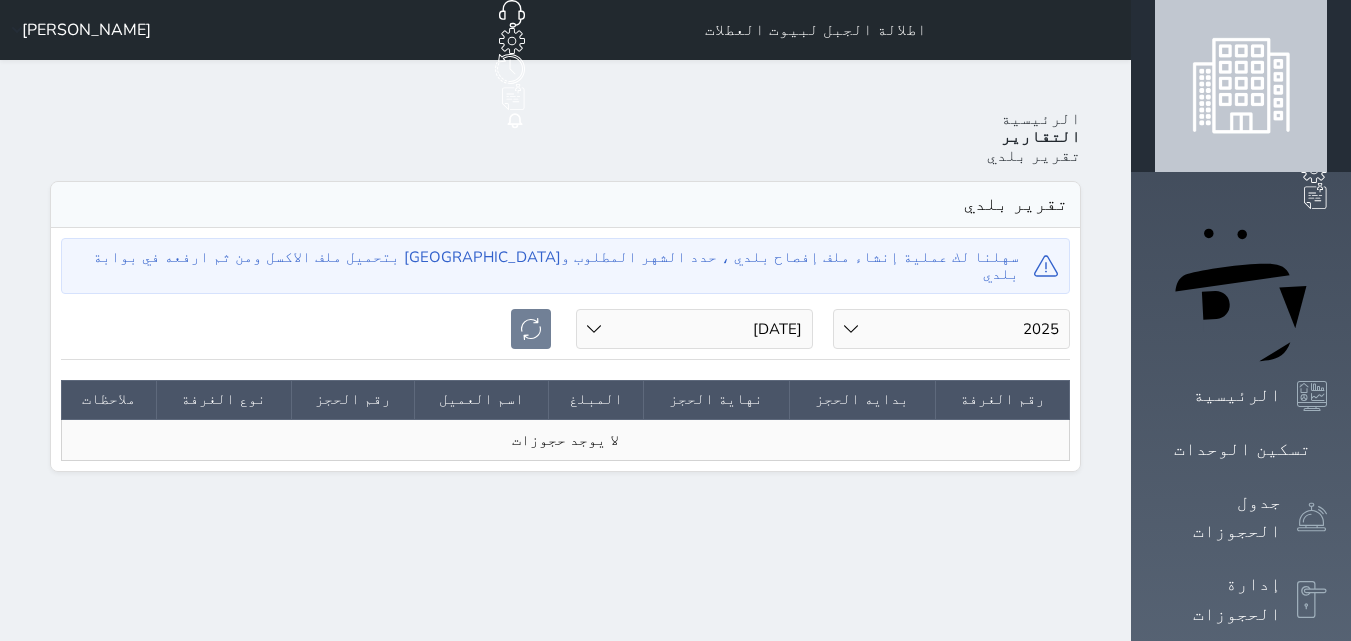 click on "الشهر   يناير فبراير مارس أبريل مايو يونيو يوليو" at bounding box center [694, 329] 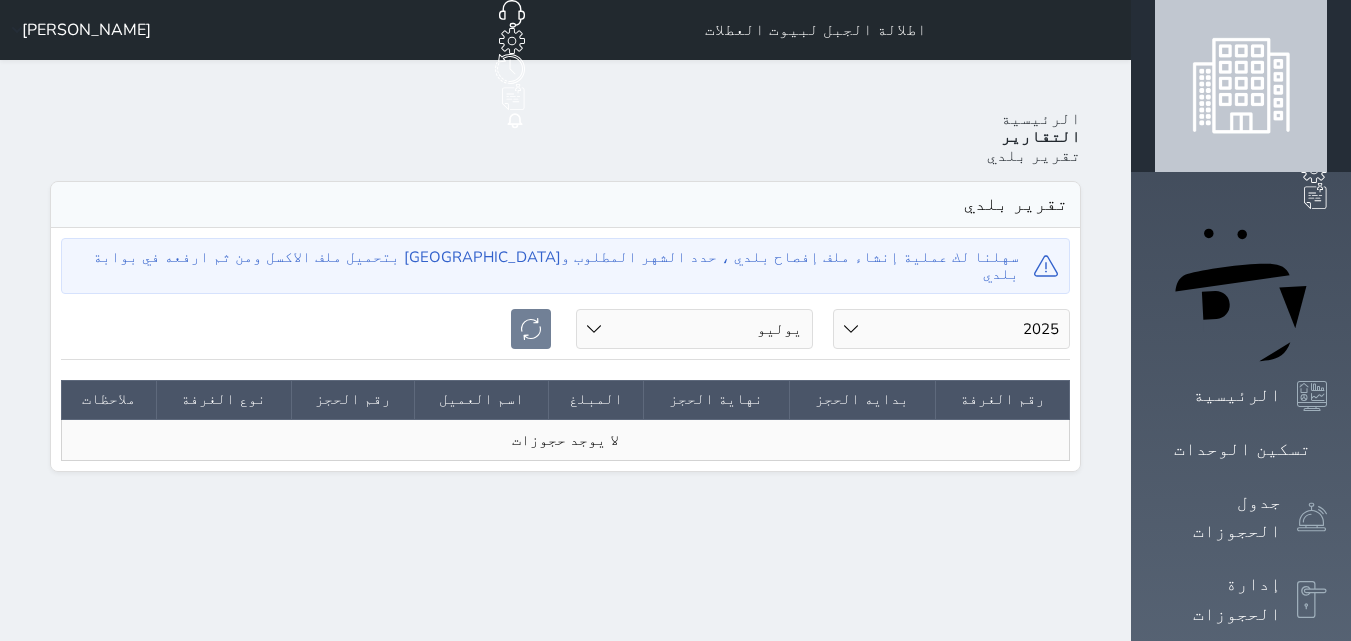 click on "الشهر   يناير فبراير مارس أبريل مايو يونيو يوليو" at bounding box center (694, 329) 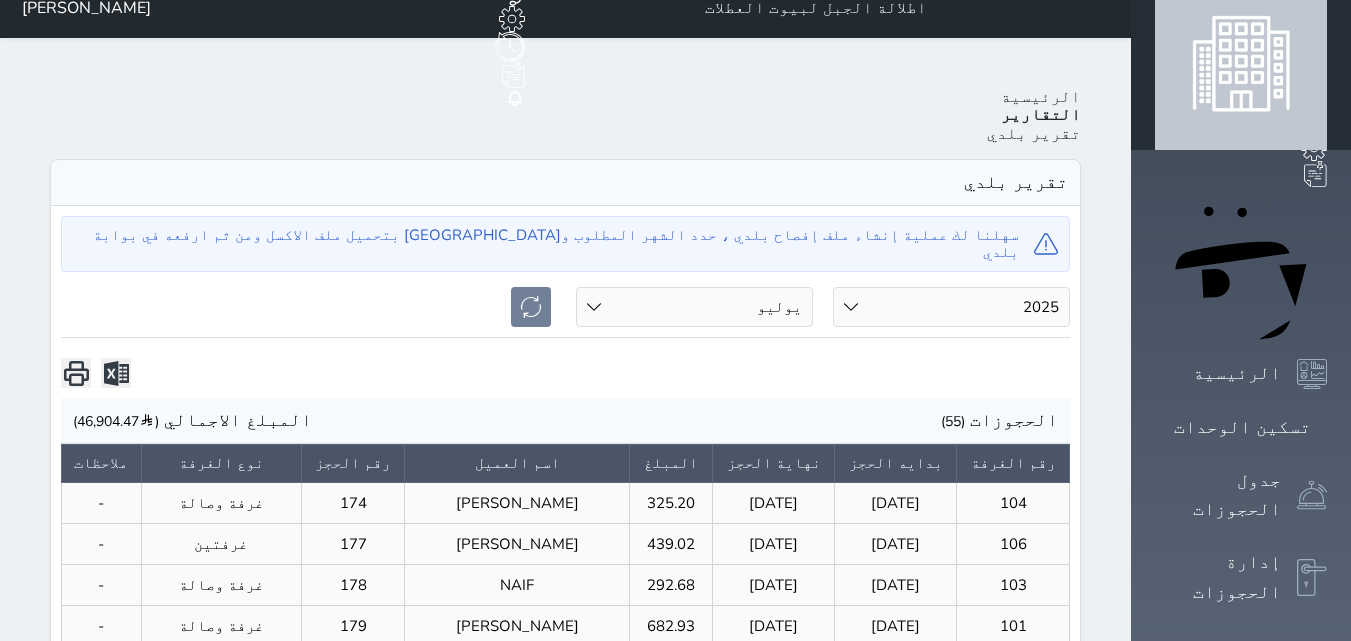 scroll, scrollTop: 0, scrollLeft: 0, axis: both 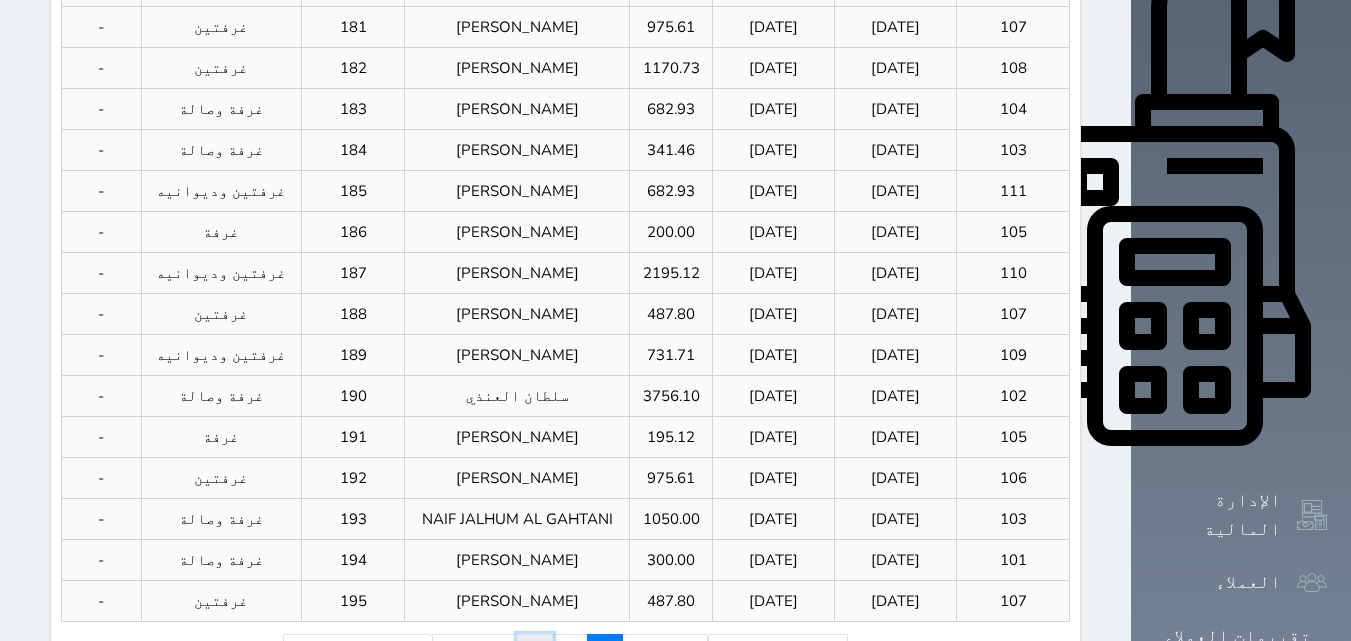 click on "3" at bounding box center (535, 653) 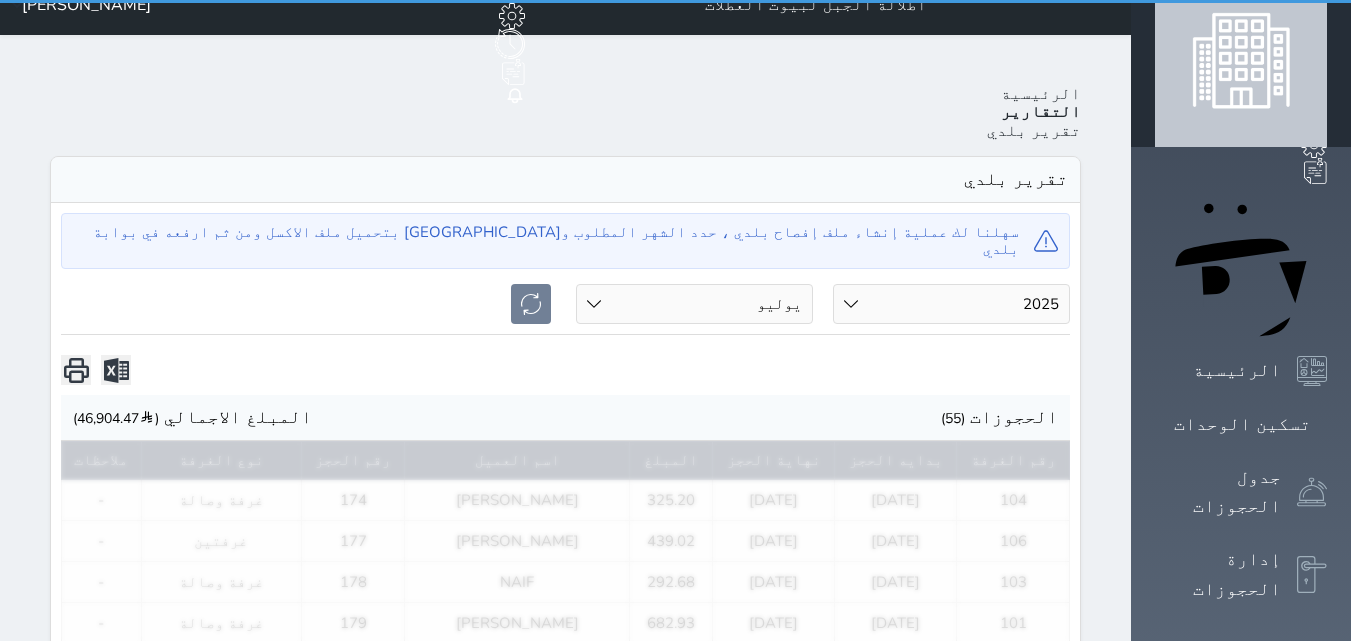 scroll, scrollTop: 0, scrollLeft: 0, axis: both 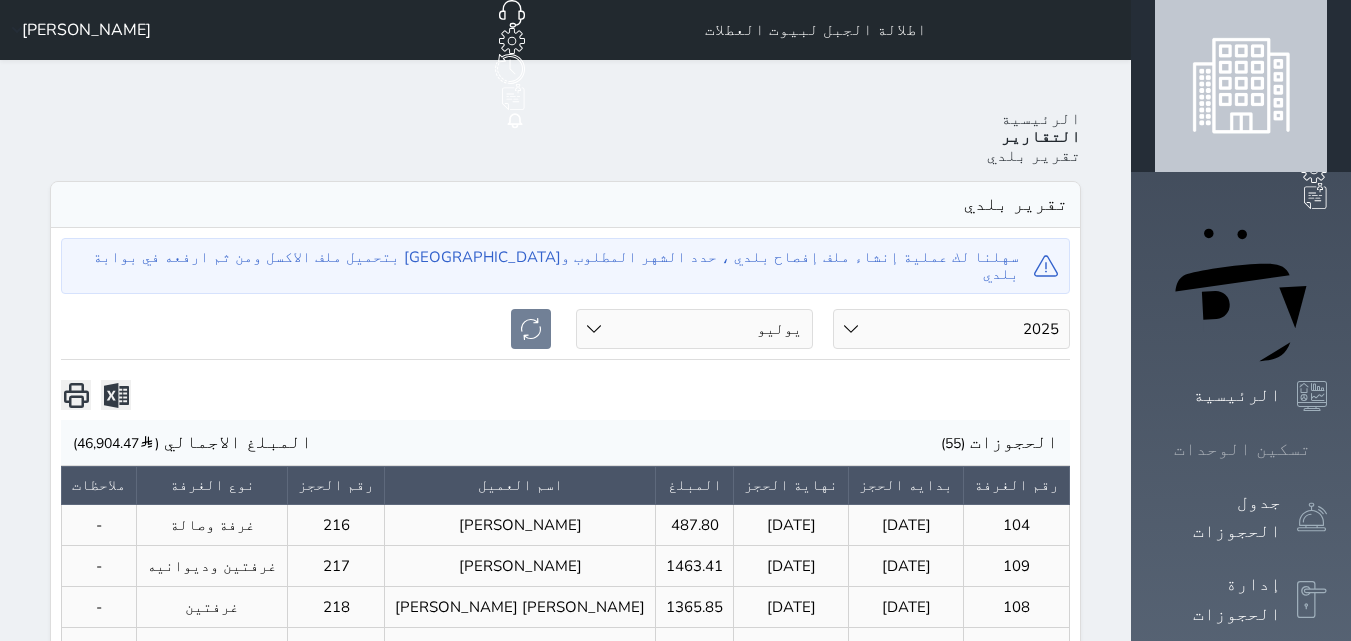 click on "تسكين الوحدات" at bounding box center (1241, 449) 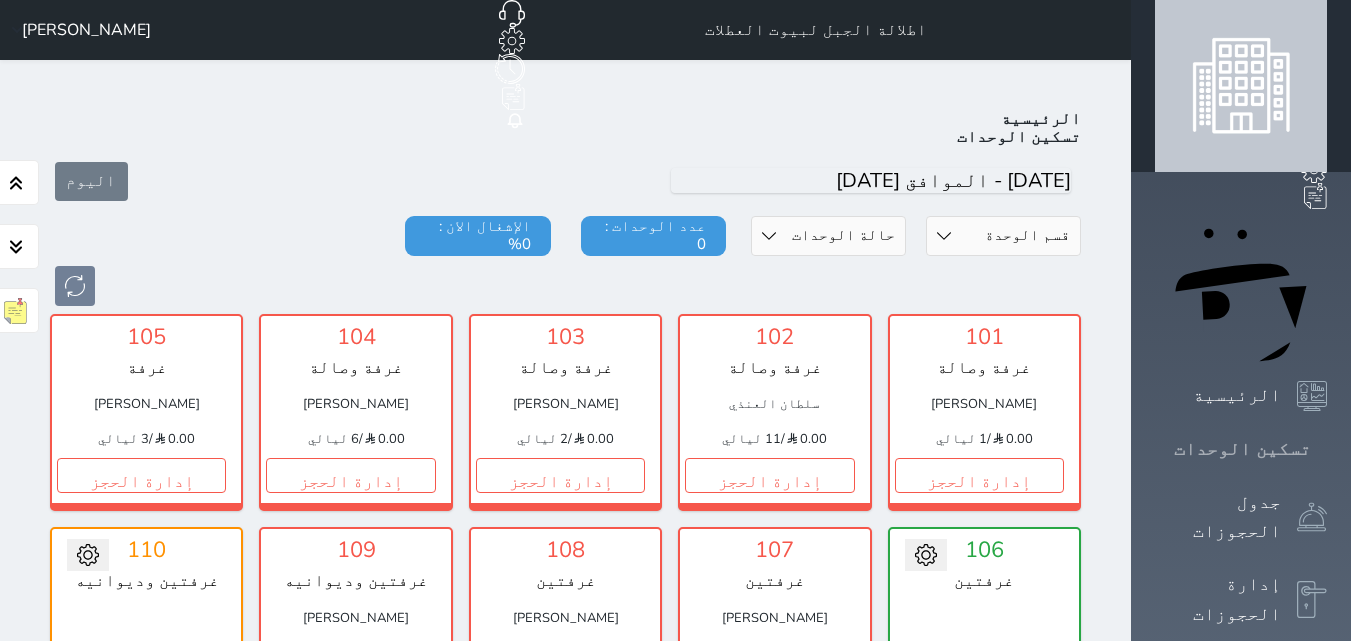 scroll, scrollTop: 78, scrollLeft: 0, axis: vertical 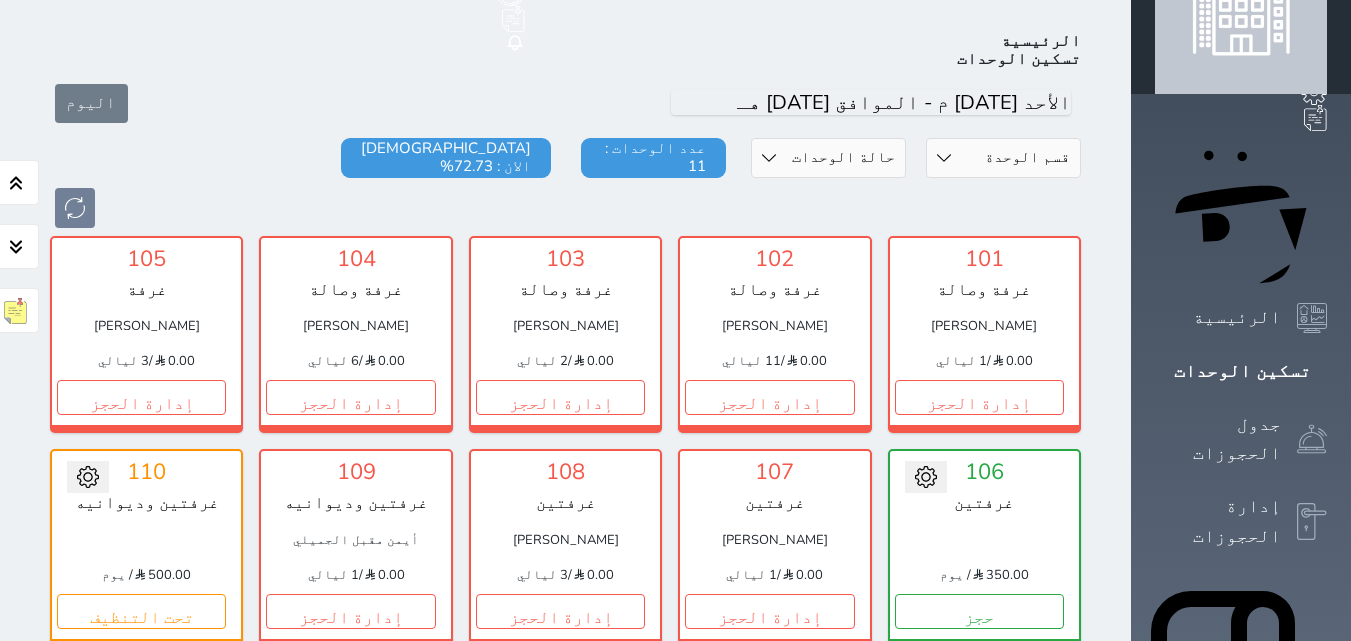 click on "حجز" at bounding box center [979, 824] 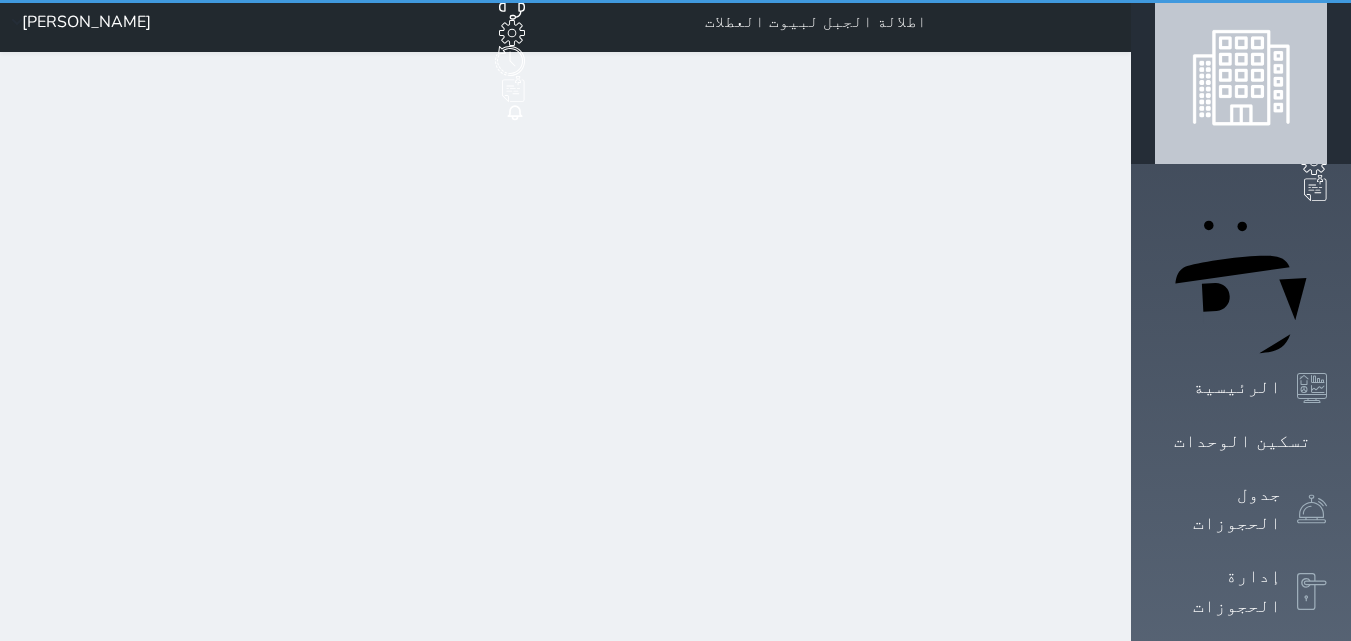 scroll, scrollTop: 0, scrollLeft: 0, axis: both 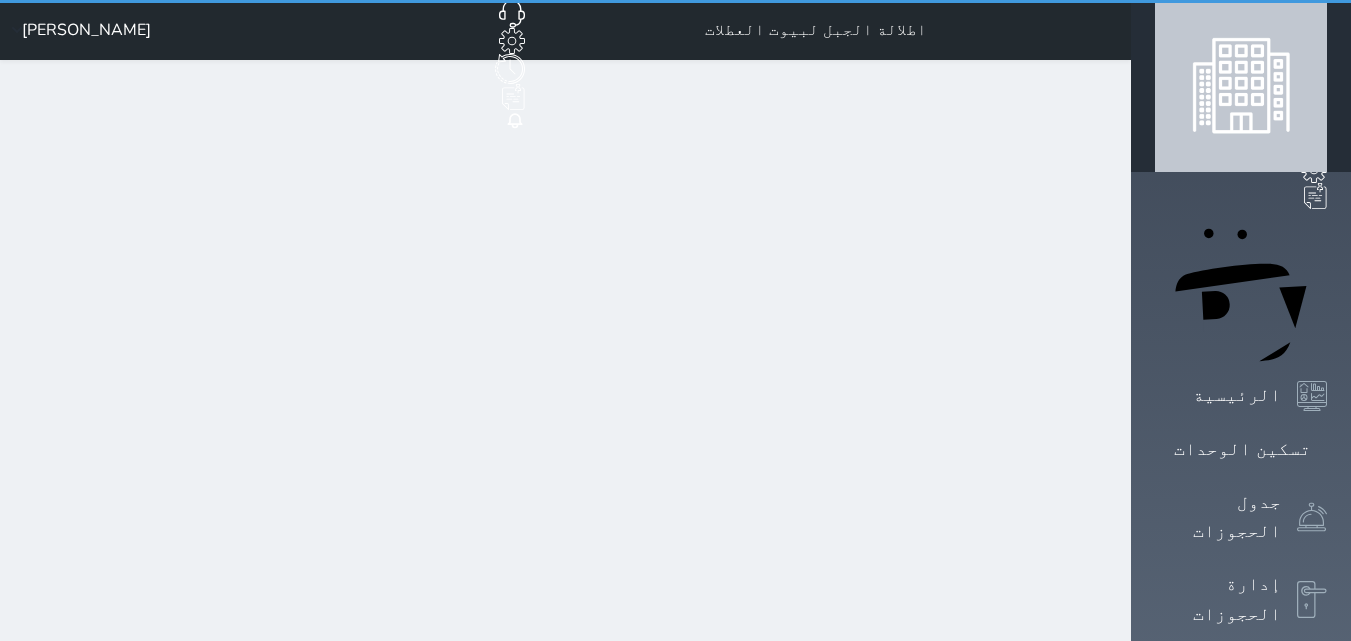 select on "1" 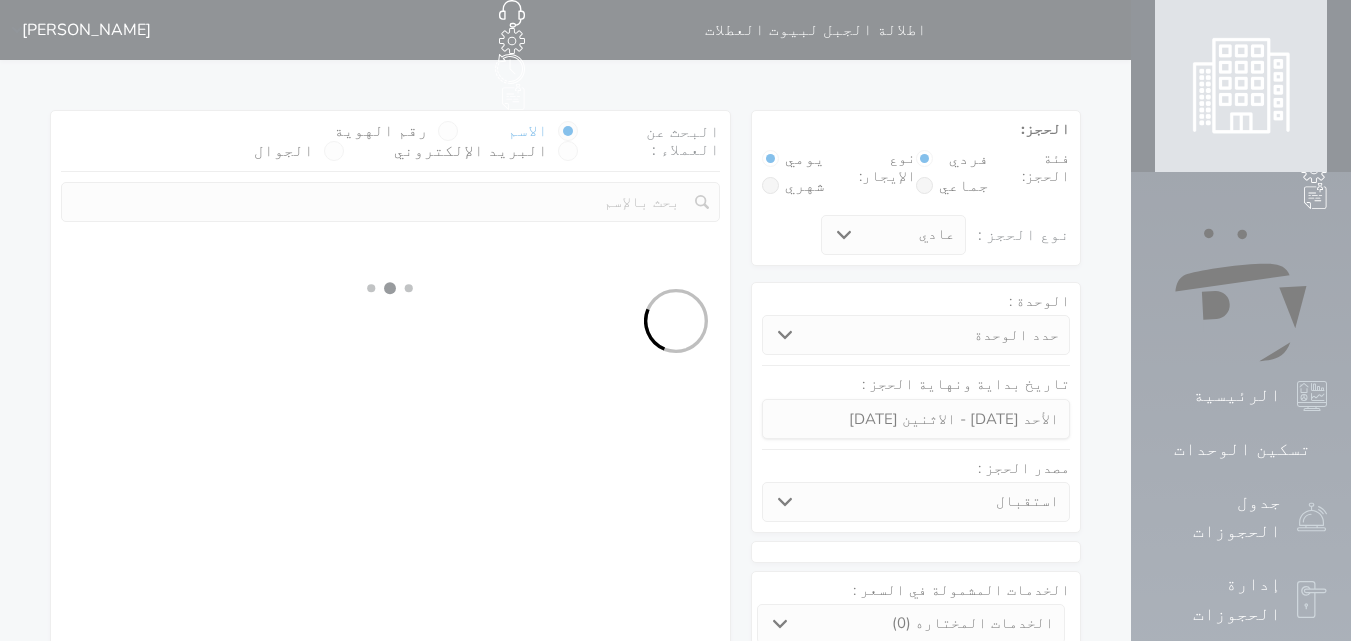 select 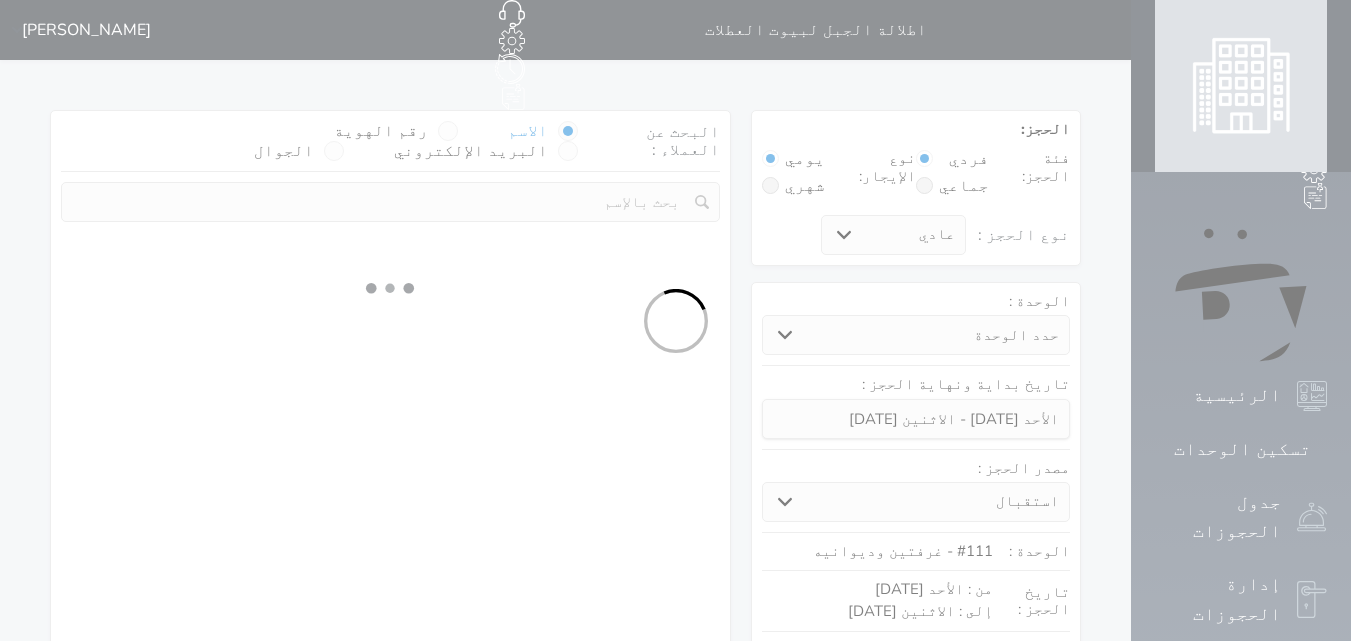 select on "1" 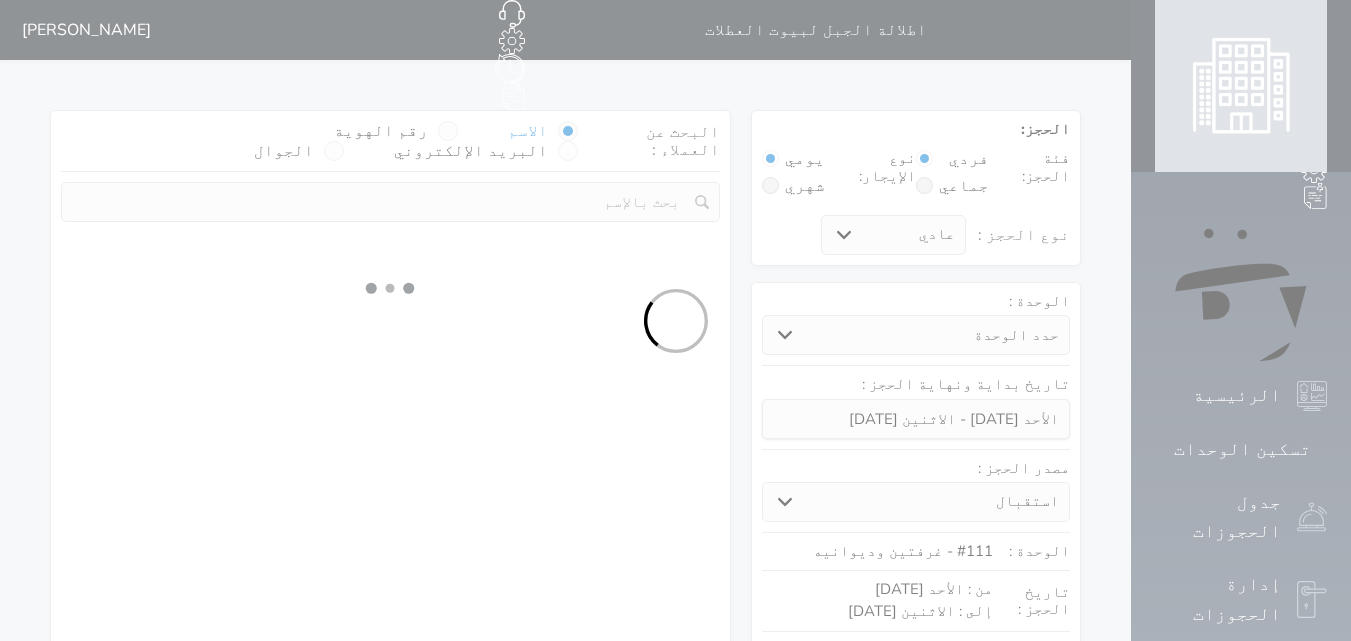 select on "113" 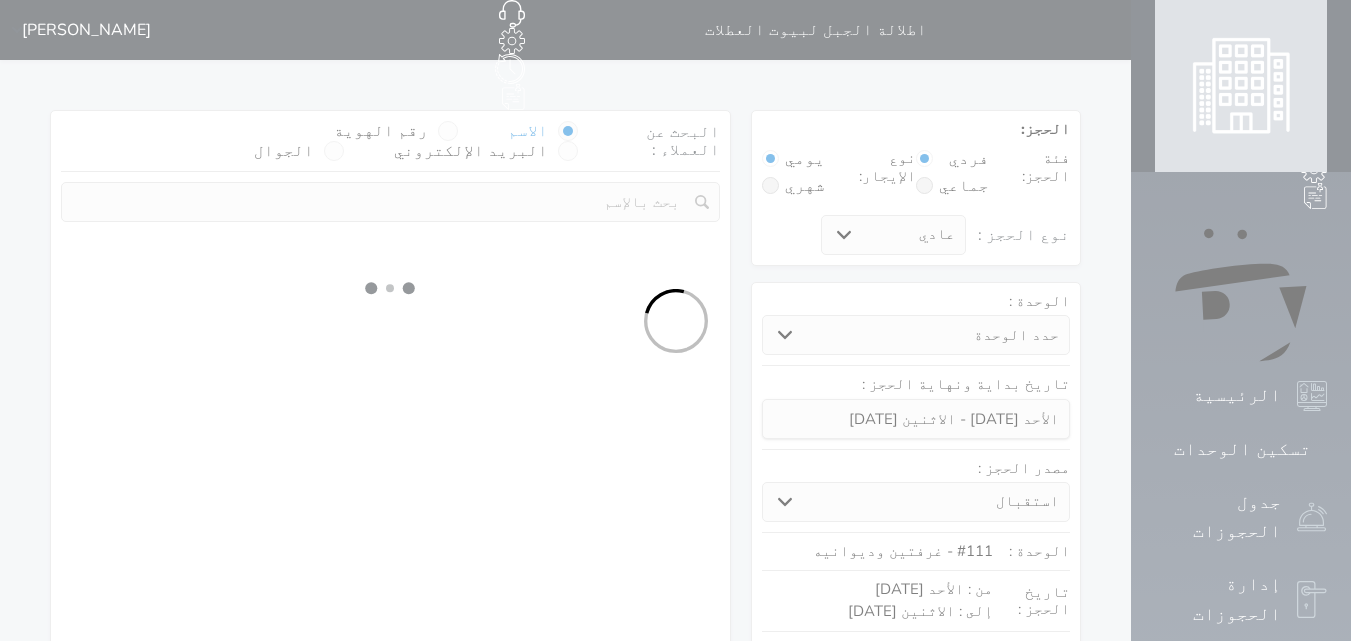select on "1" 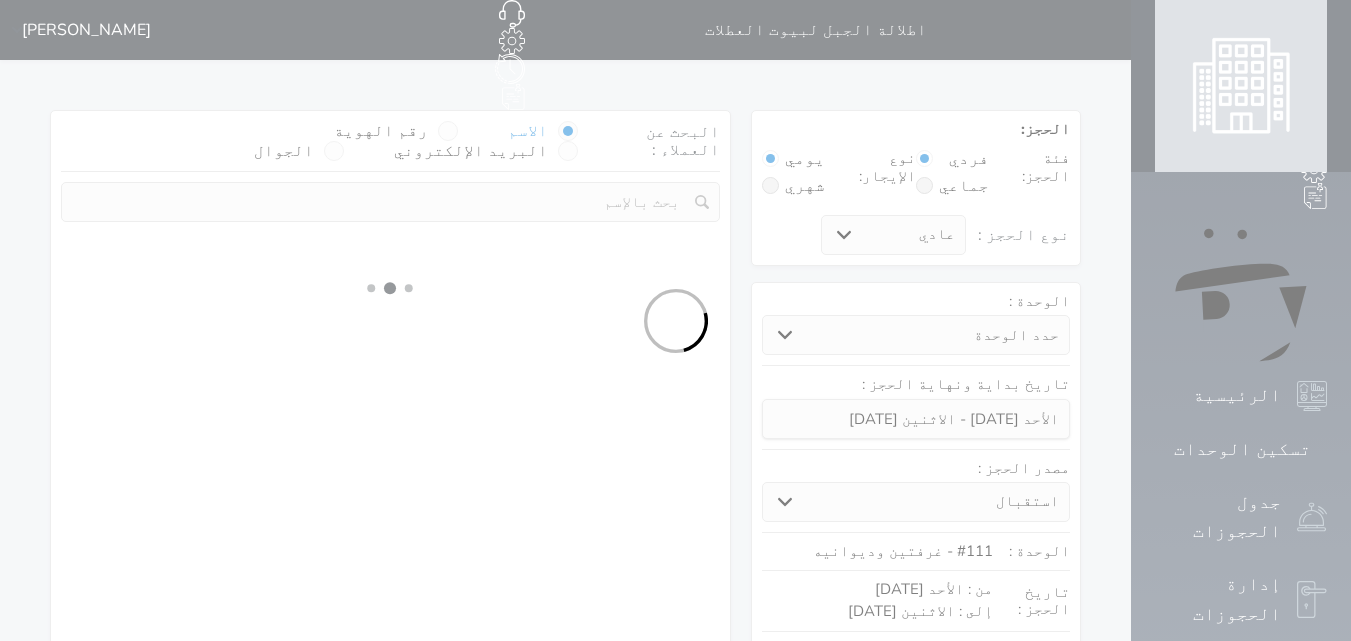 select 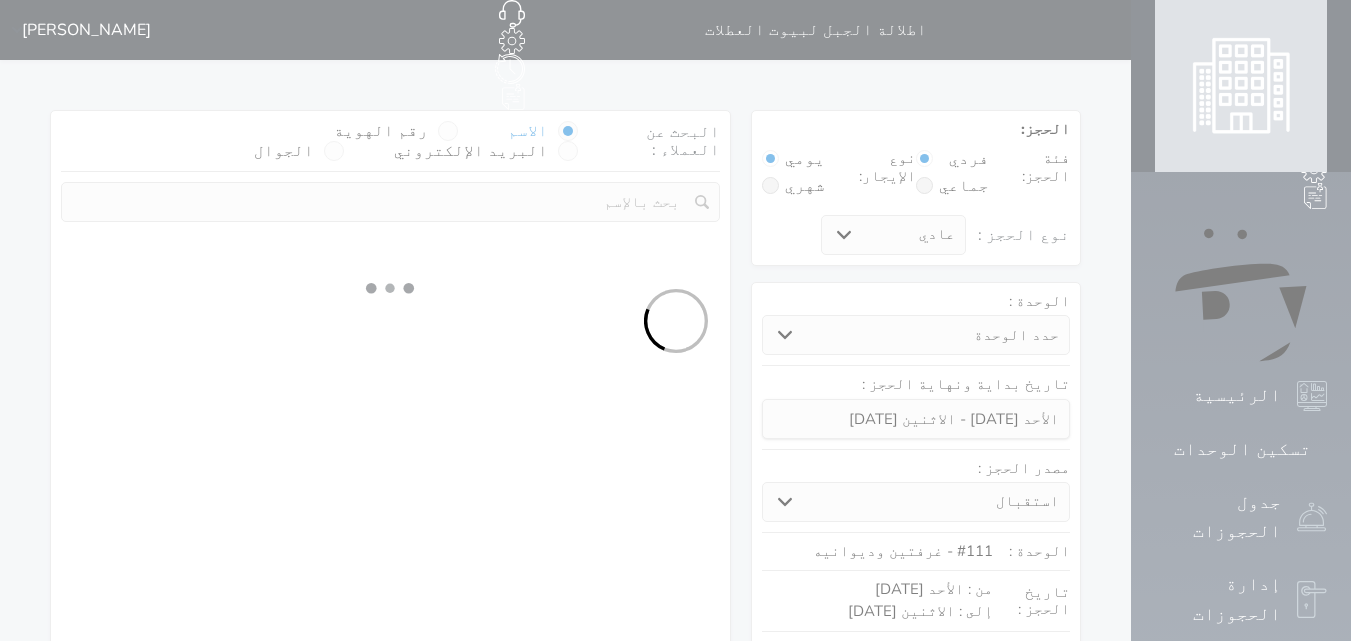 select on "7" 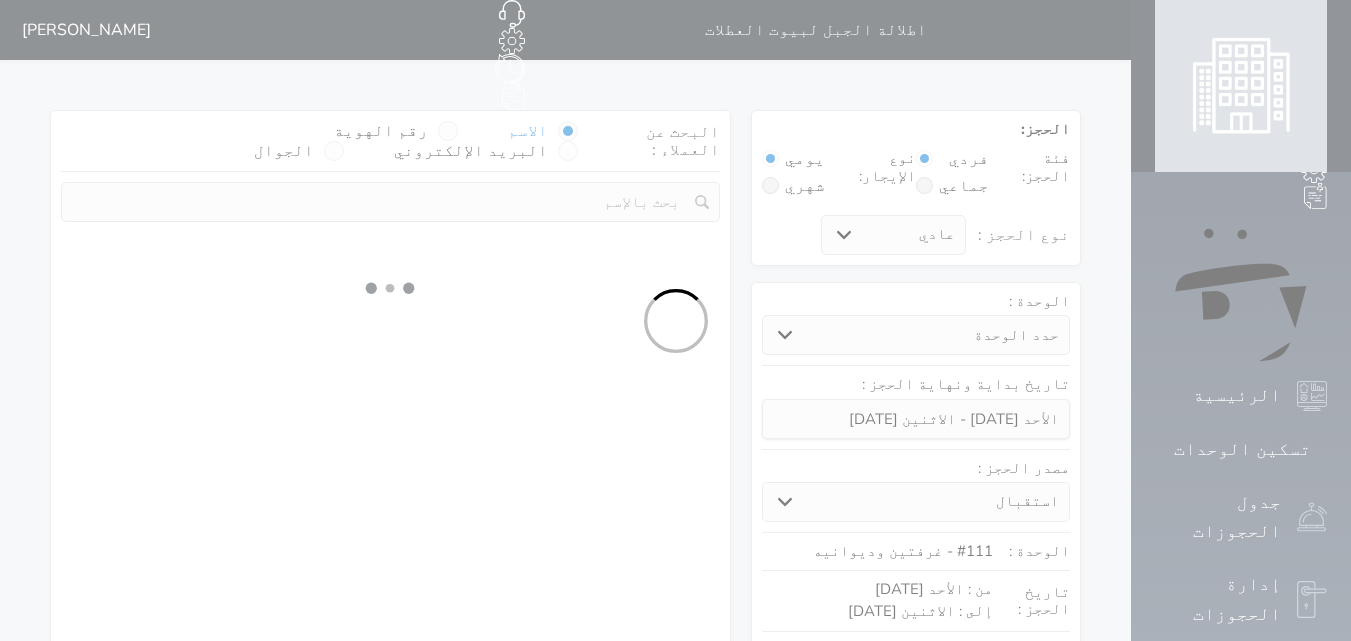 select 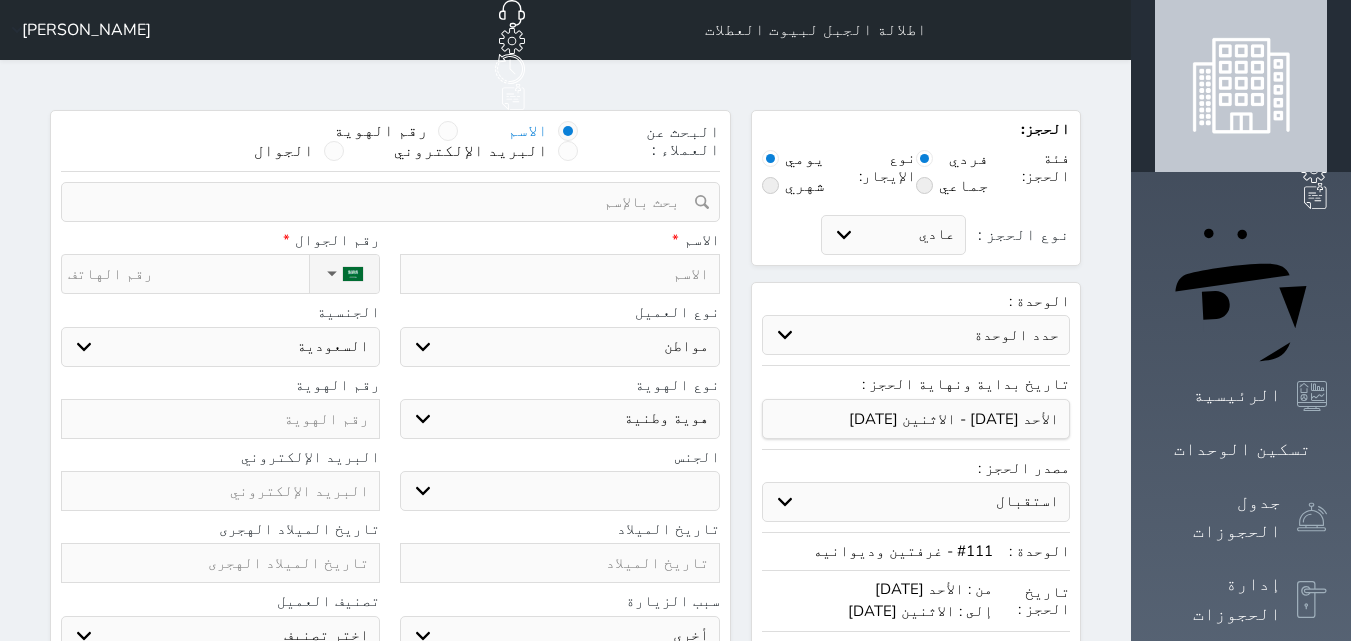 select 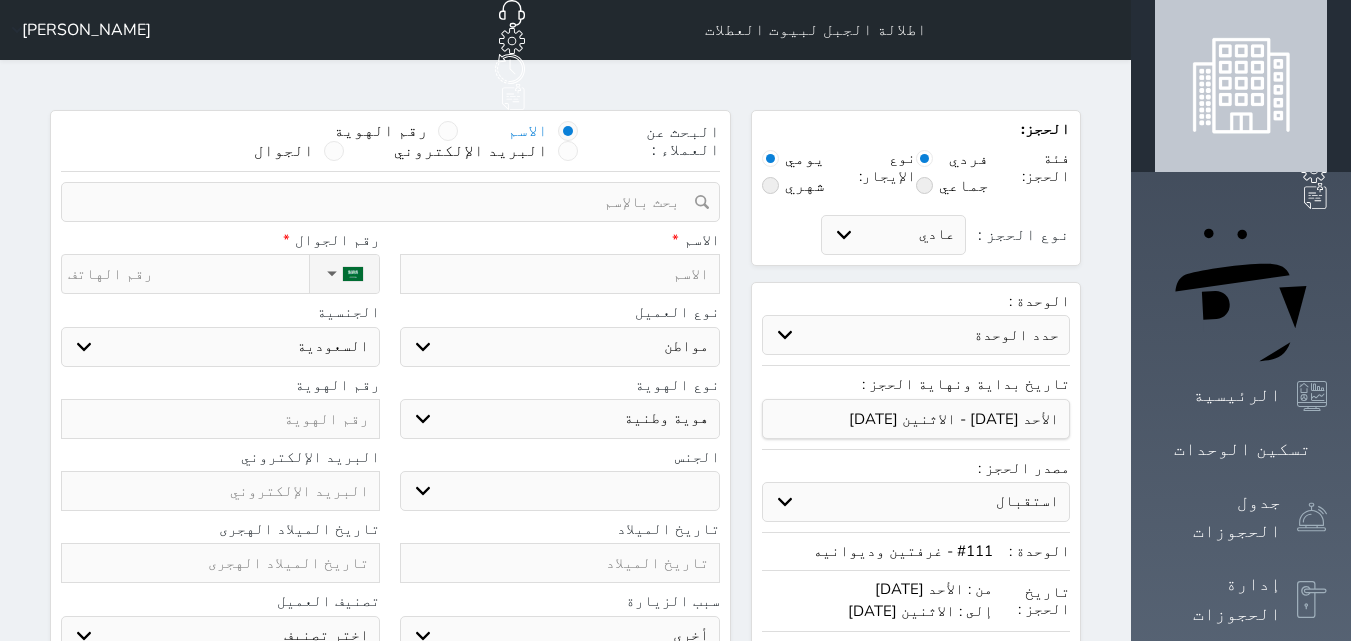 select 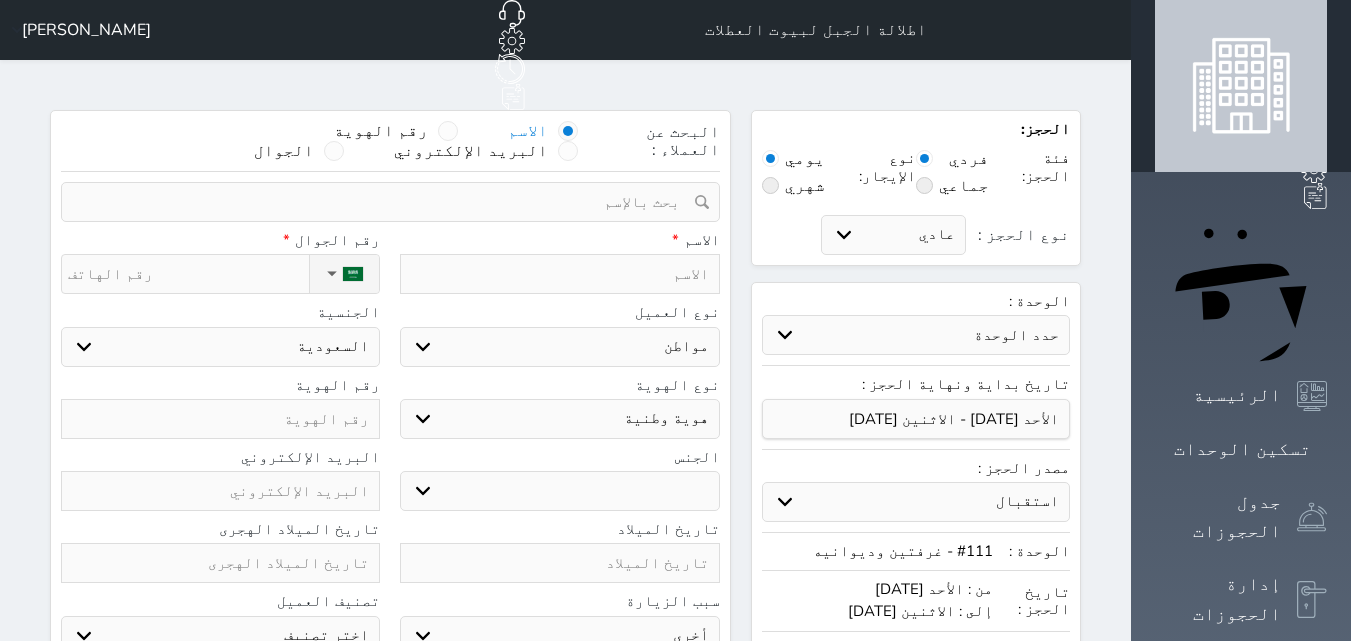 click at bounding box center (559, 274) 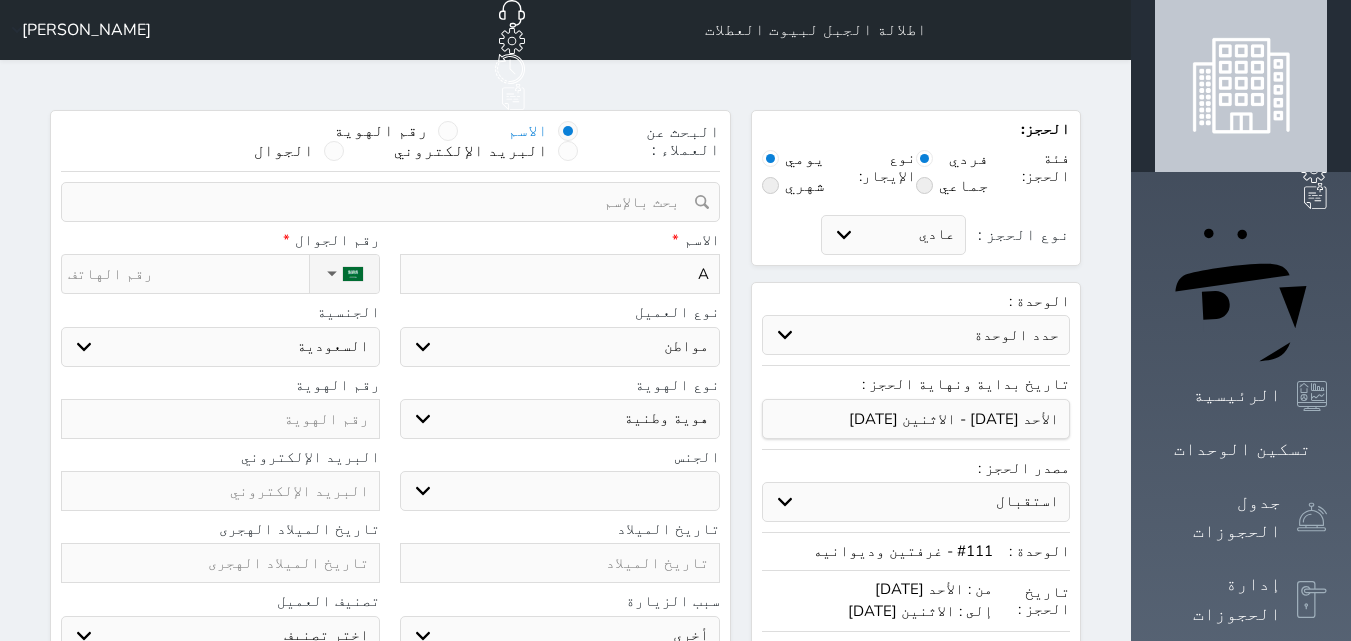 type on "AB" 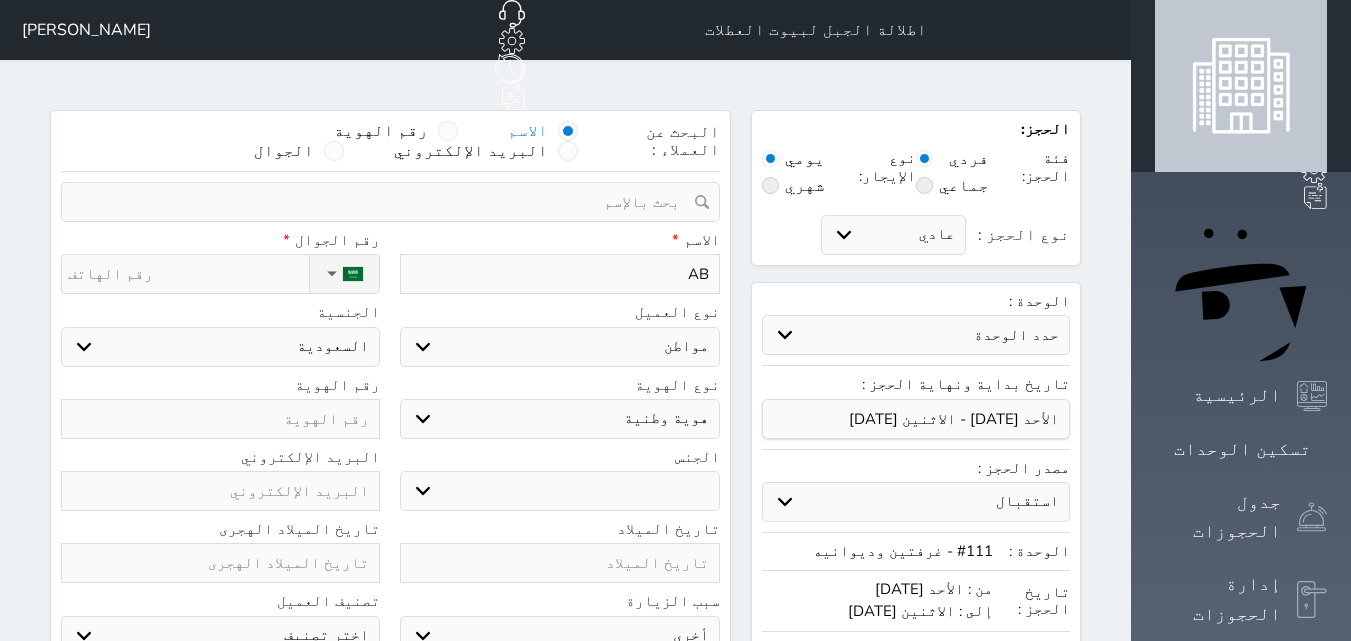type on "ABD" 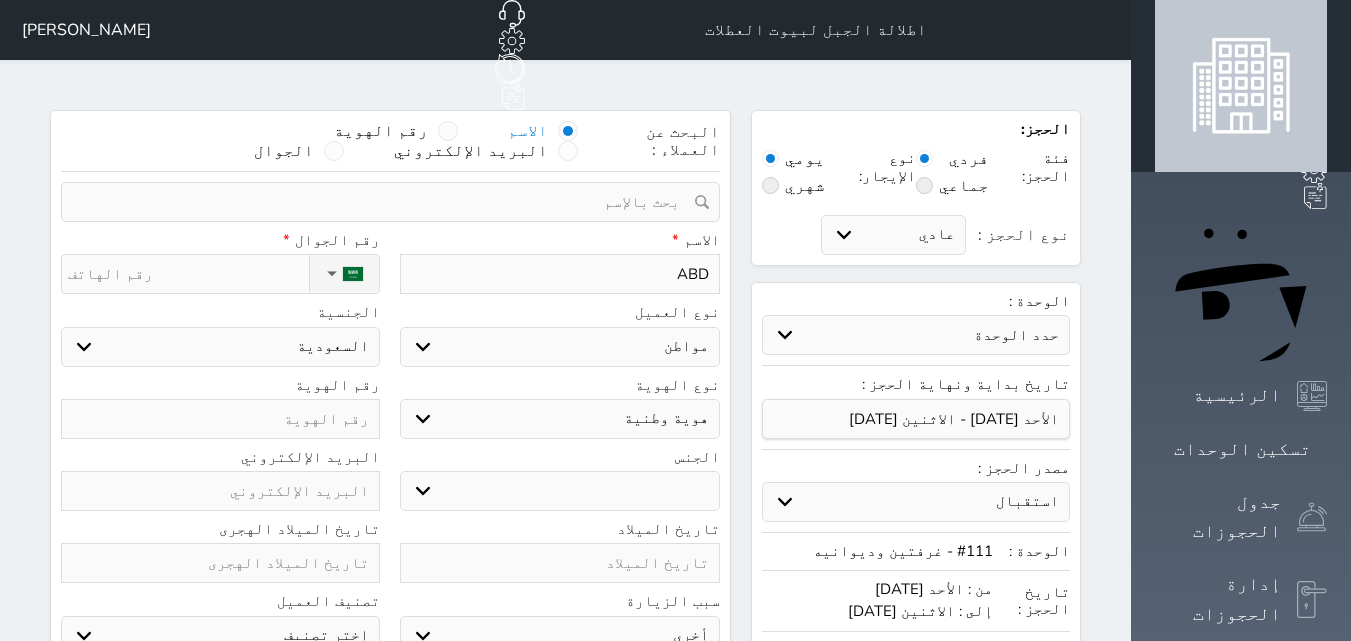 type on "ABDU" 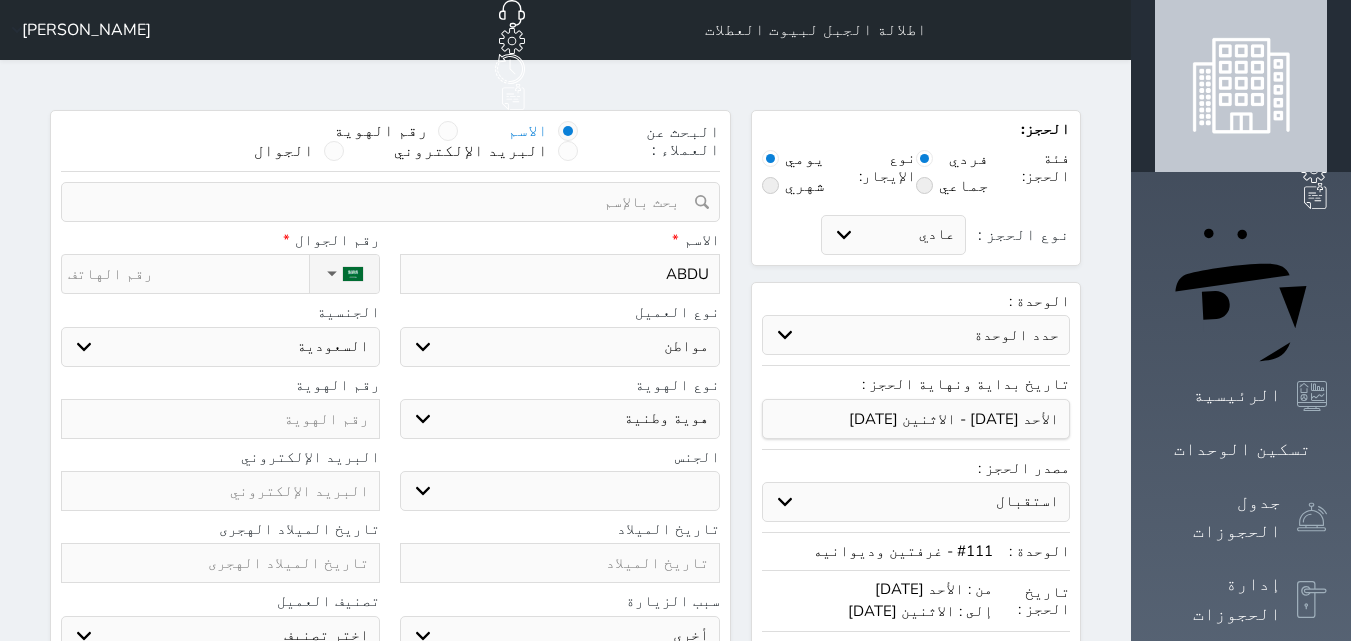 type on "ABDUL" 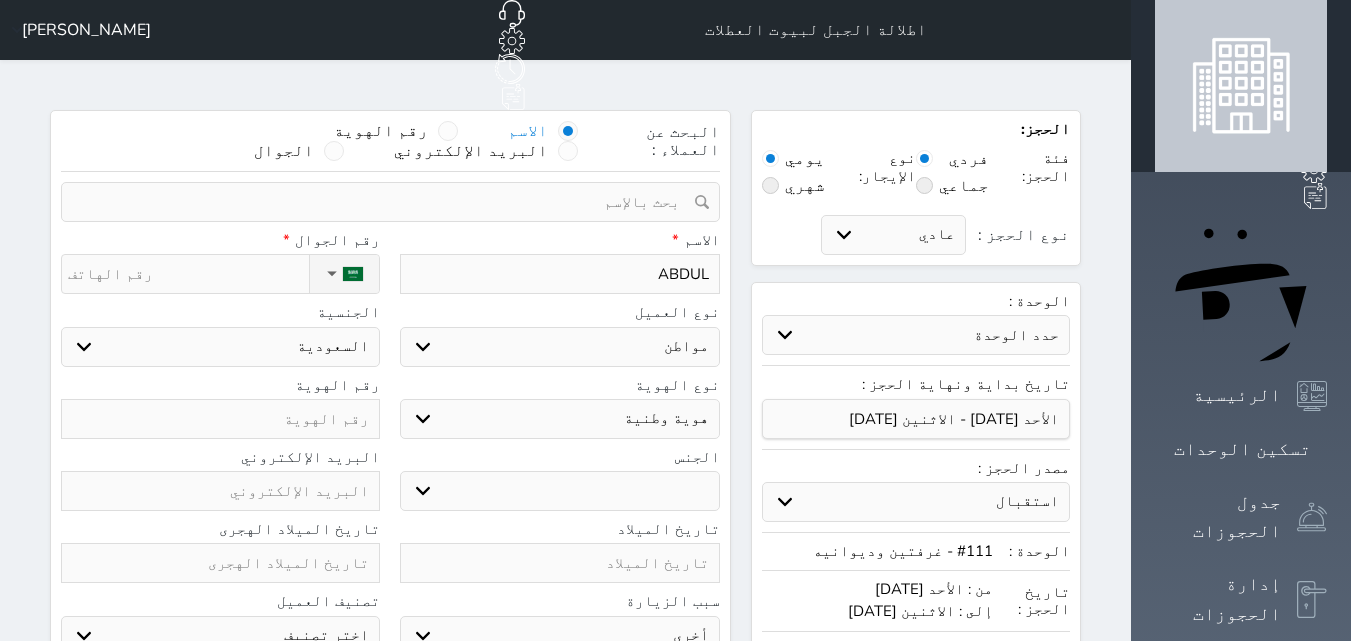 type on "ABDULL" 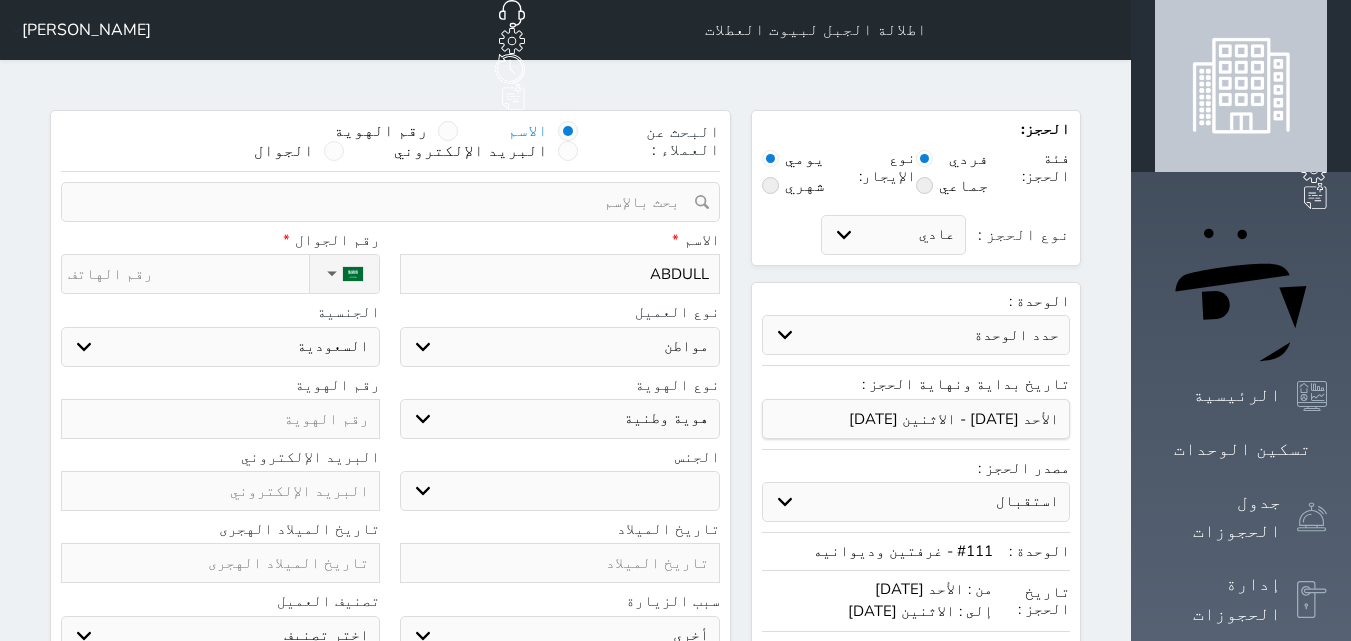 type on "ABDULLA" 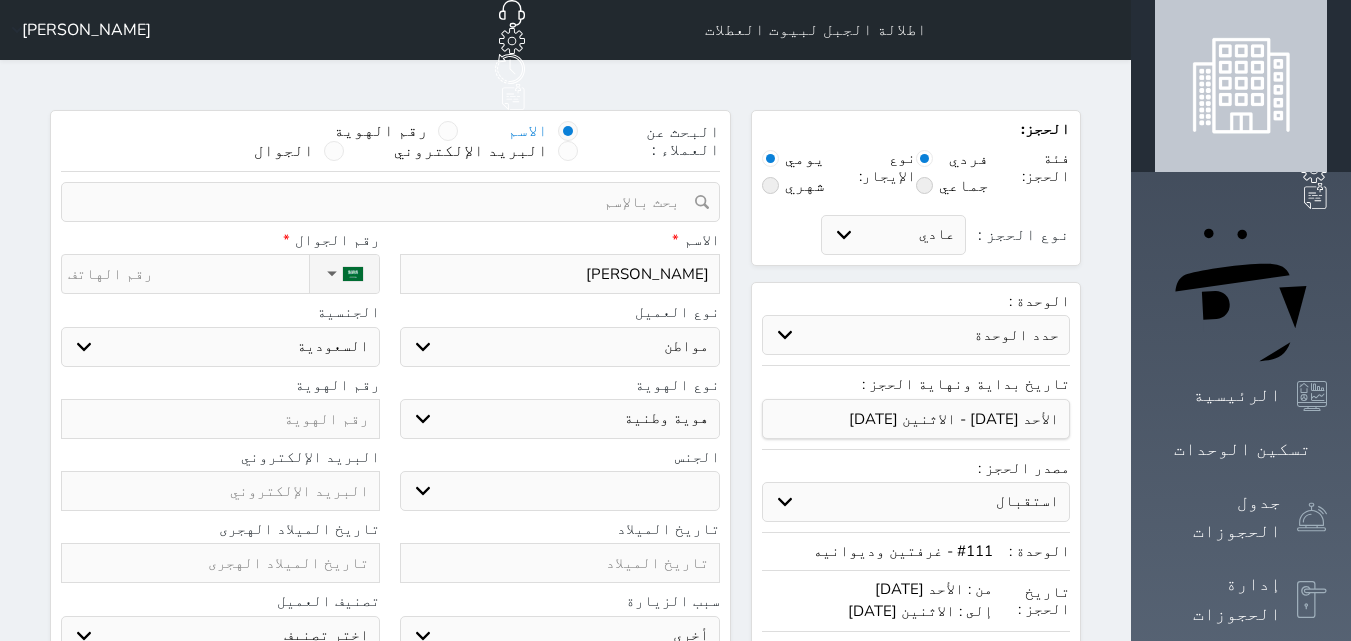 type on "ABDULLAH" 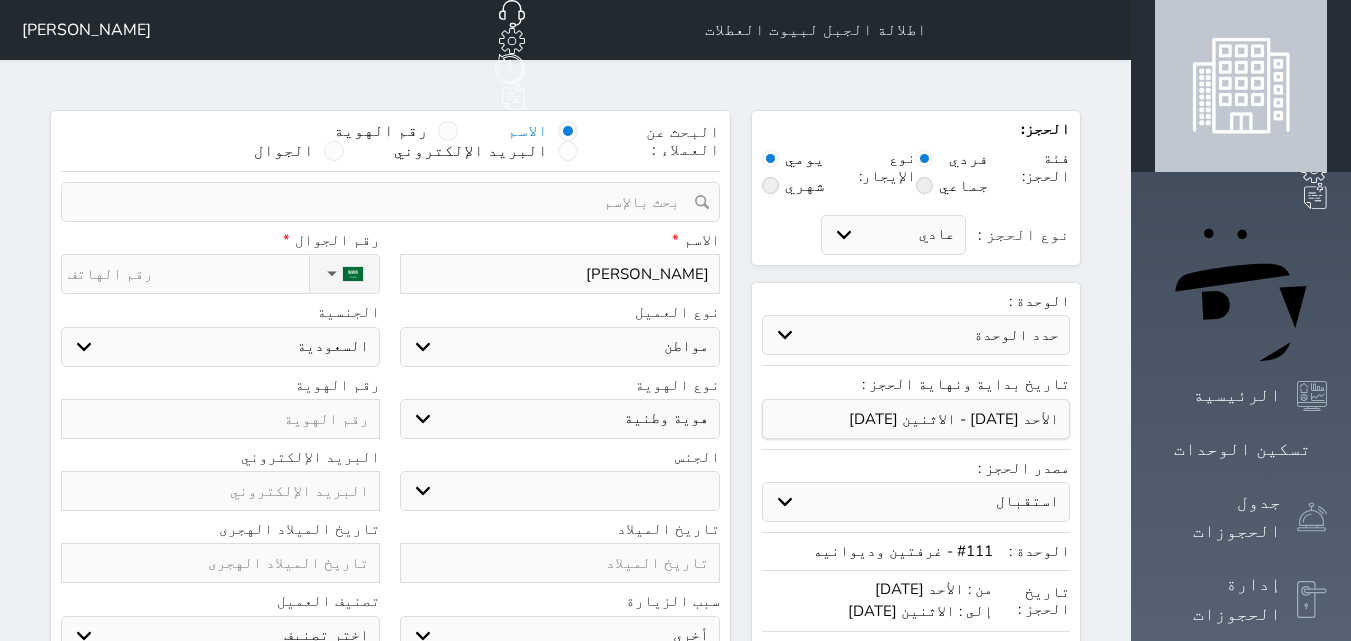 type on "ABDULLAH" 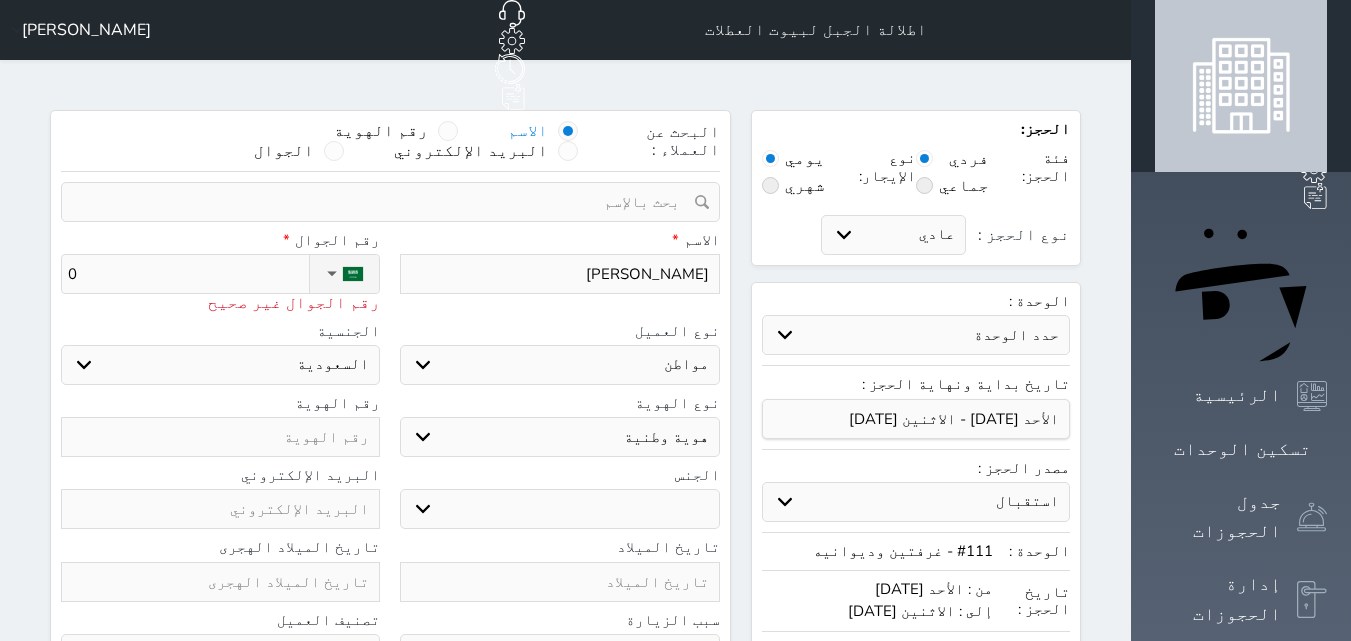 type on "05" 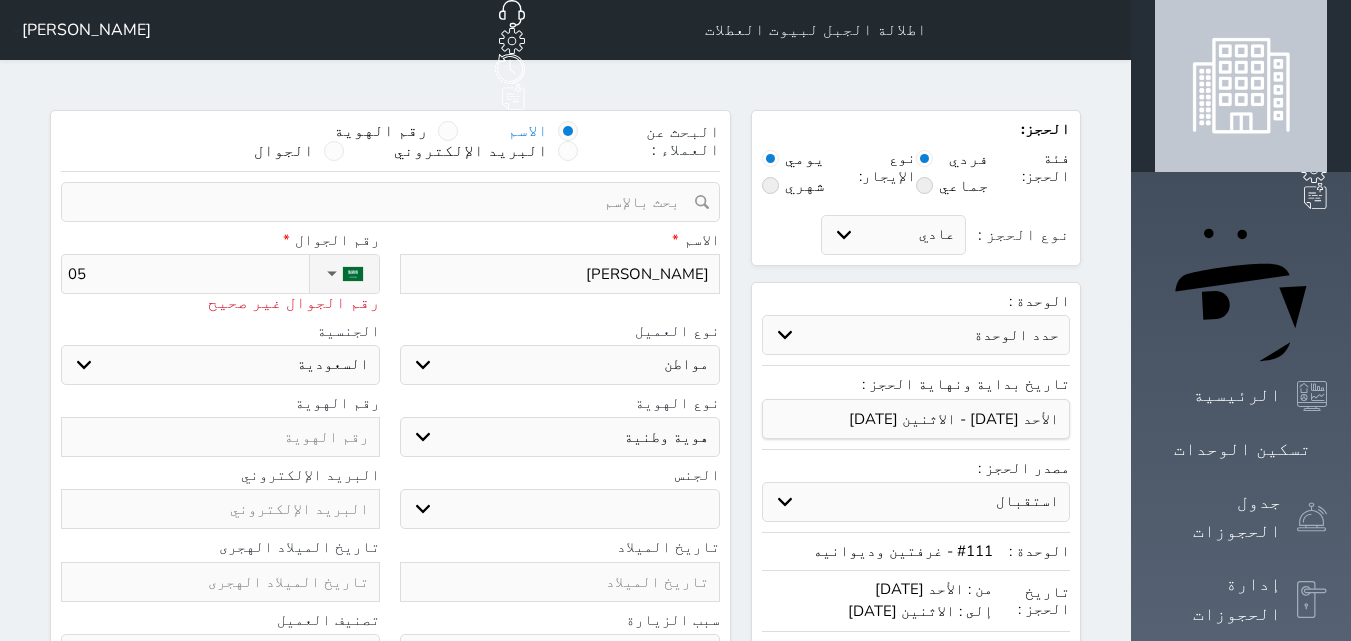 type on "050" 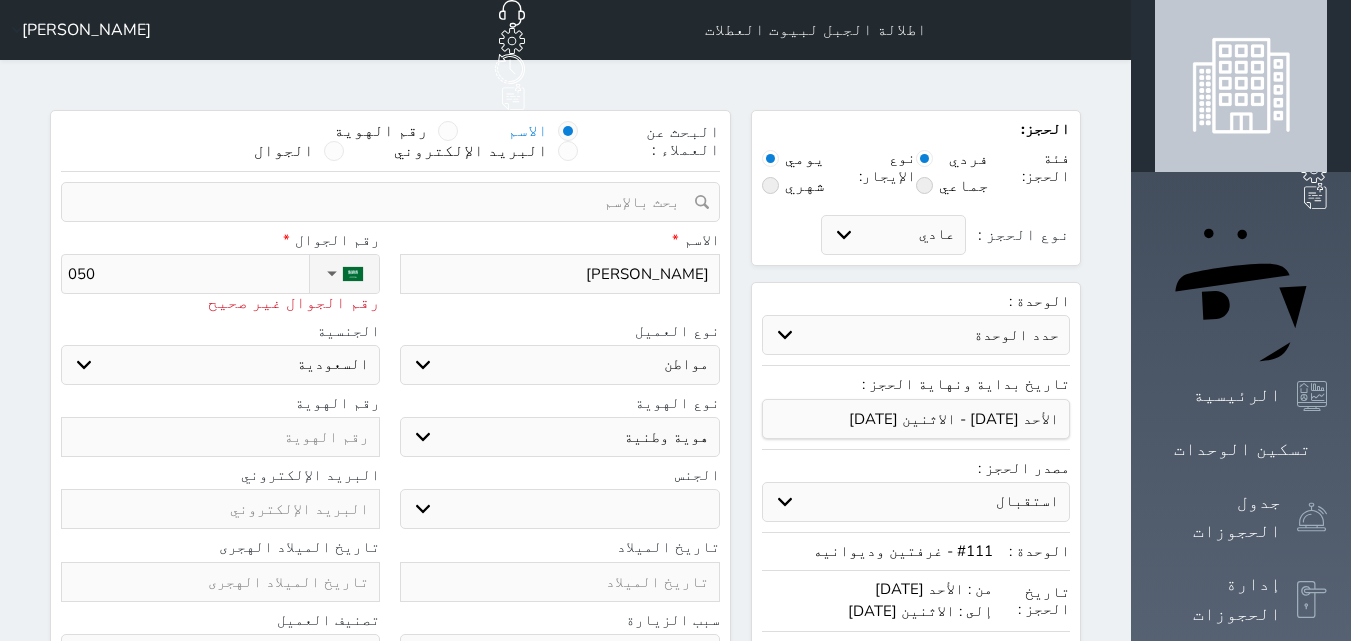 type on "0504" 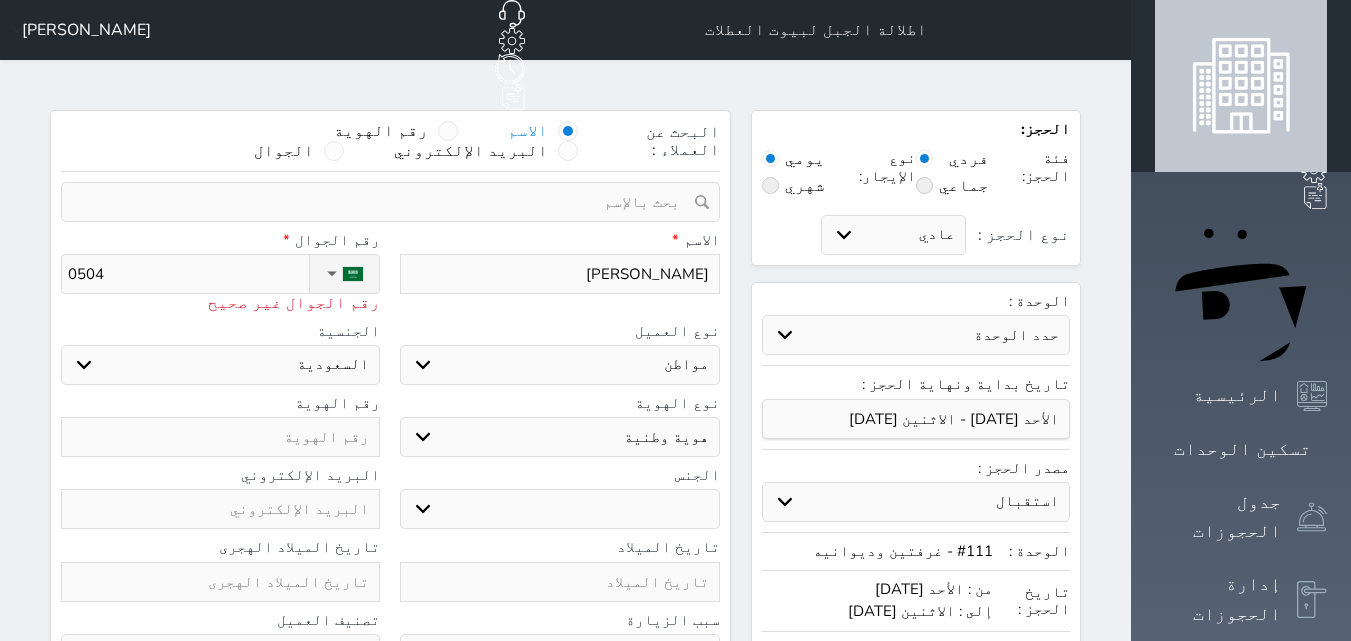 type on "05047" 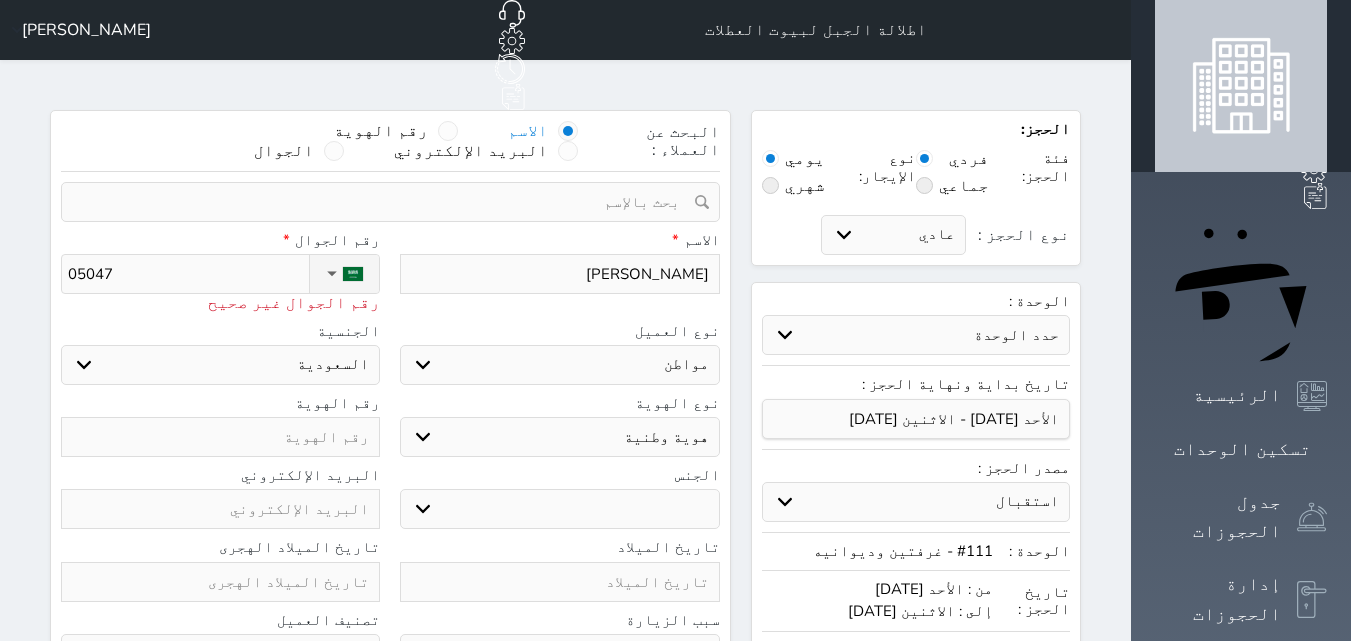type on "050470" 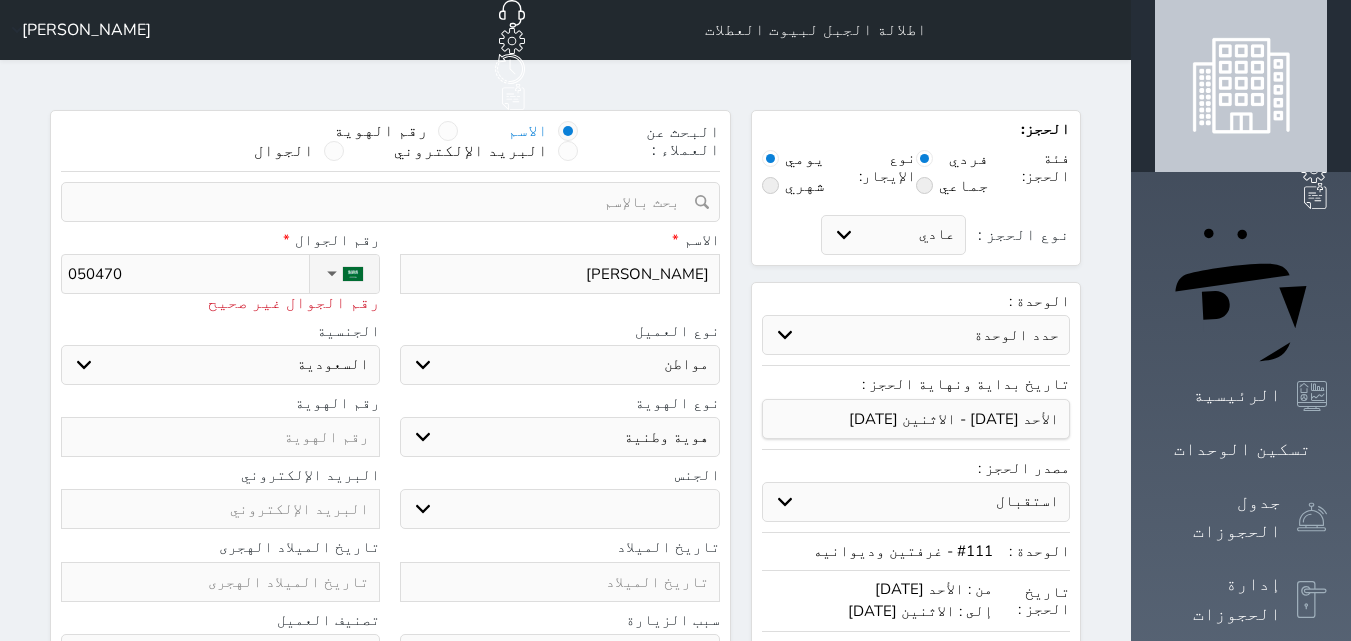 type on "0504706" 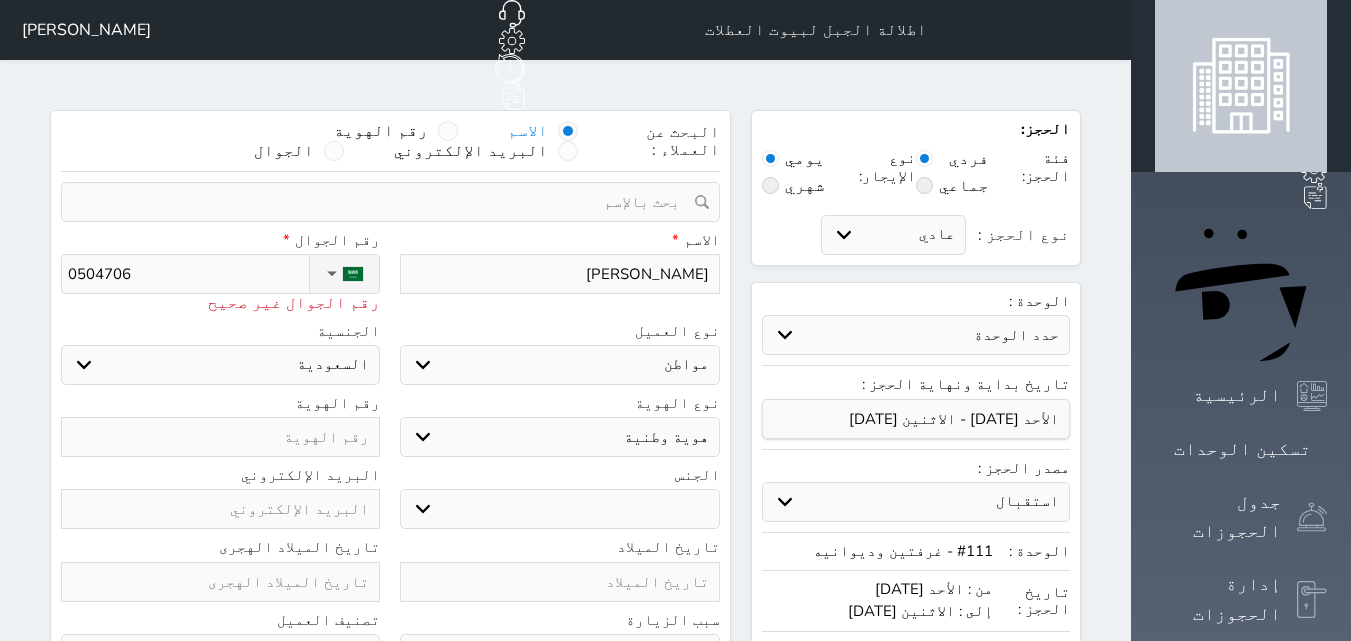 type on "05047067" 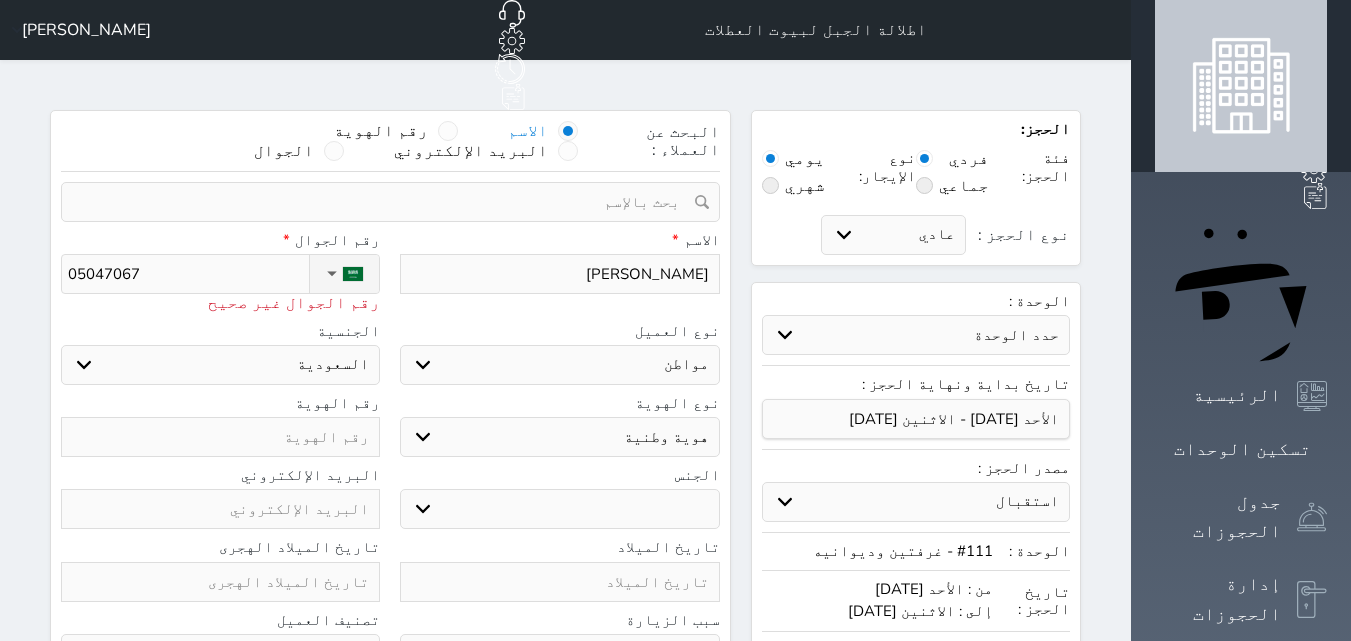 type on "0504706" 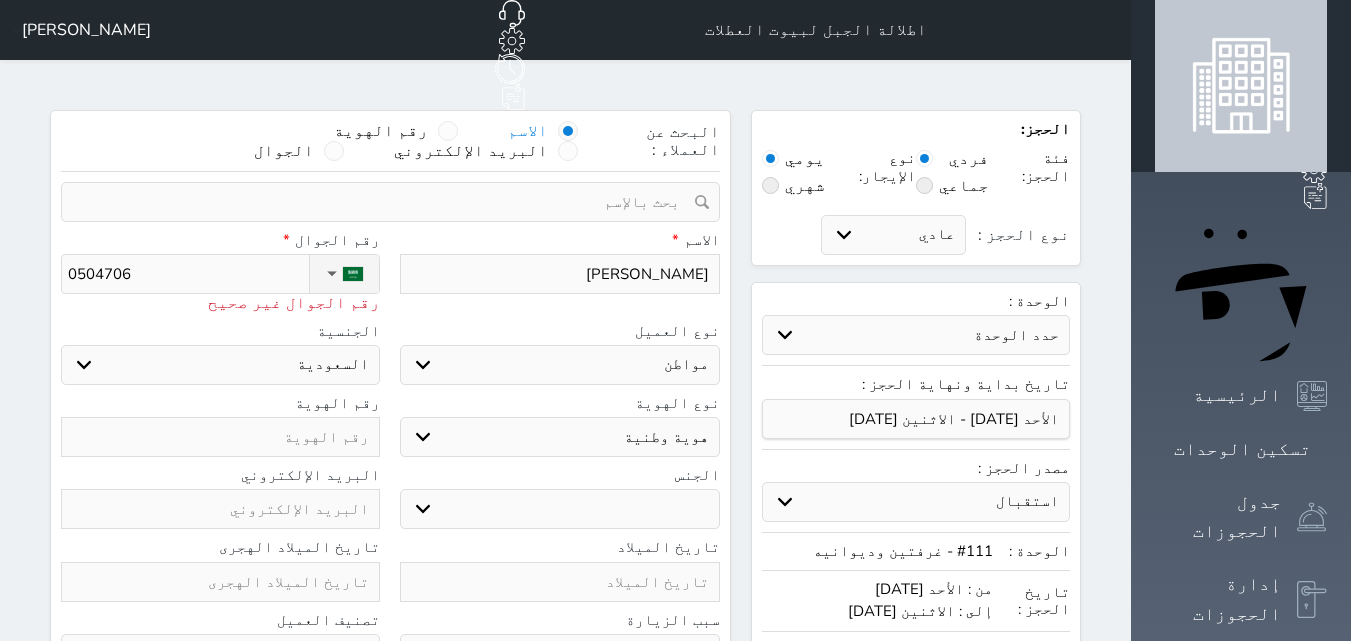 type on "05047068" 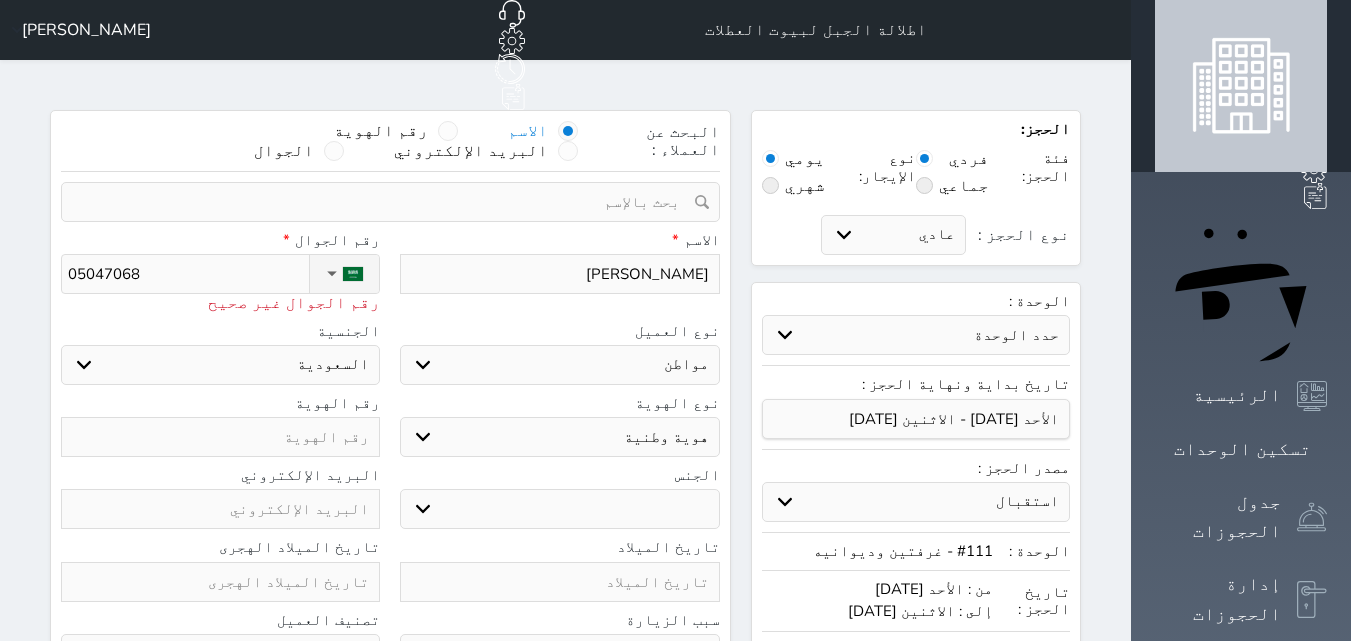 type on "050470685" 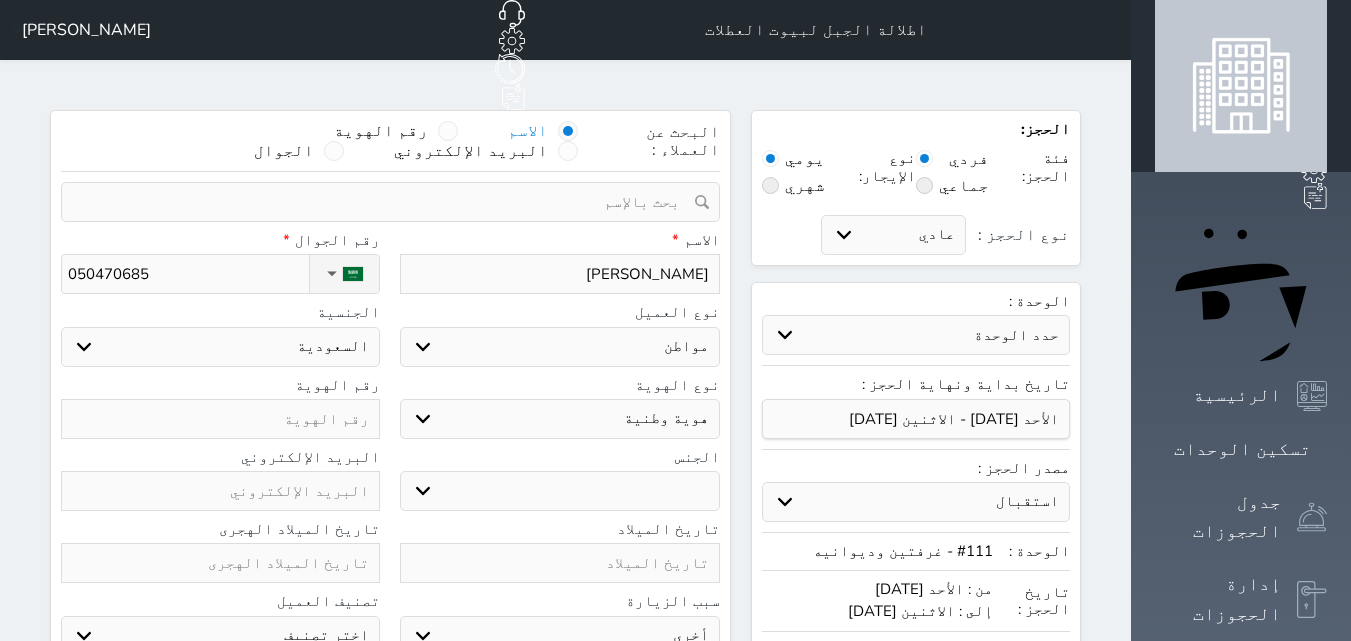 type on "+966 50 470 6857" 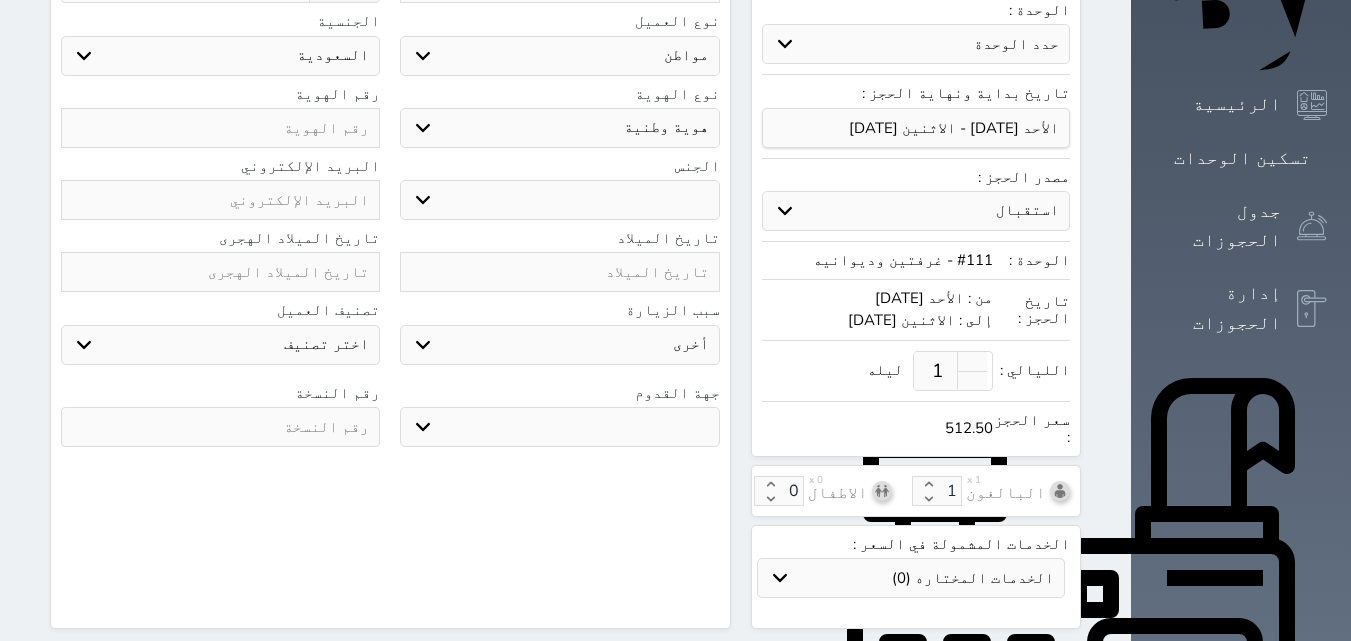 scroll, scrollTop: 400, scrollLeft: 0, axis: vertical 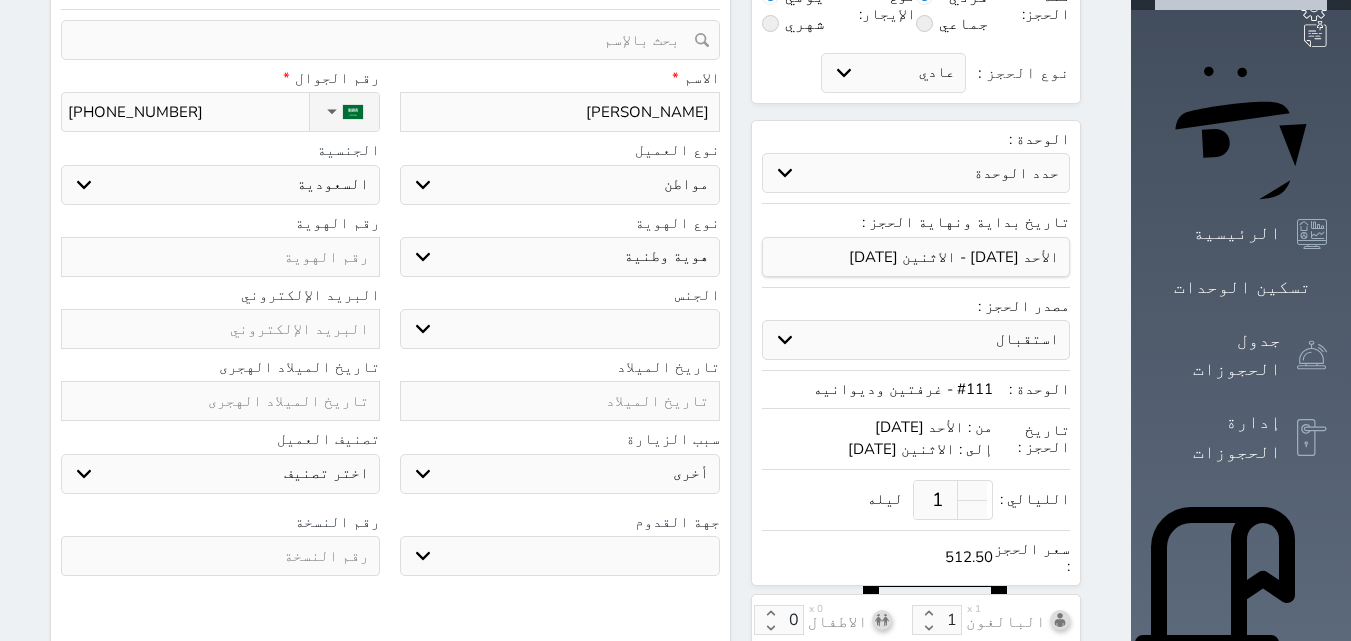 type on "+966 50 470 6857" 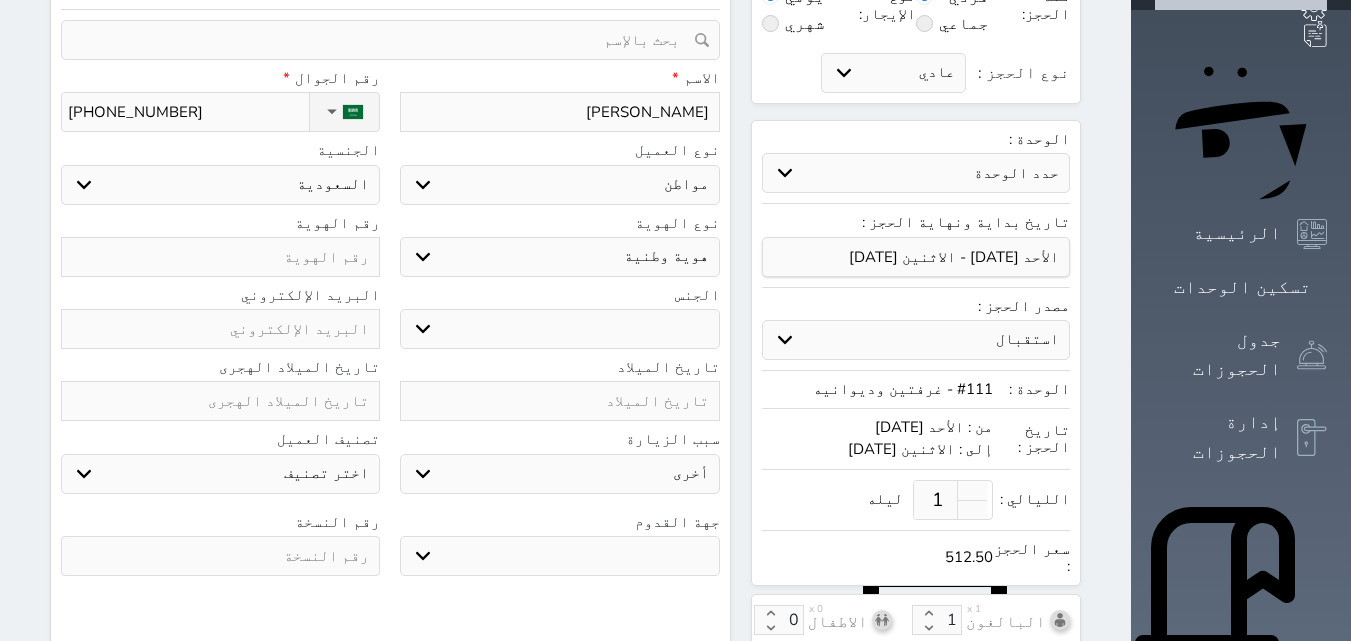 type on "1" 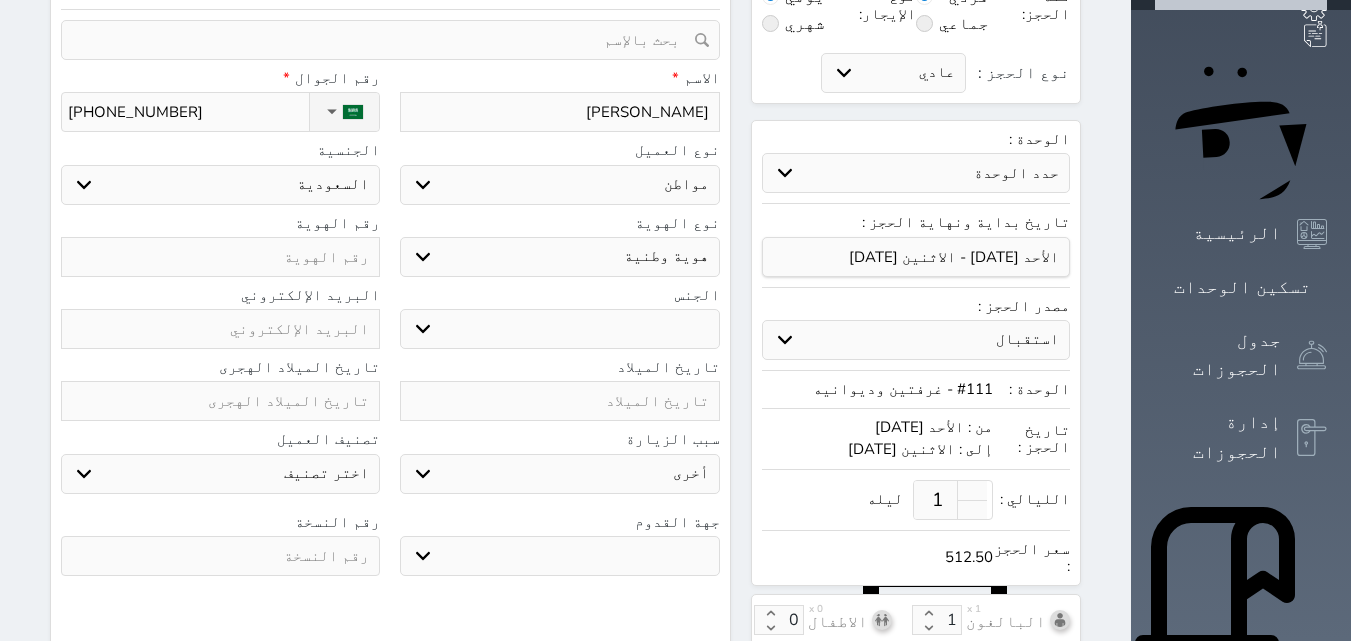 select 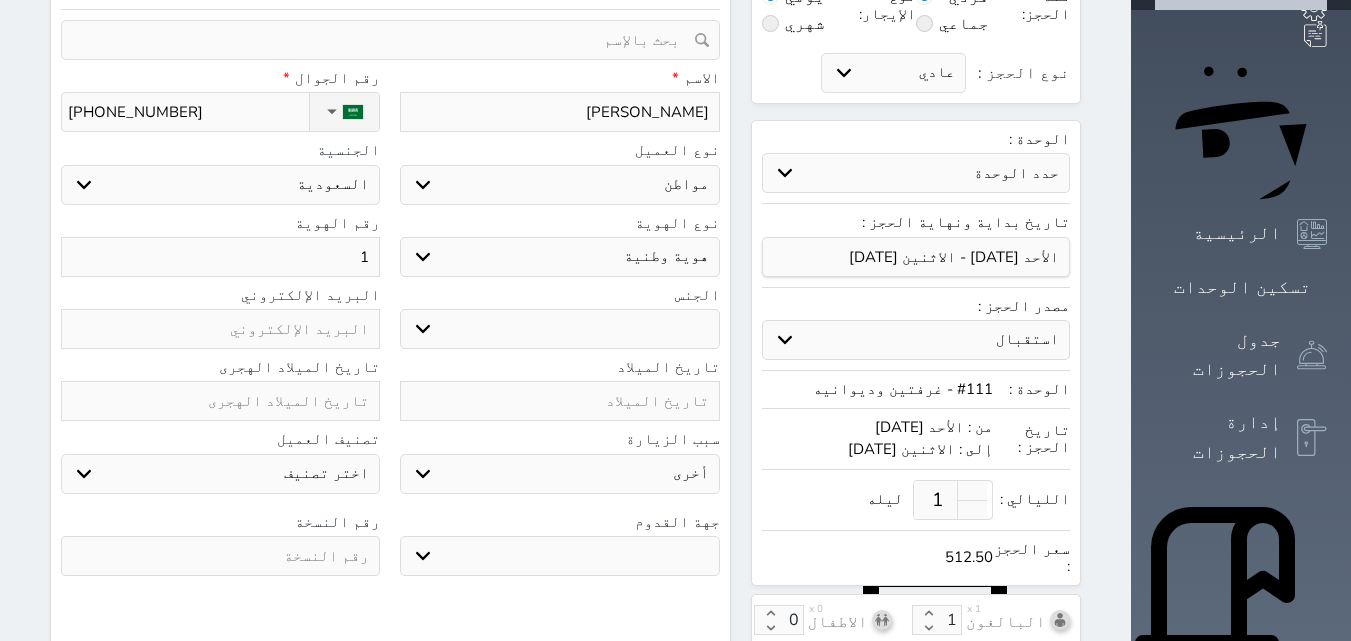 type on "10" 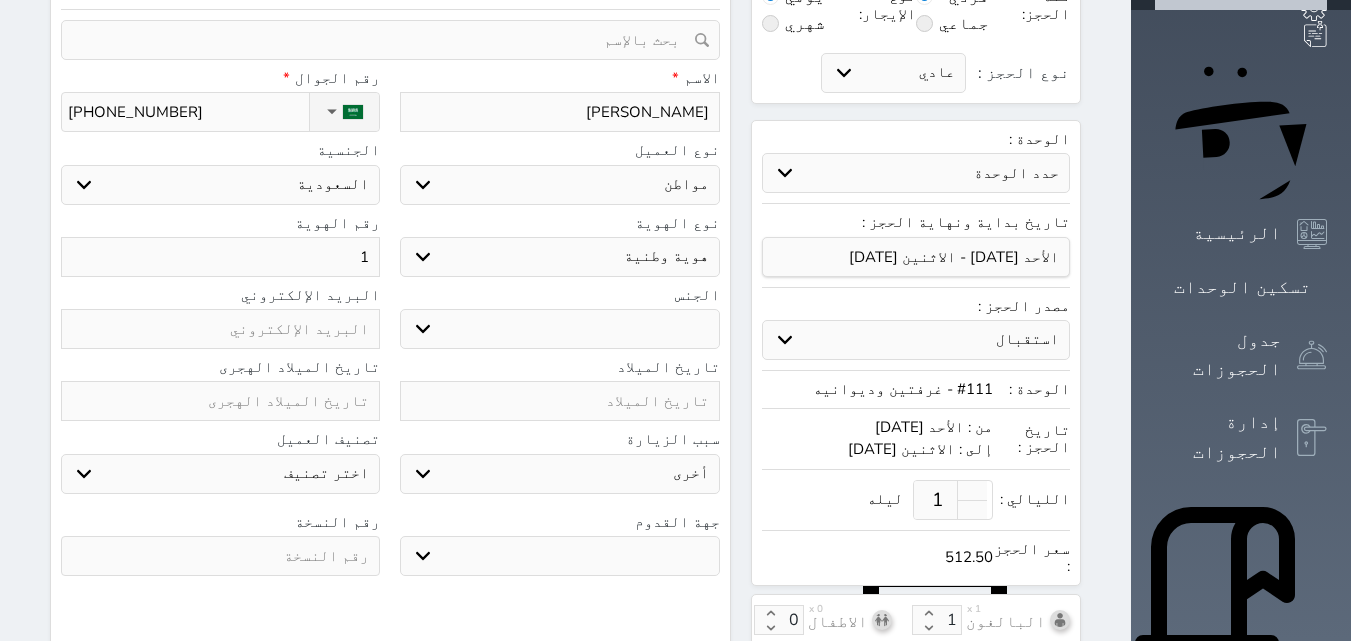 select 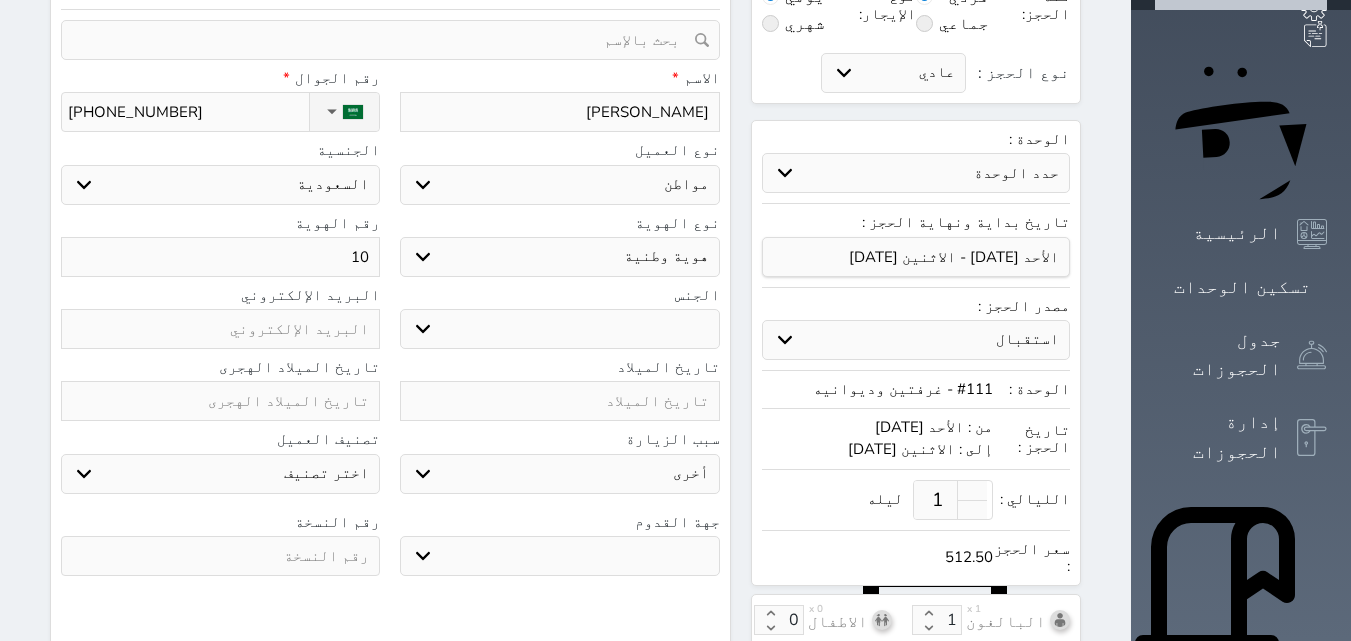 type on "103" 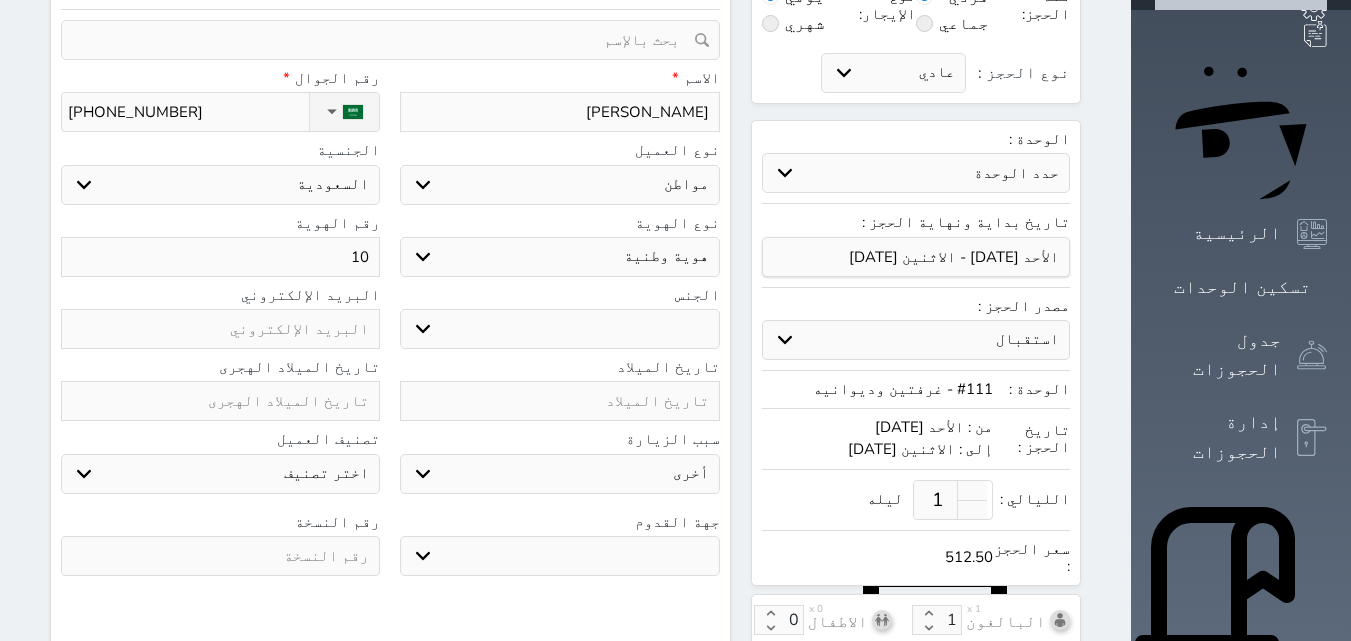 select 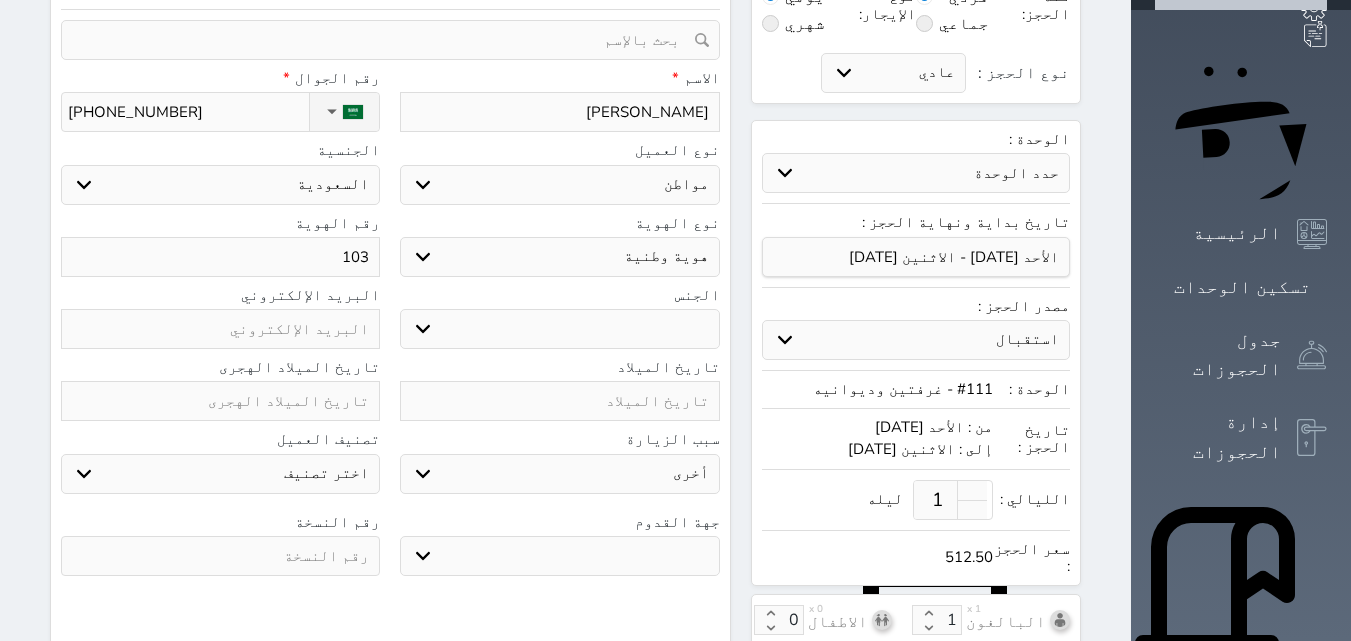 type on "1030" 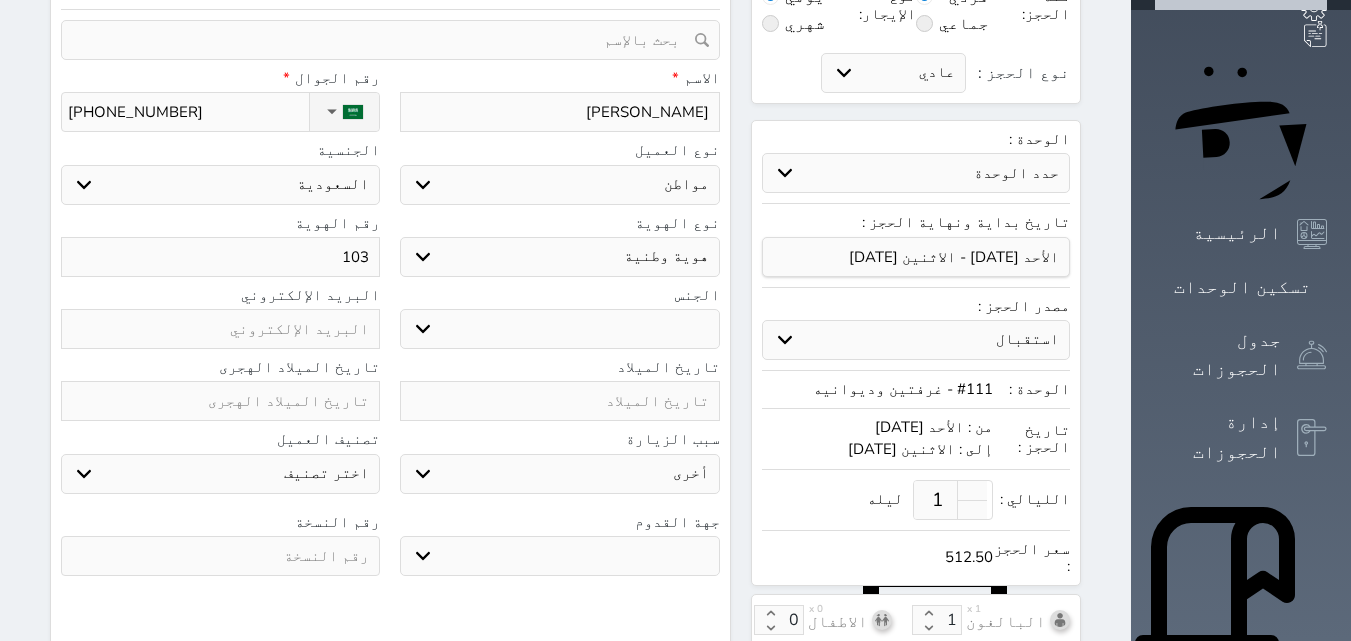 select 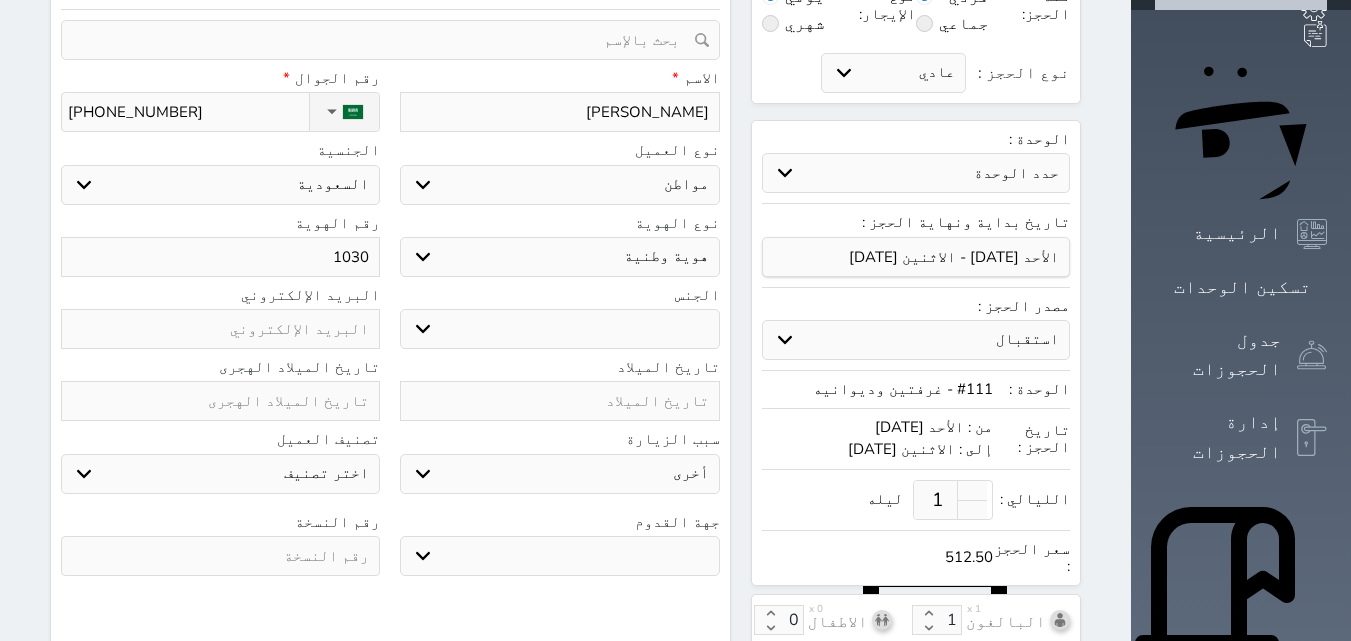 type on "103" 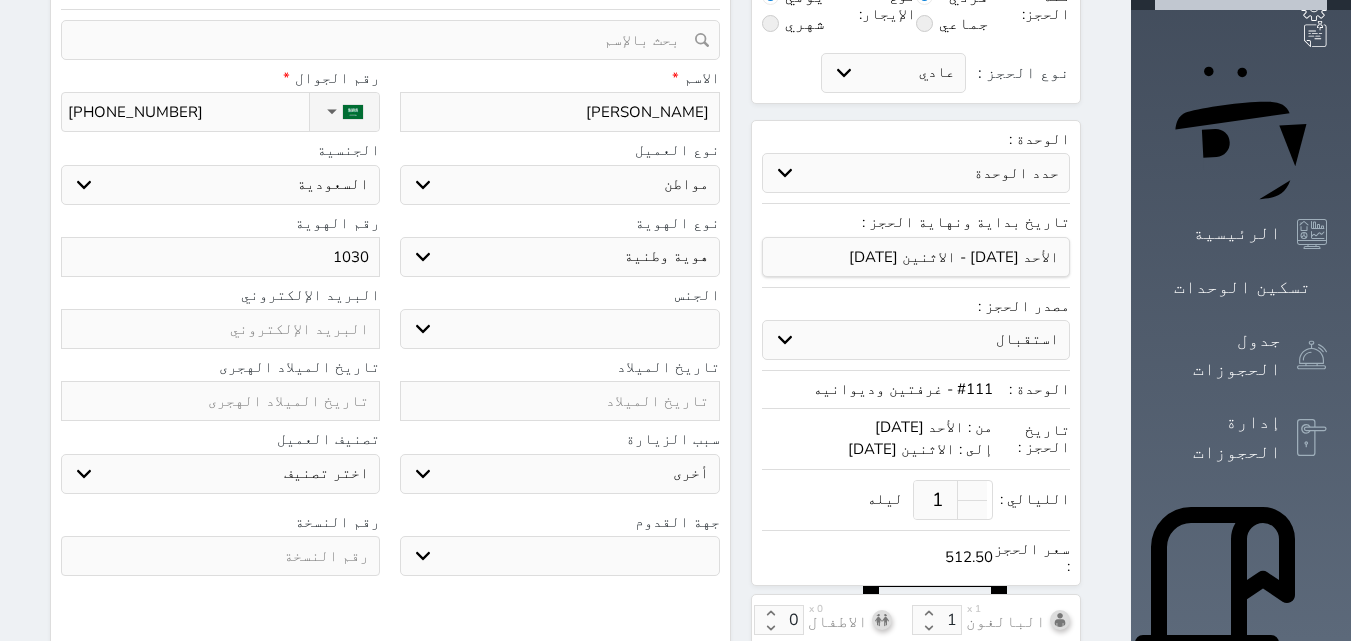 select 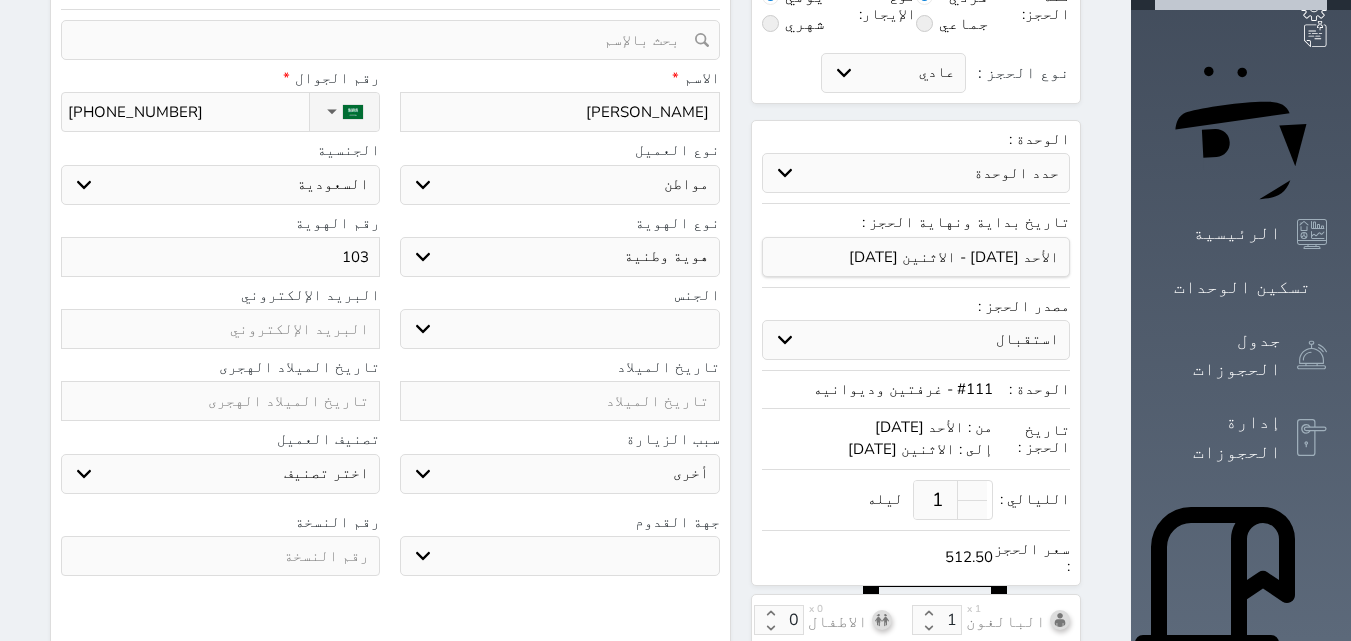 select 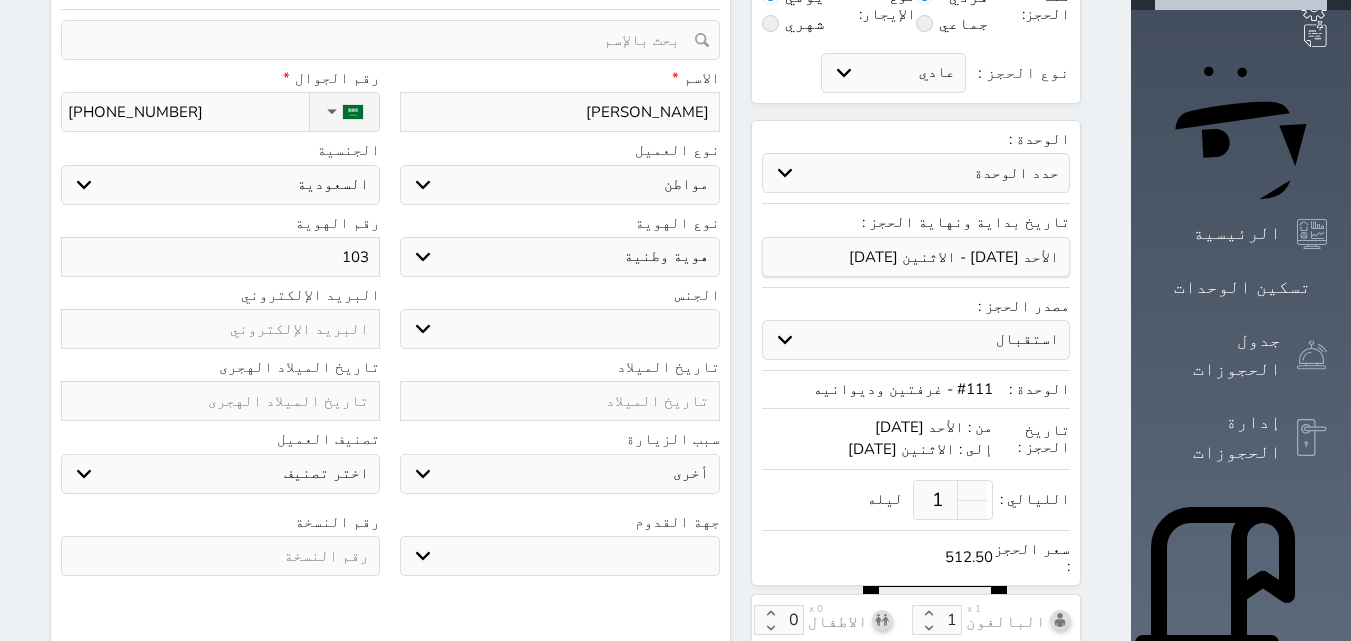 type on "1031" 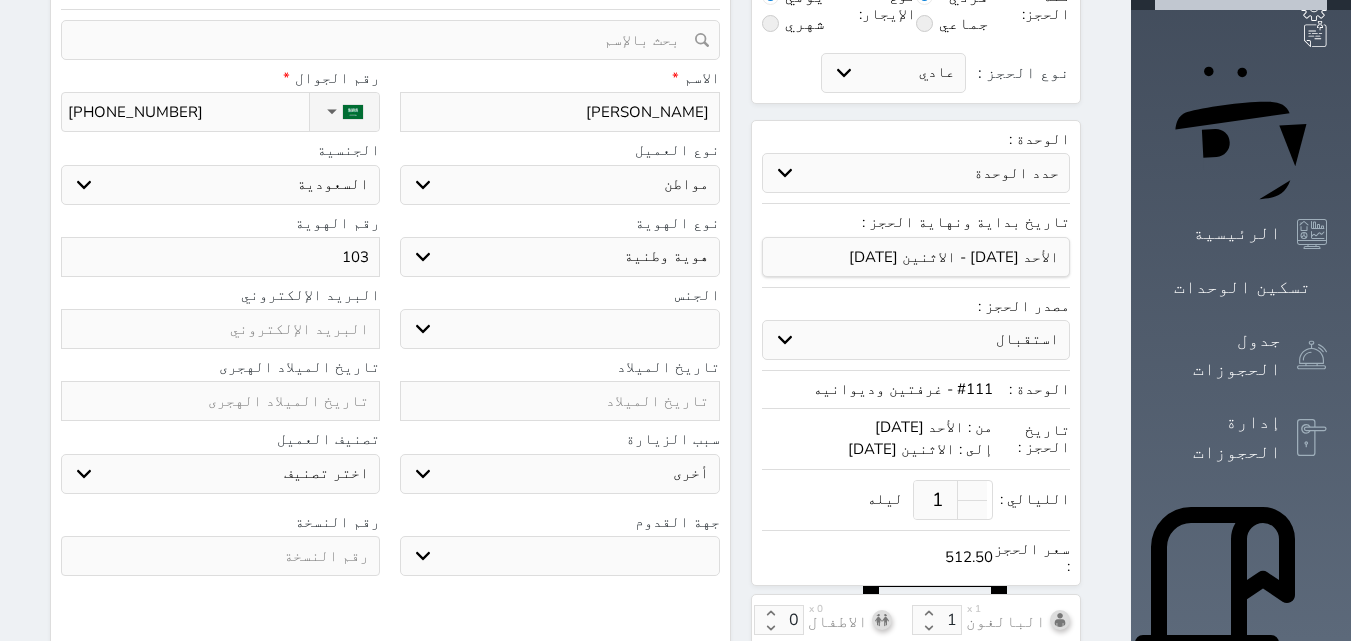 select 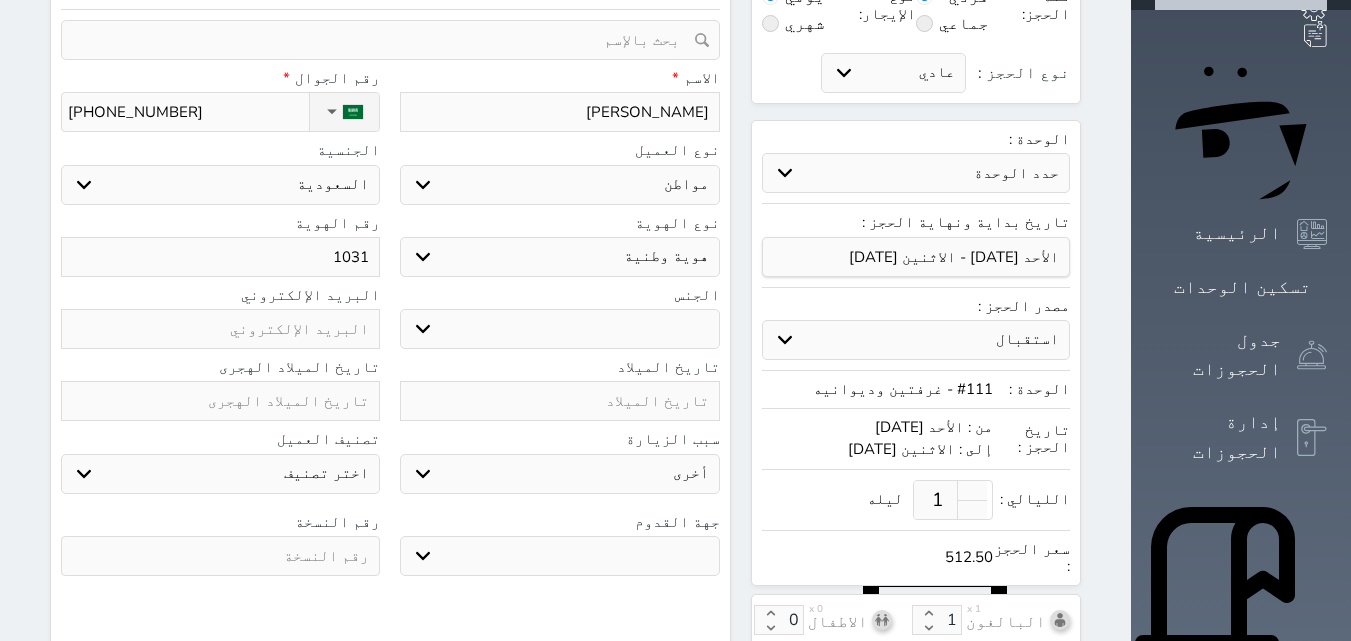 type on "10316" 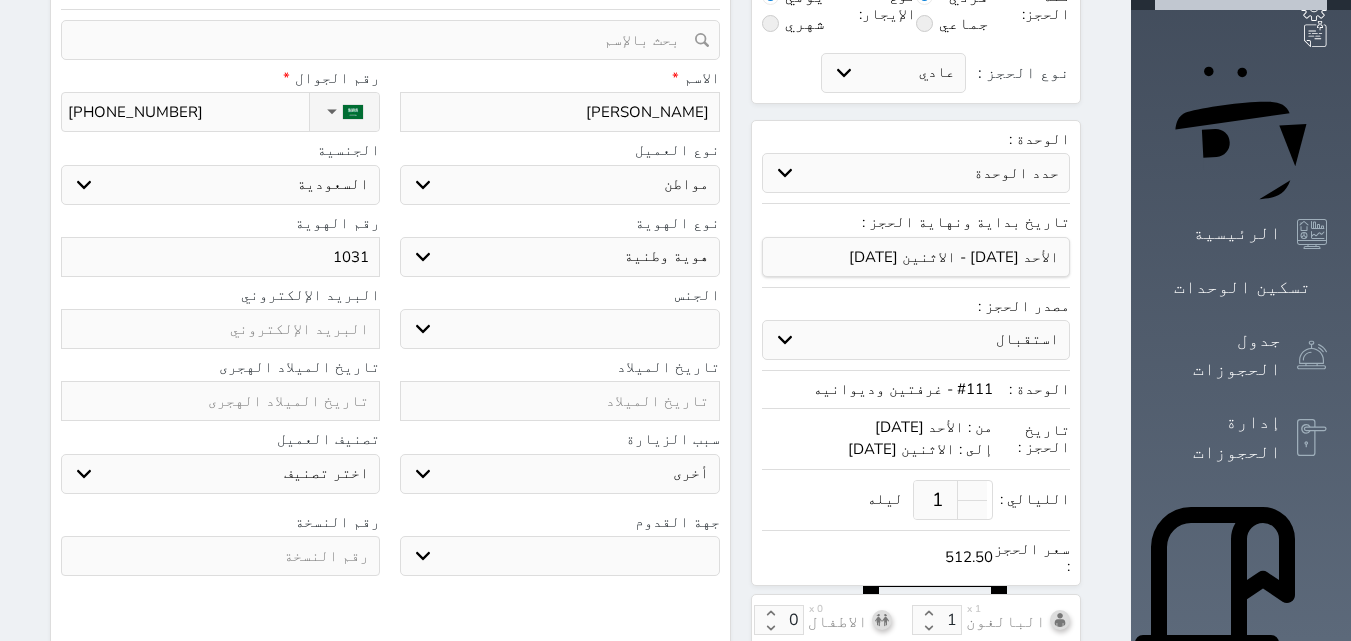 select 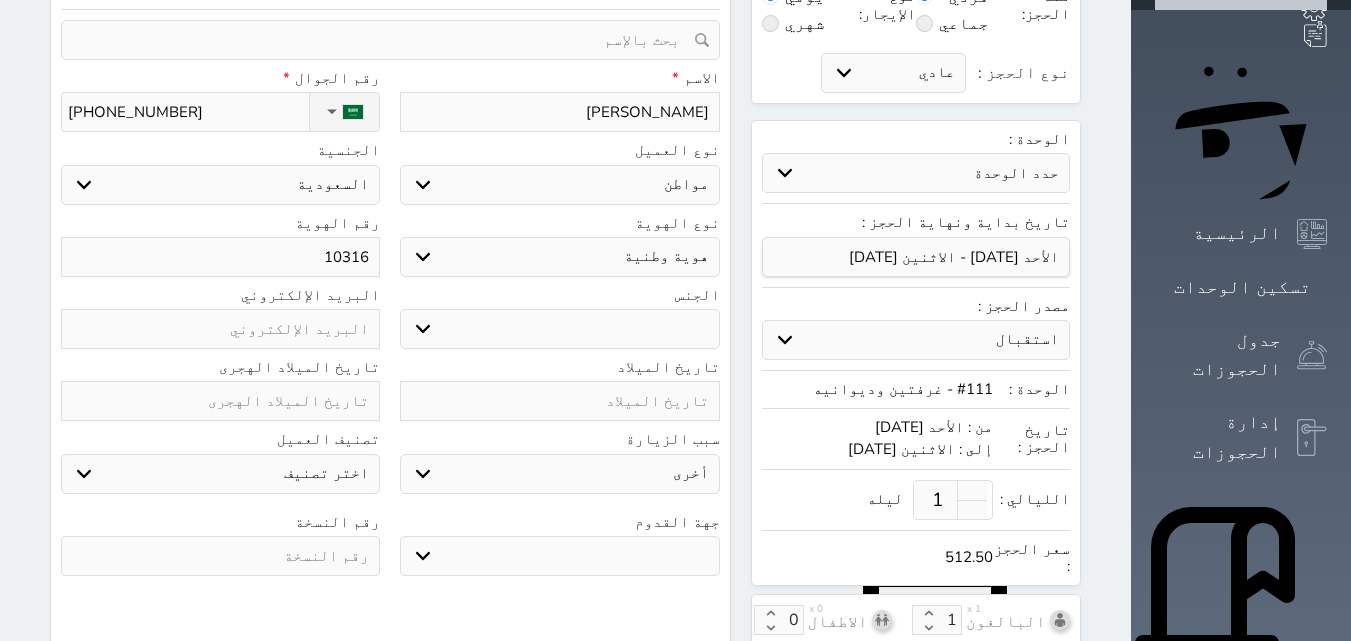 type on "103164" 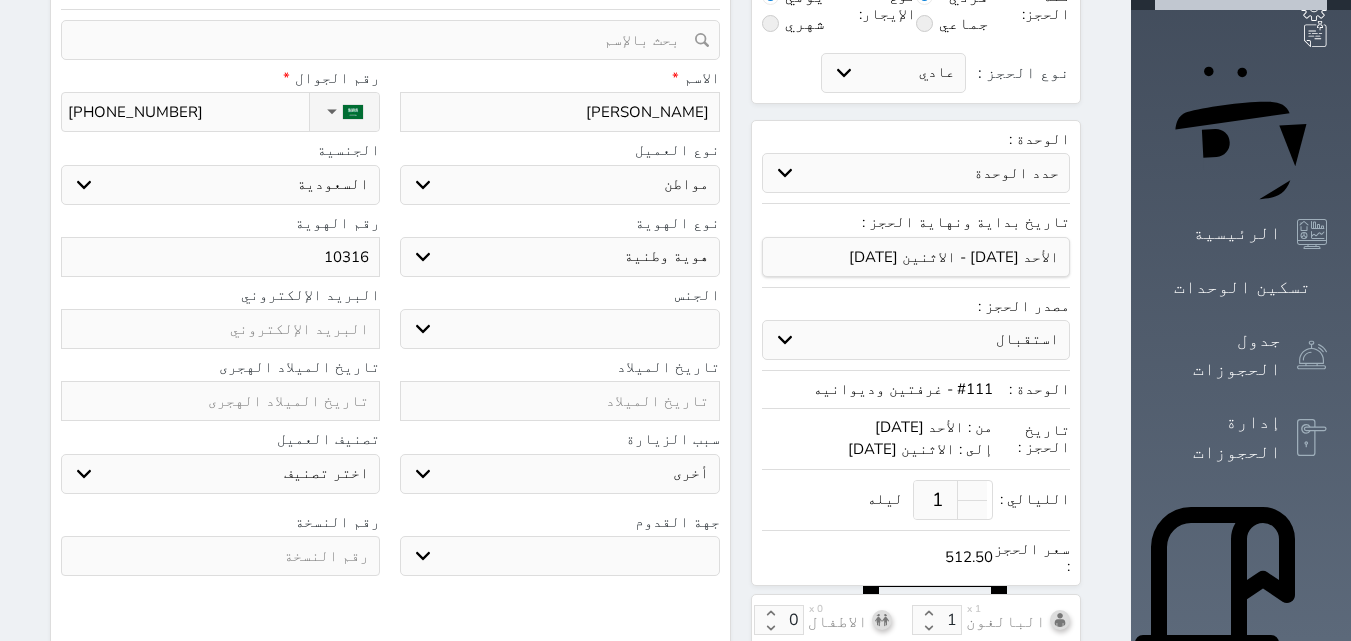 select 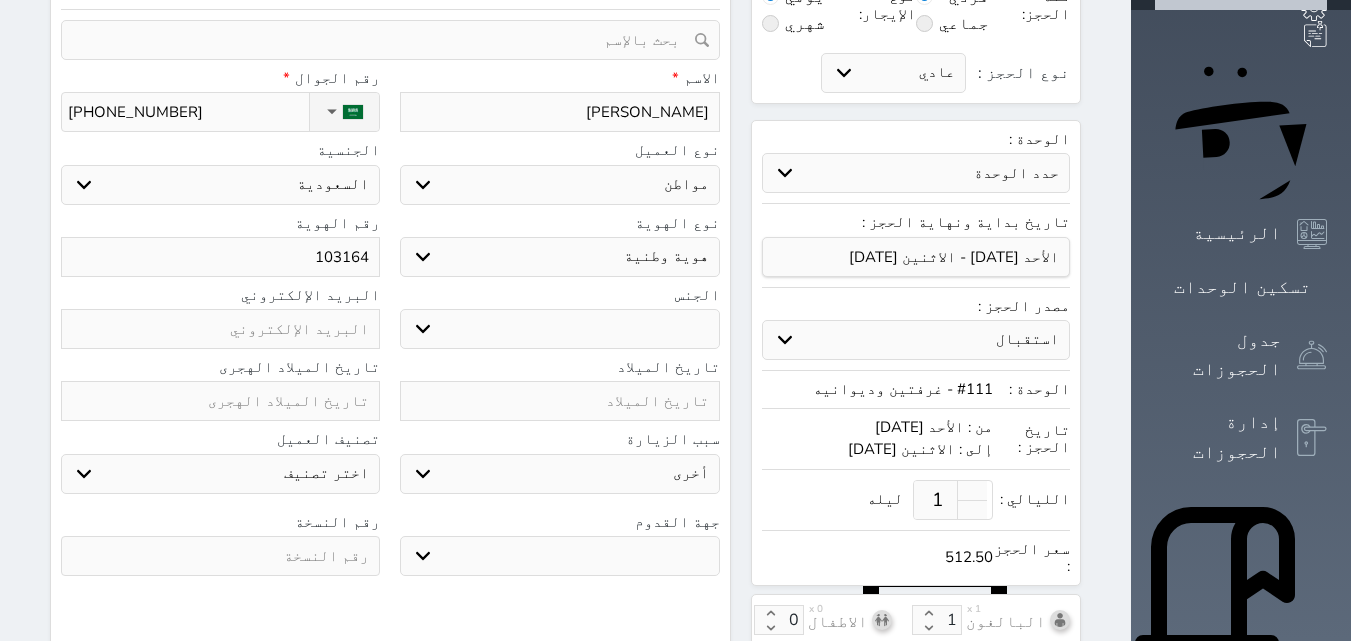 type on "1031645" 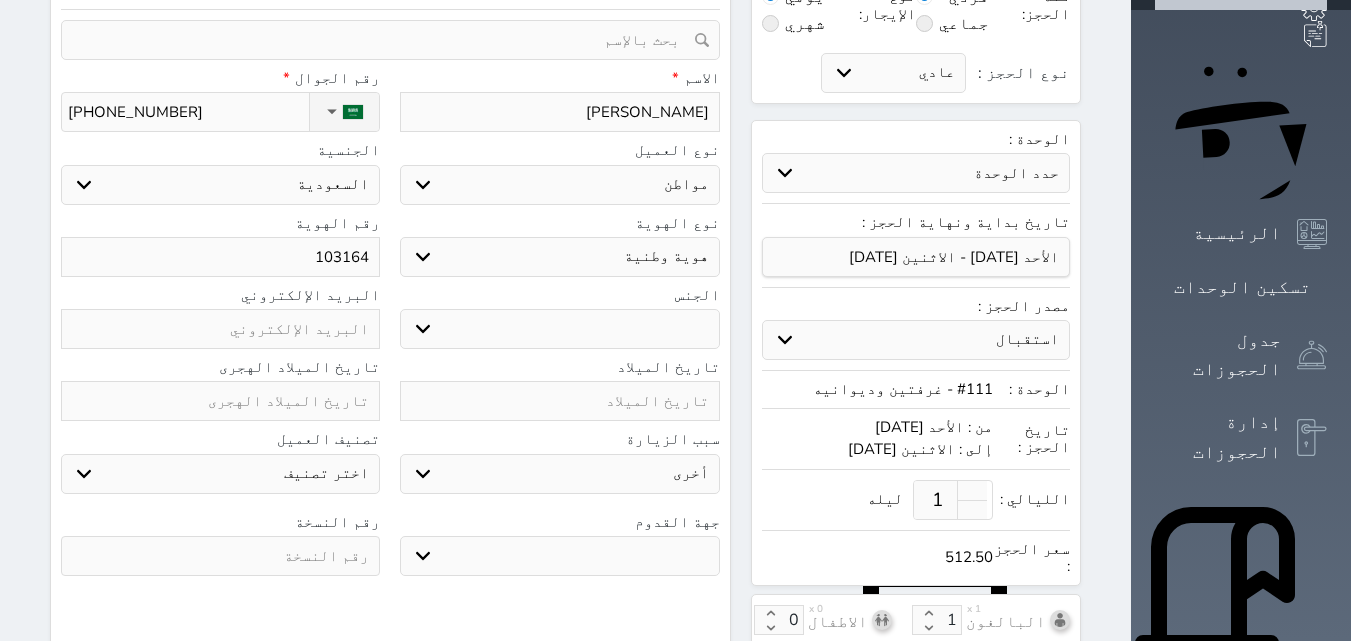 select 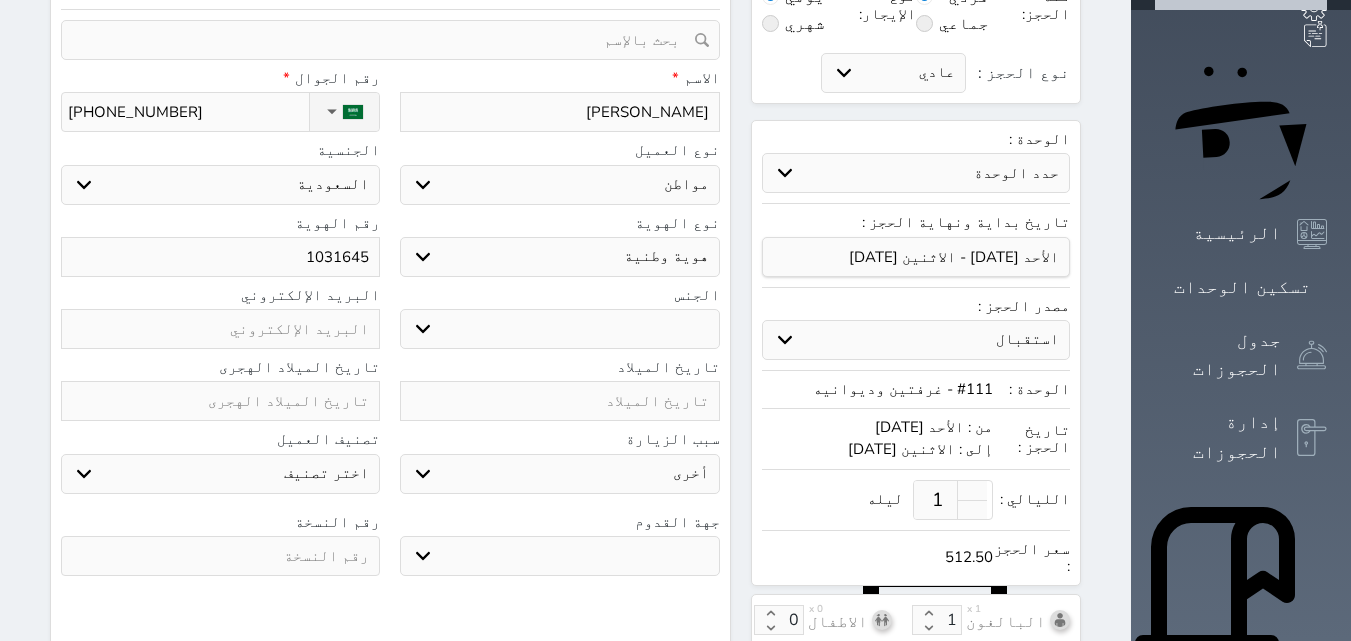 type on "10316452" 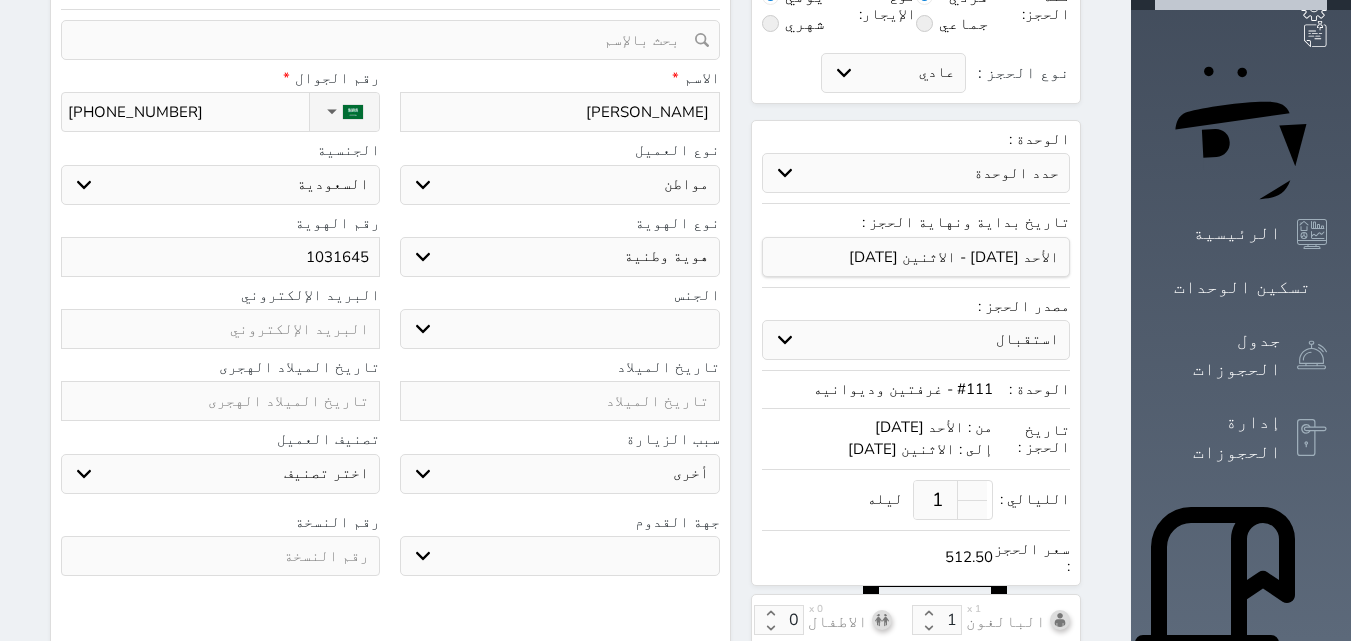 select 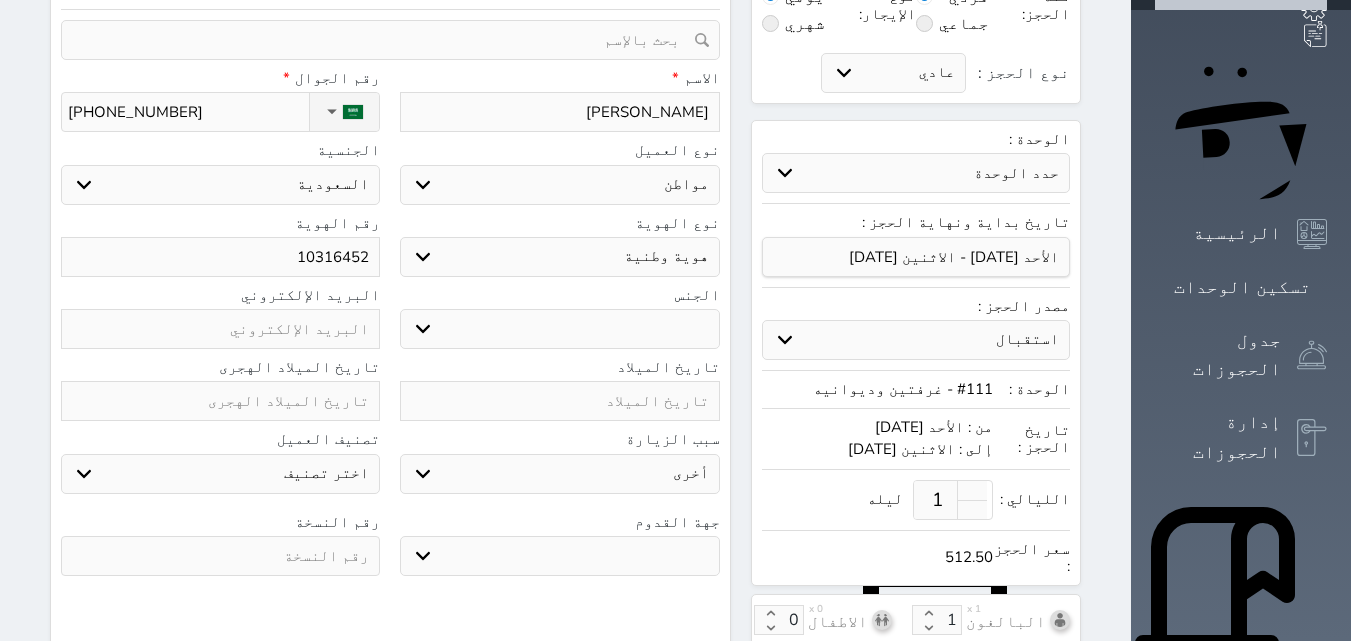 type on "103164521" 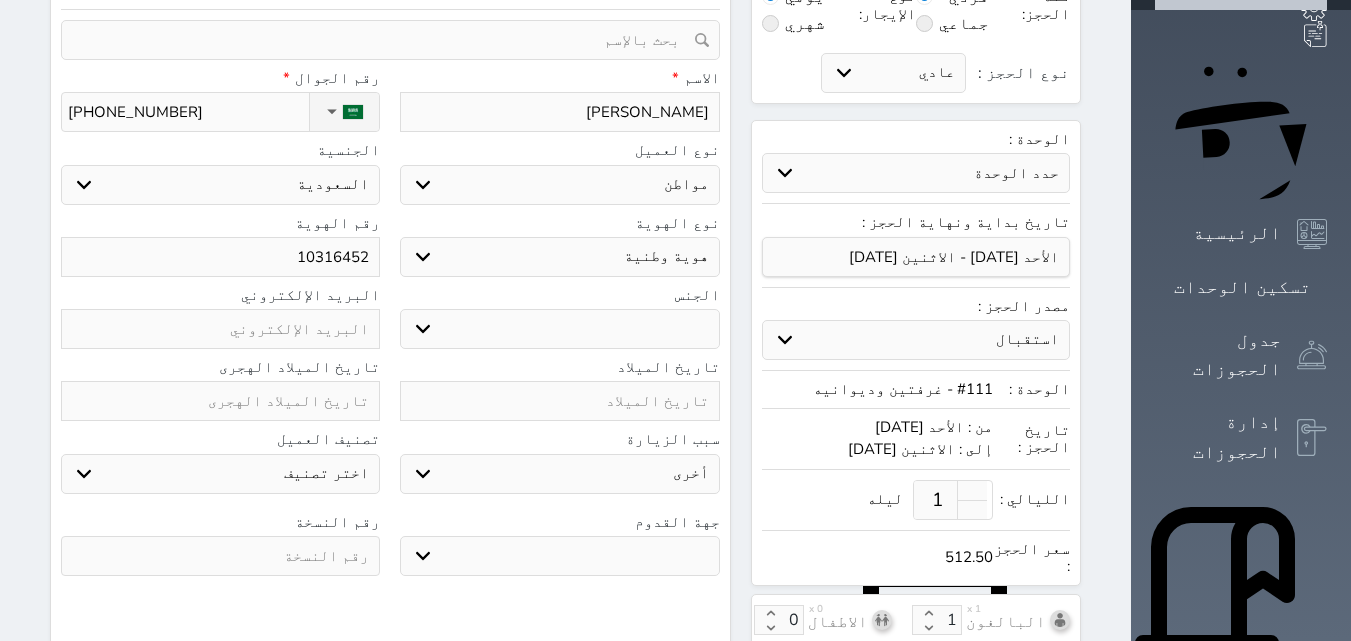select 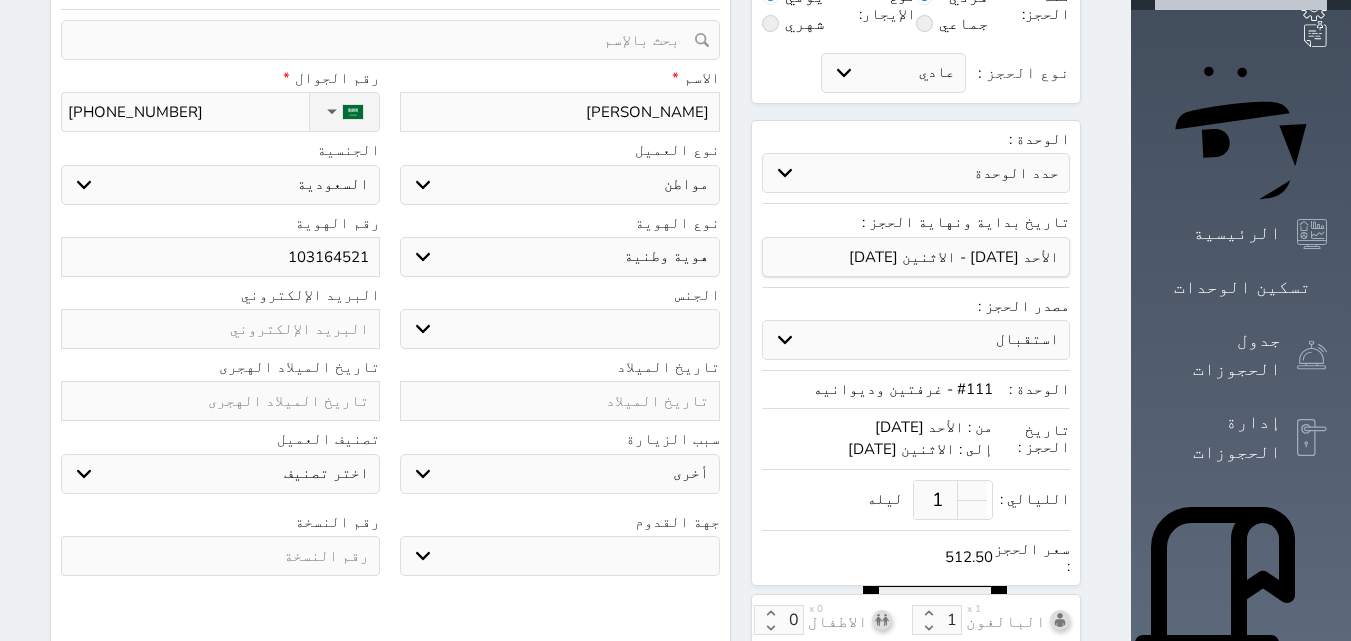 type on "1031645219" 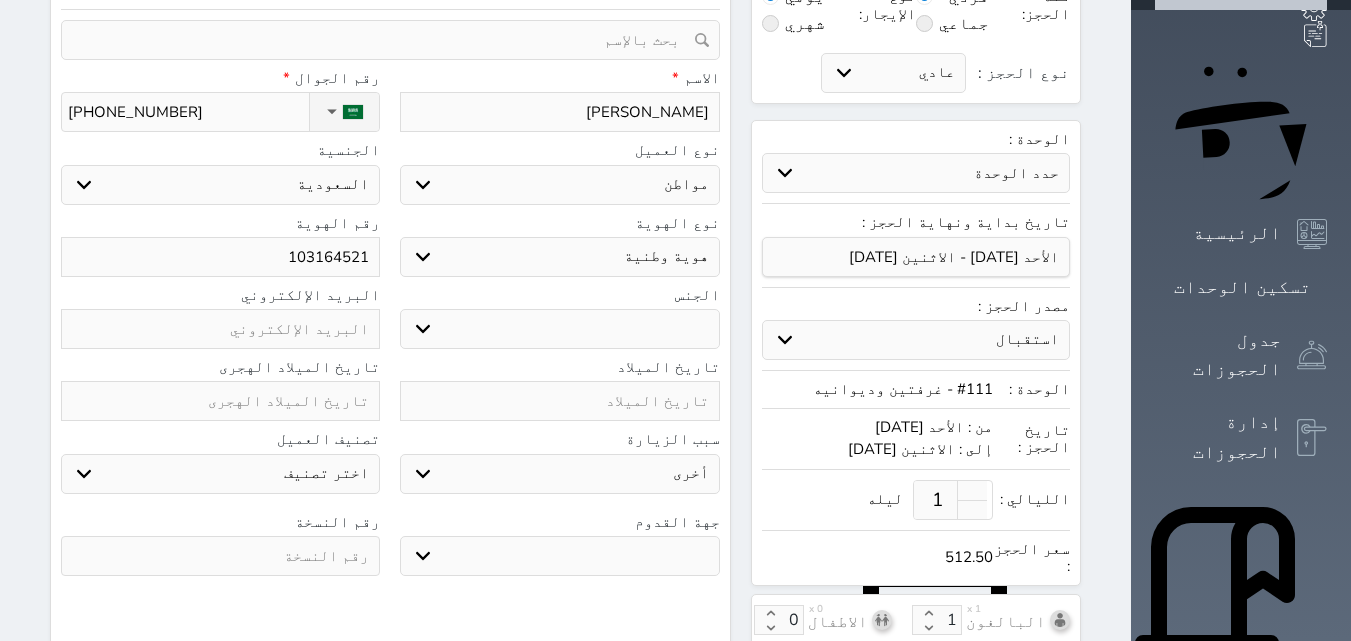 select 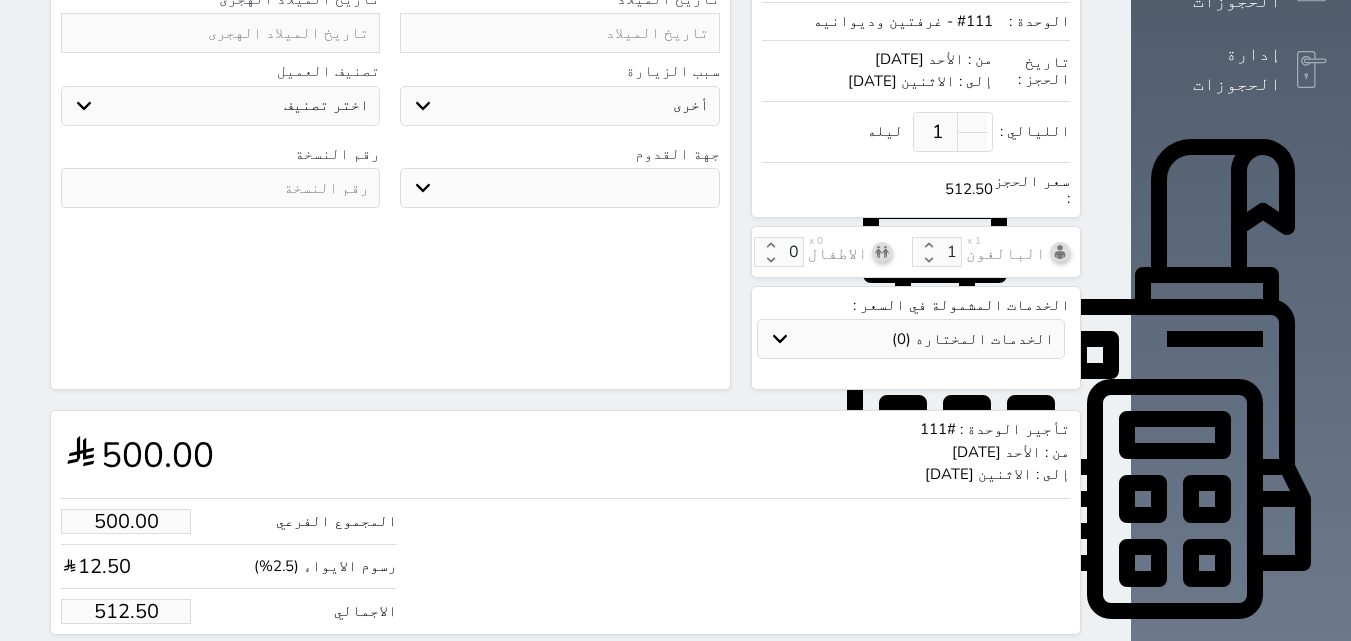 scroll, scrollTop: 532, scrollLeft: 0, axis: vertical 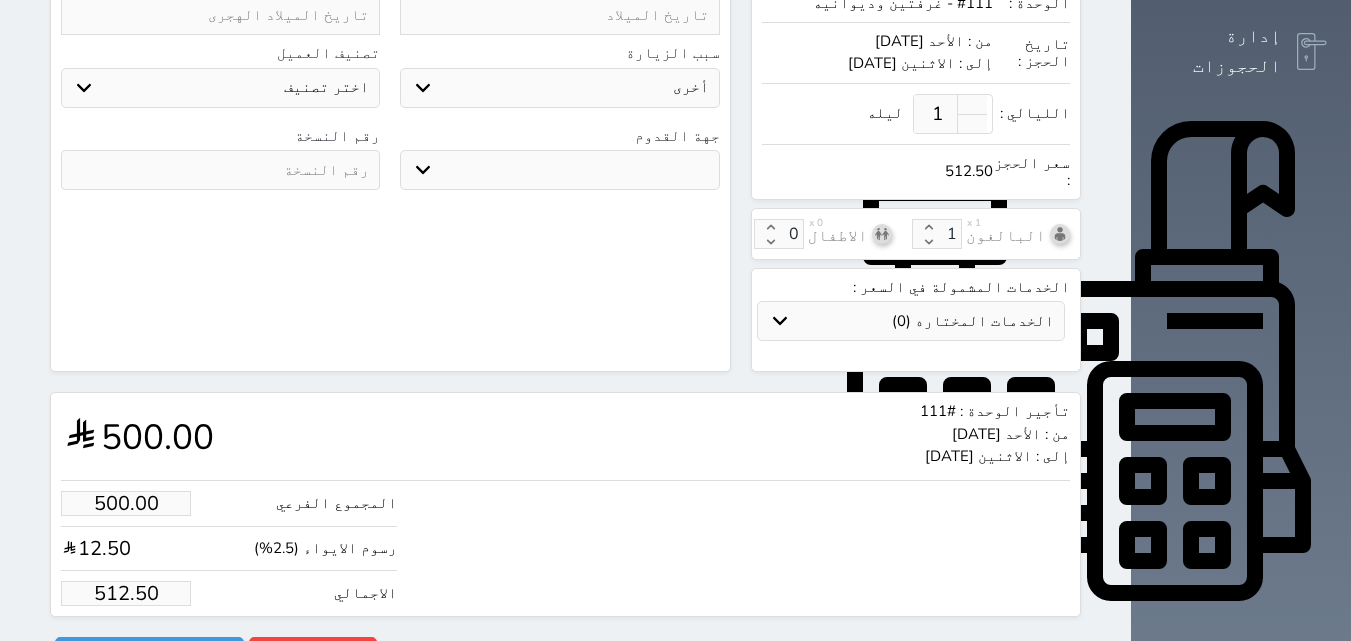 type on "1031645219" 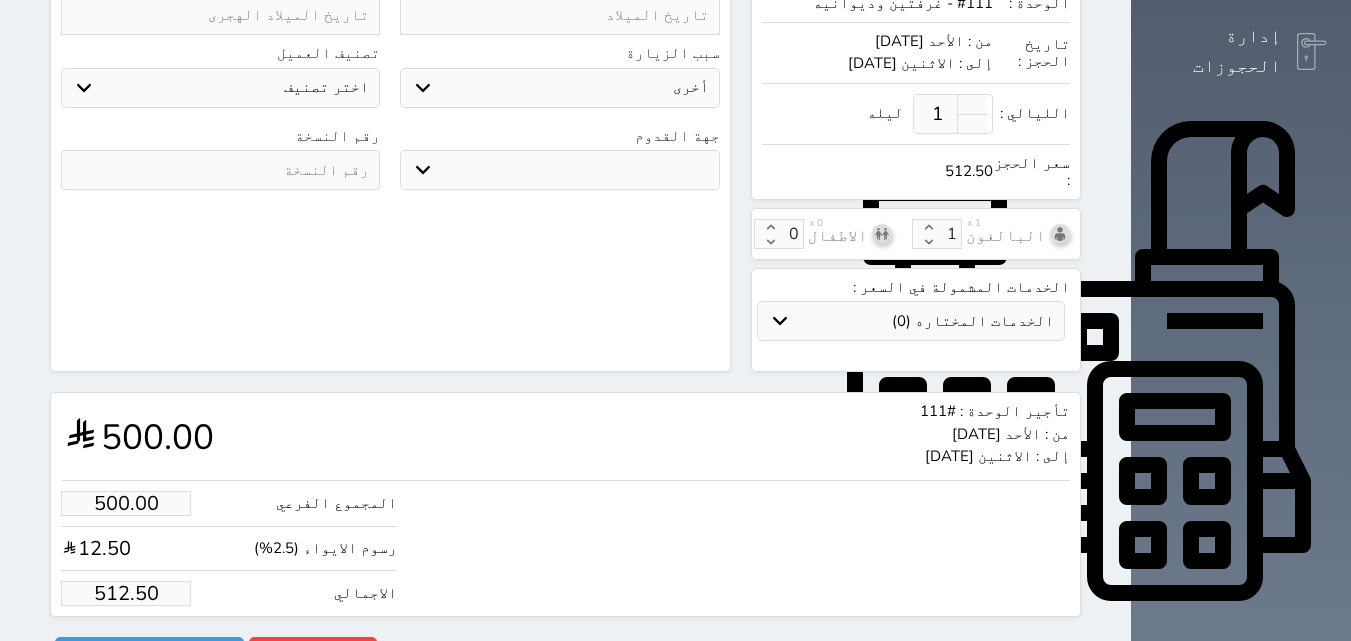 type on "1.00" 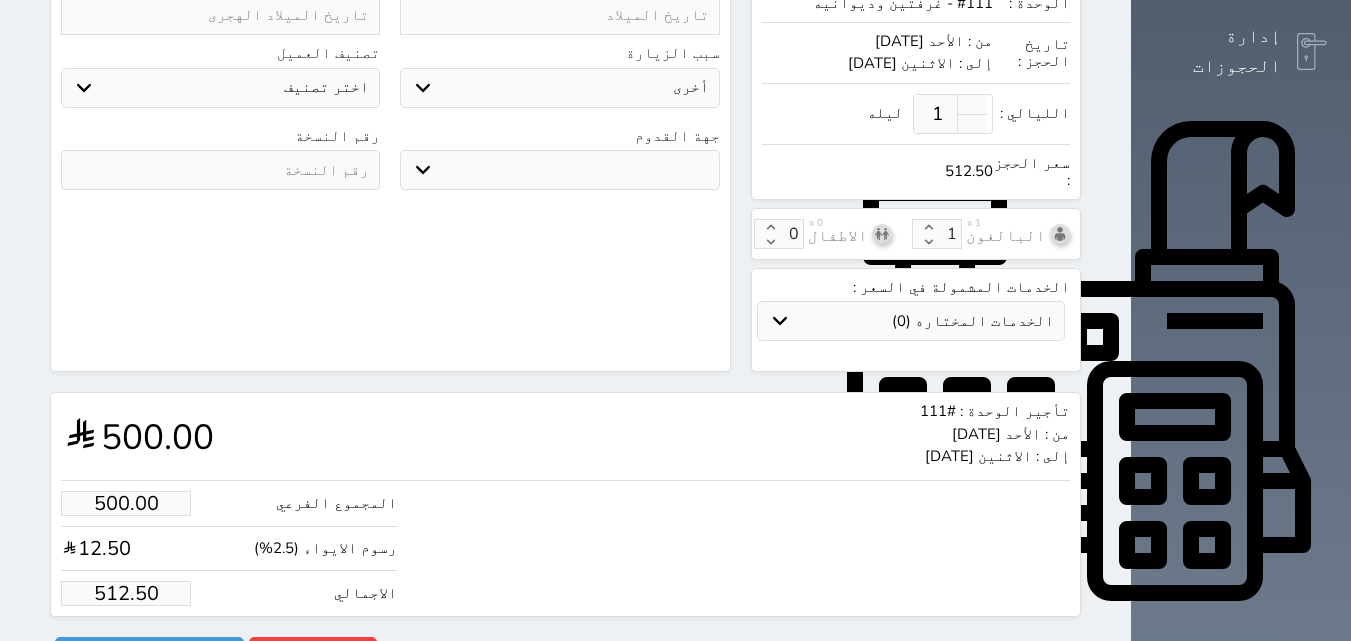 type on "1.025" 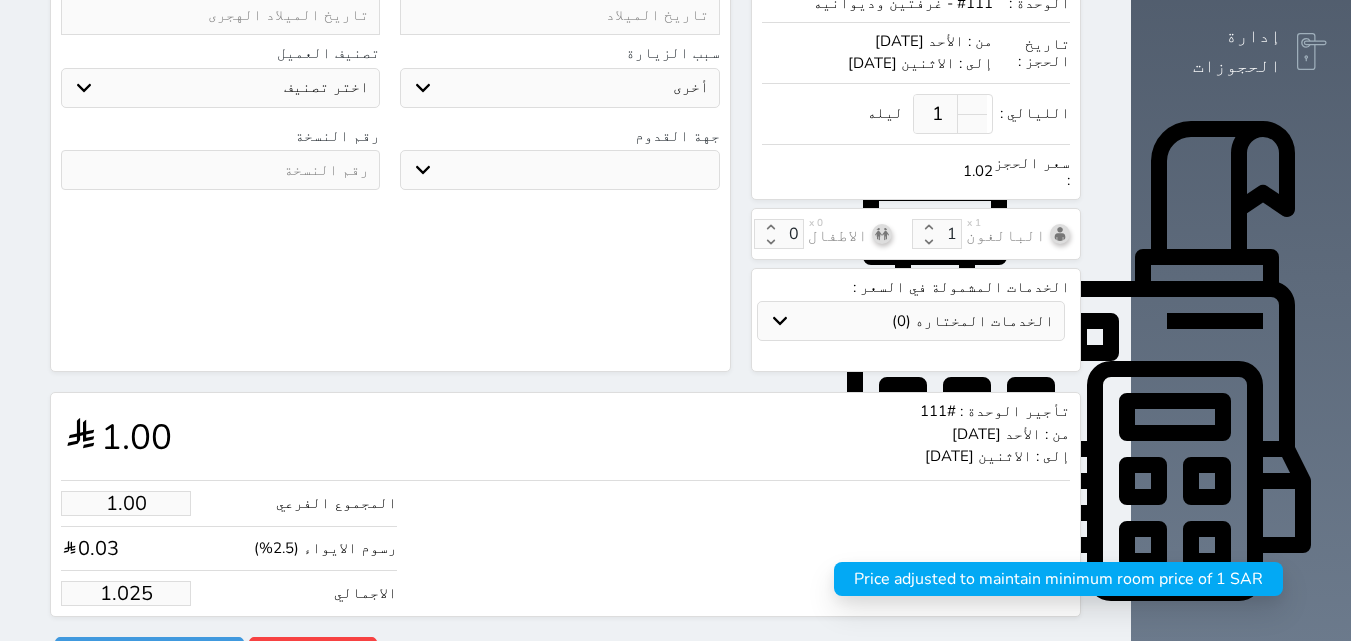 type on "1.02" 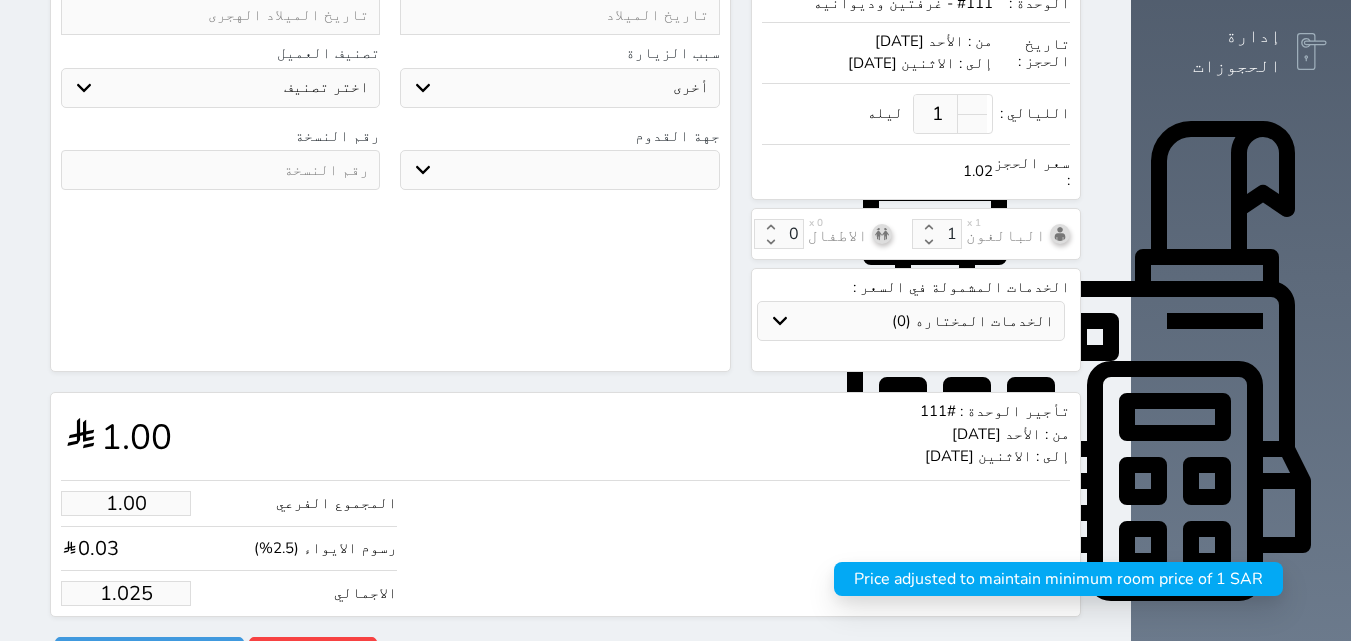 select 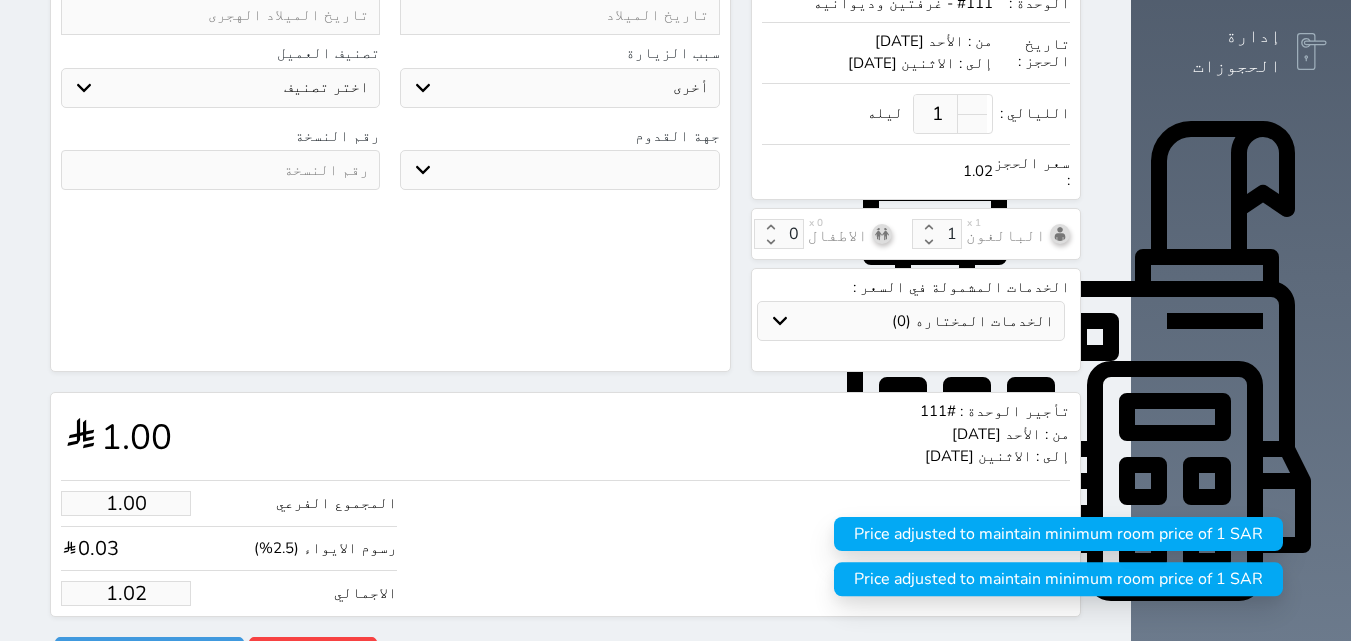 type on "1.0" 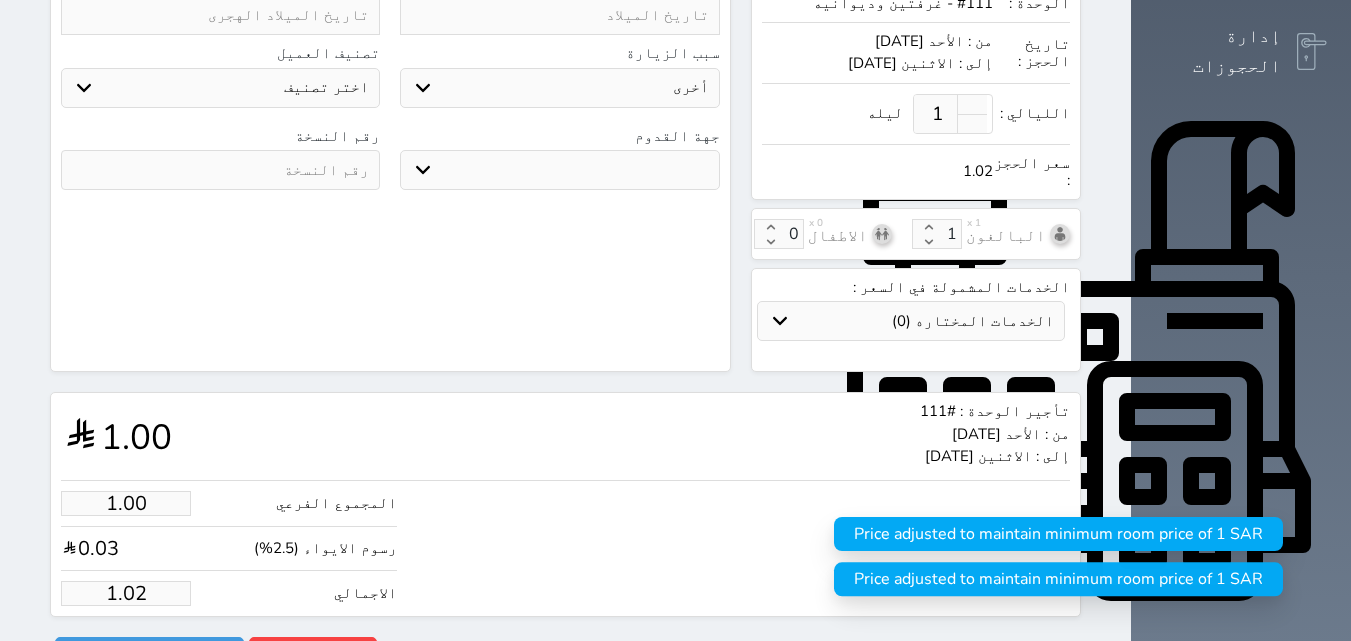 select 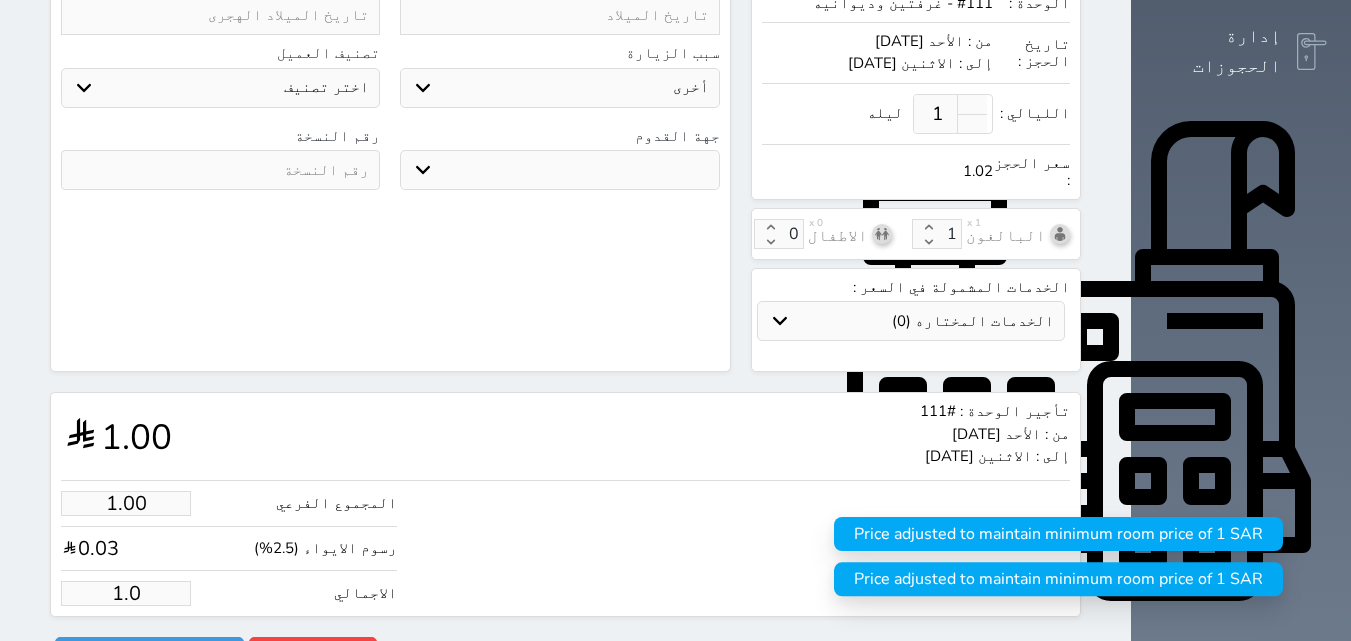 select 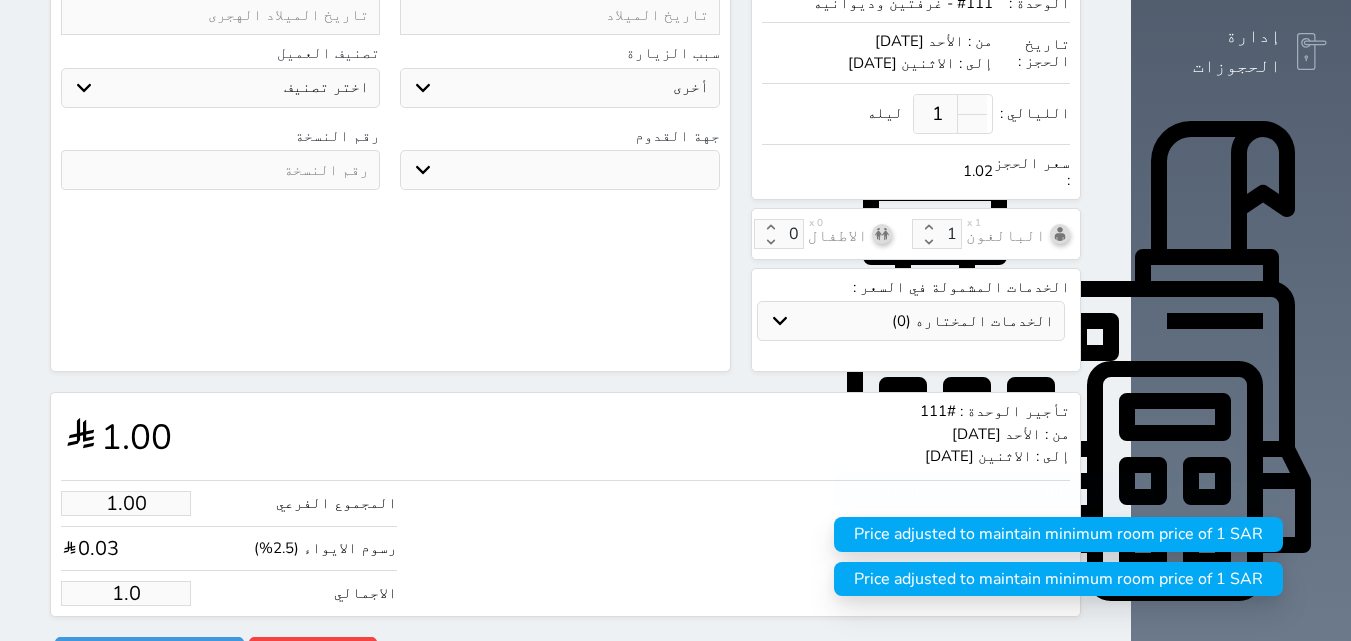 type on "1." 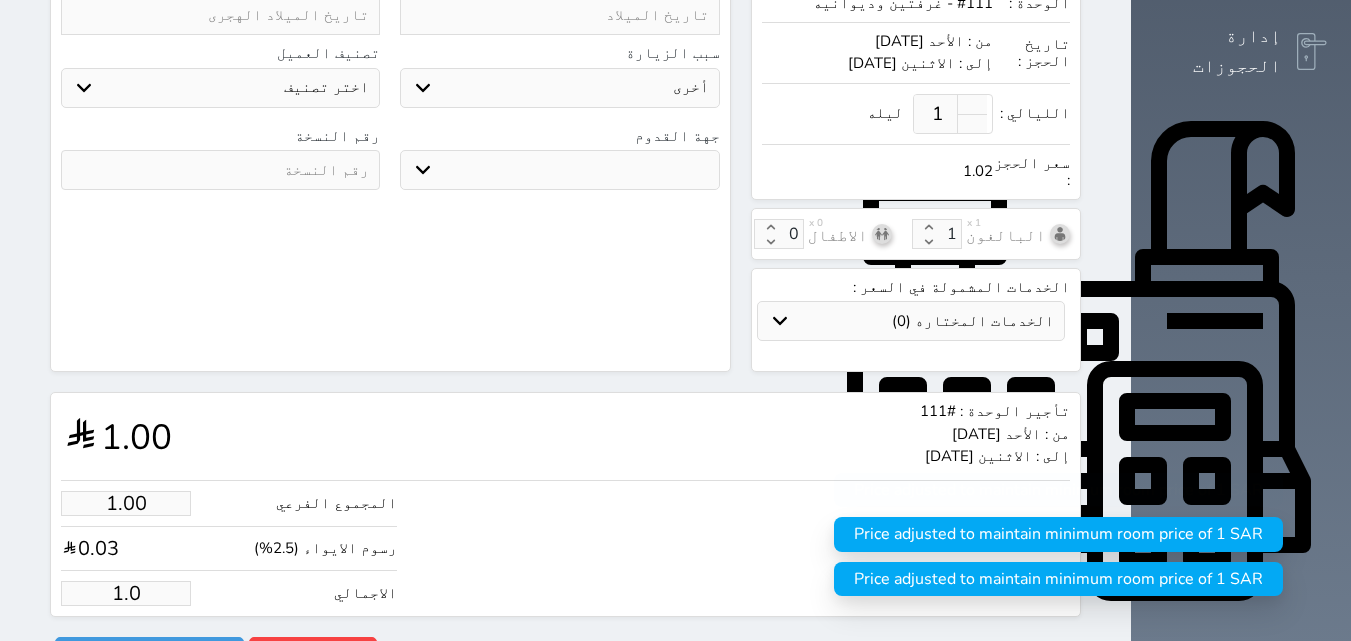 select 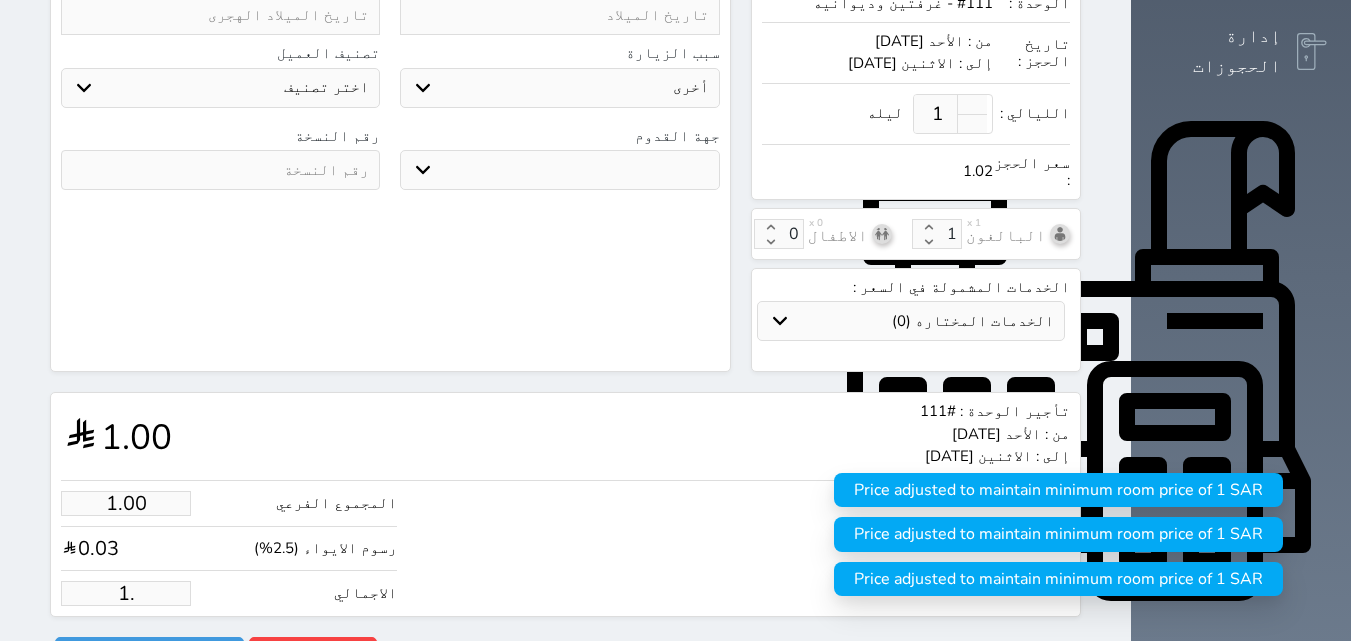 type on "1" 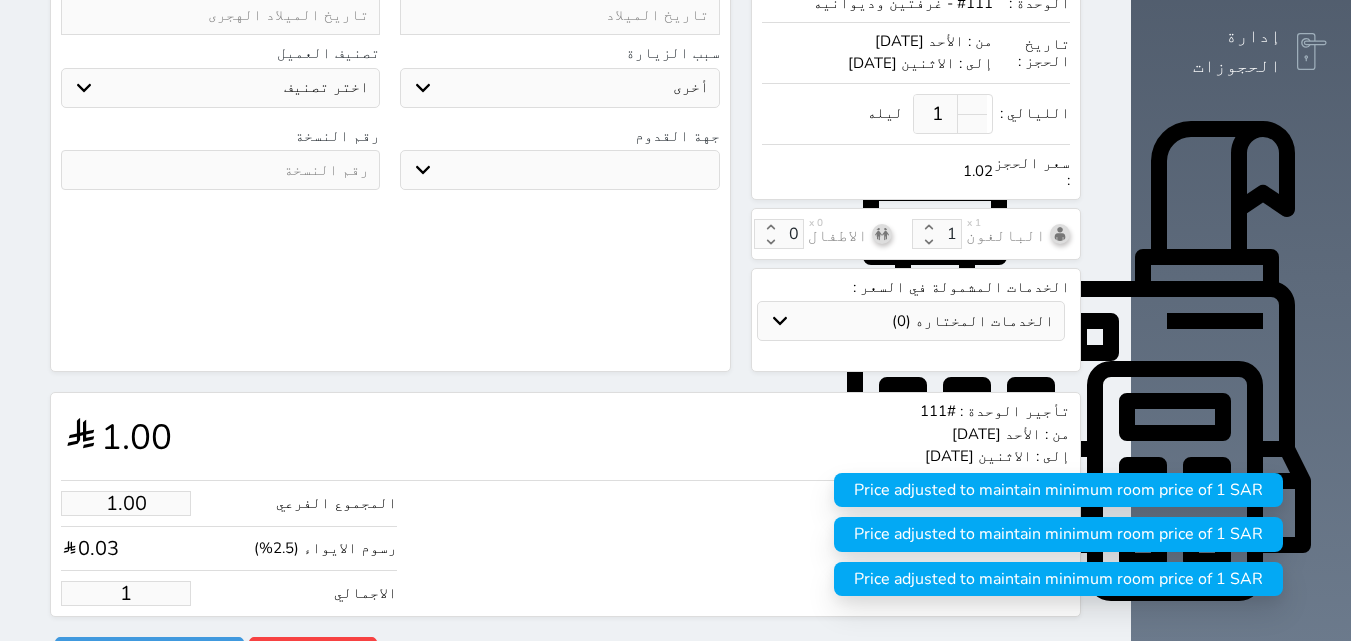 select 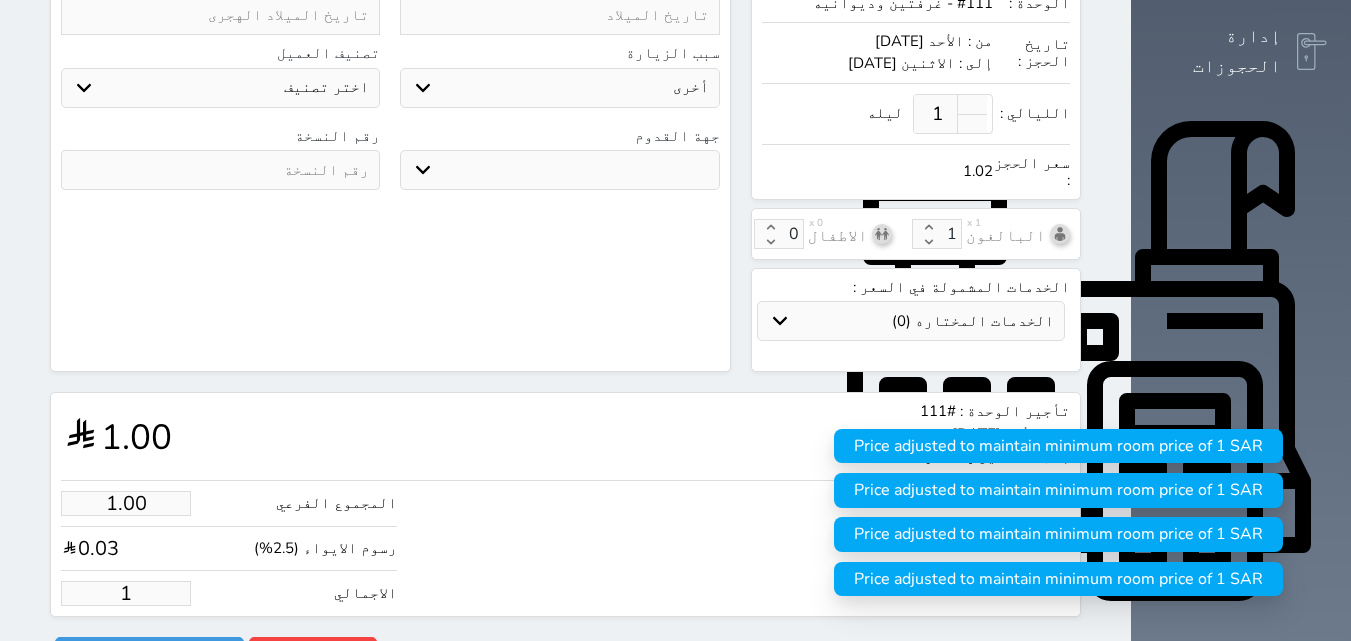 type on "9.76" 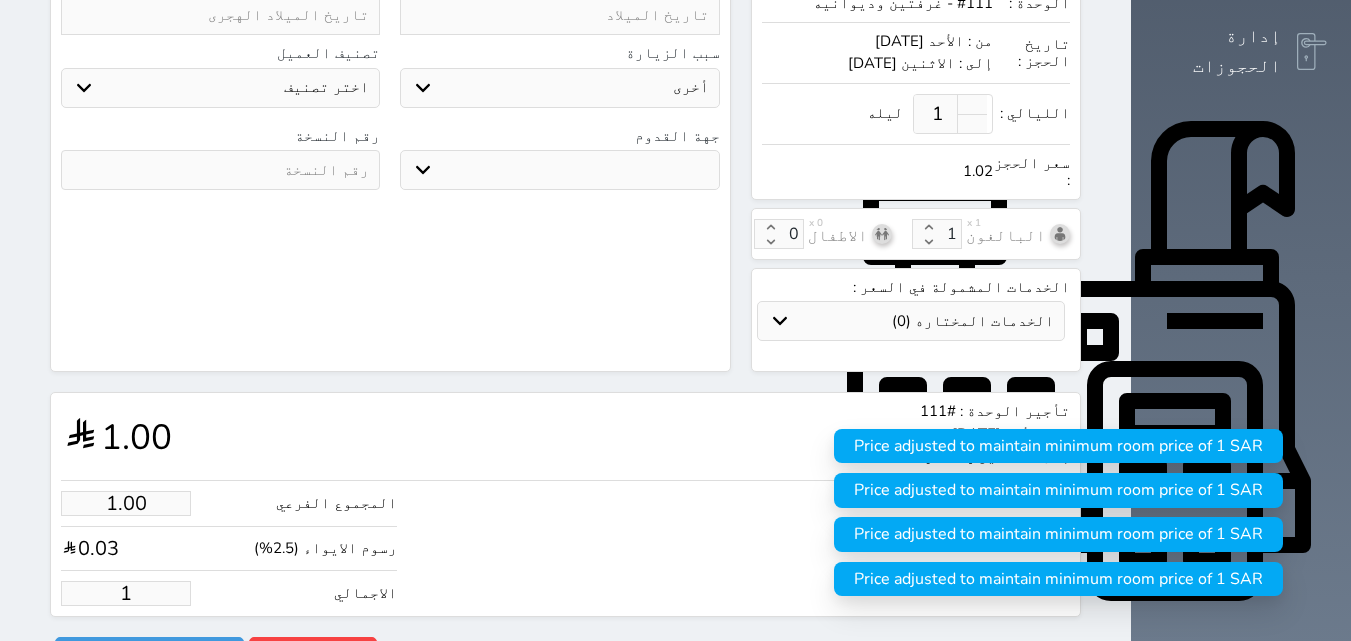 type on "10" 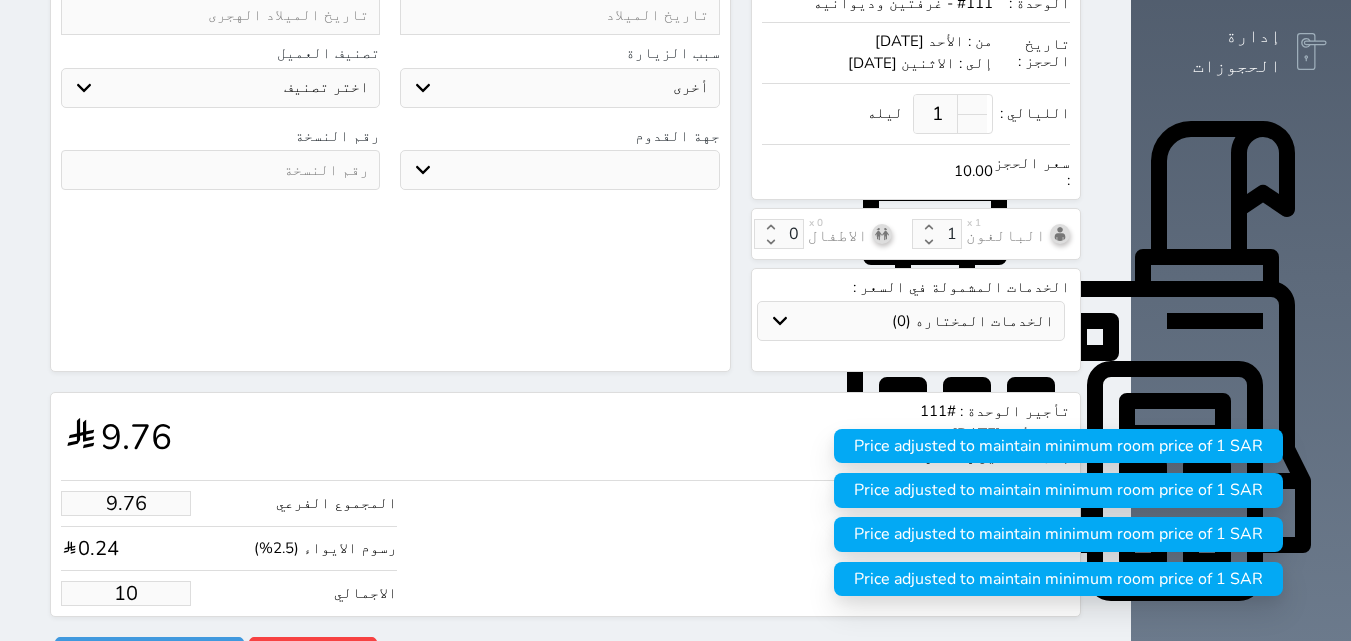 type on "97.56" 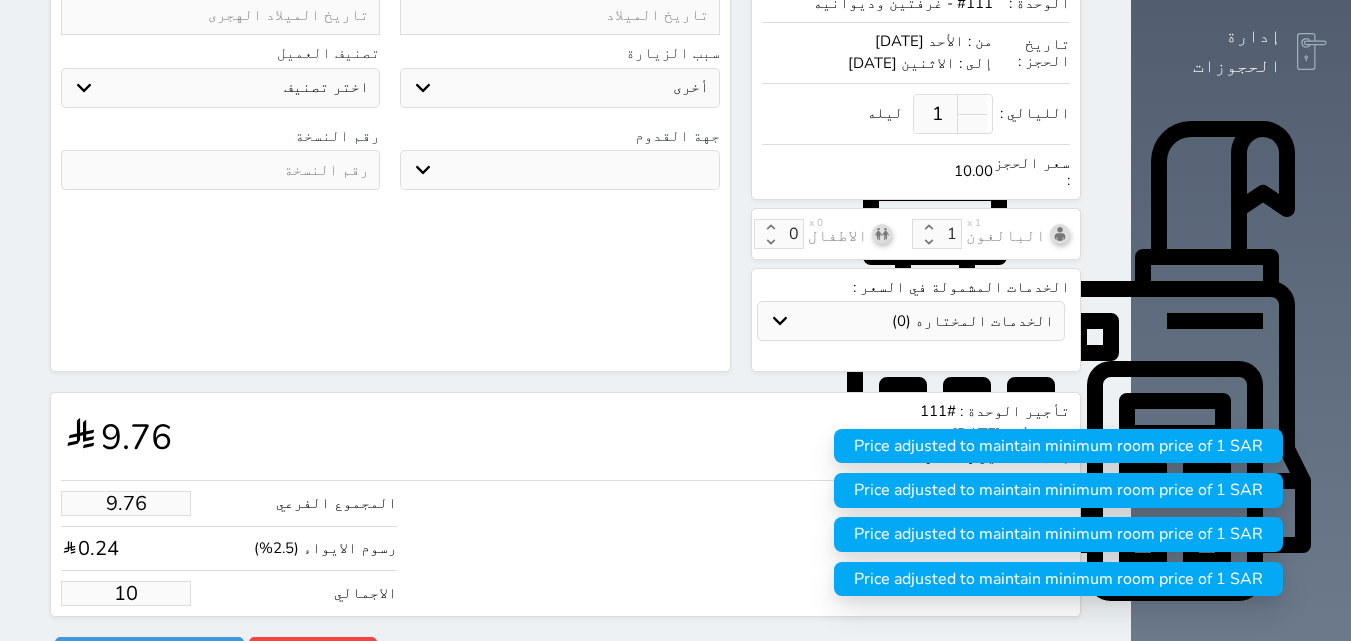 type on "100" 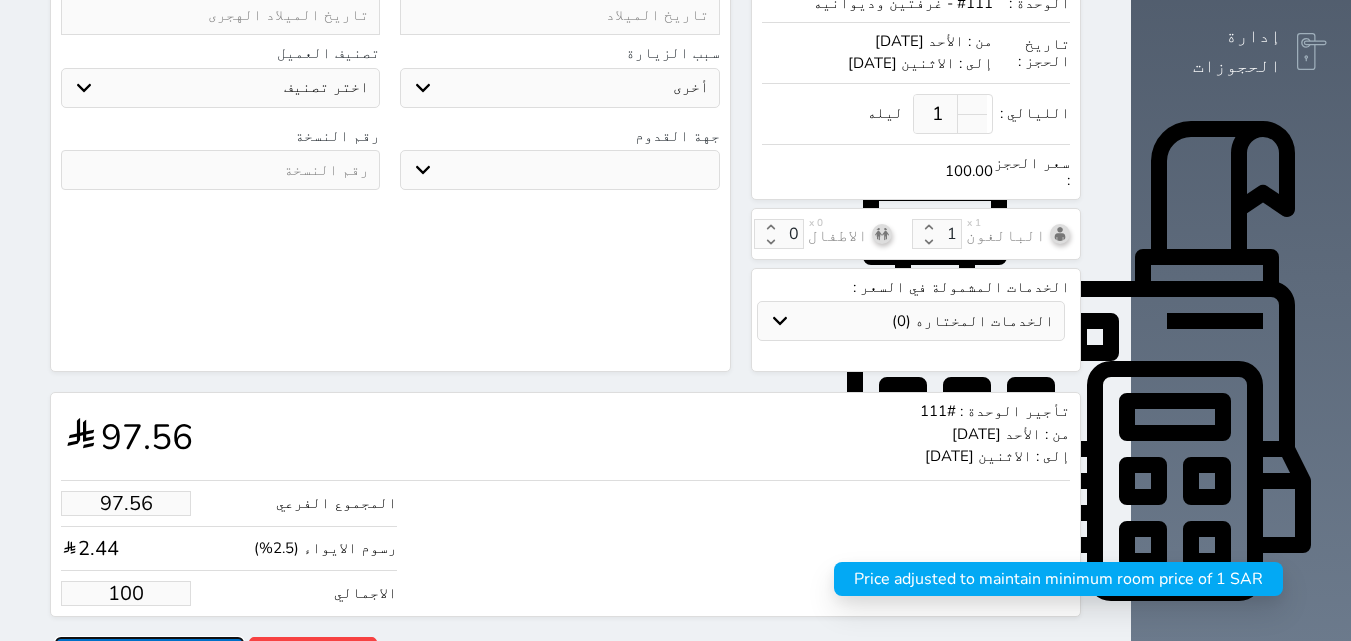 type on "100.00" 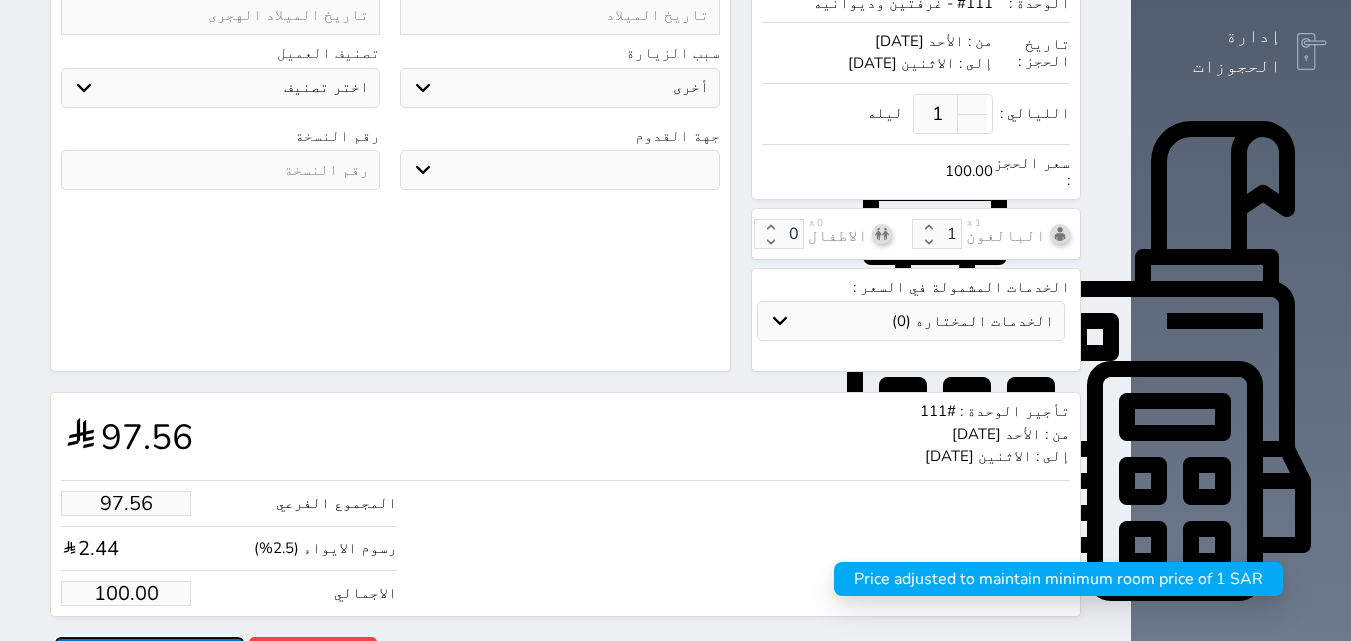 click on "حجز" at bounding box center [149, 654] 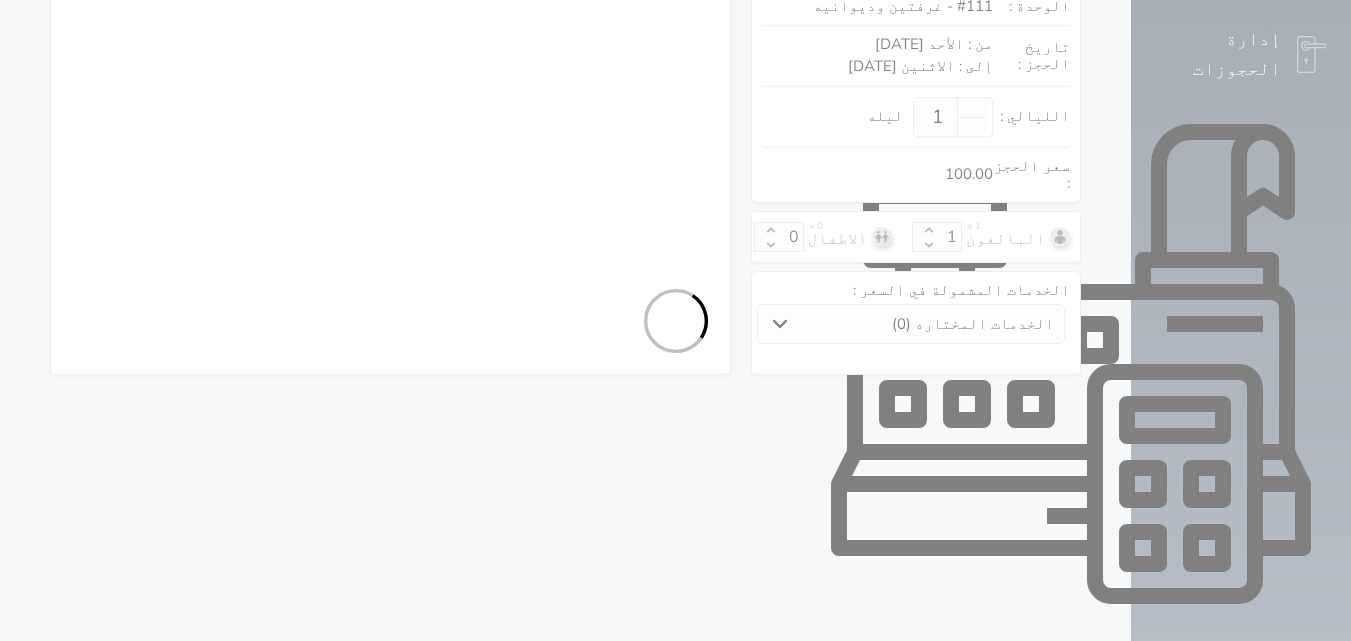 select on "1" 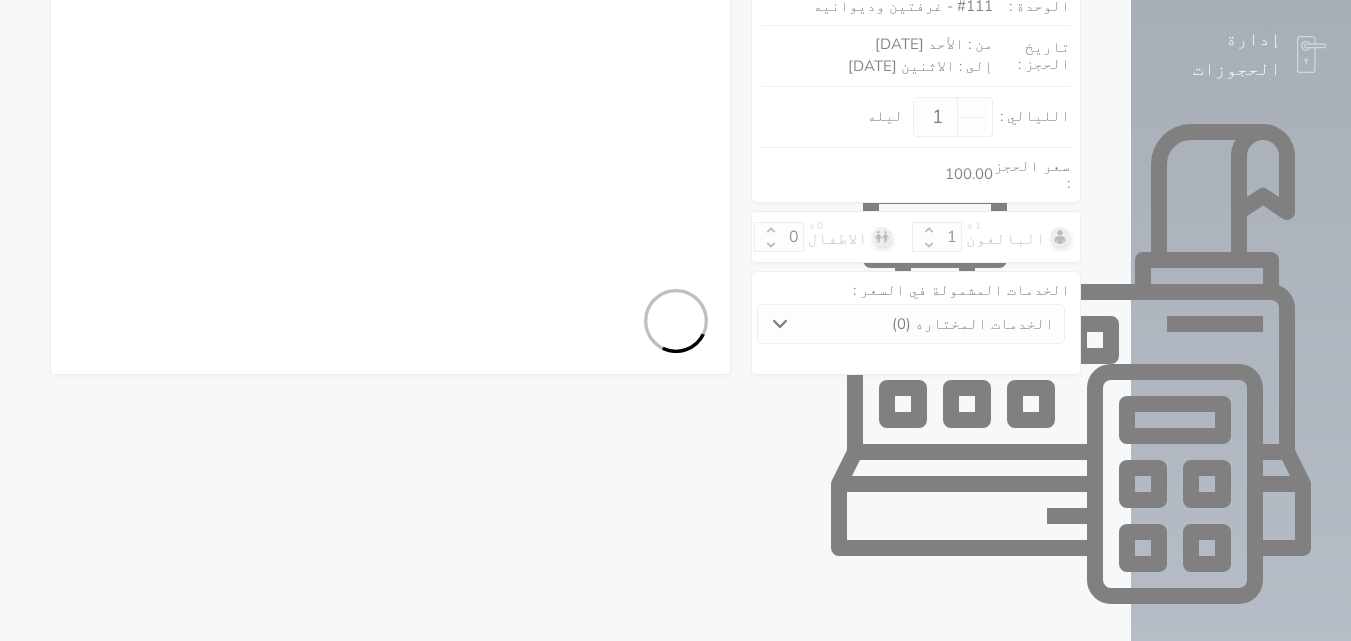 select on "113" 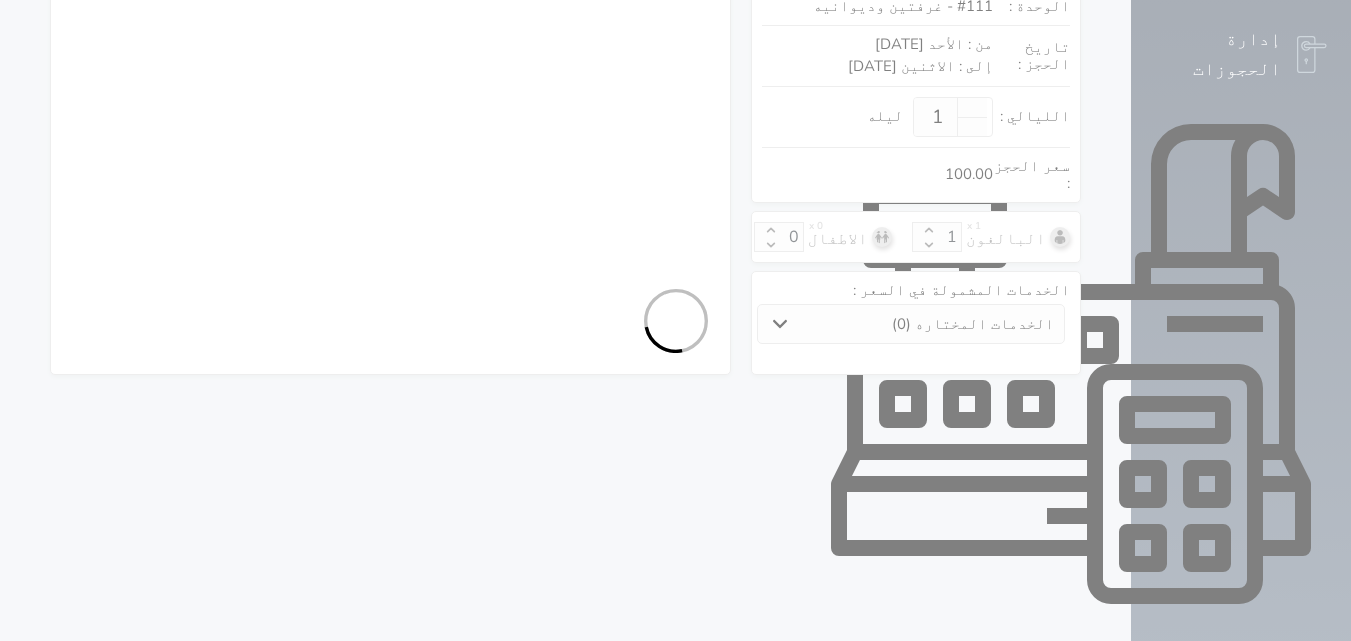 select on "1" 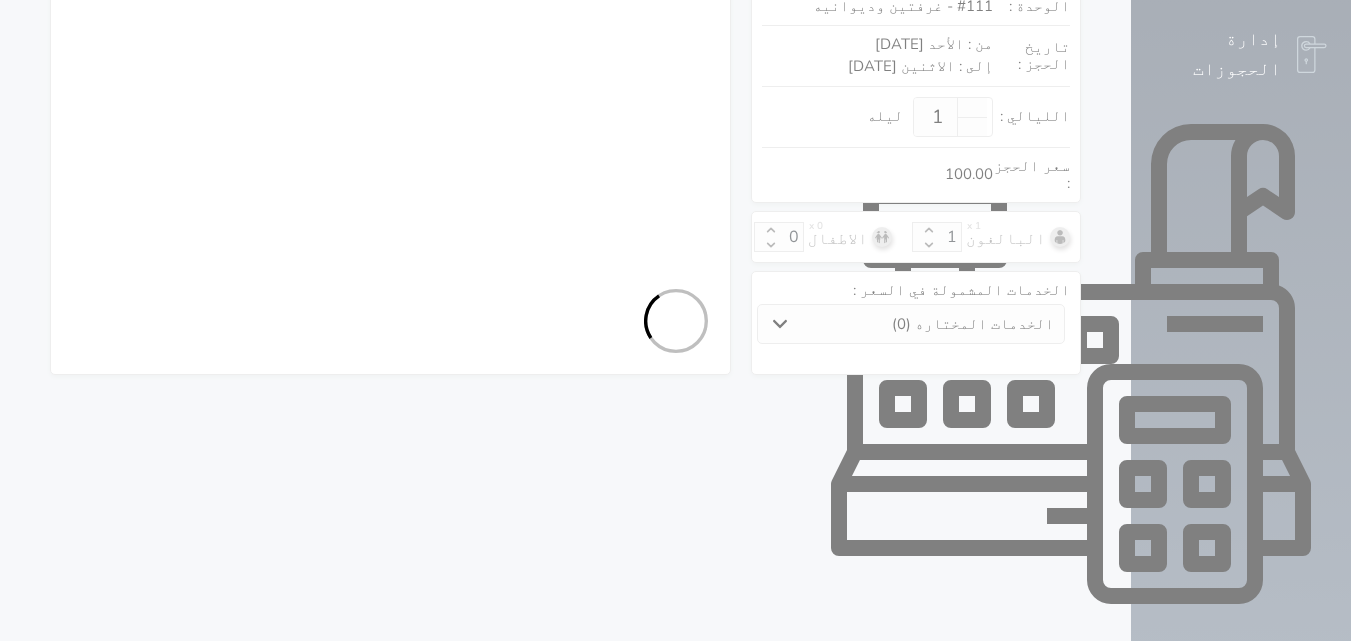 select 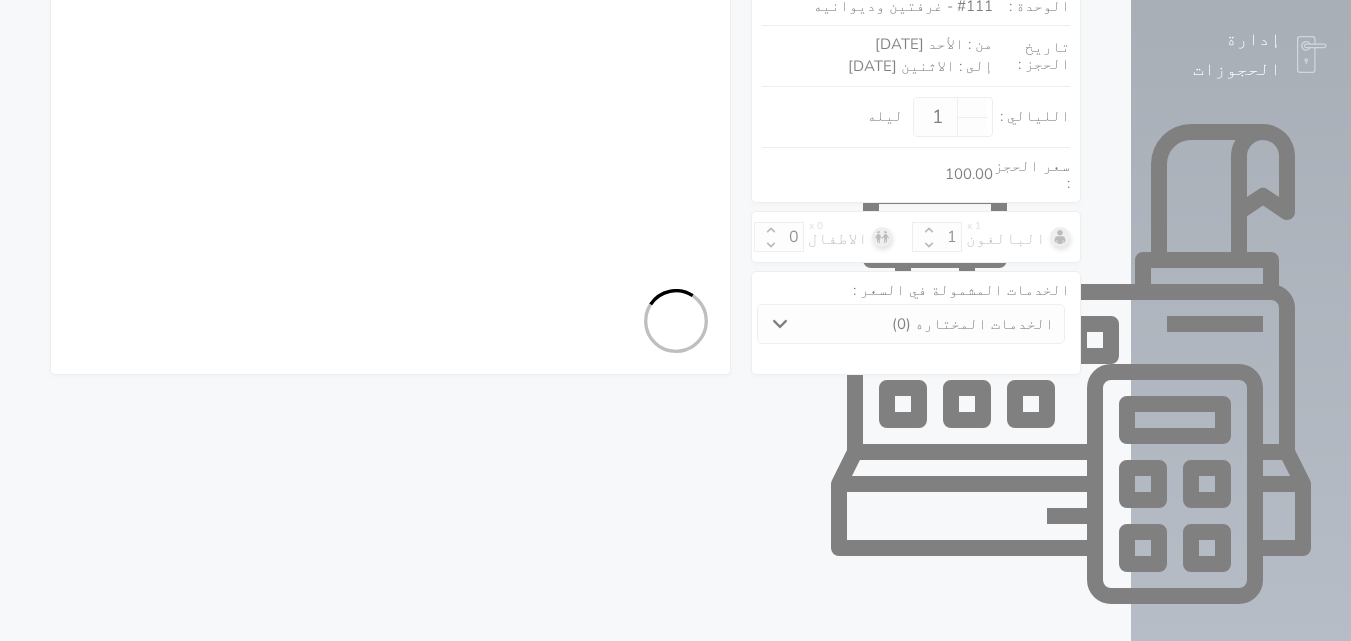 select on "7" 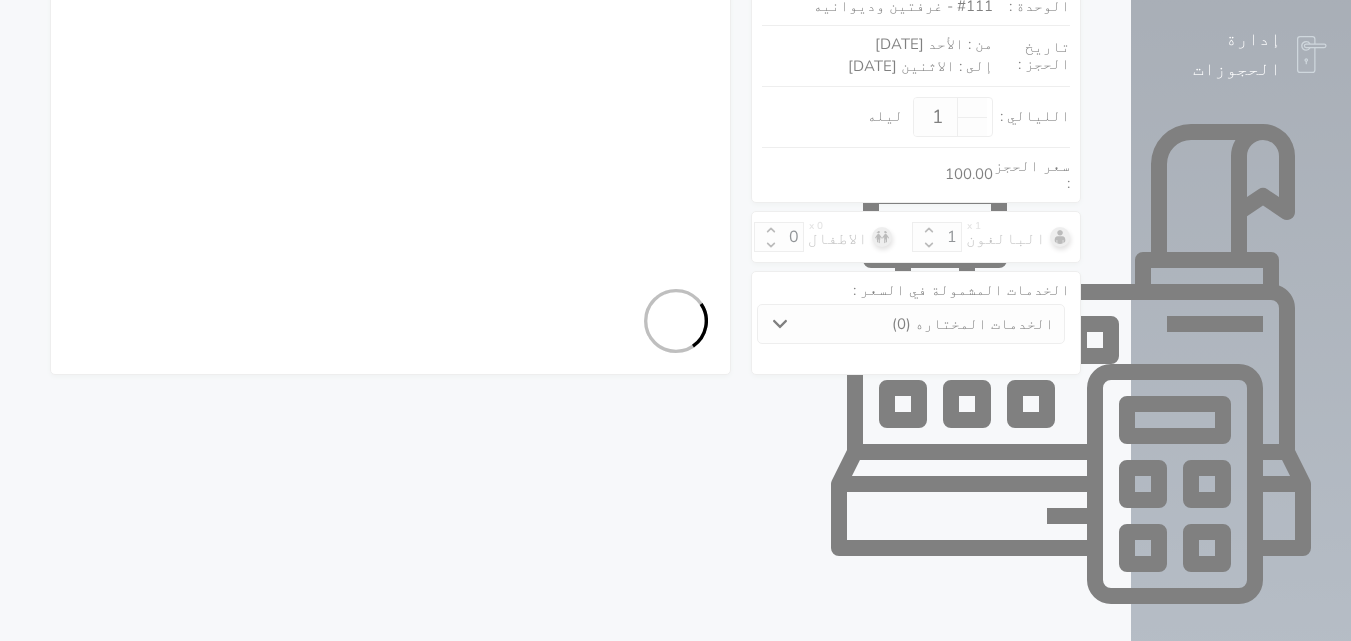 select 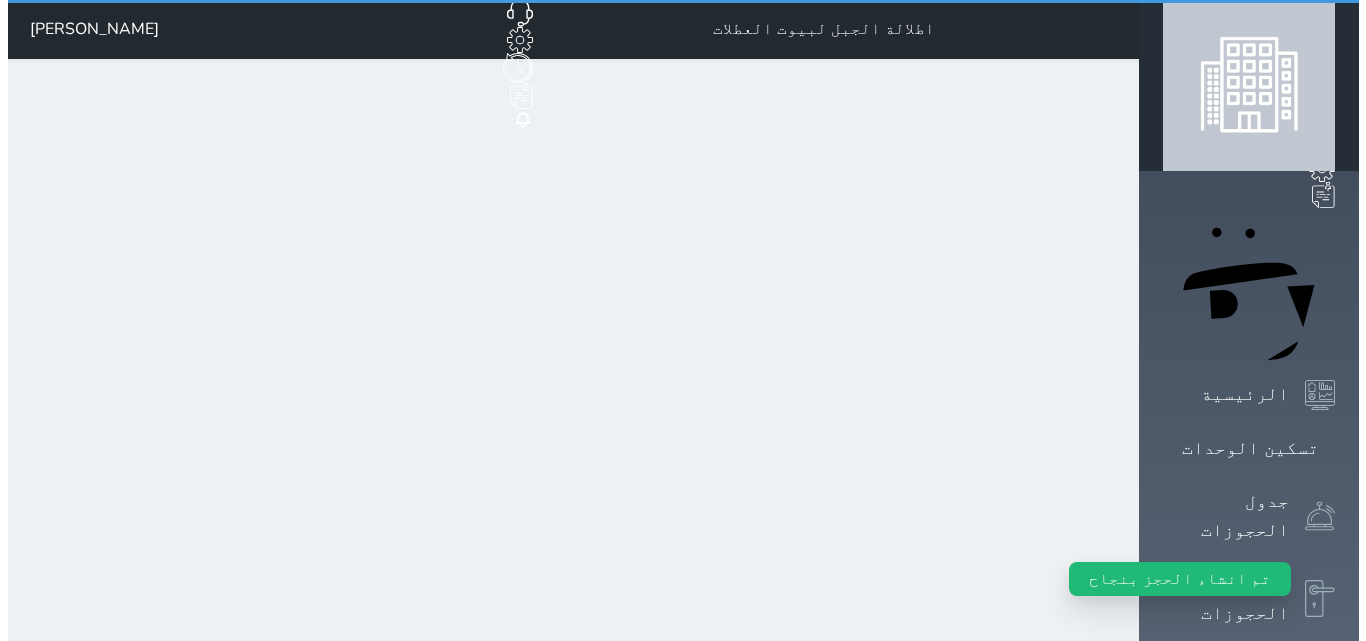 scroll, scrollTop: 0, scrollLeft: 0, axis: both 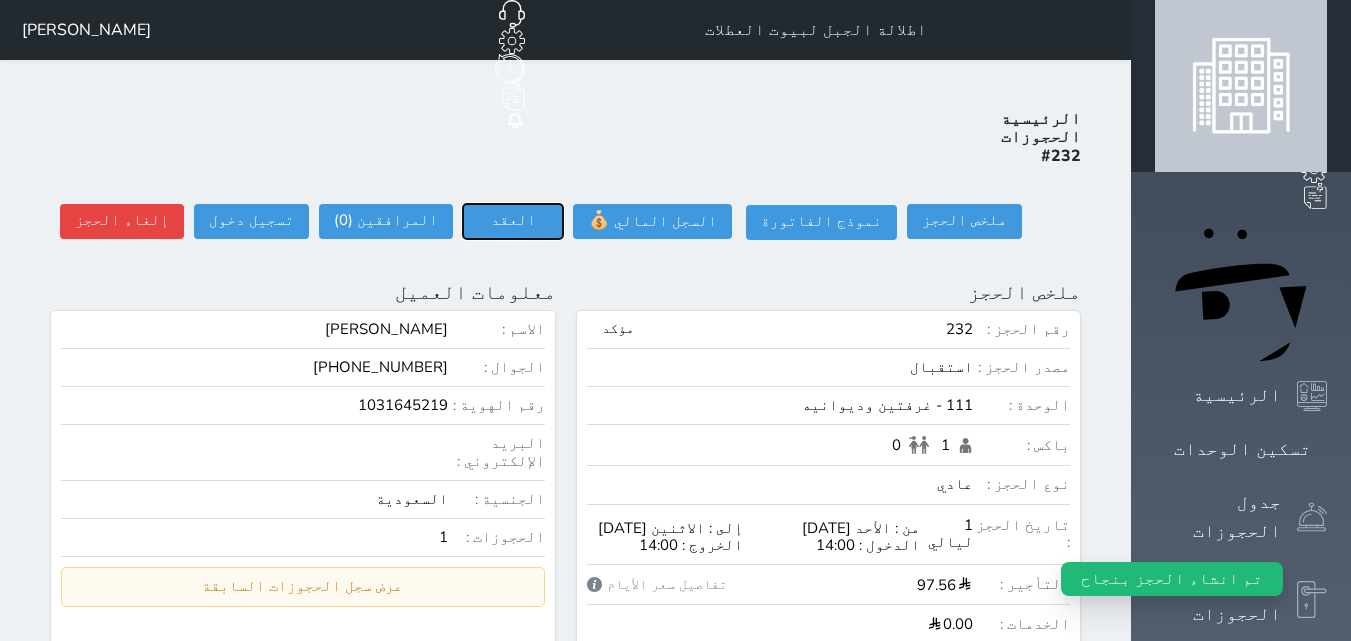 drag, startPoint x: 427, startPoint y: 157, endPoint x: 401, endPoint y: 145, distance: 28.635643 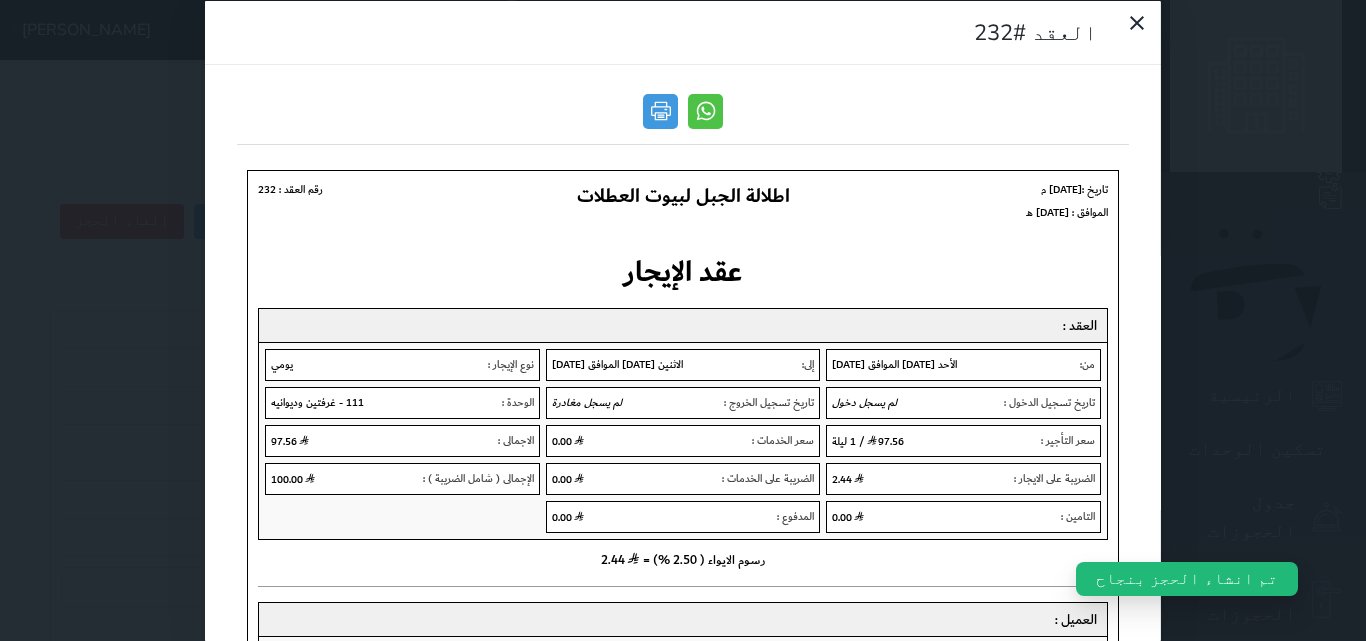 scroll, scrollTop: 0, scrollLeft: 0, axis: both 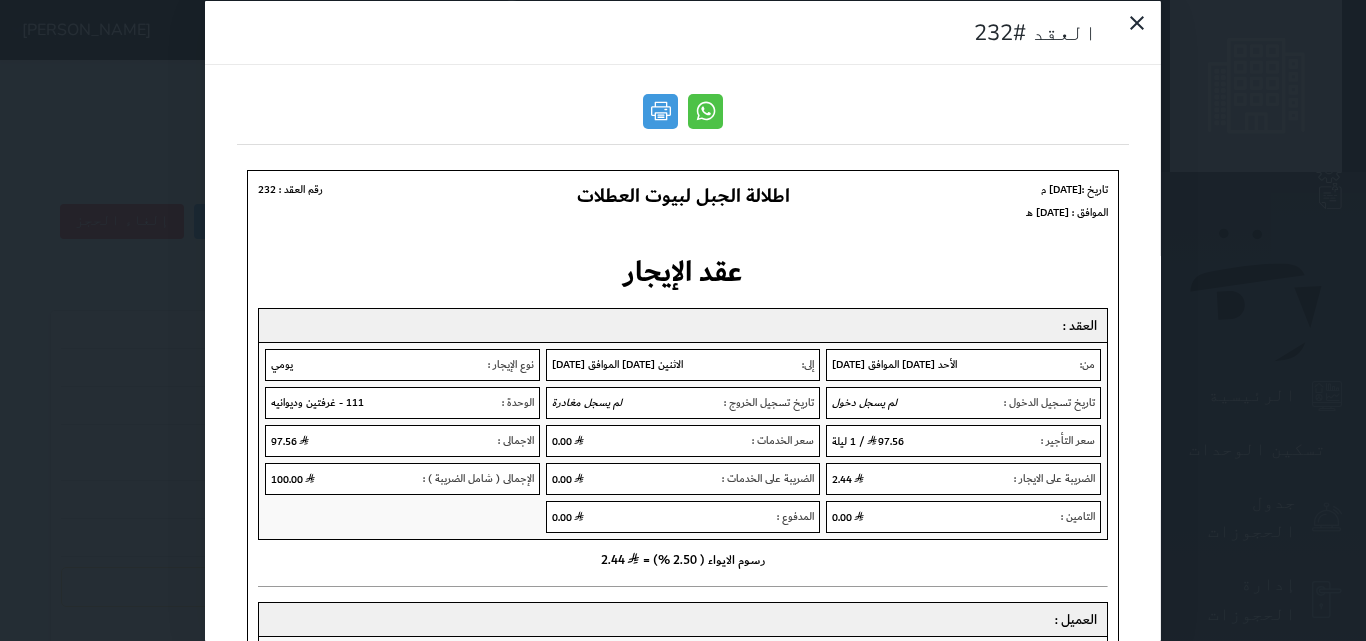 click at bounding box center [683, 116] 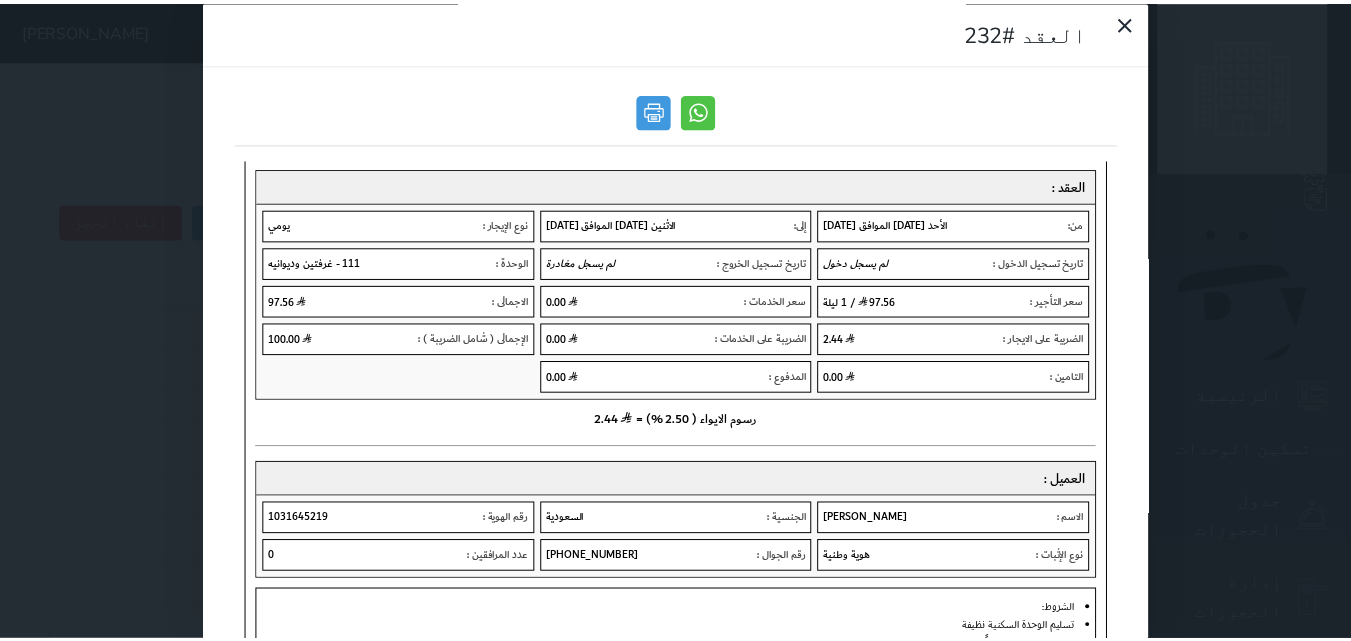 scroll, scrollTop: 0, scrollLeft: 0, axis: both 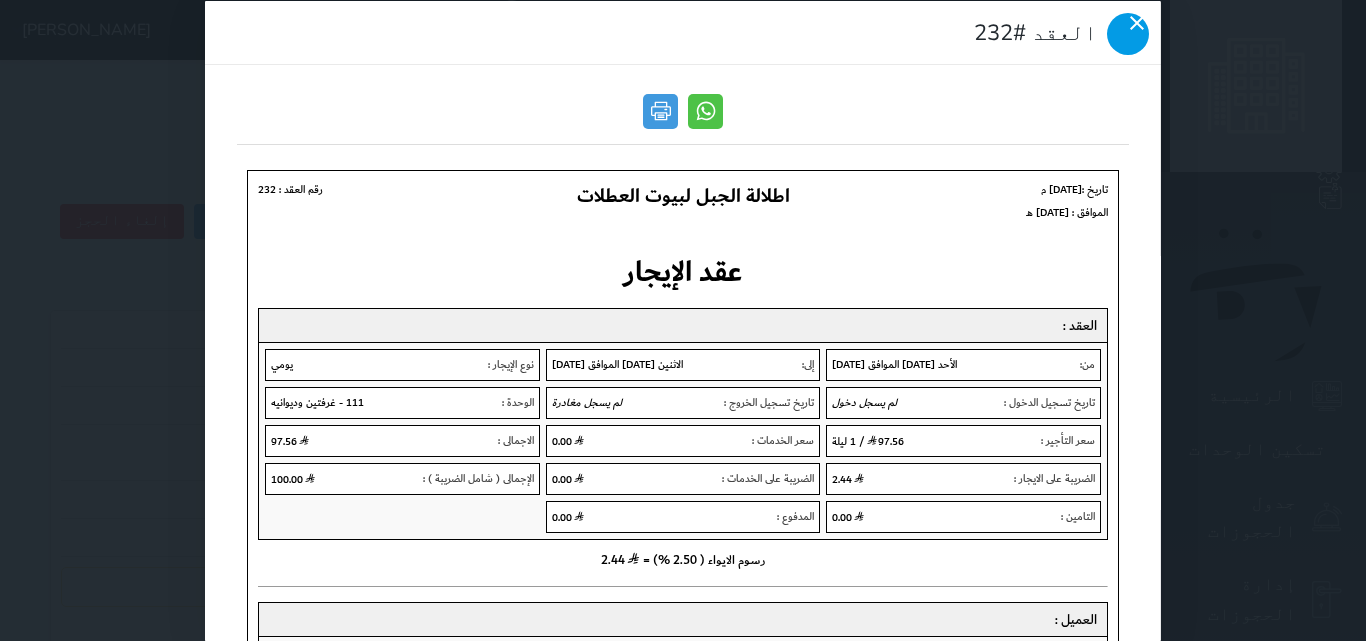 click 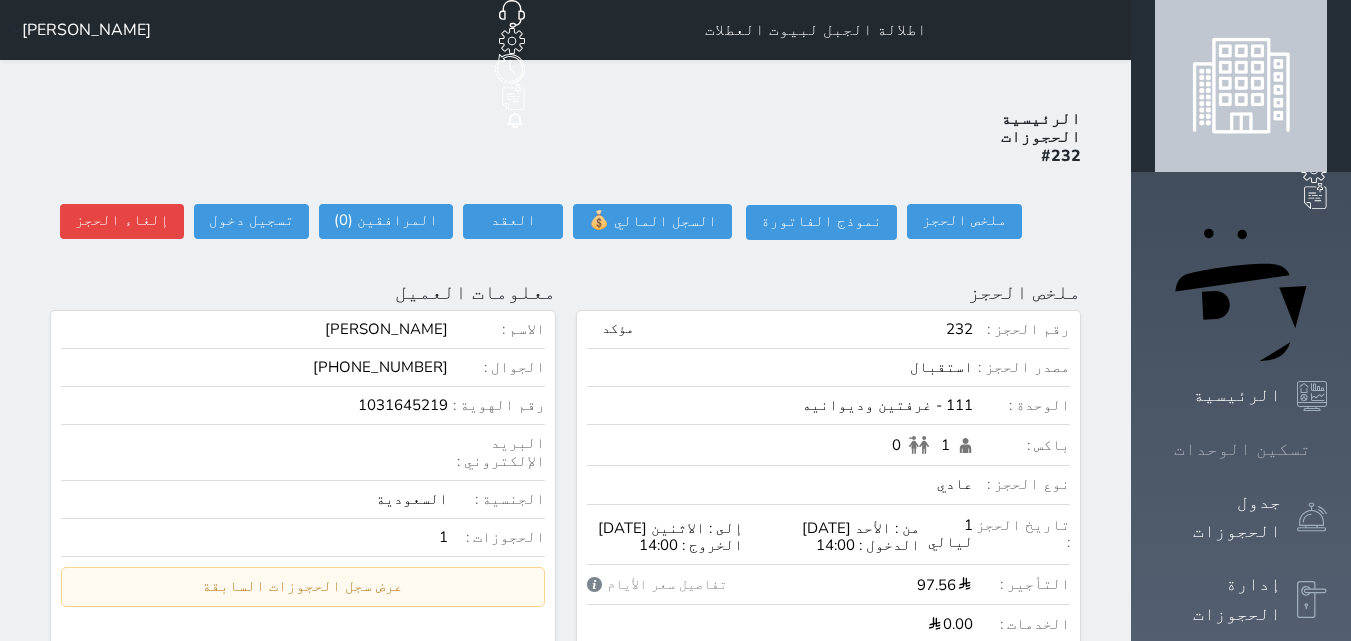 click 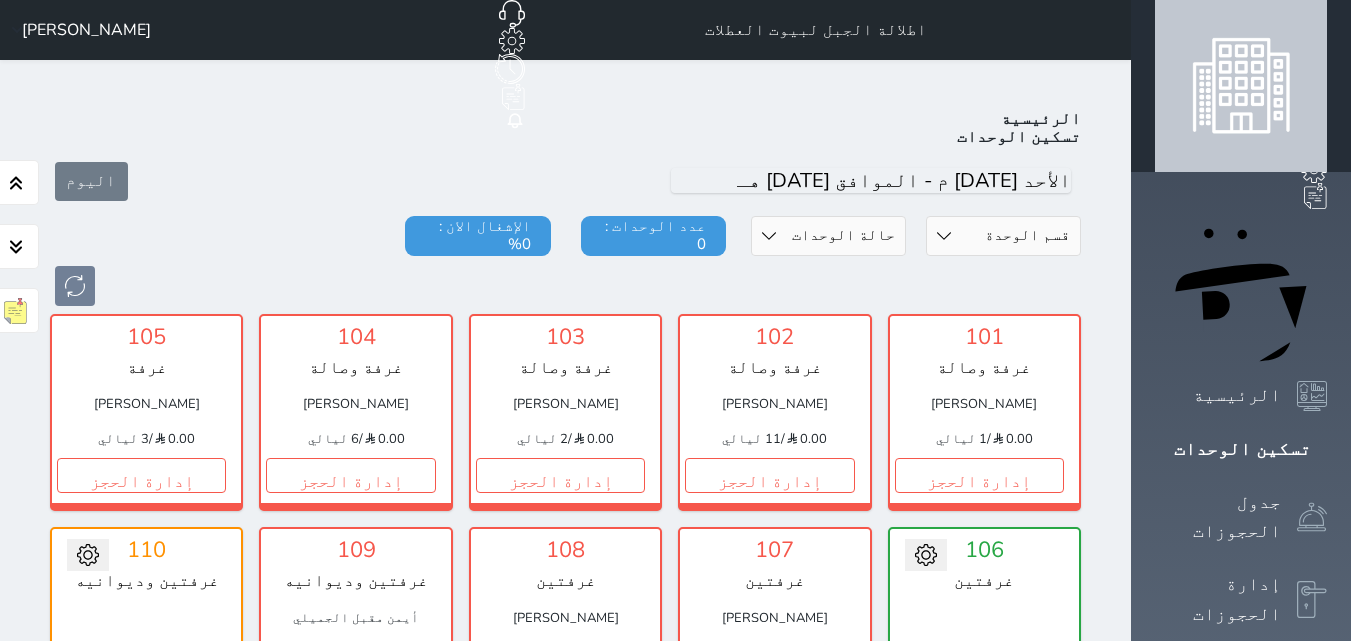 scroll, scrollTop: 78, scrollLeft: 0, axis: vertical 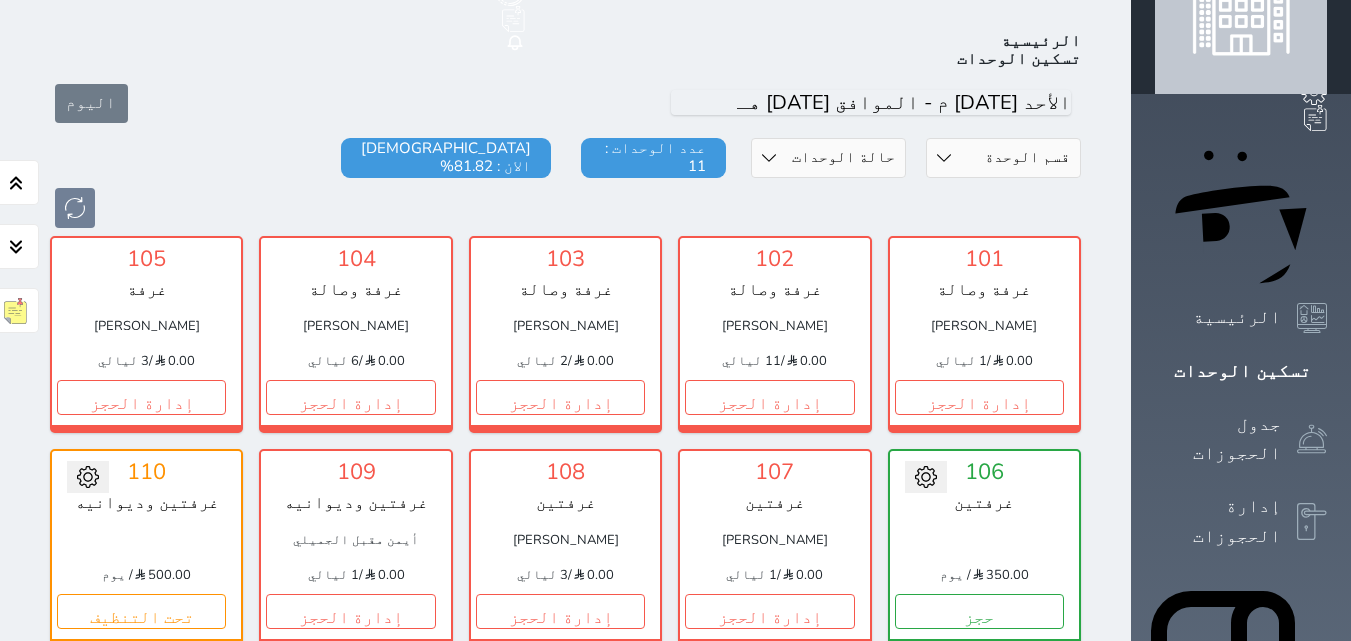 click 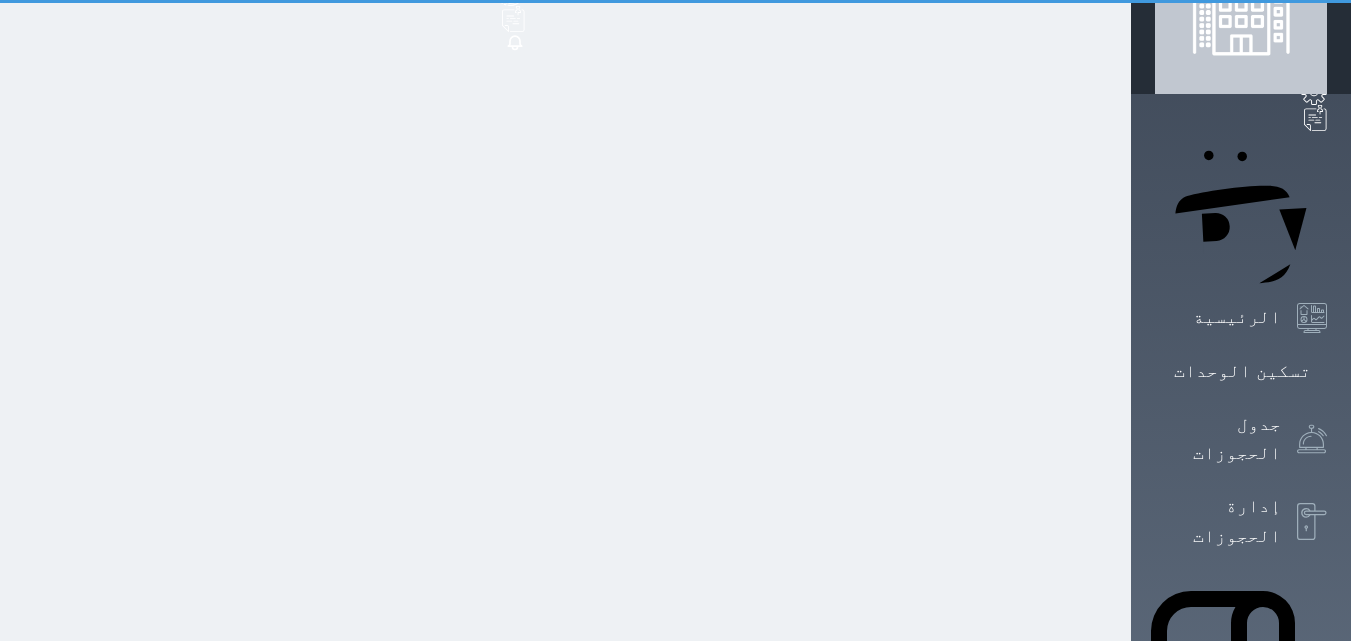 scroll, scrollTop: 0, scrollLeft: 0, axis: both 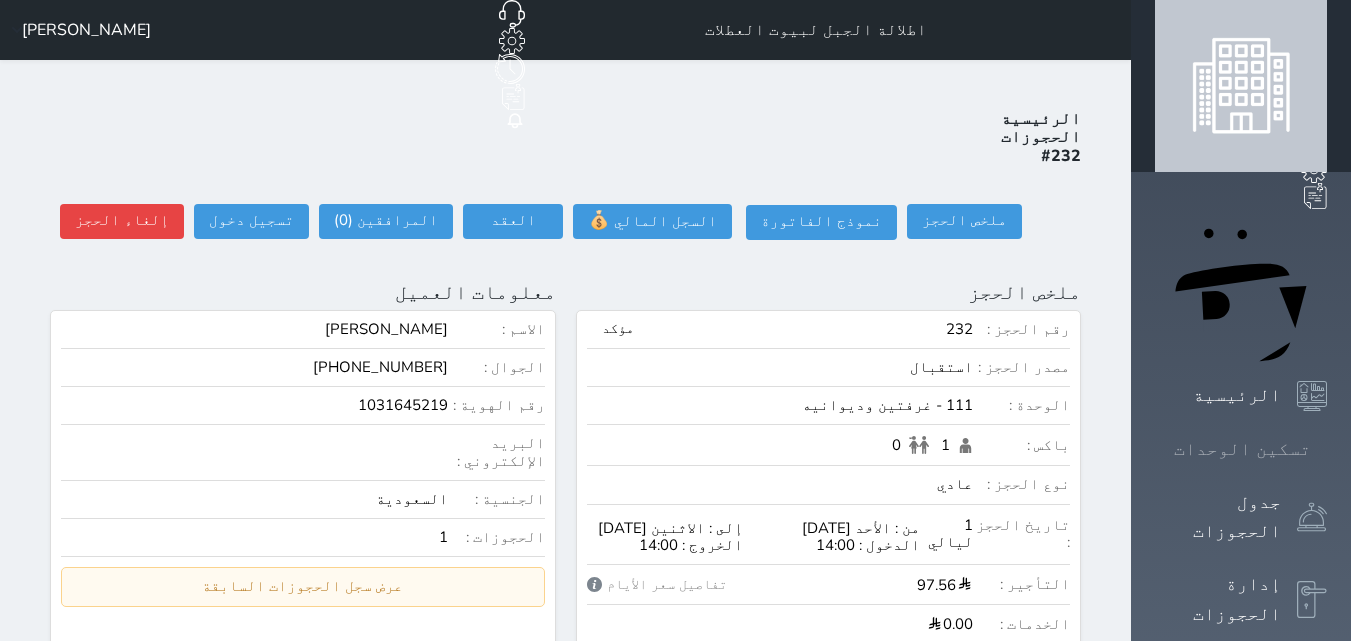 click 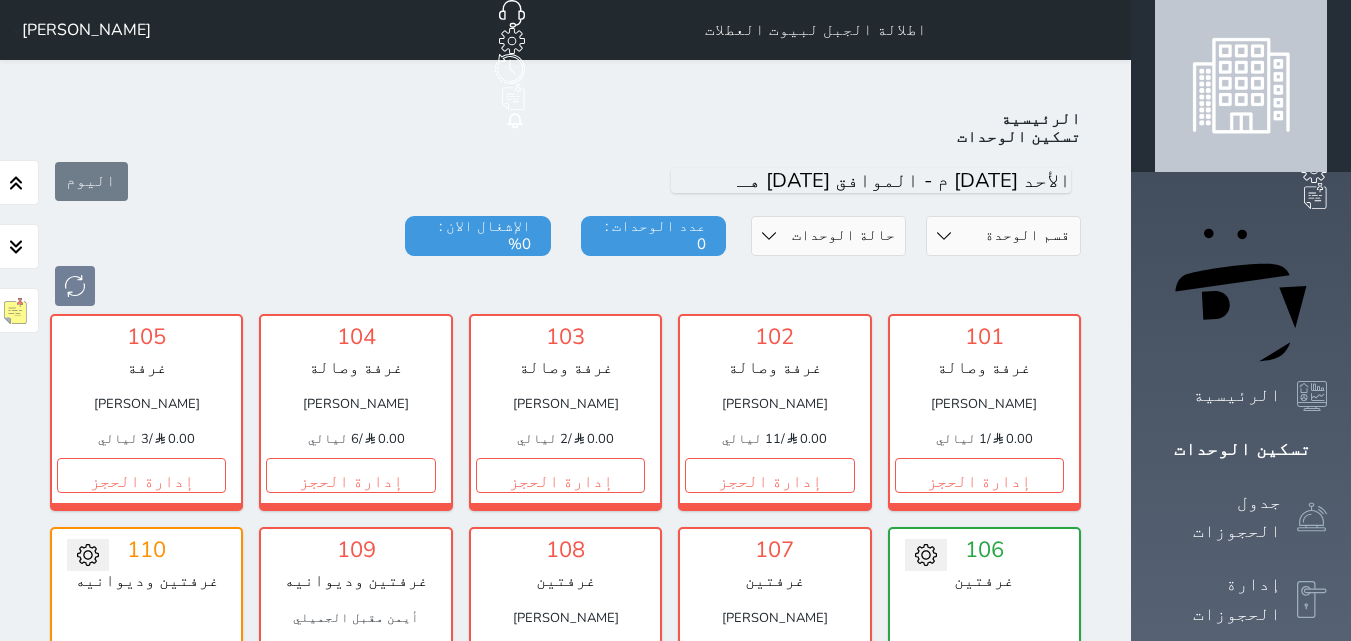 scroll, scrollTop: 78, scrollLeft: 0, axis: vertical 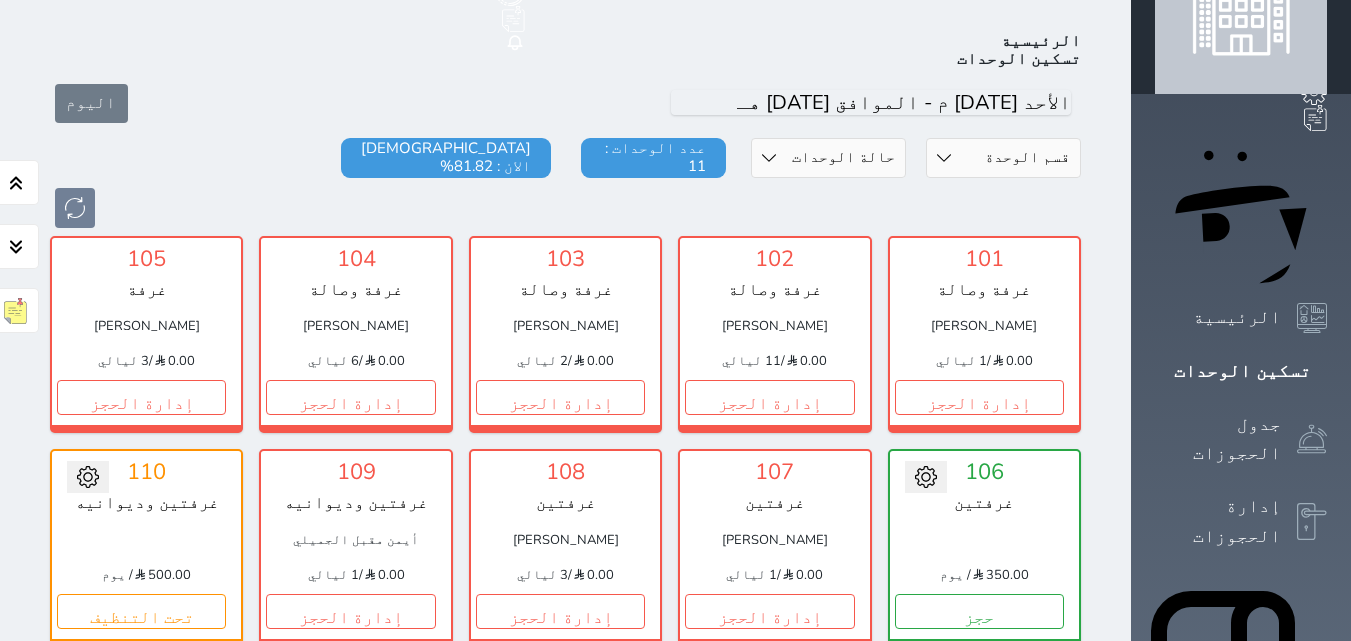 click on "إدارة الحجز" at bounding box center (979, 824) 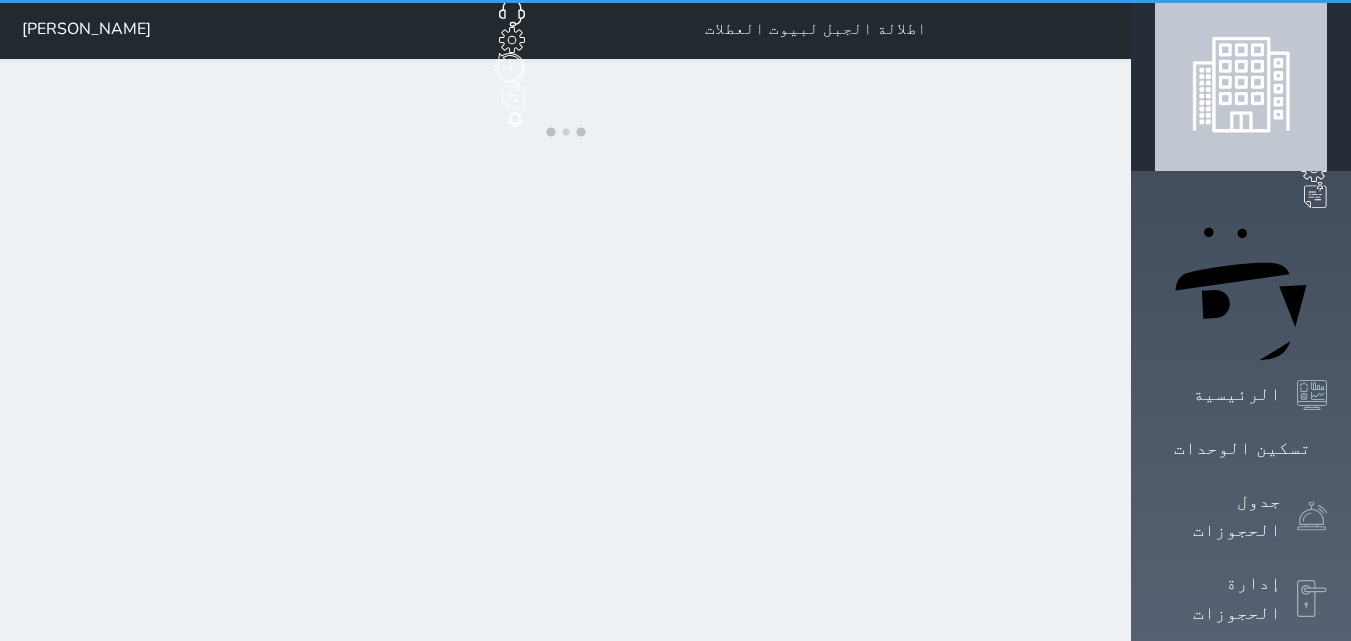 scroll, scrollTop: 0, scrollLeft: 0, axis: both 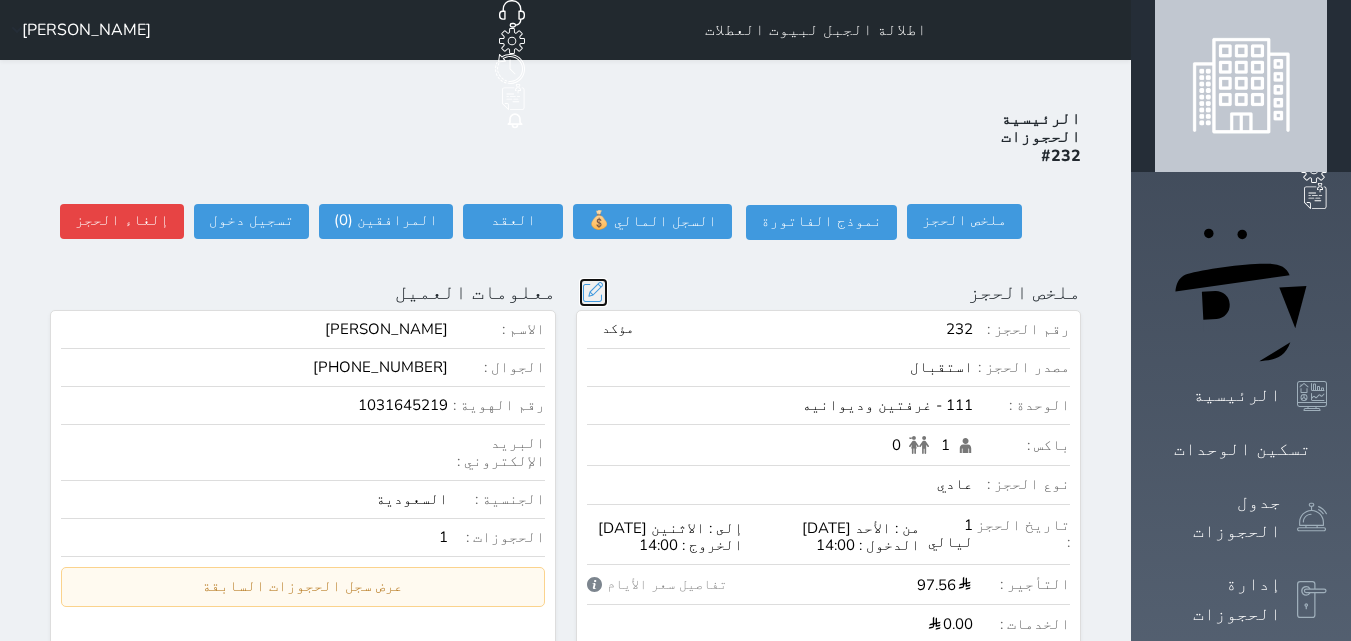 click at bounding box center [593, 292] 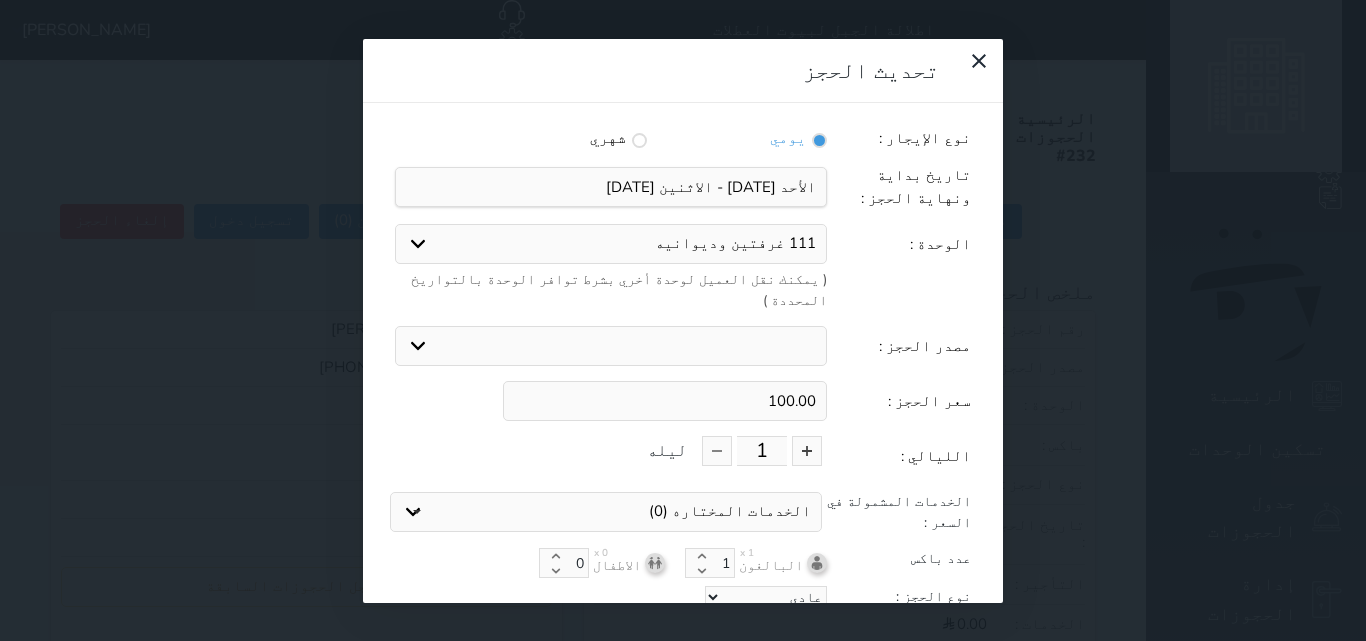 click on "100.00" at bounding box center [665, 401] 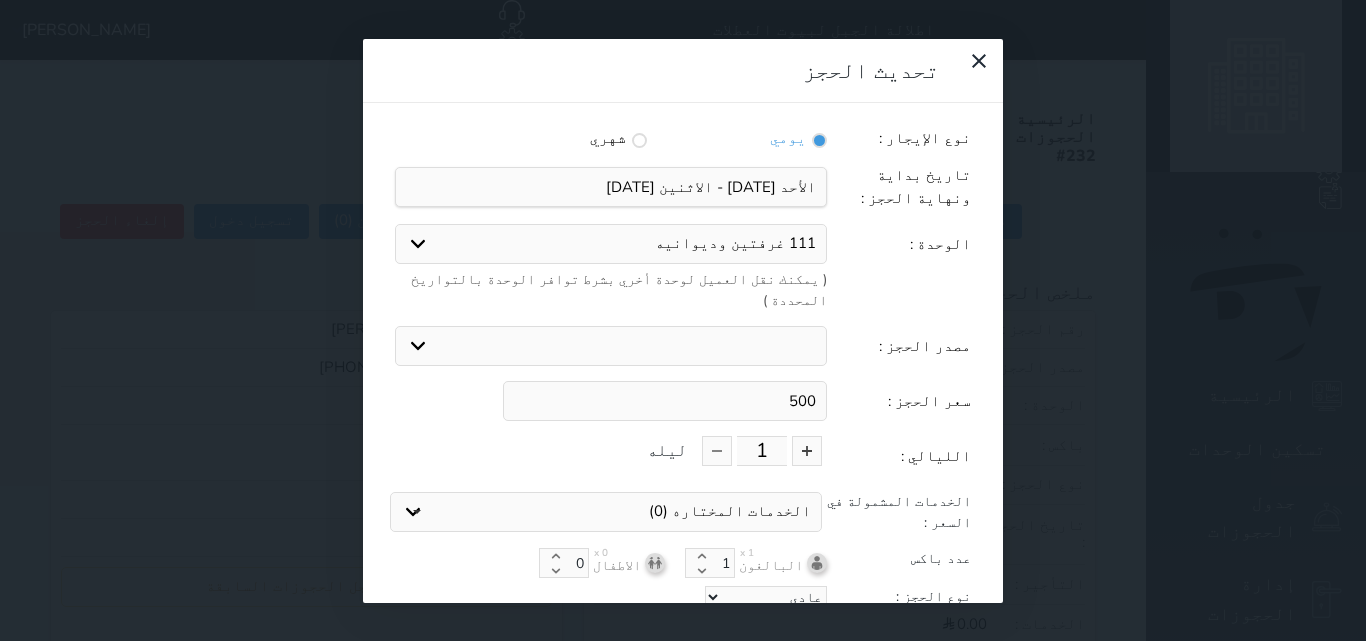 click on "500" at bounding box center (665, 401) 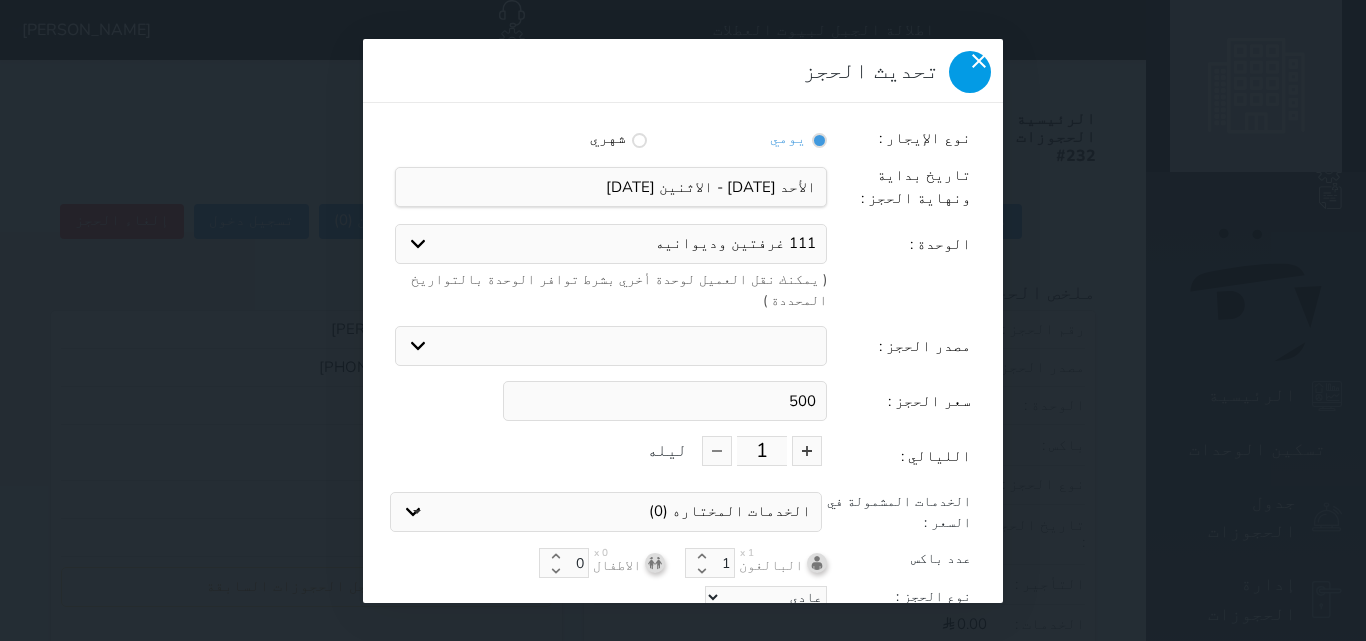 type on "500" 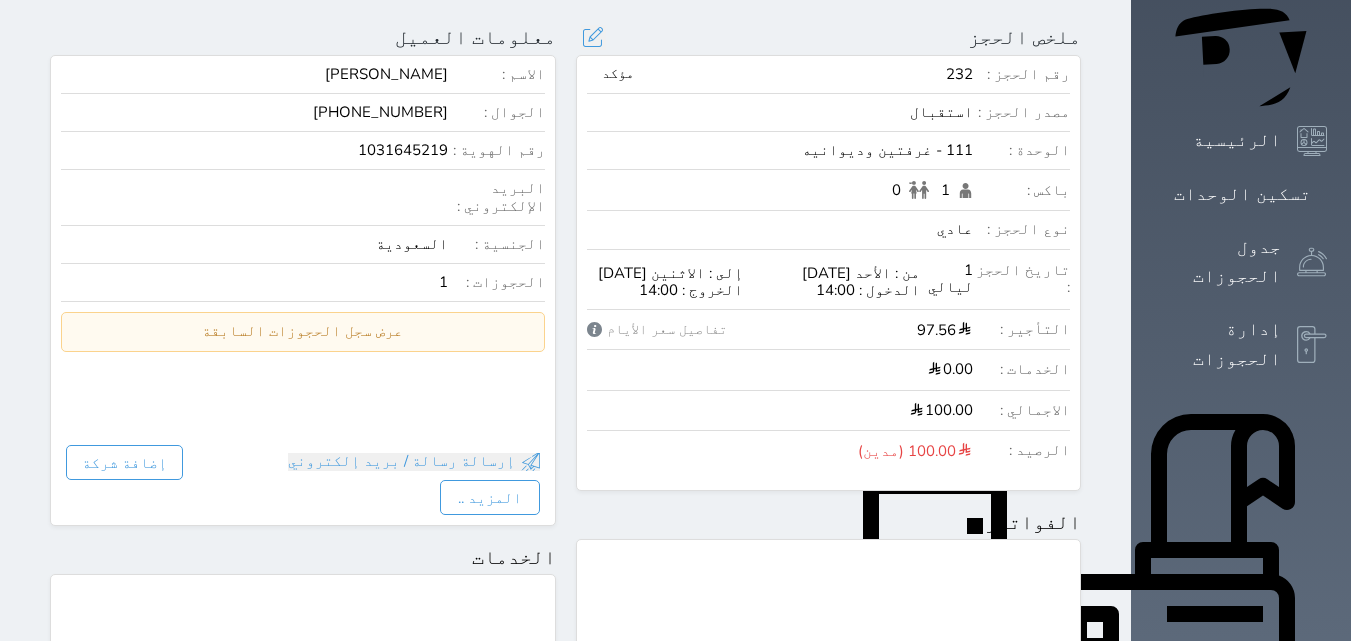 scroll, scrollTop: 0, scrollLeft: 0, axis: both 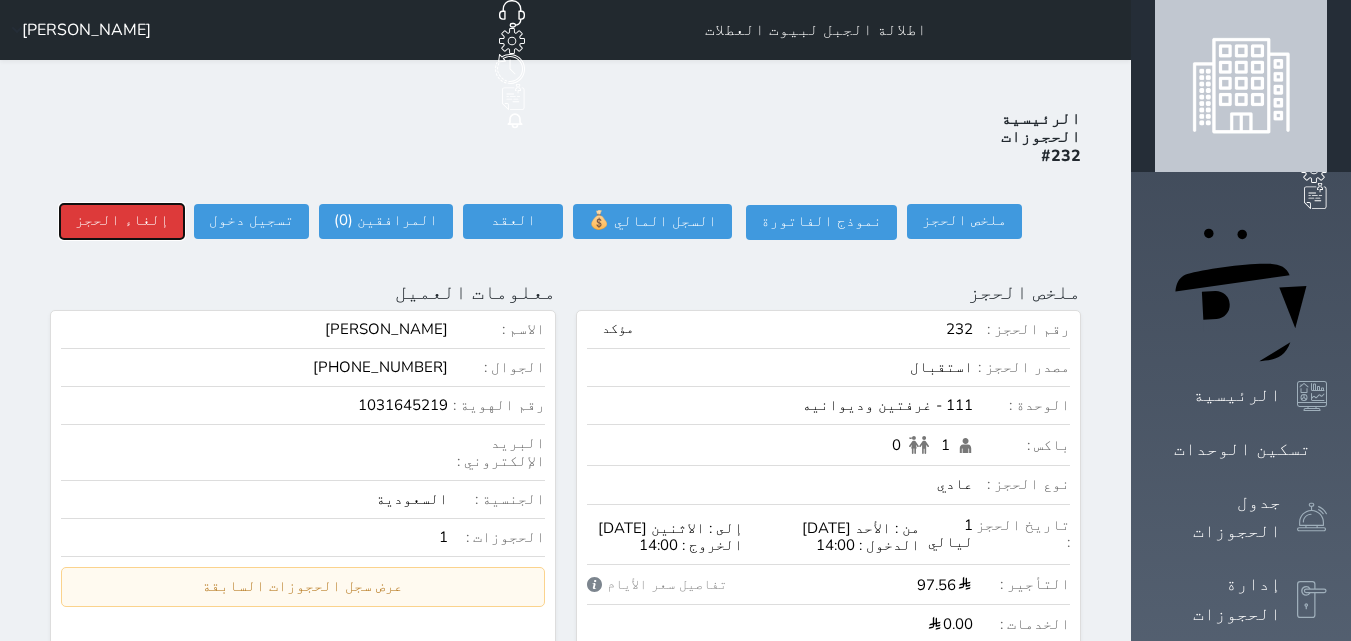 click on "إلغاء الحجز" at bounding box center (122, 221) 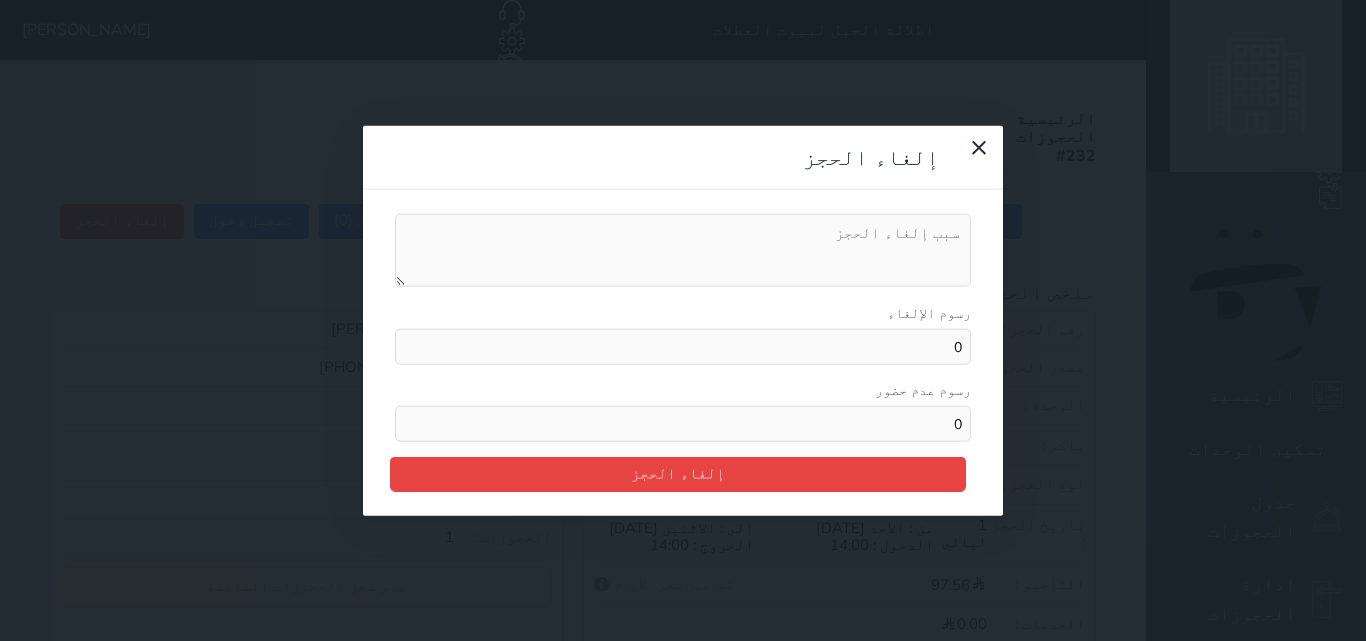 click on "رسوم الإلغاء" at bounding box center (683, 250) 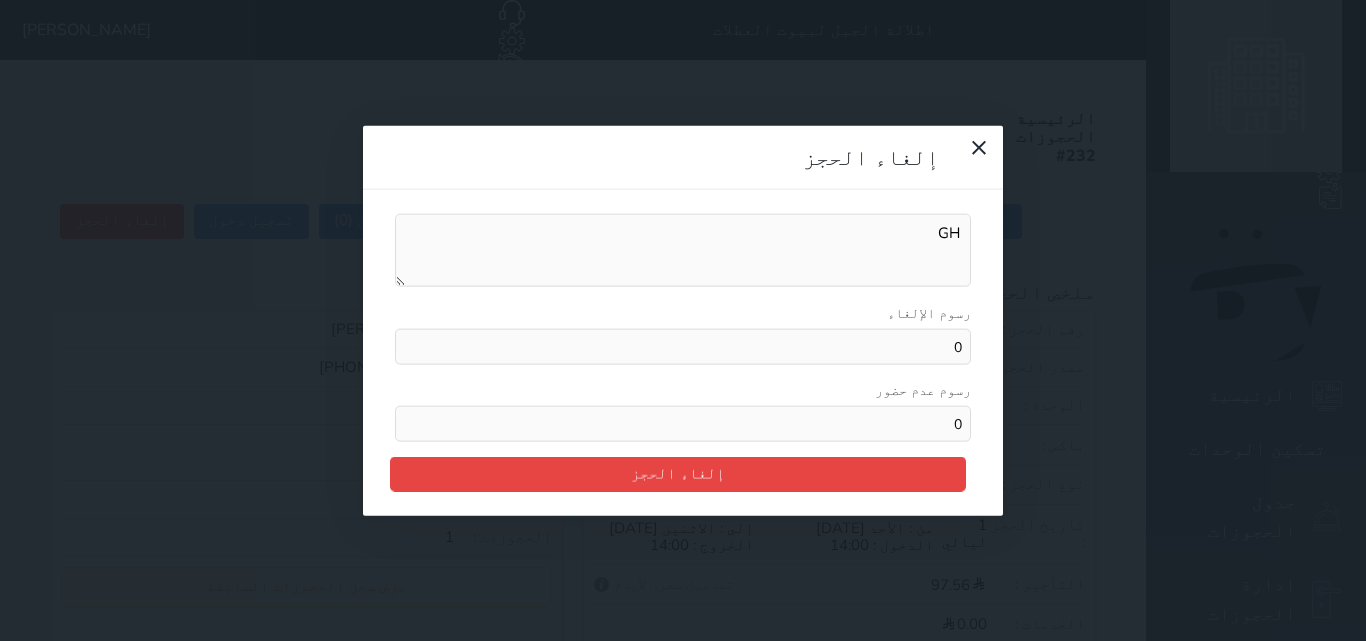 type on "G" 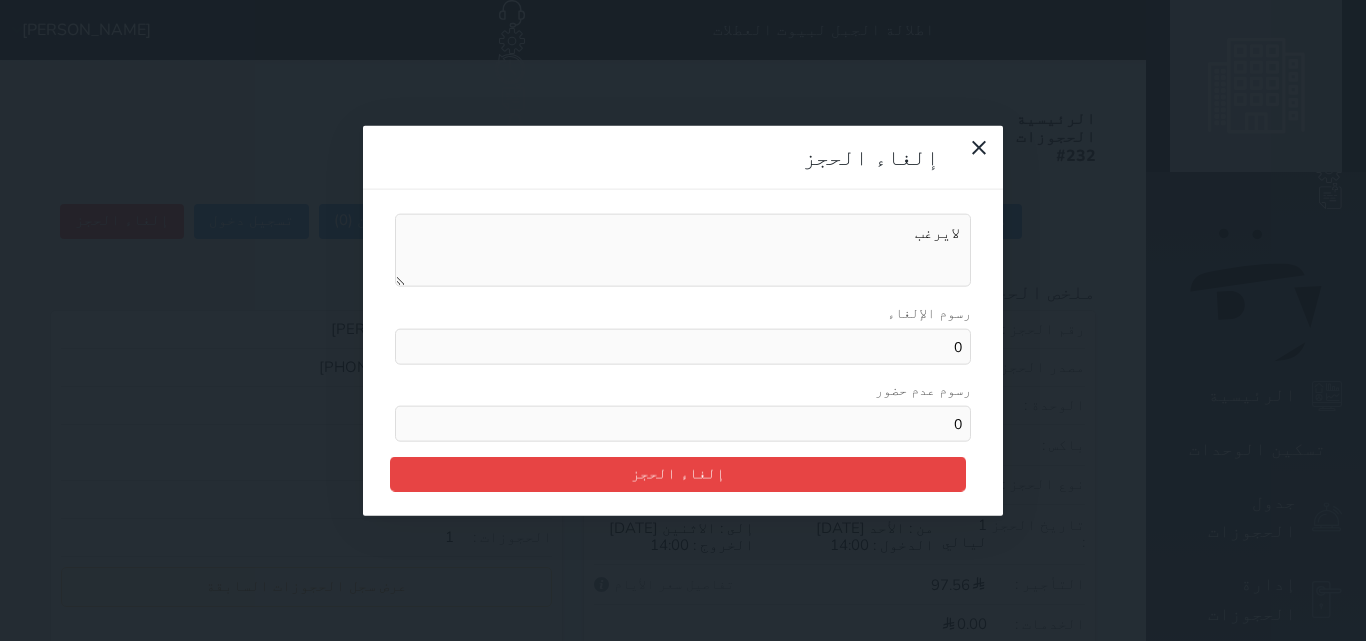 type on "لايرغب" 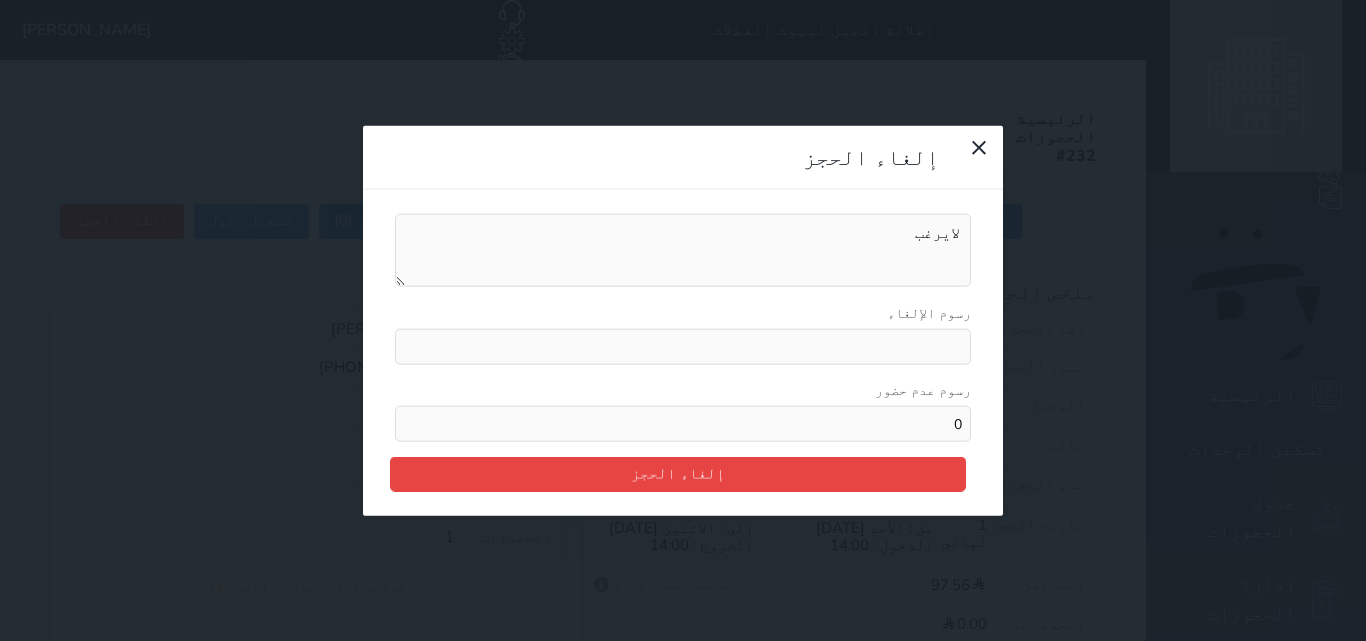 type 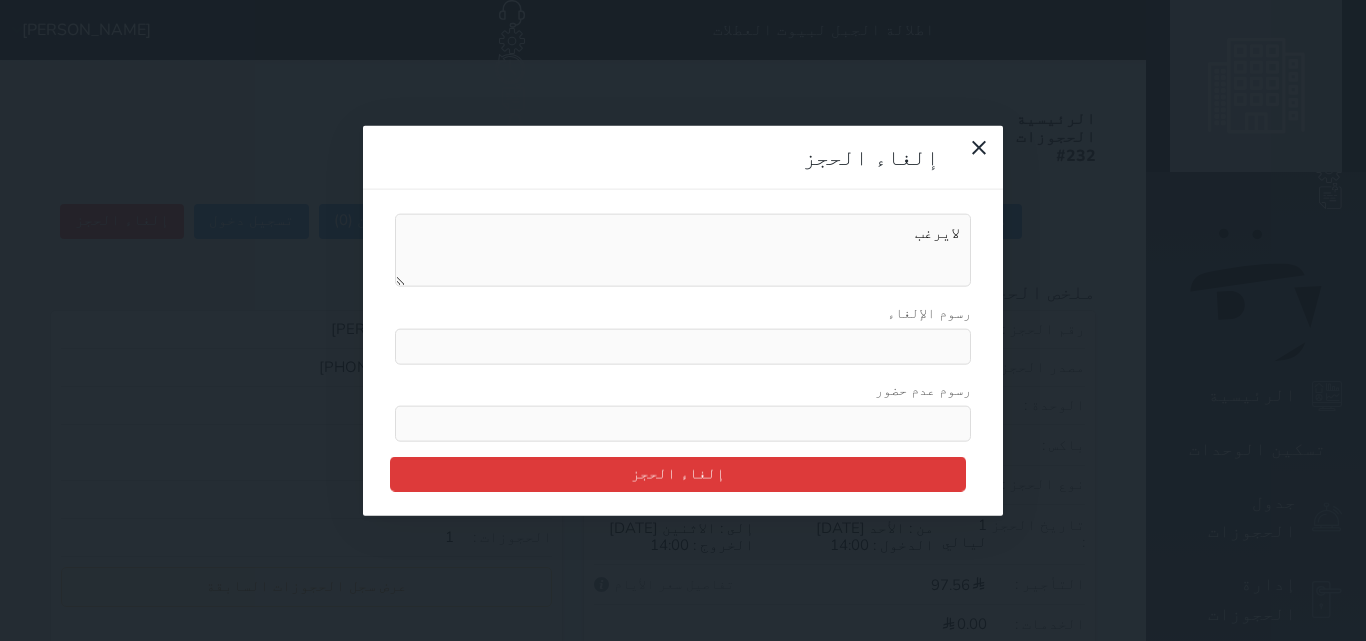 type 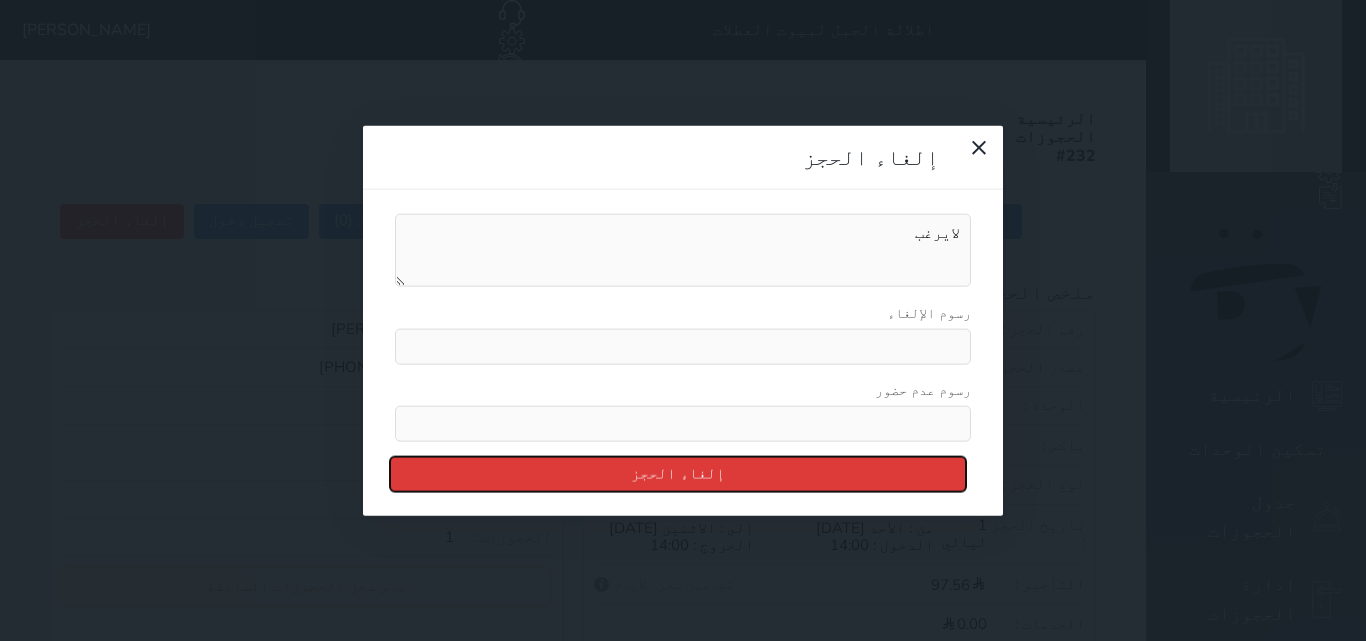 click on "إلغاء الحجز" at bounding box center (678, 474) 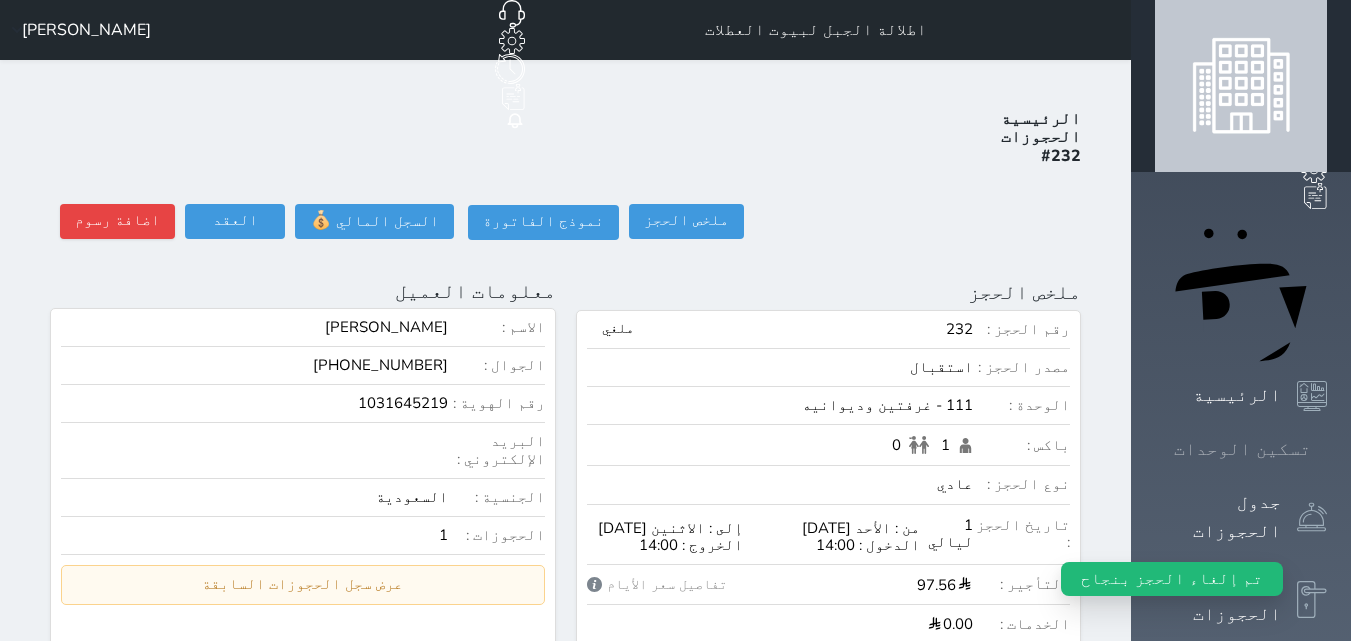click 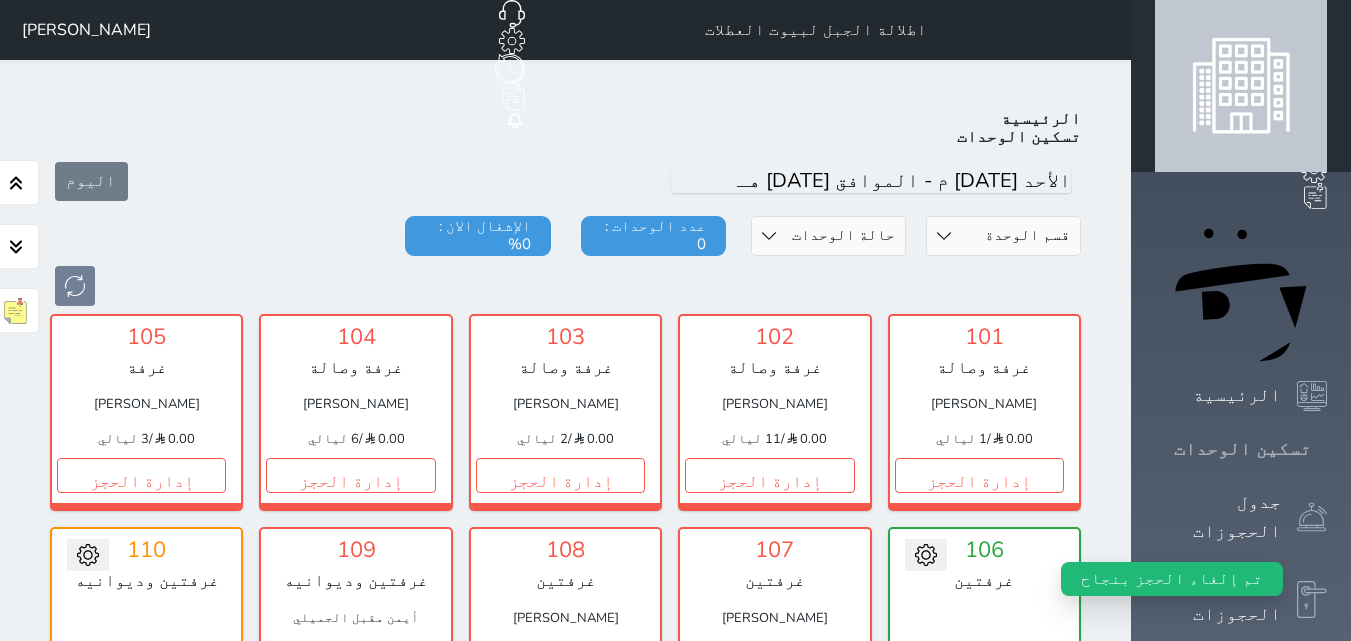 scroll, scrollTop: 78, scrollLeft: 0, axis: vertical 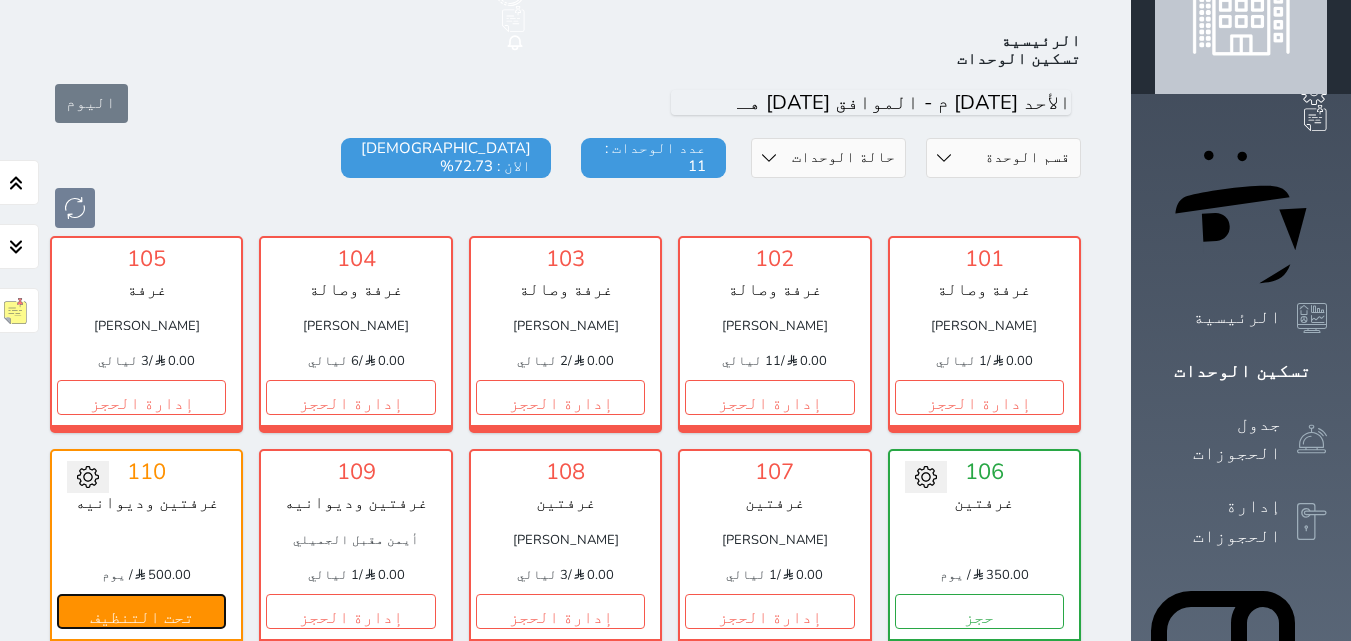 click on "تحت التنظيف" at bounding box center [141, 611] 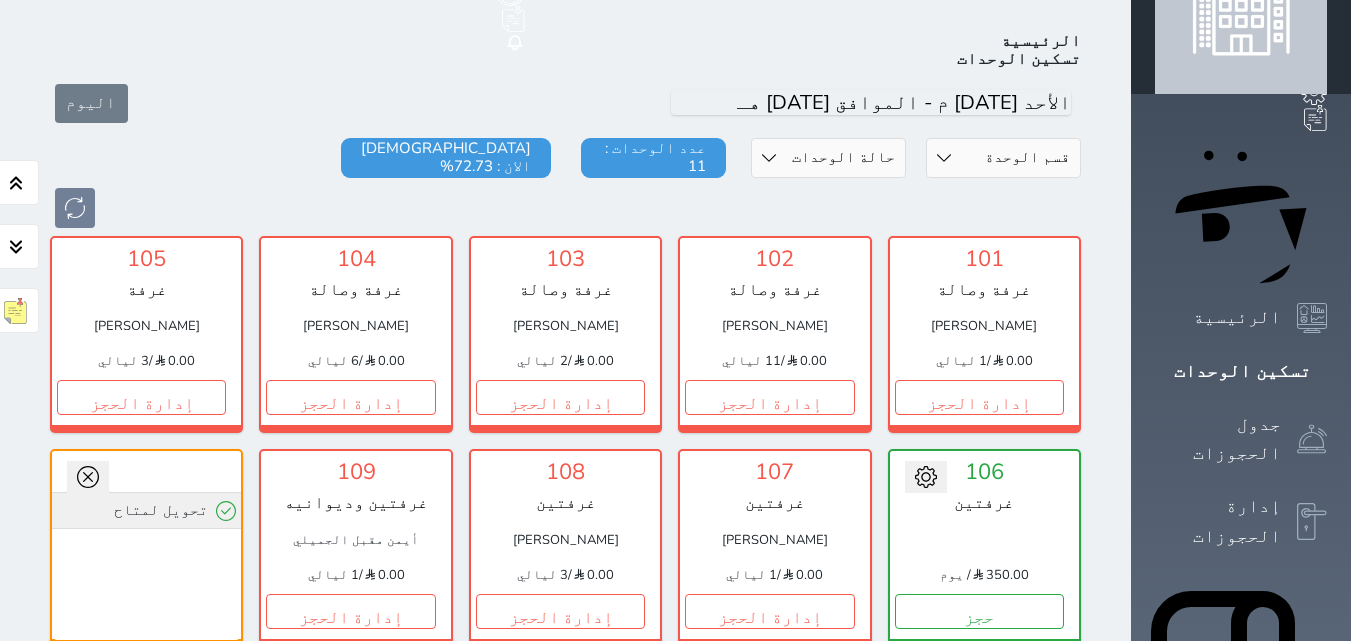 click on "تحويل لمتاح" at bounding box center [146, 510] 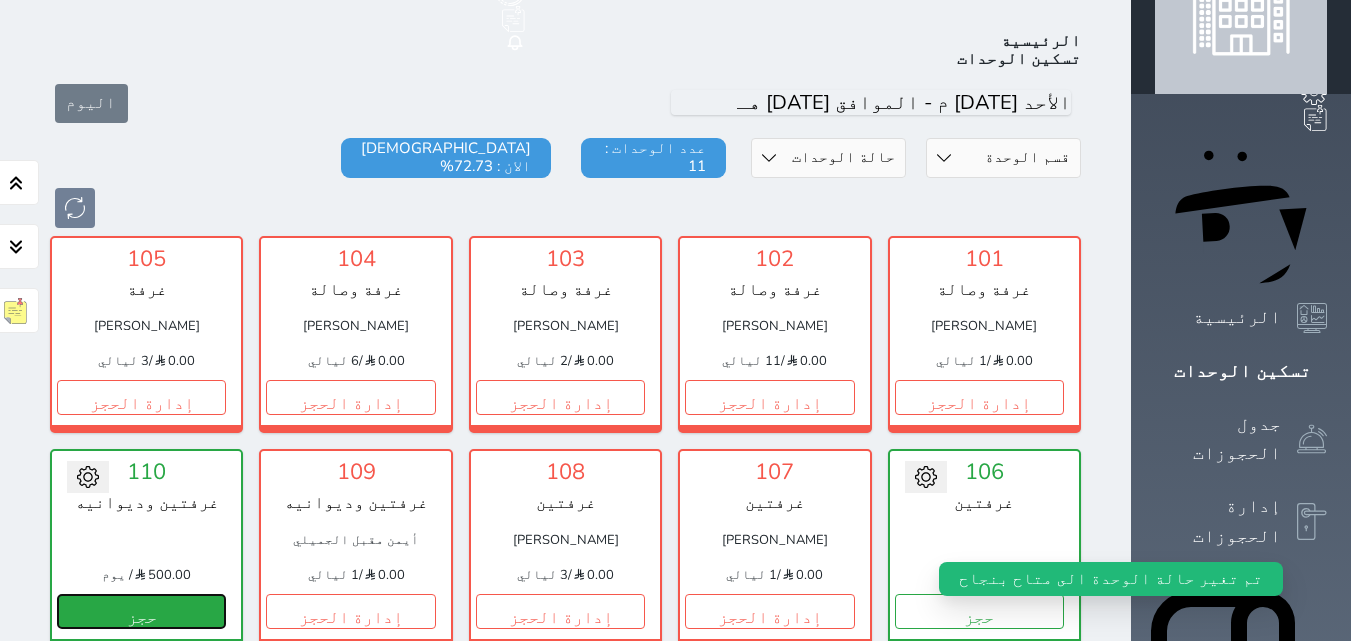 click on "حجز" at bounding box center [141, 611] 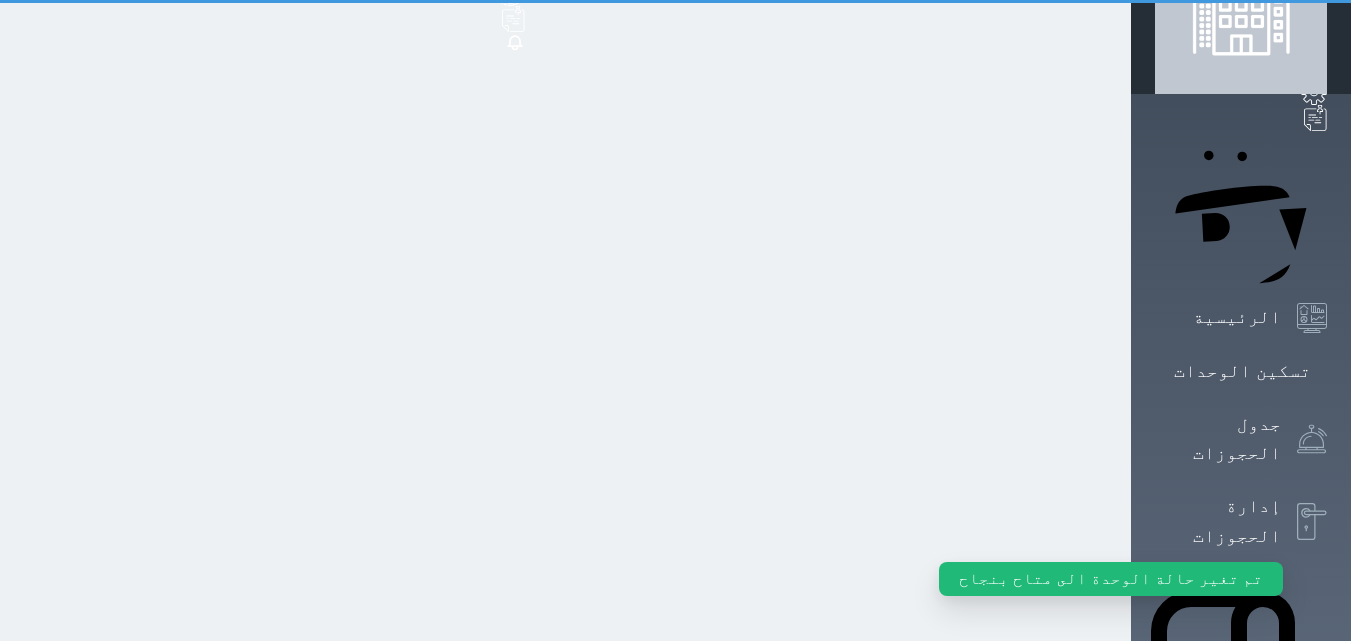 scroll, scrollTop: 66, scrollLeft: 0, axis: vertical 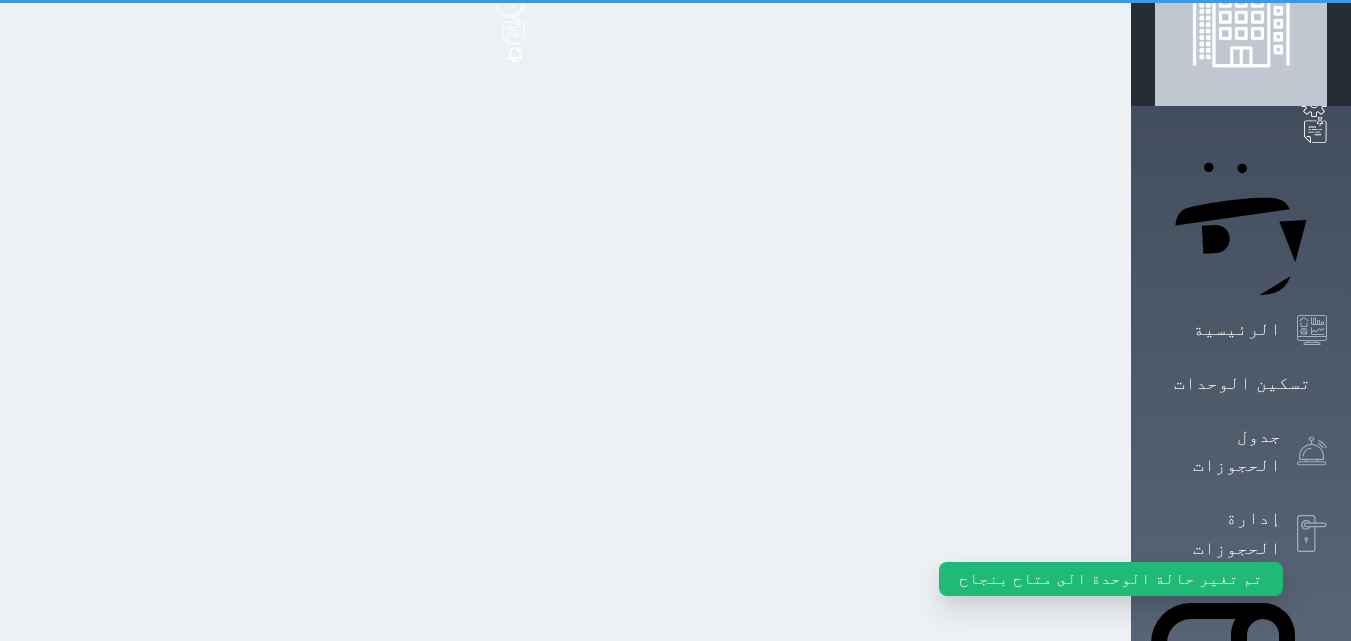 select on "1" 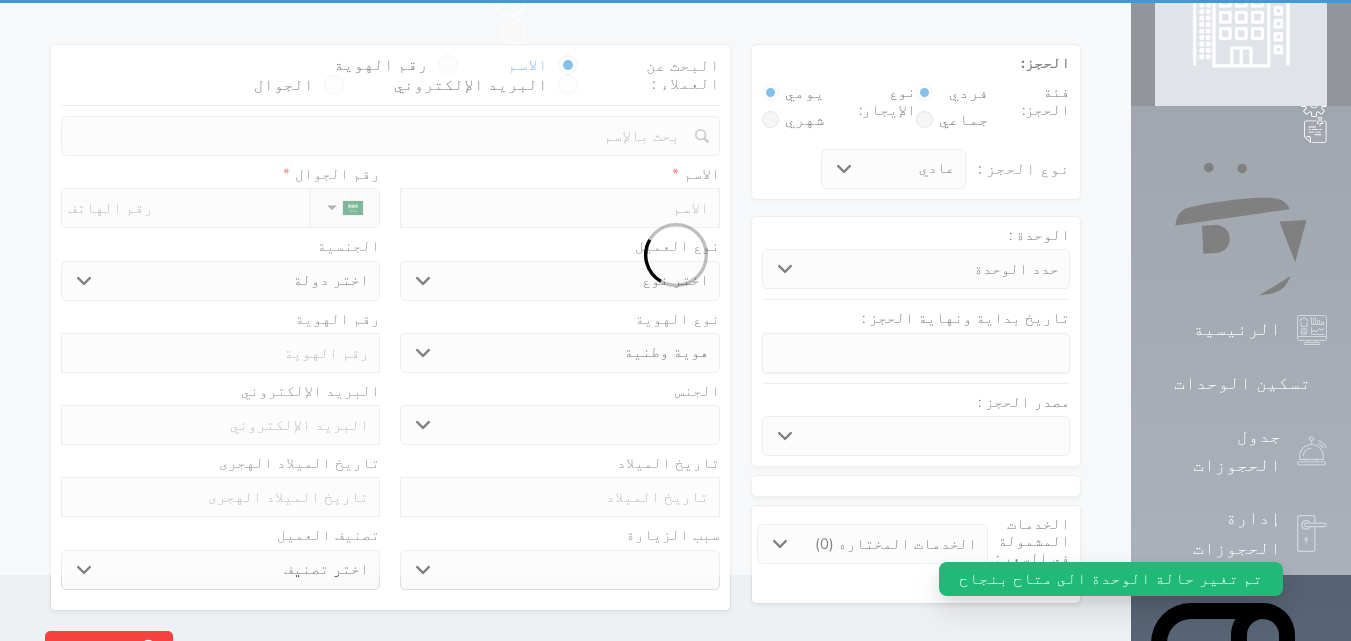 scroll, scrollTop: 0, scrollLeft: 0, axis: both 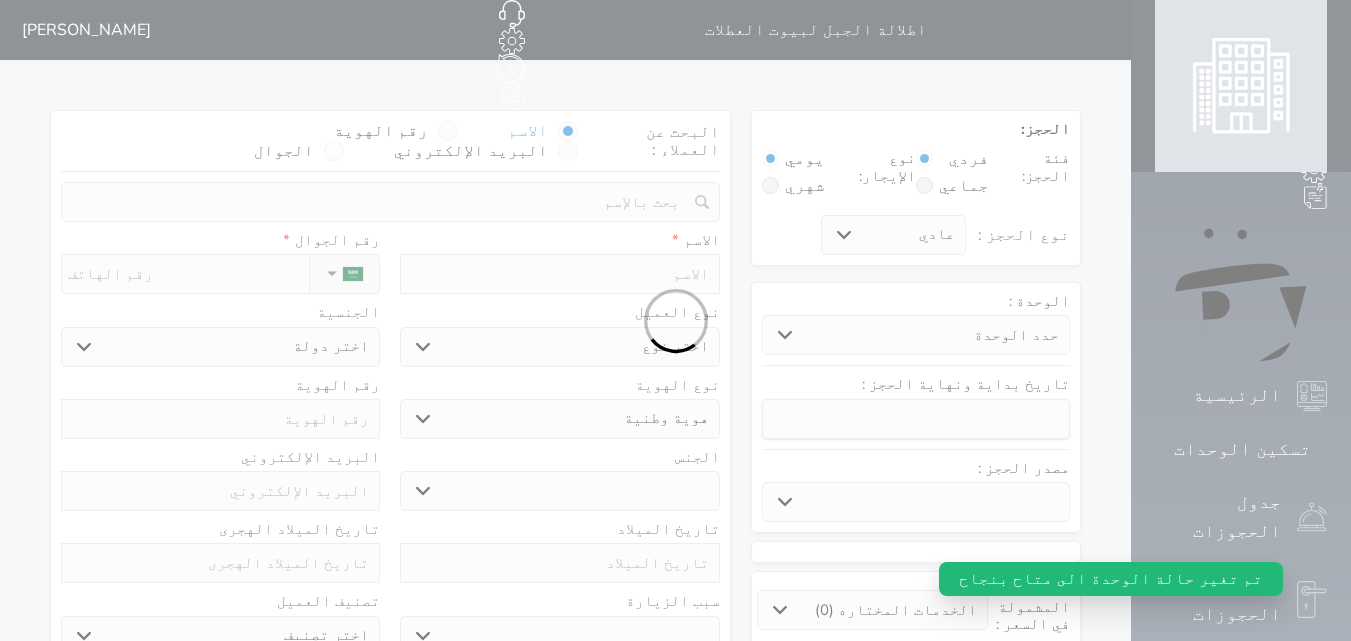 select 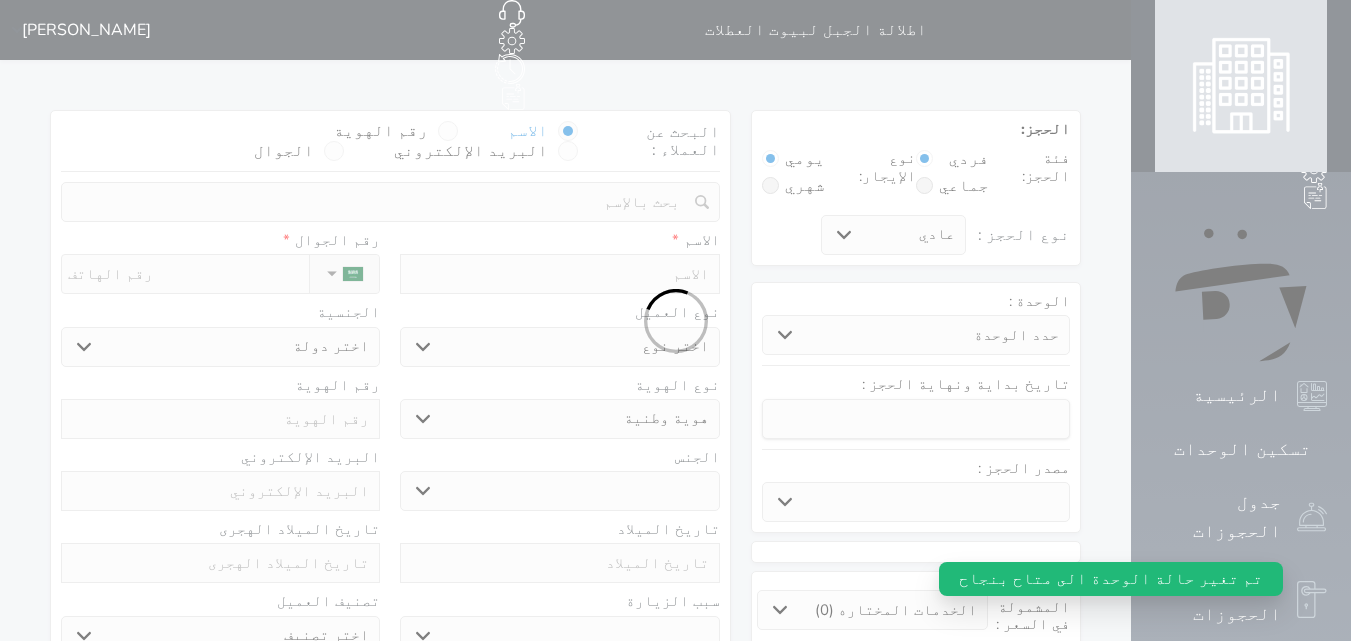 select 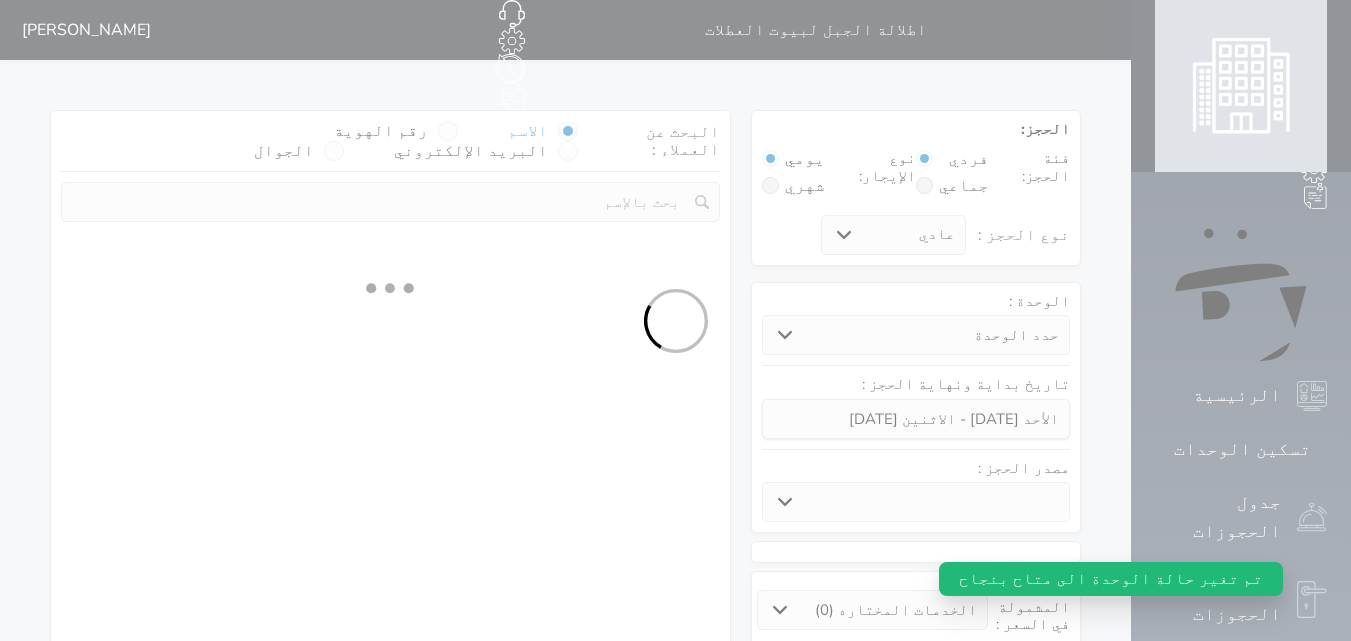 select 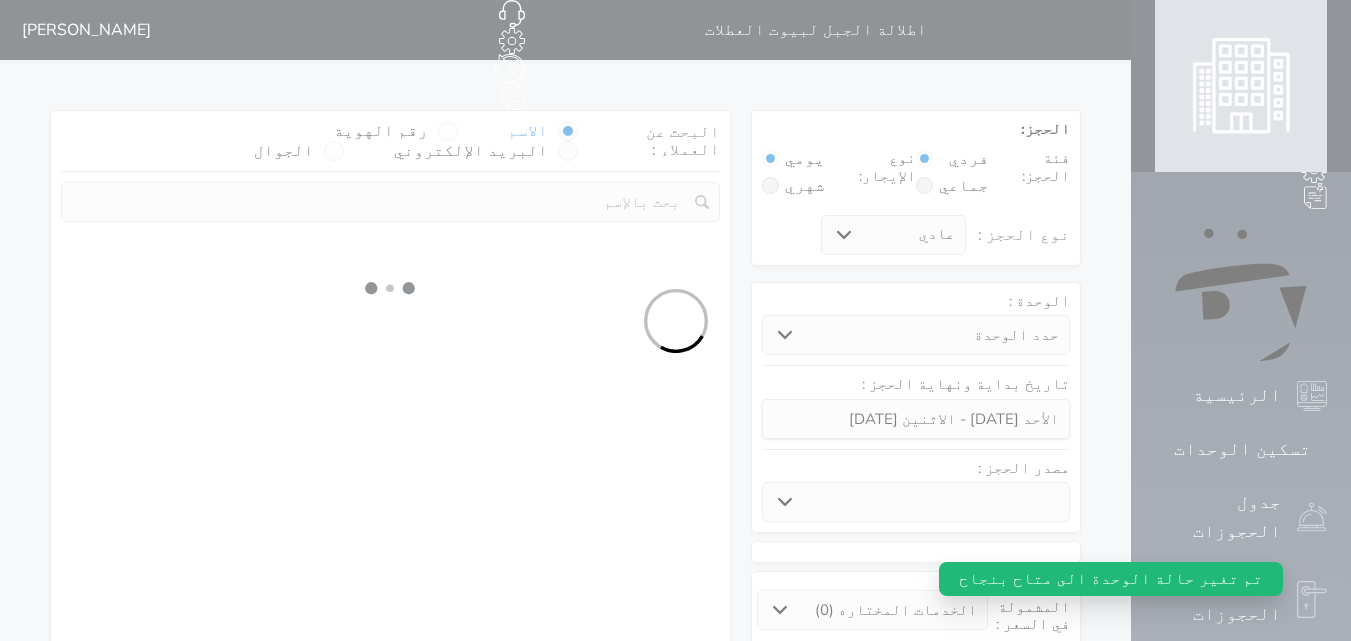 select on "1" 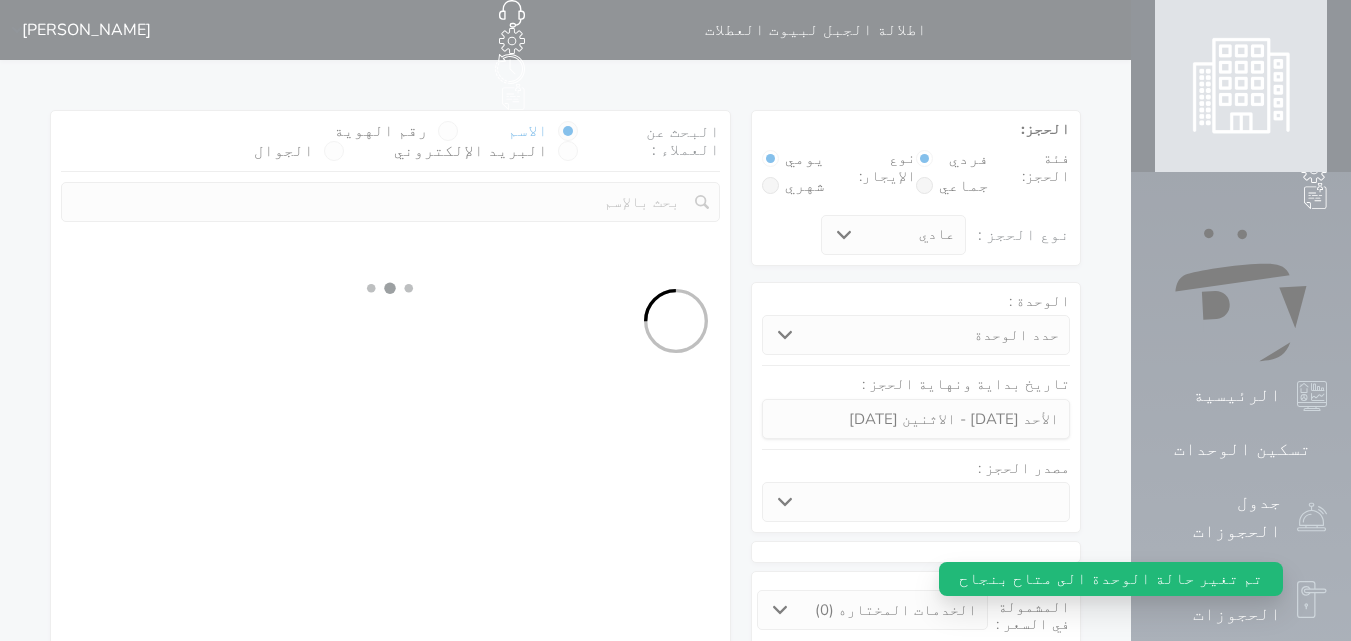 select on "113" 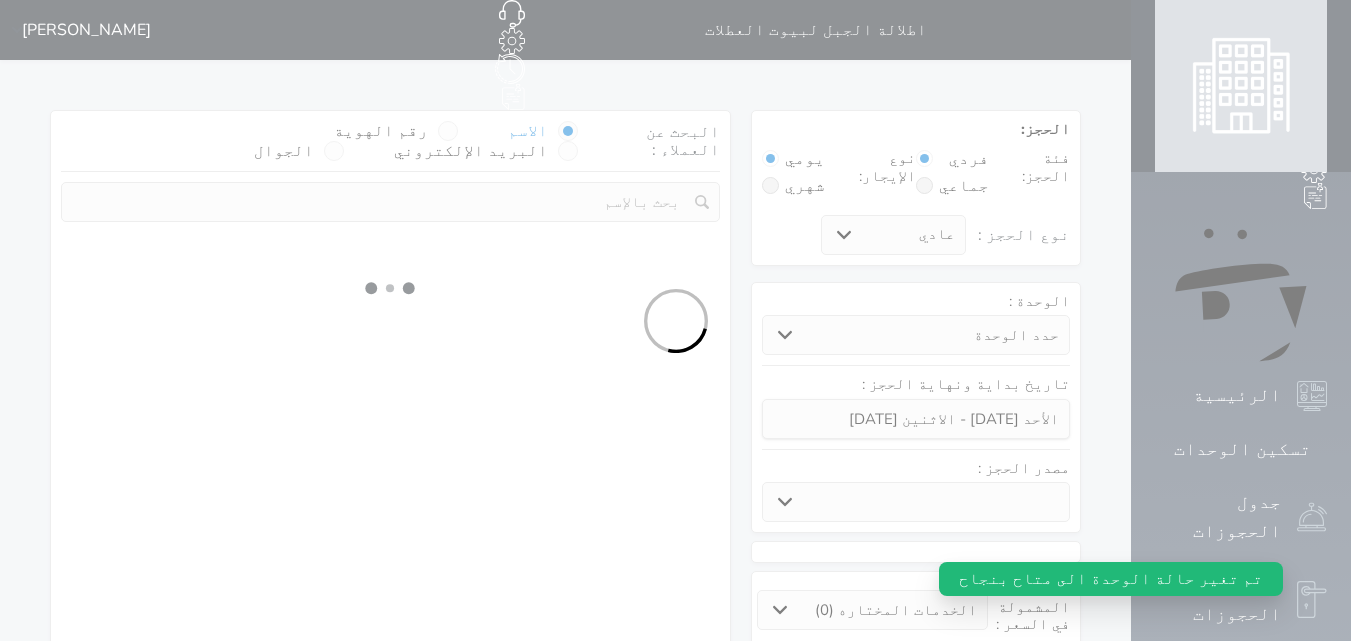 select on "1" 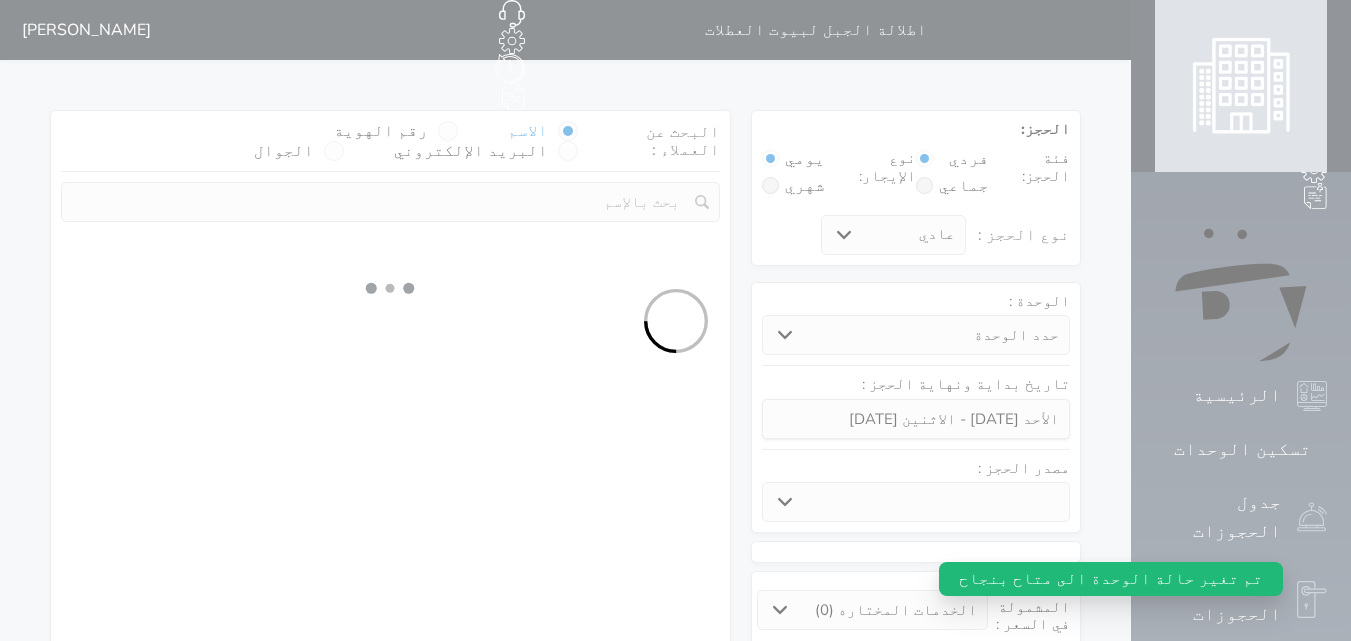 select 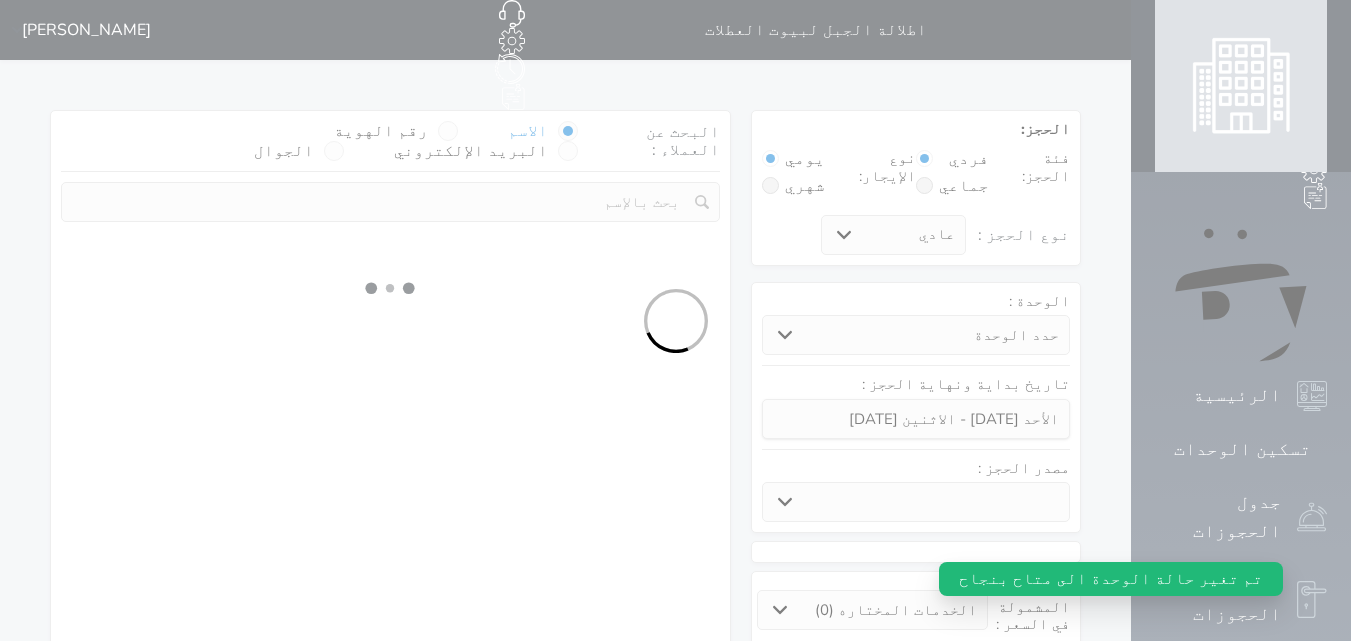 select on "7" 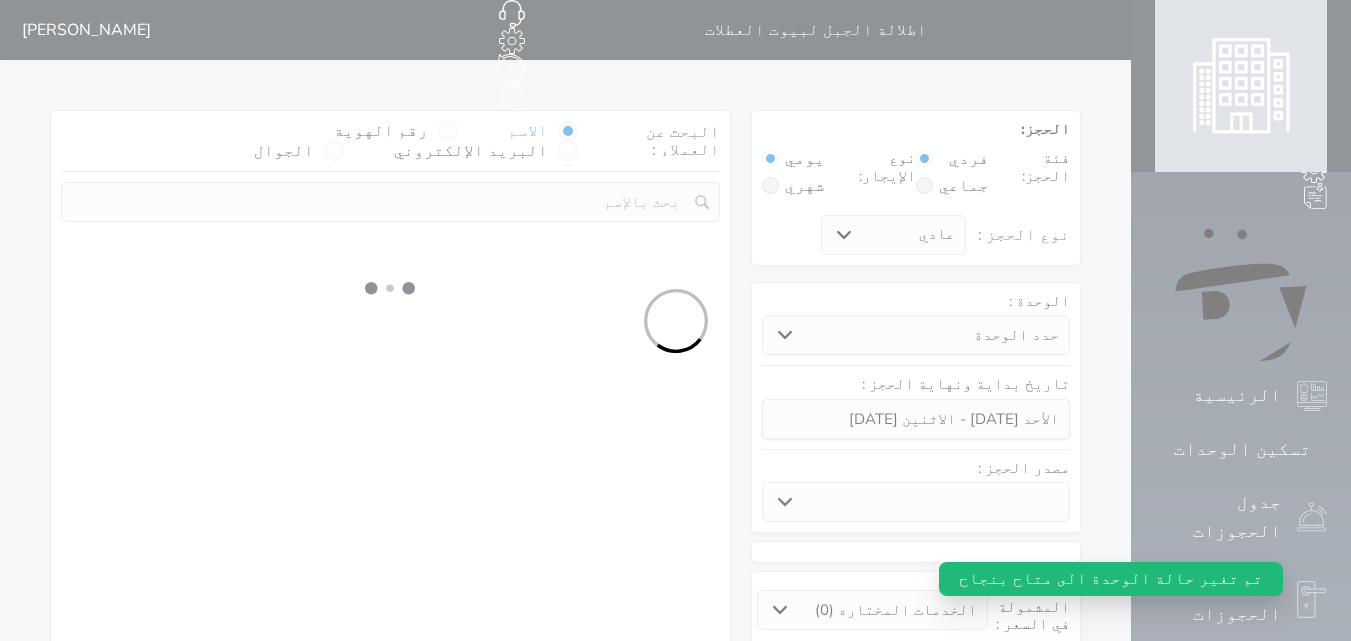 select 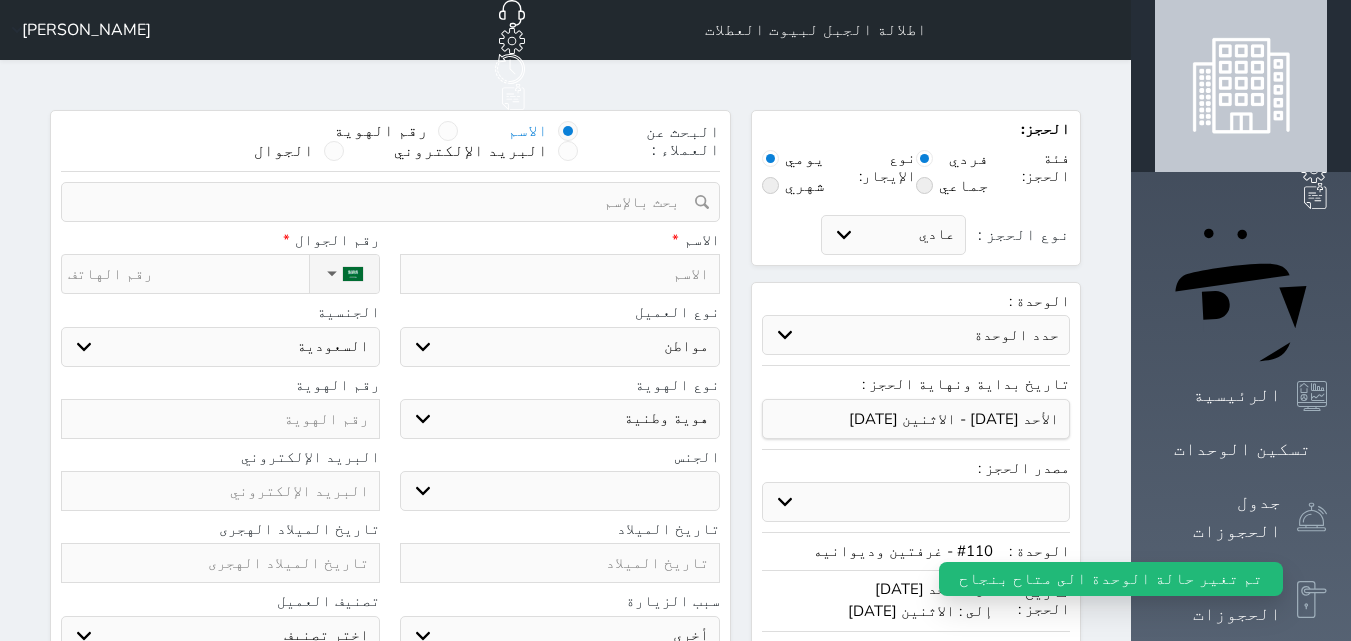 select 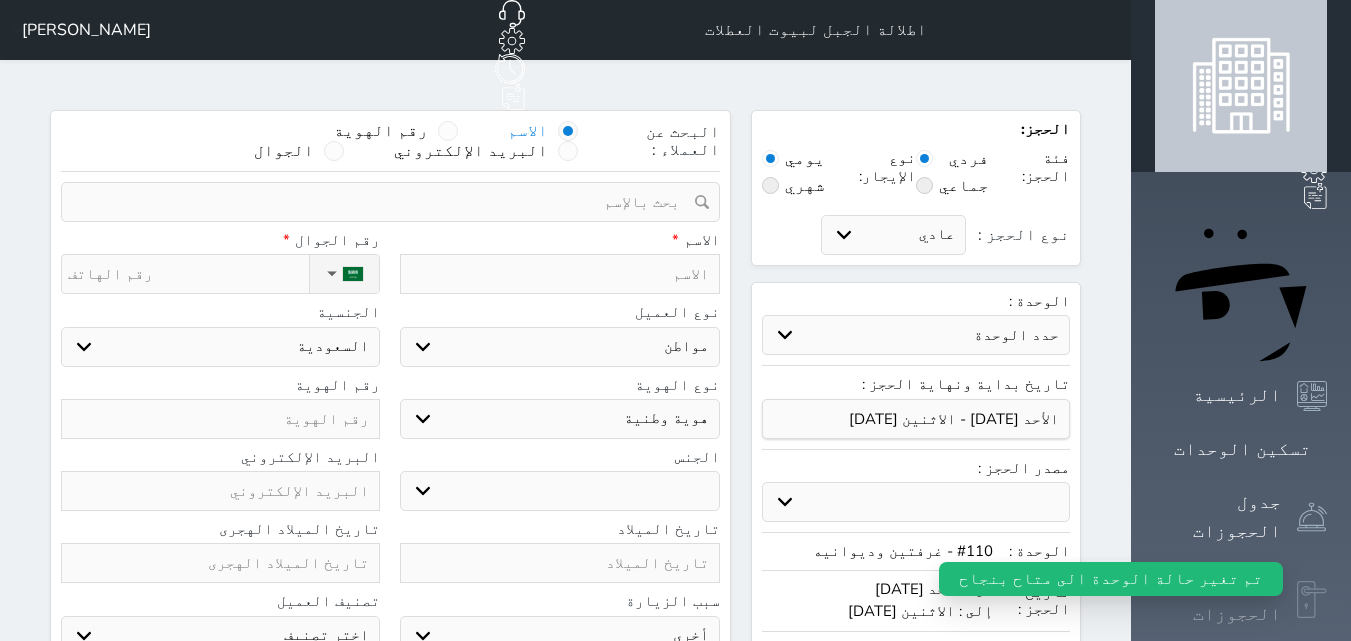 select 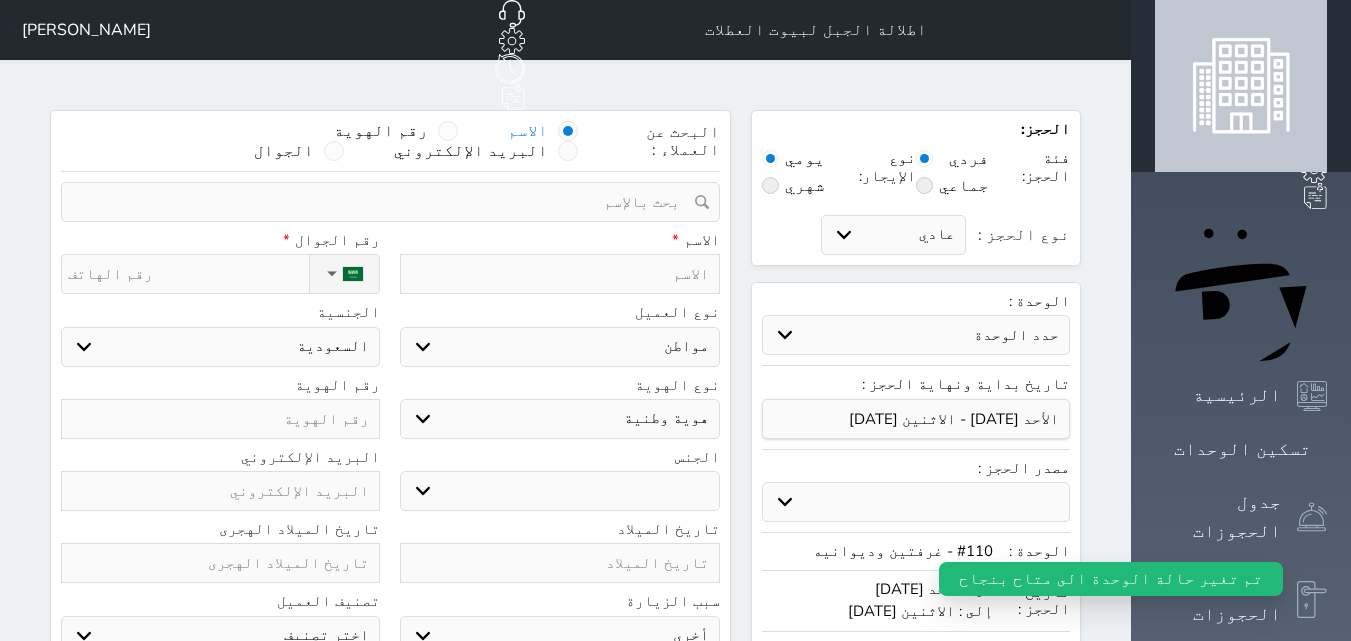 select 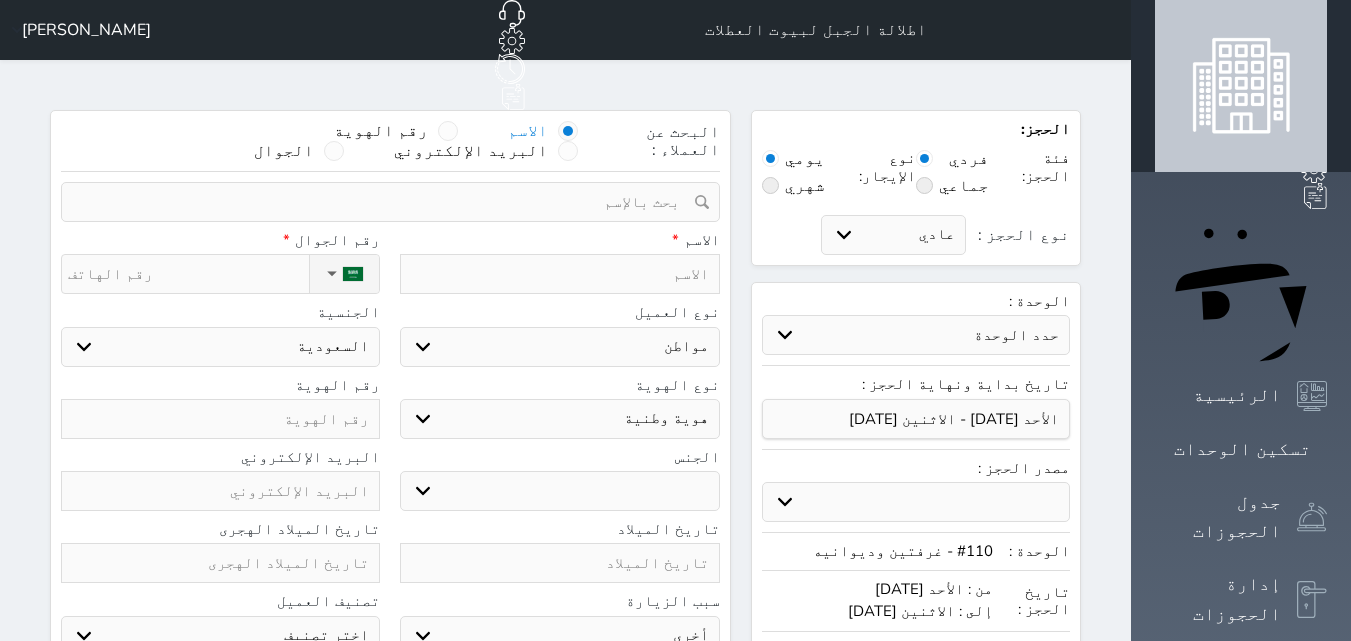 click at bounding box center [559, 274] 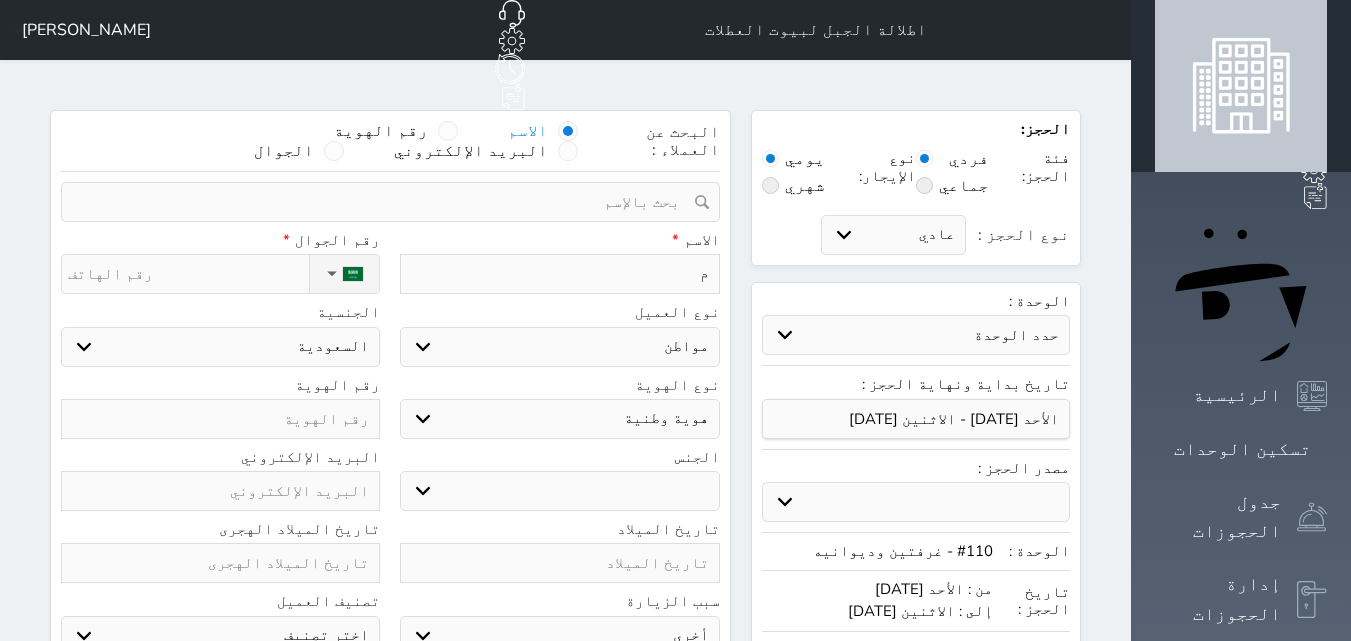 type on "مس" 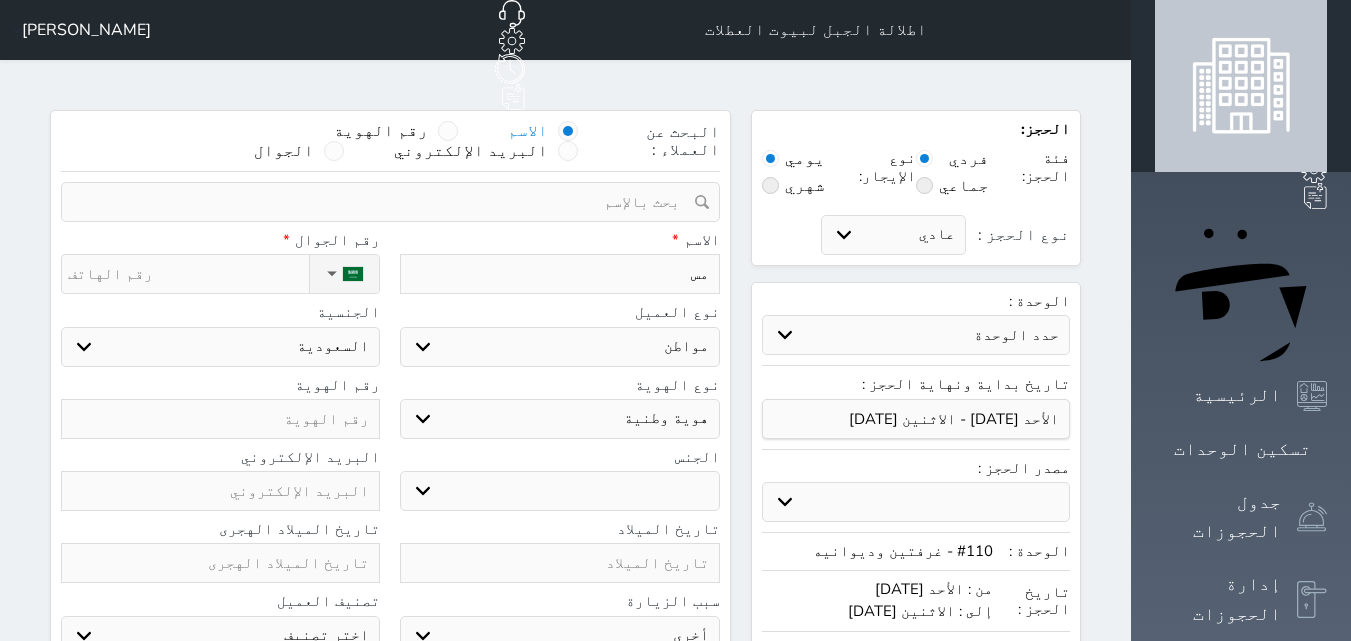 select 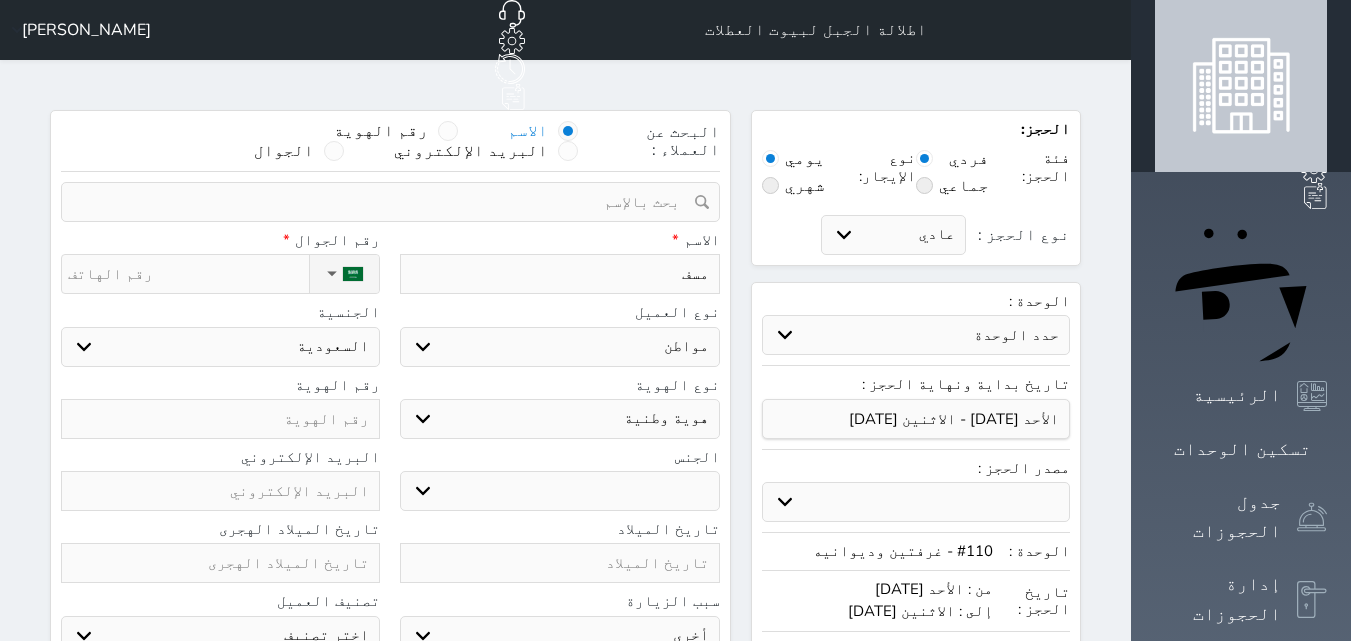 type on "مسفر" 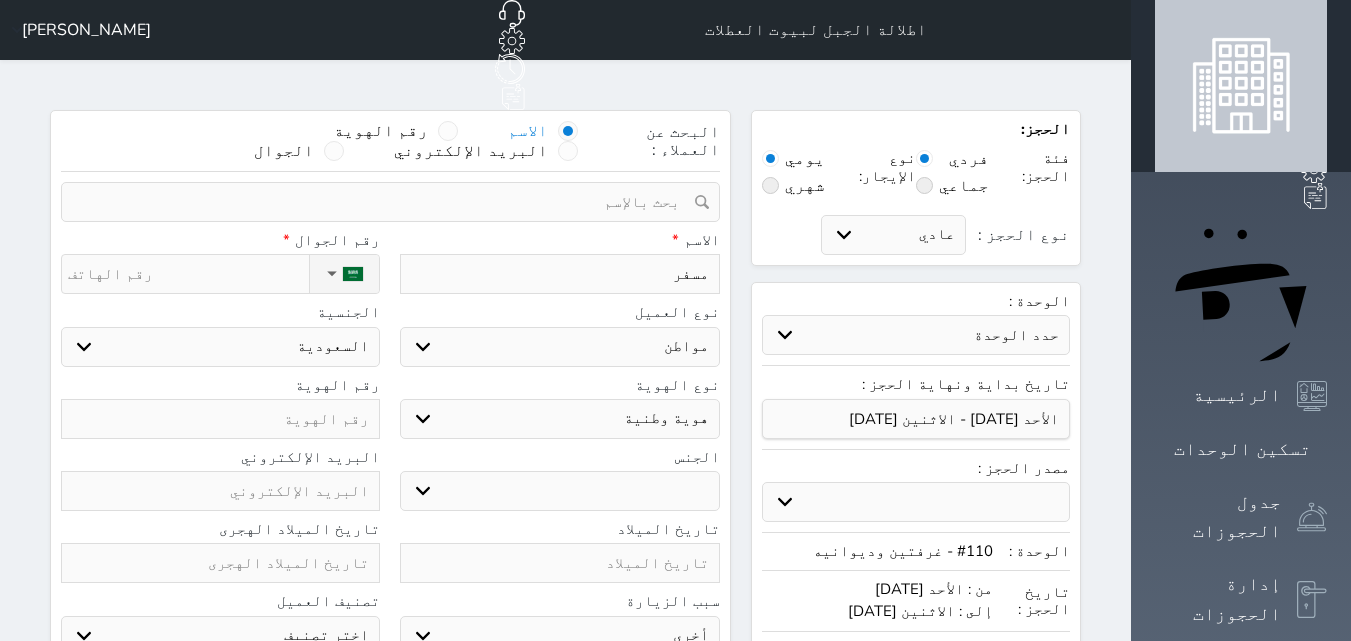 type on "مسفر" 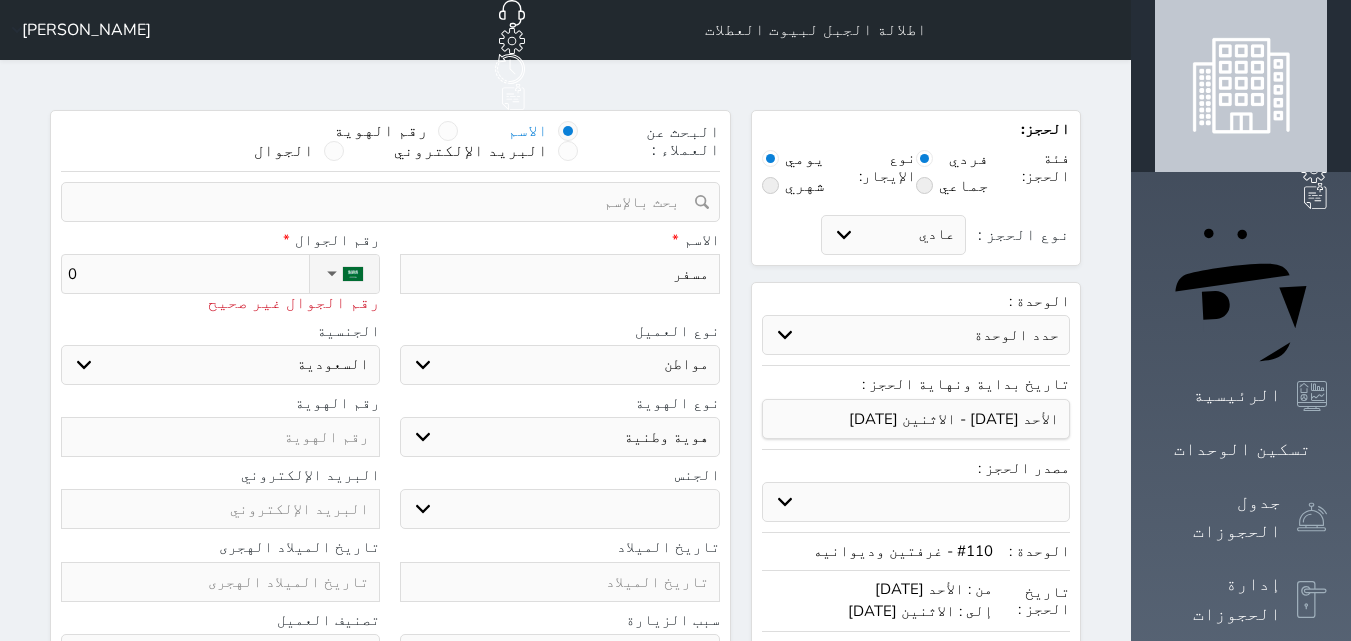 type on "05" 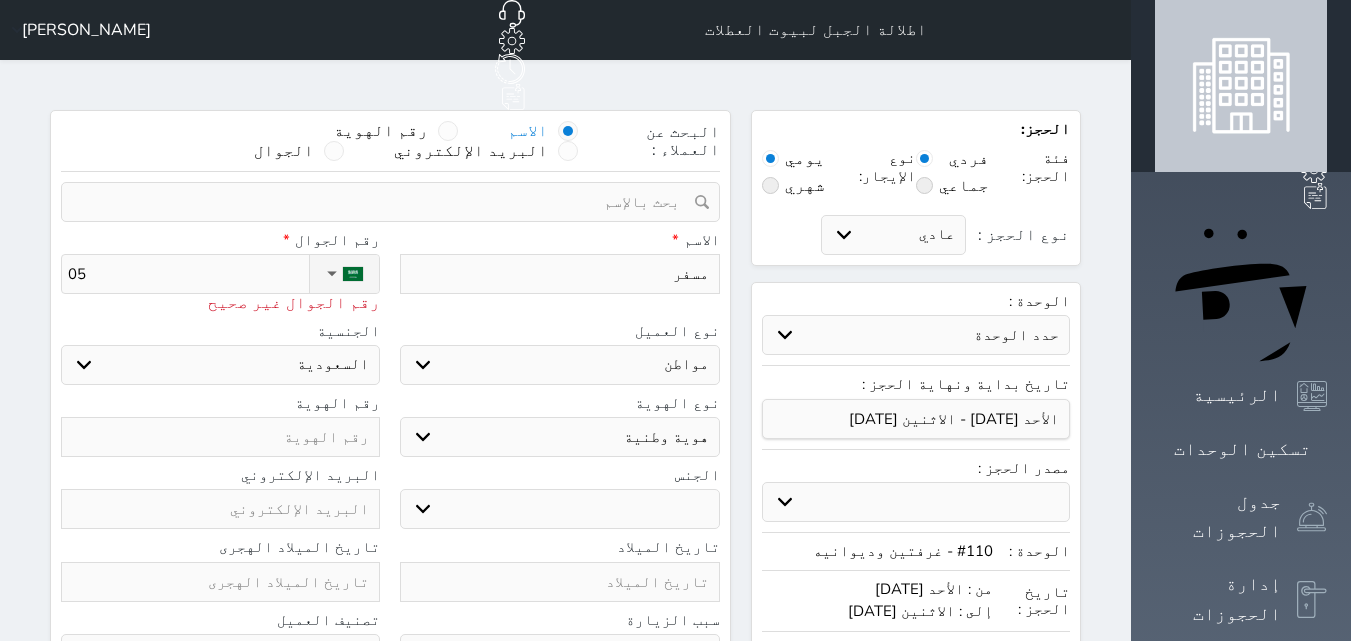 type on "050" 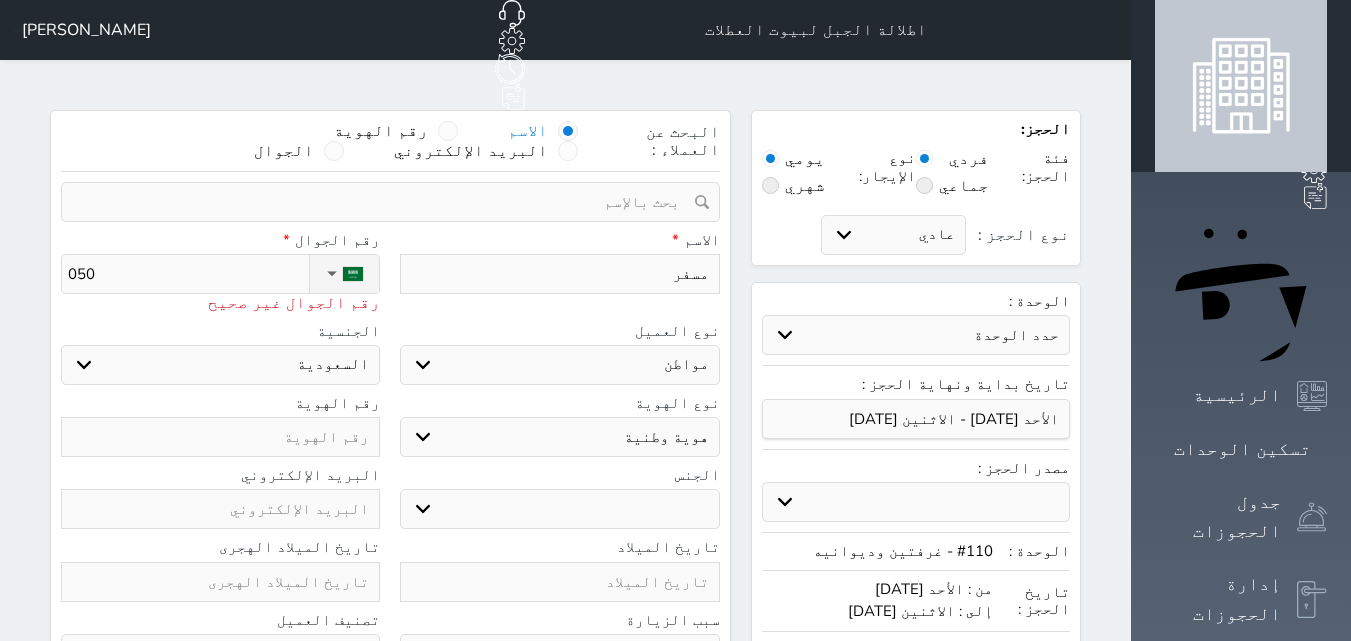 type on "0504" 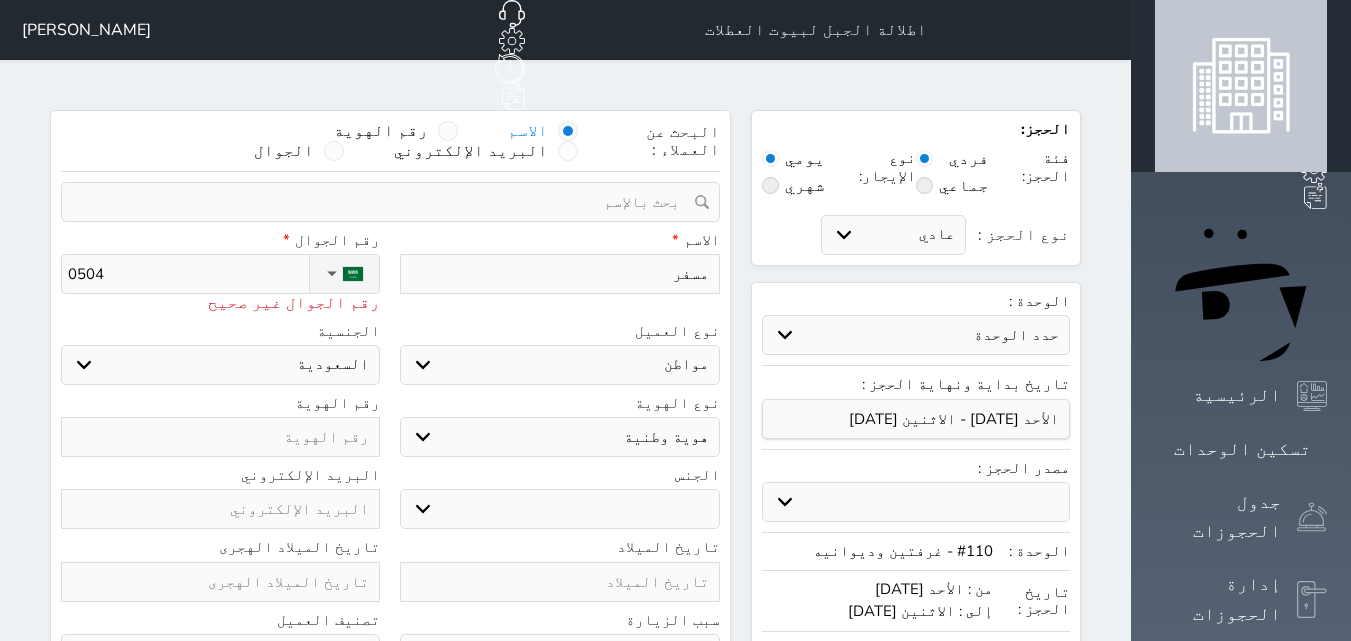 type on "05047" 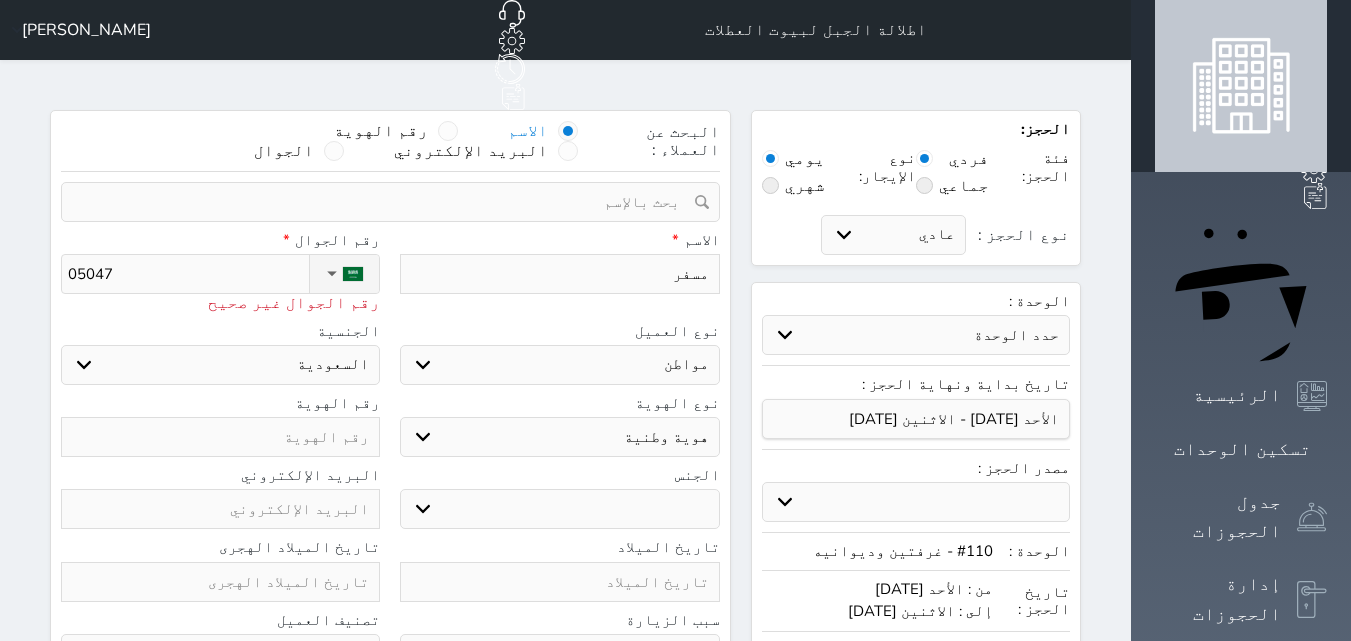 type on "050472" 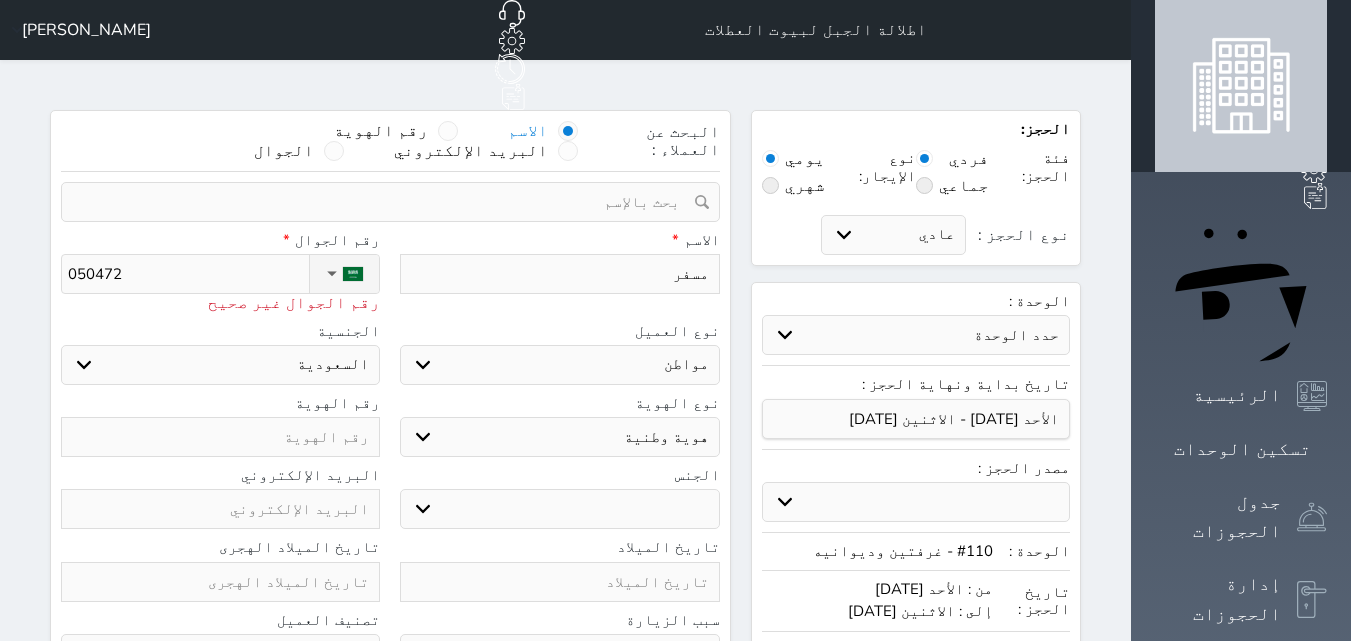 type 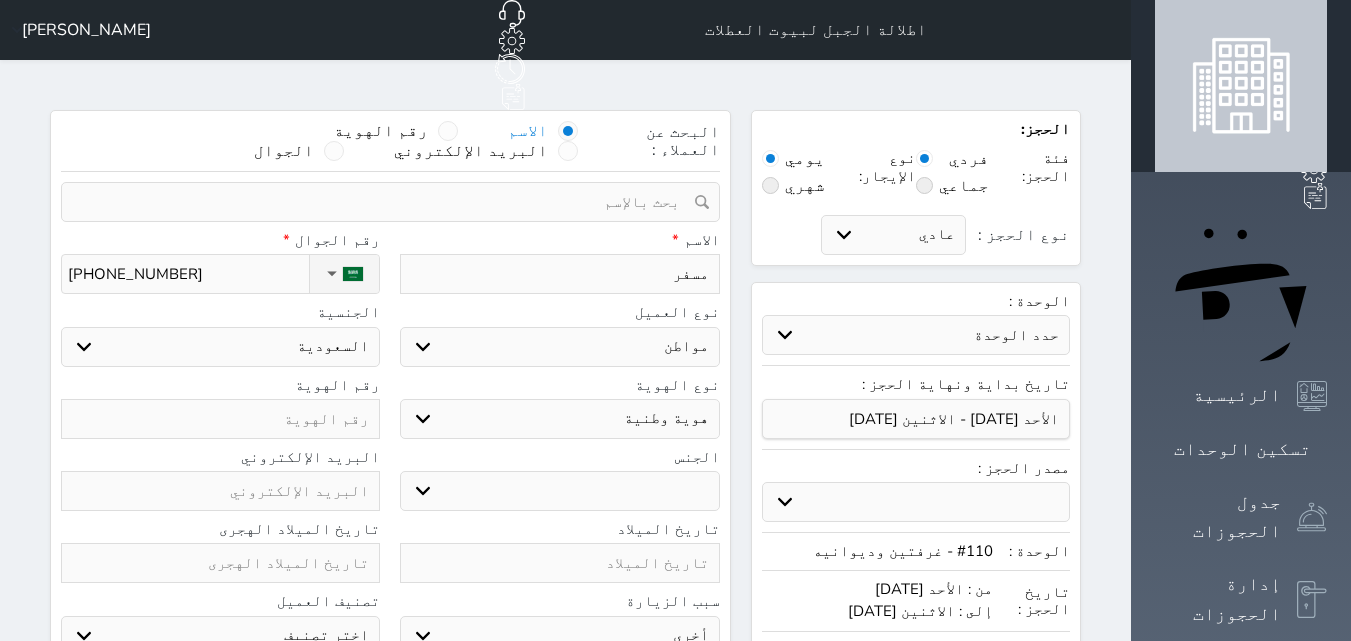 click on "ذكر   انثى" at bounding box center (559, 491) 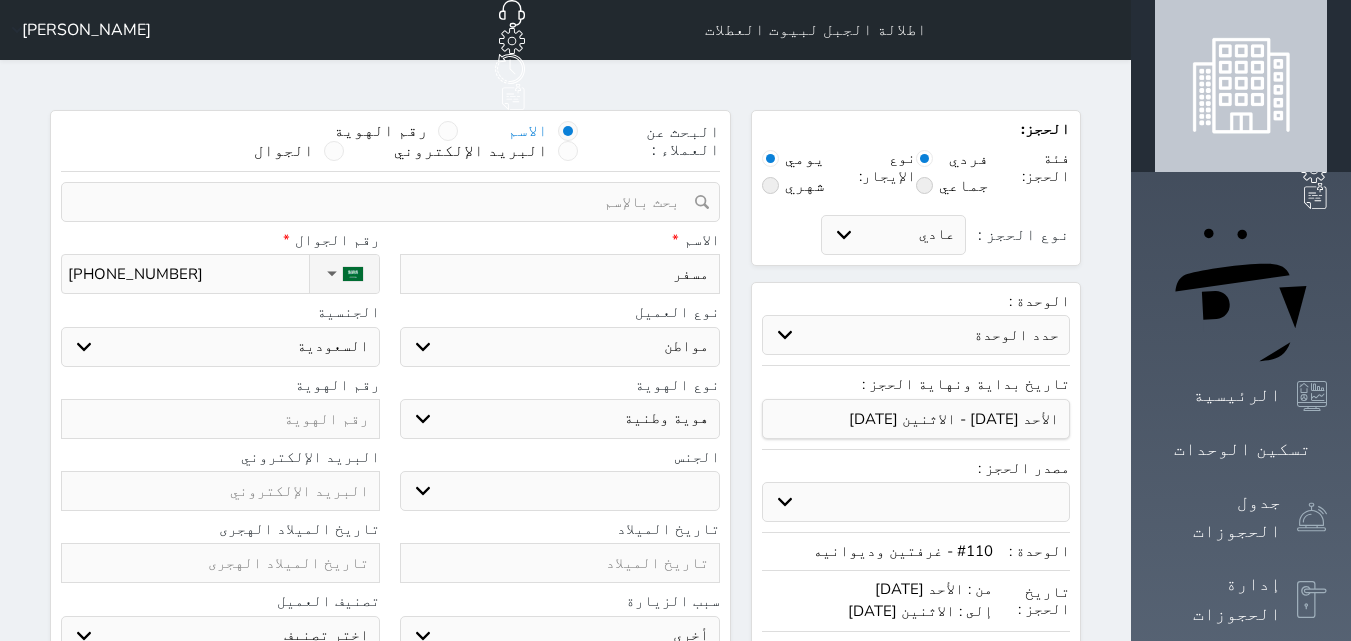 click on "ذكر   انثى" at bounding box center [559, 491] 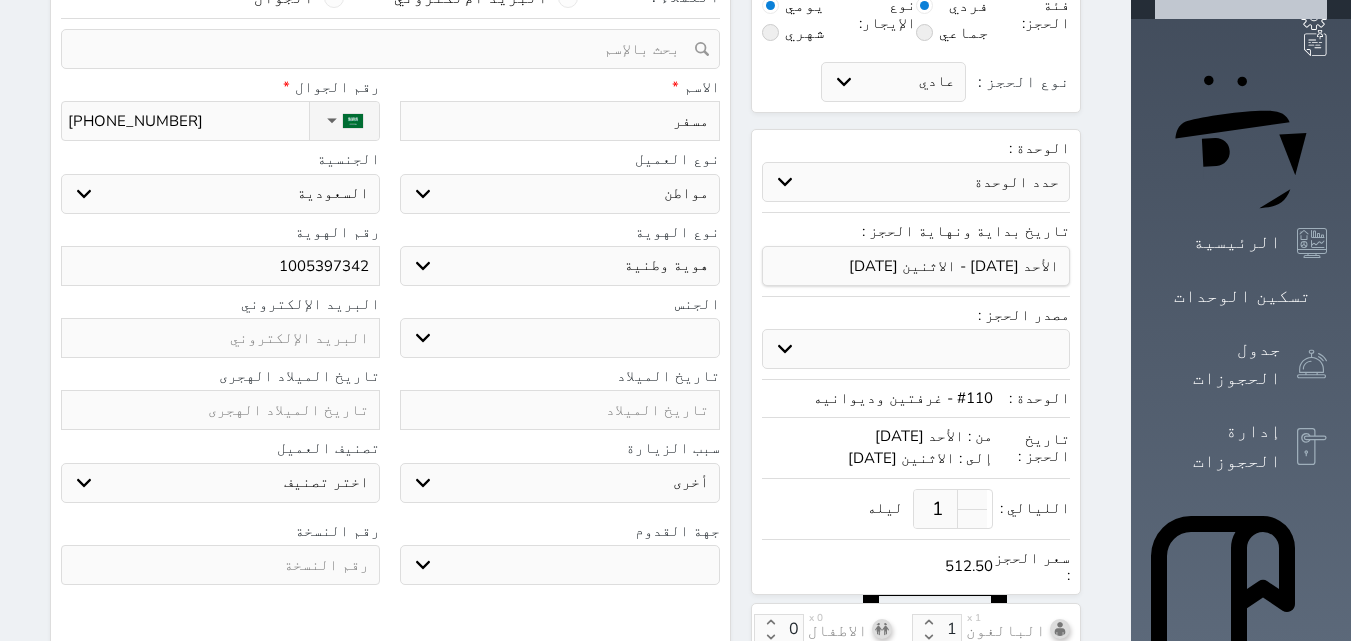 scroll, scrollTop: 300, scrollLeft: 0, axis: vertical 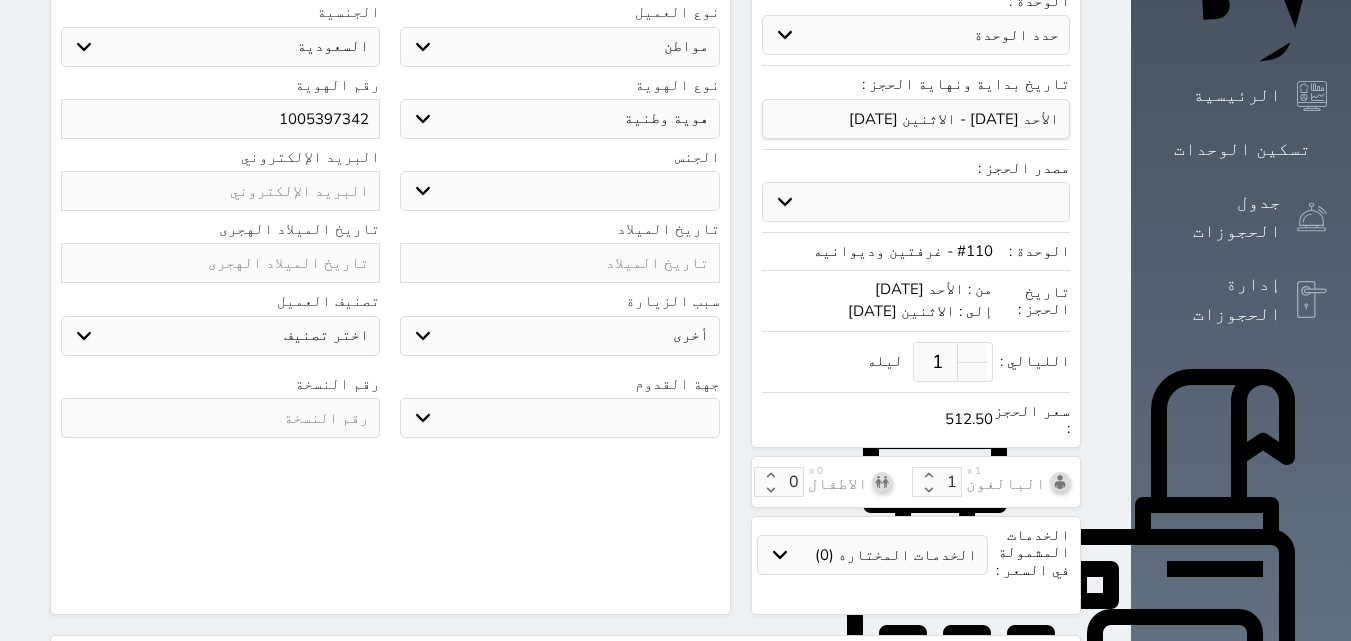 click on "جو بحر ارض" at bounding box center [559, 418] 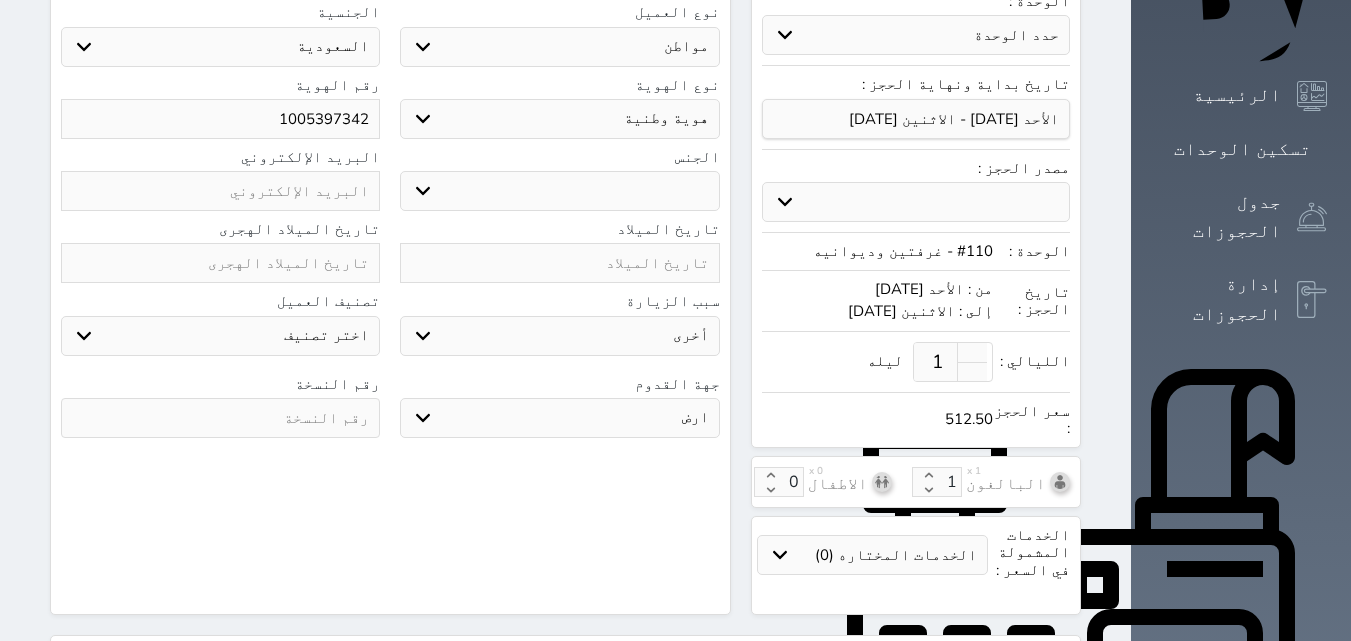 click on "جو بحر ارض" at bounding box center [559, 418] 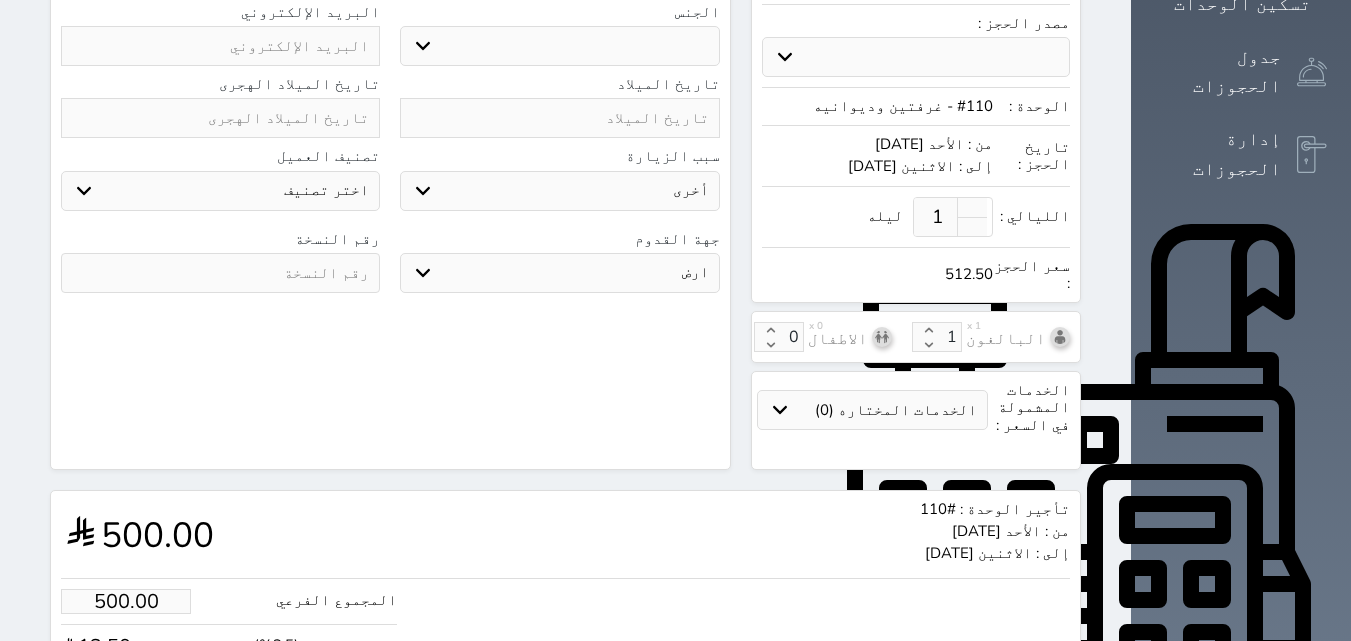 scroll, scrollTop: 545, scrollLeft: 0, axis: vertical 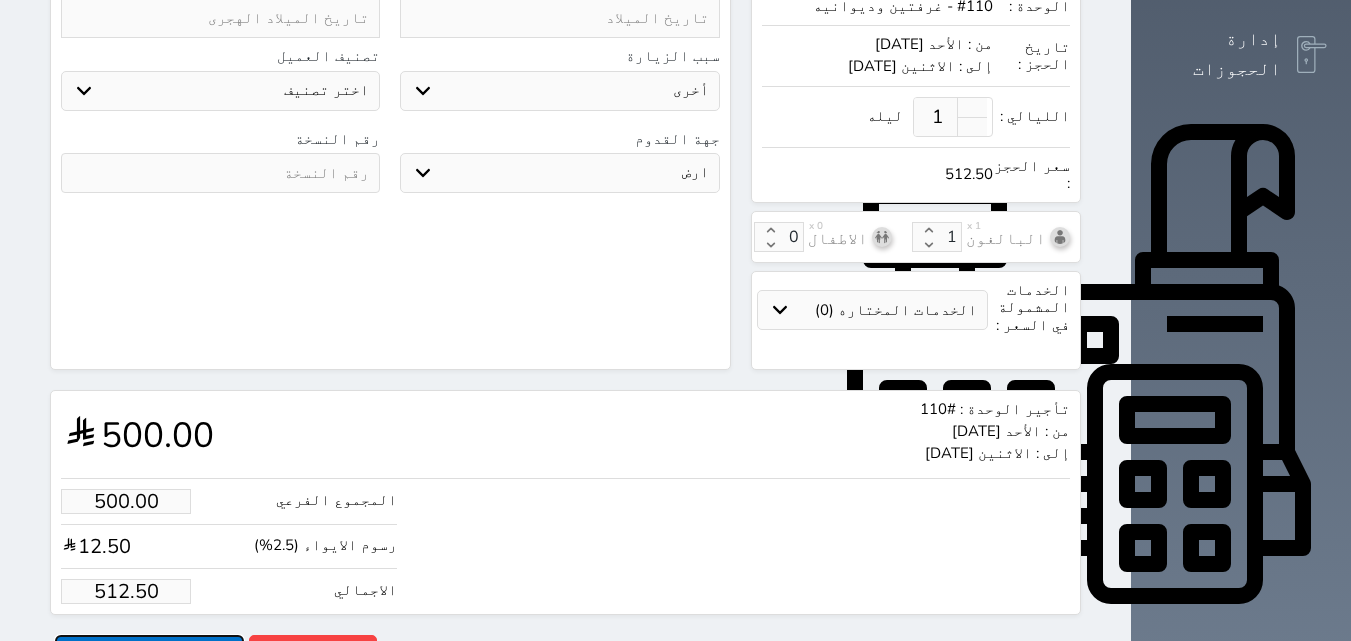 click on "حجز" at bounding box center [149, 652] 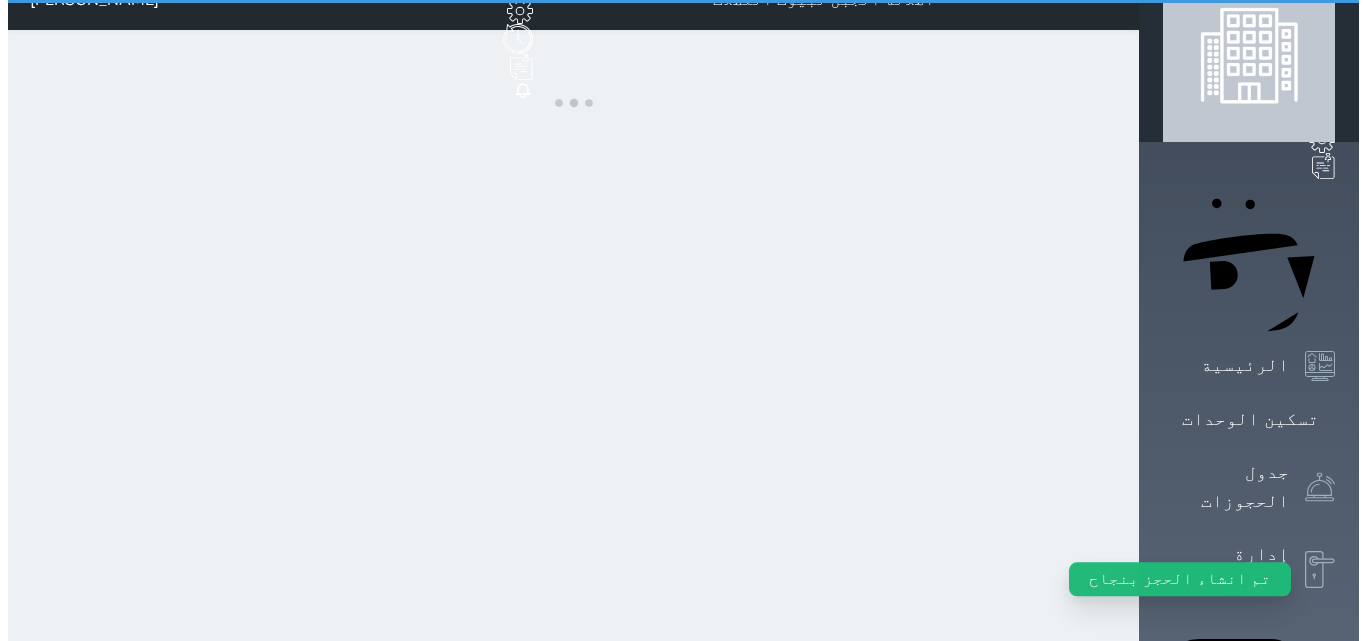 scroll, scrollTop: 0, scrollLeft: 0, axis: both 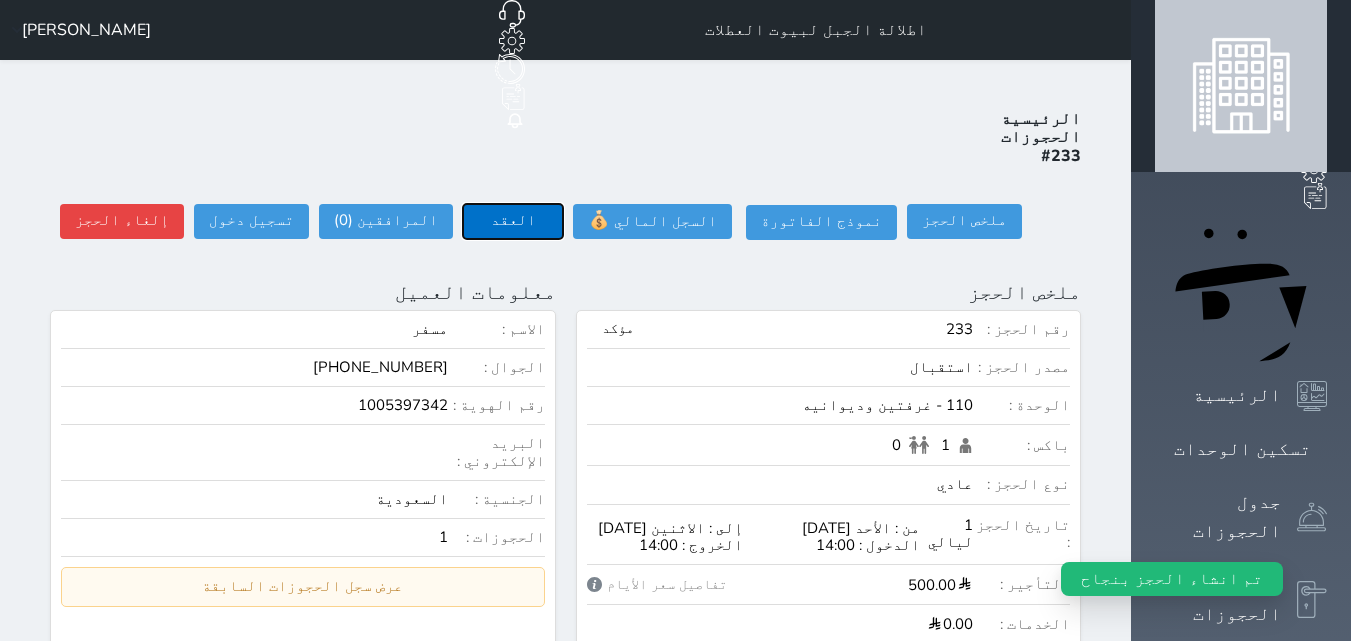 click on "العقد" at bounding box center (513, 221) 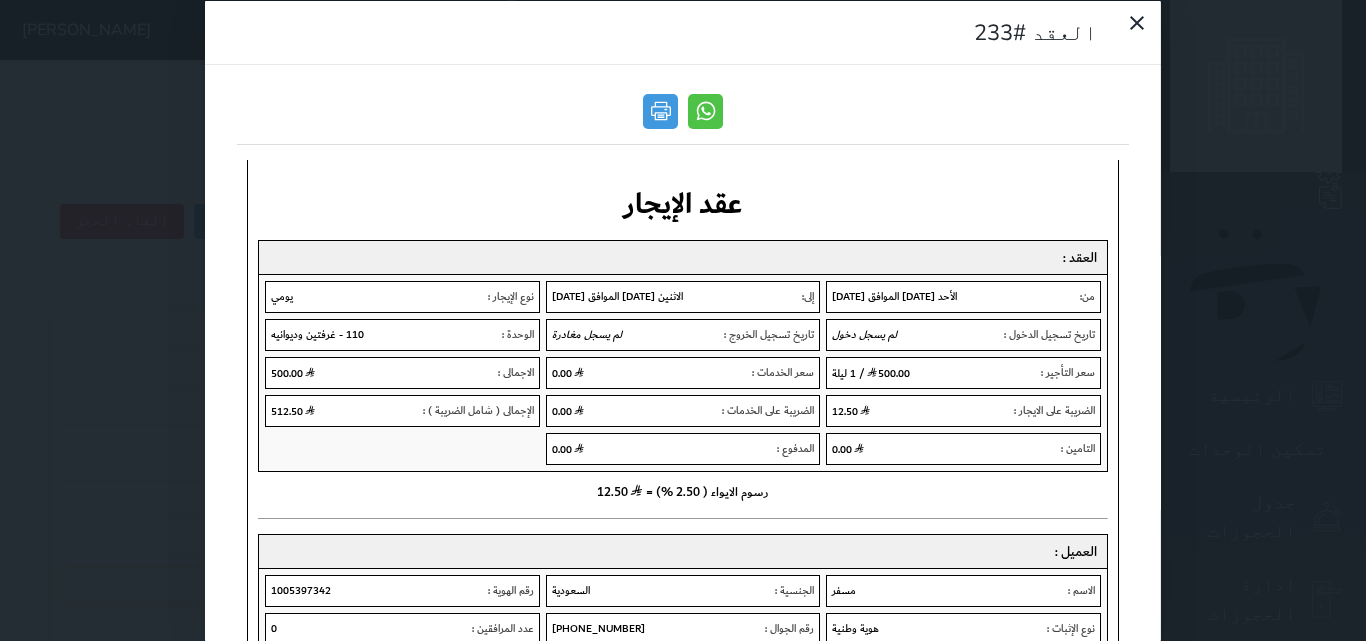 scroll, scrollTop: 100, scrollLeft: 0, axis: vertical 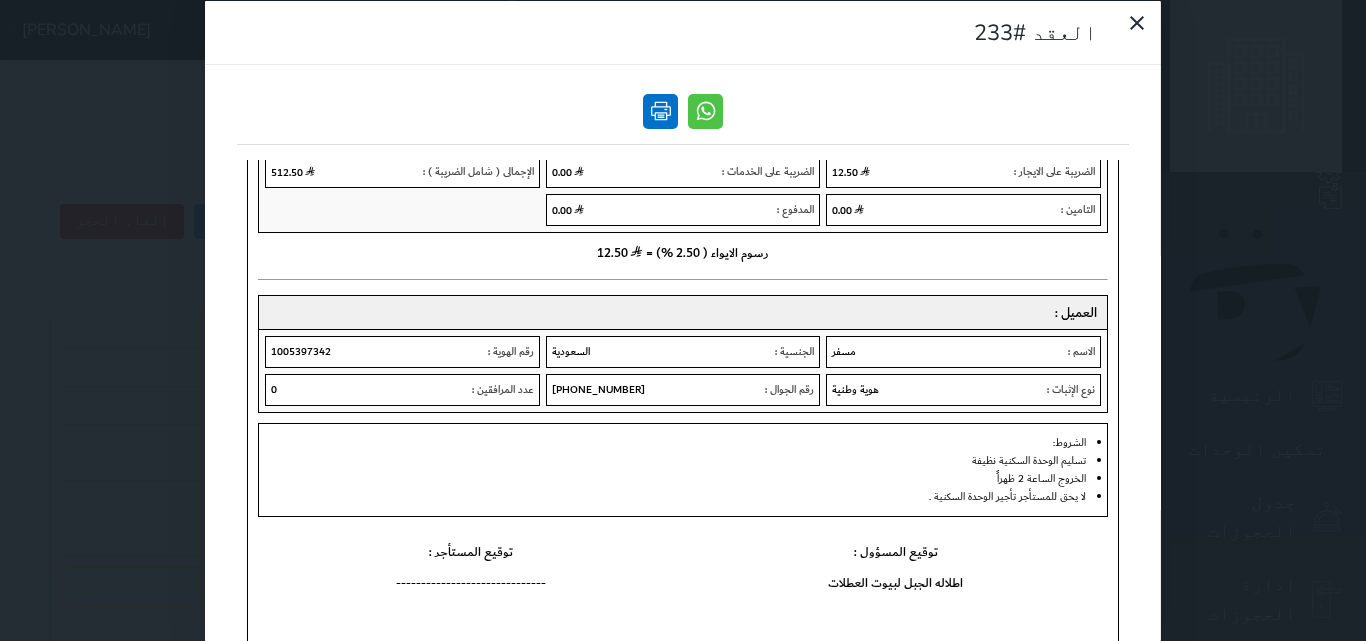 click at bounding box center (660, 110) 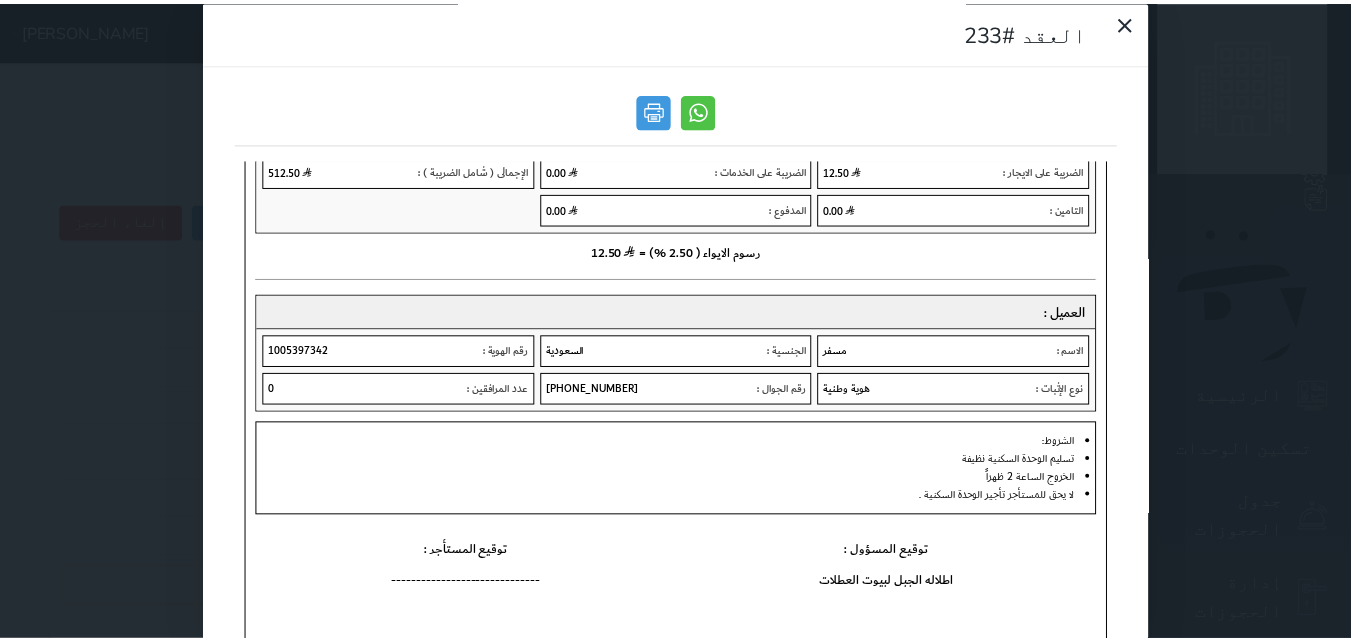 scroll, scrollTop: 14, scrollLeft: 0, axis: vertical 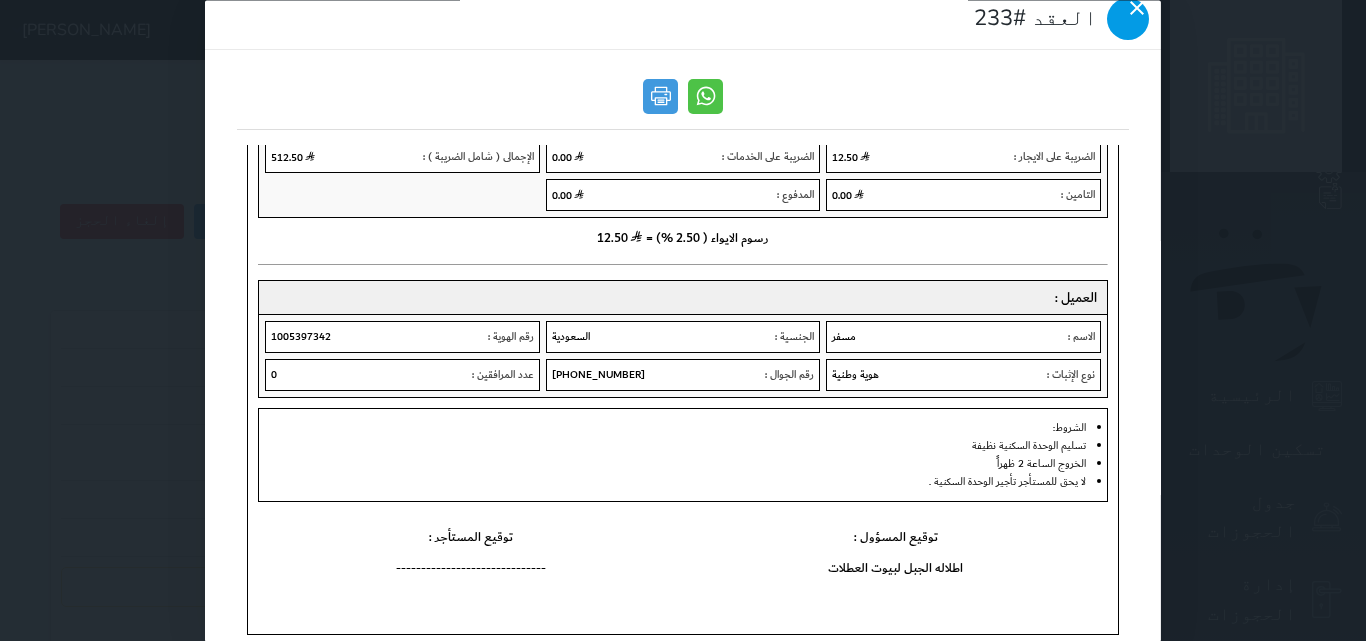 click 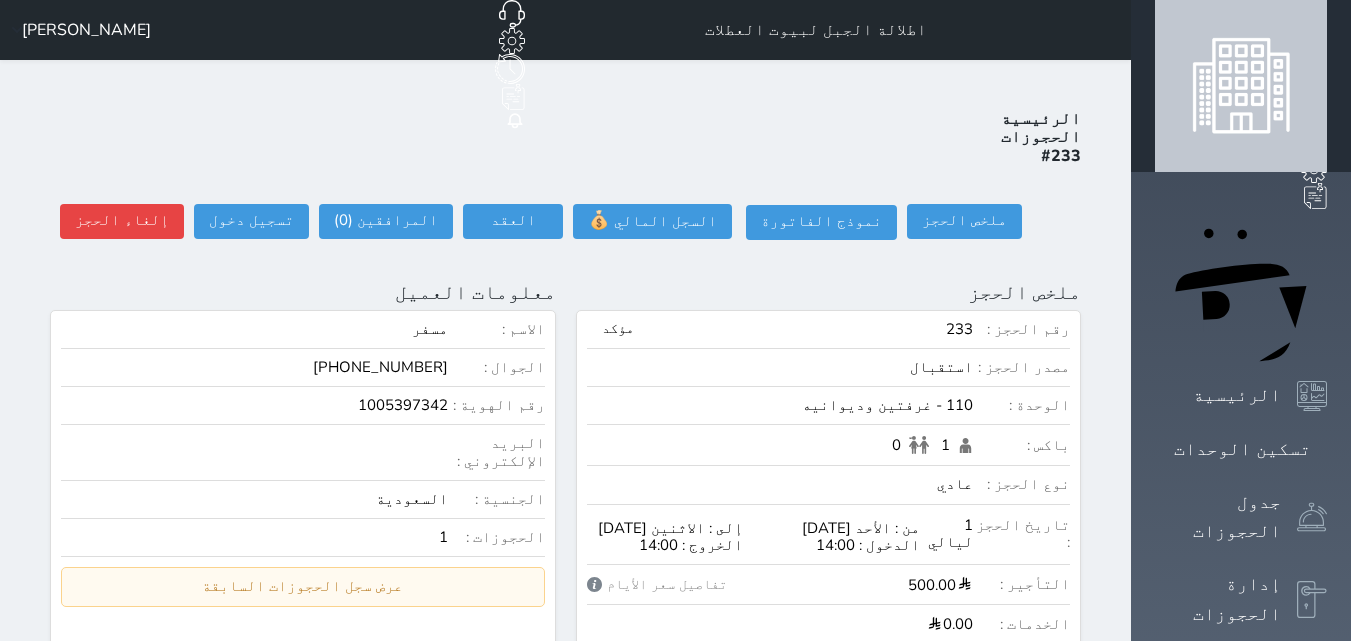 scroll, scrollTop: 0, scrollLeft: 0, axis: both 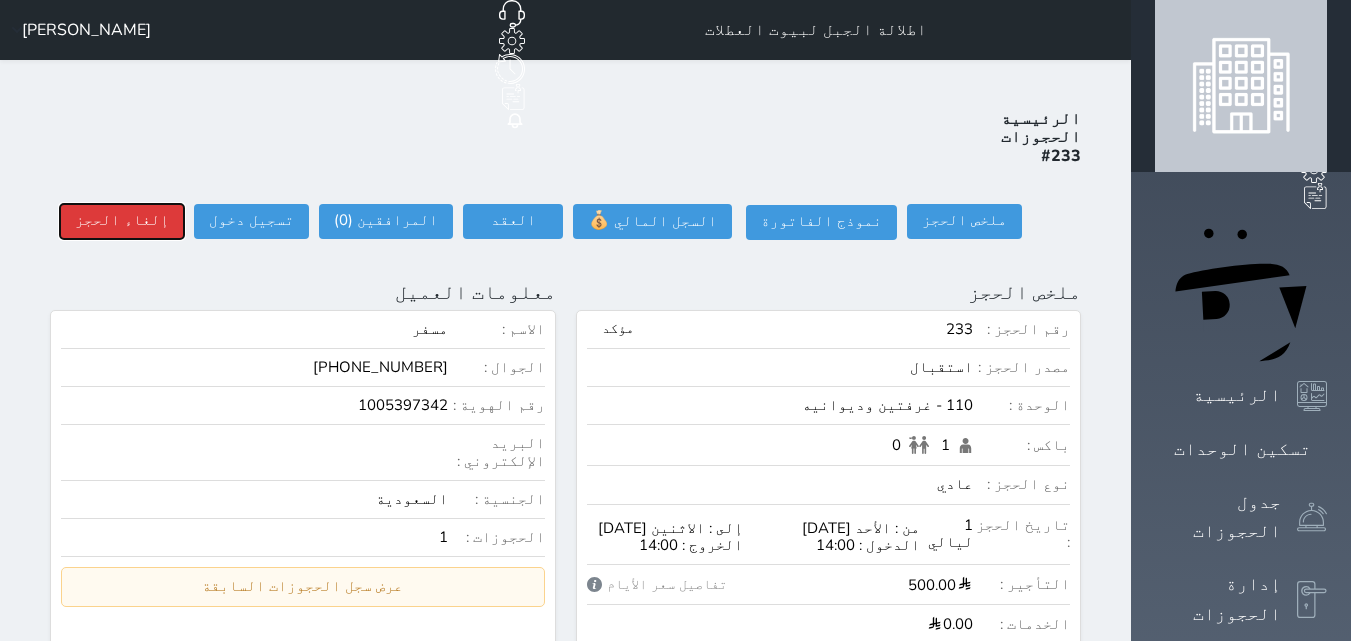 click on "إلغاء الحجز" at bounding box center (122, 221) 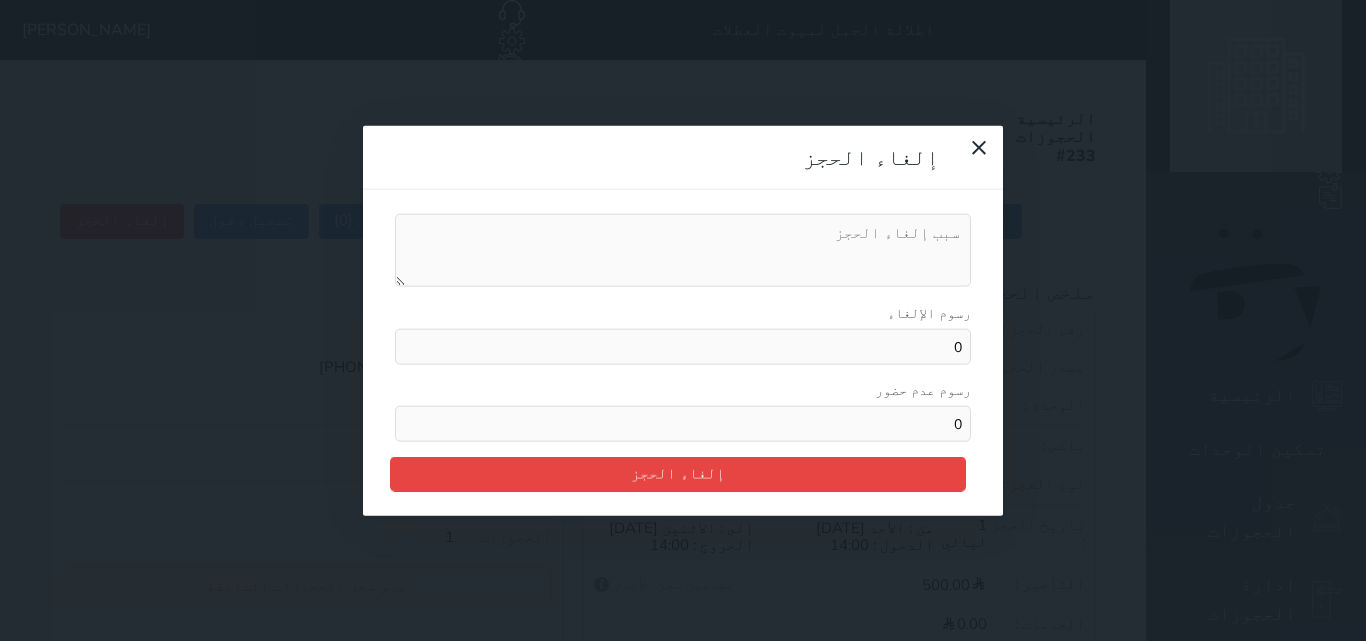 click on "رسوم الإلغاء" at bounding box center [683, 250] 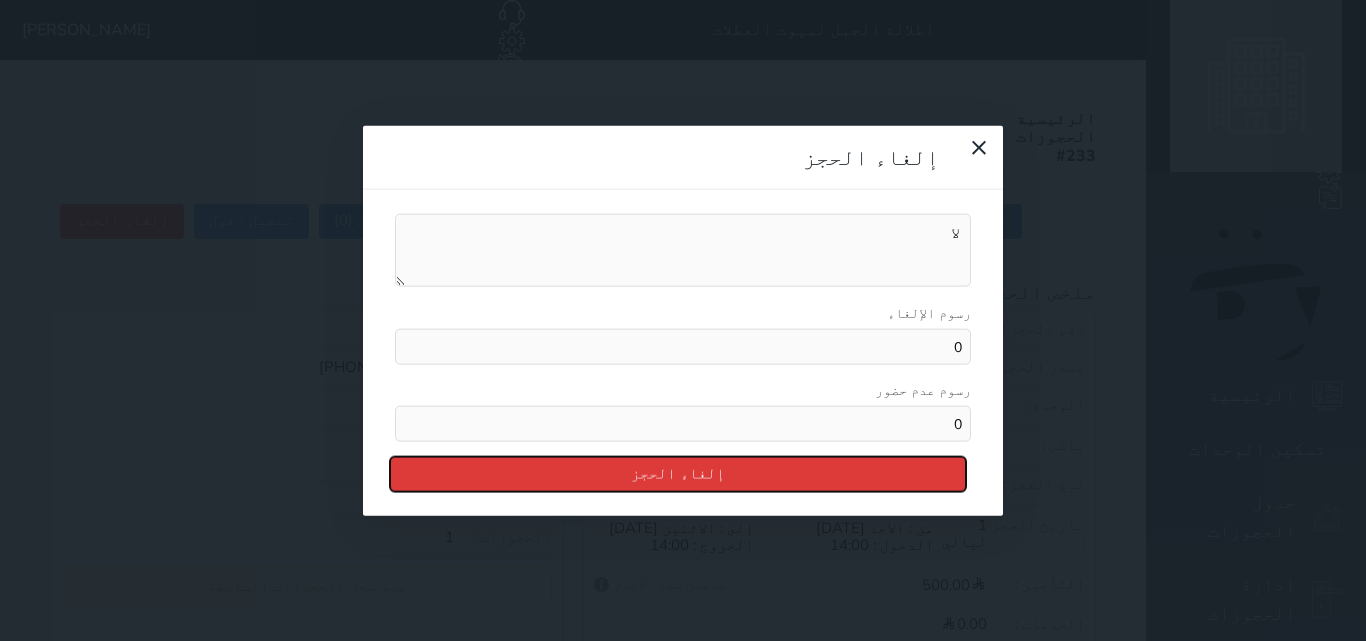 click on "إلغاء الحجز" at bounding box center [678, 474] 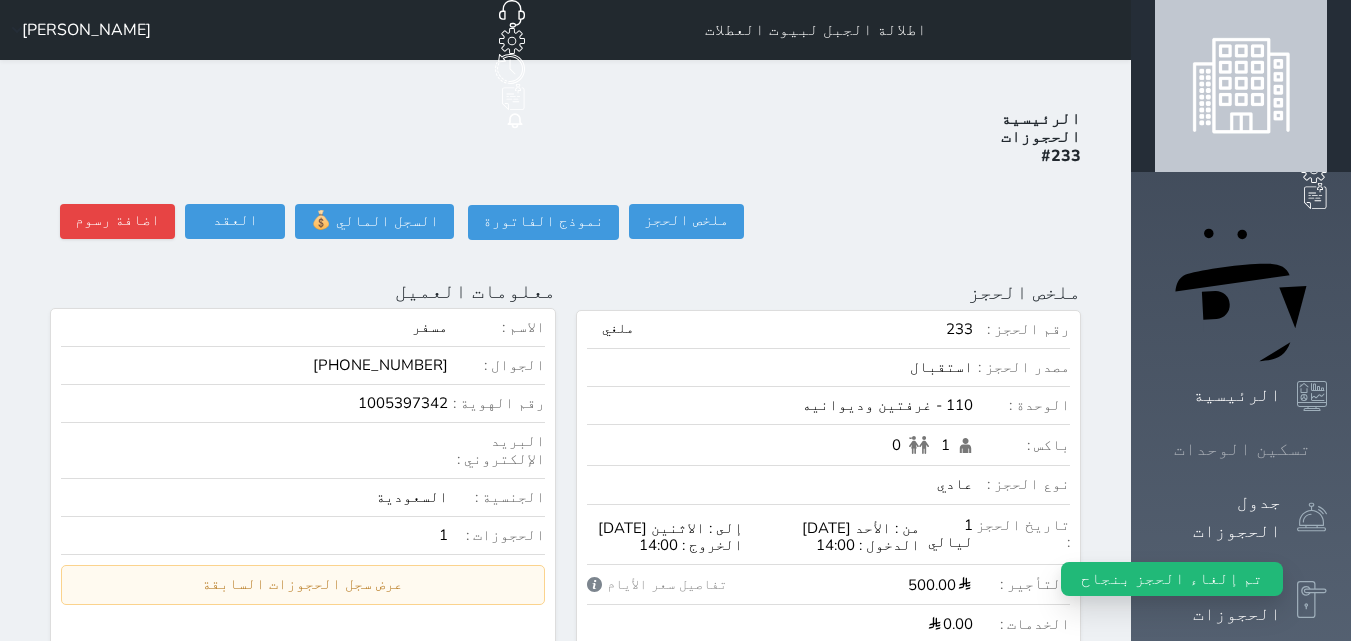 click 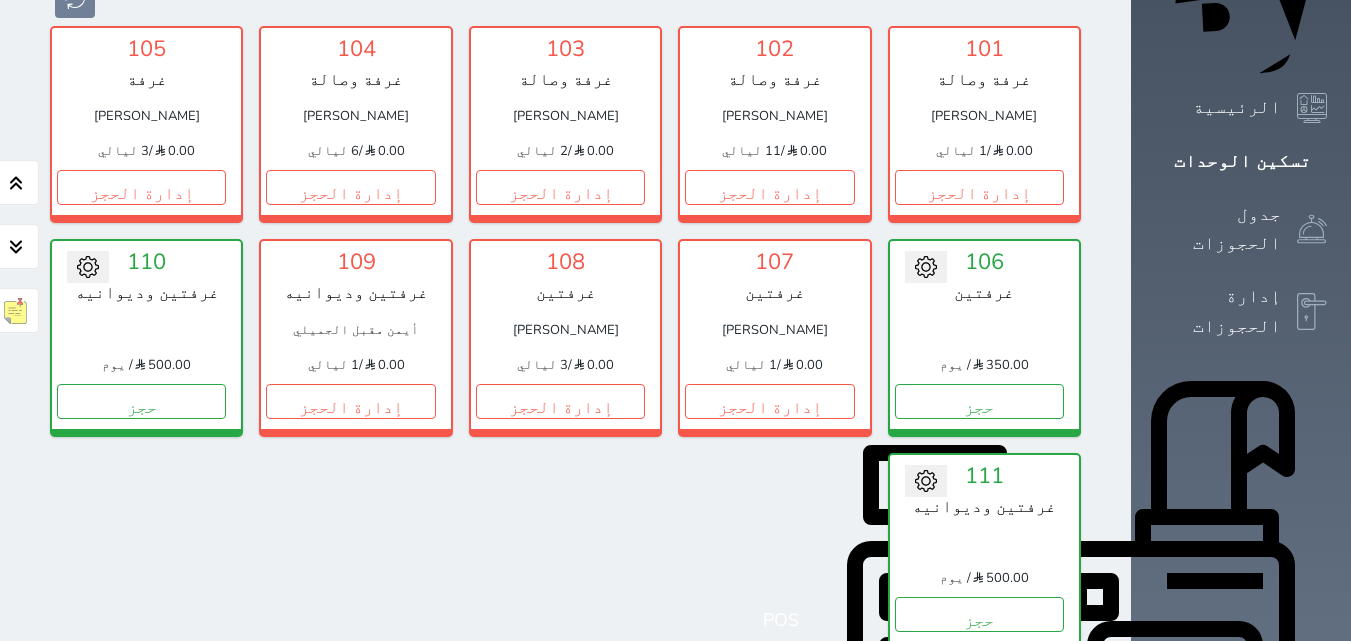 scroll, scrollTop: 378, scrollLeft: 0, axis: vertical 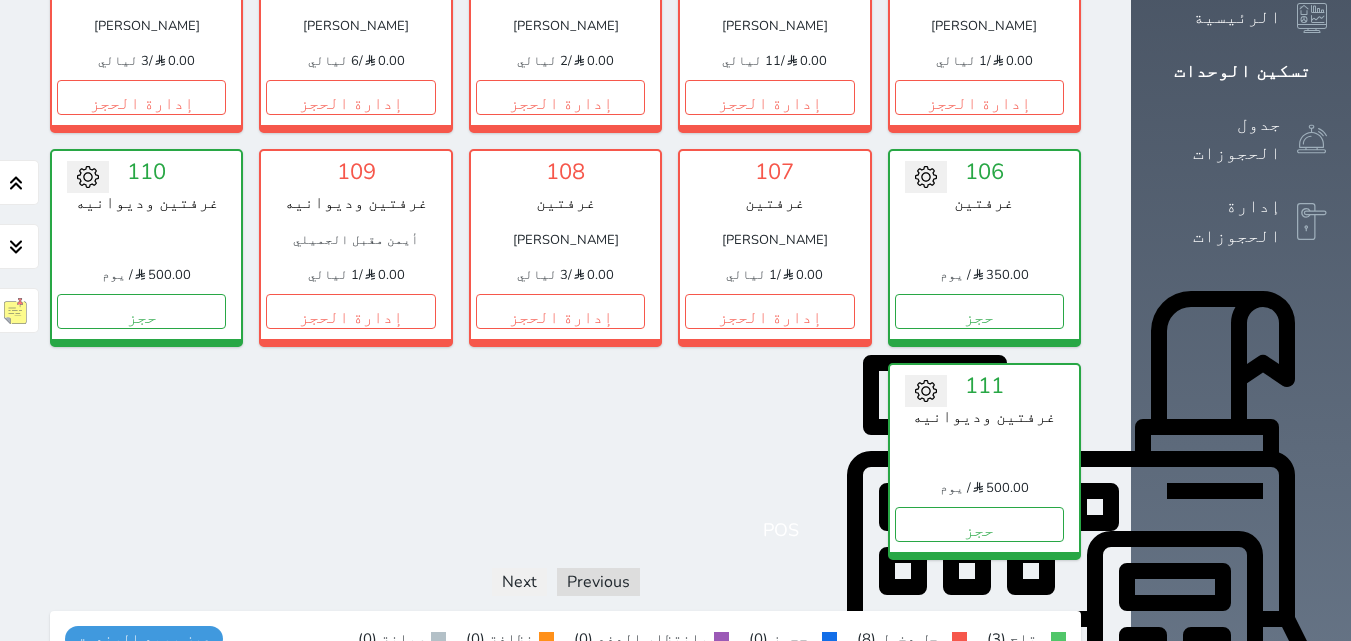click 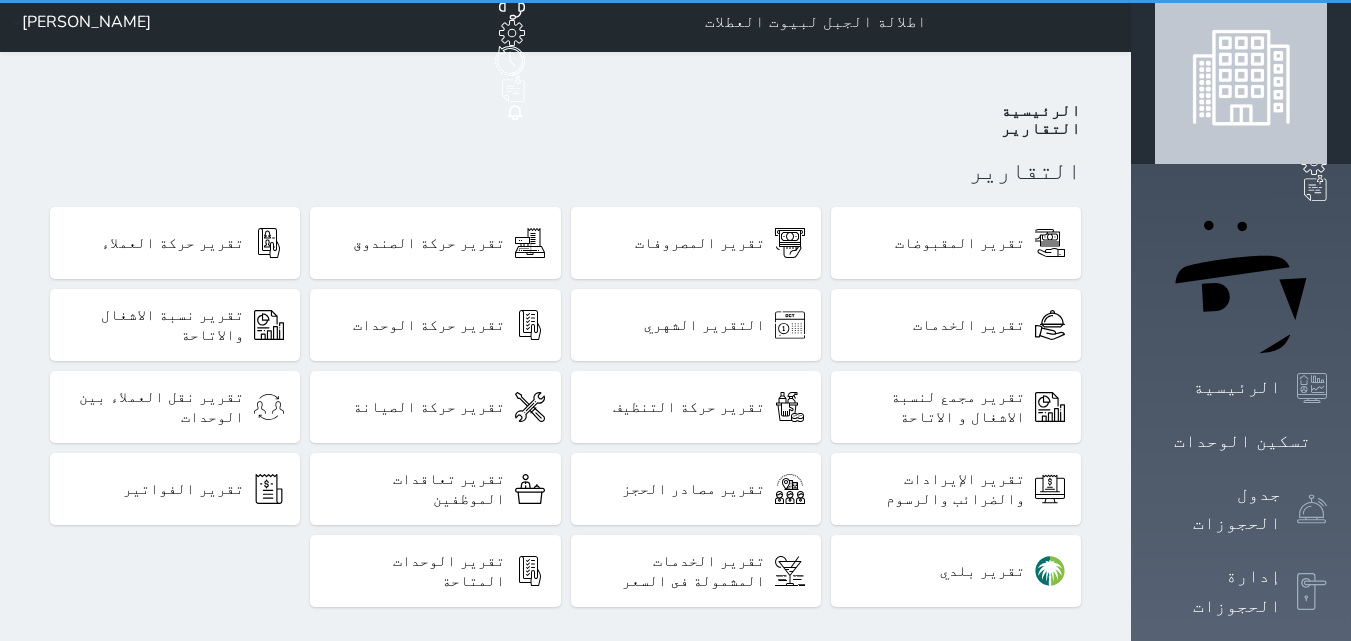 scroll, scrollTop: 0, scrollLeft: 0, axis: both 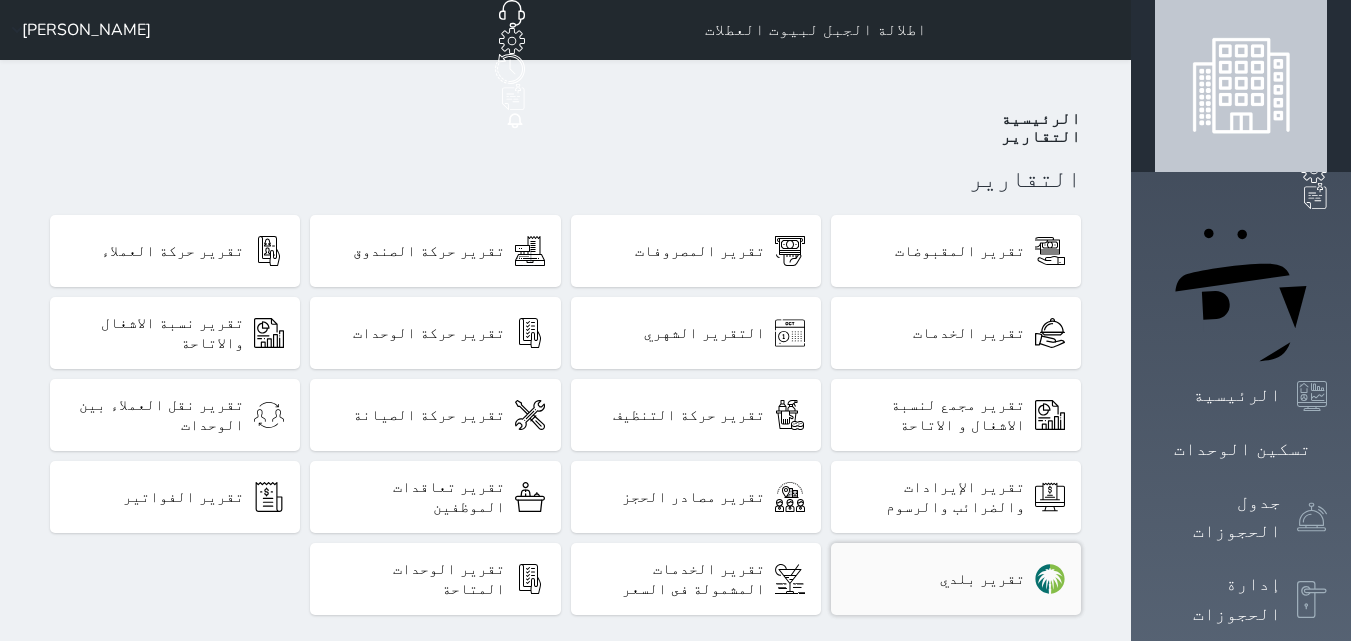 click on "تقرير بلدي" at bounding box center (956, 579) 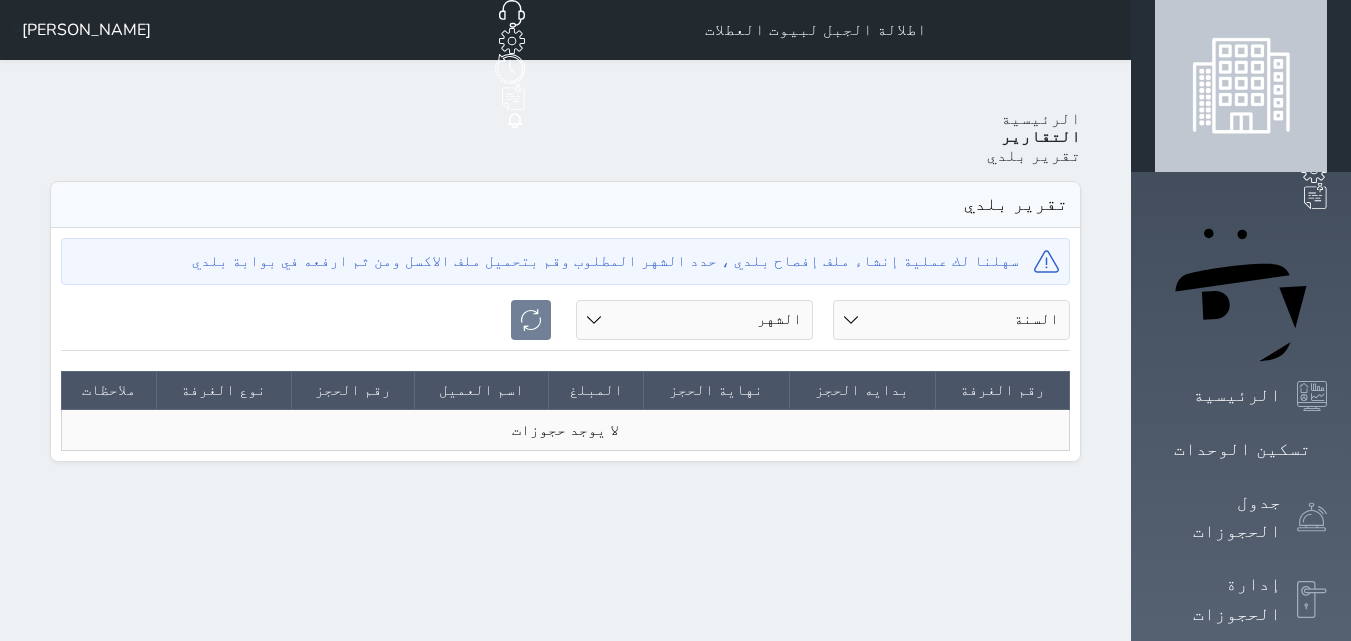 click on "السنة   2020 2021 2022 2023 2024 2025" at bounding box center (951, 320) 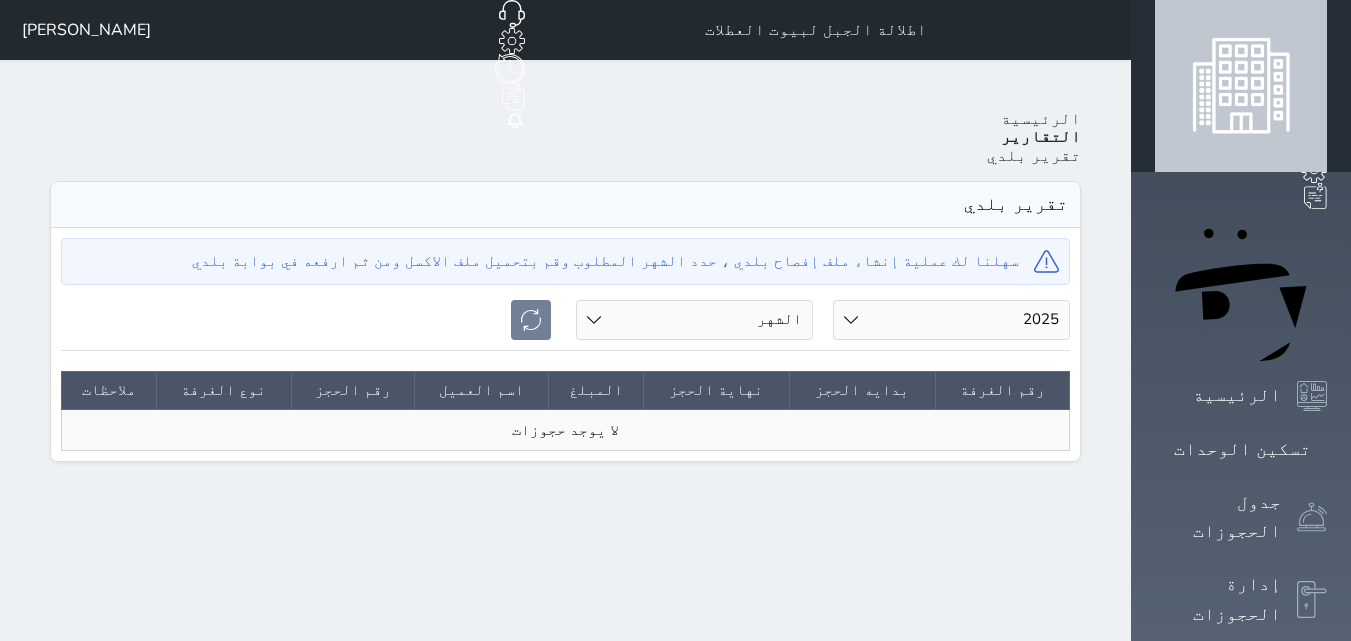 click on "السنة   2020 2021 2022 2023 2024 2025" at bounding box center [951, 320] 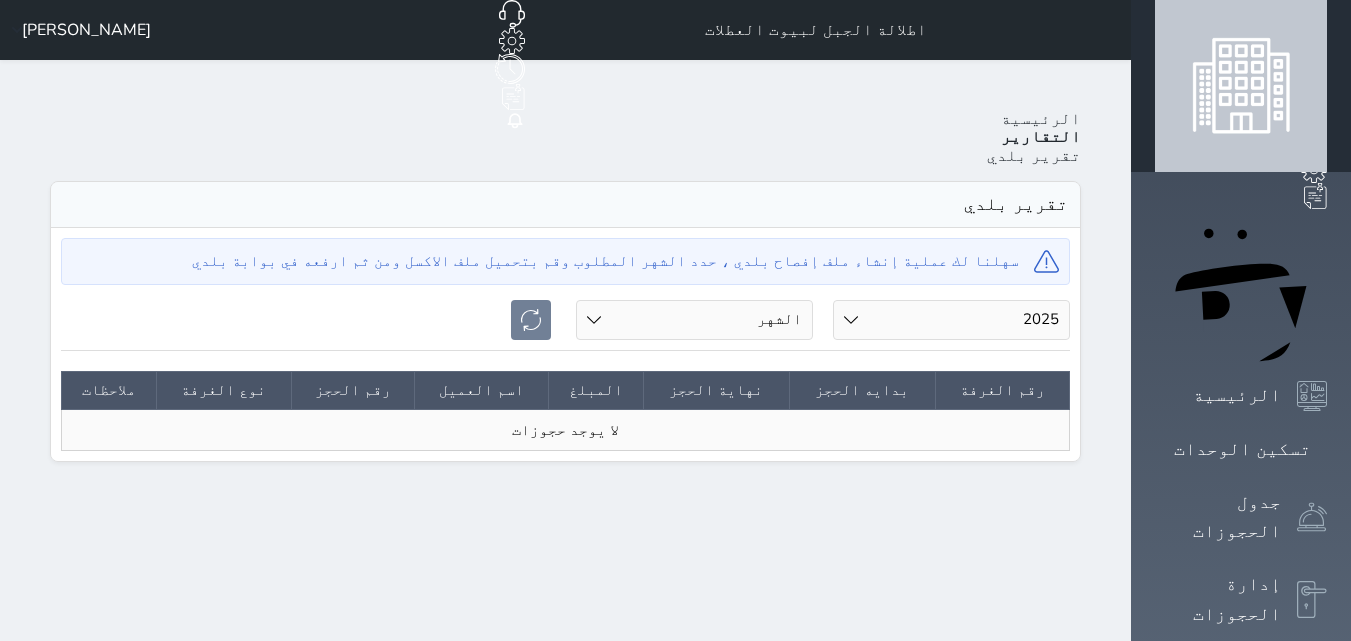 click on "الشهر   يناير فبراير مارس أبريل مايو يونيو يوليو" at bounding box center [694, 320] 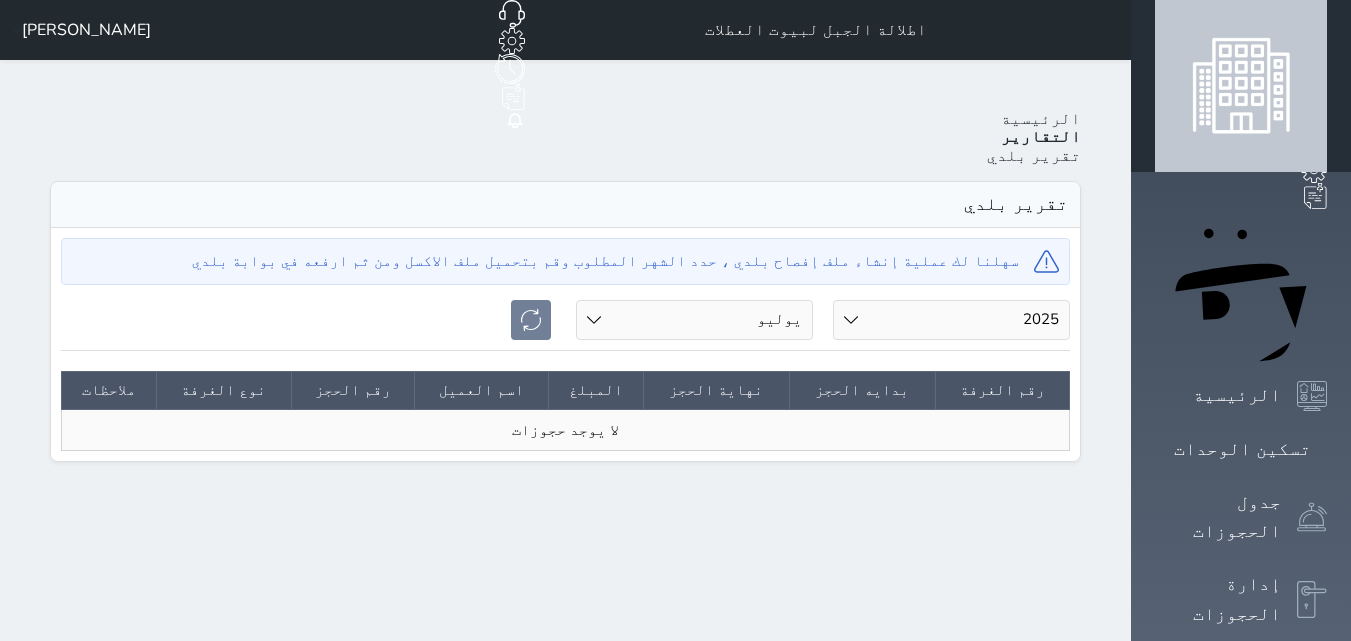 click on "الشهر   يناير فبراير مارس أبريل مايو يونيو يوليو" at bounding box center (694, 320) 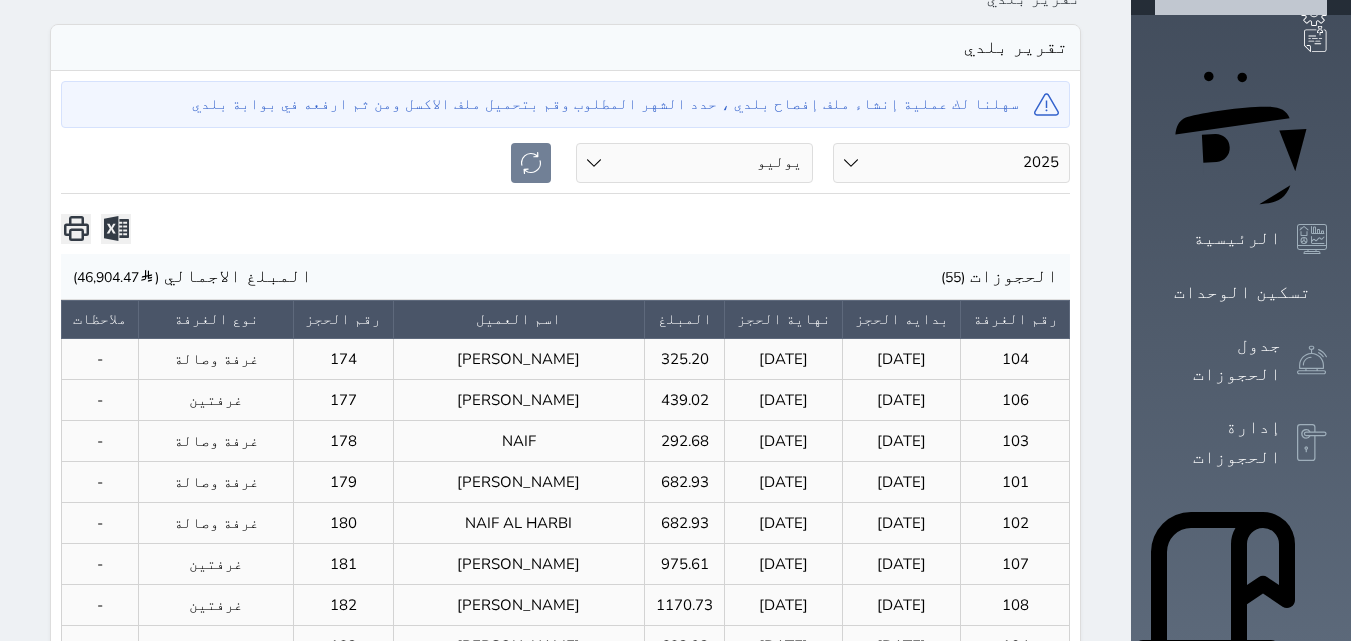 scroll, scrollTop: 200, scrollLeft: 0, axis: vertical 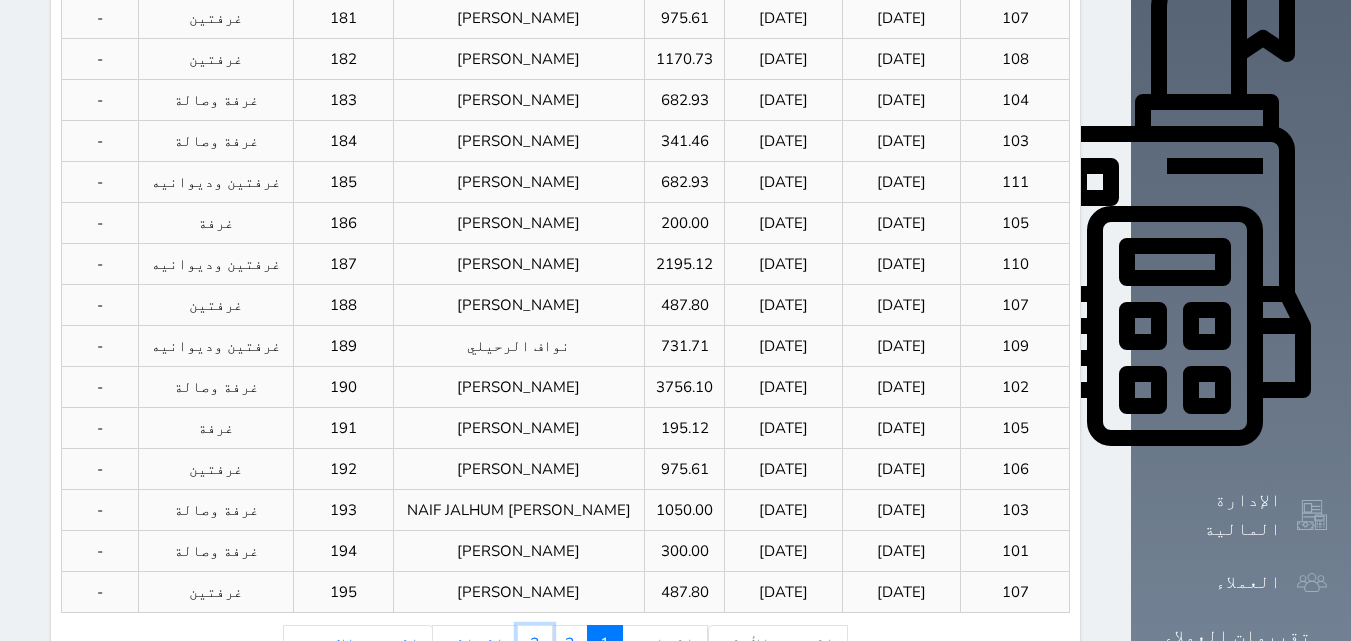 click on "3" at bounding box center [535, 644] 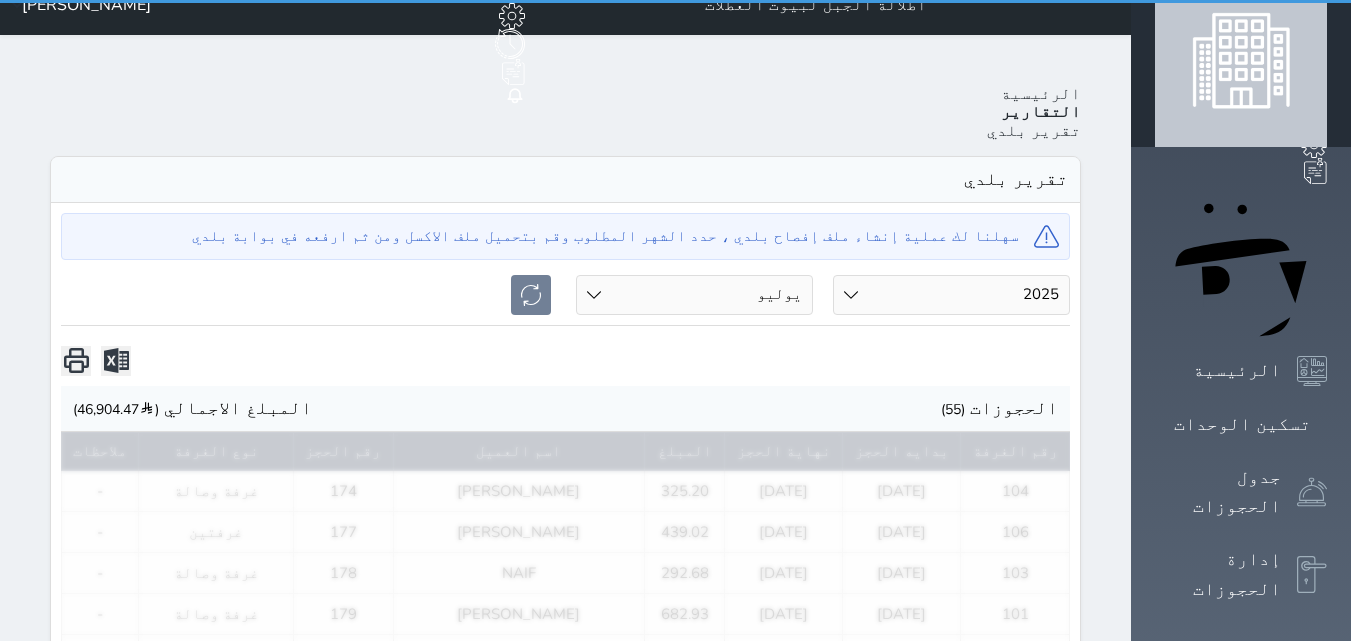 scroll, scrollTop: 0, scrollLeft: 0, axis: both 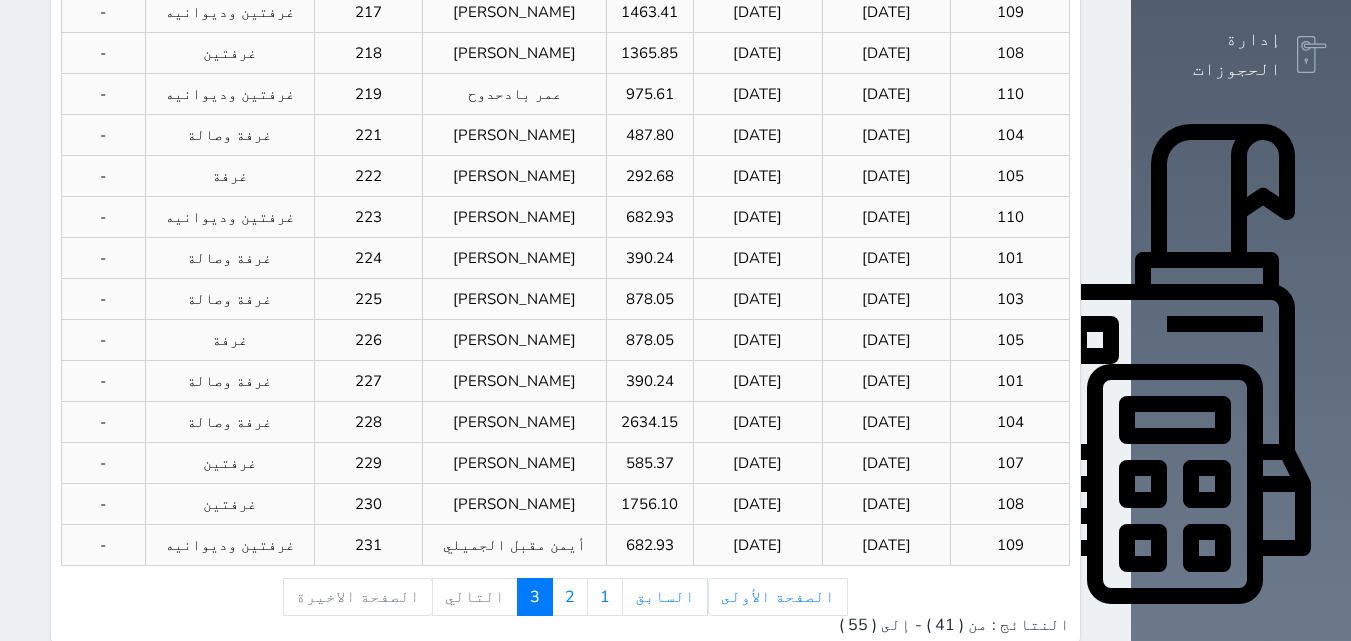 click on "التالي" at bounding box center [475, 597] 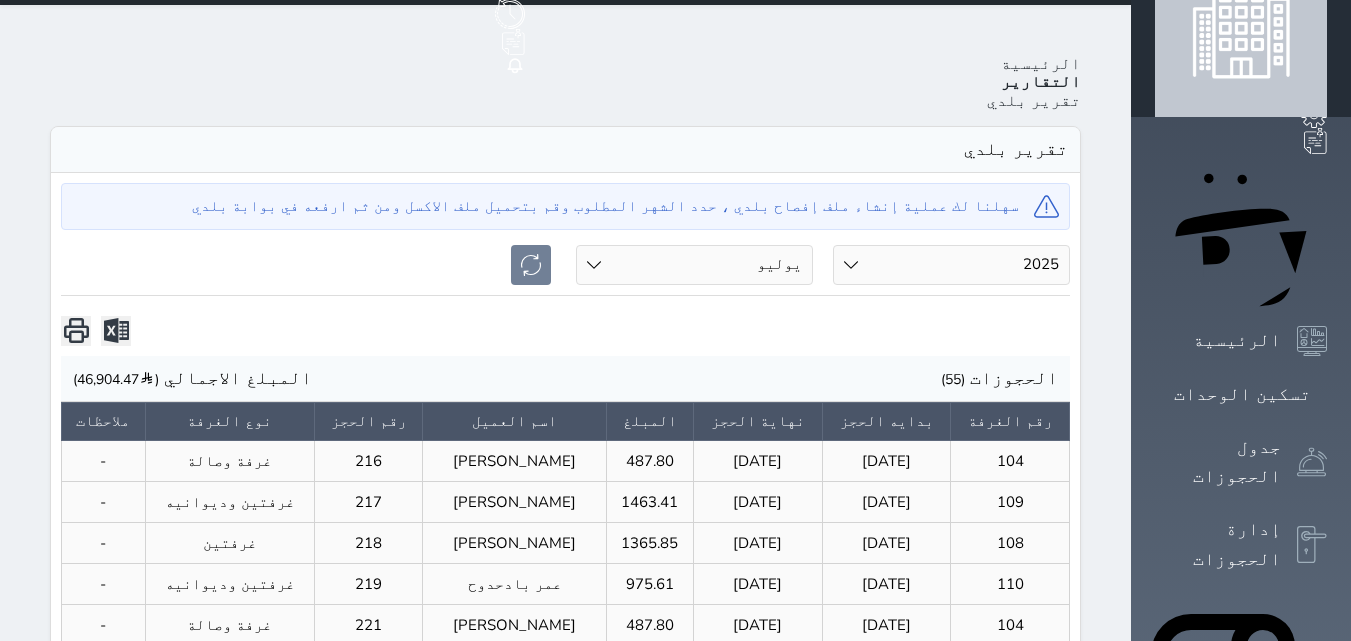 scroll, scrollTop: 0, scrollLeft: 0, axis: both 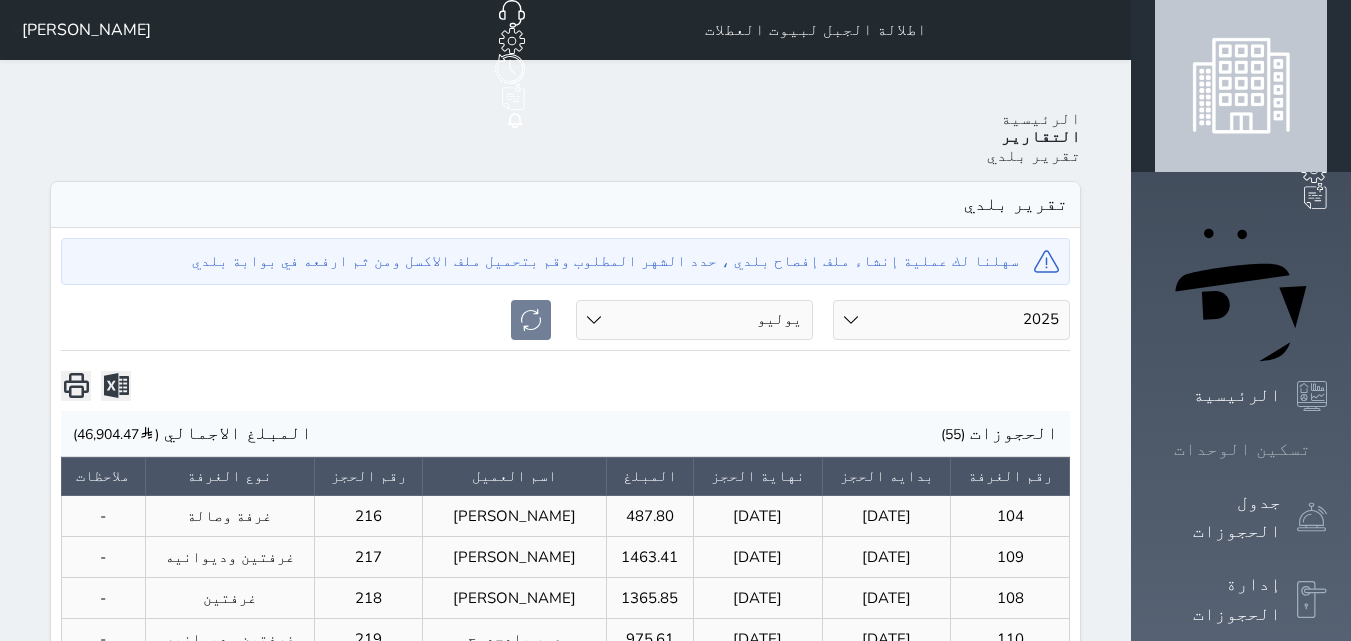click at bounding box center (1327, 449) 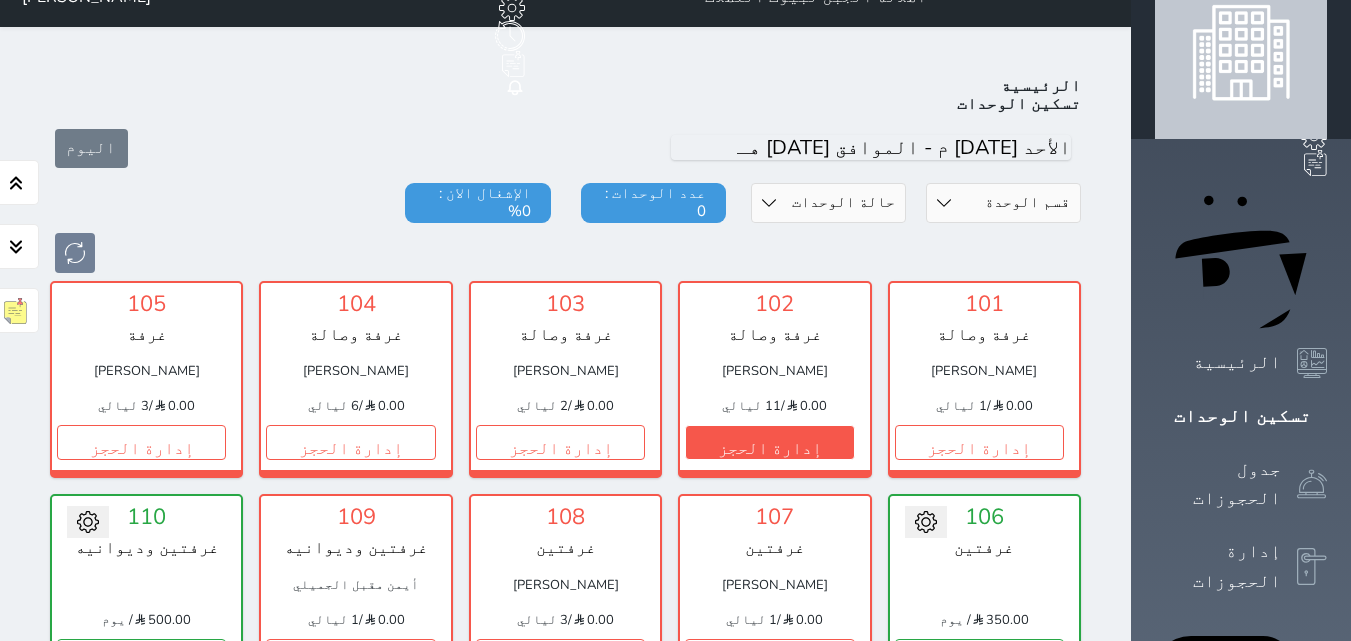 scroll, scrollTop: 78, scrollLeft: 0, axis: vertical 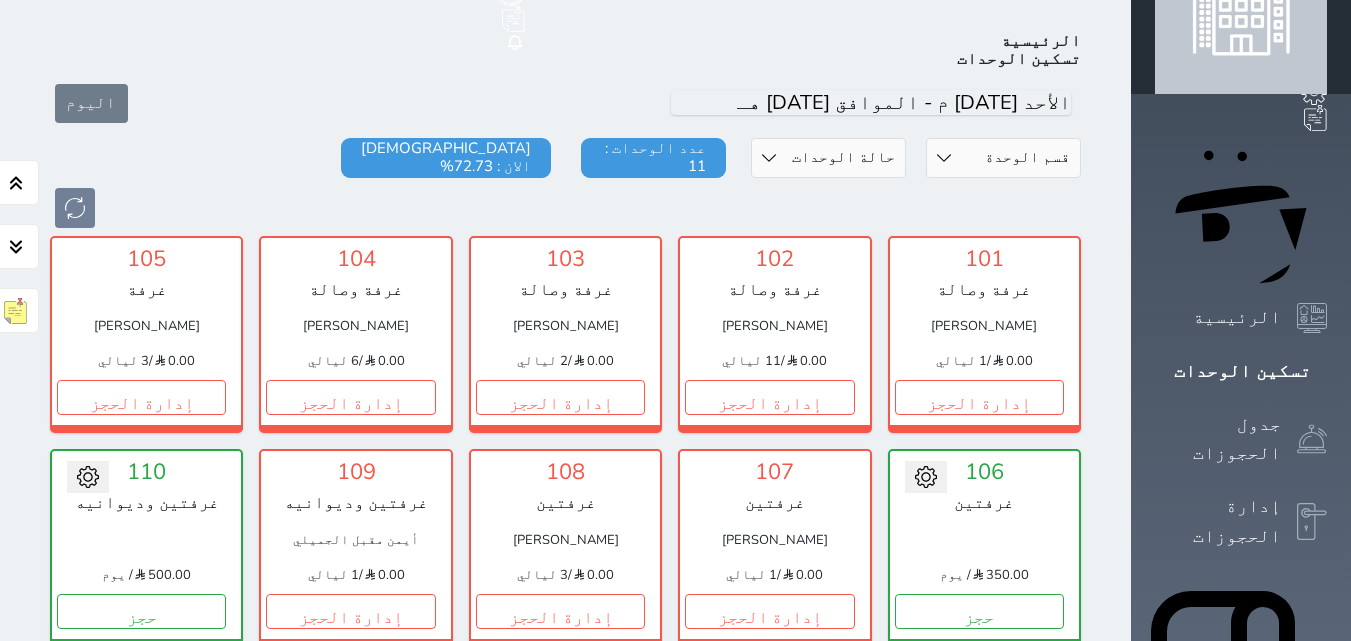 click 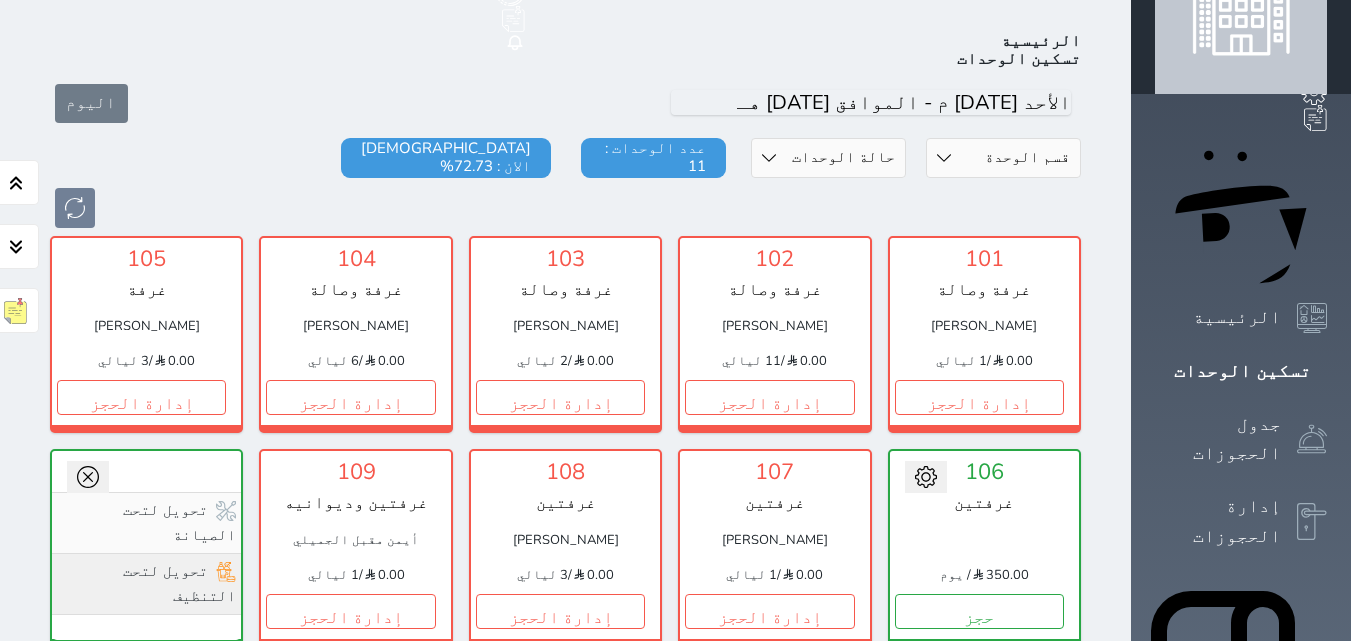 click on "تحويل لتحت التنظيف" at bounding box center (146, 584) 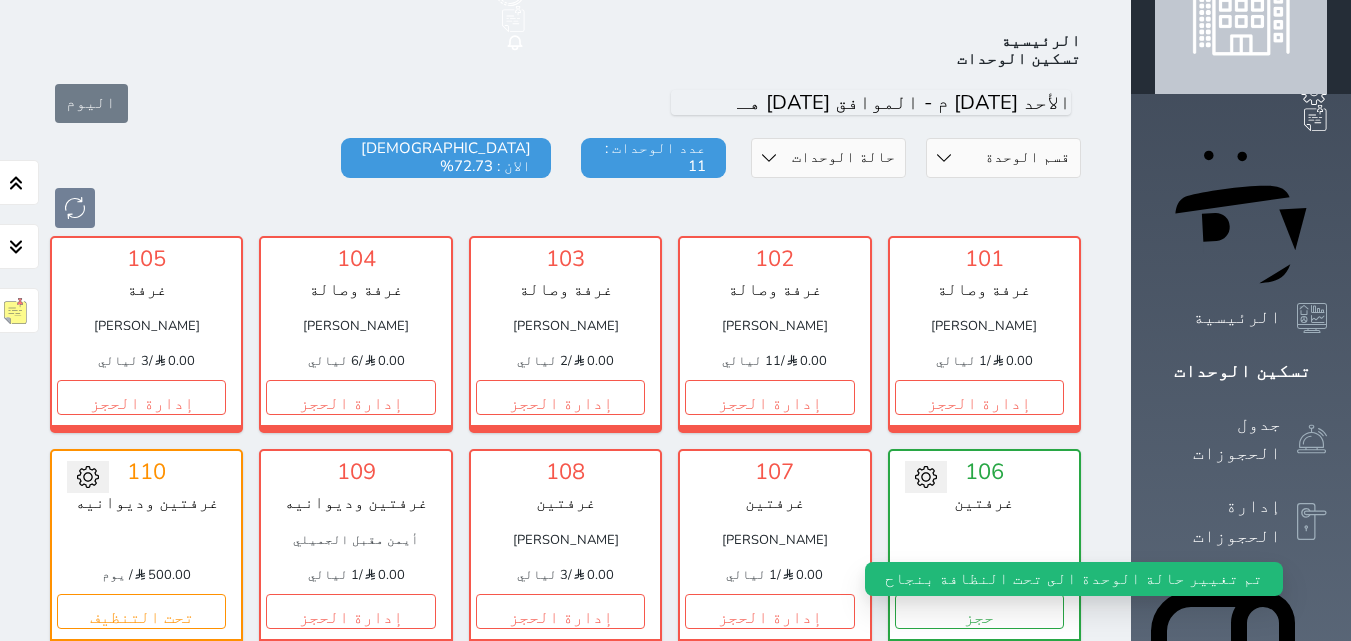 click 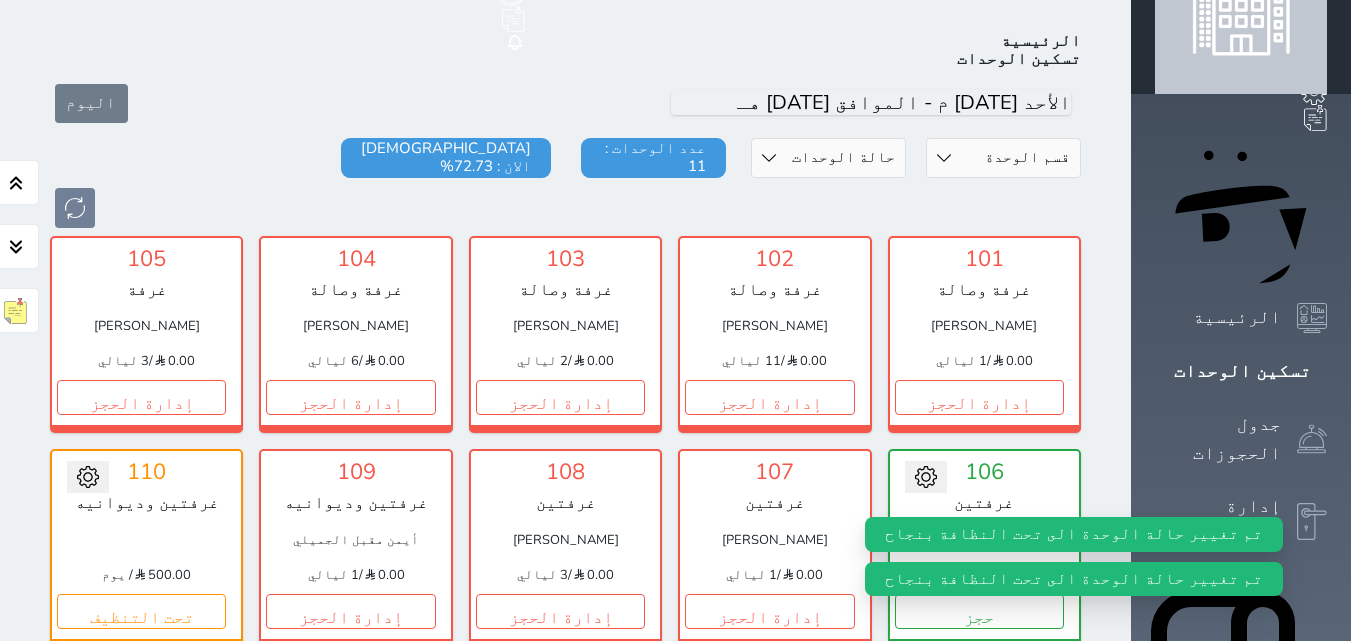 click 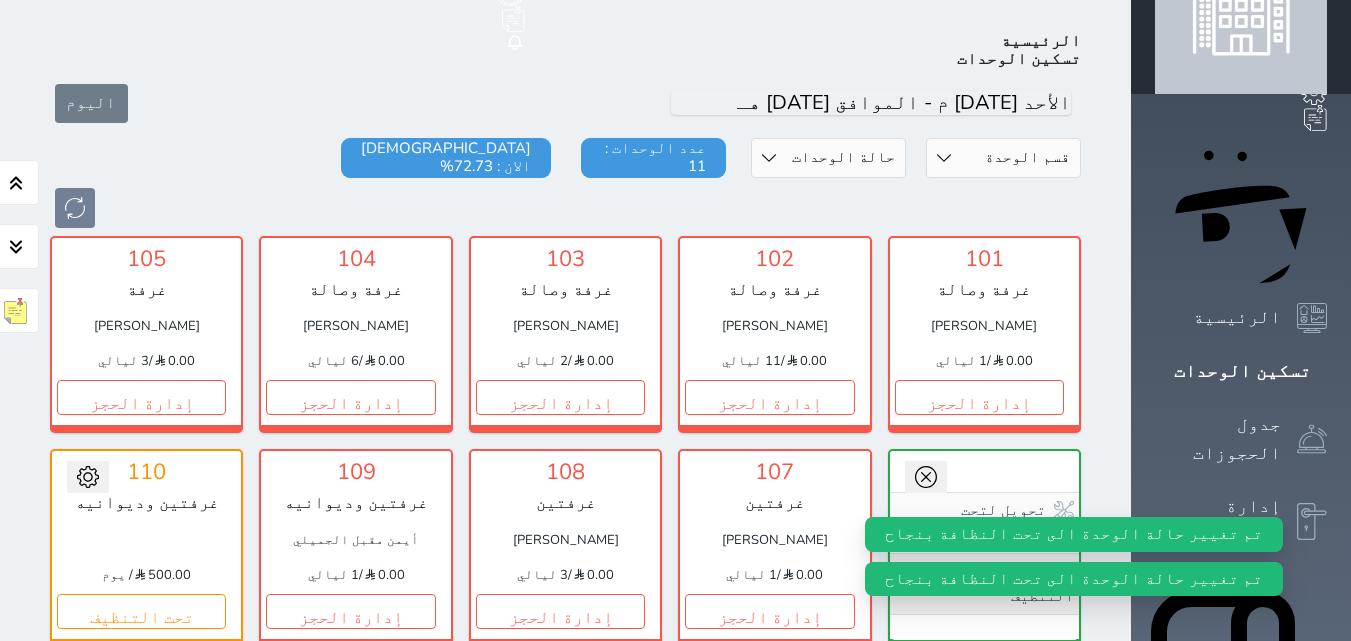 click on "تحويل لتحت التنظيف" at bounding box center [984, 584] 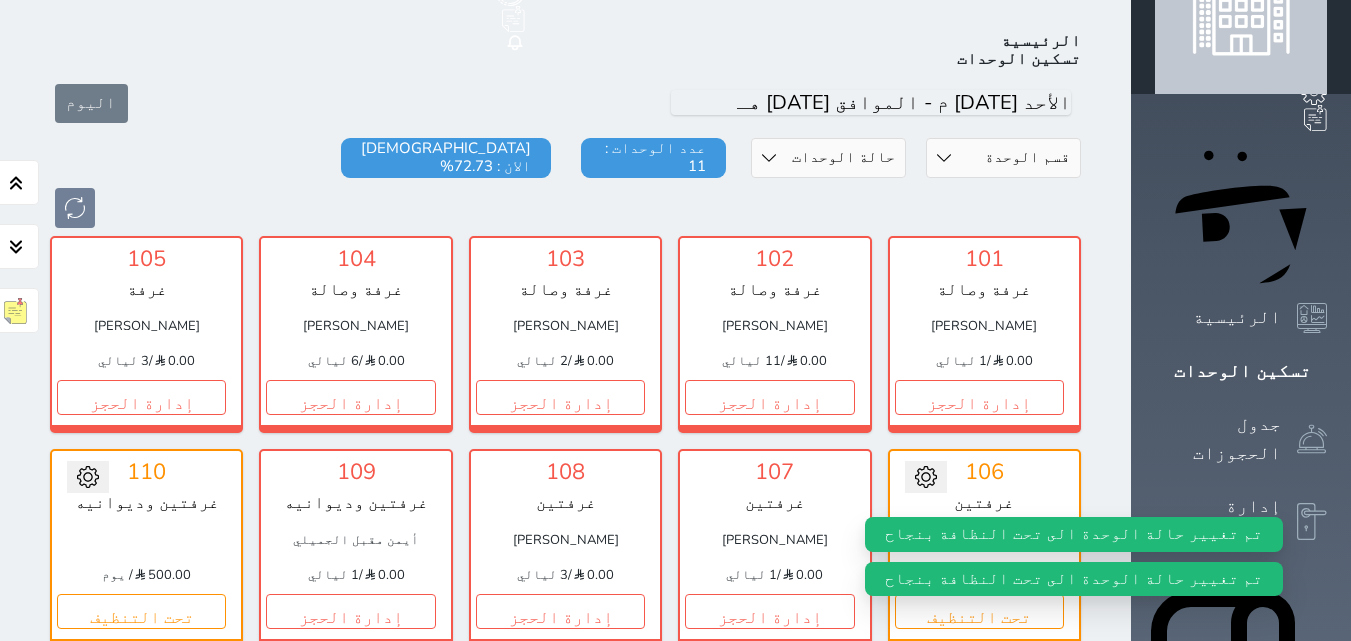 click on "Previous    Next" at bounding box center [565, 882] 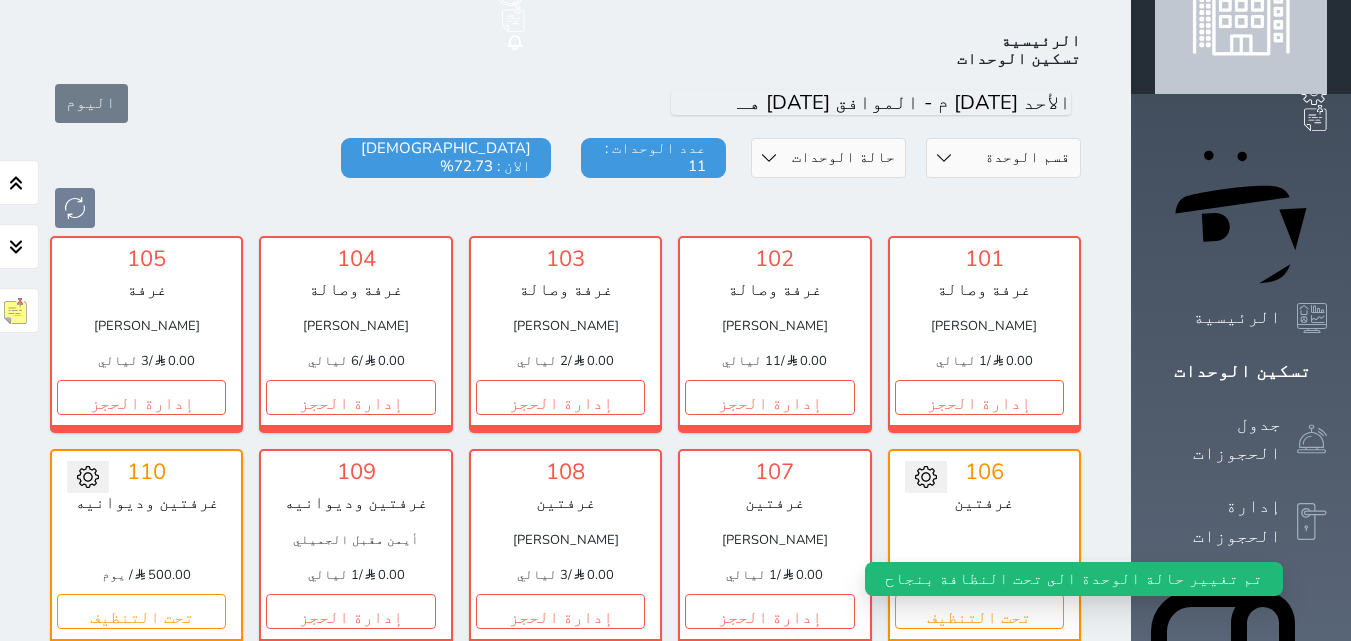 click on "Previous    Next" at bounding box center (565, 882) 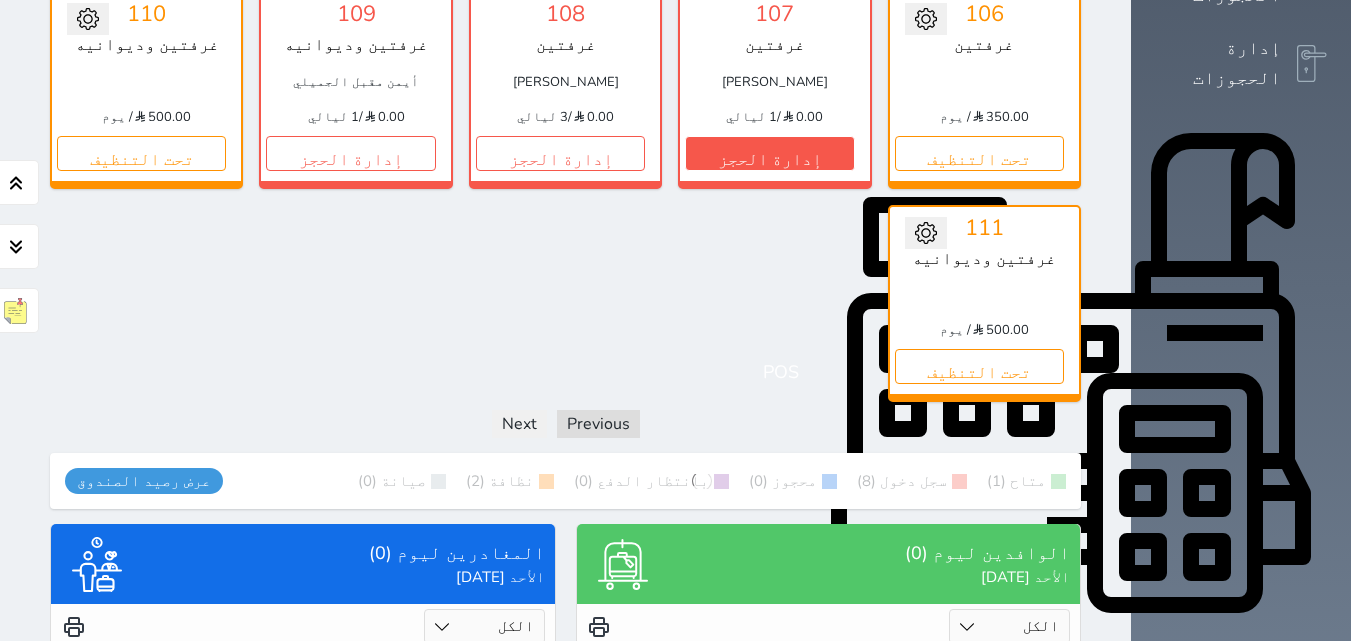 scroll, scrollTop: 545, scrollLeft: 0, axis: vertical 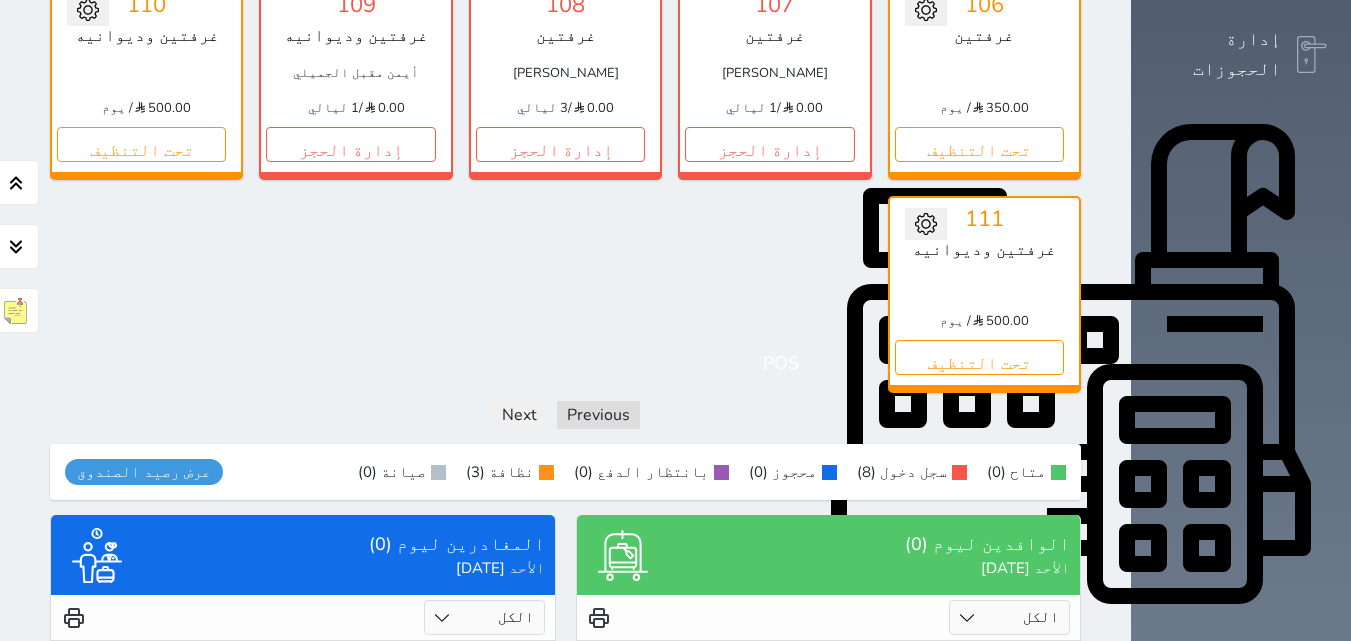 click on "الوافدين ليوم (0)" at bounding box center (876, 544) 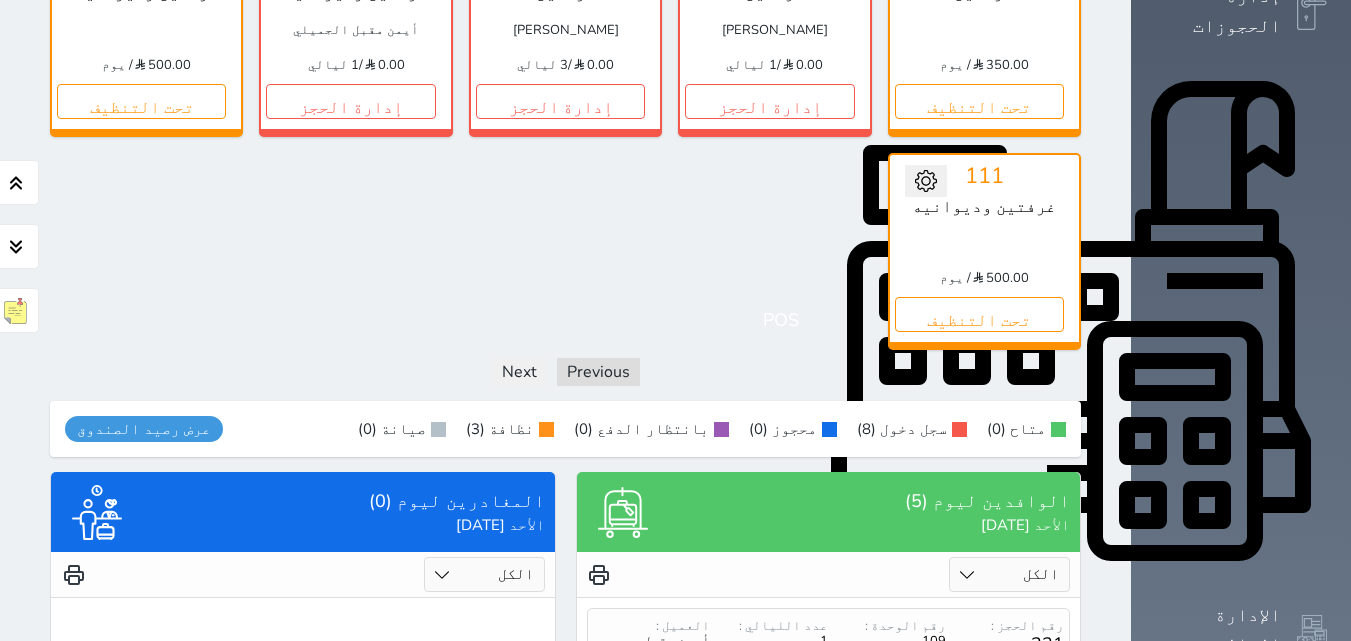 scroll, scrollTop: 585, scrollLeft: 0, axis: vertical 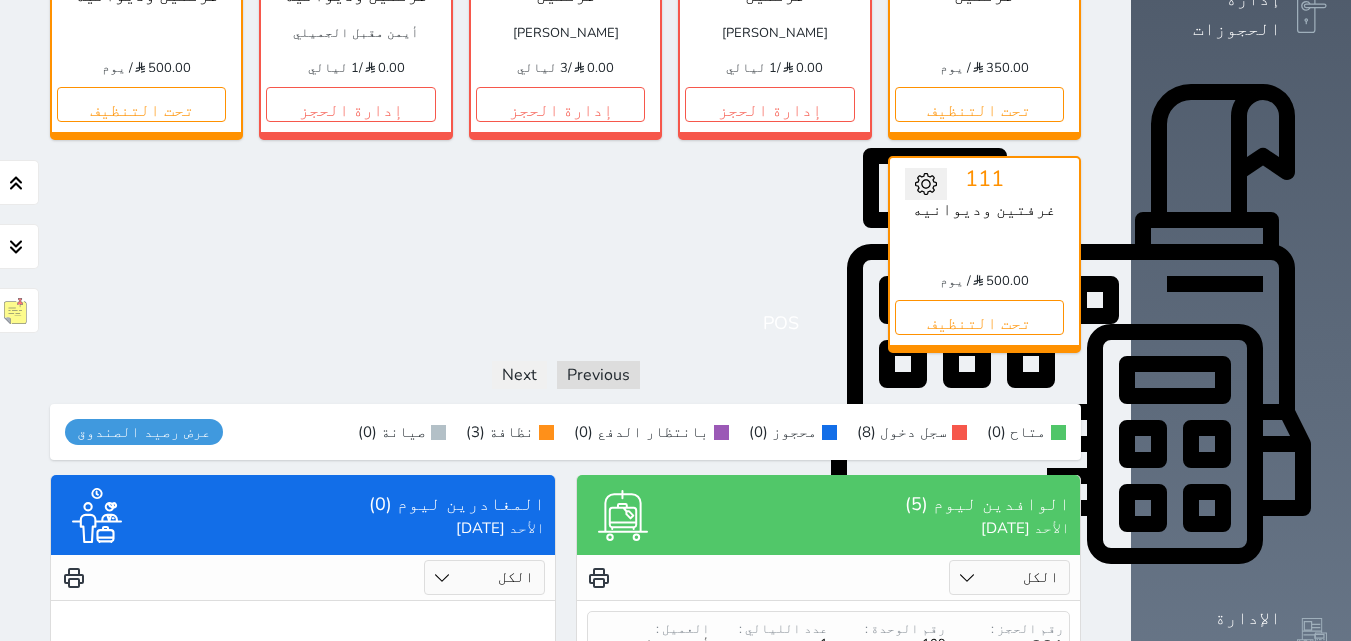 click on "عرض المغادرين" at bounding box center [303, 694] 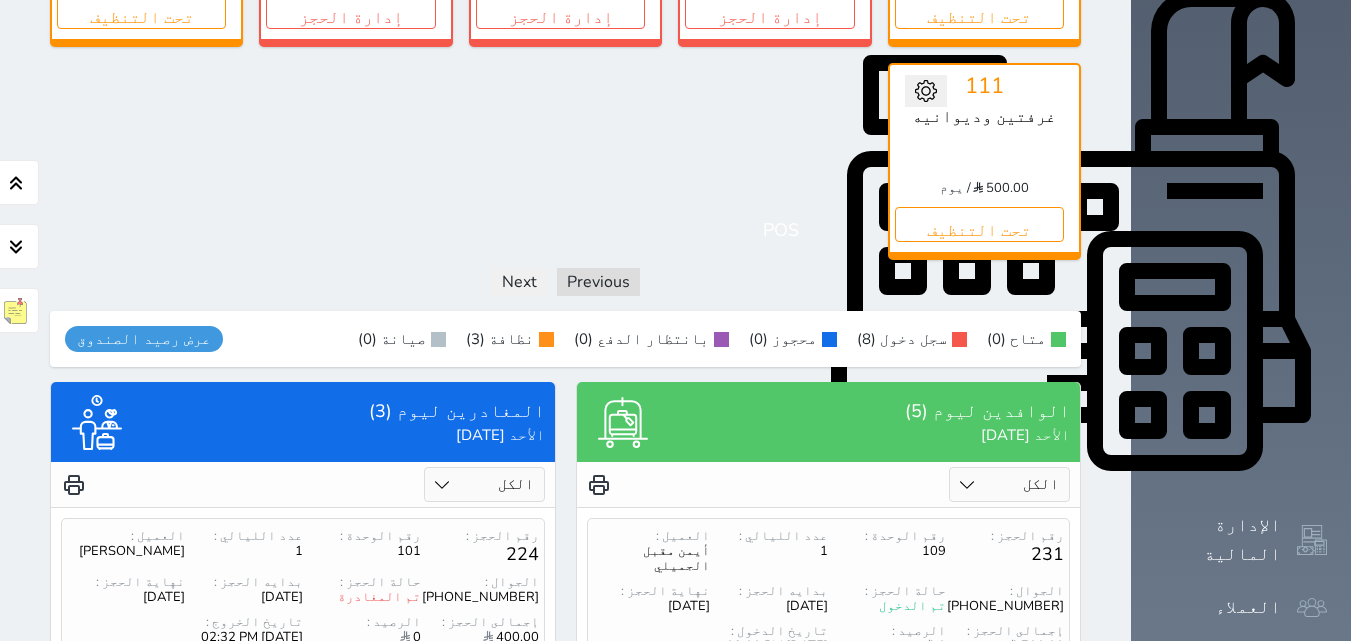 scroll, scrollTop: 585, scrollLeft: 0, axis: vertical 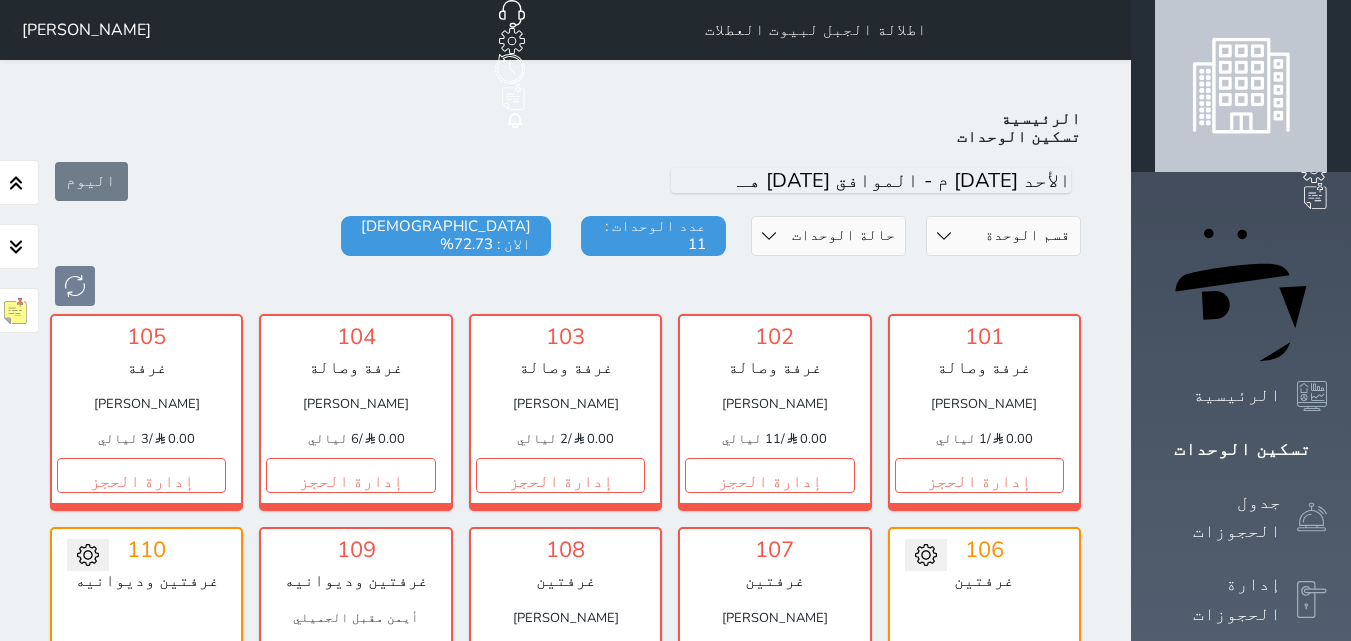 click on "قسم الوحدة   غرفة غرفة وصالة غرفتين غرفتين وديوانيه" at bounding box center [1003, 236] 